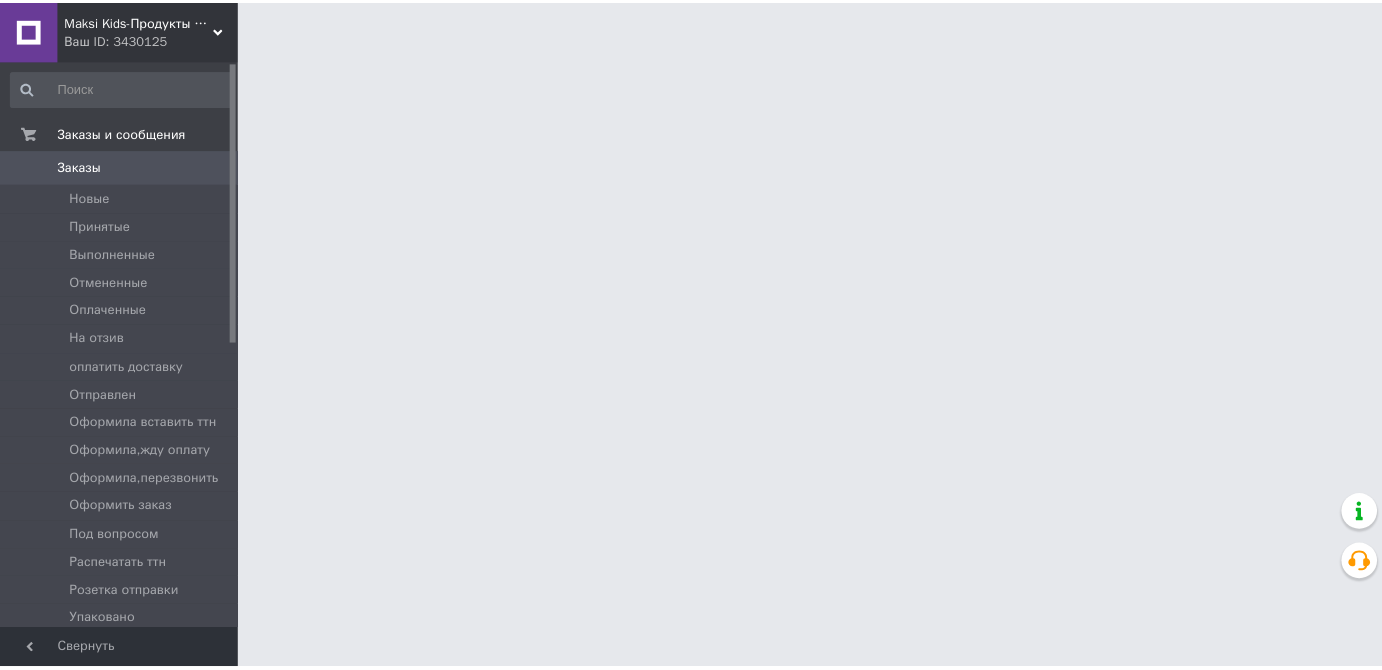 scroll, scrollTop: 0, scrollLeft: 0, axis: both 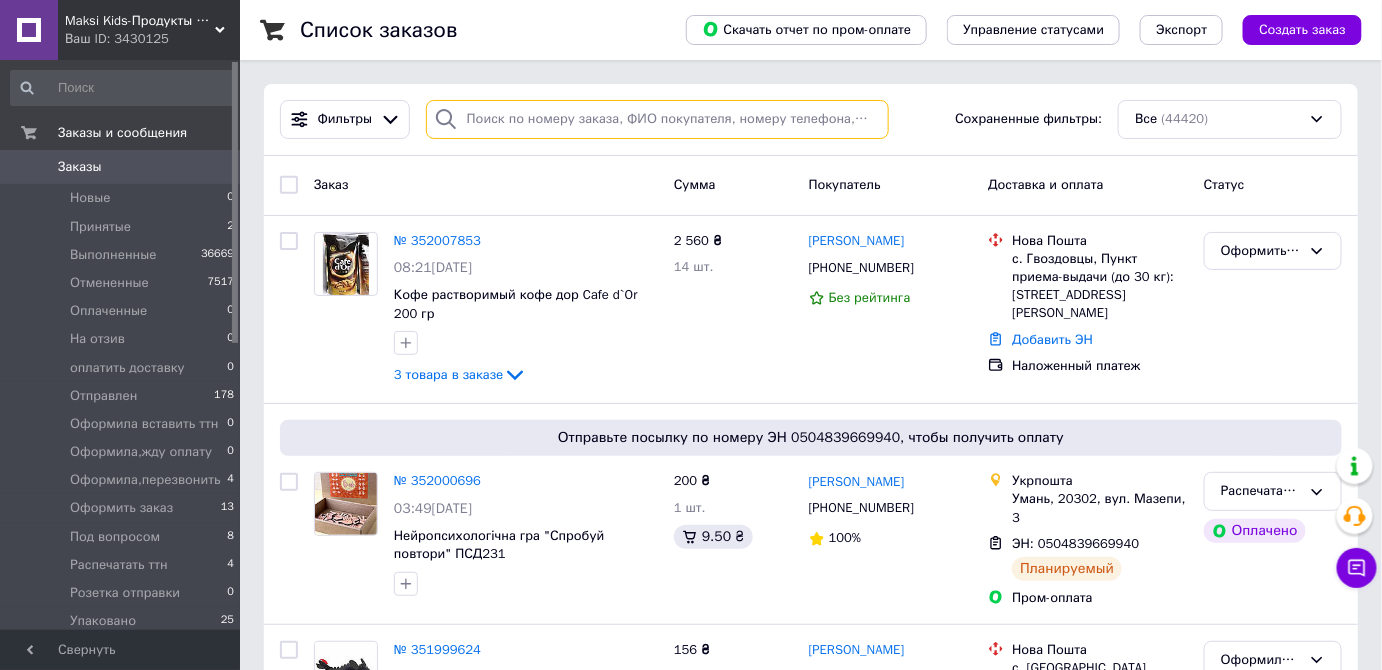 drag, startPoint x: 197, startPoint y: 215, endPoint x: 475, endPoint y: 120, distance: 293.78394 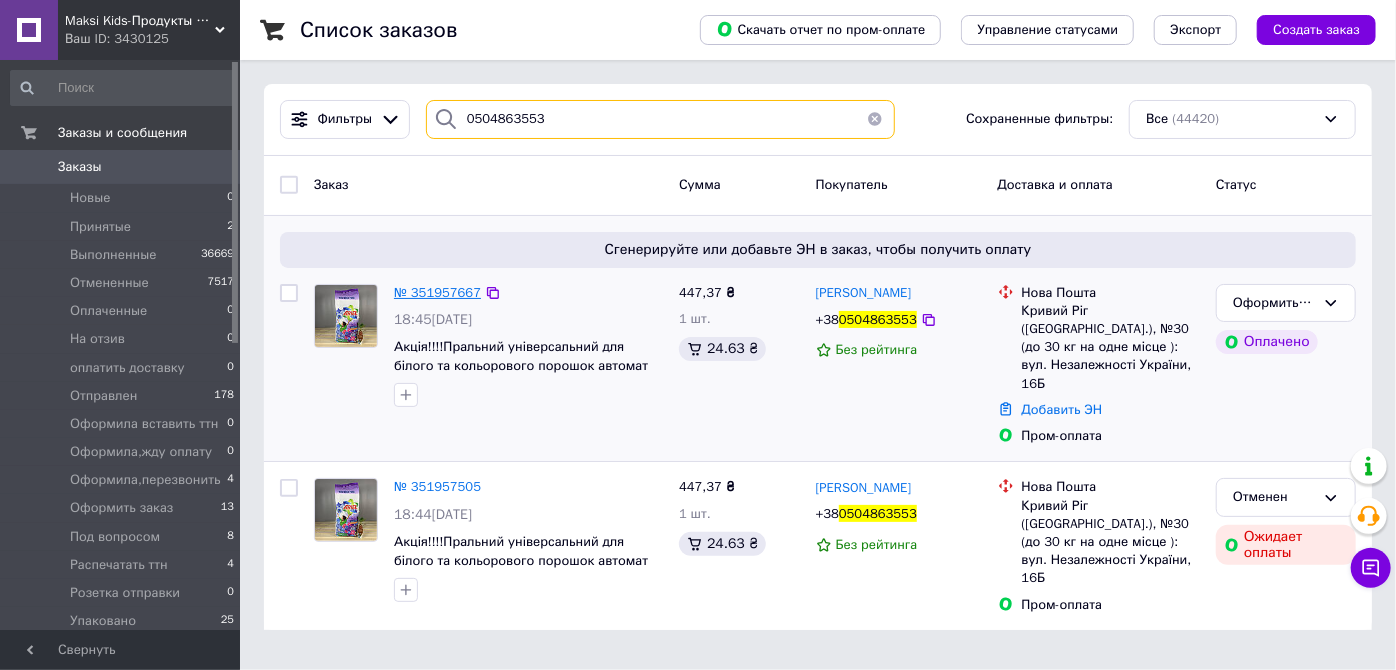 type on "0504863553" 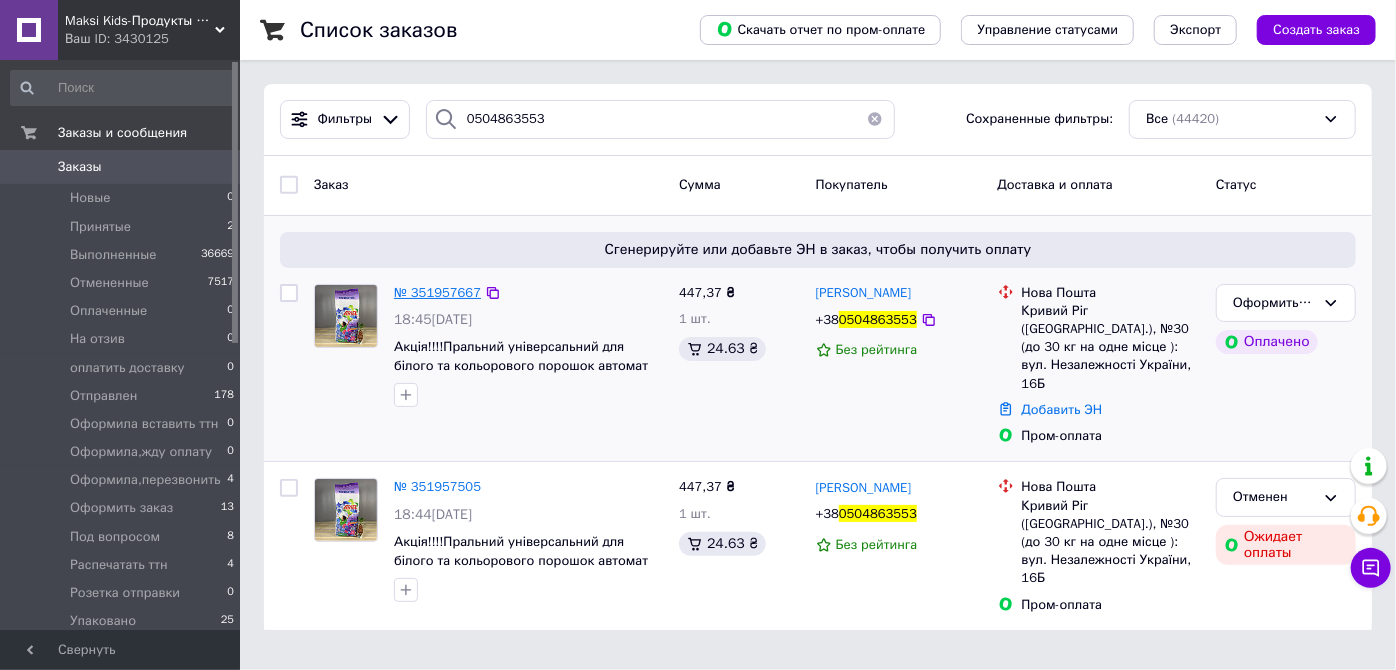 click on "№ 351957667" at bounding box center [437, 292] 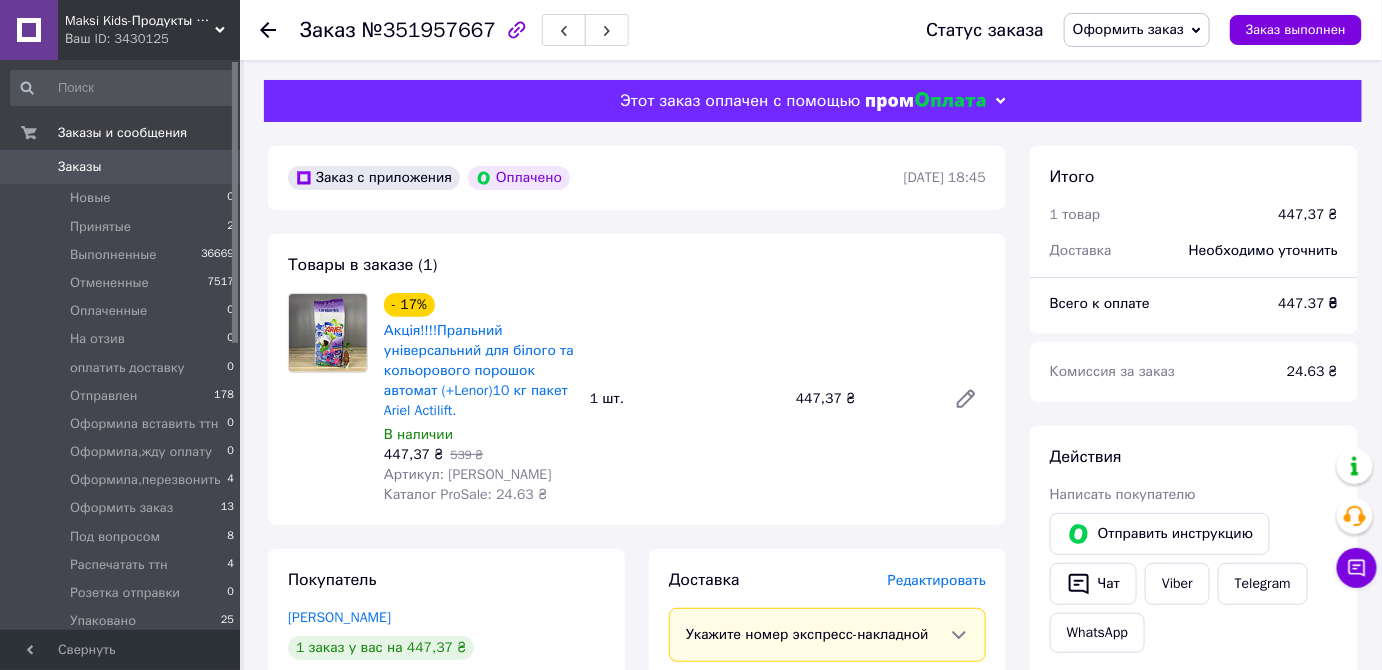 click on "Оформить заказ" at bounding box center [1128, 29] 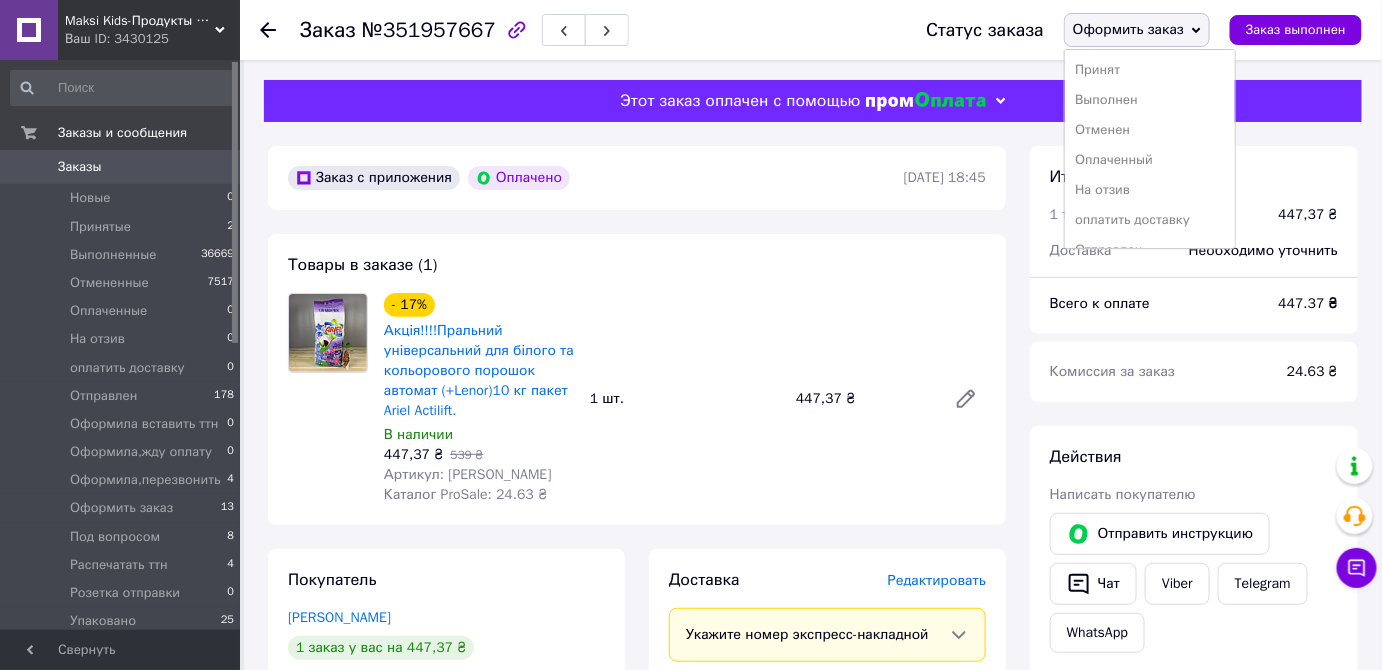 scroll, scrollTop: 231, scrollLeft: 0, axis: vertical 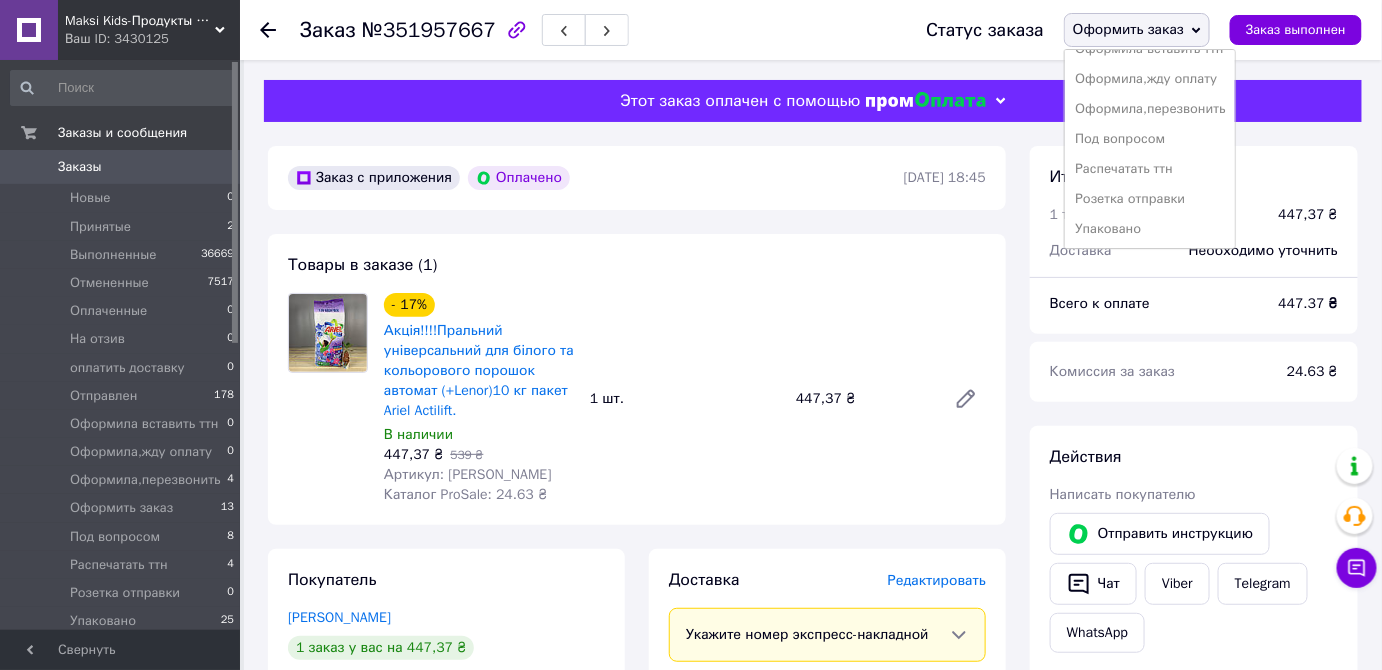 click on "Упаковано" at bounding box center (1150, 229) 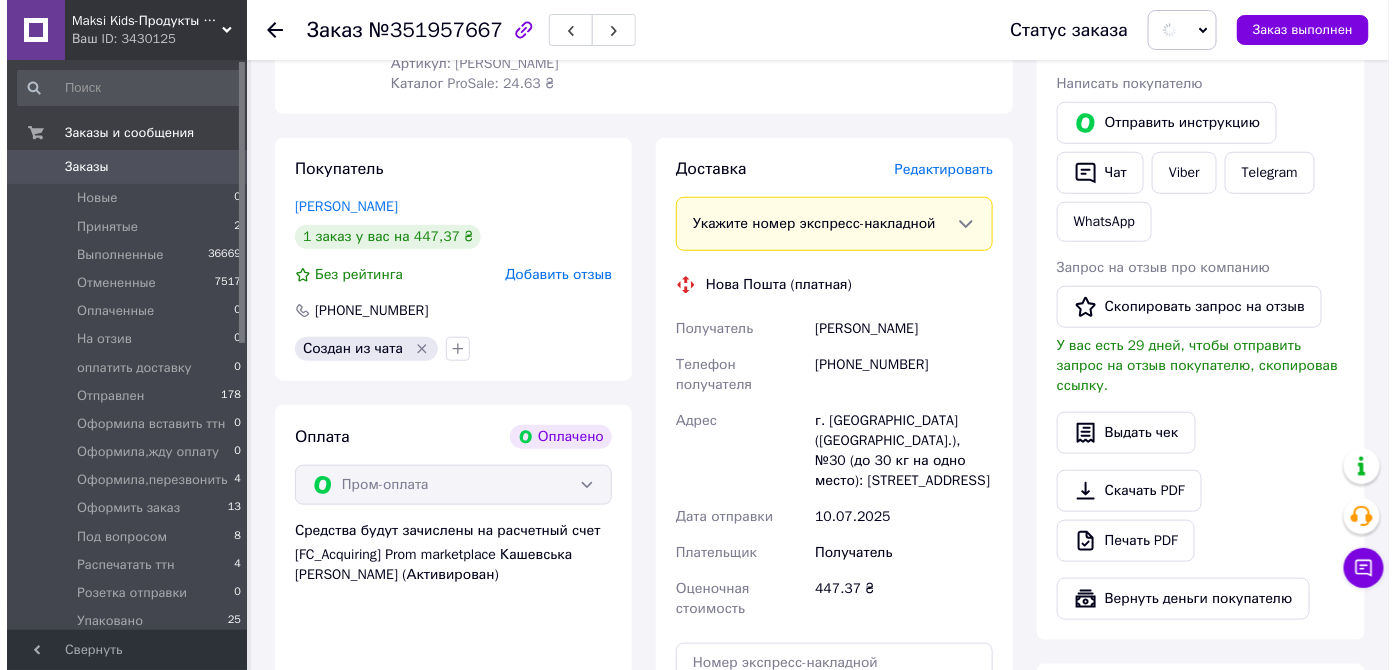 scroll, scrollTop: 454, scrollLeft: 0, axis: vertical 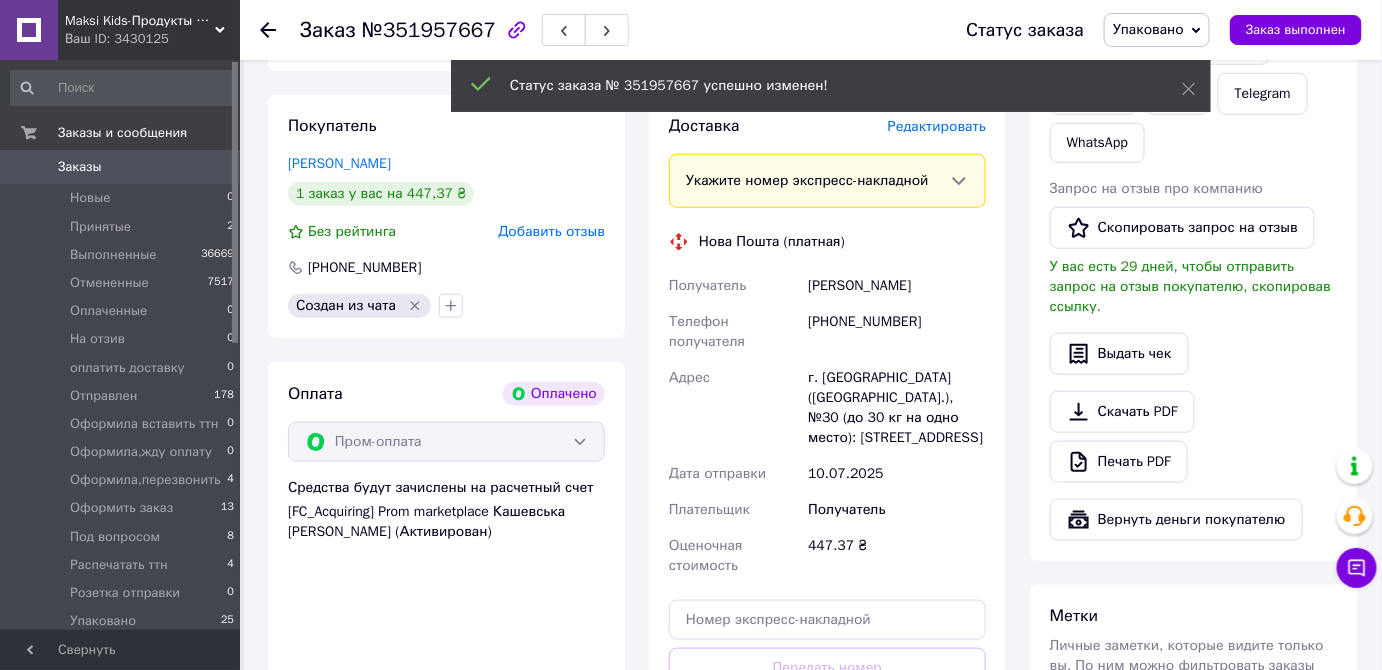 click on "Редактировать" at bounding box center [937, 126] 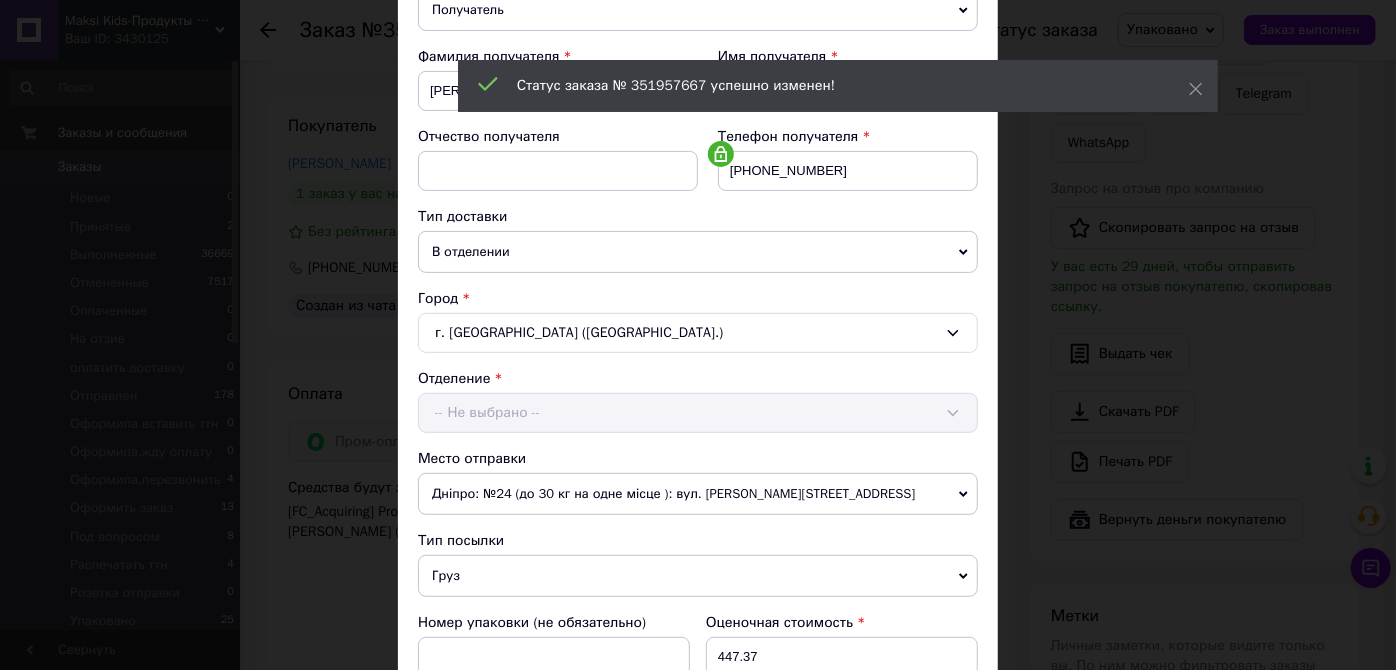 scroll, scrollTop: 363, scrollLeft: 0, axis: vertical 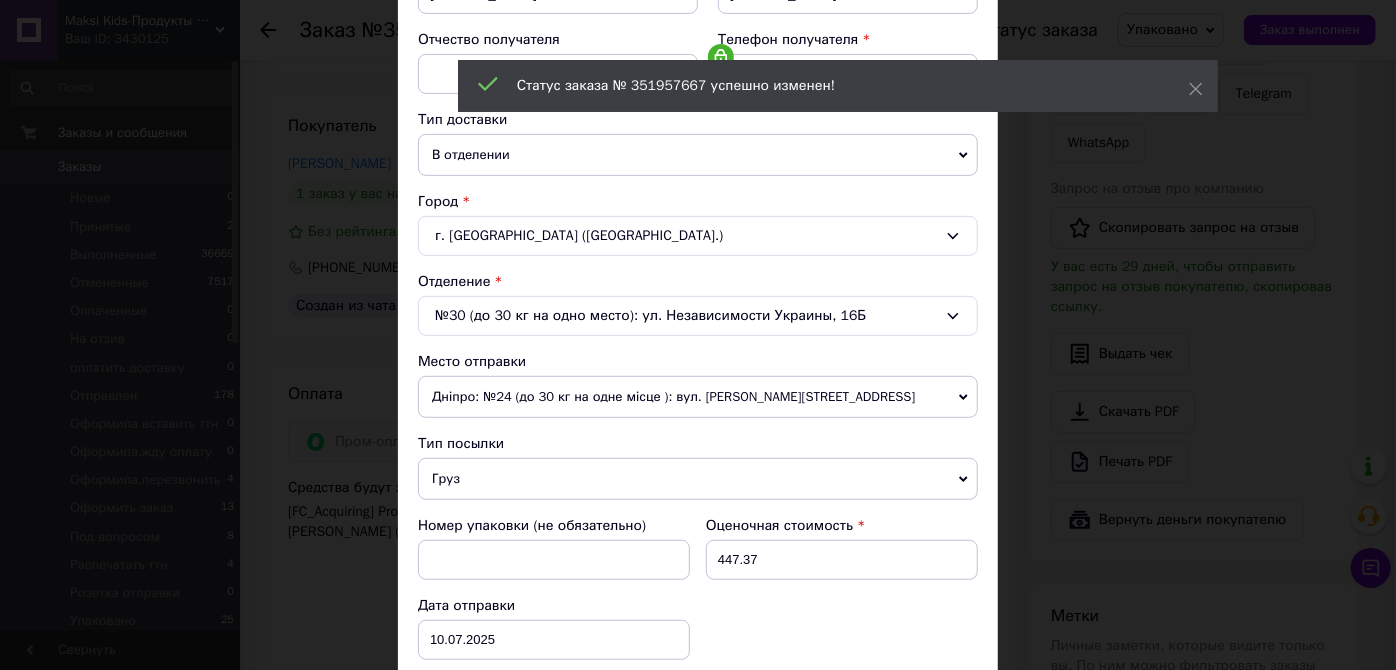 click on "Дніпро: №24 (до 30 кг на одне місце ): вул. Богдана Хмельницького, 25Б" at bounding box center (698, 397) 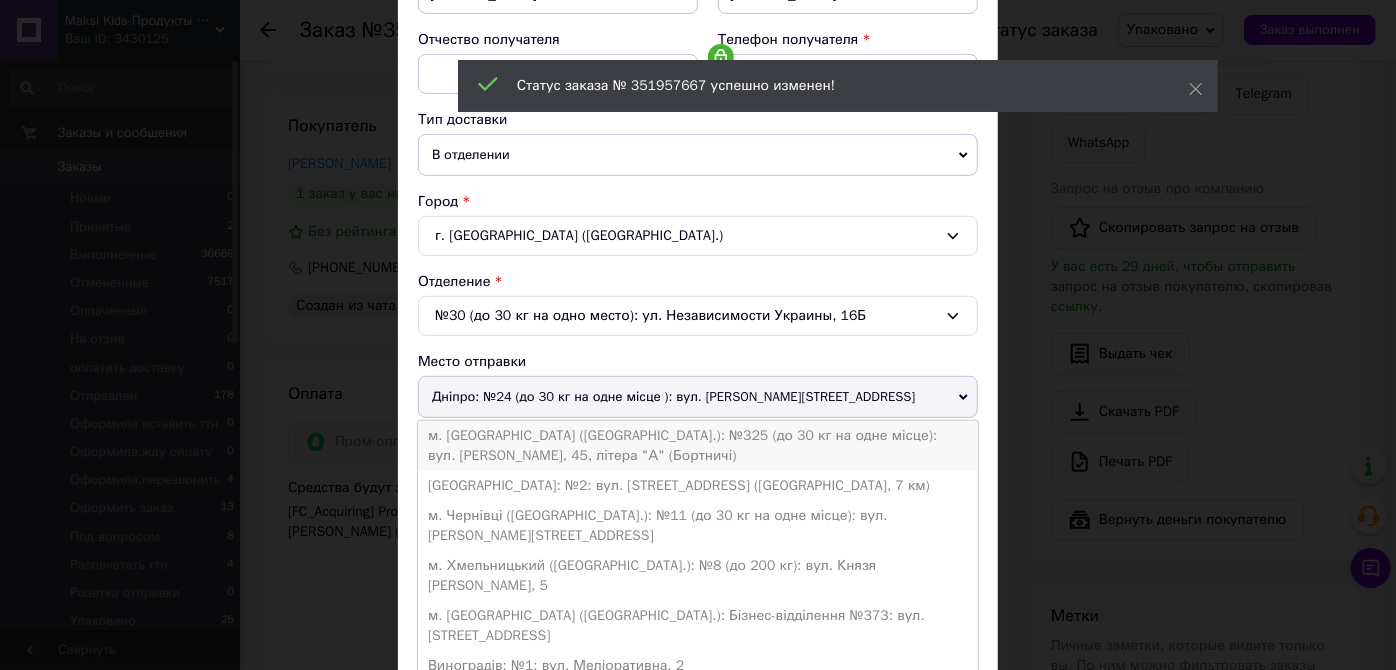click on "м. Київ (Київська обл.): №325 (до 30 кг на одне місце): вул. Євгенія Харченка, 45, літера "А" (Бортничі)" at bounding box center [698, 446] 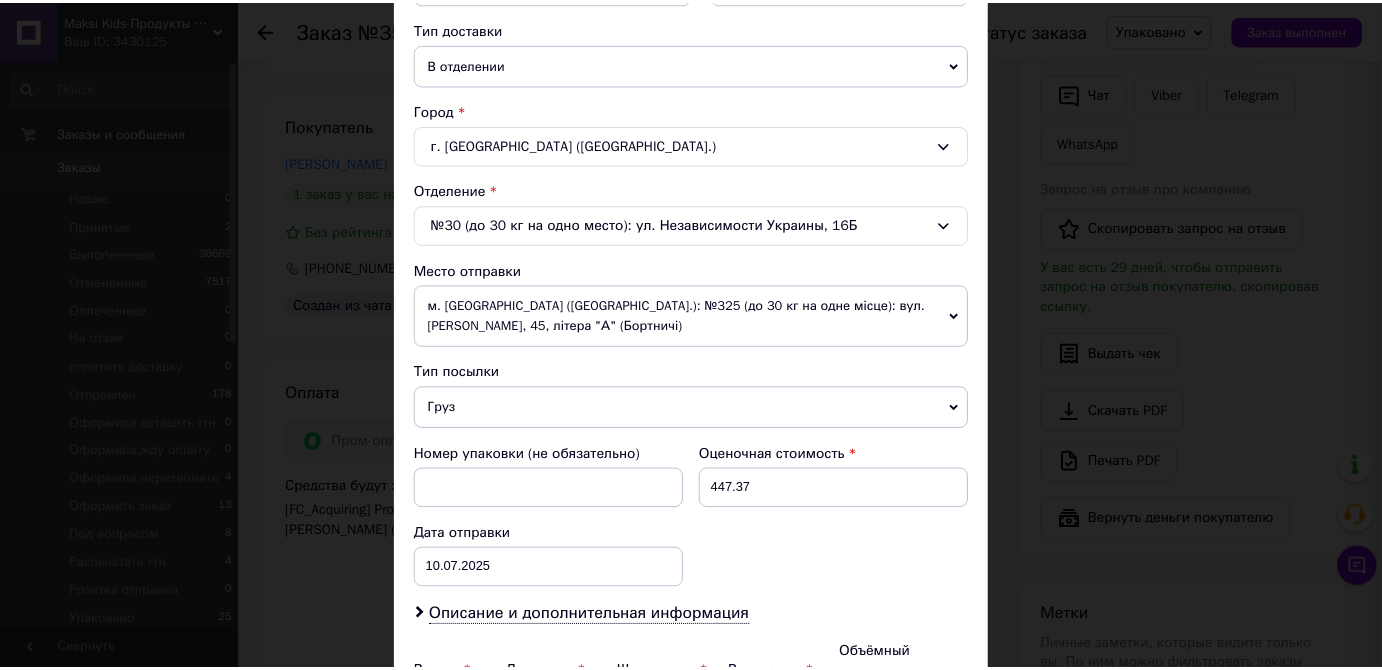 scroll, scrollTop: 670, scrollLeft: 0, axis: vertical 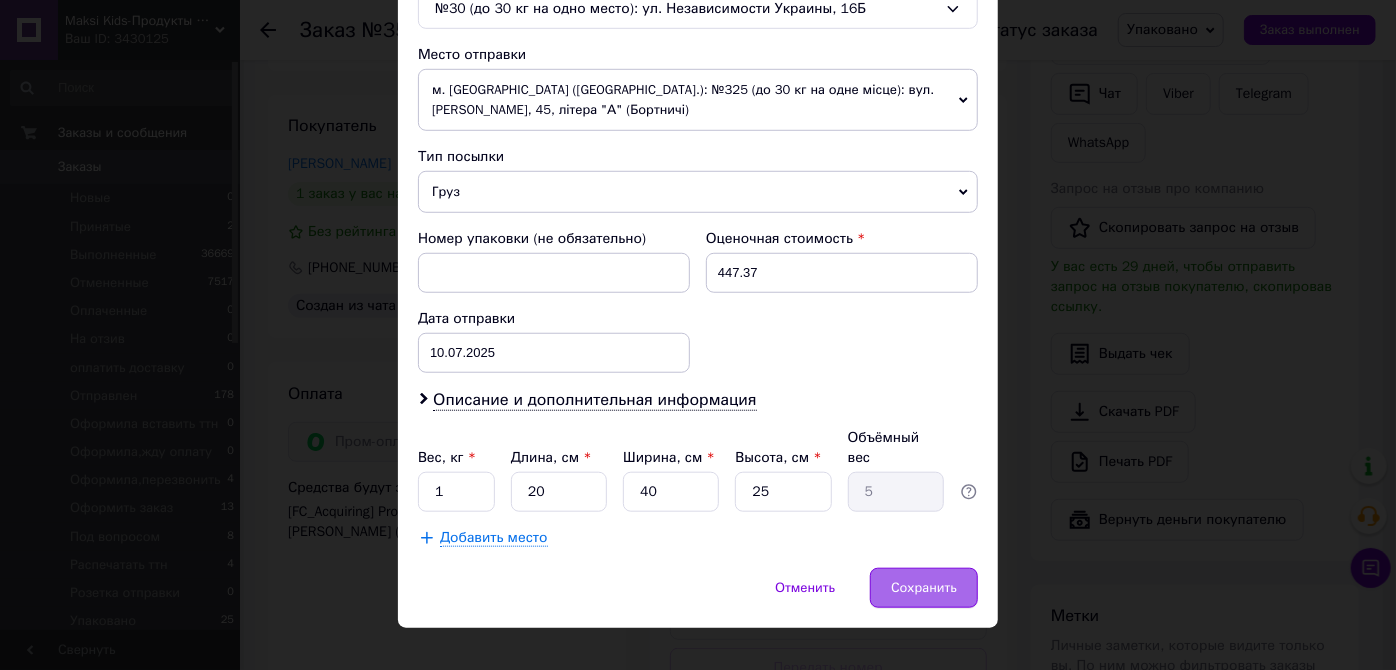 click on "Сохранить" at bounding box center [924, 588] 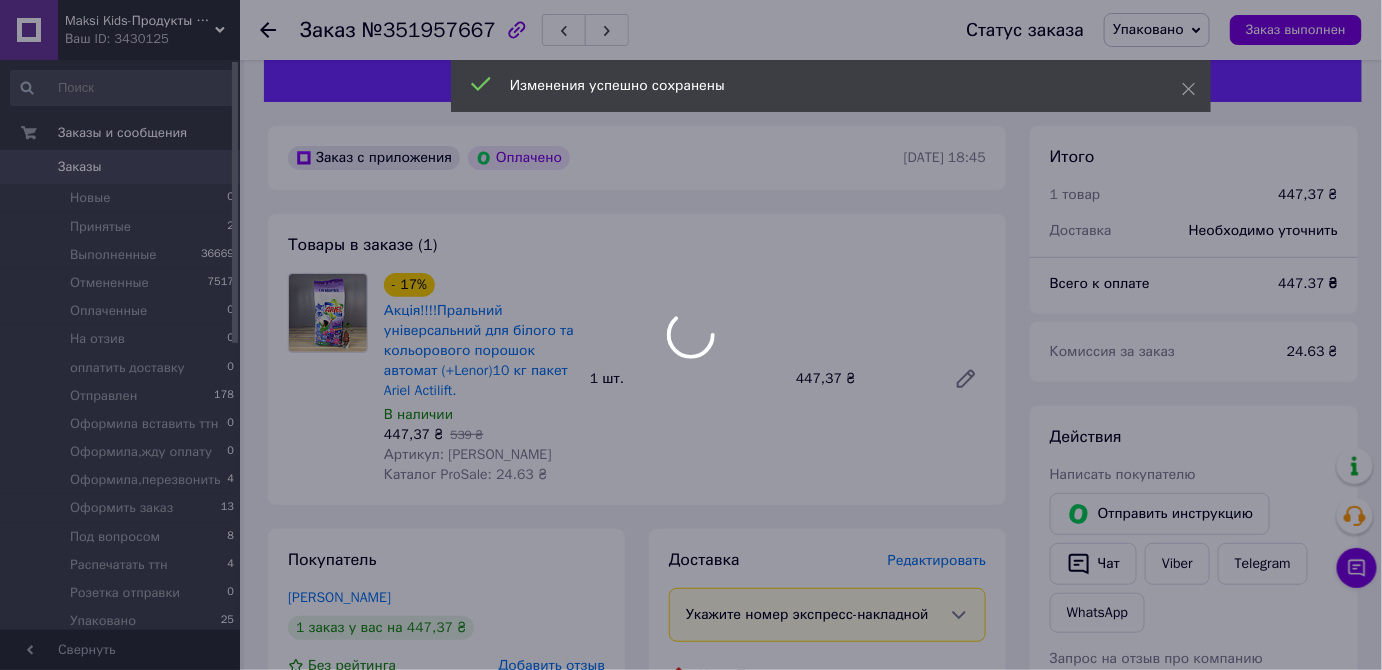 scroll, scrollTop: 0, scrollLeft: 0, axis: both 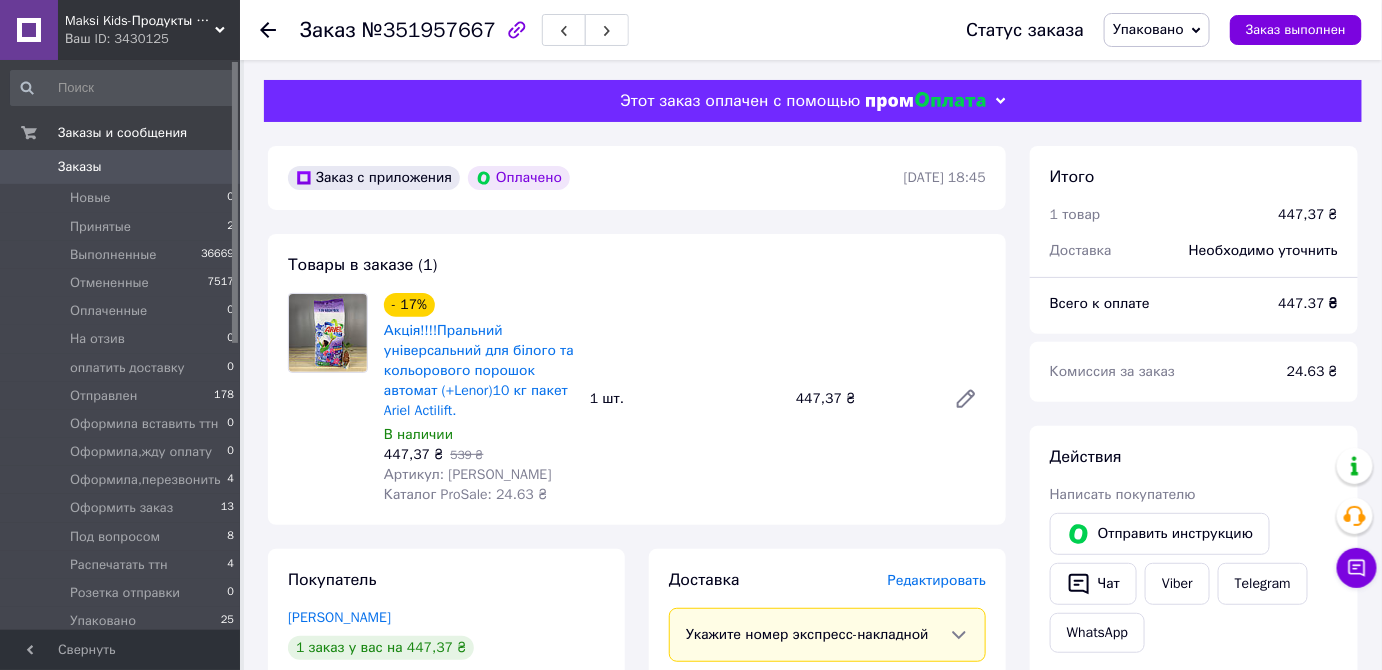 click 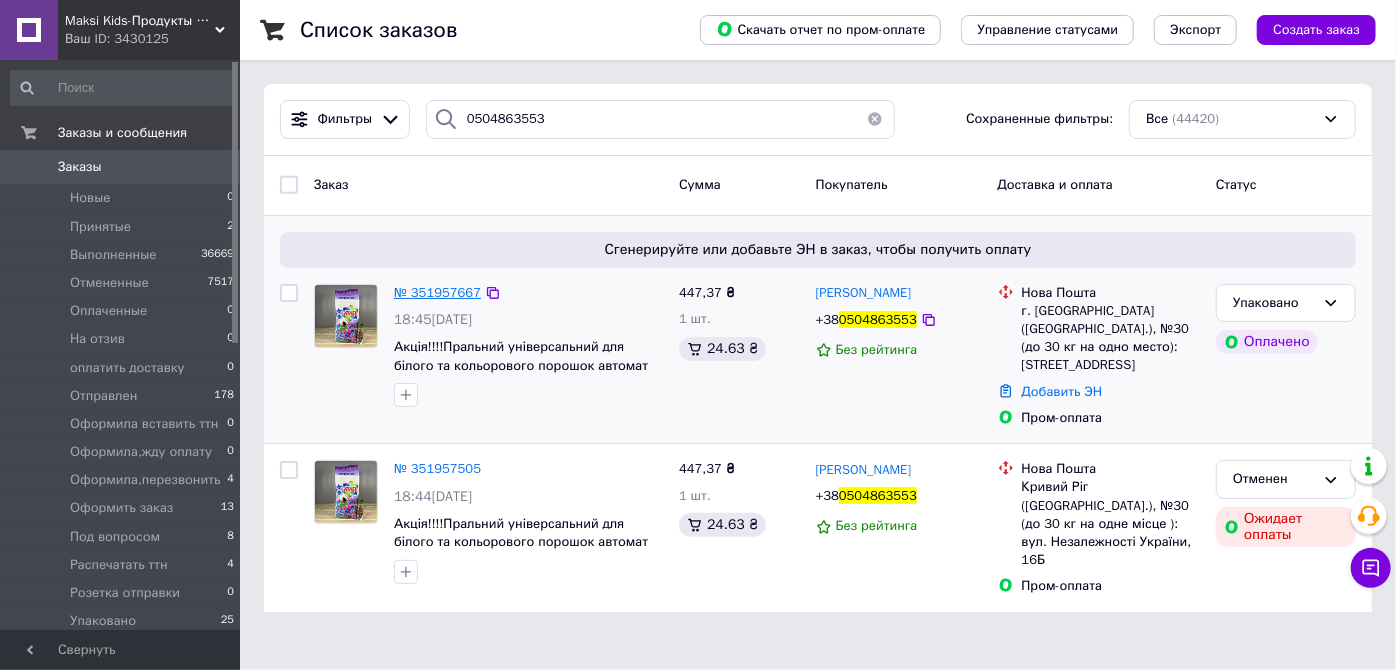 click on "№ 351957667" at bounding box center [437, 292] 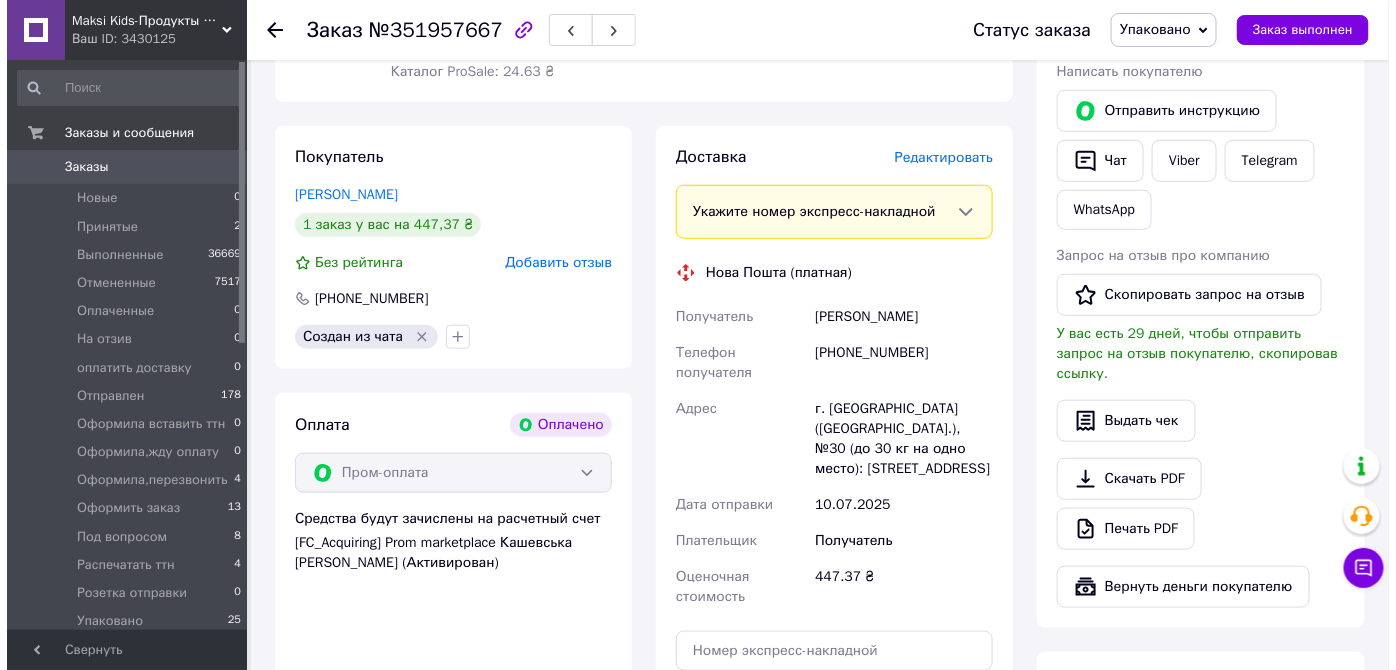 scroll, scrollTop: 454, scrollLeft: 0, axis: vertical 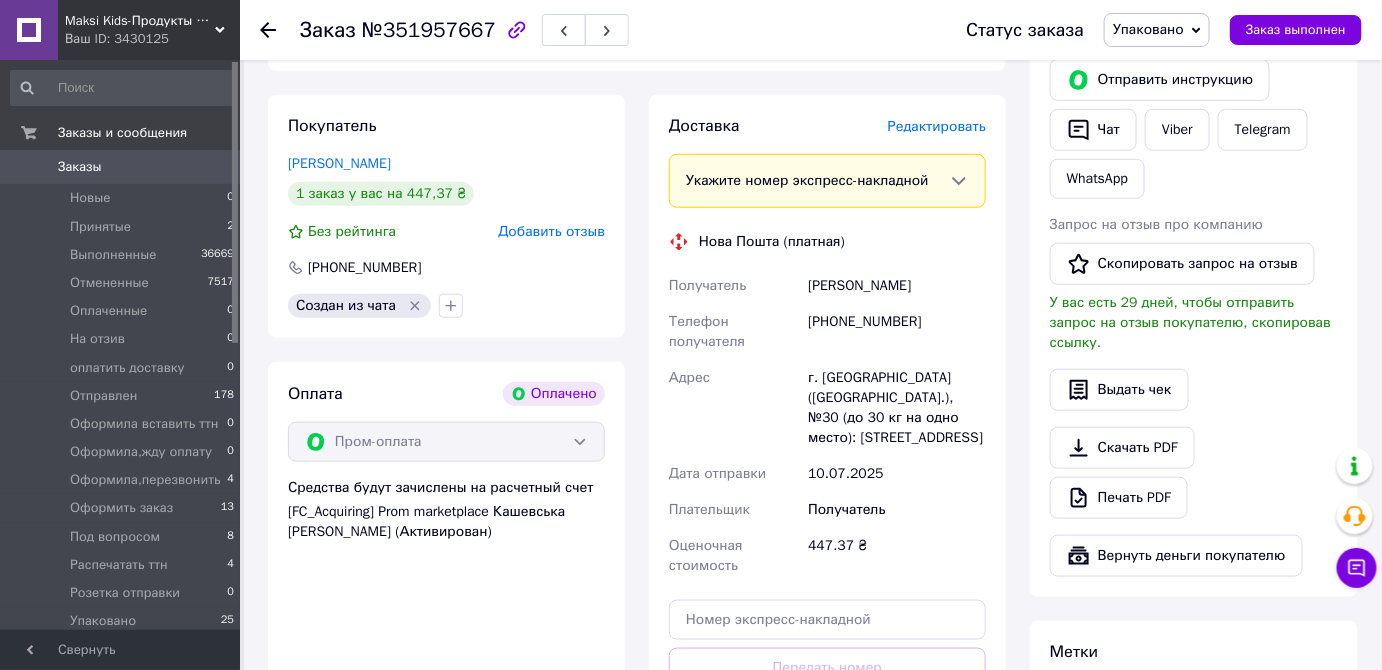 click on "Редактировать" at bounding box center [937, 126] 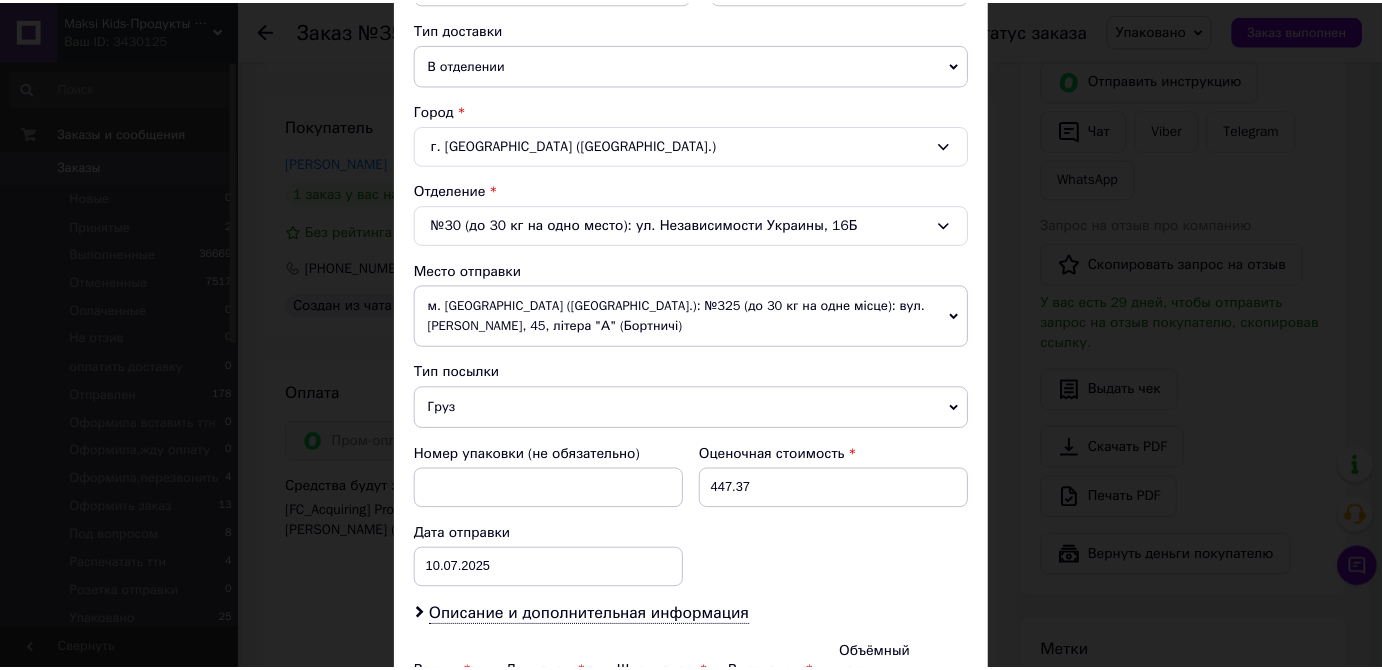 scroll, scrollTop: 636, scrollLeft: 0, axis: vertical 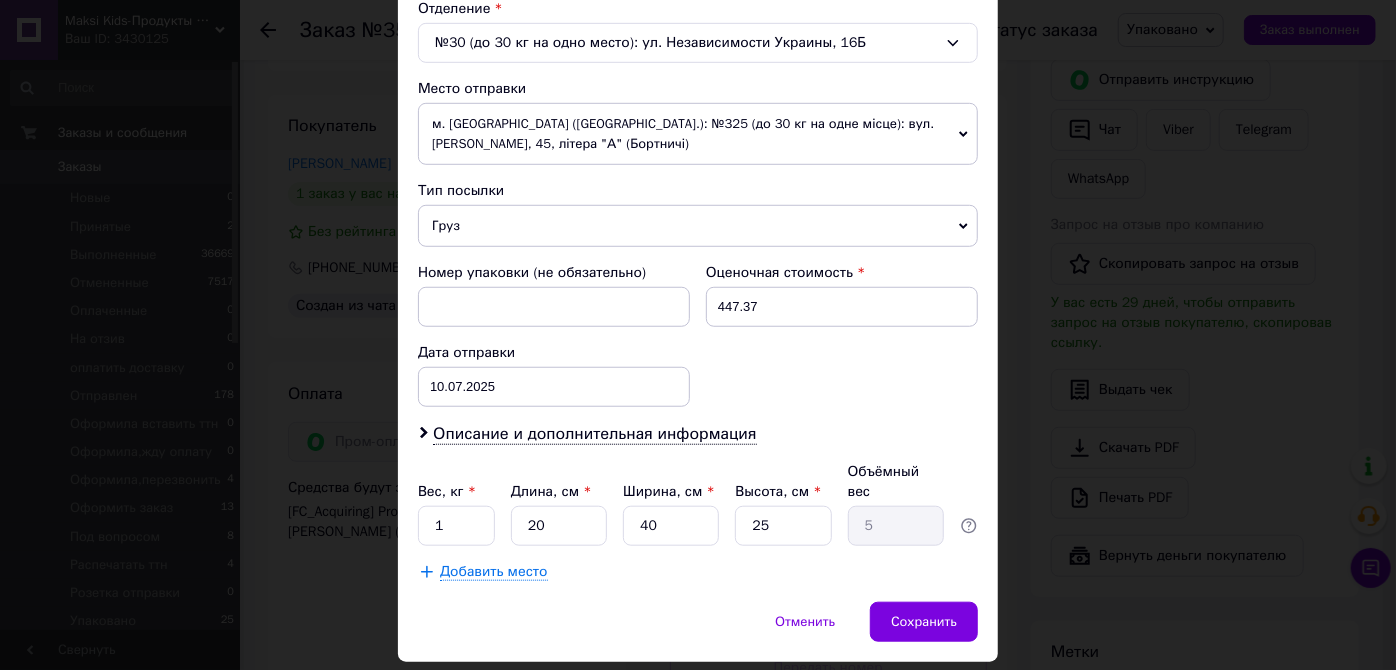 click on "× Редактирование доставки Способ доставки Нова Пошта (платная) Плательщик Получатель Отправитель Фамилия получателя Волик Имя получателя Денис Отчество получателя Телефон получателя +380504863553 Тип доставки В отделении Курьером В почтомате Город г. Кривой Рог (Днепропетровская обл.) Отделение №30 (до 30 кг на одно место): ул. Независимости Украины, 16Б Место отправки м. Київ (Київська обл.): №325 (до 30 кг на одне місце): вул. Євгенія Харченка, 45, літера "А" (Бортничі) Дніпро: №24 (до 30 кг на одне місце ): вул. Богдана Хмельницького, 25Б Виноградів: №1: вул. Меліоративна, 2 < > <" at bounding box center (698, 335) 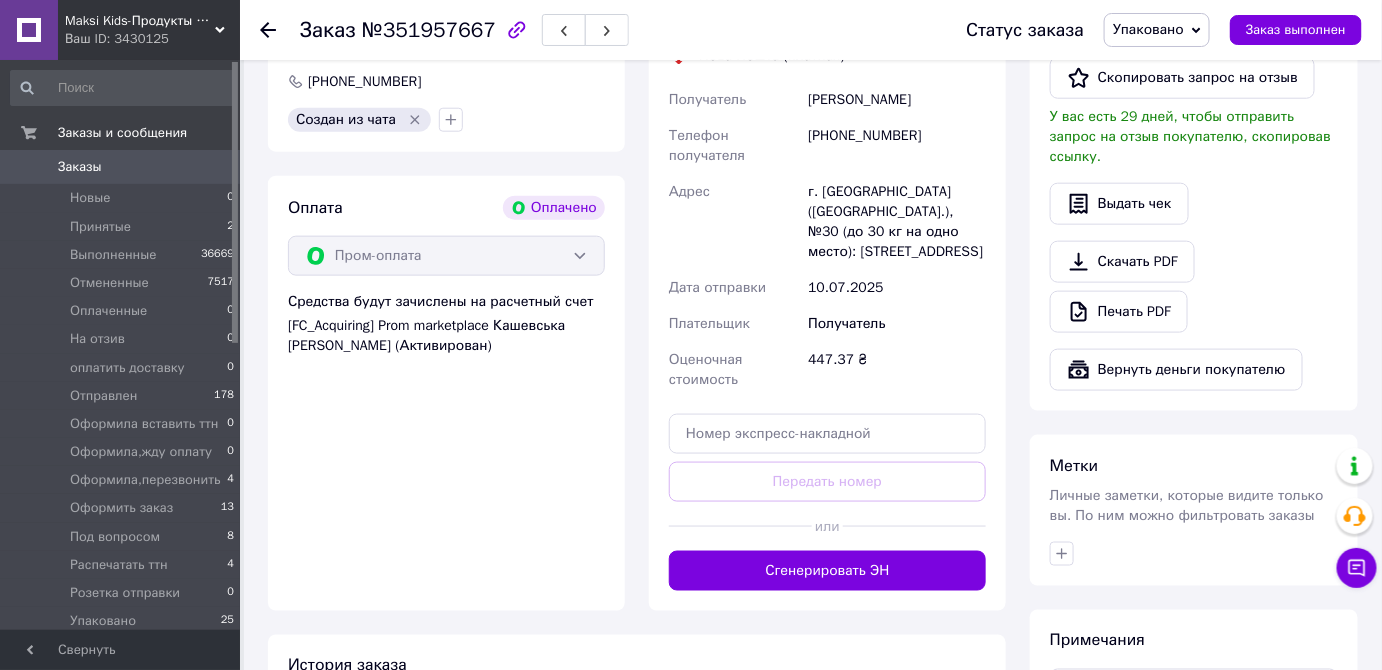 scroll, scrollTop: 818, scrollLeft: 0, axis: vertical 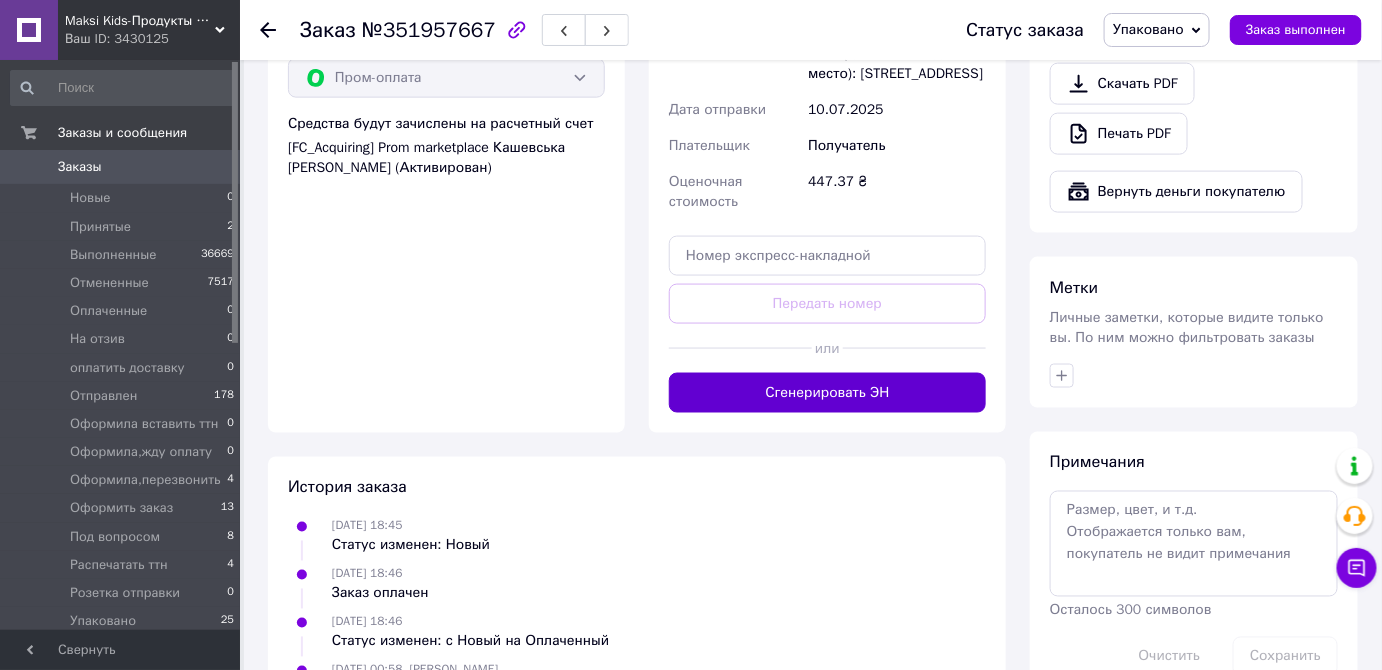 click on "Сгенерировать ЭН" at bounding box center [827, 393] 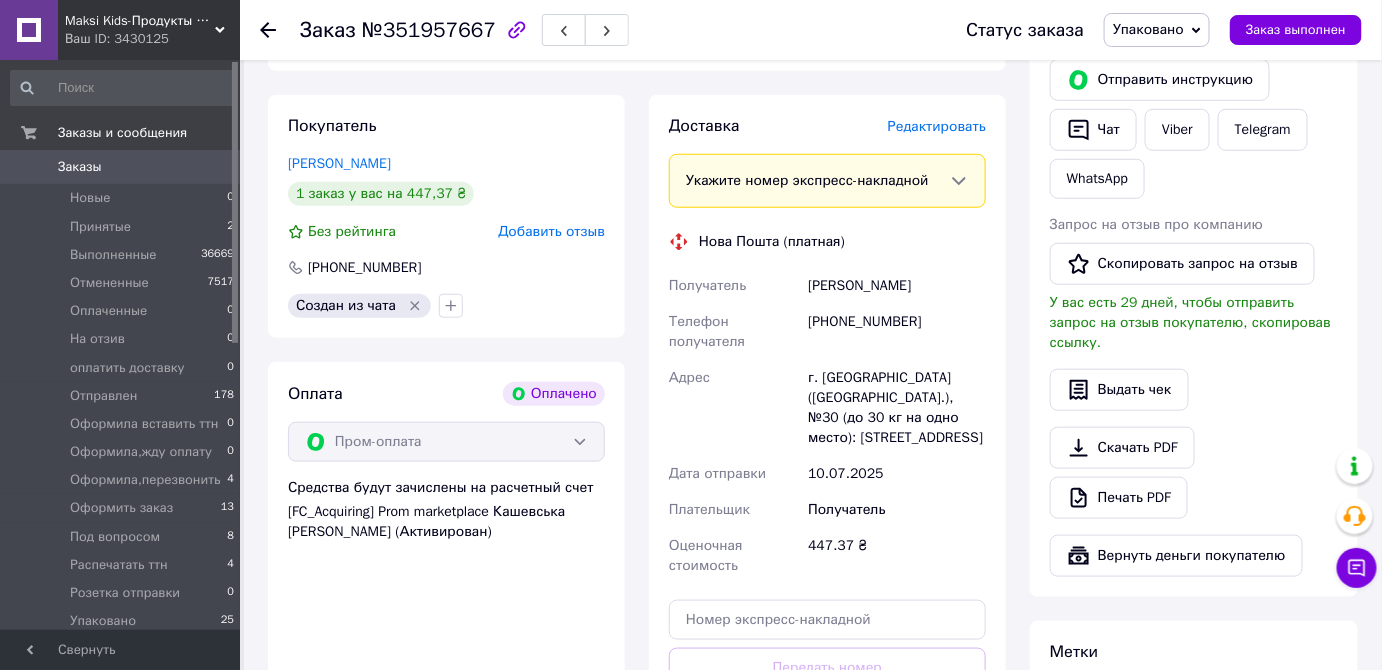 scroll, scrollTop: 0, scrollLeft: 0, axis: both 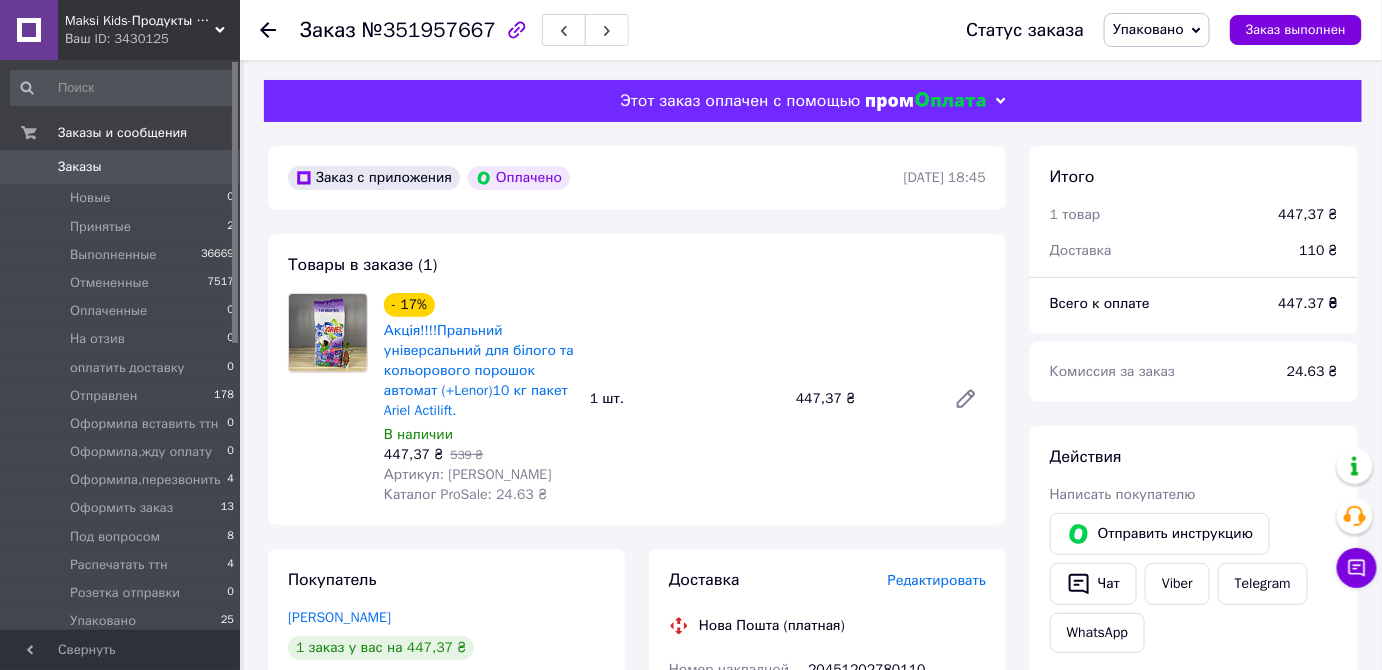 click 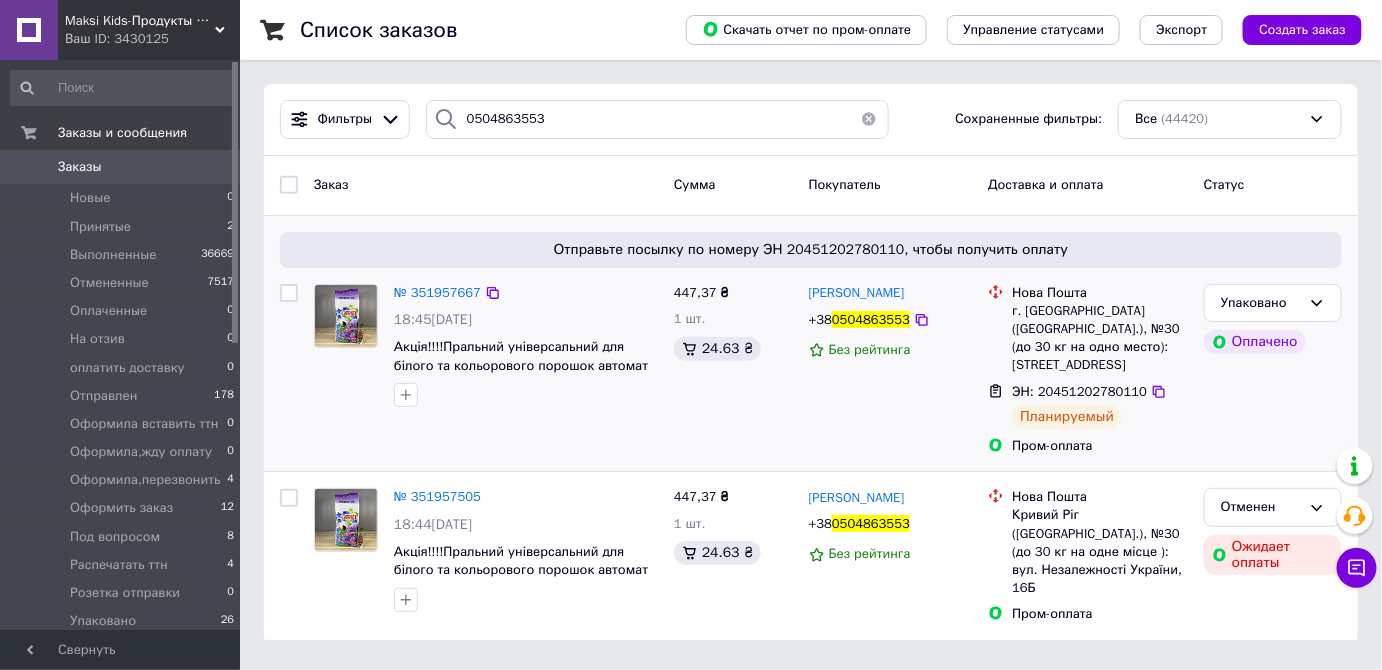 scroll, scrollTop: 10, scrollLeft: 0, axis: vertical 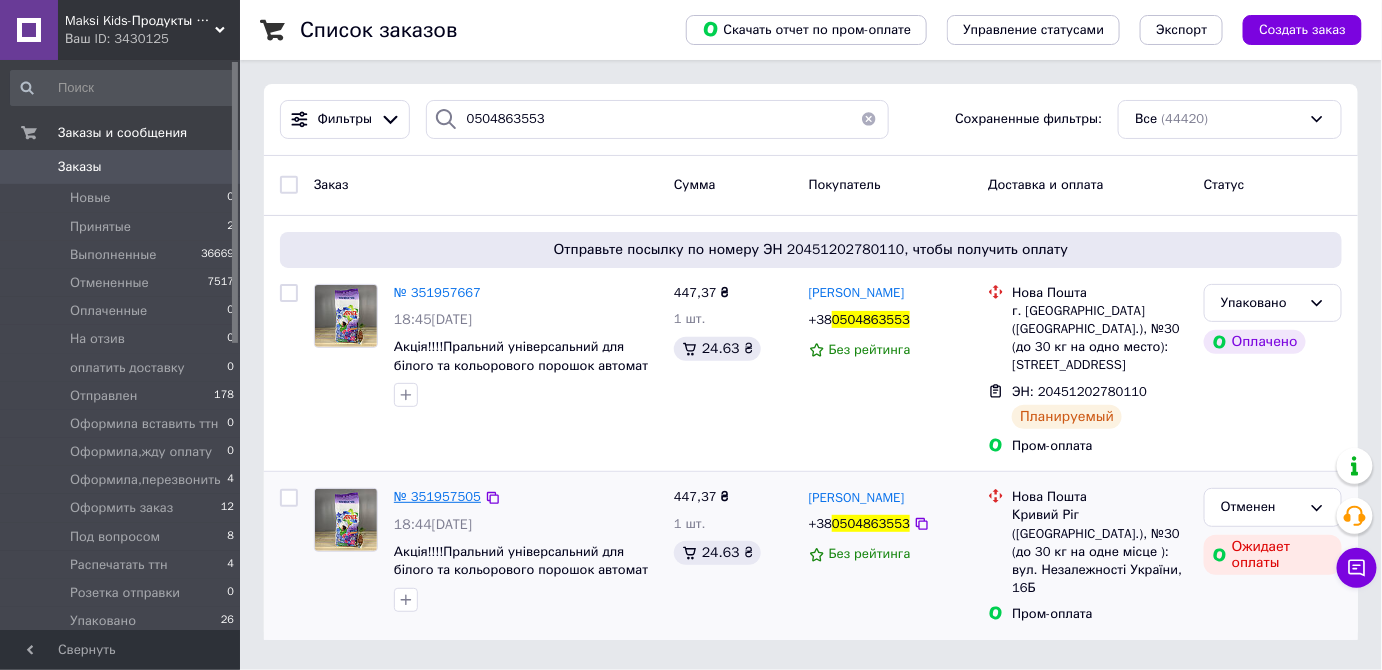 click on "№ 351957505" at bounding box center [437, 496] 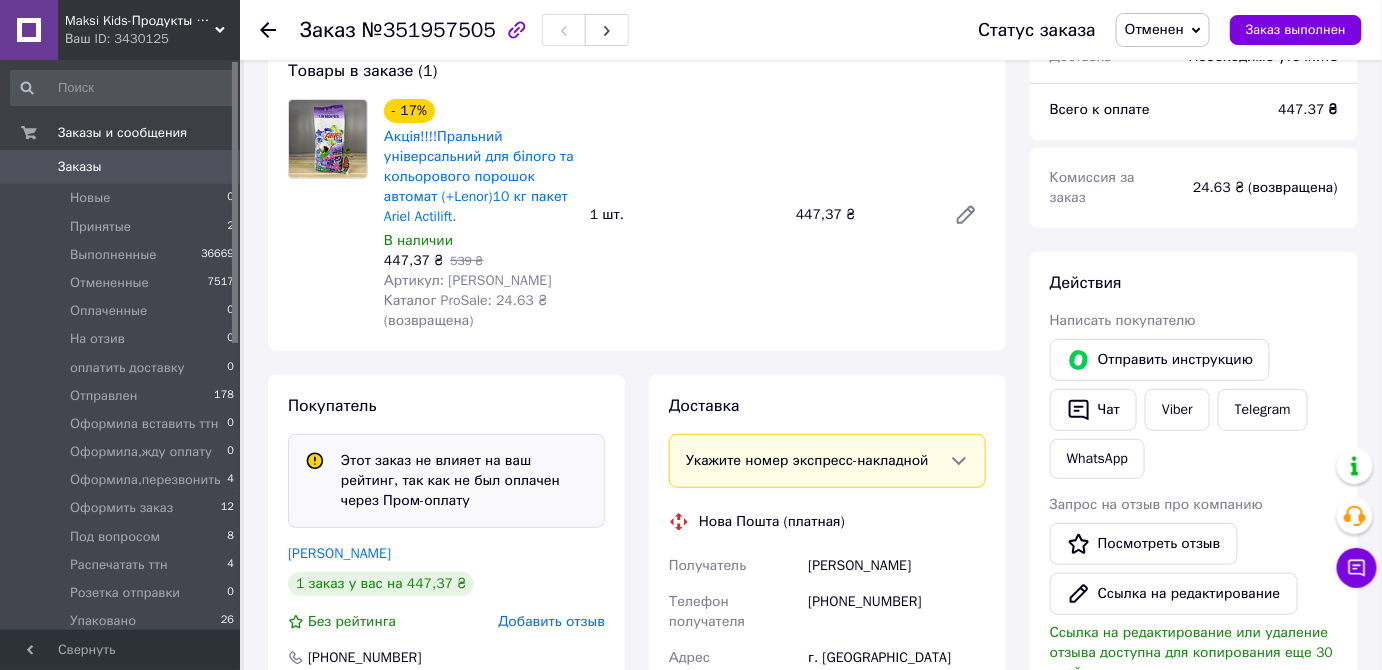 scroll, scrollTop: 454, scrollLeft: 0, axis: vertical 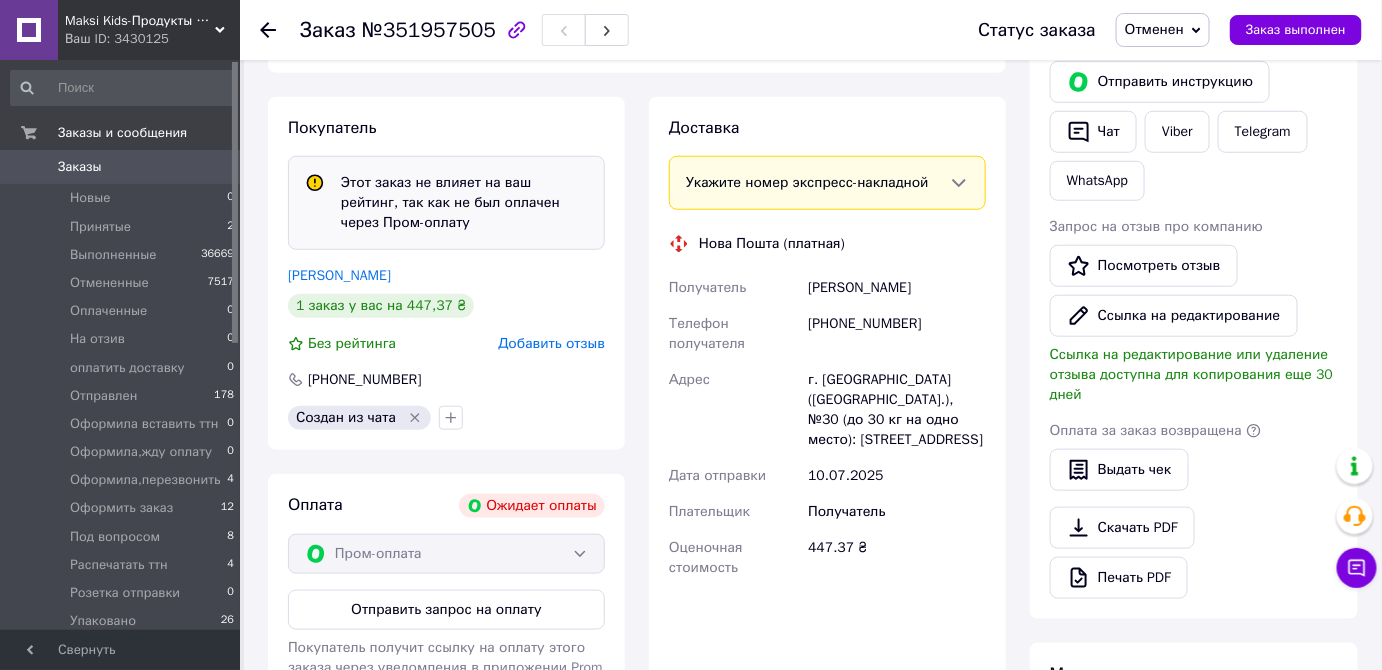 click at bounding box center (268, 30) 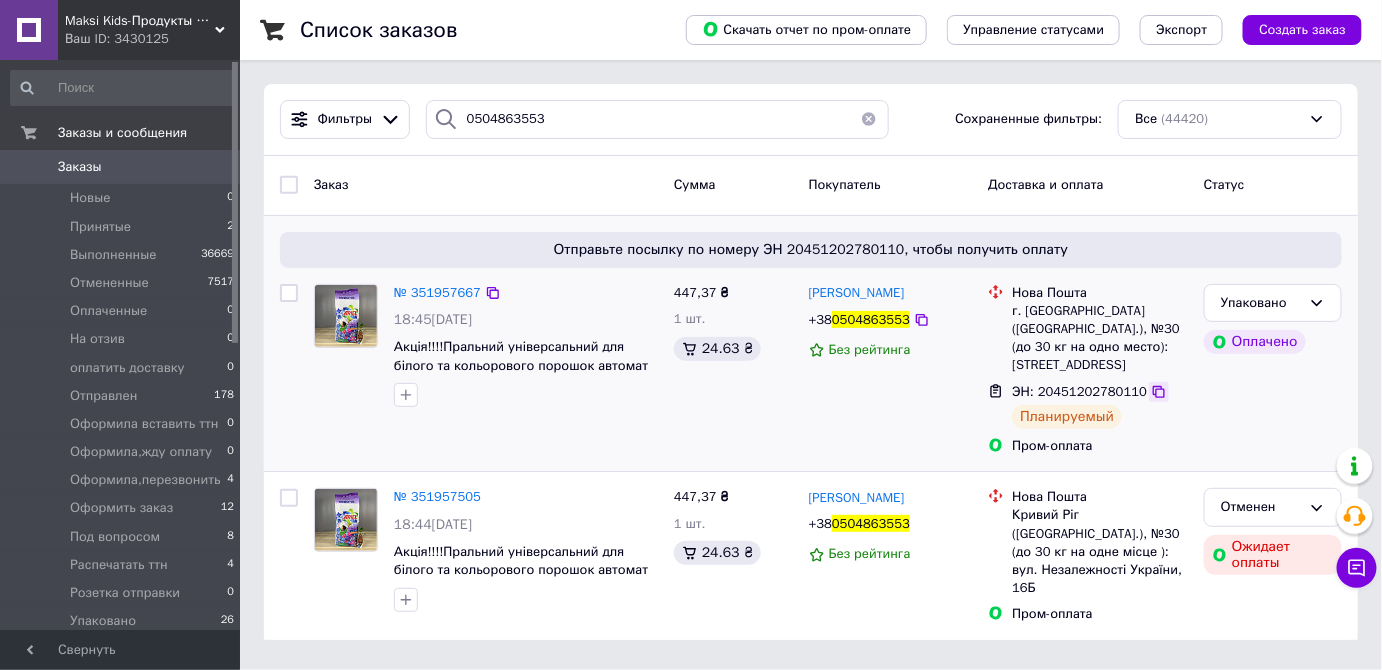 click 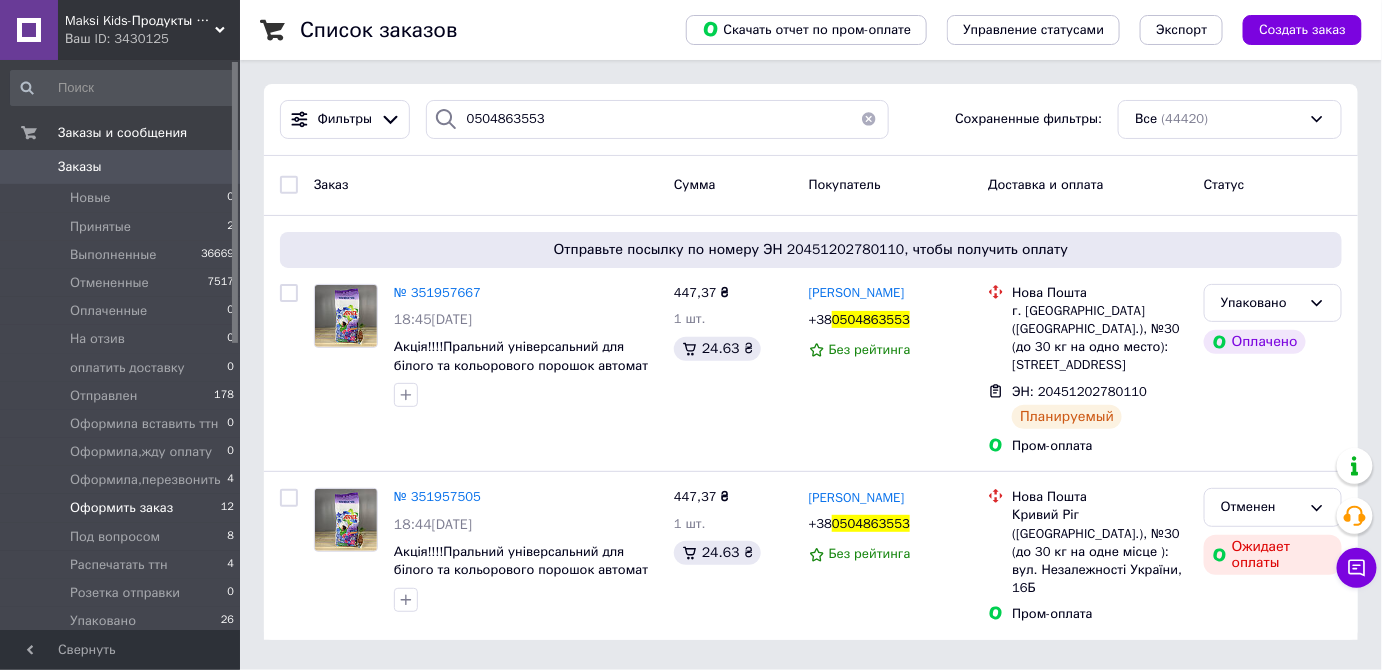 click on "Оформить заказ 12" at bounding box center (123, 508) 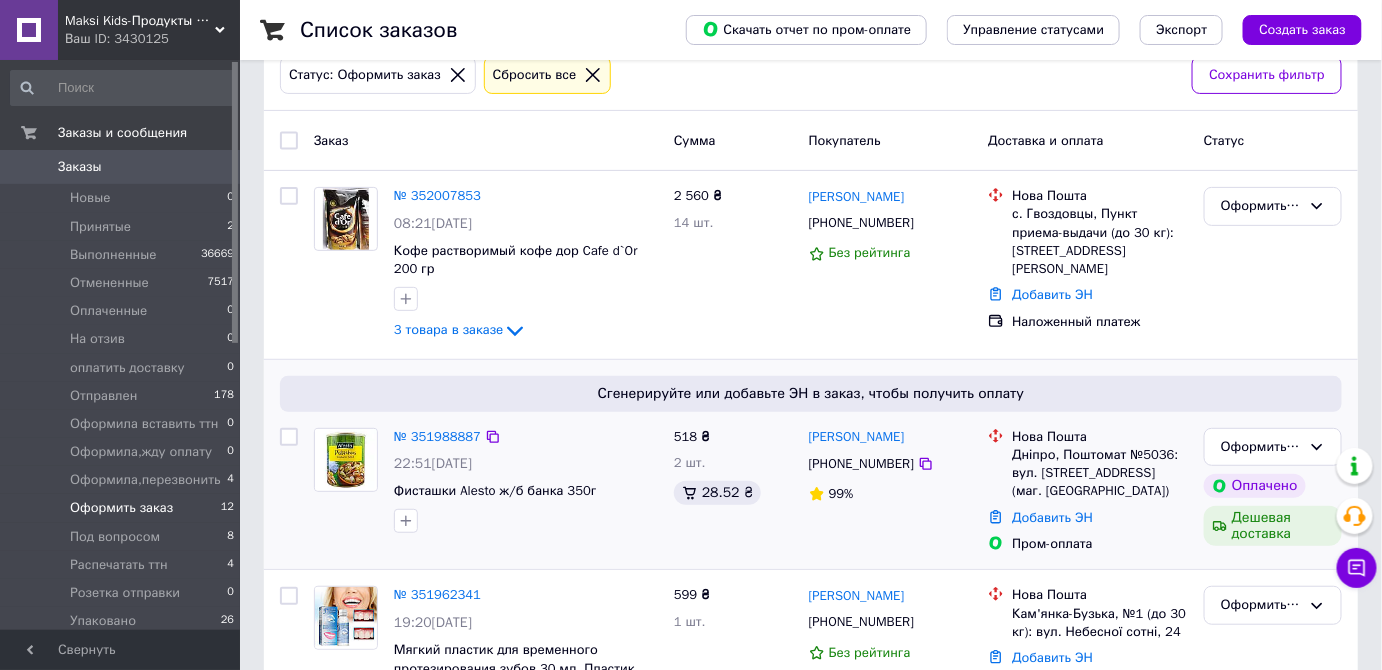 scroll, scrollTop: 272, scrollLeft: 0, axis: vertical 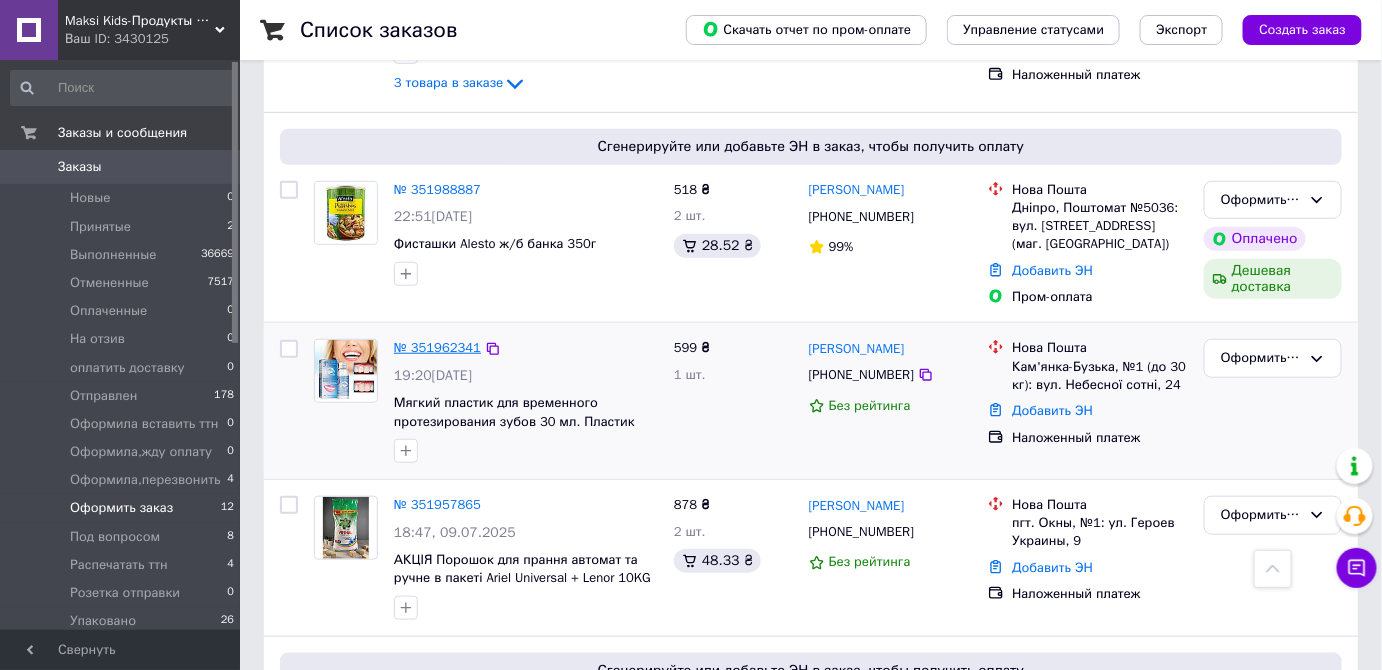click on "№ 351962341" at bounding box center [437, 347] 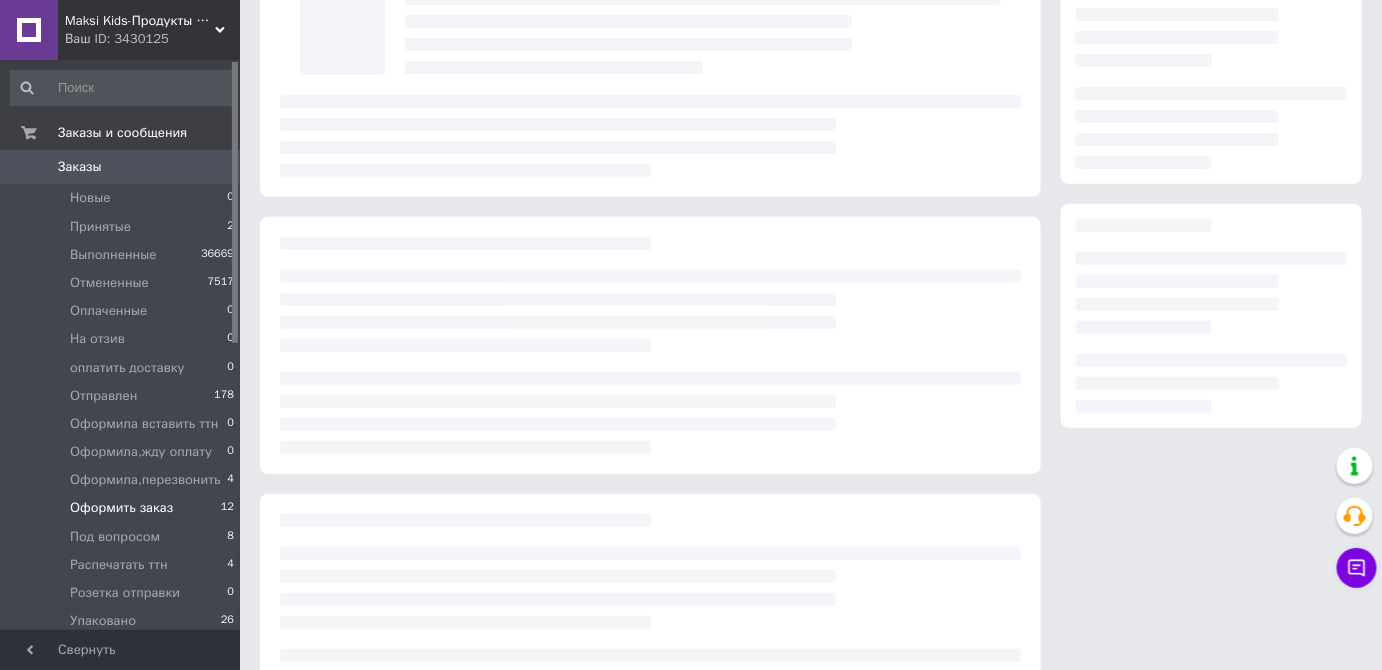 scroll, scrollTop: 61, scrollLeft: 0, axis: vertical 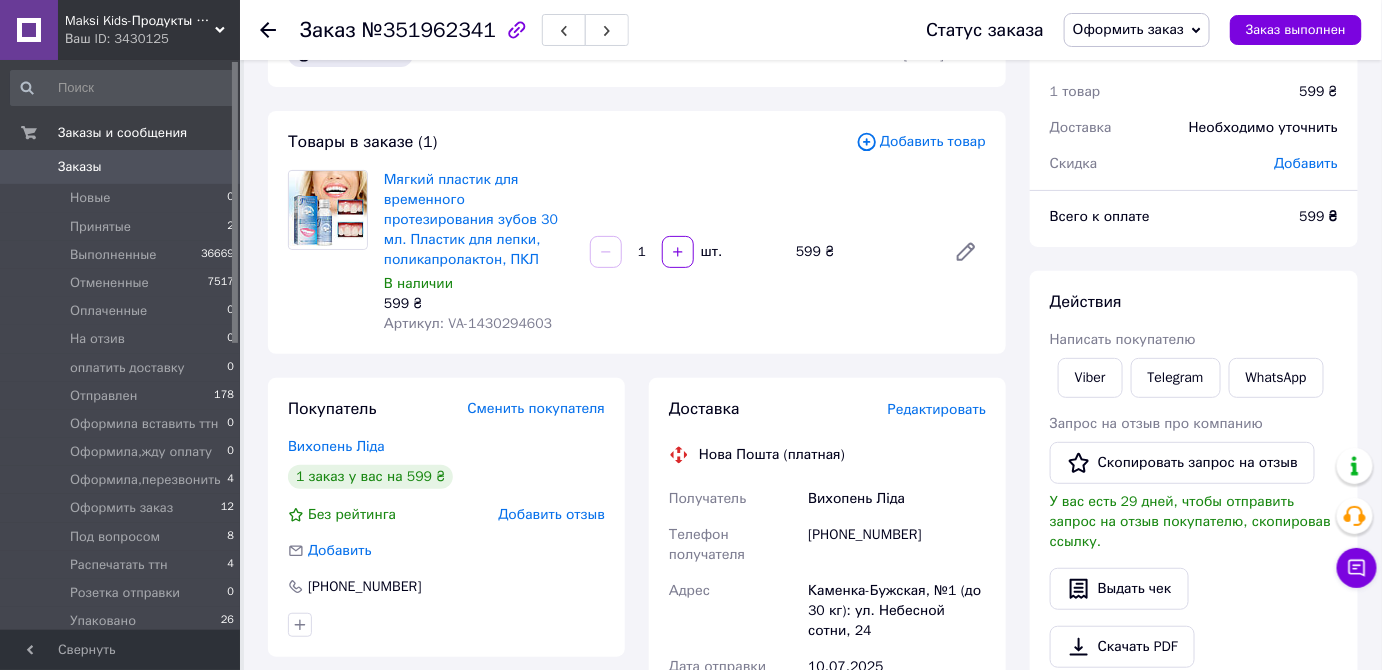 click on "Оформить заказ" at bounding box center [1128, 29] 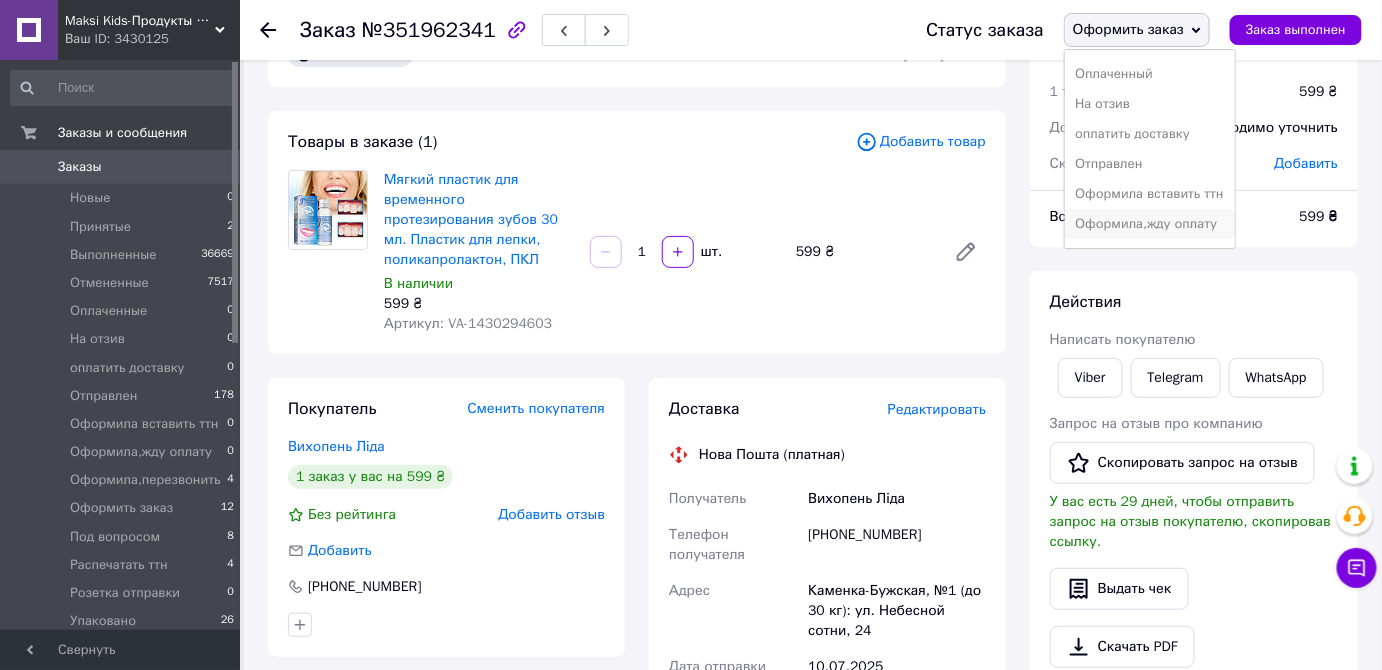scroll, scrollTop: 181, scrollLeft: 0, axis: vertical 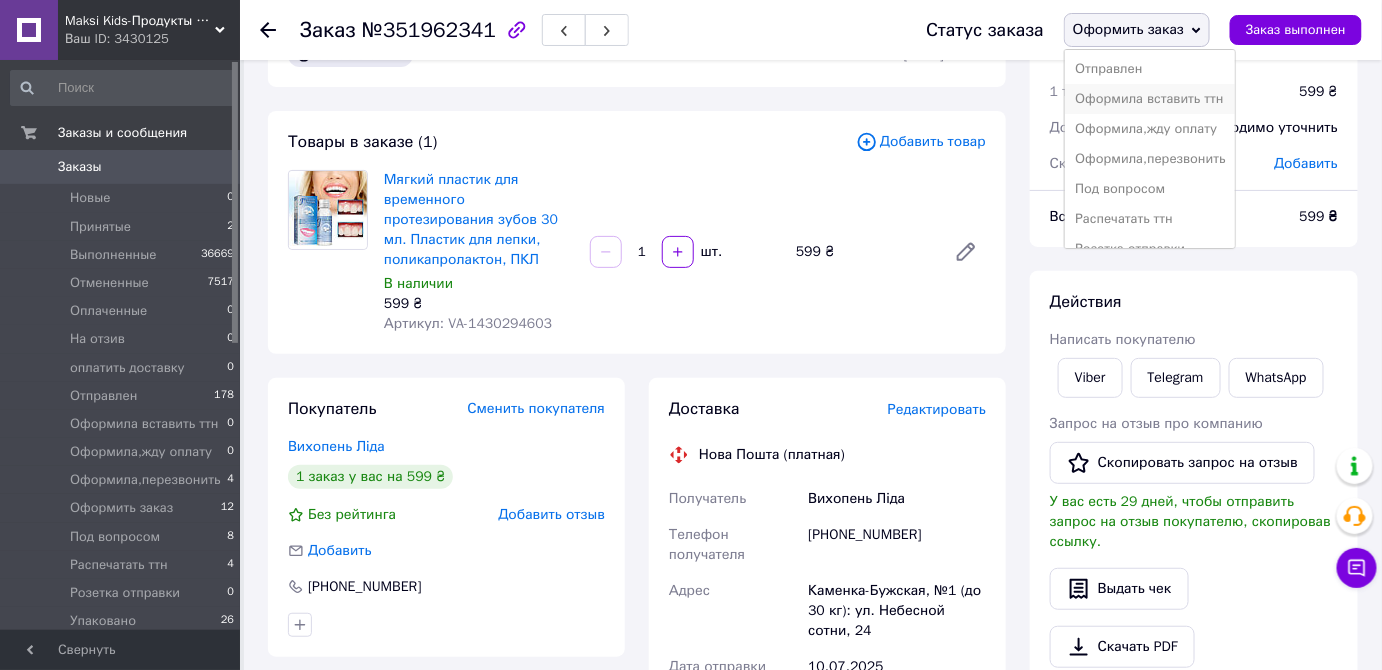 click on "Оформила вставить ттн" at bounding box center (1150, 99) 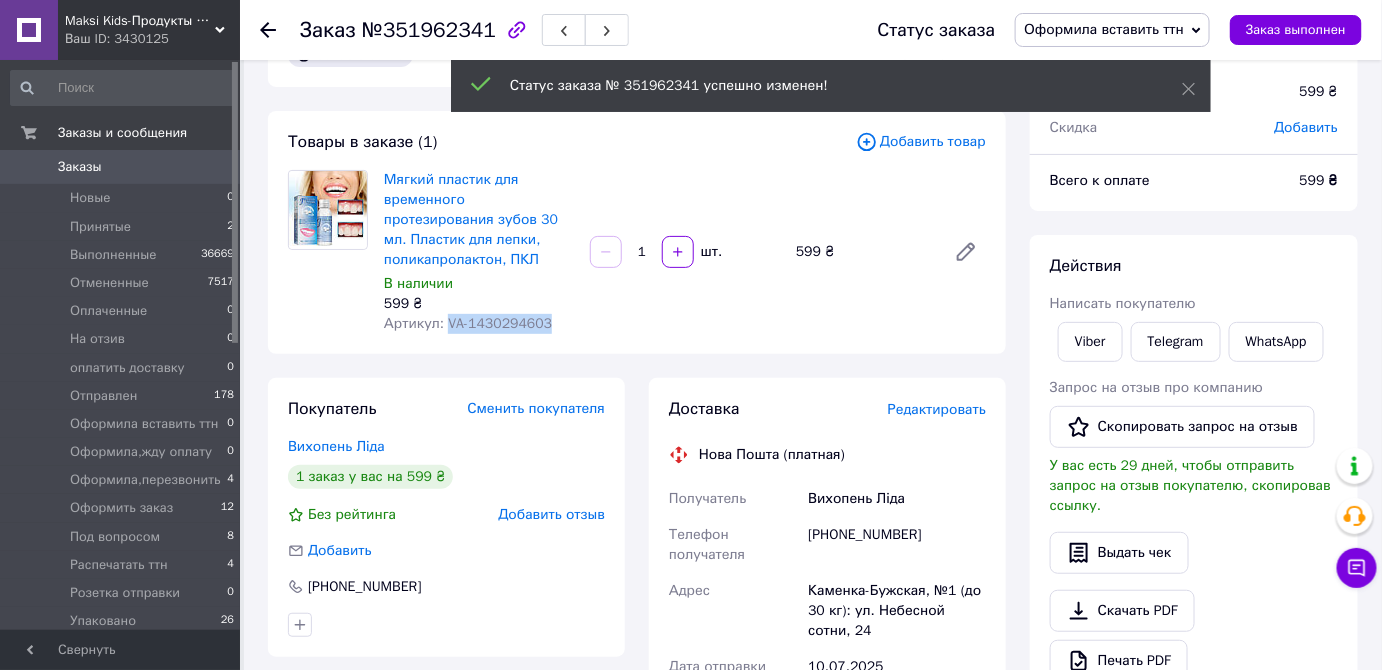drag, startPoint x: 443, startPoint y: 320, endPoint x: 565, endPoint y: 331, distance: 122.494896 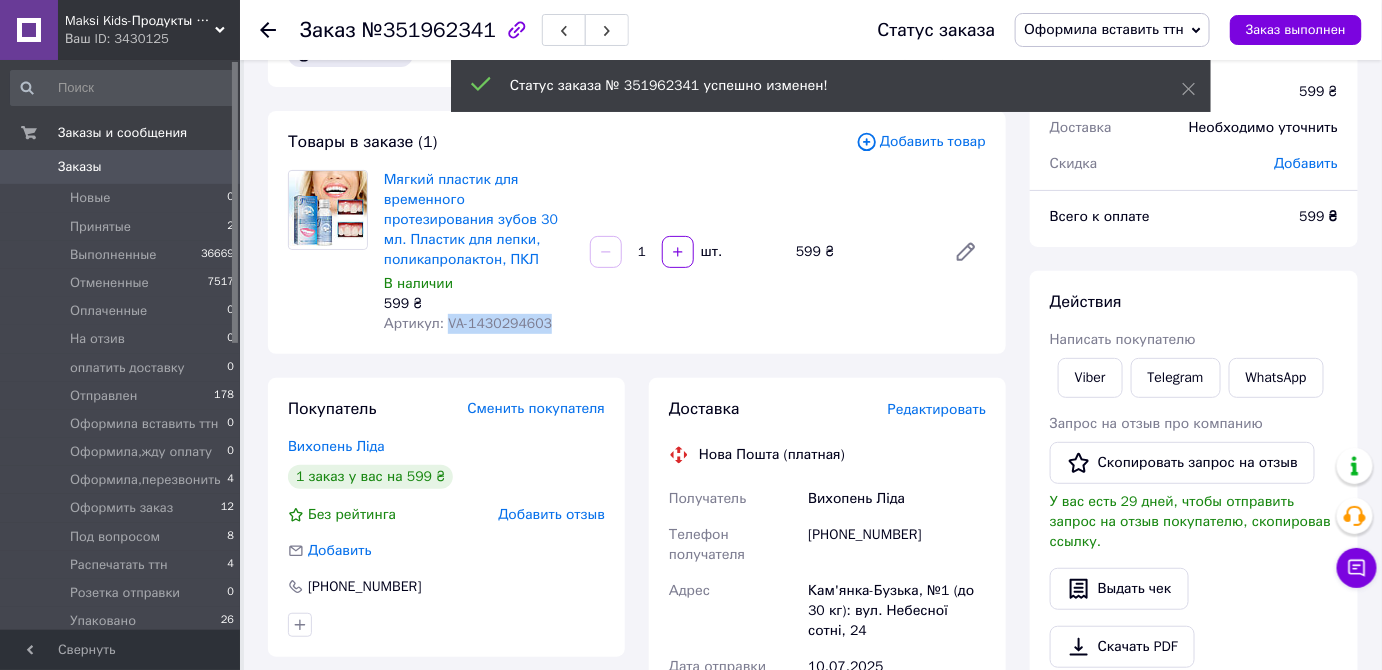 copy on "VA-1430294603" 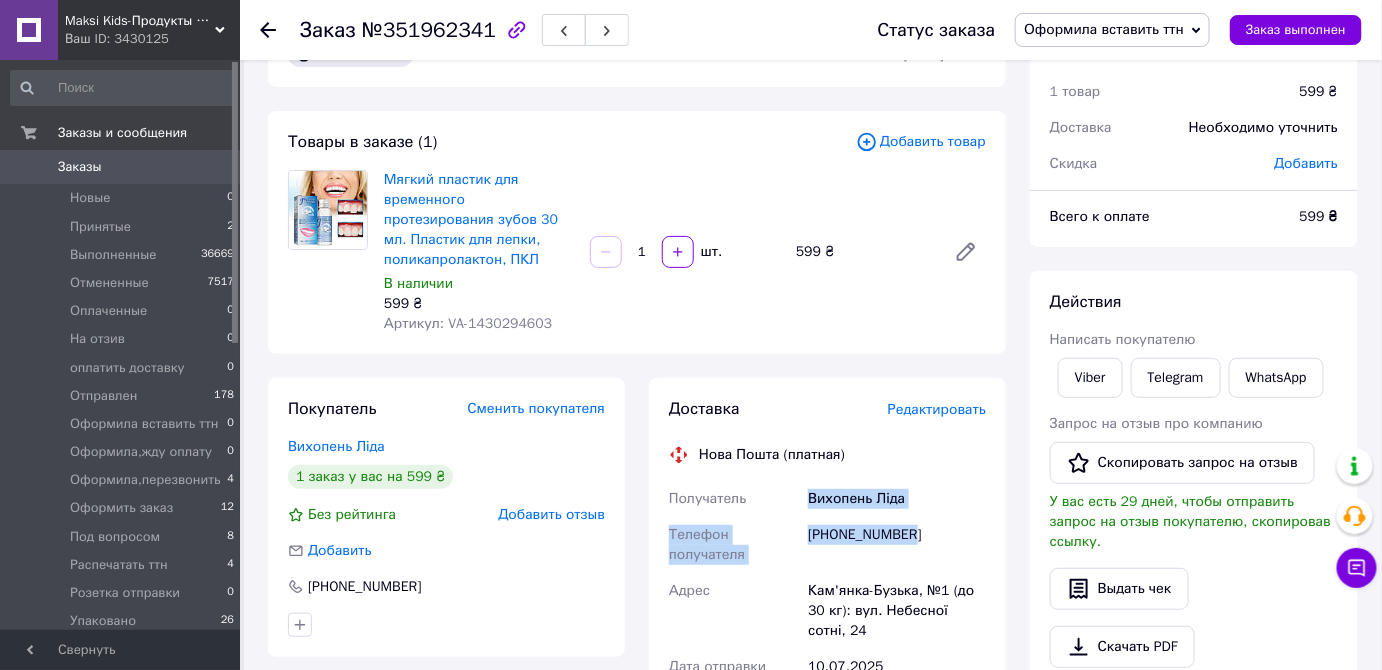 drag, startPoint x: 777, startPoint y: 480, endPoint x: 932, endPoint y: 544, distance: 167.69318 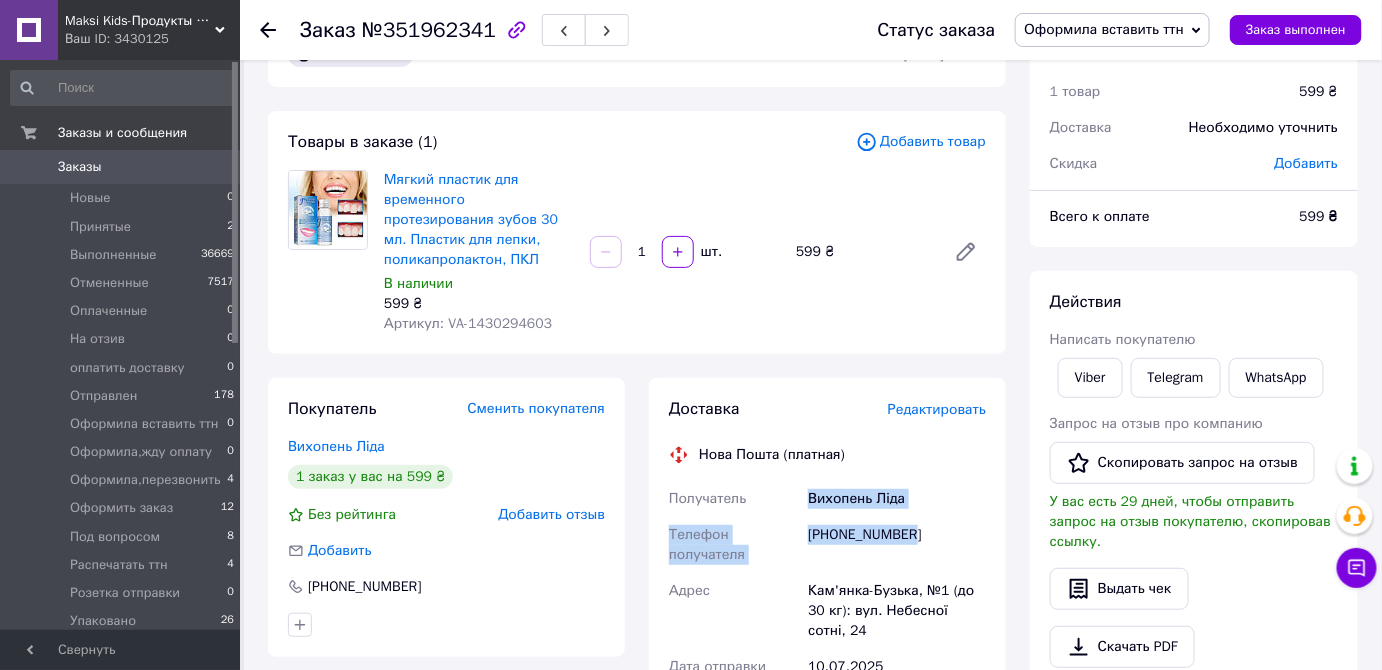 scroll, scrollTop: 334, scrollLeft: 0, axis: vertical 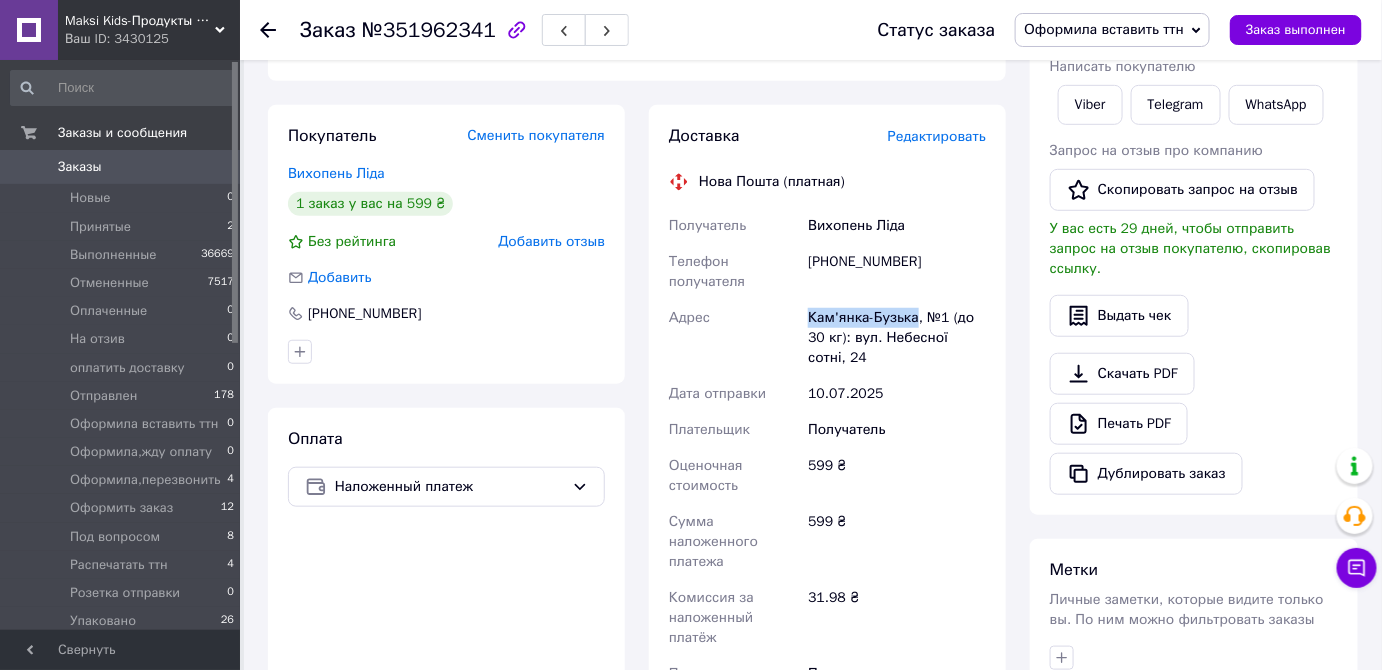 drag, startPoint x: 807, startPoint y: 312, endPoint x: 914, endPoint y: 312, distance: 107 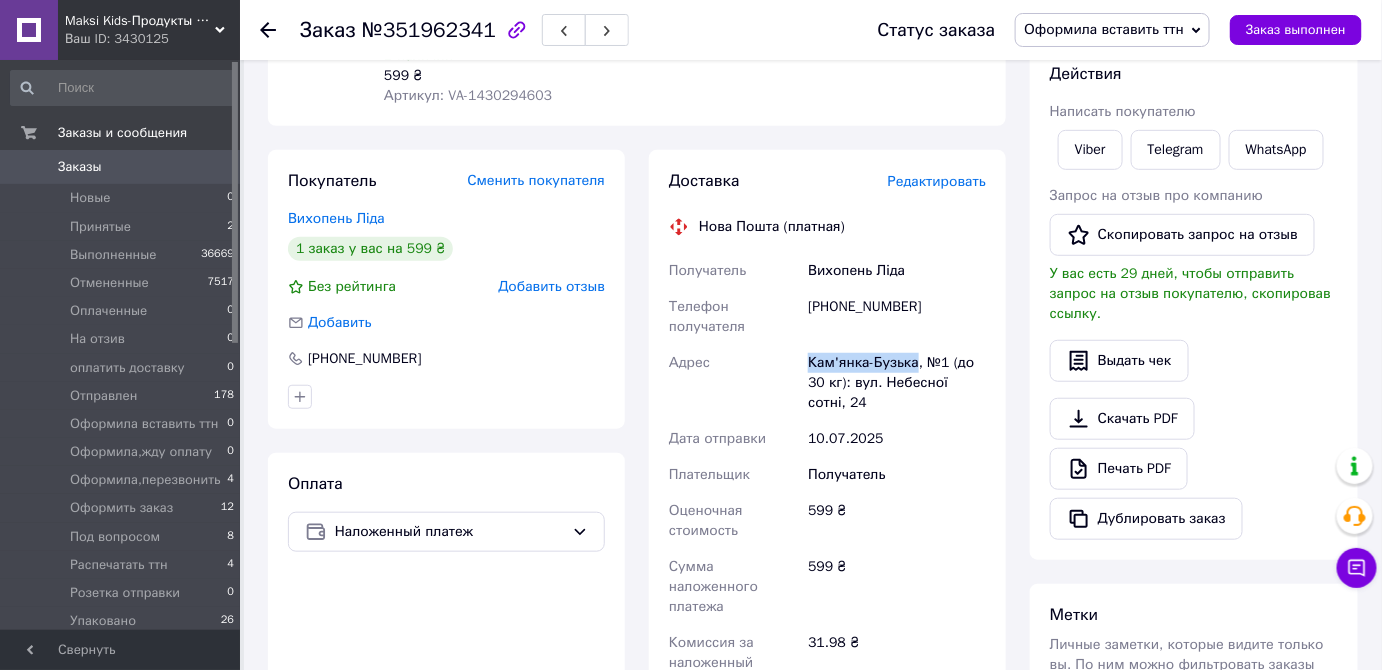 scroll, scrollTop: 0, scrollLeft: 0, axis: both 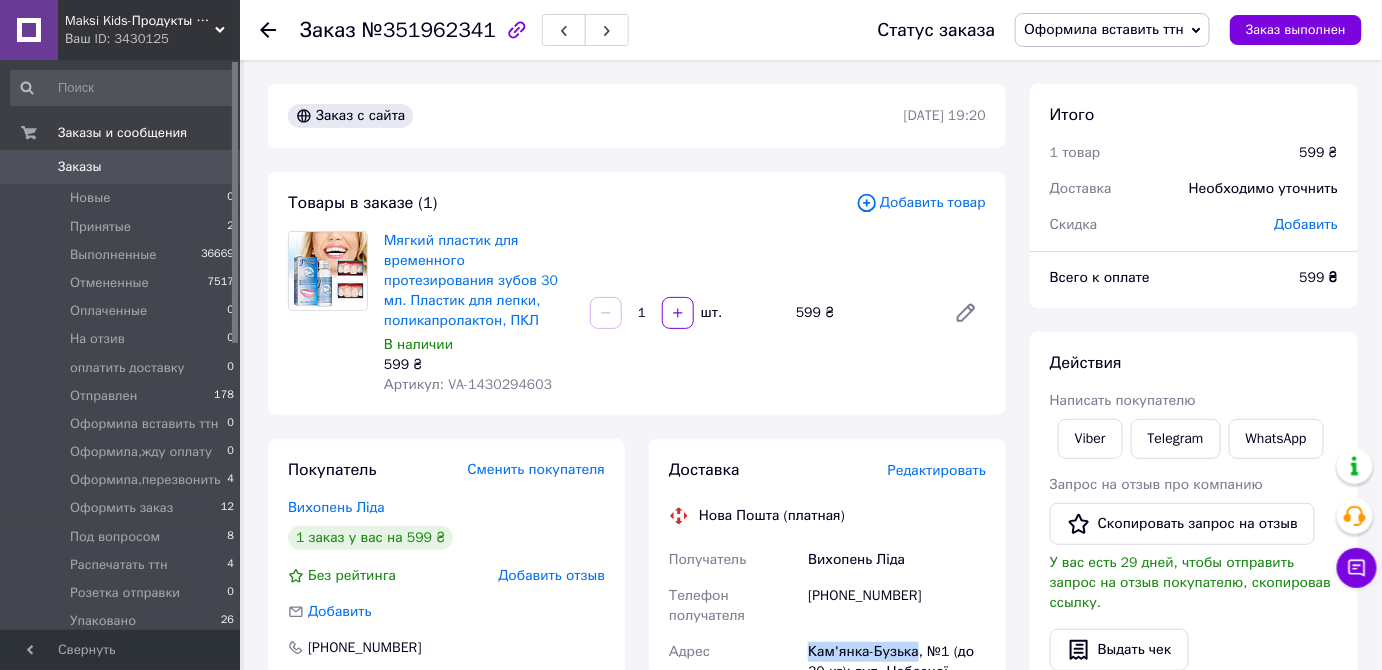 click on "Оформила вставить ттн" at bounding box center (1104, 29) 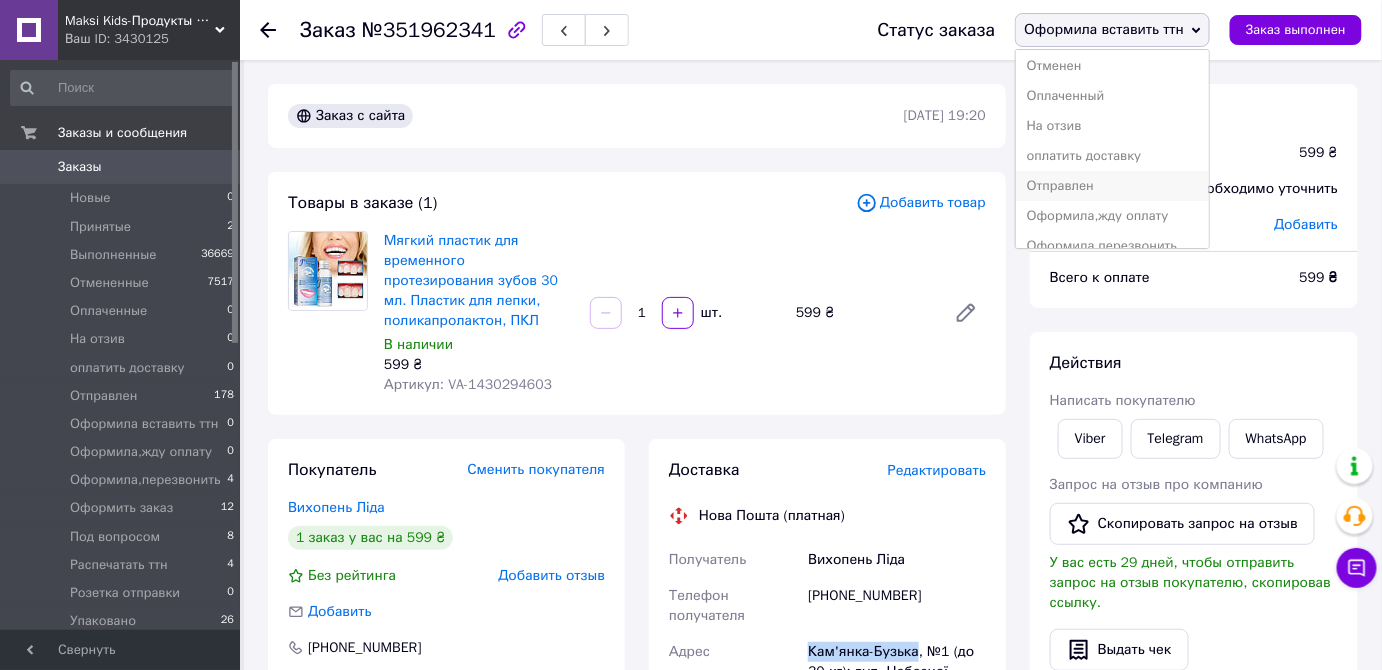 scroll, scrollTop: 90, scrollLeft: 0, axis: vertical 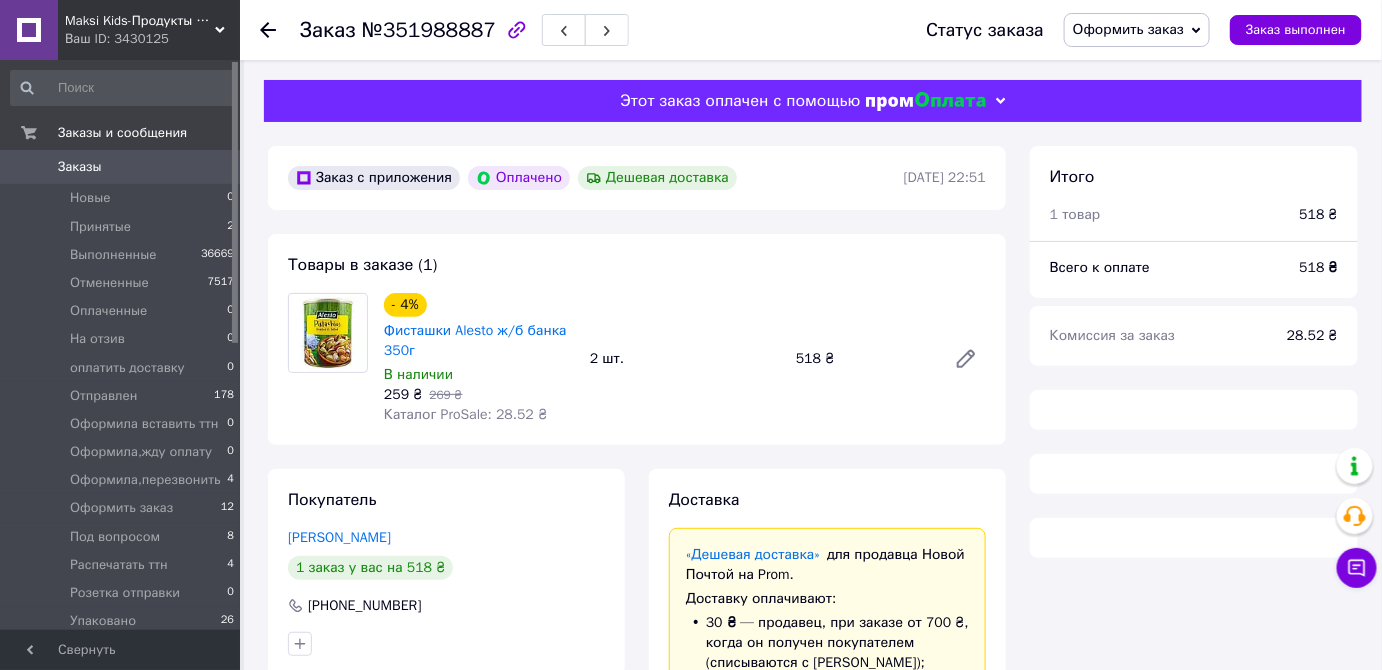 click on "Оформить заказ" at bounding box center [1128, 29] 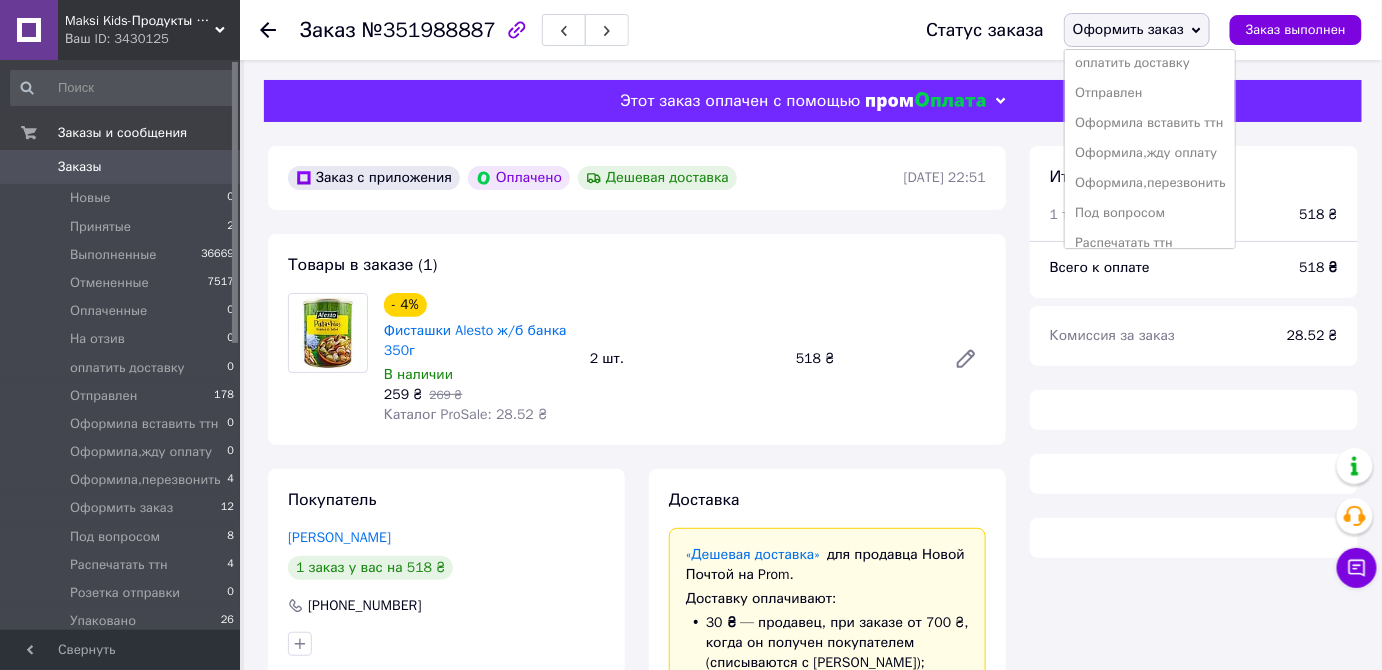 scroll, scrollTop: 231, scrollLeft: 0, axis: vertical 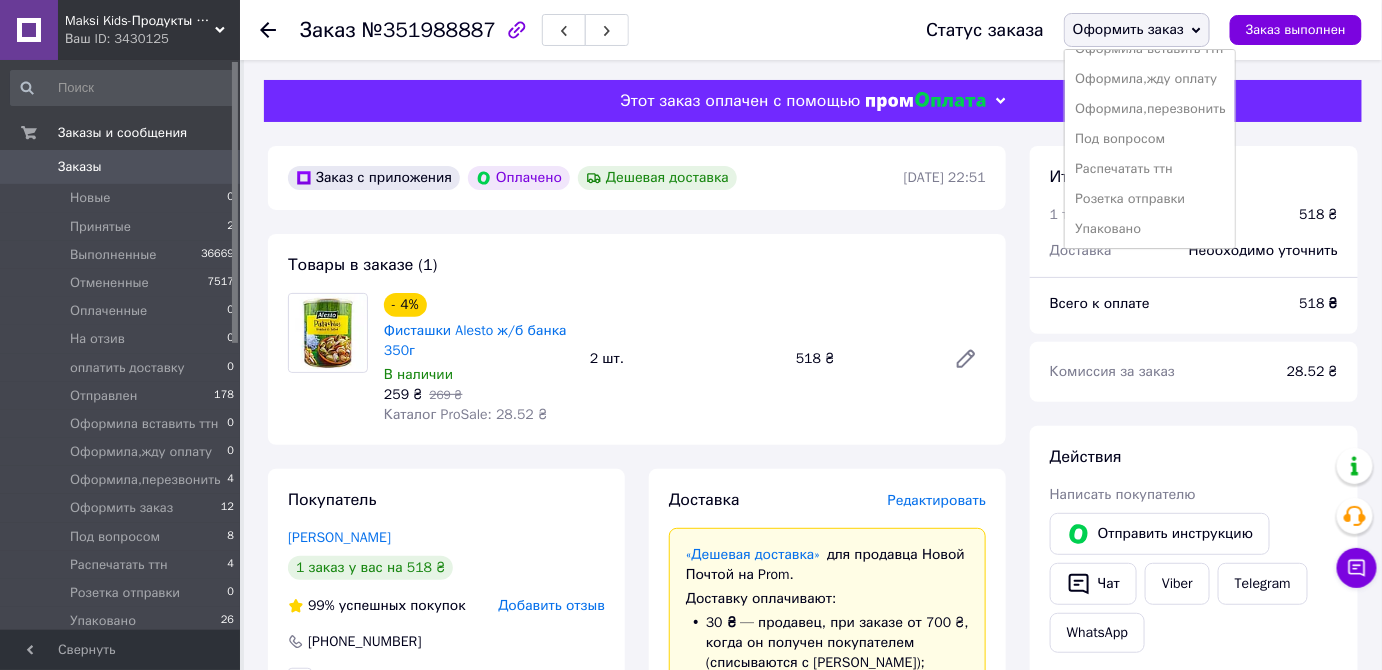 click on "Упаковано" at bounding box center [1150, 229] 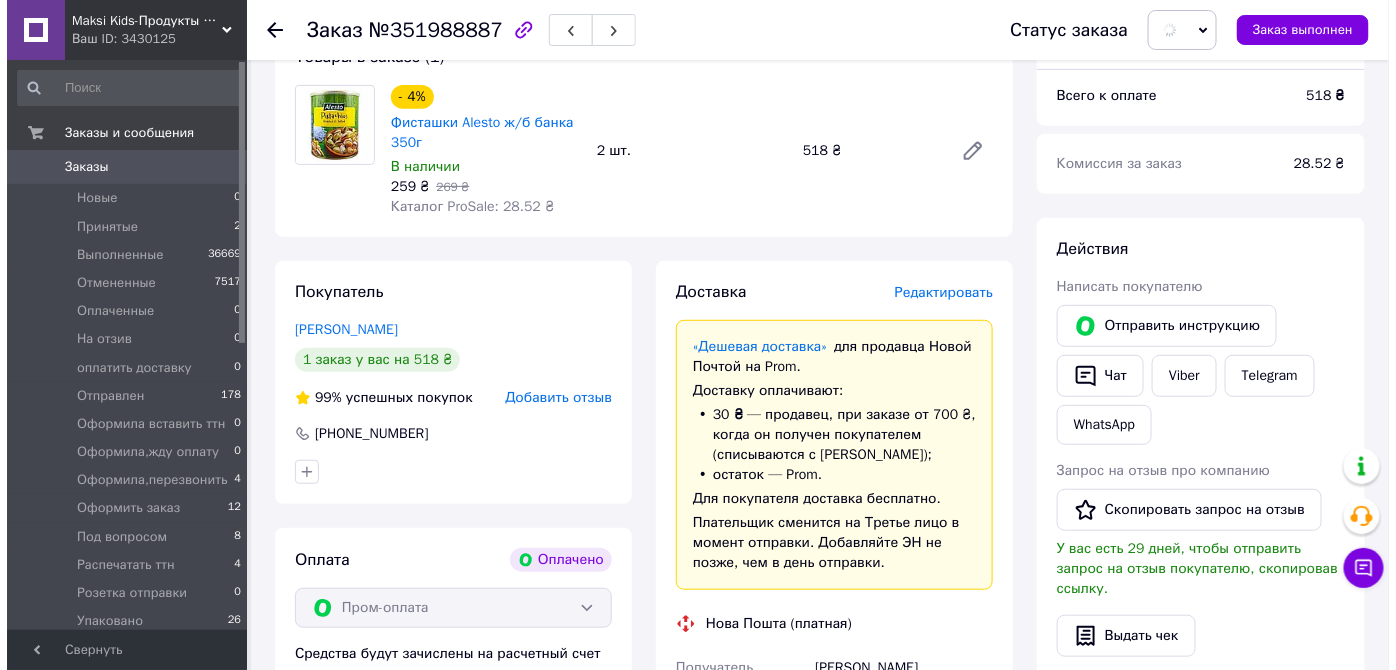 scroll, scrollTop: 272, scrollLeft: 0, axis: vertical 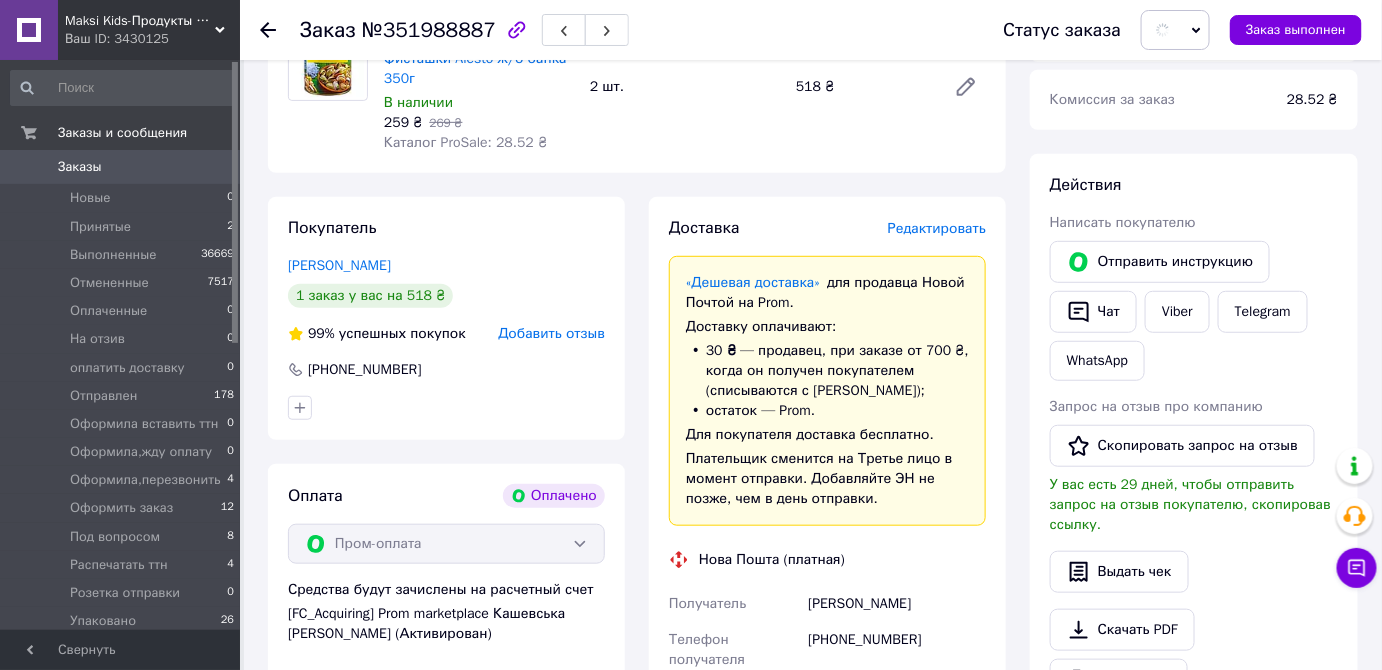 click on "Редактировать" at bounding box center [937, 228] 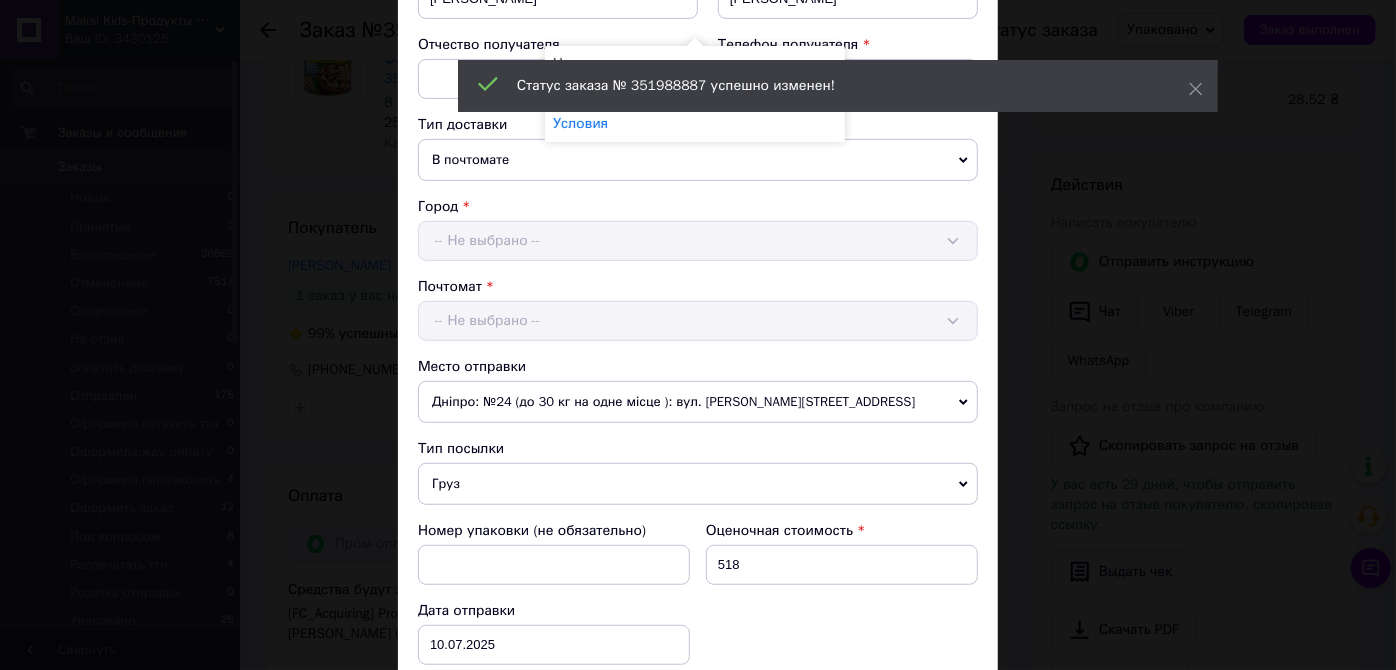 scroll, scrollTop: 454, scrollLeft: 0, axis: vertical 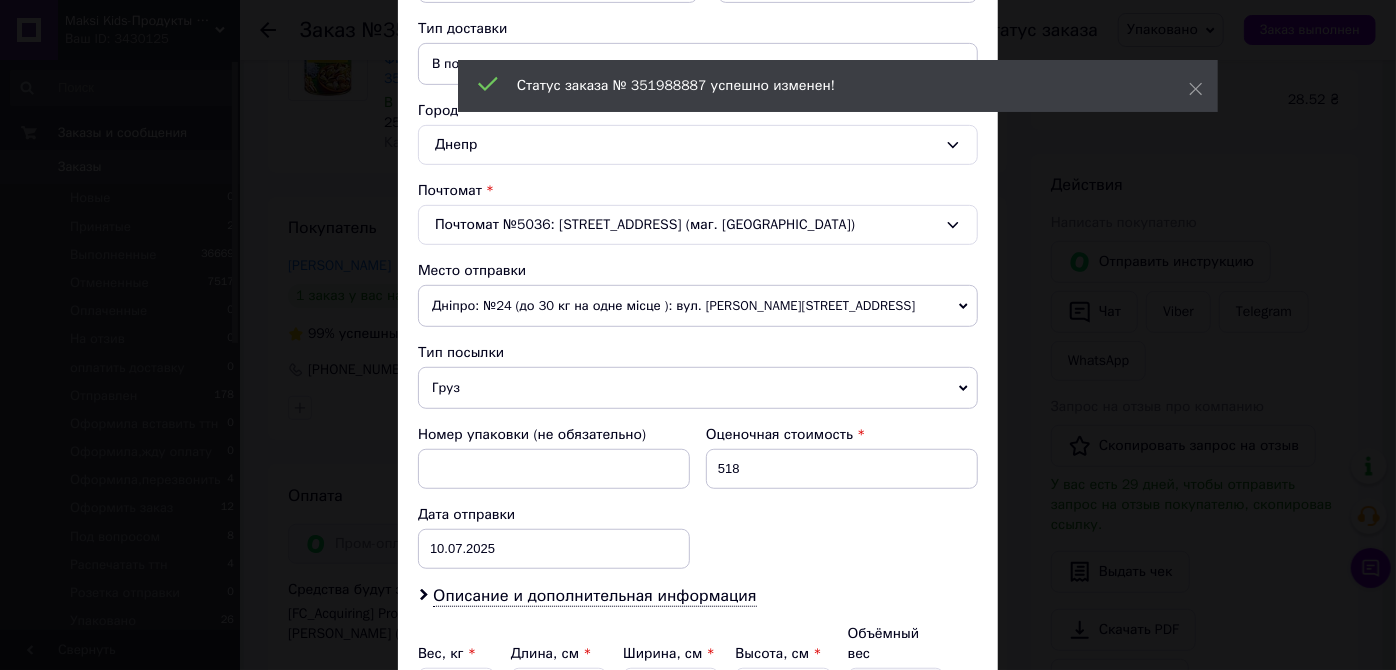drag, startPoint x: 525, startPoint y: 291, endPoint x: 533, endPoint y: 323, distance: 32.984844 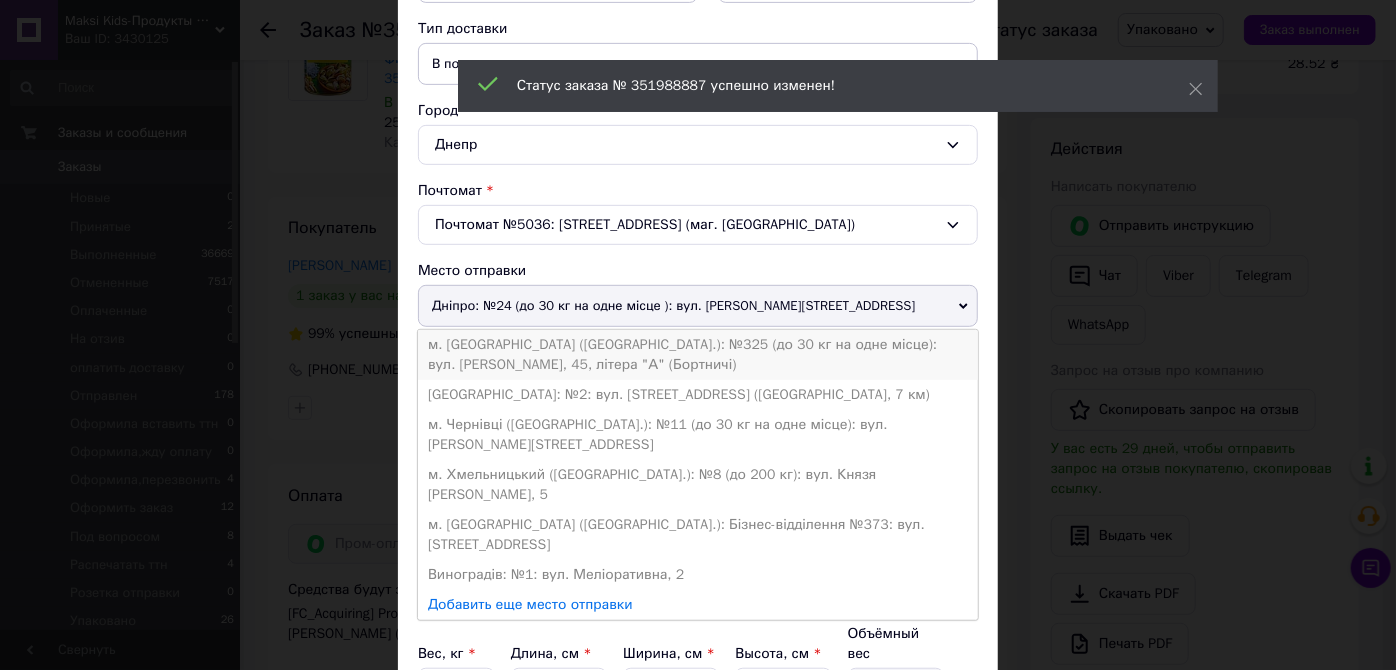 click on "м. Київ (Київська обл.): №325 (до 30 кг на одне місце): вул. Євгенія Харченка, 45, літера "А" (Бортничі)" at bounding box center (698, 355) 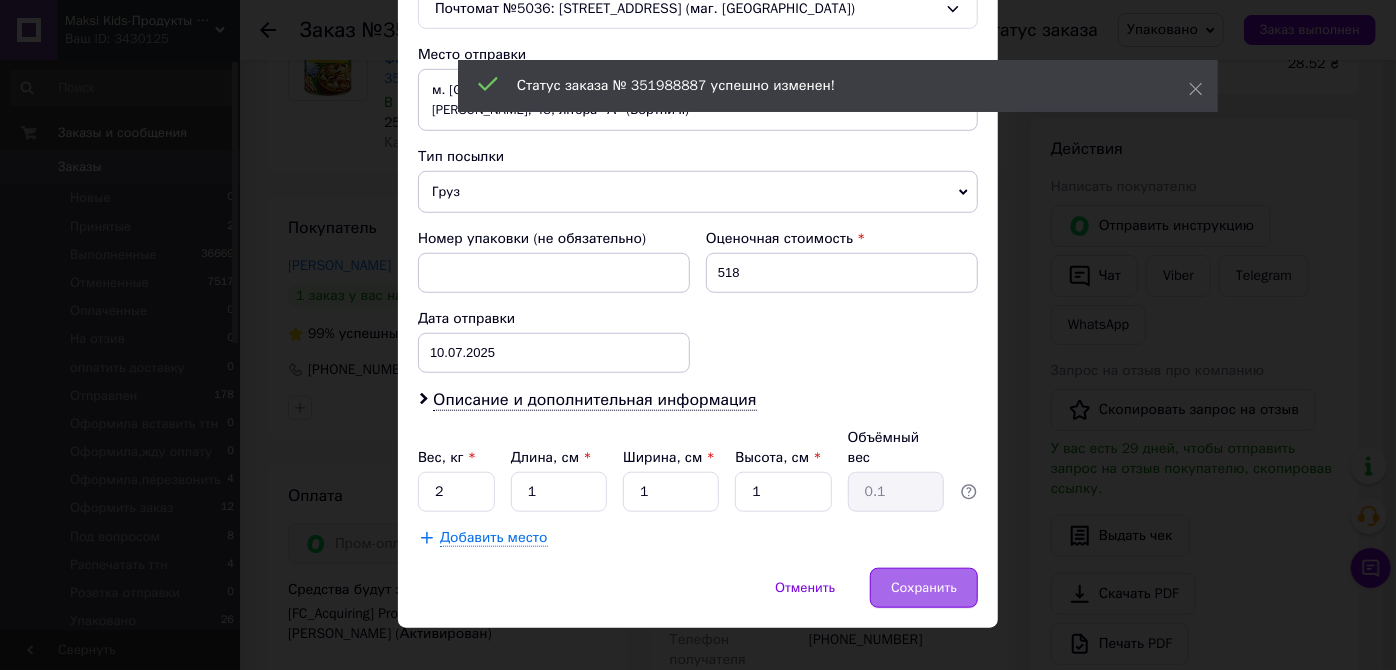 click on "Сохранить" at bounding box center [924, 588] 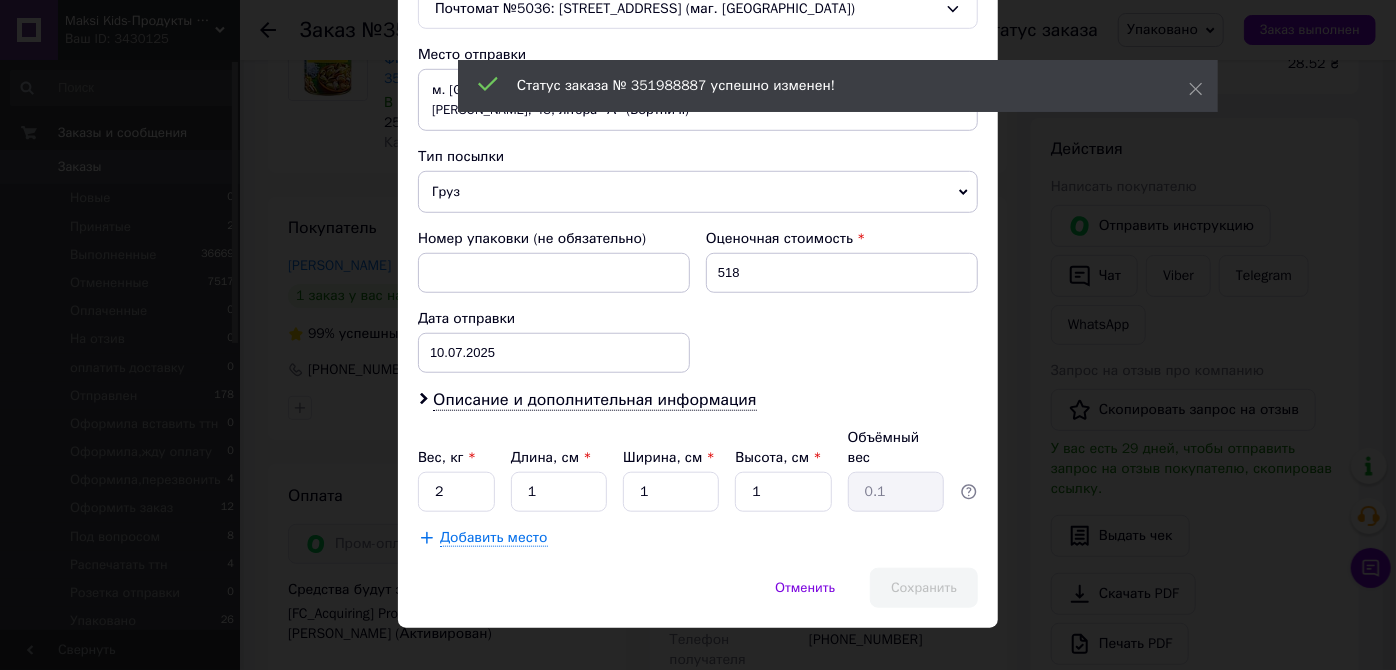 scroll, scrollTop: 650, scrollLeft: 0, axis: vertical 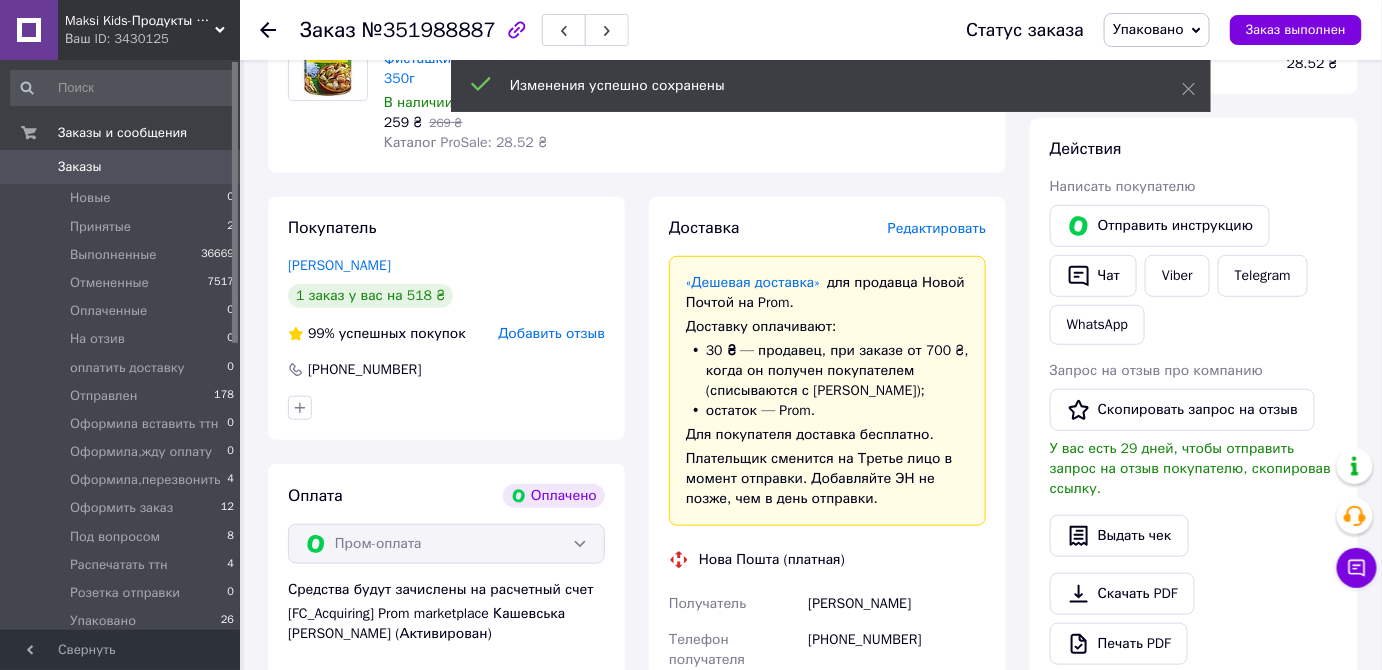 click on "Редактировать" at bounding box center (937, 228) 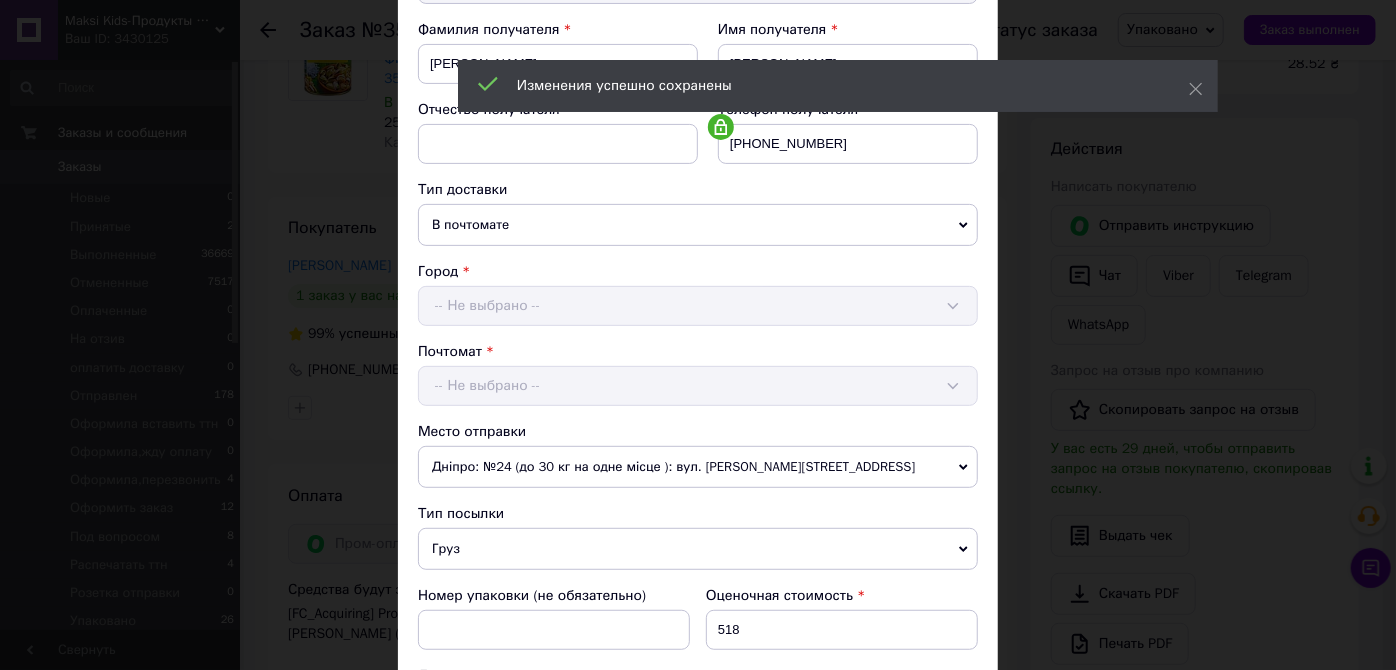 scroll, scrollTop: 363, scrollLeft: 0, axis: vertical 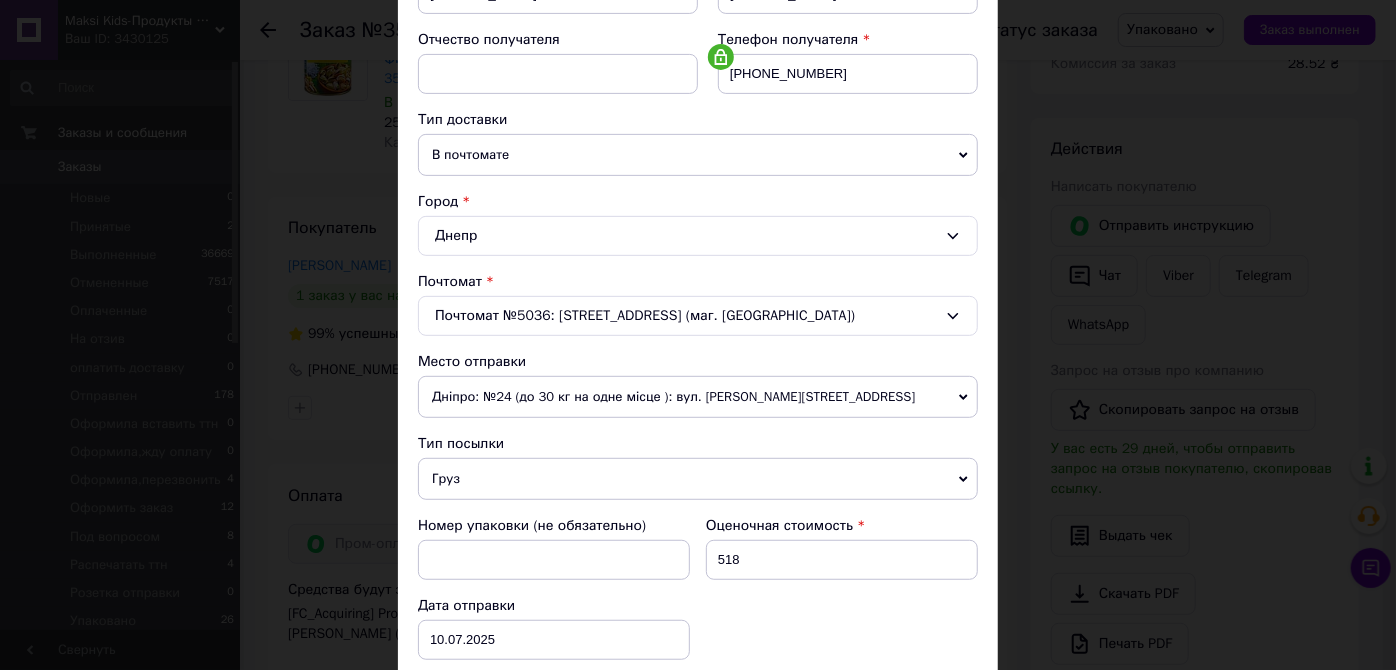 click on "Дніпро: №24 (до 30 кг на одне місце ): вул. Богдана Хмельницького, 25Б" at bounding box center (698, 397) 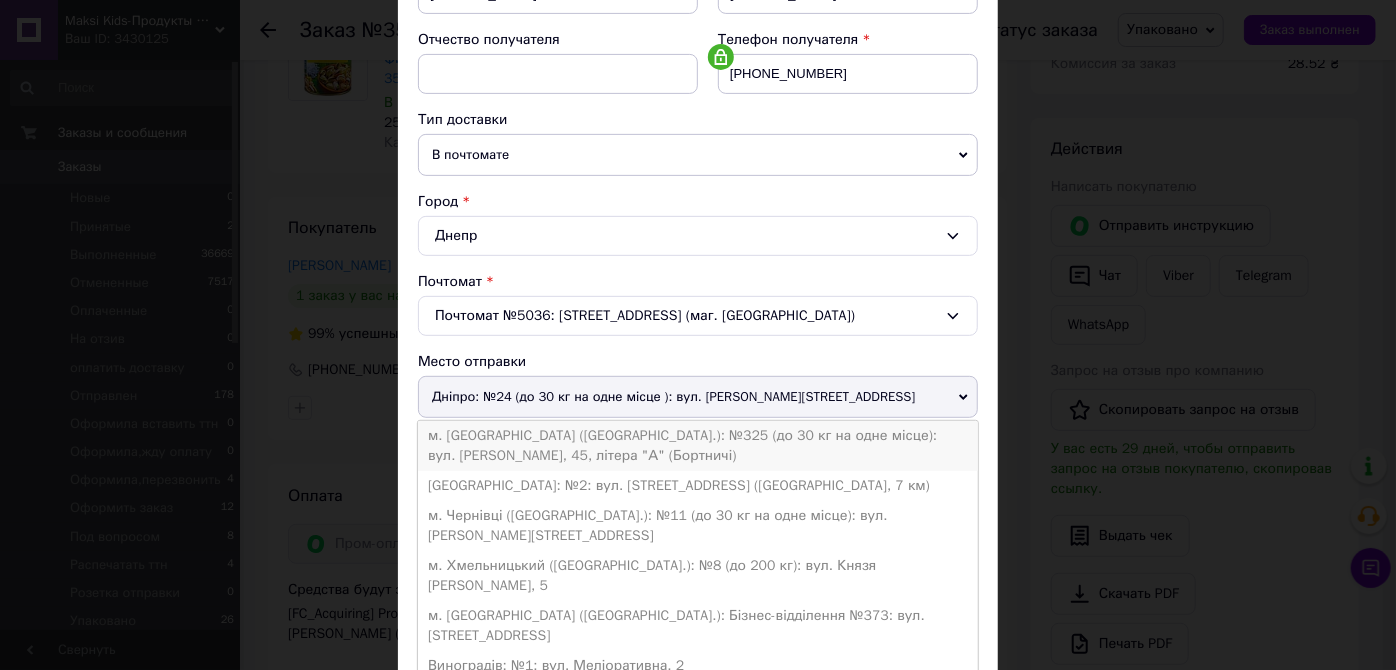 click on "м. Київ (Київська обл.): №325 (до 30 кг на одне місце): вул. Євгенія Харченка, 45, літера "А" (Бортничі)" at bounding box center [698, 446] 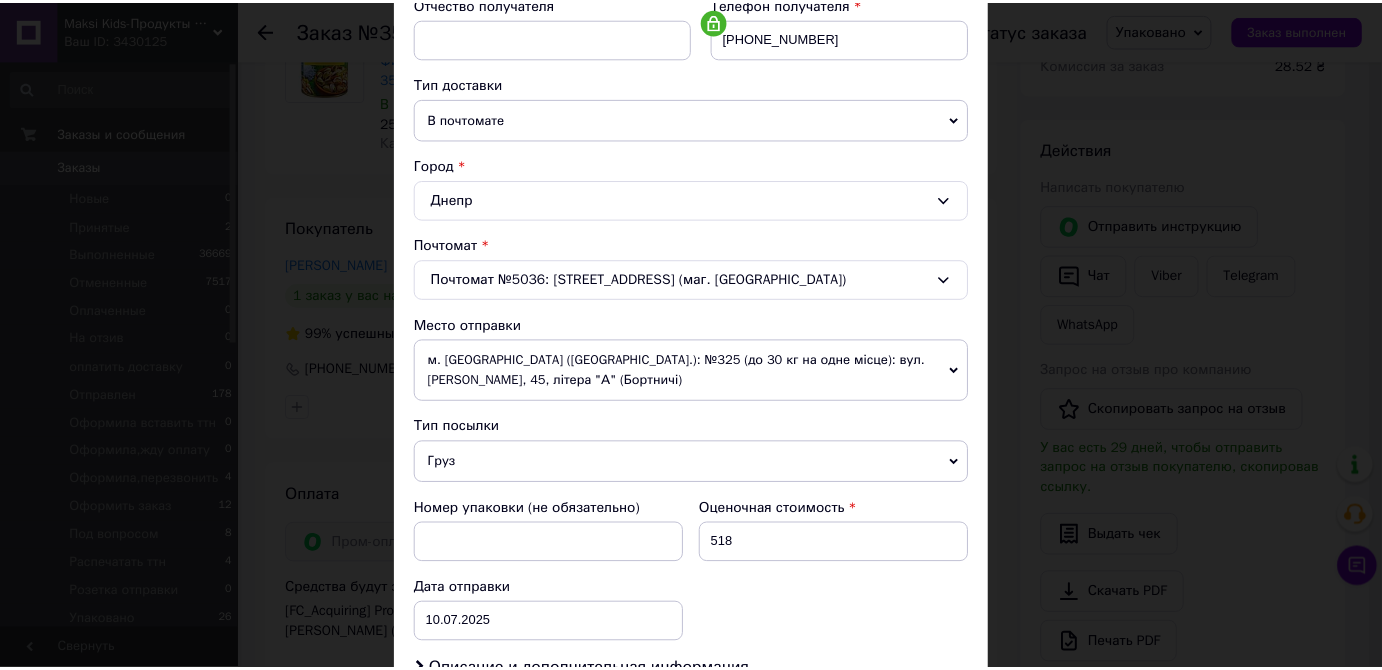 scroll, scrollTop: 670, scrollLeft: 0, axis: vertical 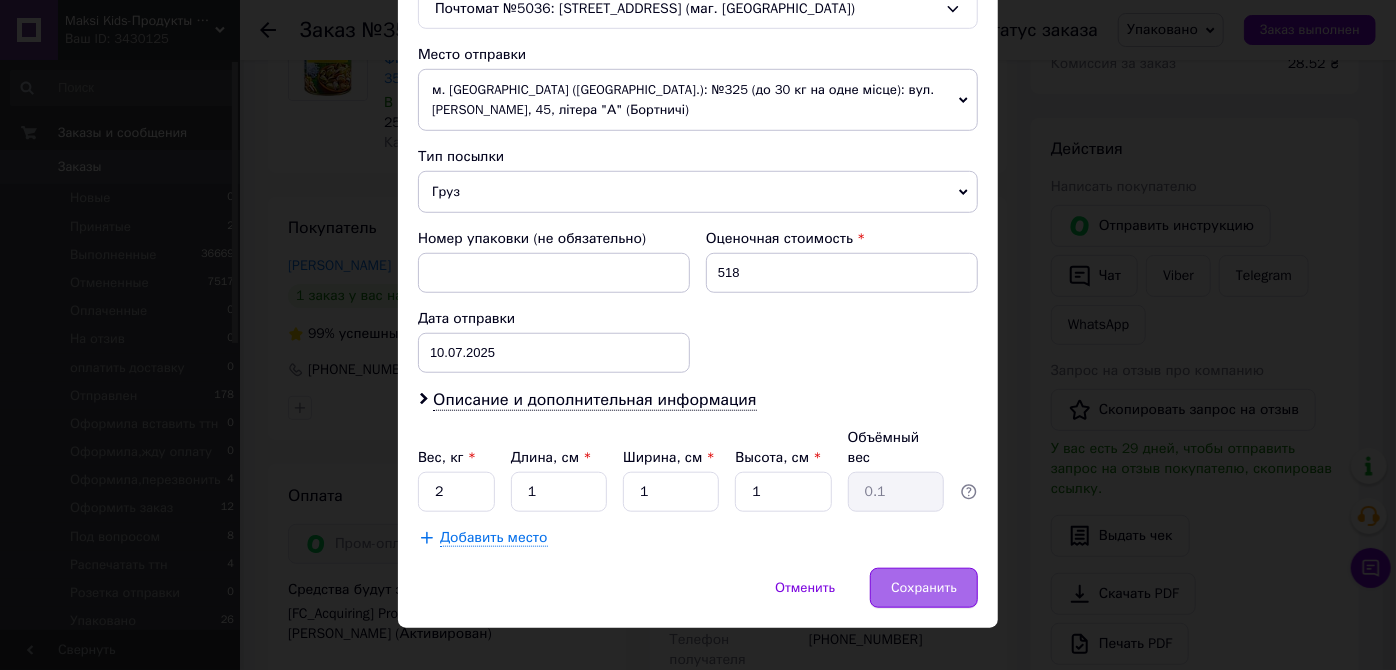 click on "Сохранить" at bounding box center (924, 588) 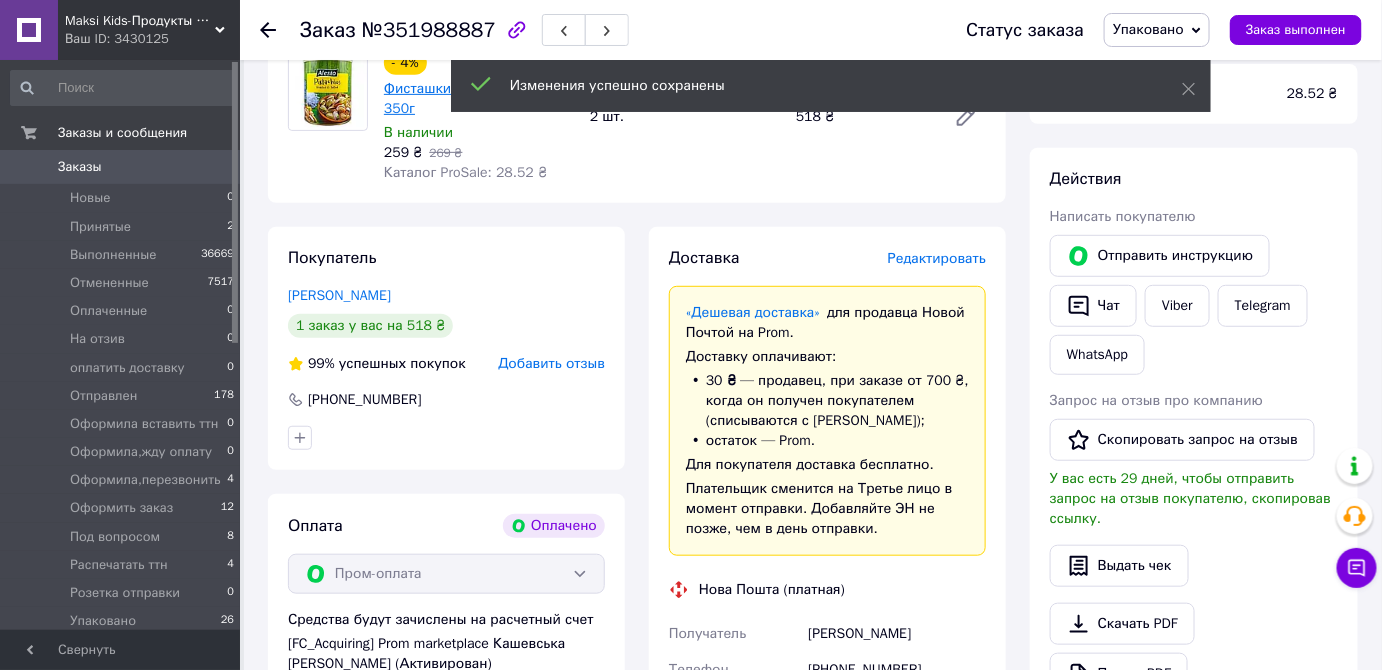 scroll, scrollTop: 0, scrollLeft: 0, axis: both 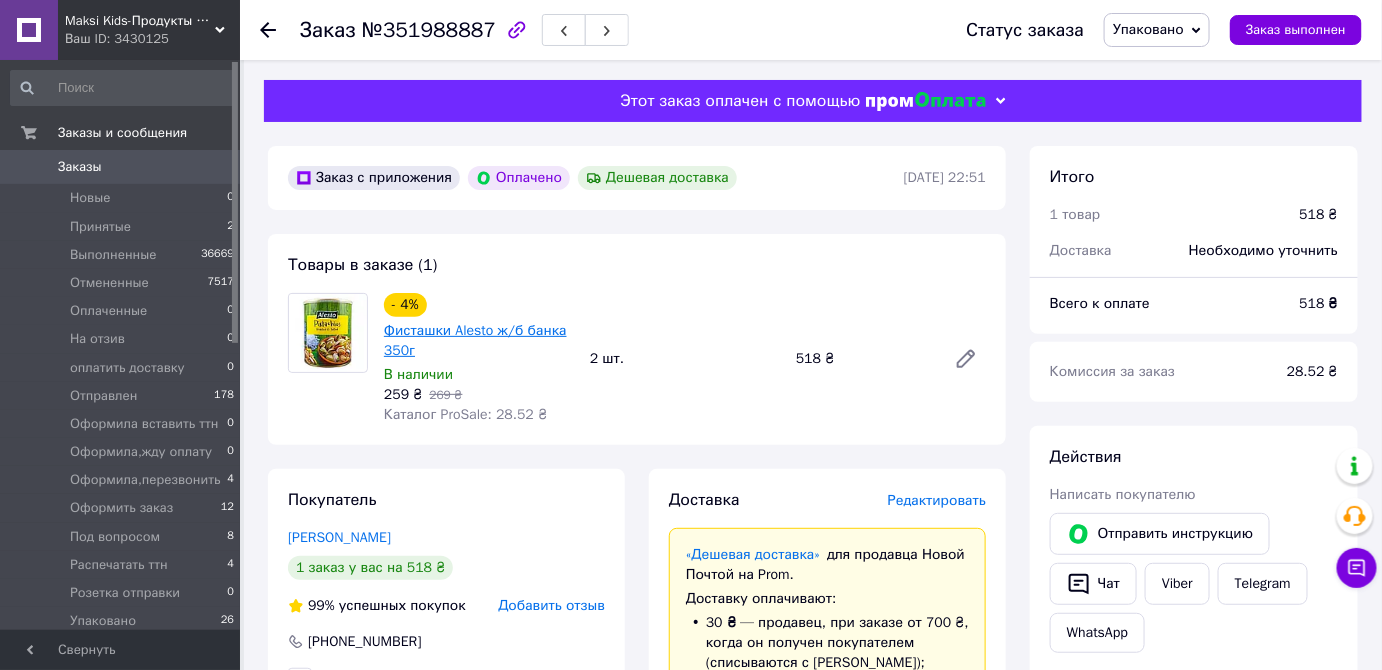 click on "Фисташки Alesto ж/б  банка 350г" at bounding box center [475, 340] 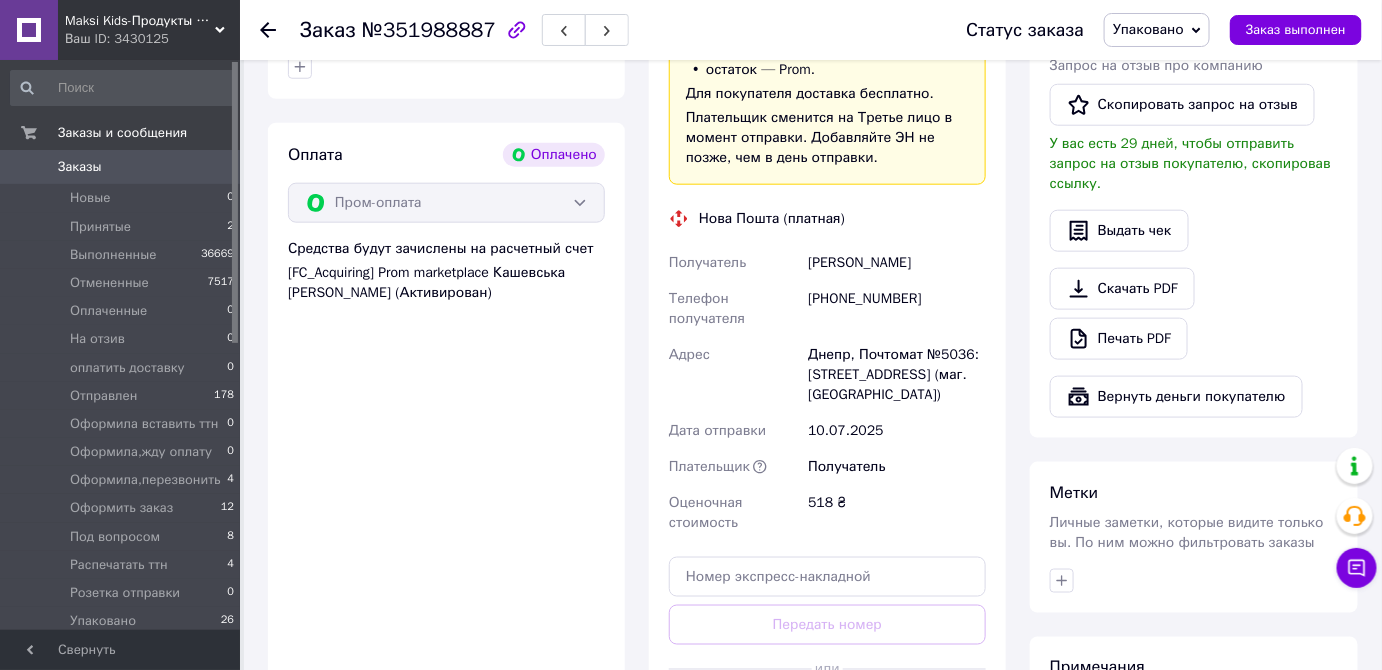 scroll, scrollTop: 727, scrollLeft: 0, axis: vertical 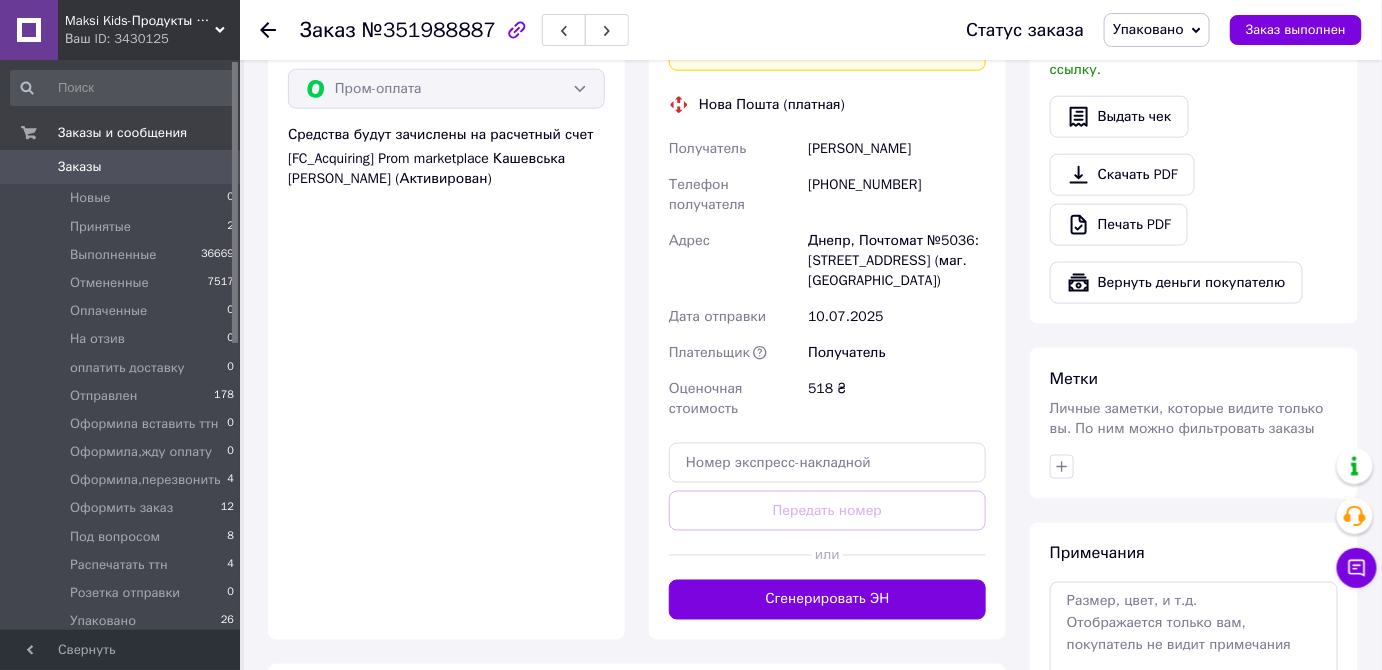 click on "Сгенерировать ЭН" at bounding box center [827, 600] 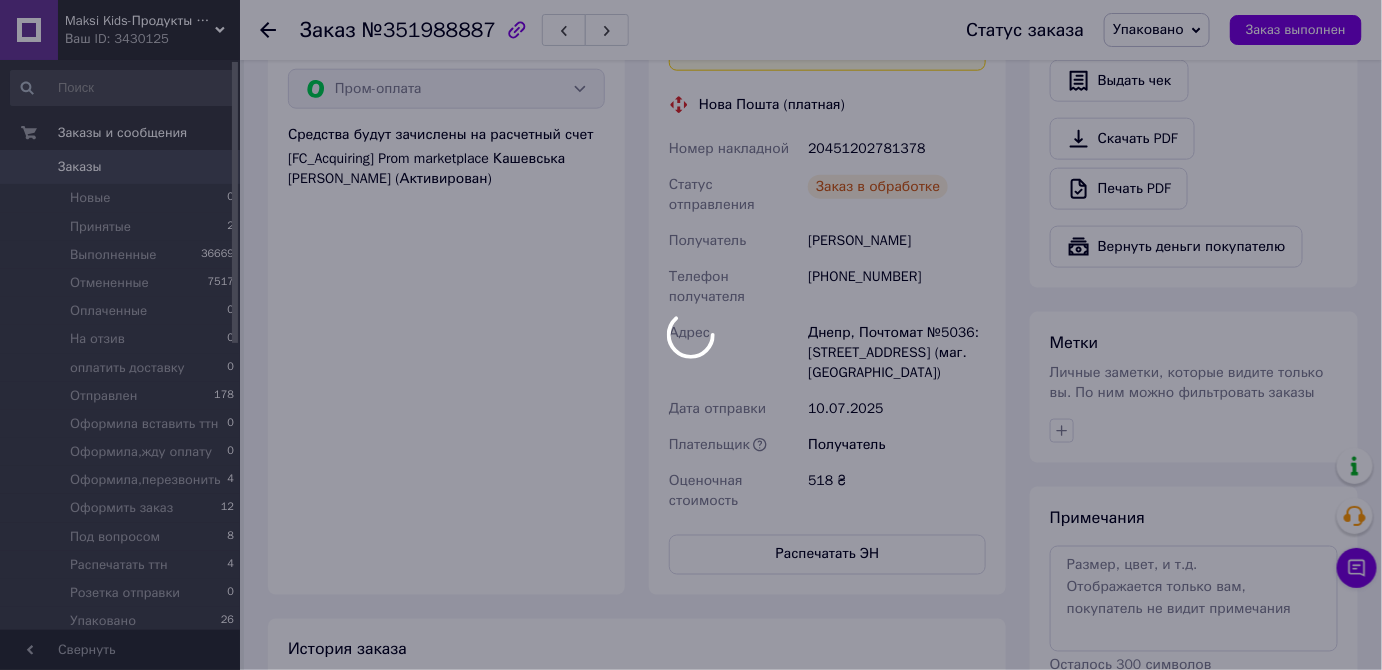 drag, startPoint x: 798, startPoint y: 145, endPoint x: 910, endPoint y: 179, distance: 117.047 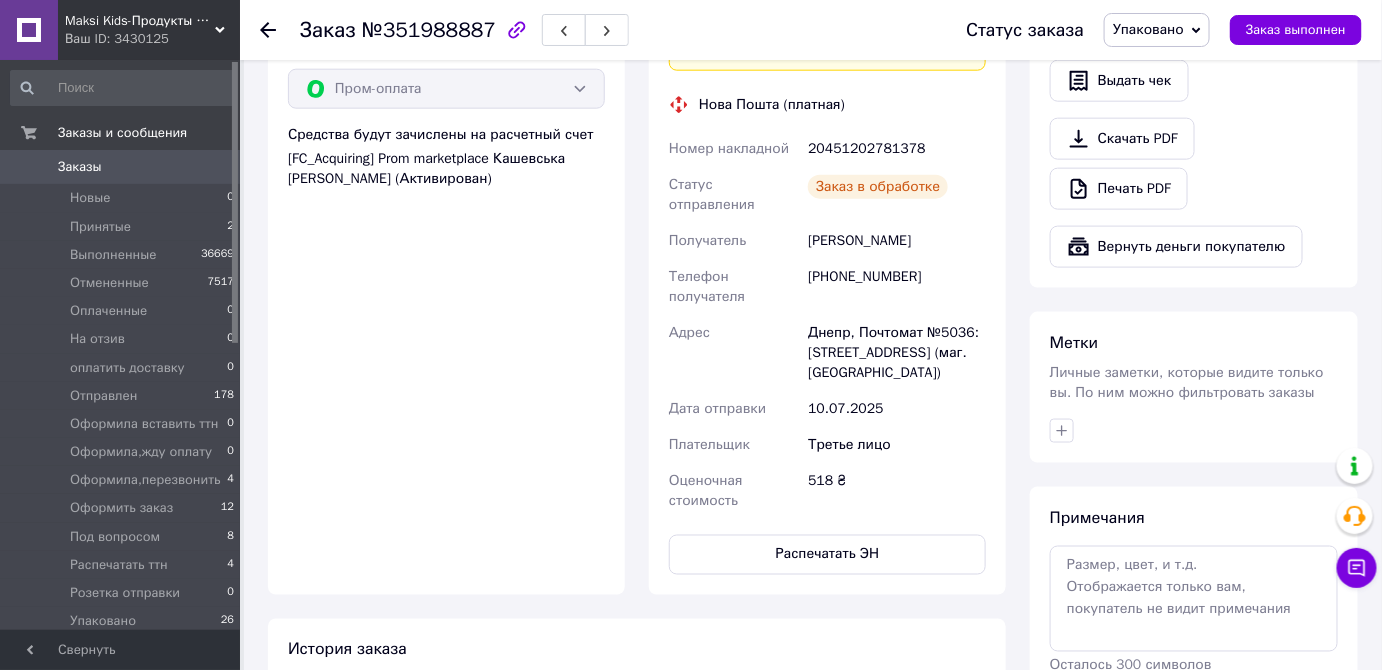 drag, startPoint x: 806, startPoint y: 136, endPoint x: 1010, endPoint y: 224, distance: 222.17111 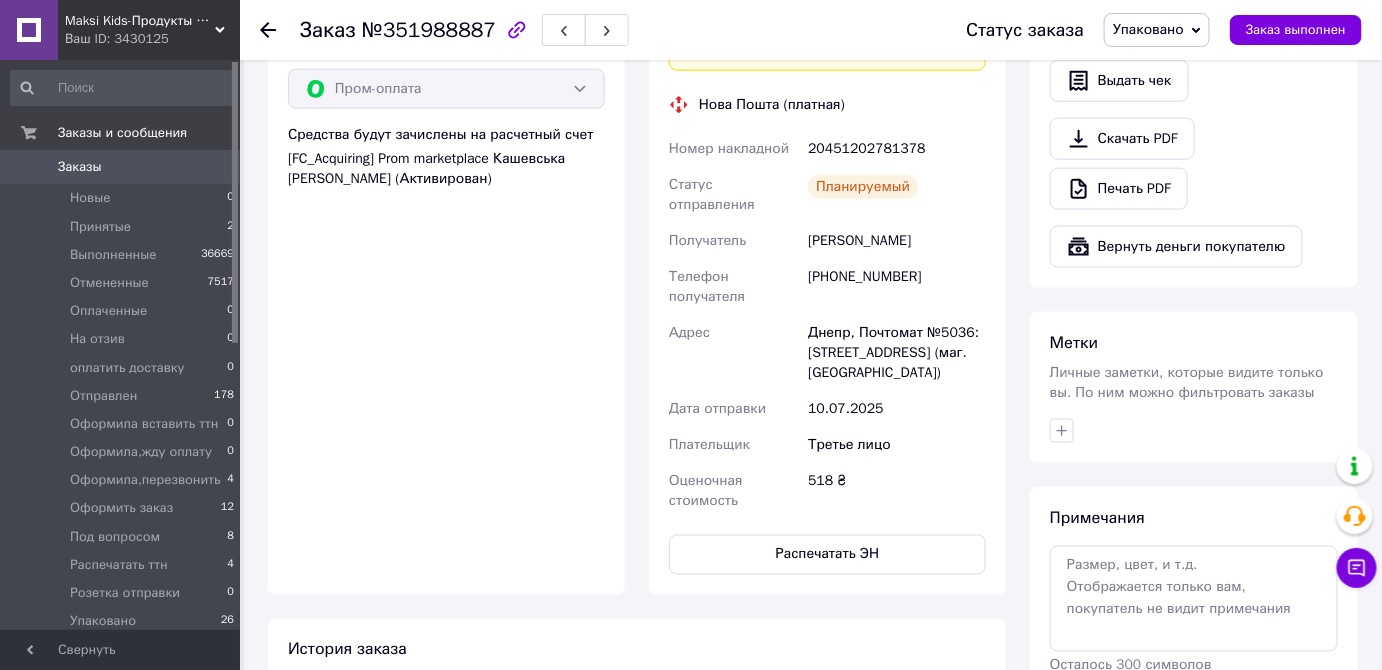 copy on "20451202781378 Статус отправления Заказ в обработке Получатель Григоренко Анастасия" 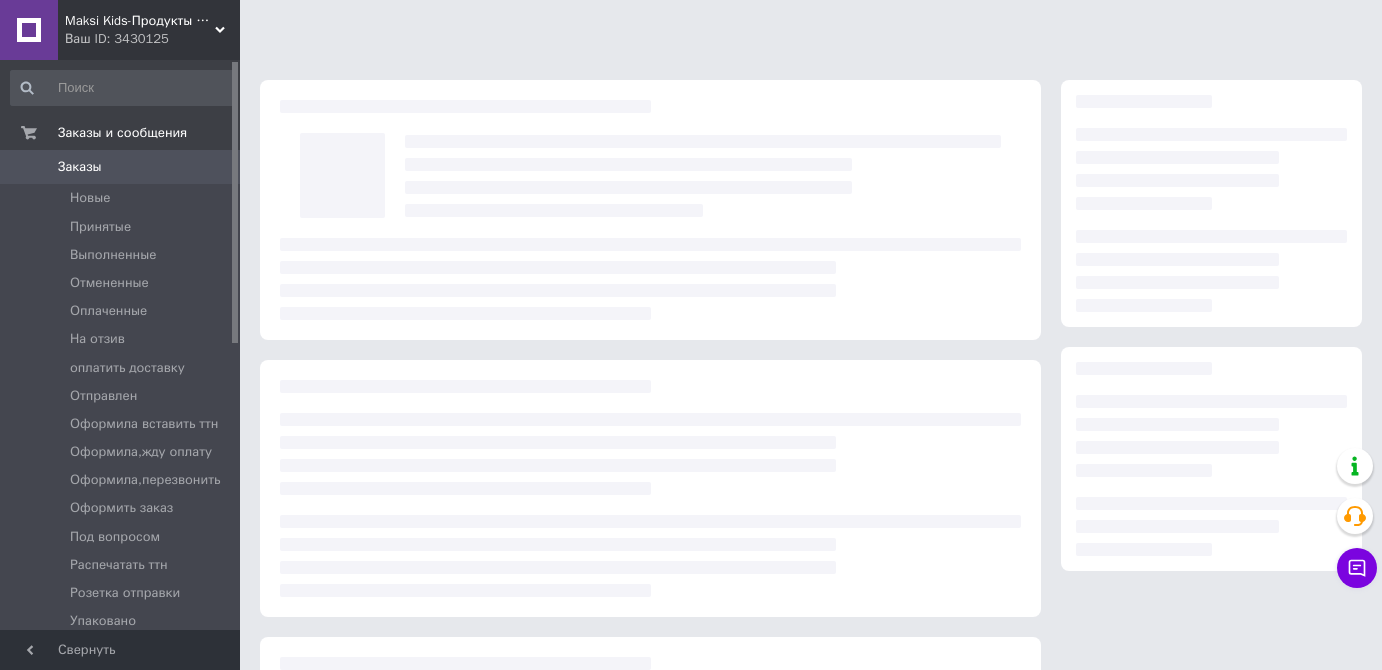 scroll, scrollTop: 0, scrollLeft: 0, axis: both 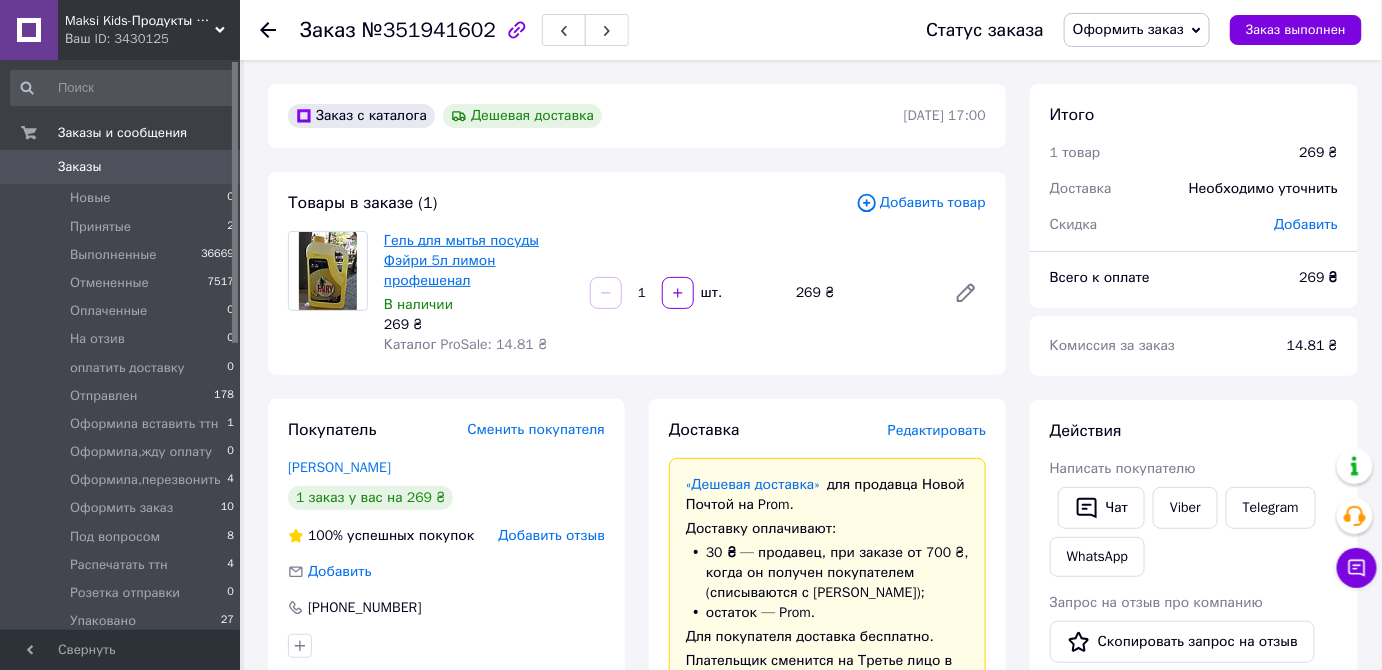 drag, startPoint x: 312, startPoint y: 254, endPoint x: 451, endPoint y: 239, distance: 139.807 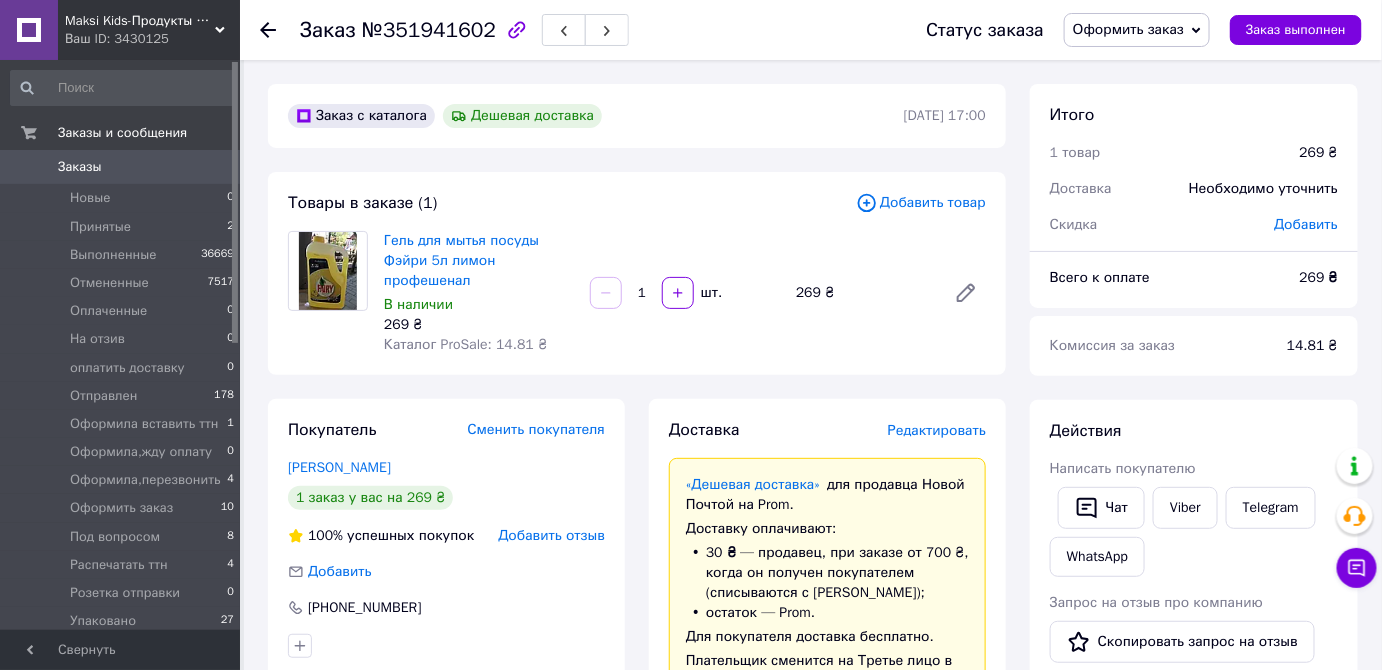 click on "Оформить заказ" at bounding box center (1128, 29) 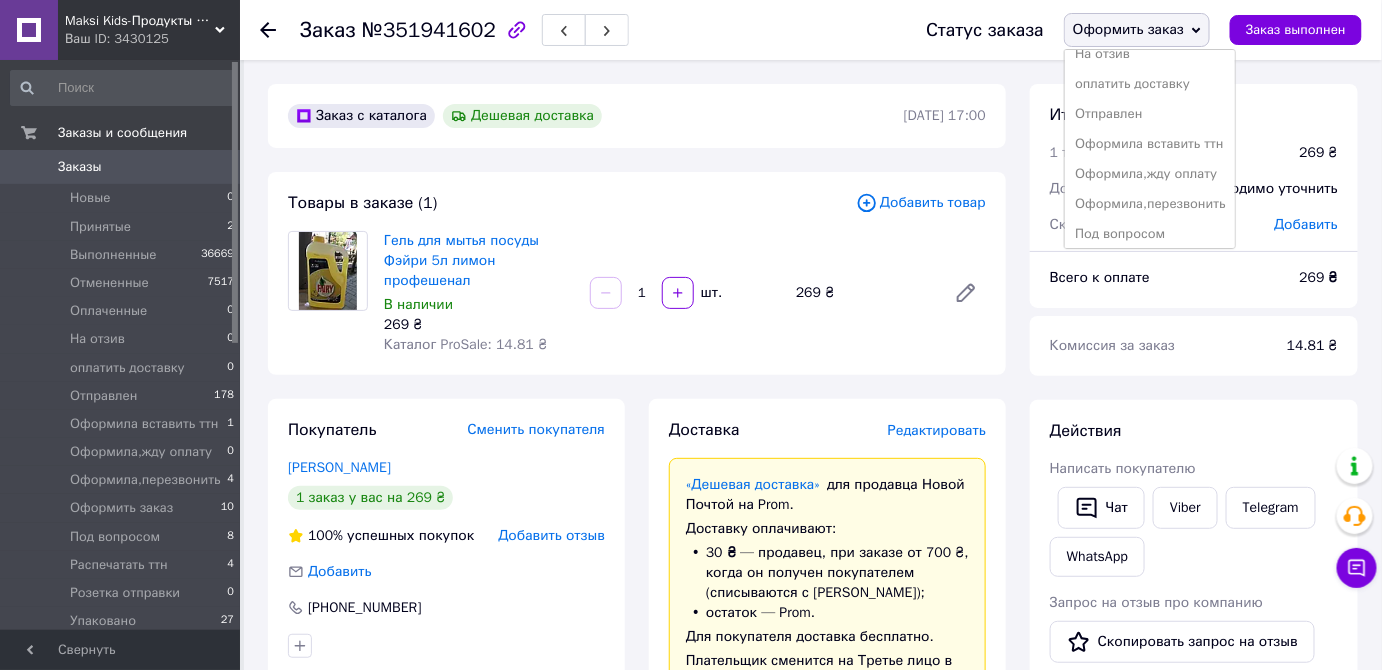 scroll, scrollTop: 231, scrollLeft: 0, axis: vertical 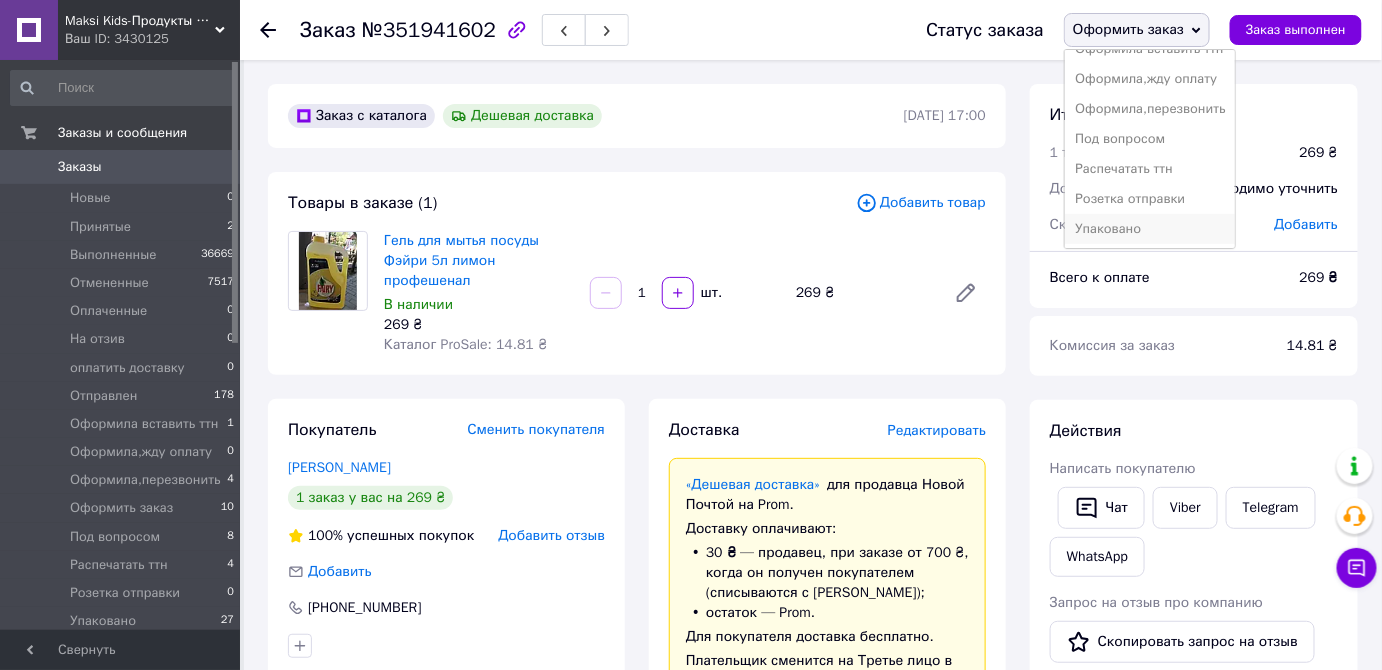 click on "Упаковано" at bounding box center [1150, 229] 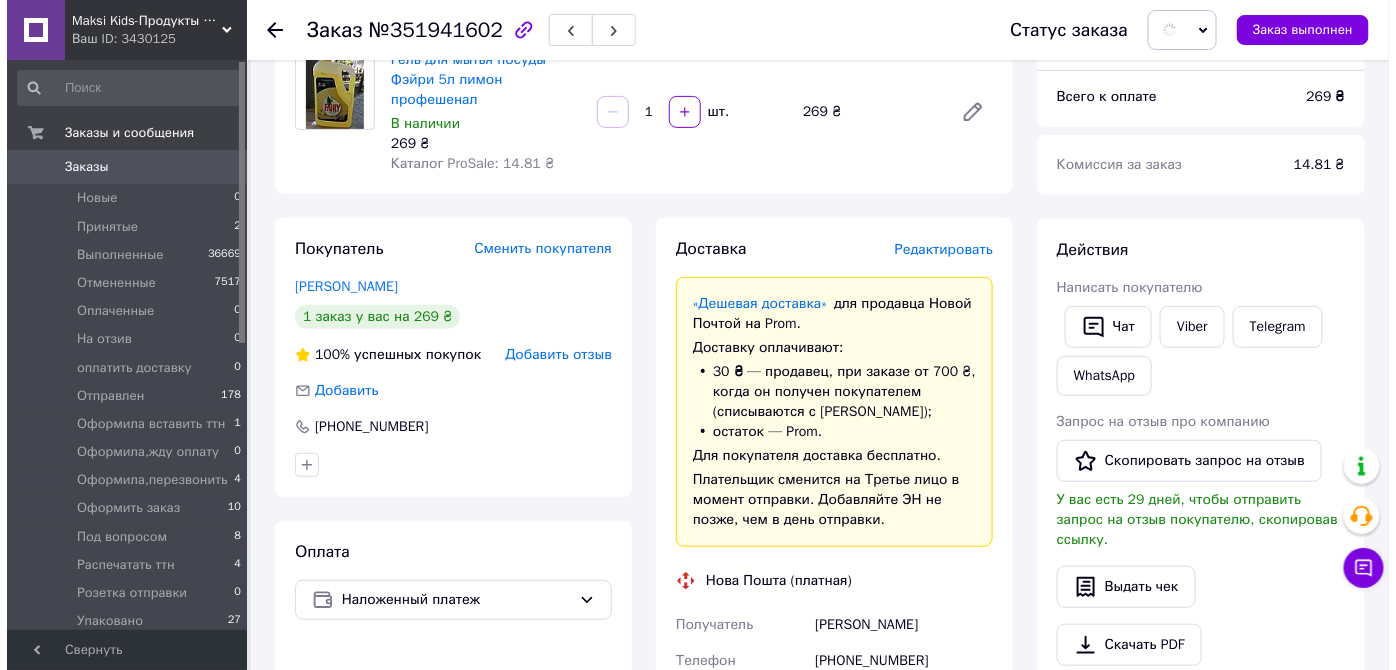 scroll, scrollTop: 272, scrollLeft: 0, axis: vertical 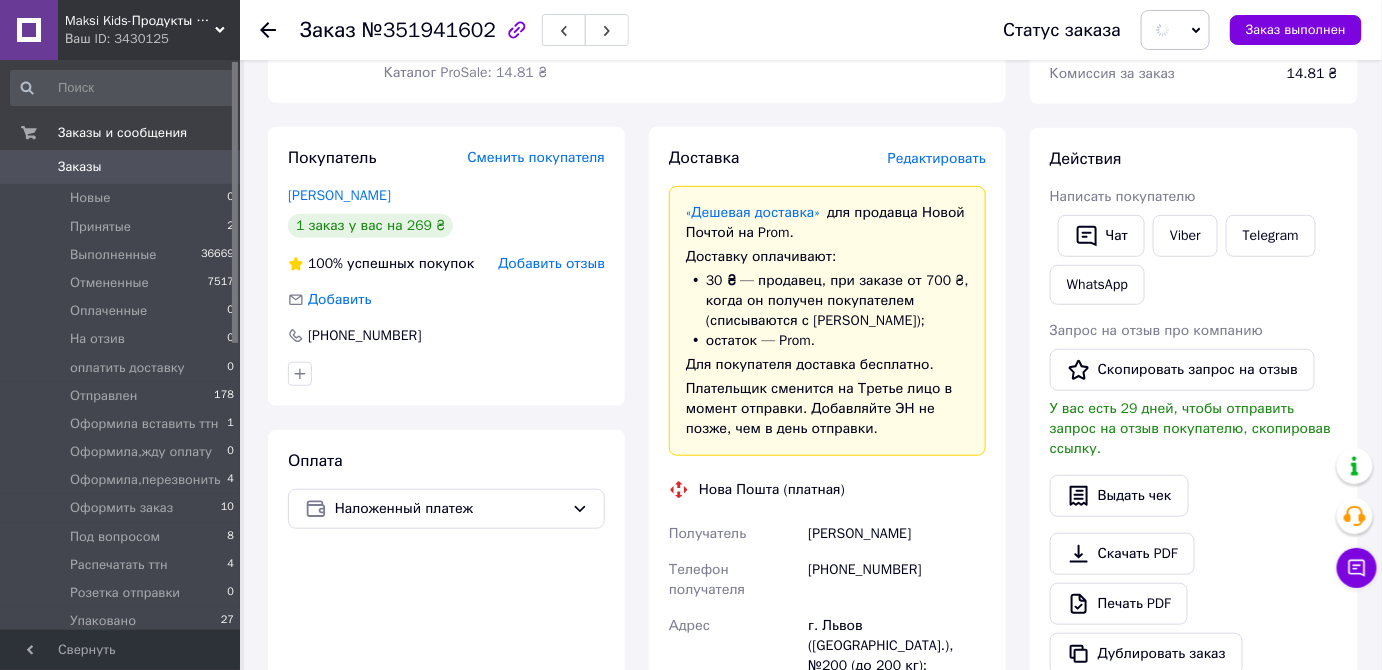 click on "Редактировать" at bounding box center [937, 158] 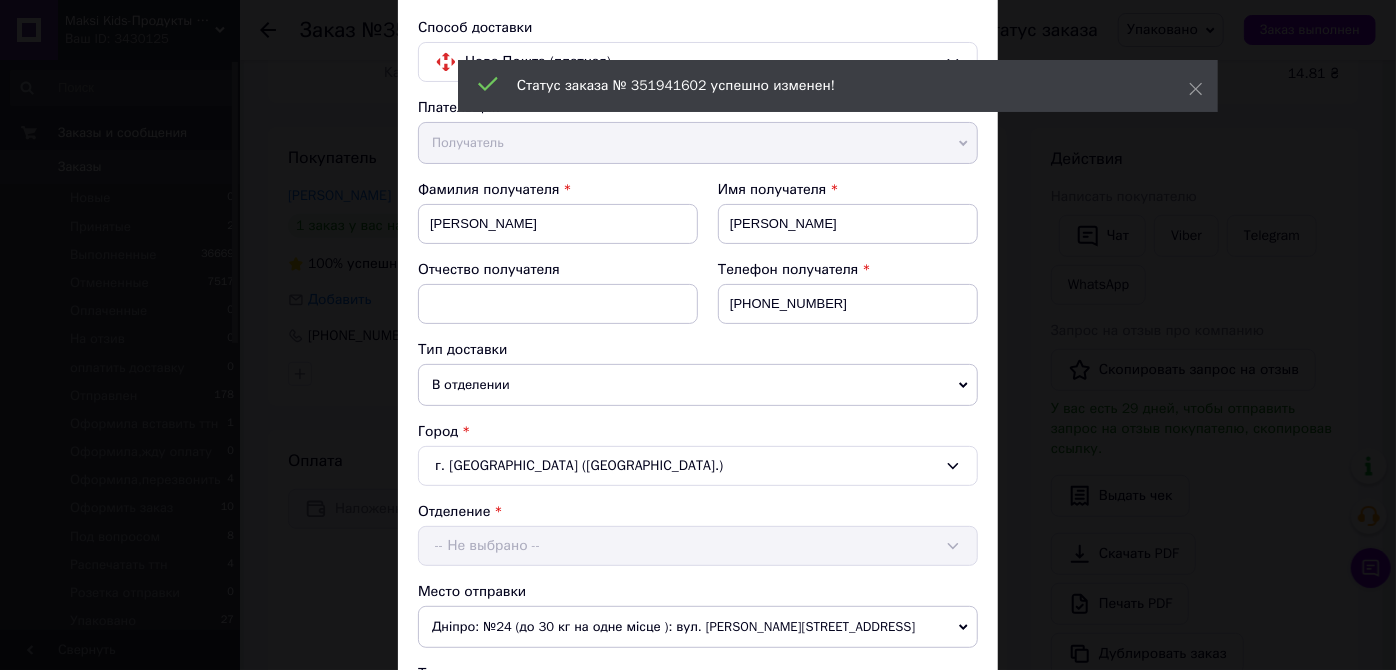 scroll, scrollTop: 363, scrollLeft: 0, axis: vertical 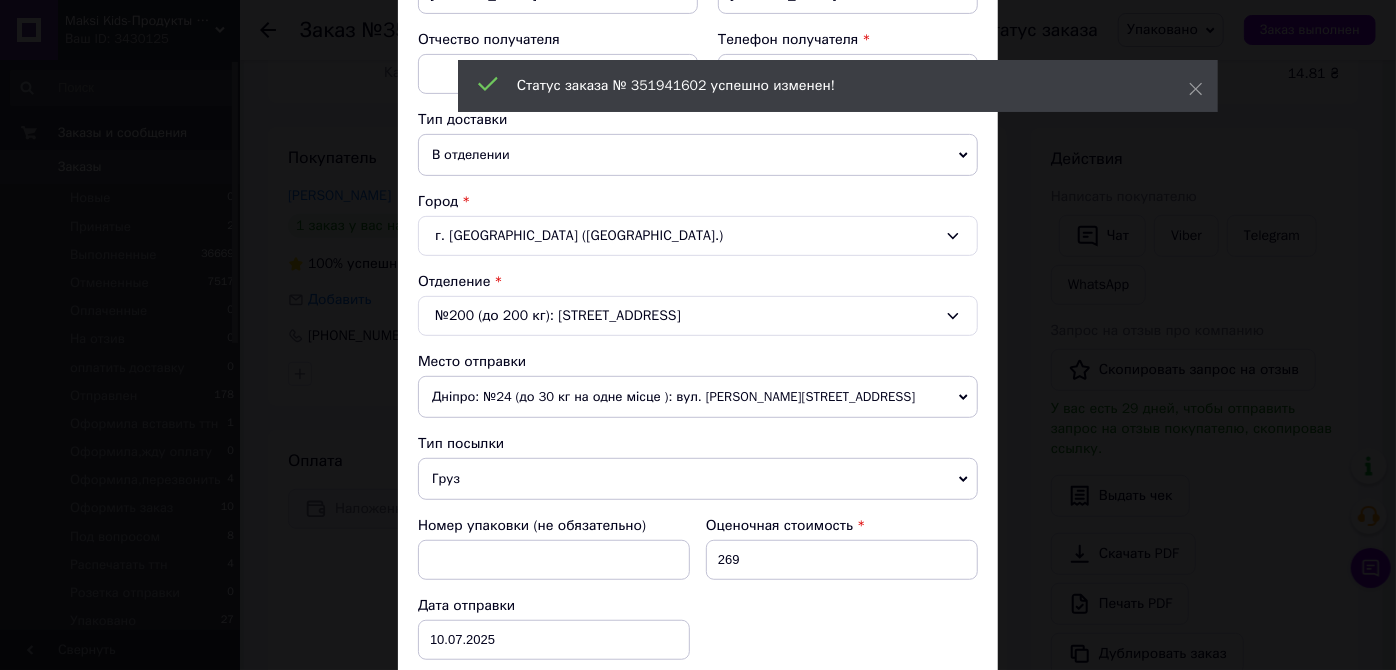 click on "Дніпро: №24 (до 30 кг на одне місце ): вул. [PERSON_NAME][STREET_ADDRESS]" at bounding box center (698, 397) 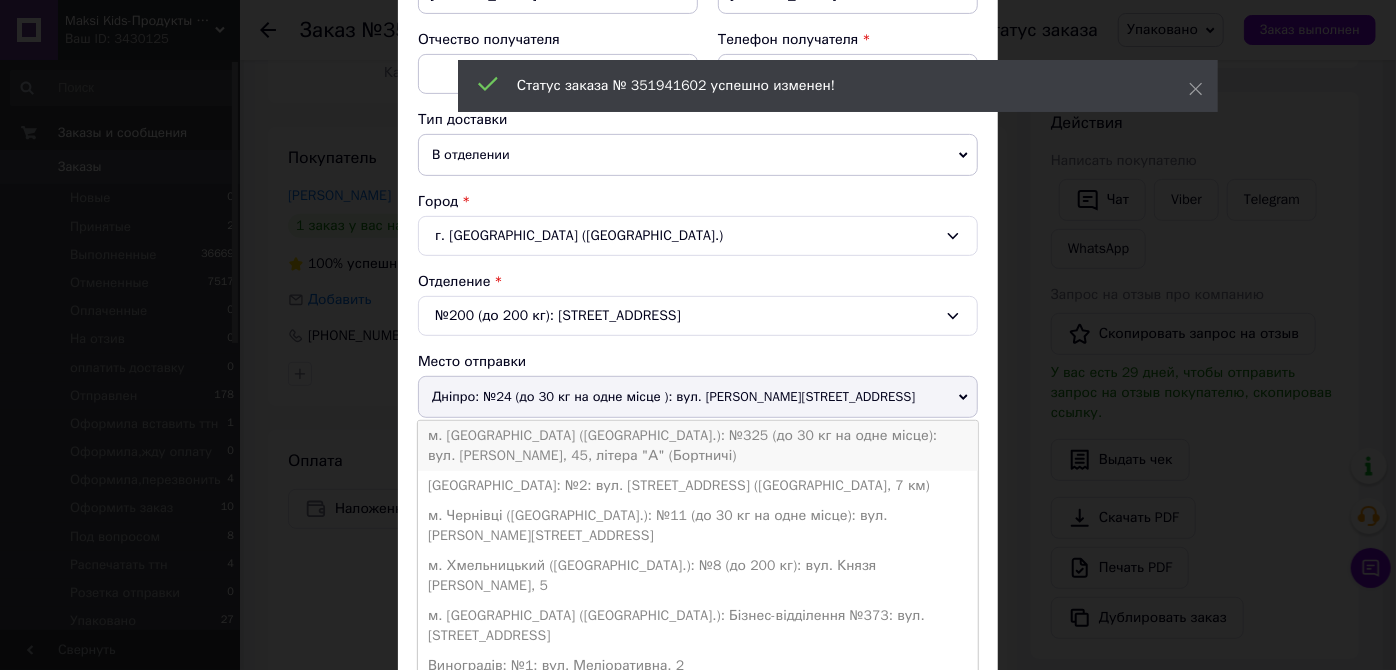 click on "м. [GEOGRAPHIC_DATA] ([GEOGRAPHIC_DATA].): №325 (до 30 кг на одне місце): вул. [PERSON_NAME], 45, літера "А" (Бортничі)" at bounding box center [698, 446] 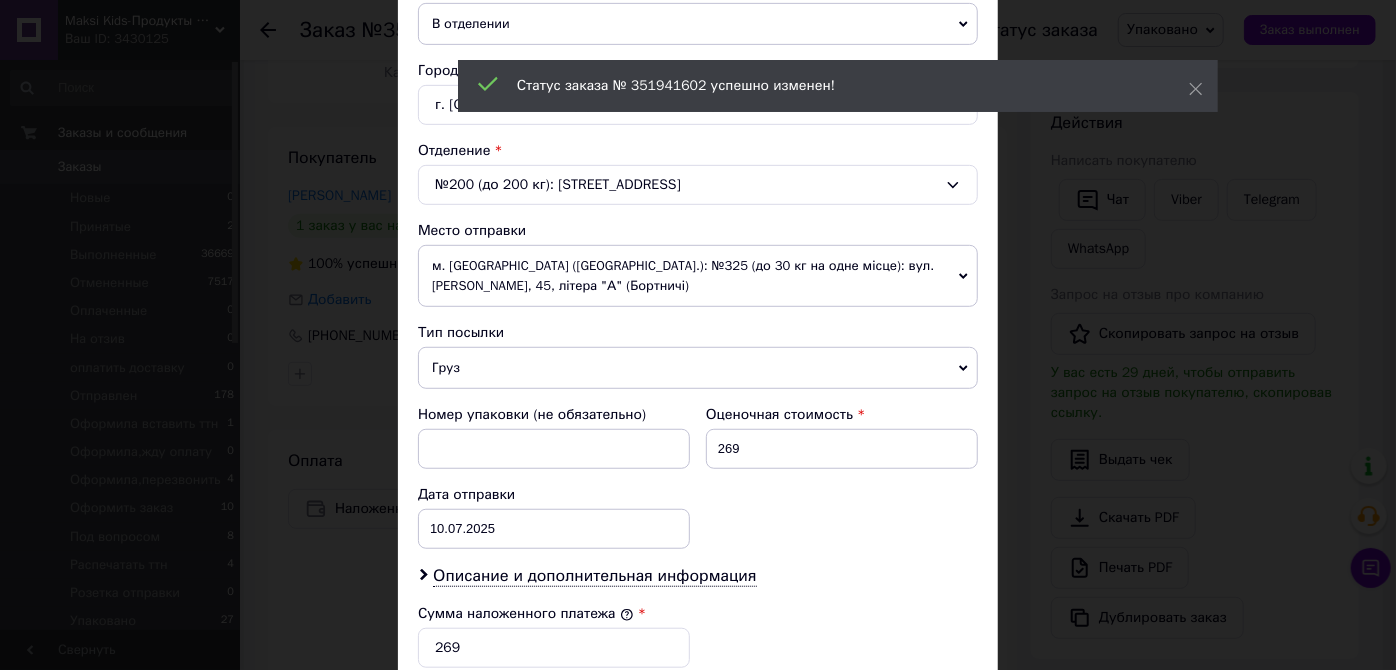scroll, scrollTop: 818, scrollLeft: 0, axis: vertical 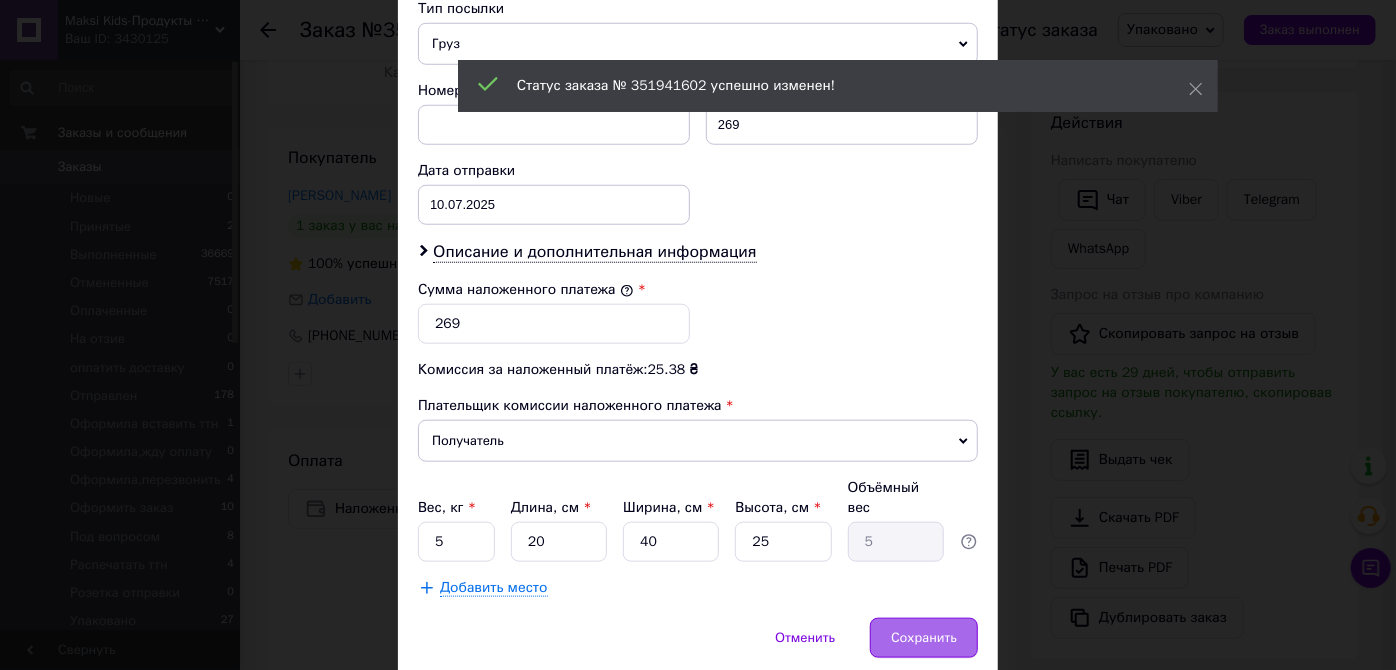 click on "Сохранить" at bounding box center (924, 638) 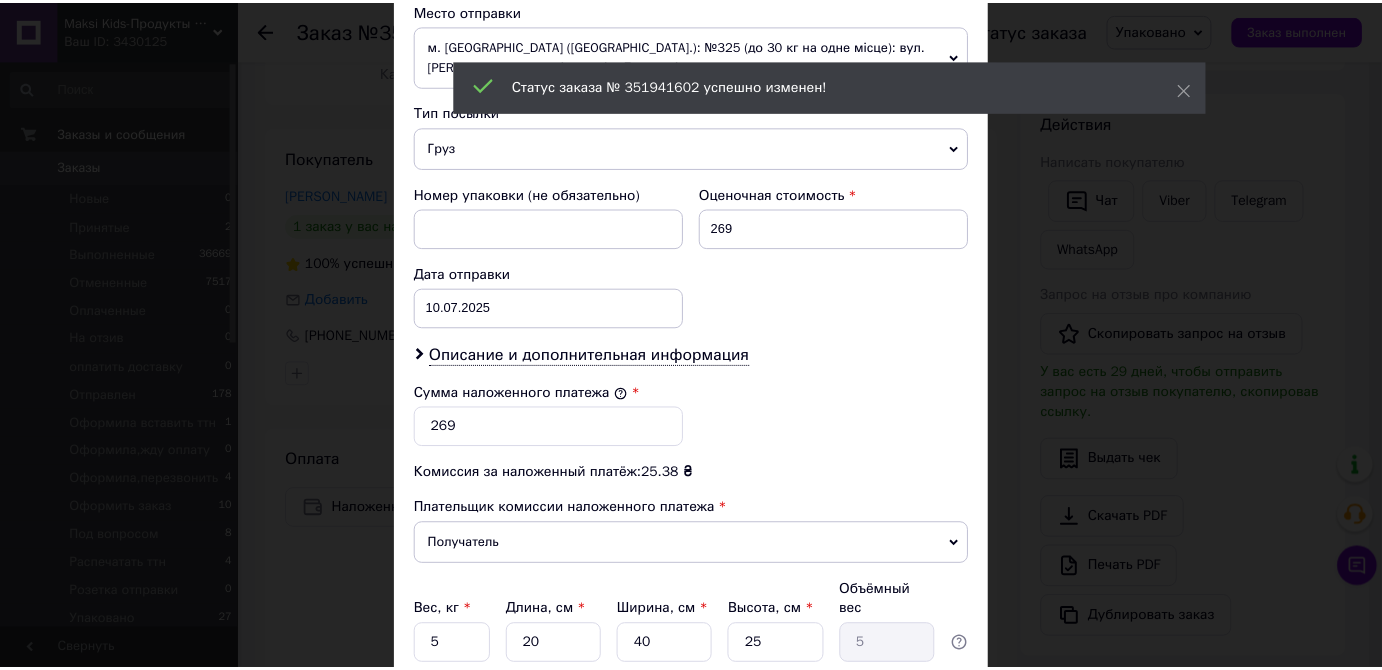 scroll, scrollTop: 636, scrollLeft: 0, axis: vertical 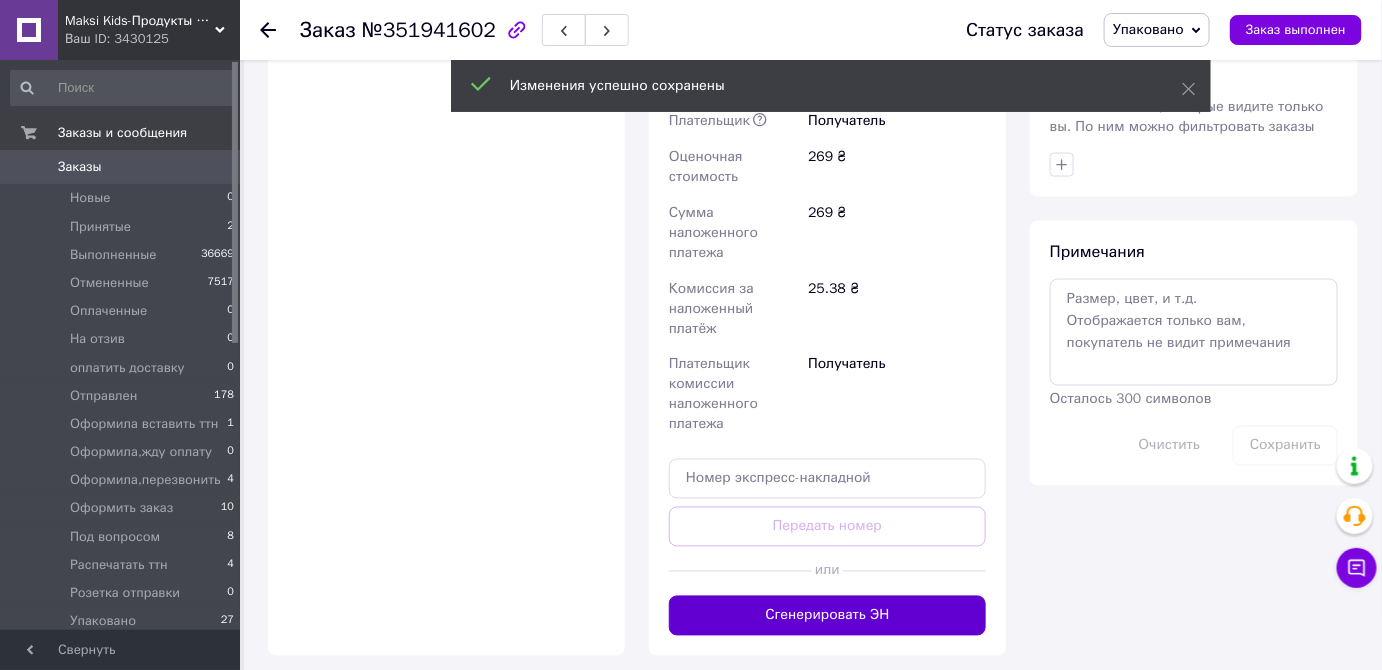 click on "Сгенерировать ЭН" at bounding box center [827, 616] 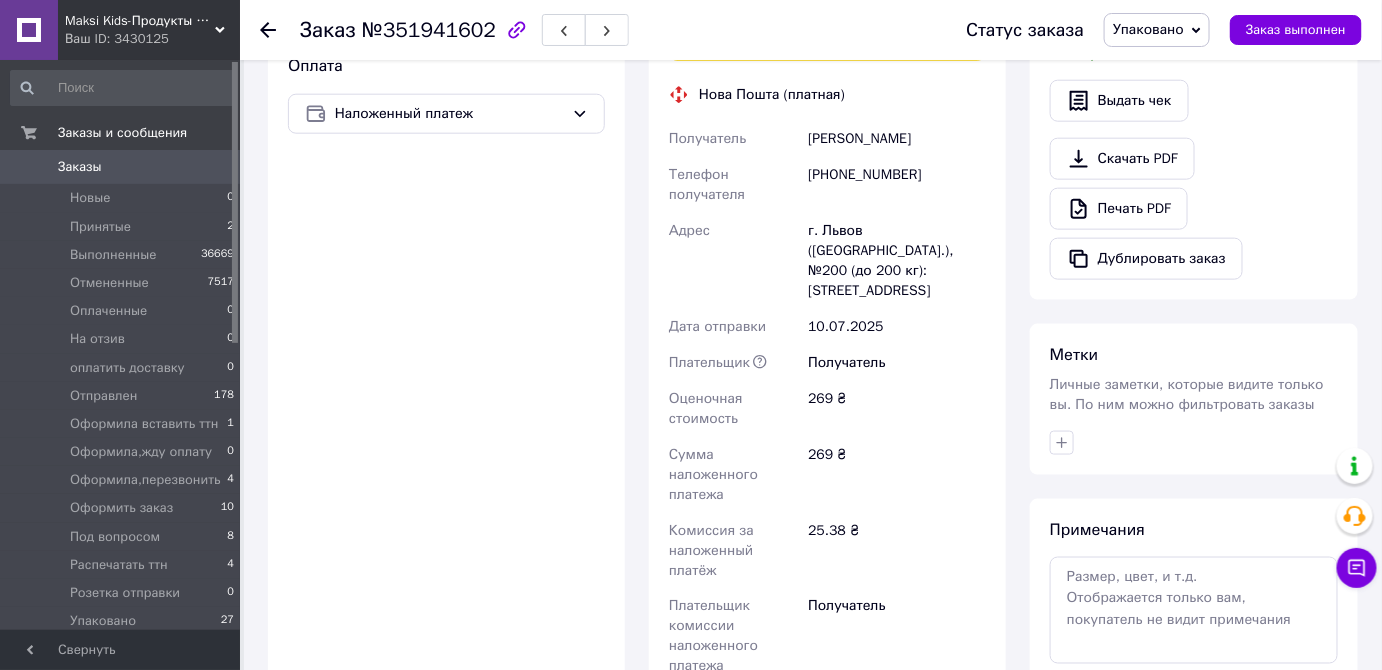 scroll, scrollTop: 636, scrollLeft: 0, axis: vertical 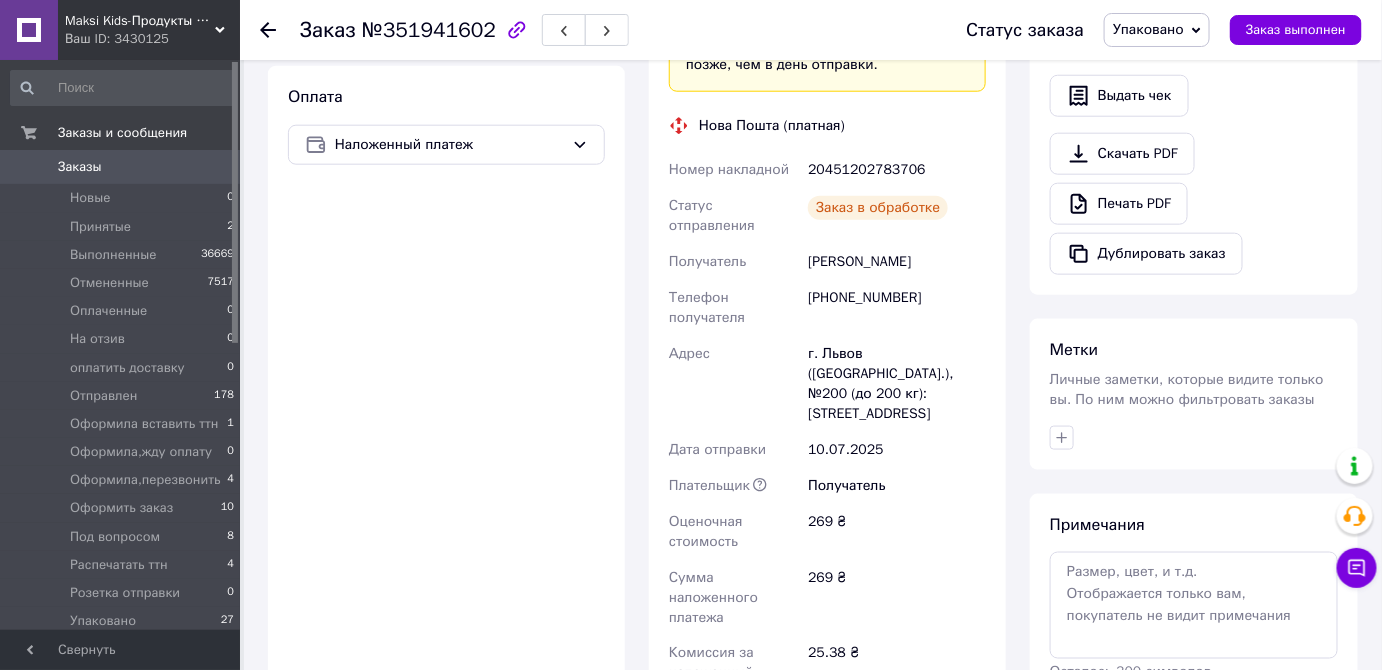 drag, startPoint x: 799, startPoint y: 160, endPoint x: 997, endPoint y: 250, distance: 217.49483 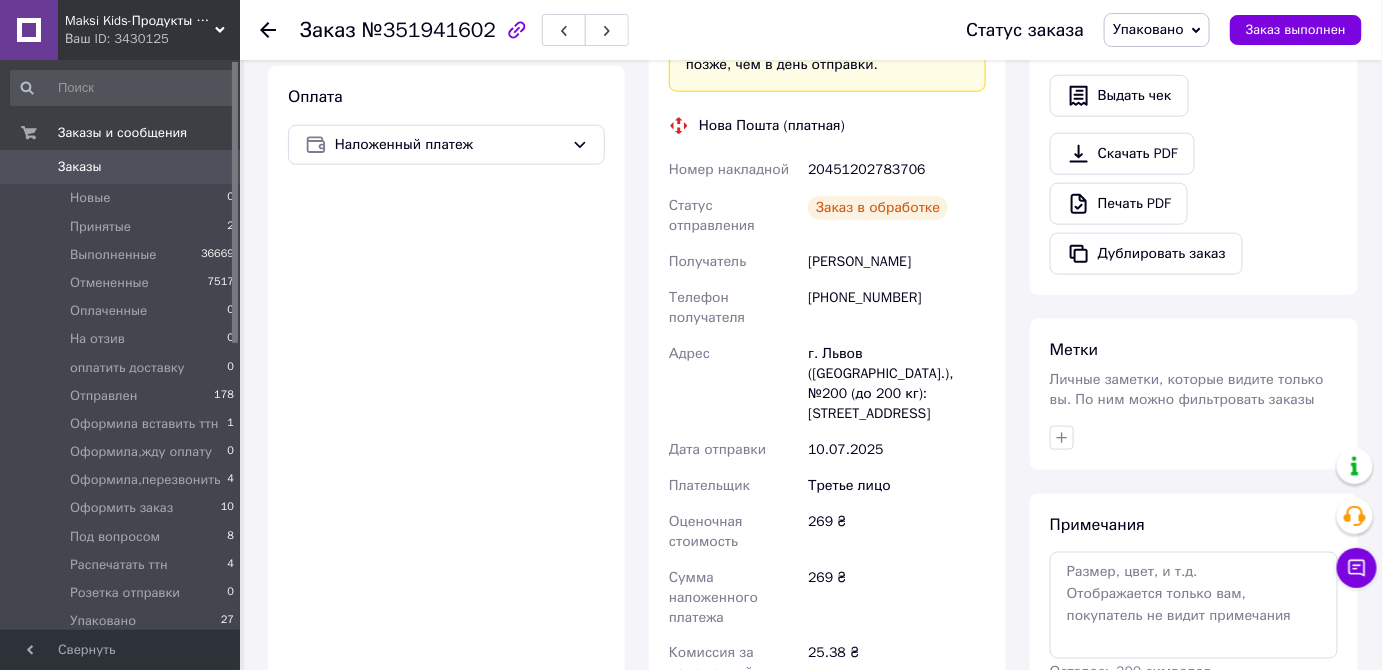 copy on "Номер накладной 20451202783706 Статус отправления Заказ в обработке Получатель Федоров Станислав" 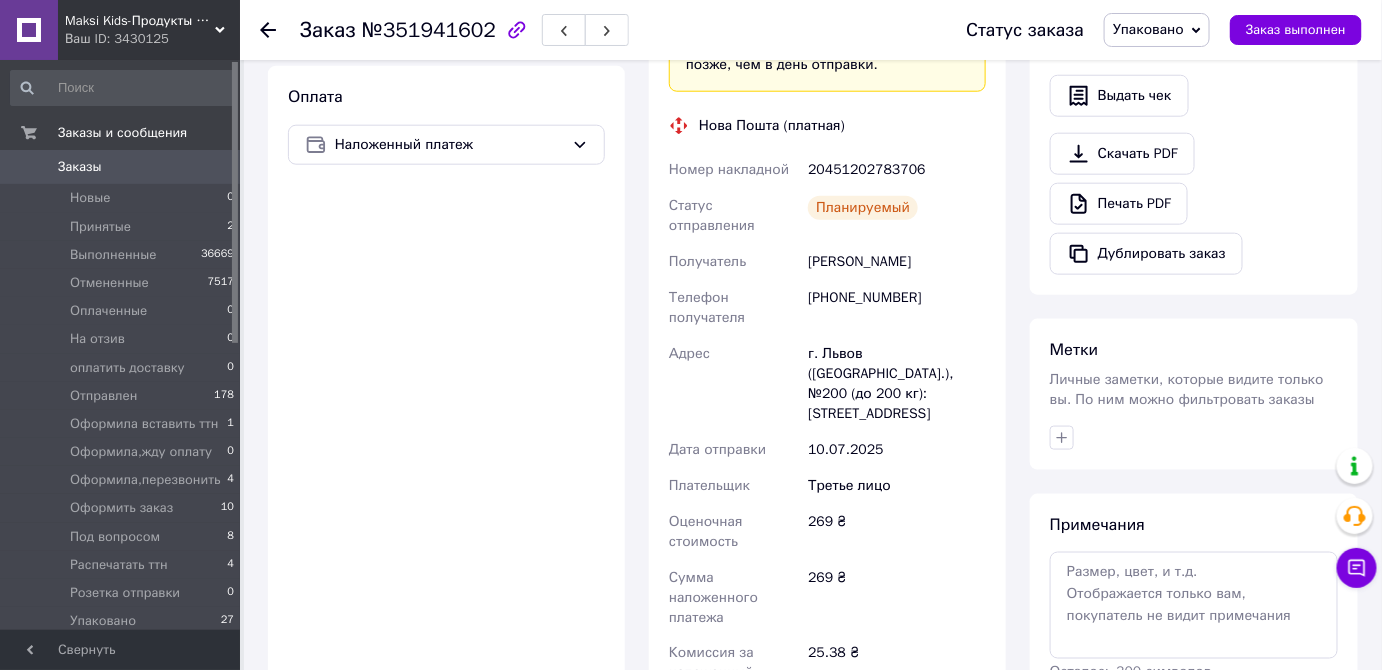 click on "Оплата Наложенный платеж" at bounding box center (446, 475) 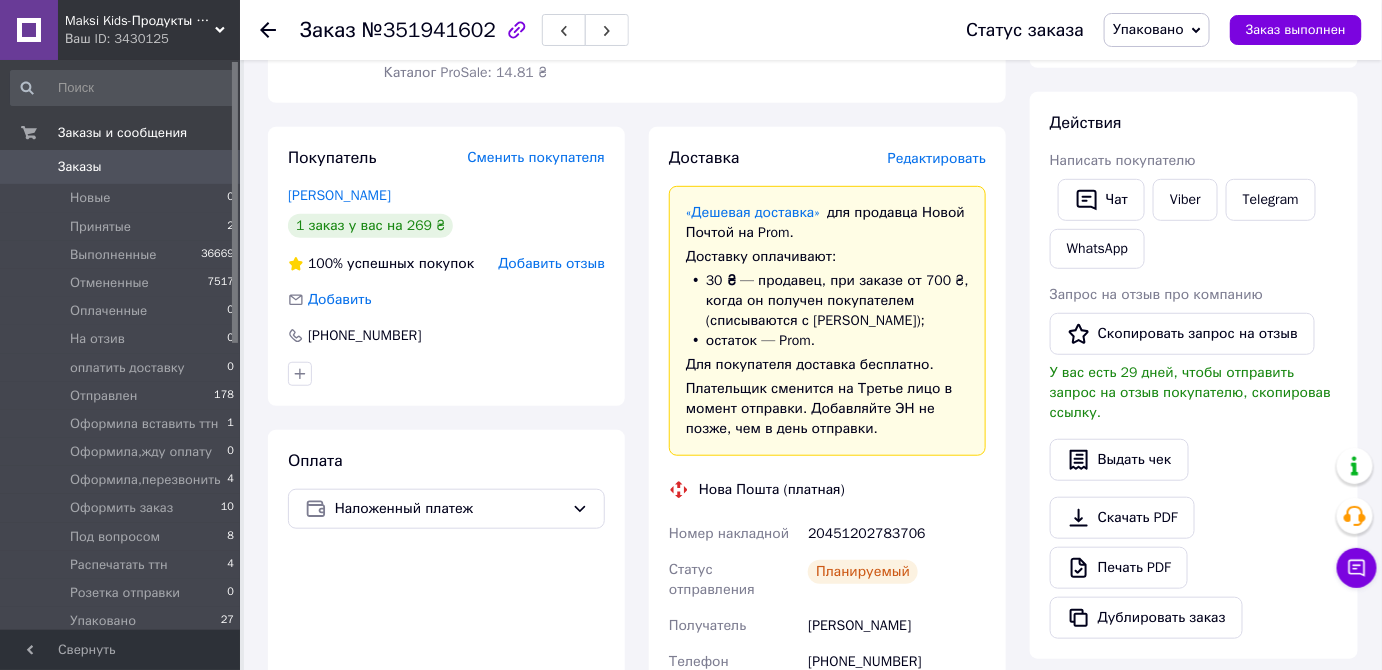 scroll, scrollTop: 0, scrollLeft: 0, axis: both 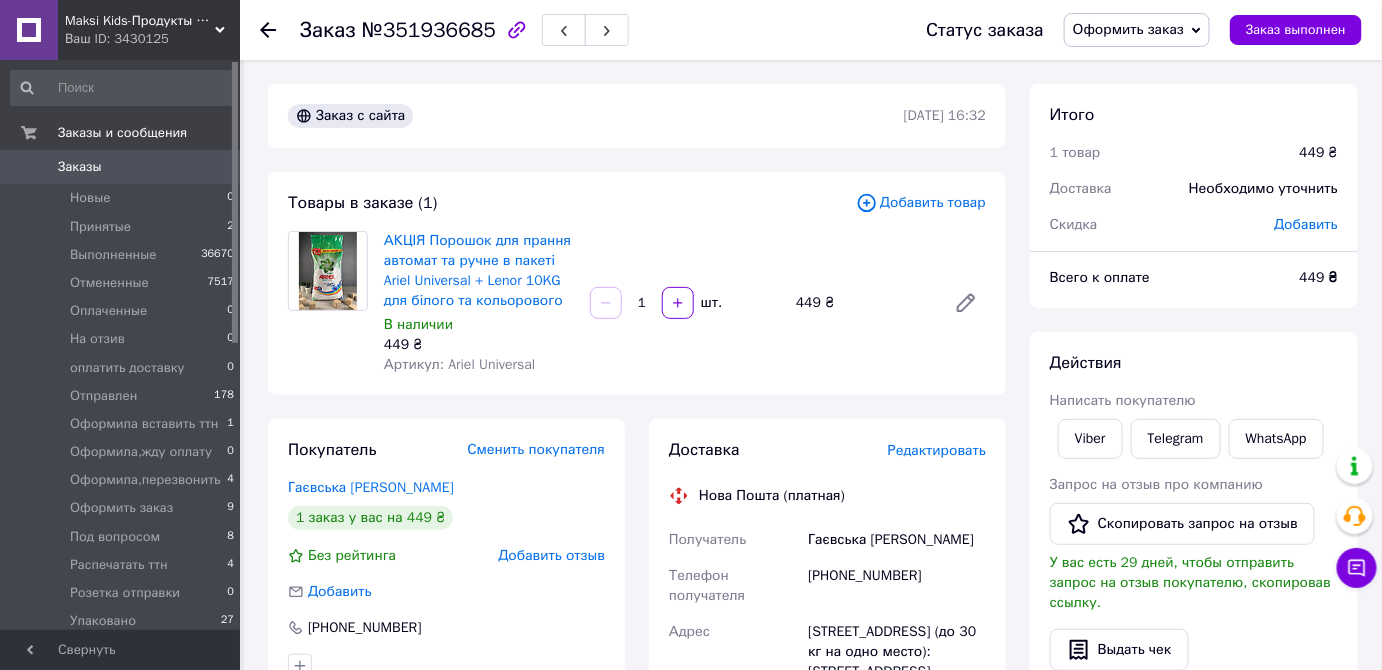 click on "Редактировать" at bounding box center (937, 450) 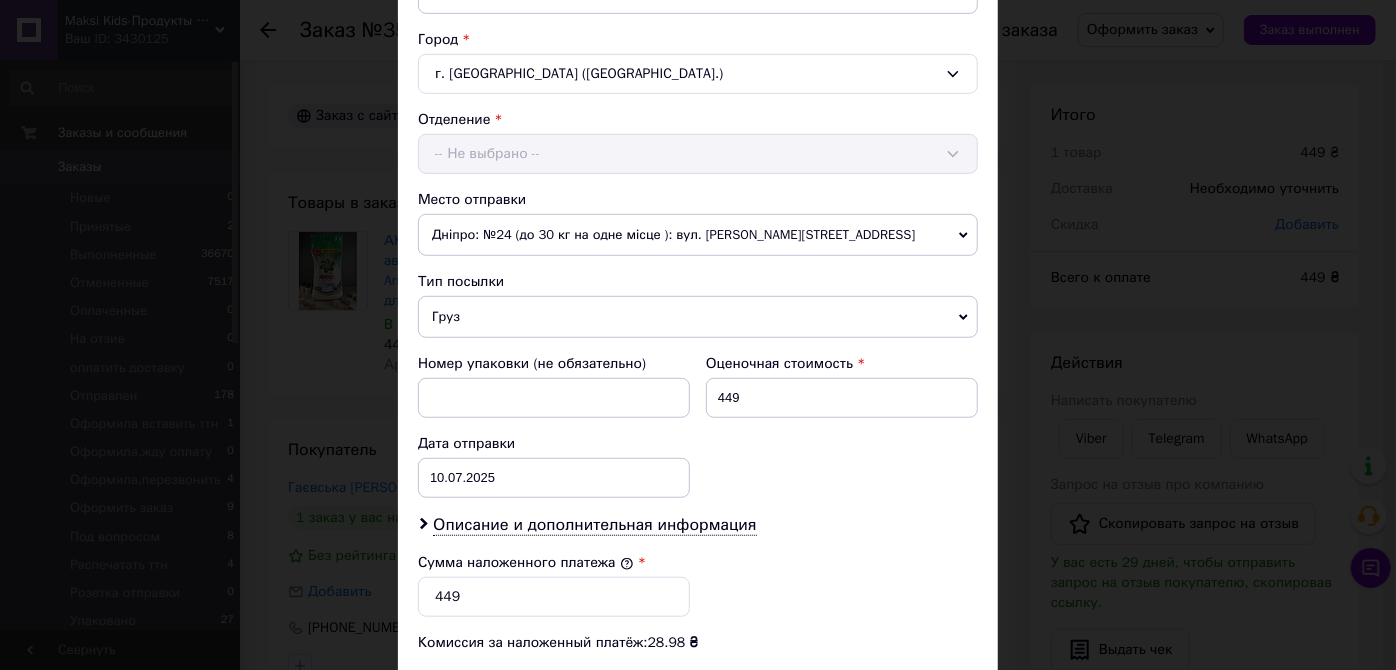 scroll, scrollTop: 545, scrollLeft: 0, axis: vertical 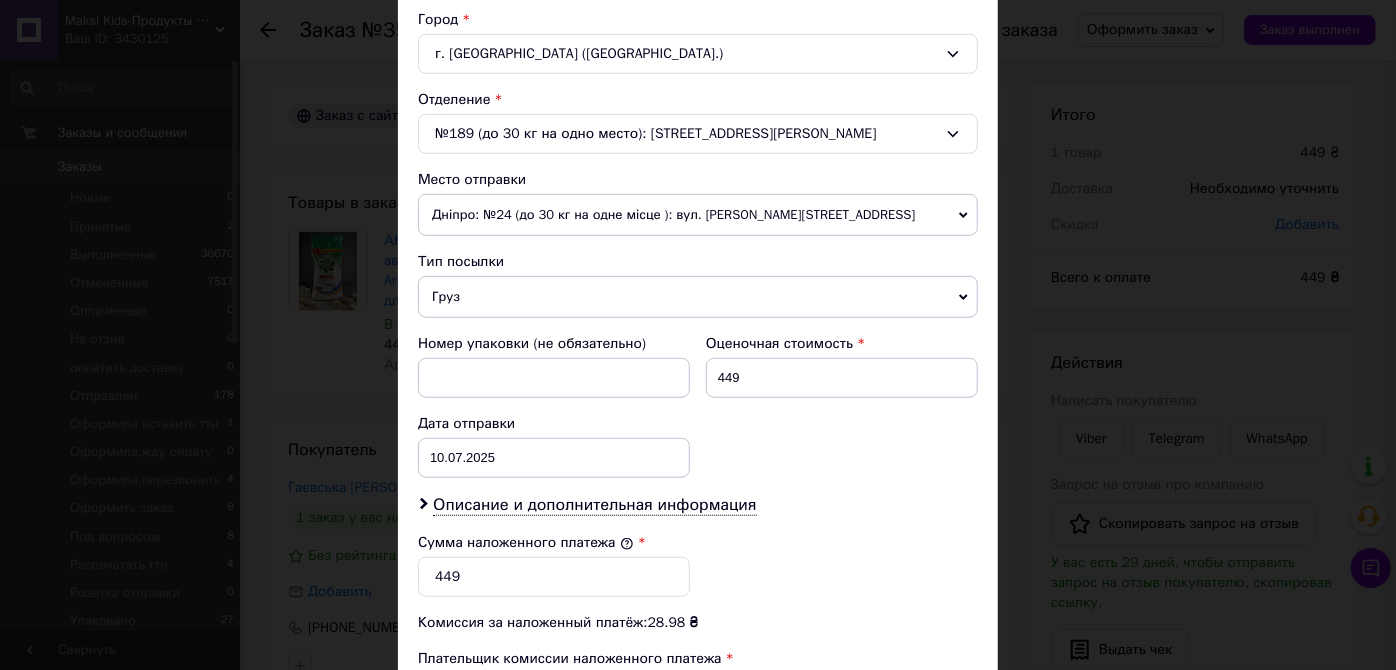 click on "Дніпро: №24 (до 30 кг на одне місце ): вул. [PERSON_NAME][STREET_ADDRESS]" at bounding box center (698, 215) 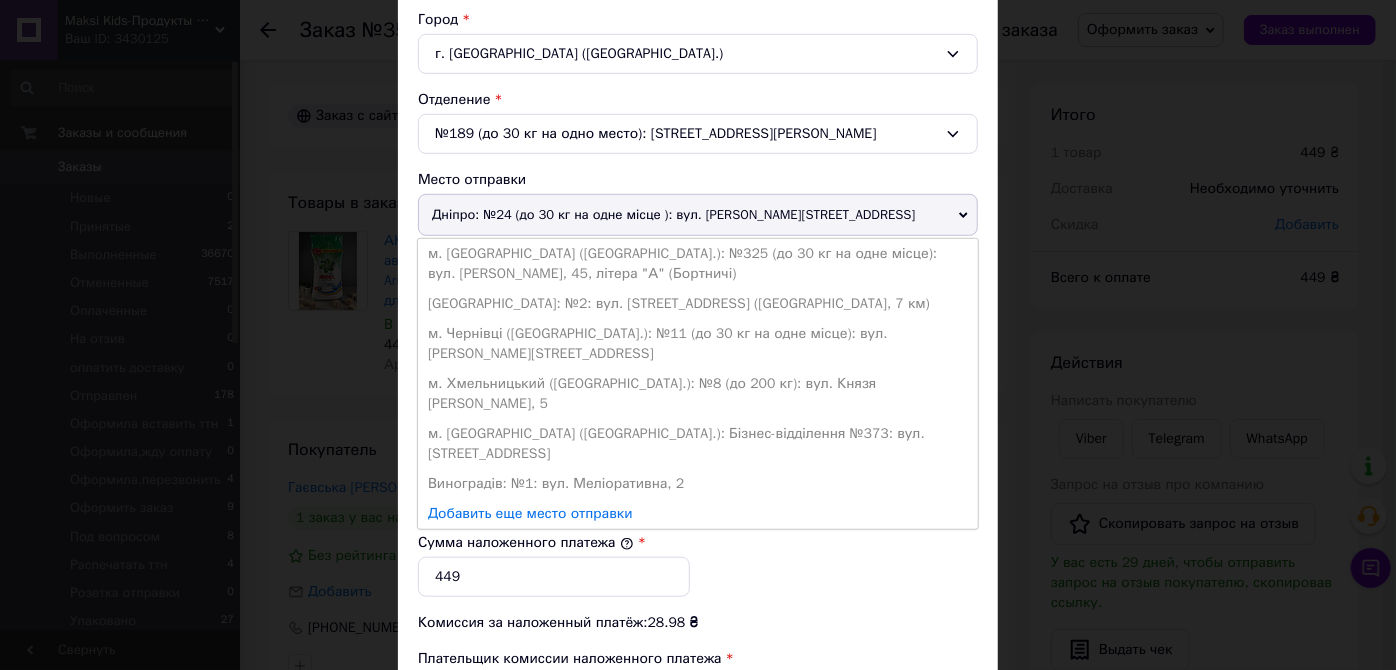 click on "м. [GEOGRAPHIC_DATA] ([GEOGRAPHIC_DATA].): №325 (до 30 кг на одне місце): вул. [PERSON_NAME], 45, літера "А" (Бортничі)" at bounding box center (698, 264) 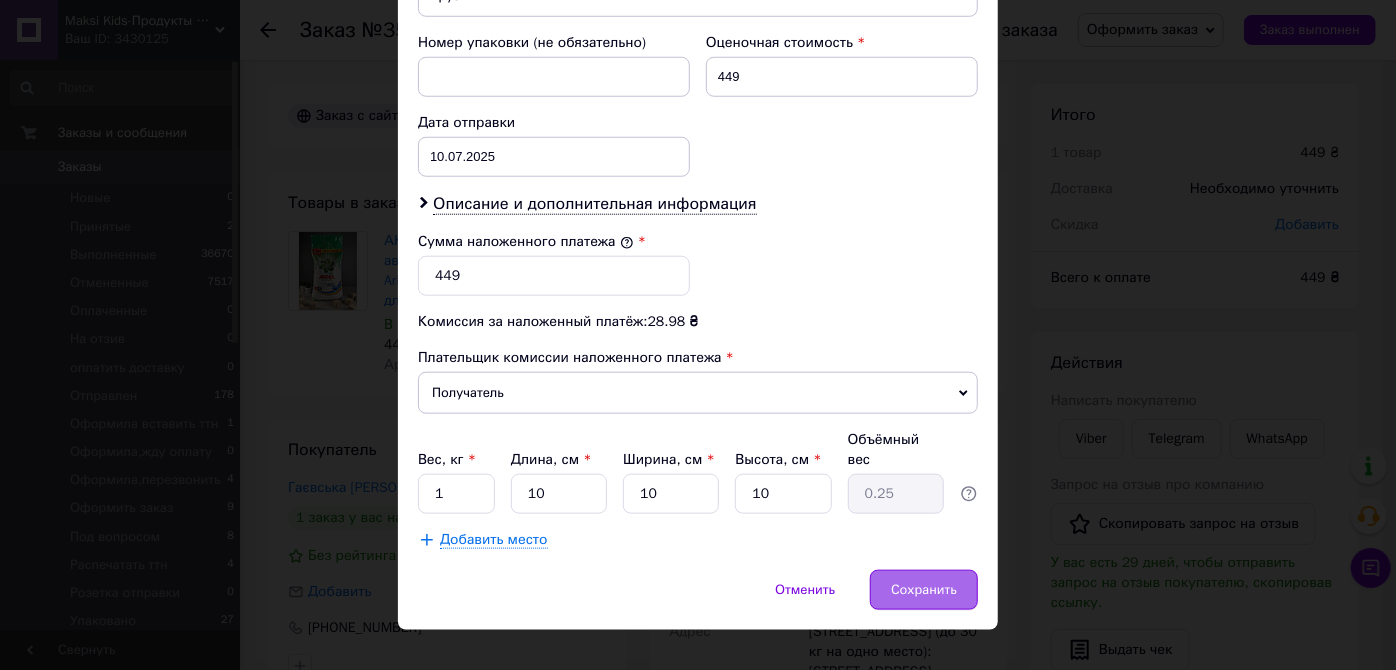 click on "Сохранить" at bounding box center (924, 590) 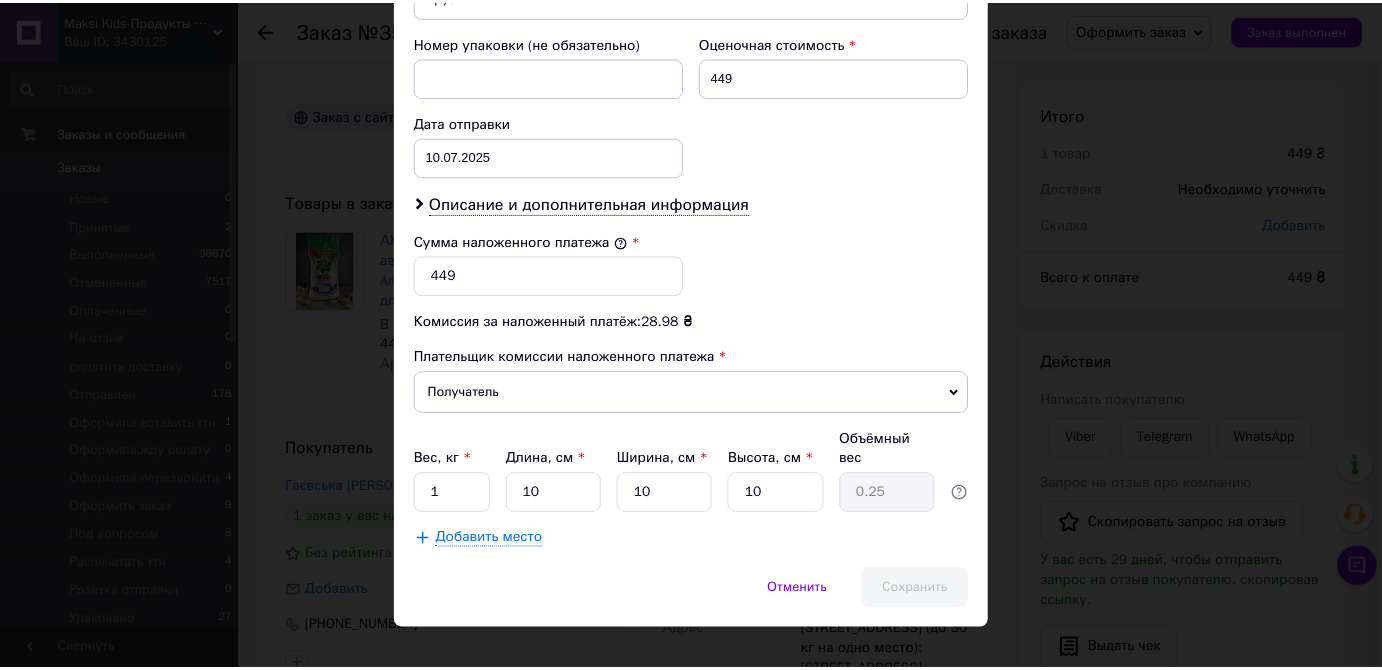 scroll, scrollTop: 594, scrollLeft: 0, axis: vertical 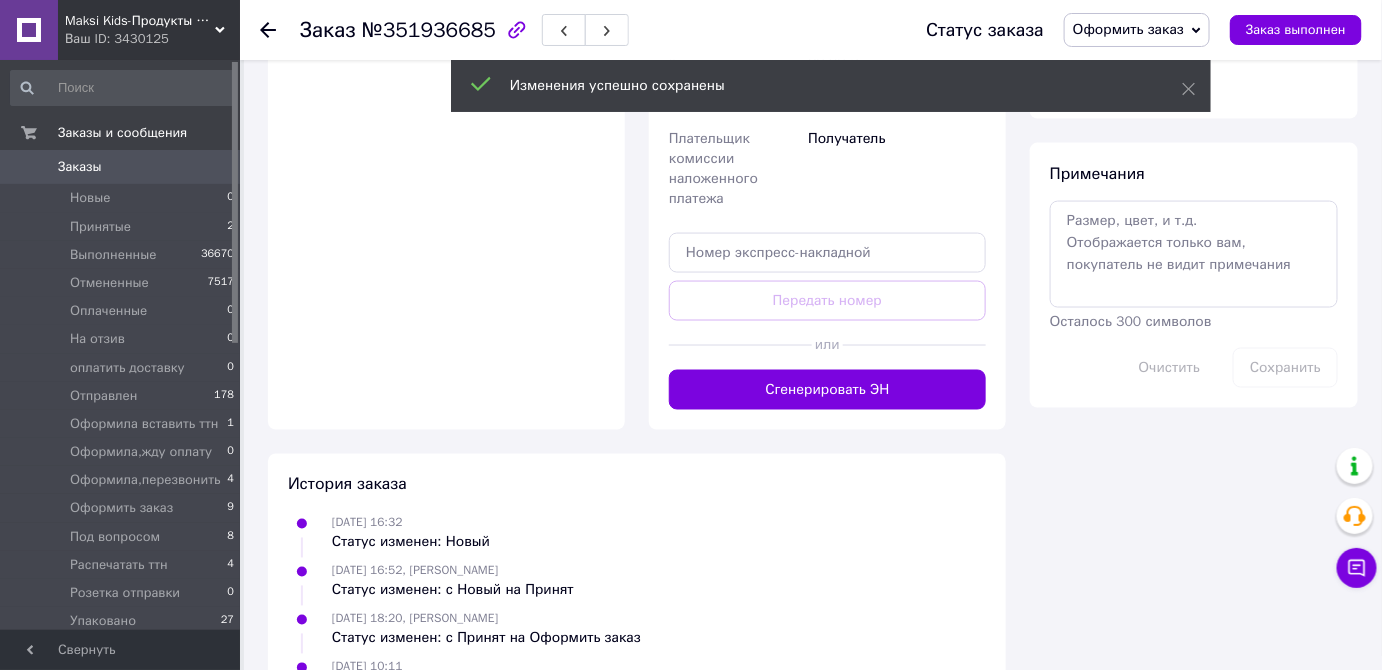 click on "Сгенерировать ЭН" at bounding box center (827, 390) 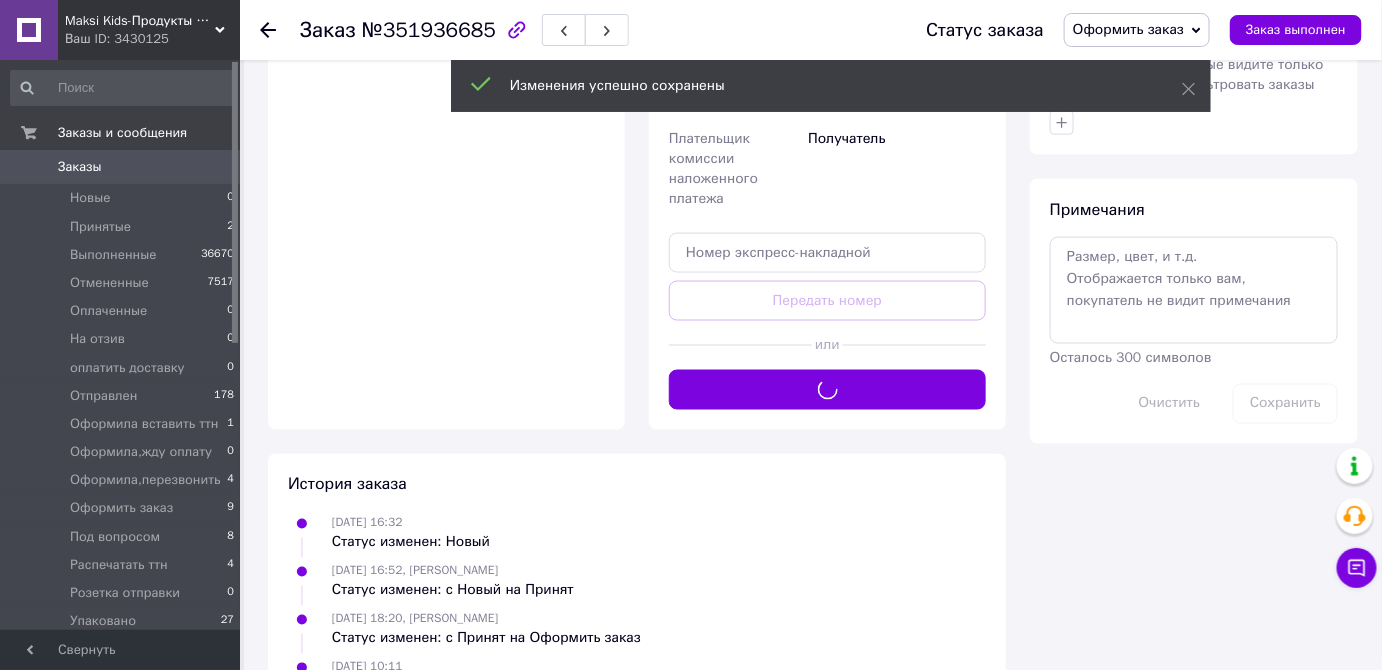 click on "Оформить заказ" at bounding box center (1128, 29) 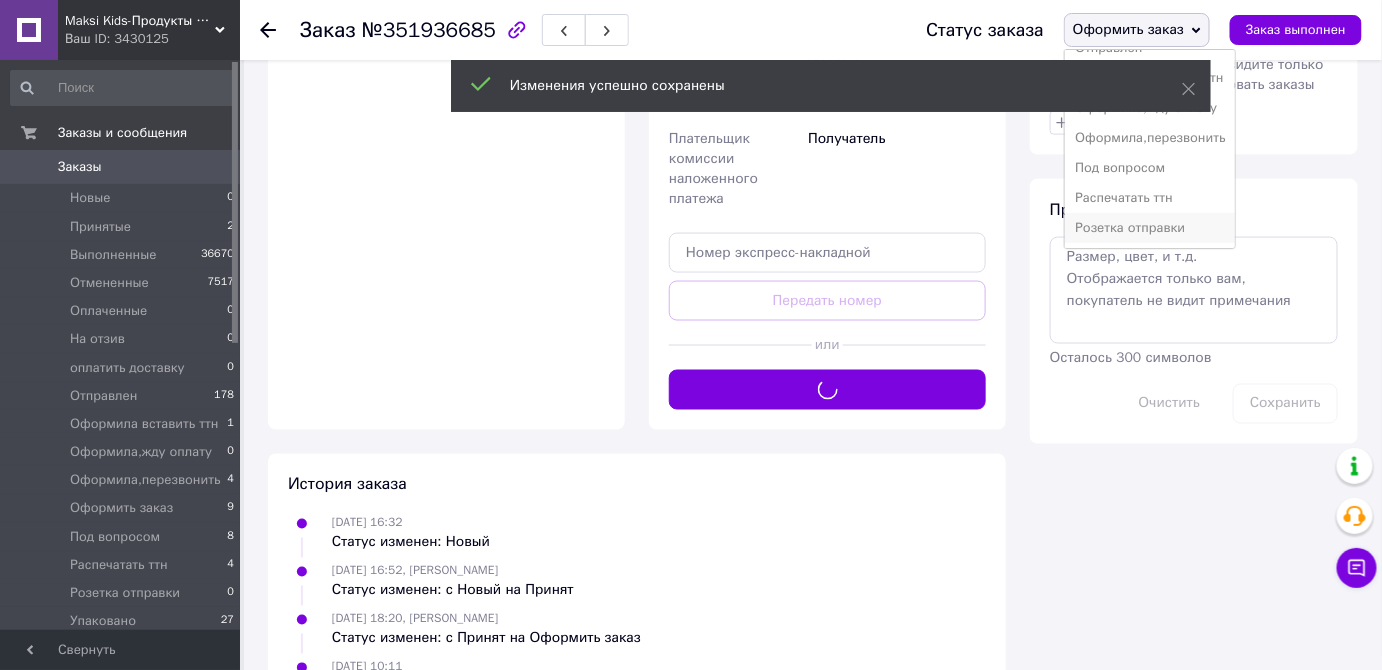 scroll, scrollTop: 231, scrollLeft: 0, axis: vertical 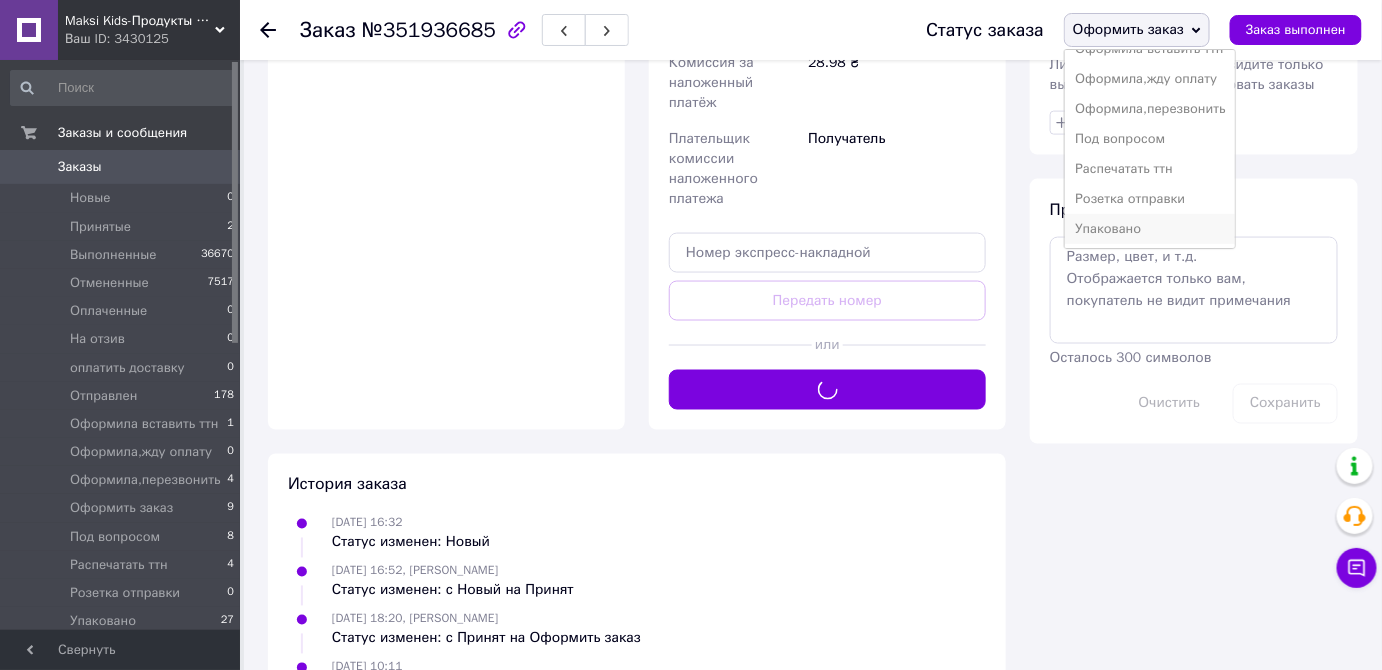 click on "Упаковано" at bounding box center (1150, 229) 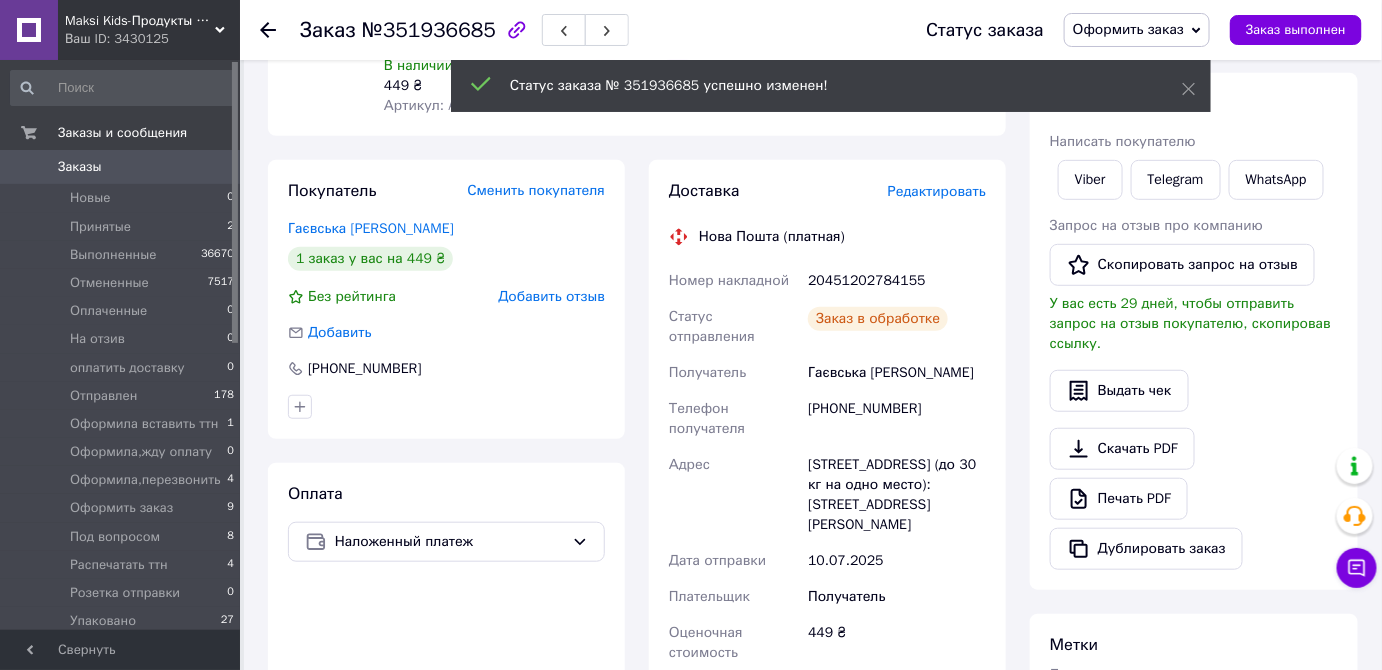 scroll, scrollTop: 233, scrollLeft: 0, axis: vertical 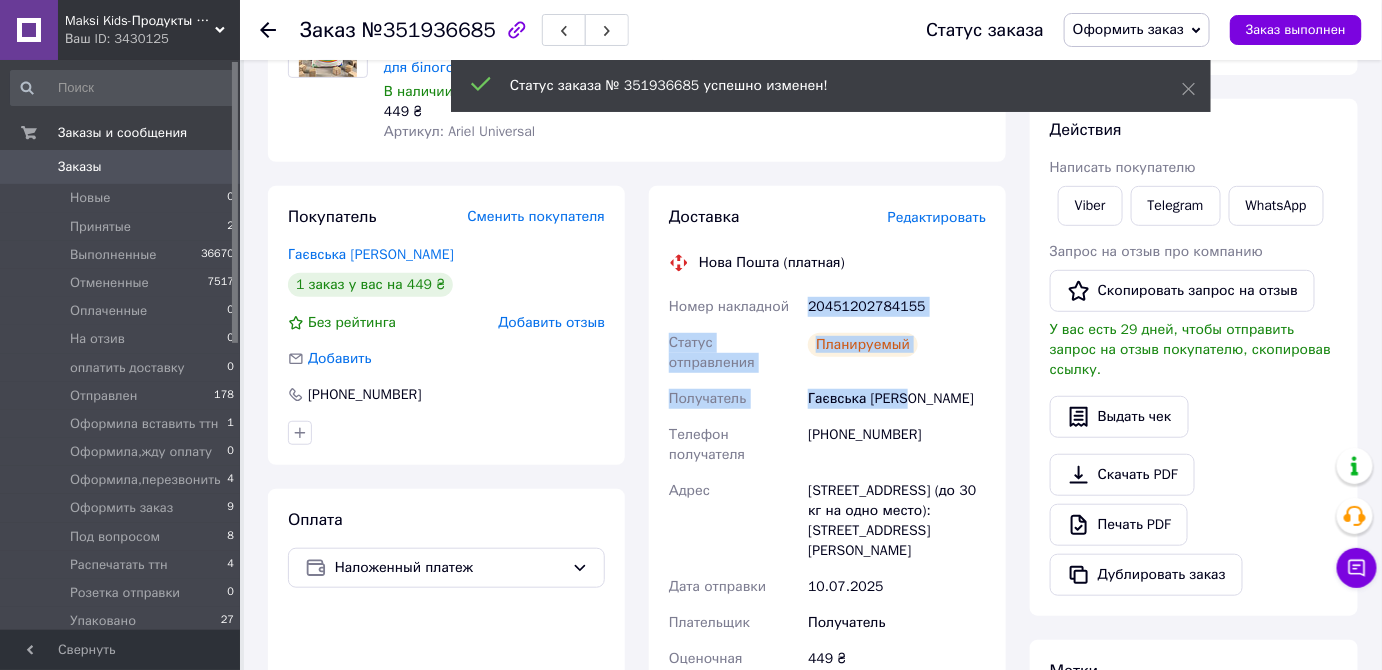 copy on "20451202784155 Статус отправления Планируемый Получатель Гаєвська Еліза" 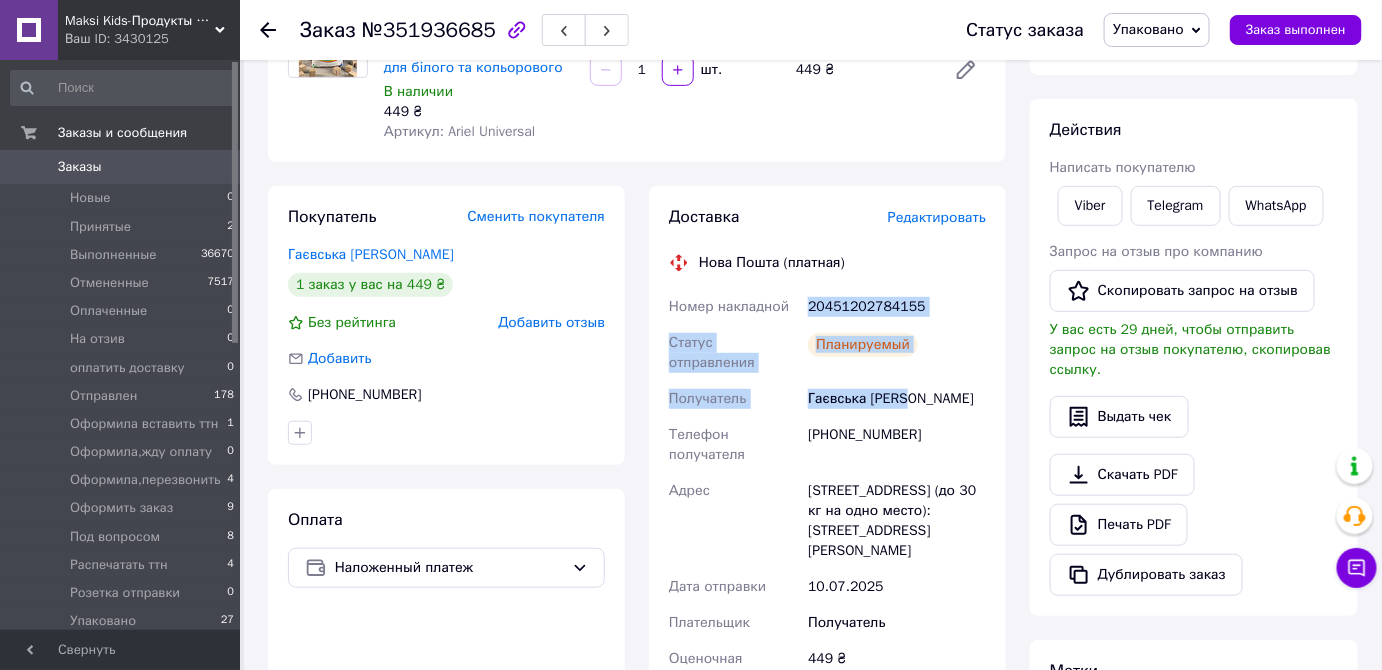 drag, startPoint x: 498, startPoint y: 637, endPoint x: 485, endPoint y: 624, distance: 18.384777 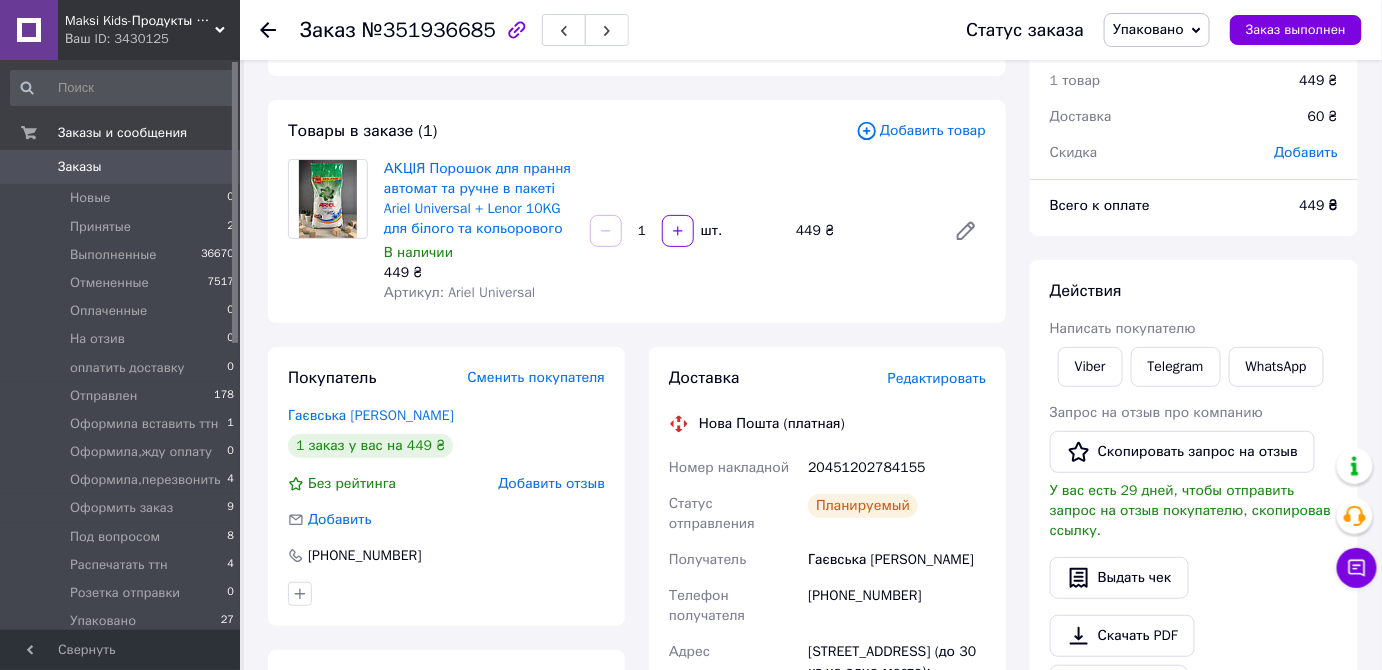 scroll, scrollTop: 0, scrollLeft: 0, axis: both 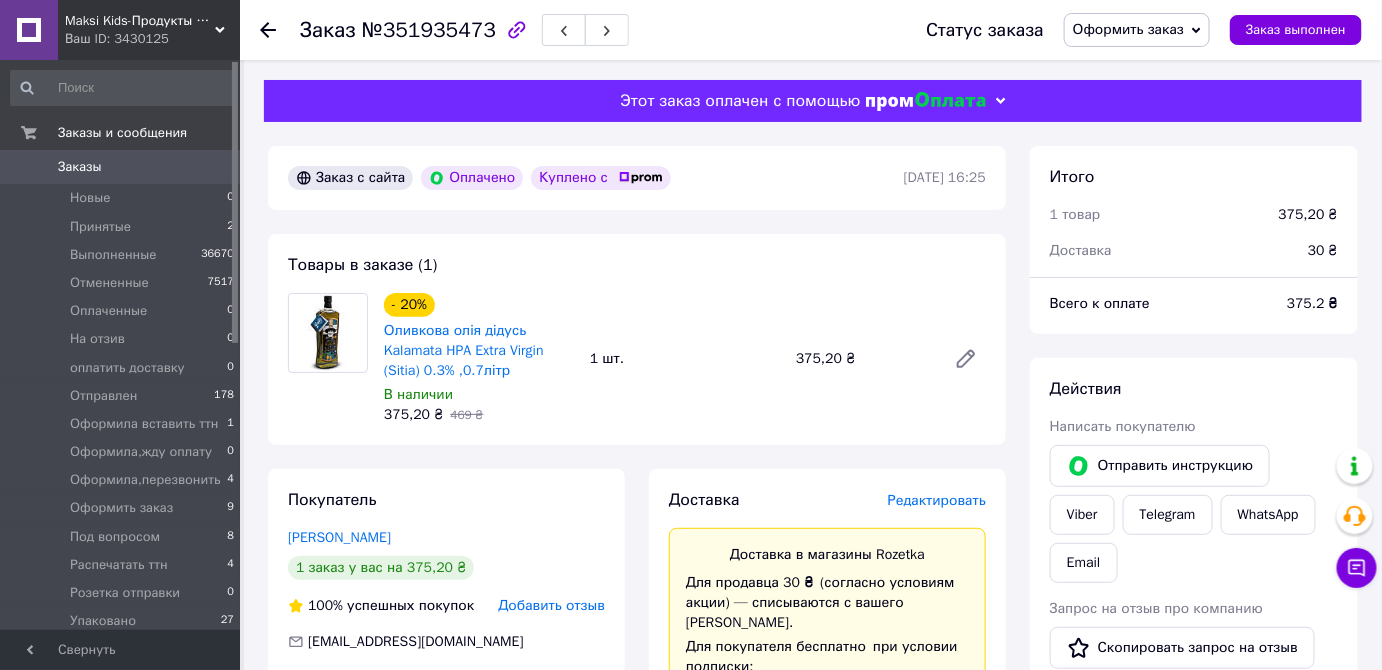 click on "Оформить заказ" at bounding box center [1128, 29] 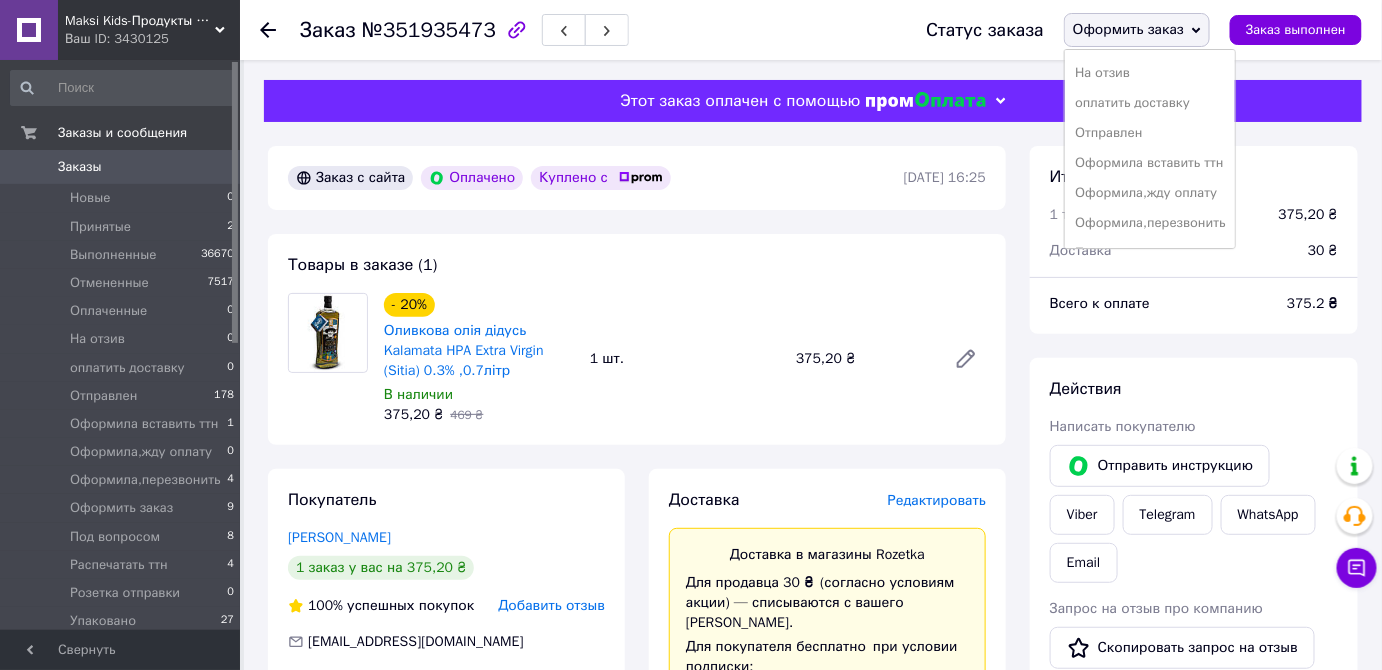 scroll, scrollTop: 231, scrollLeft: 0, axis: vertical 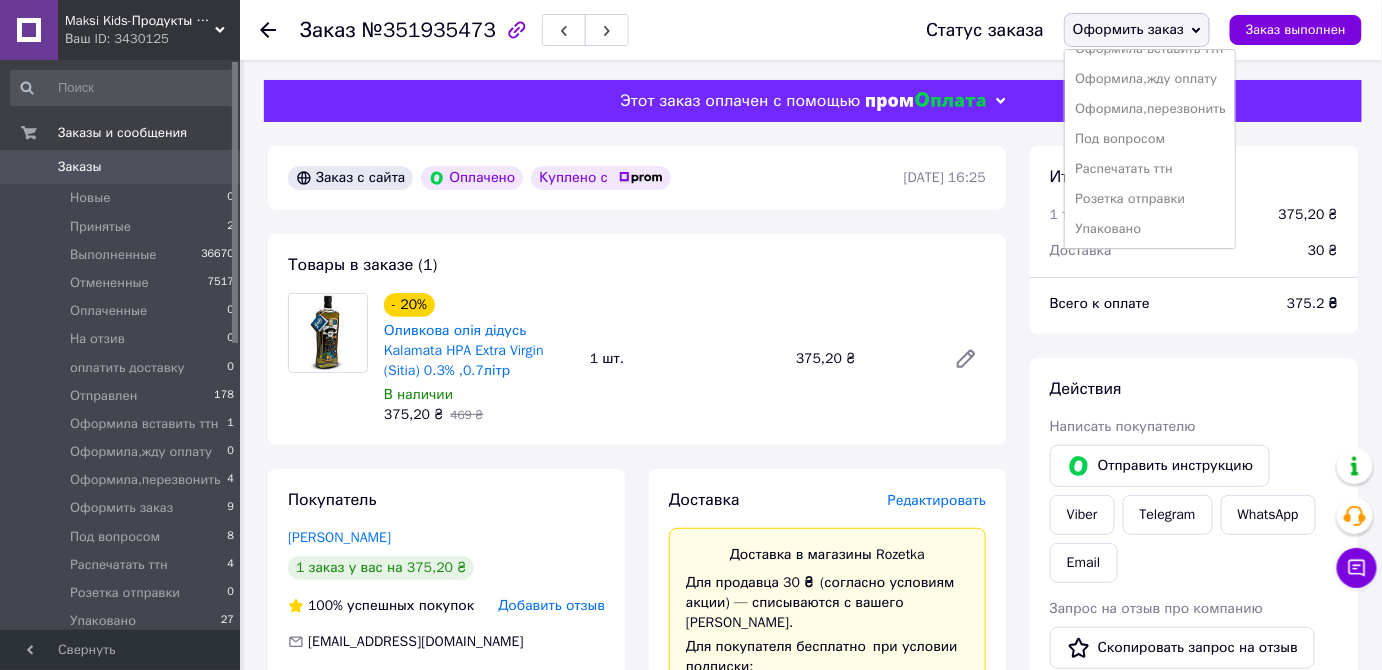 drag, startPoint x: 1128, startPoint y: 222, endPoint x: 757, endPoint y: 371, distance: 399.80246 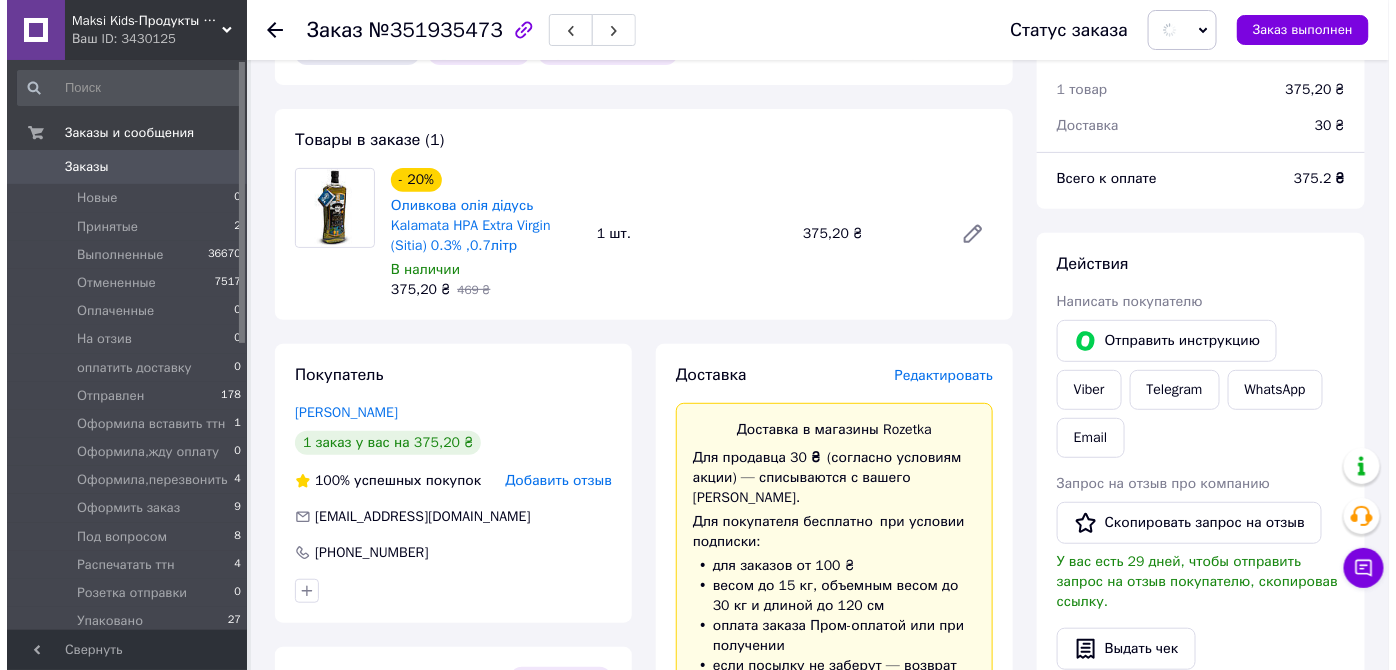 scroll, scrollTop: 363, scrollLeft: 0, axis: vertical 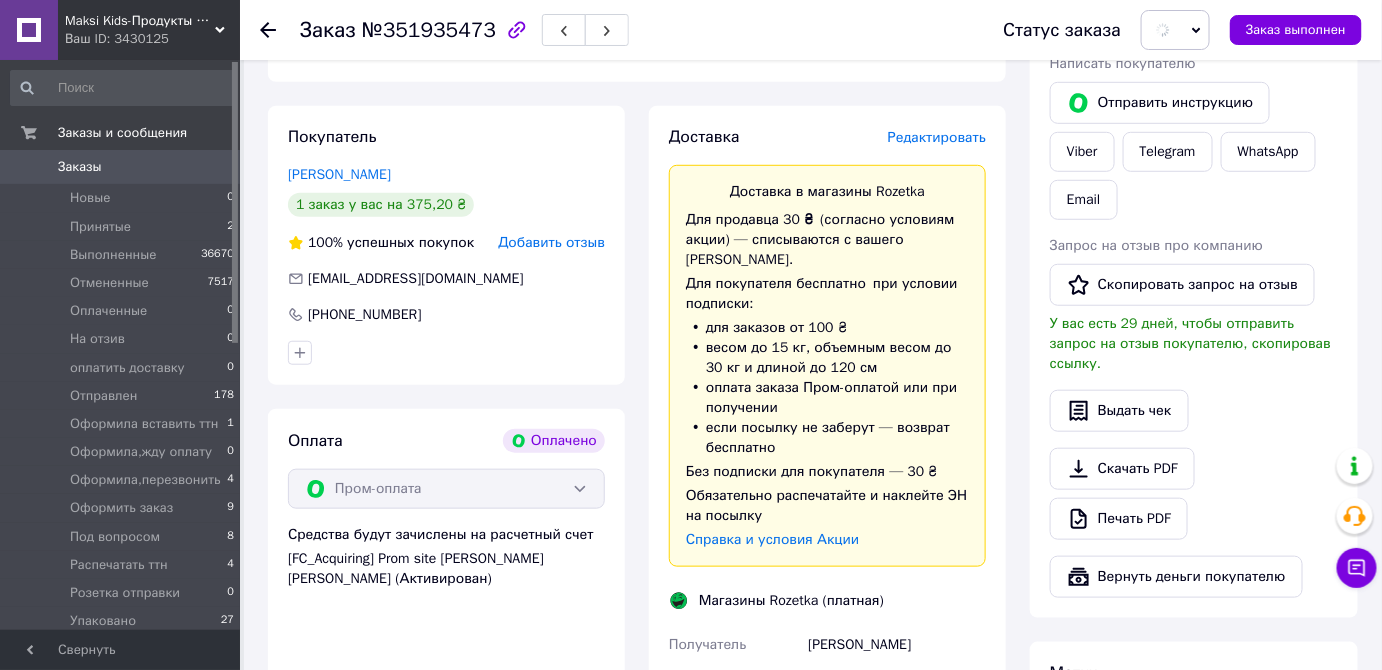 click on "Редактировать" at bounding box center [937, 137] 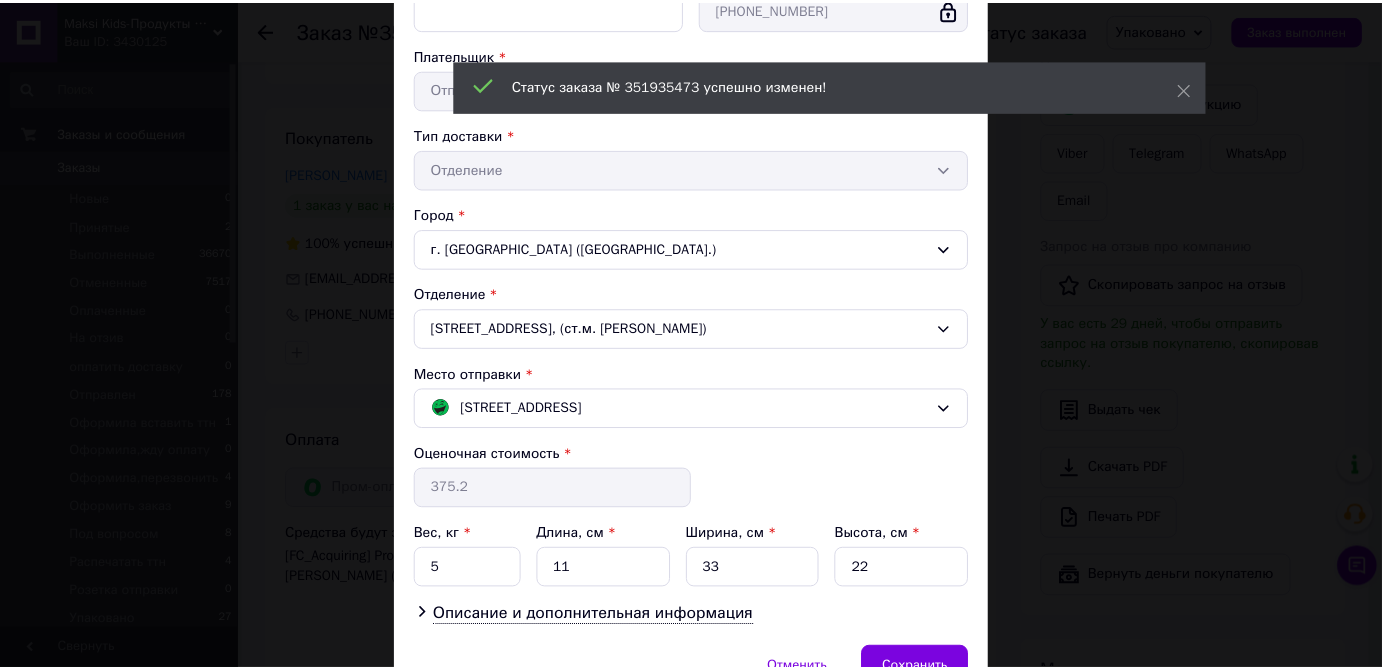 scroll, scrollTop: 447, scrollLeft: 0, axis: vertical 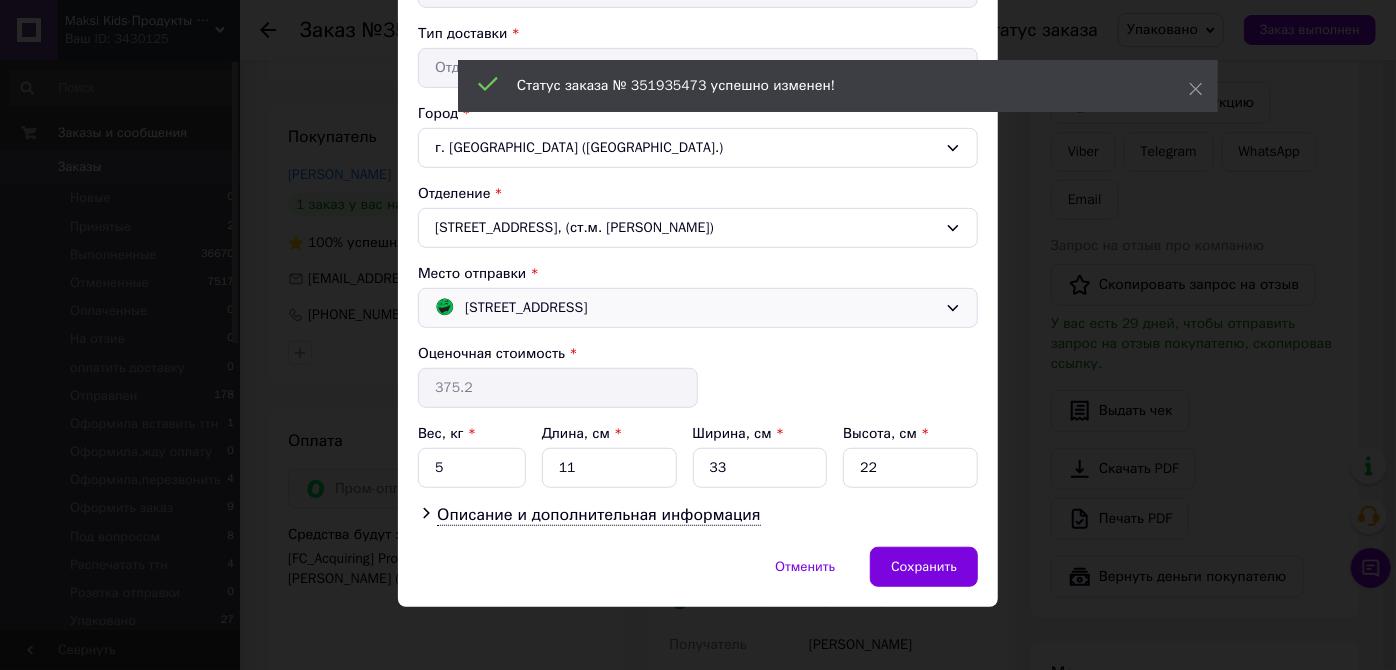 click on "[STREET_ADDRESS]" at bounding box center [526, 308] 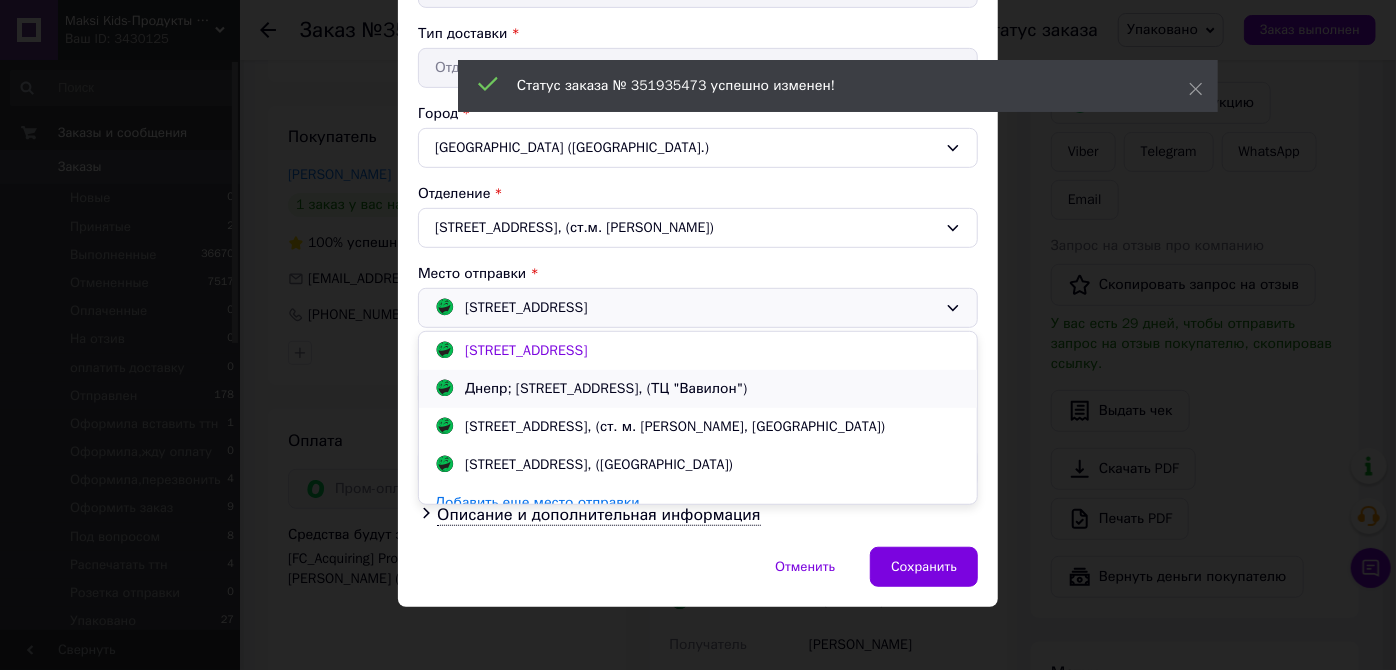 click on "Днепр; [STREET_ADDRESS], (ТЦ "Вавилон")" at bounding box center (606, 389) 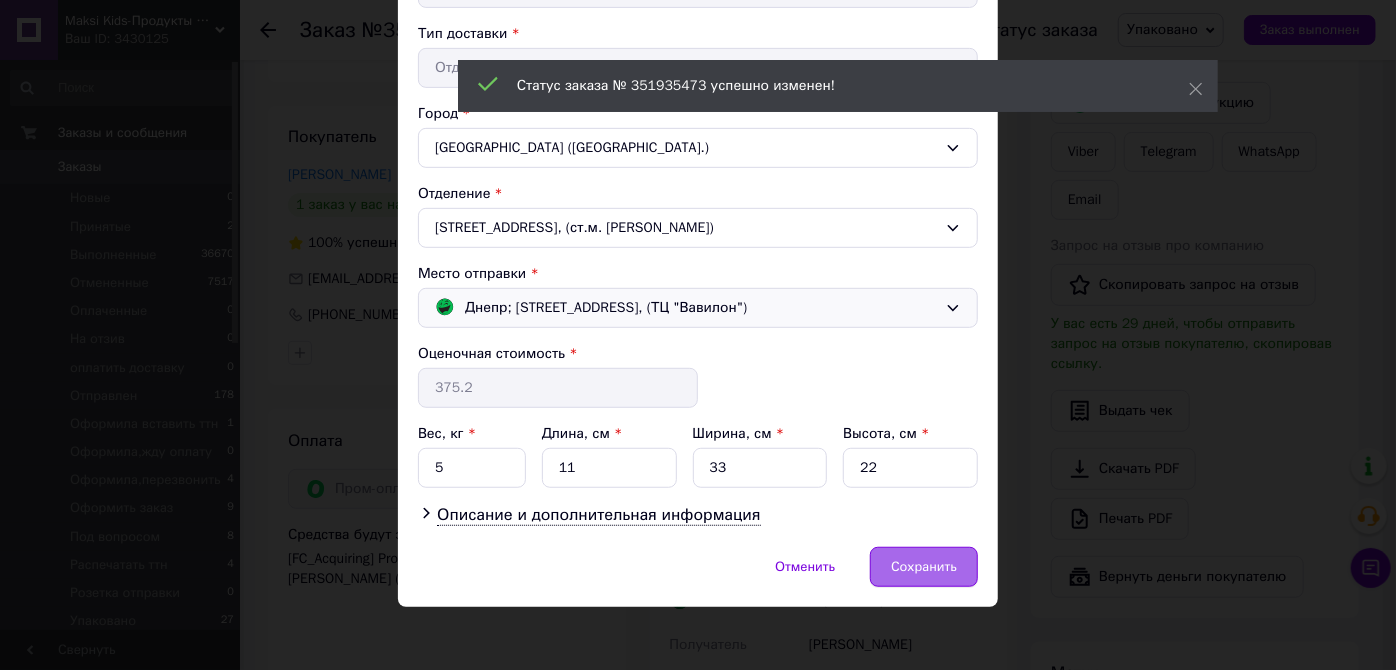 click on "Сохранить" at bounding box center [924, 567] 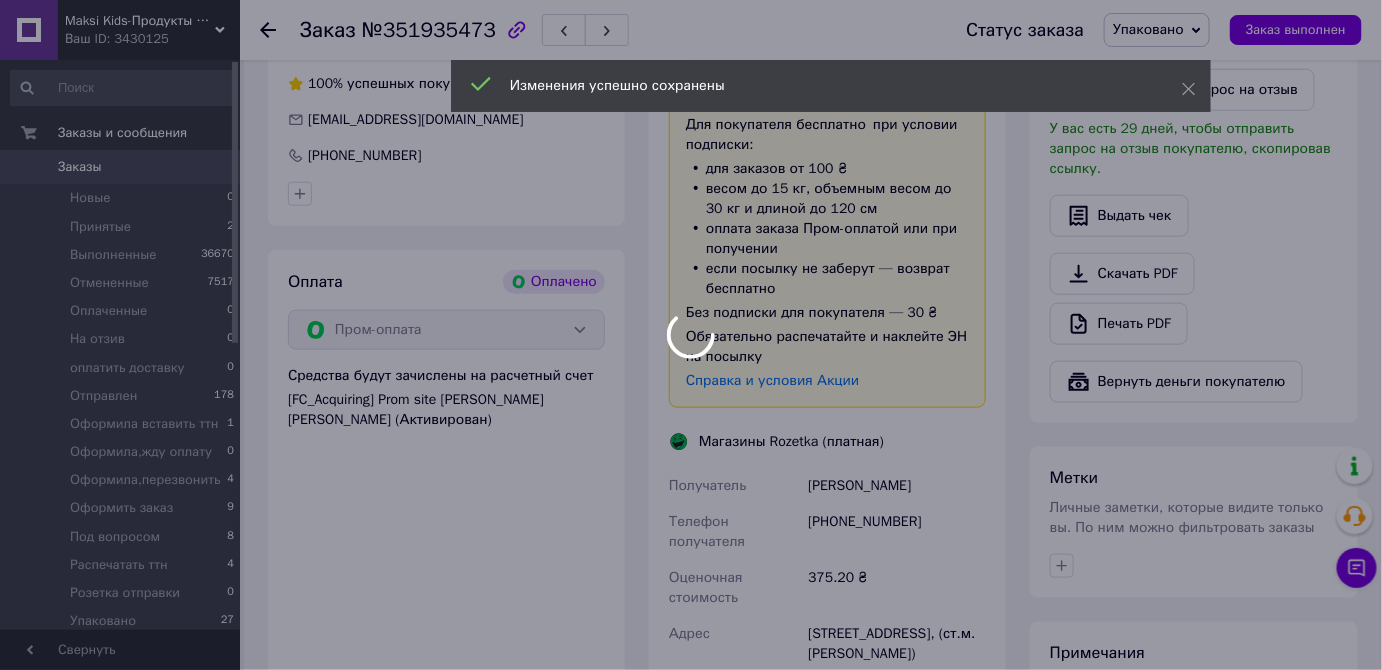 scroll, scrollTop: 909, scrollLeft: 0, axis: vertical 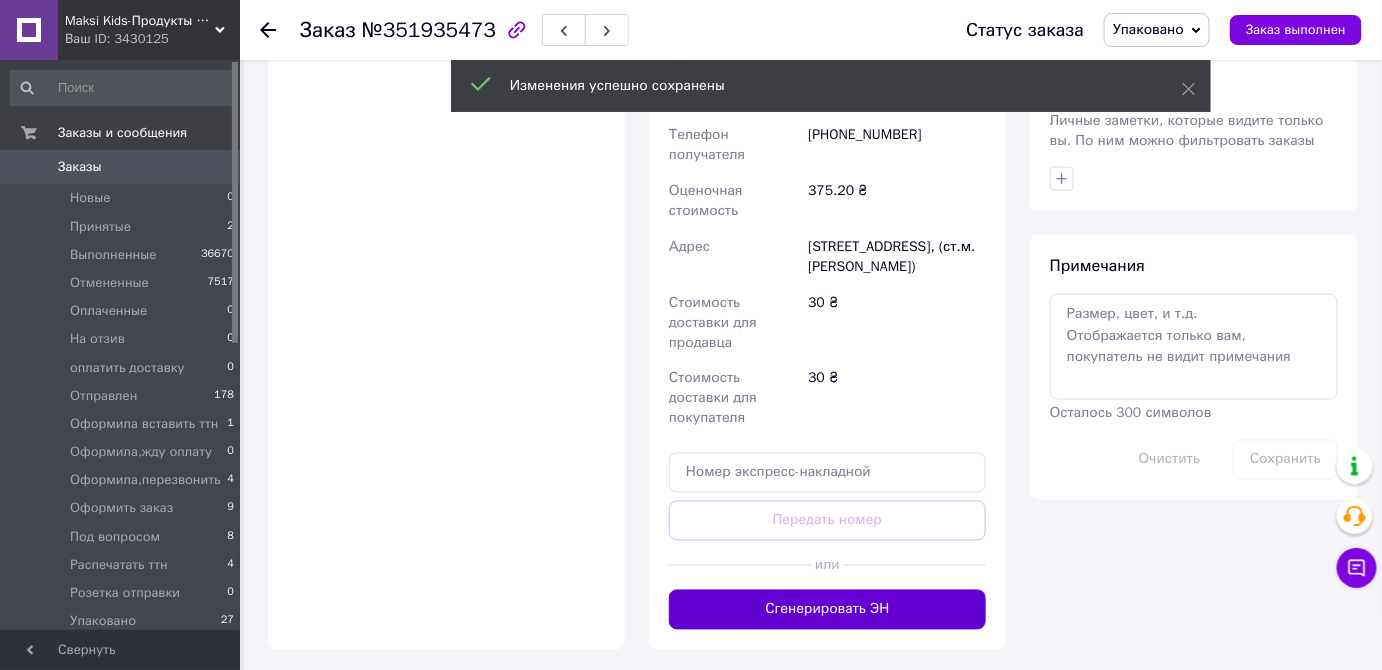 click on "Сгенерировать ЭН" at bounding box center (827, 610) 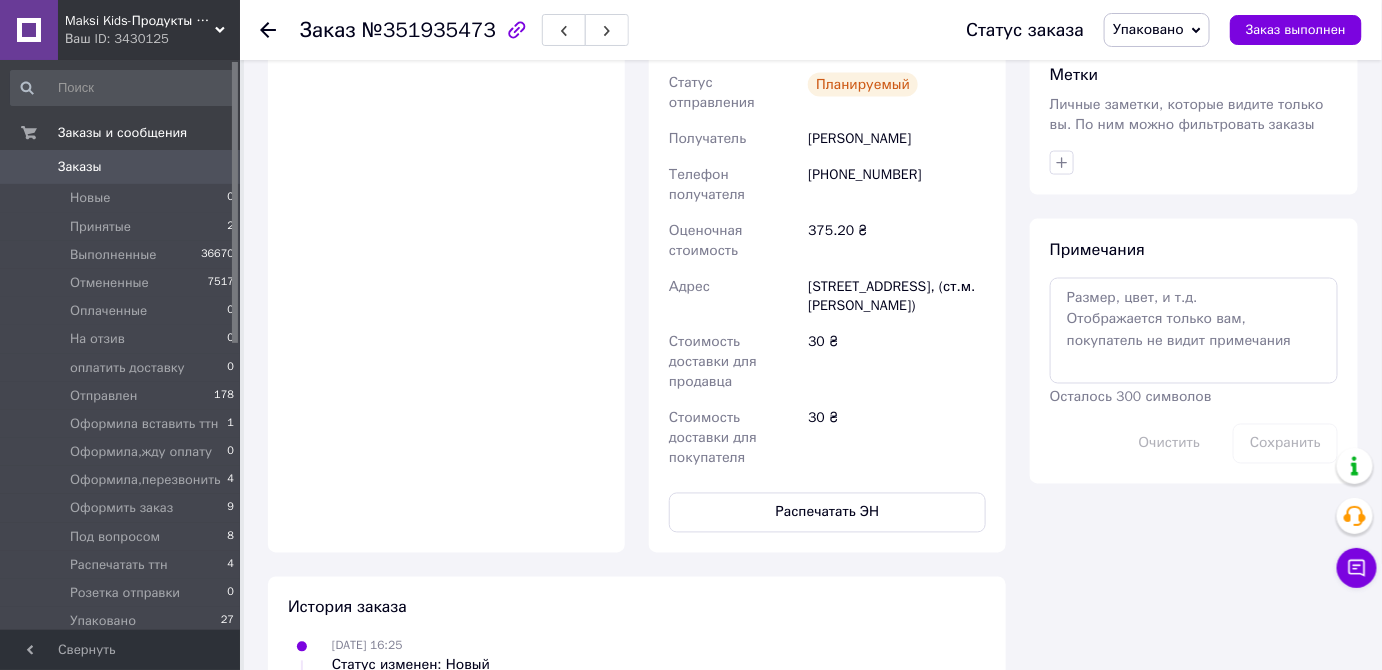 scroll, scrollTop: 1090, scrollLeft: 0, axis: vertical 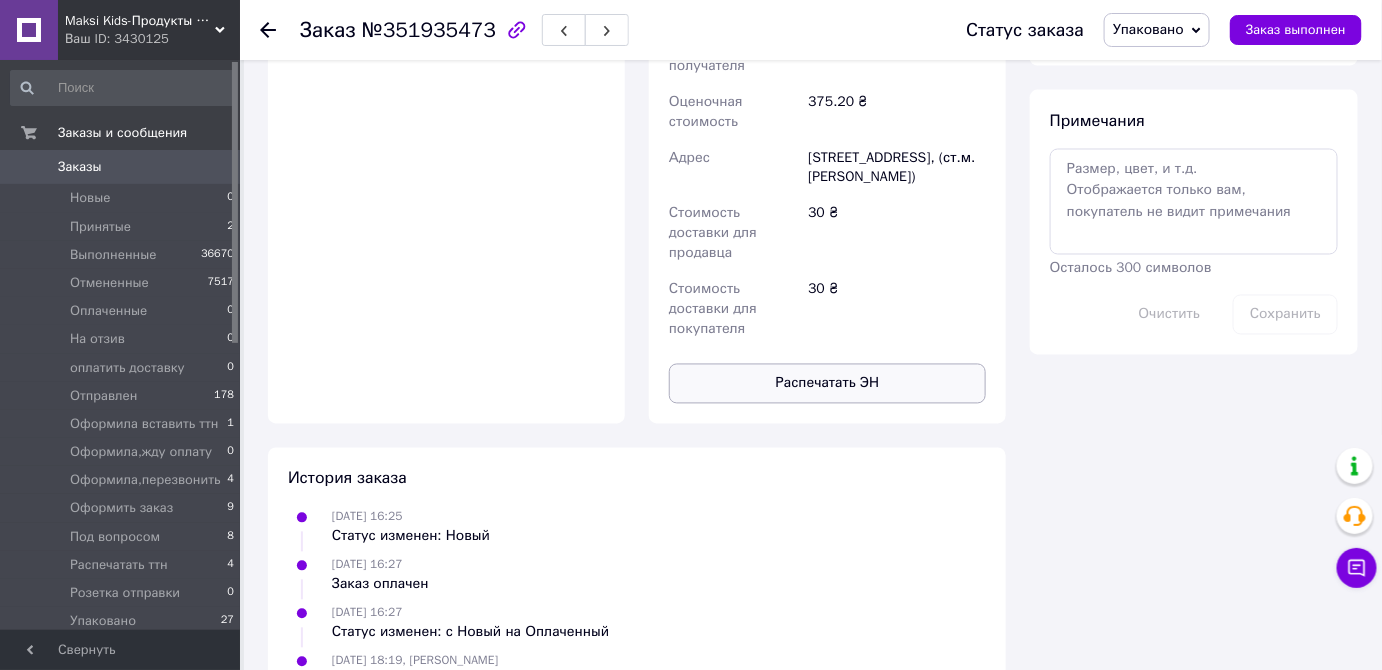 click on "Распечатать ЭН" at bounding box center (827, 384) 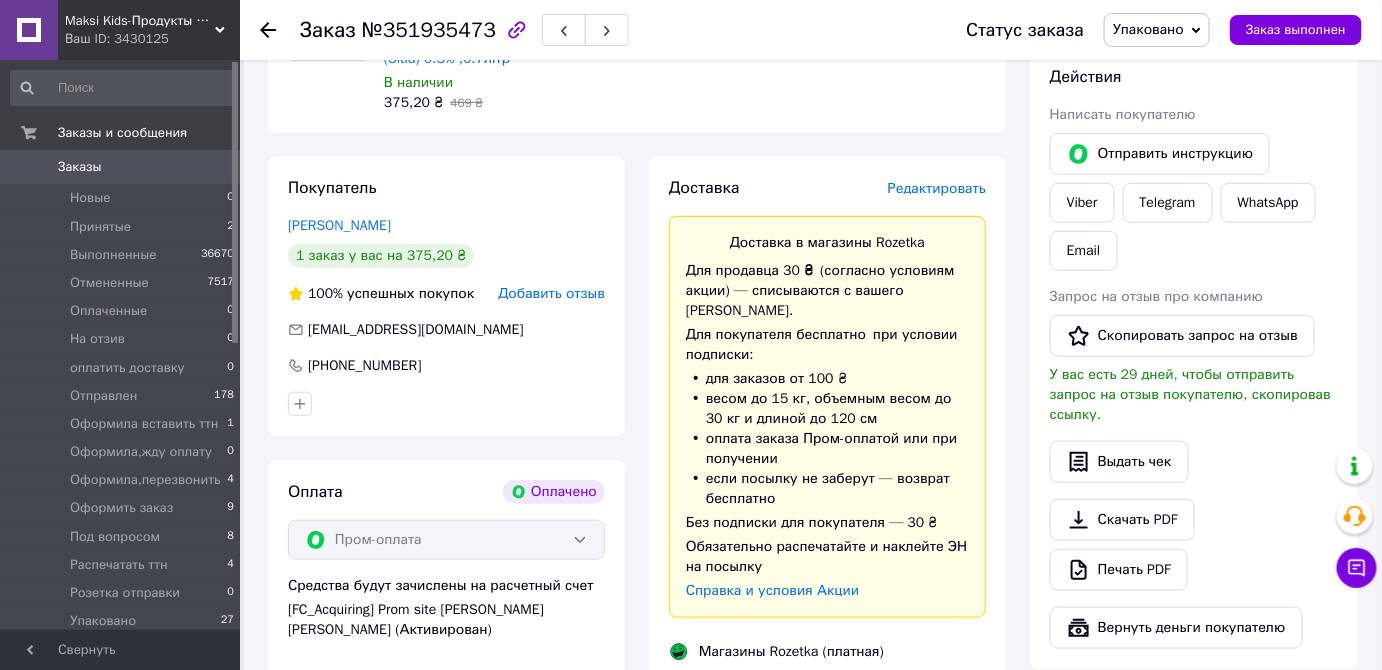 scroll, scrollTop: 454, scrollLeft: 0, axis: vertical 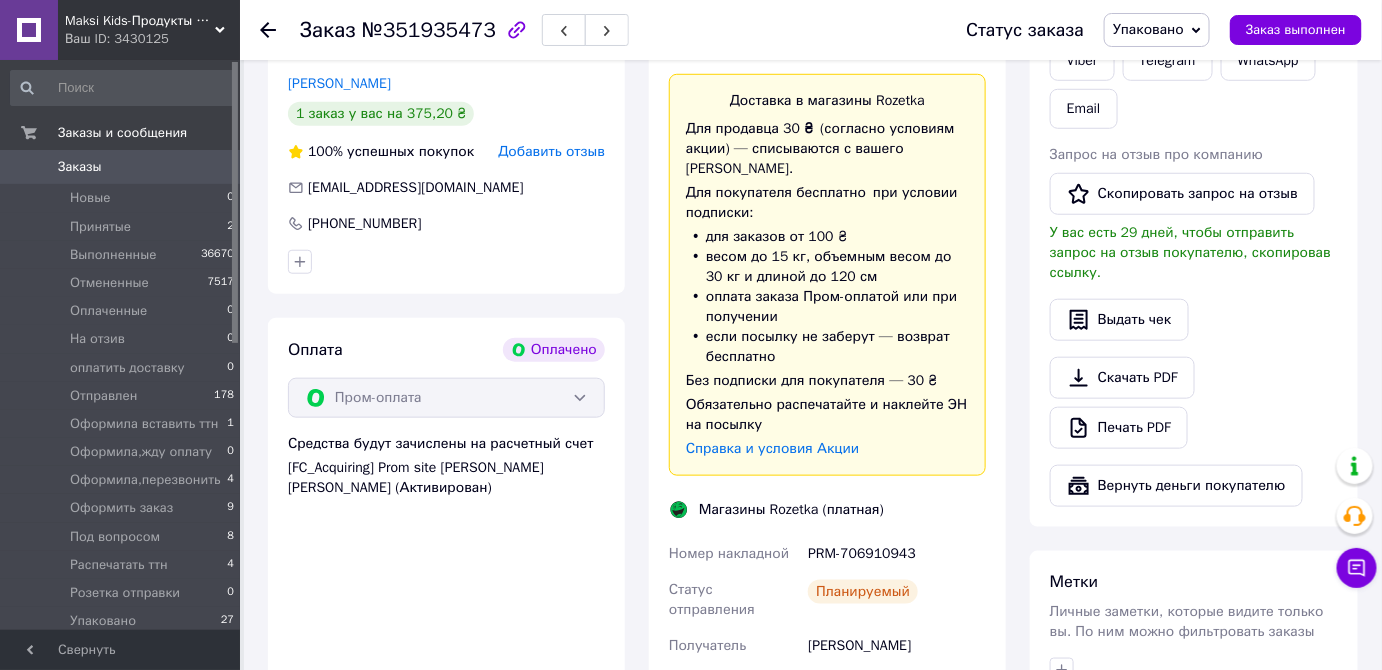 drag, startPoint x: 797, startPoint y: 533, endPoint x: 952, endPoint y: 614, distance: 174.88853 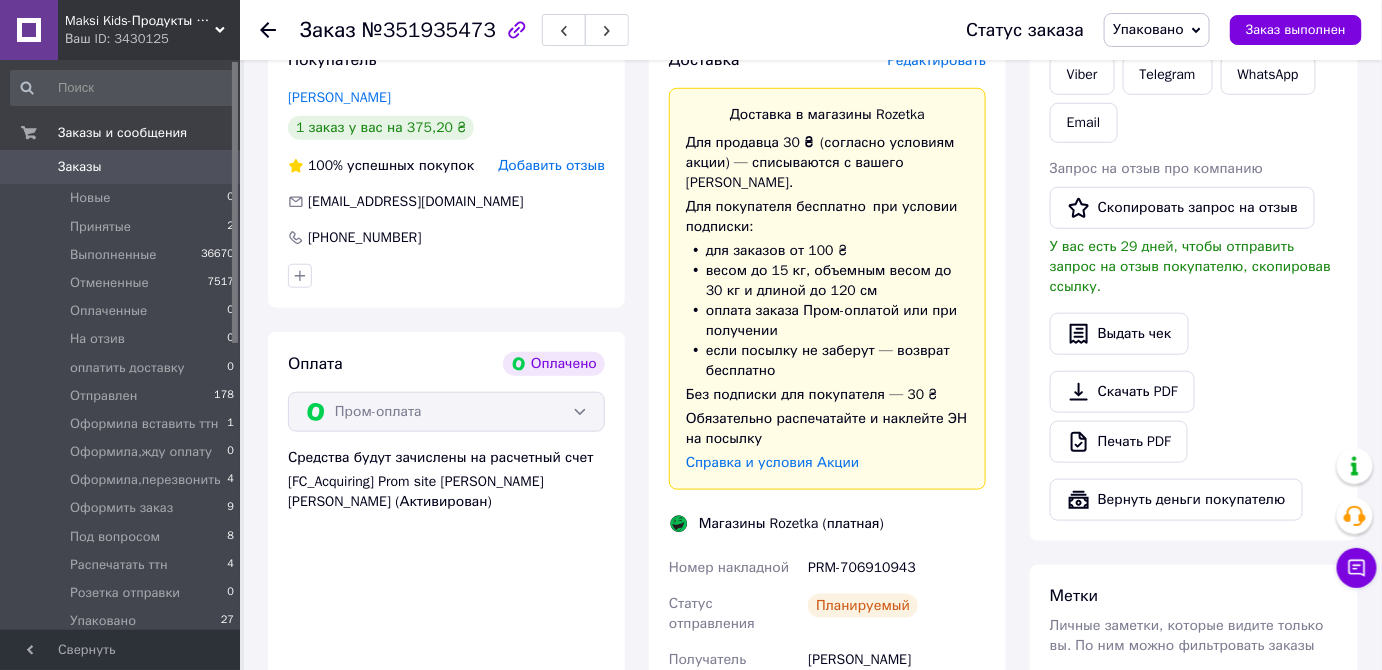 scroll, scrollTop: 0, scrollLeft: 0, axis: both 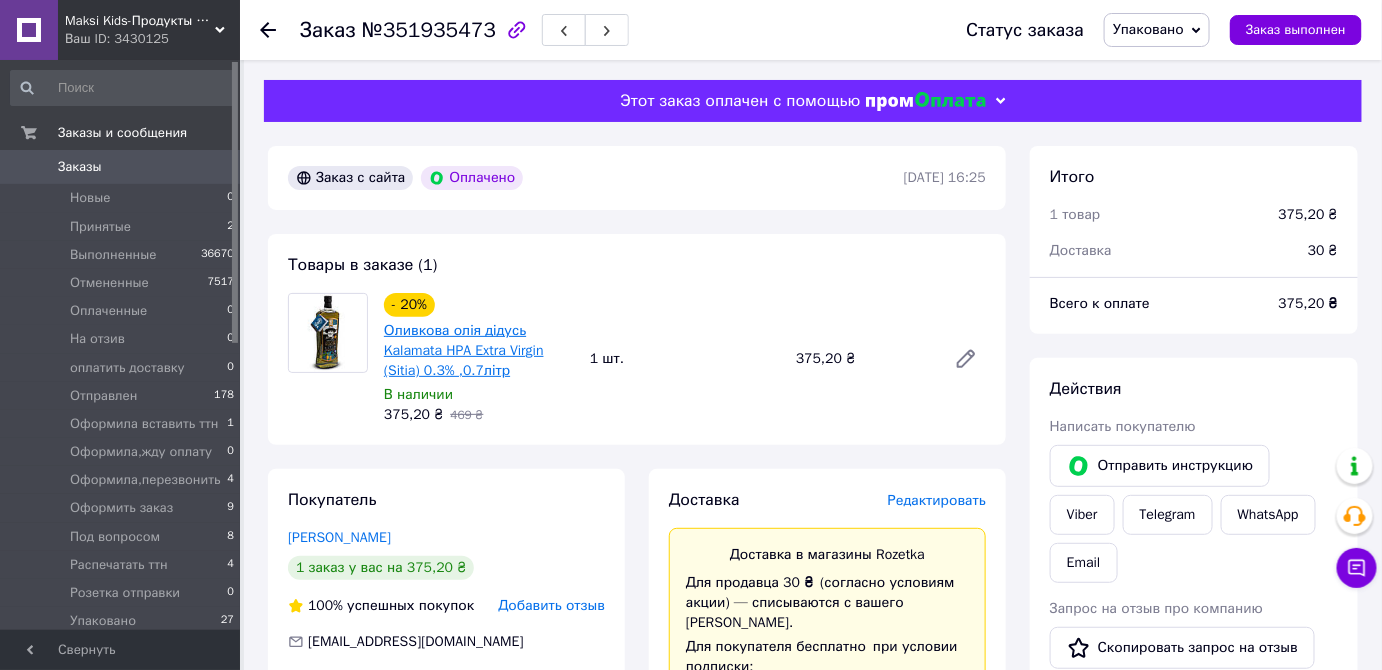 click on "Оливкова олія  дідусь Kalamata HPA Extra Virgin (Sitia) 0.3% ,0.7літр" at bounding box center (464, 350) 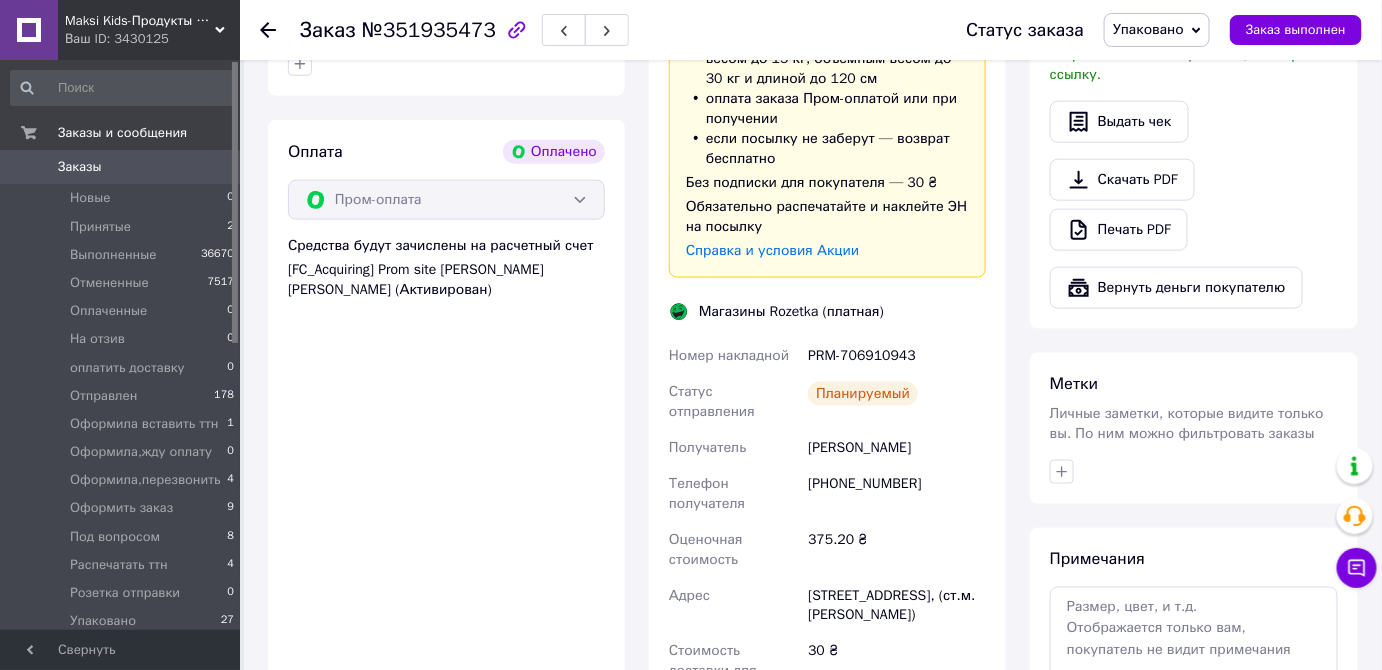 scroll, scrollTop: 1000, scrollLeft: 0, axis: vertical 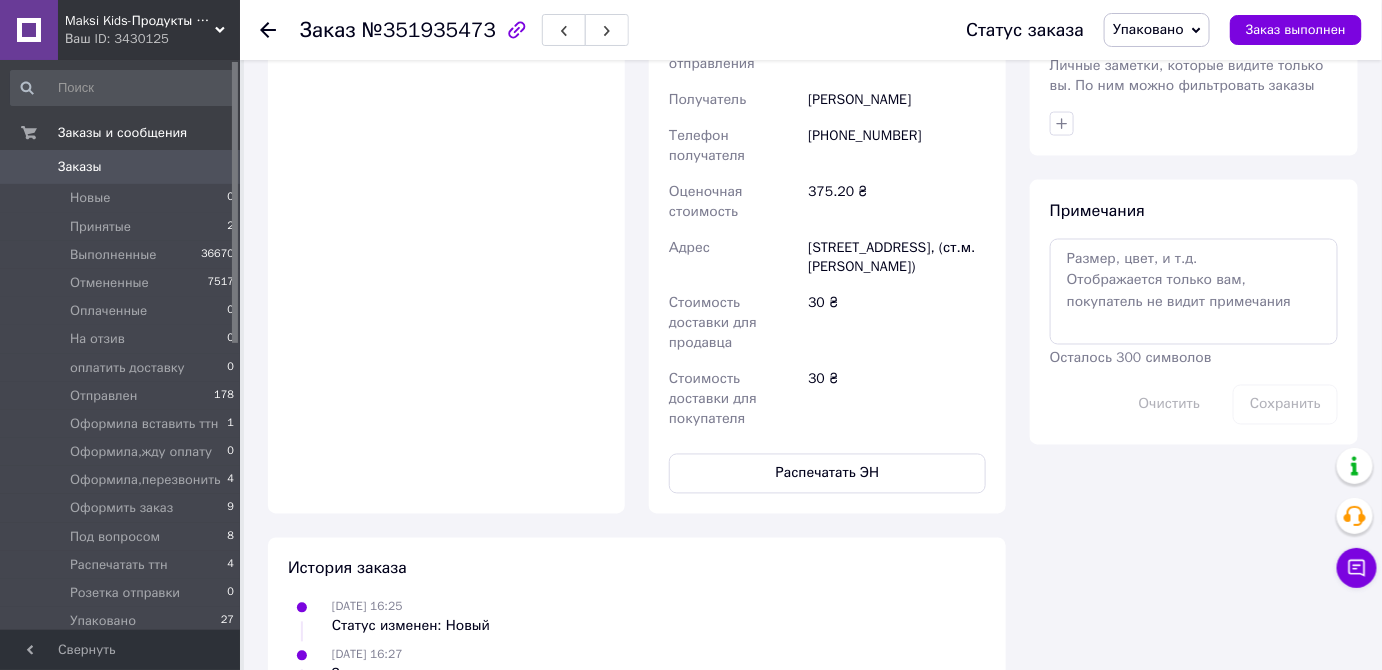 click on "Покупатель Вячеслав Полеско 1 заказ у вас на 375,20 ₴ 100%   успешных покупок Добавить отзыв pvv.oskar@gmail.com +380503681010 Оплата Оплачено Пром-оплата Средства будут зачислены на расчетный счет [FC_Acquiring] Prom site Кашевська Олександра Олександрівна (Активирован)" at bounding box center [446, -9] 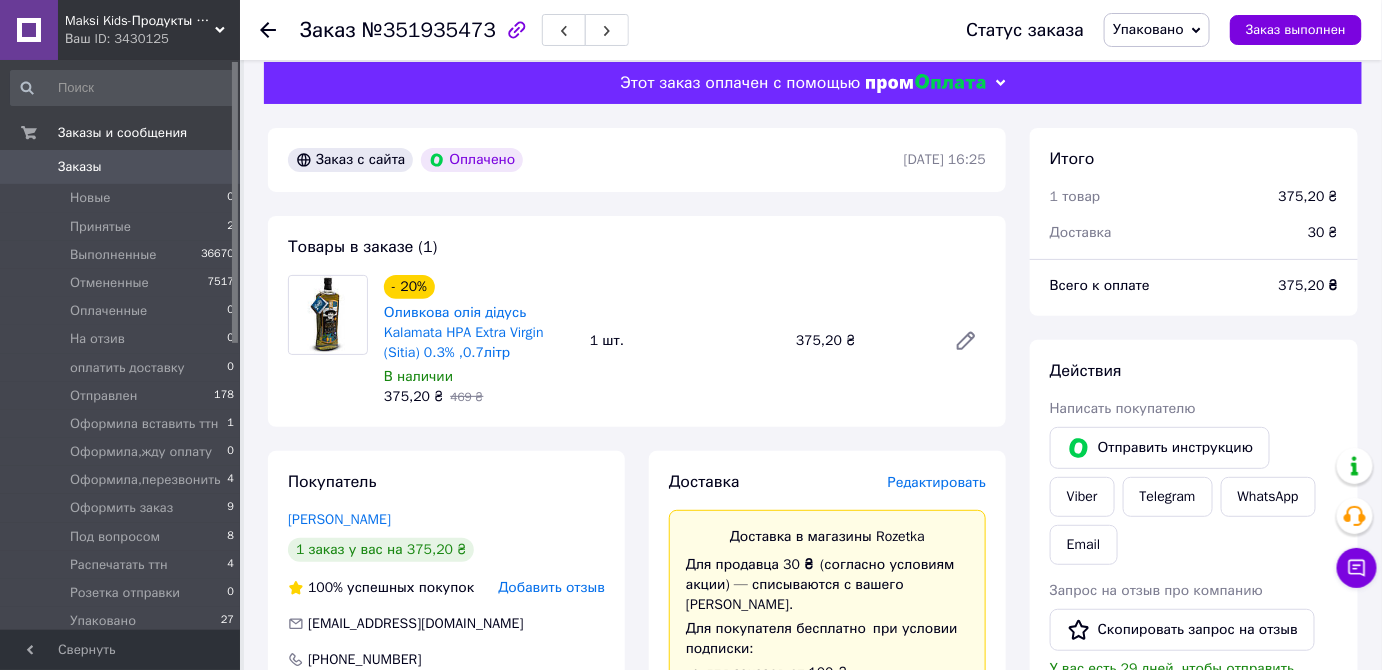 scroll, scrollTop: 0, scrollLeft: 0, axis: both 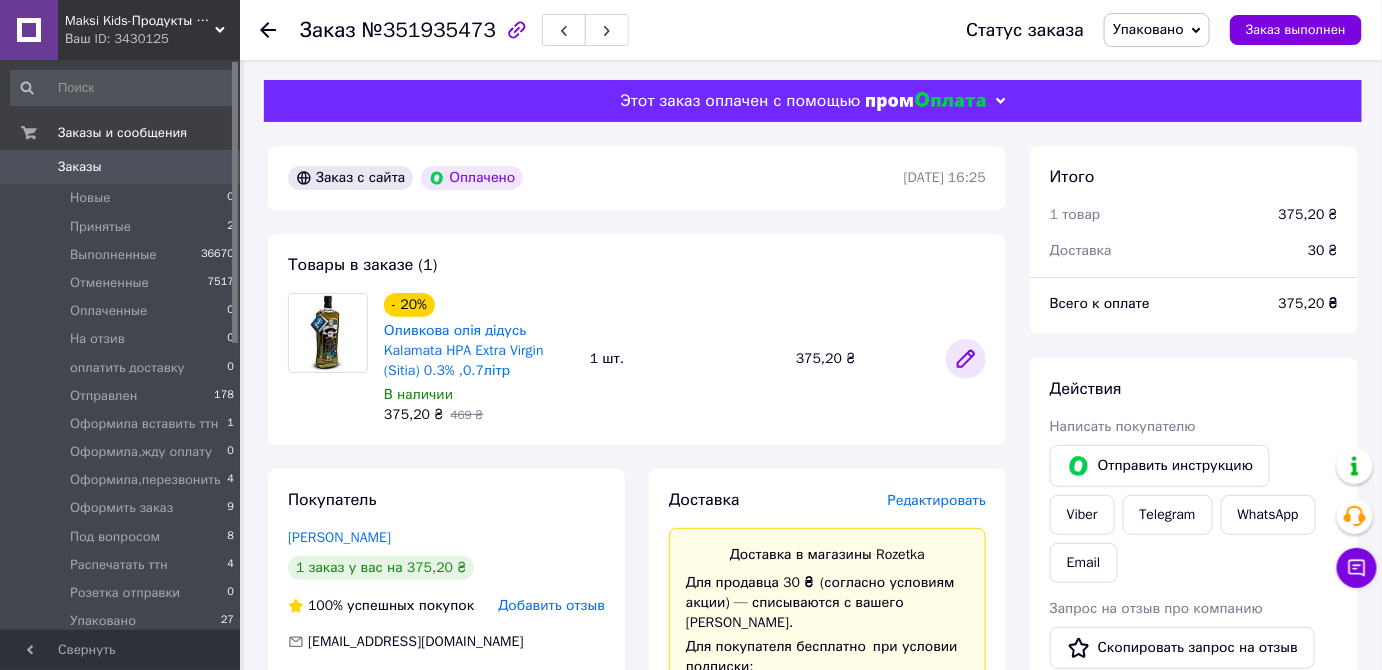 click 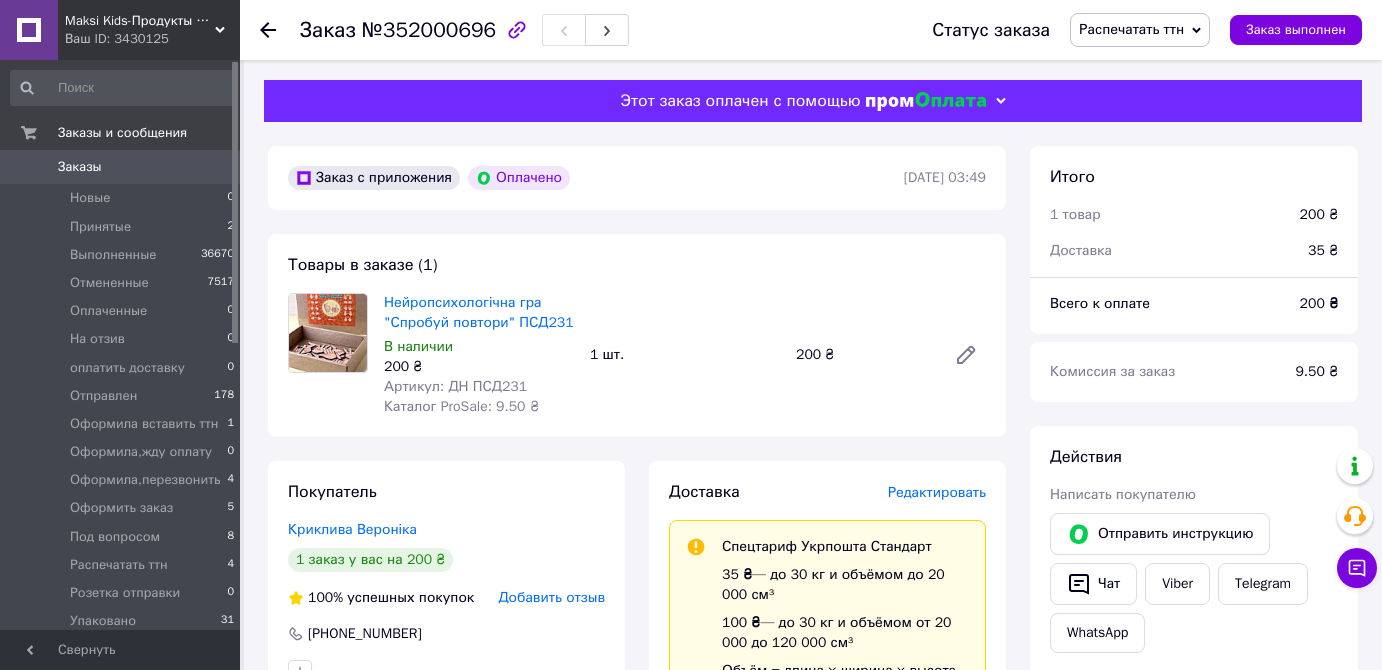 scroll, scrollTop: 0, scrollLeft: 0, axis: both 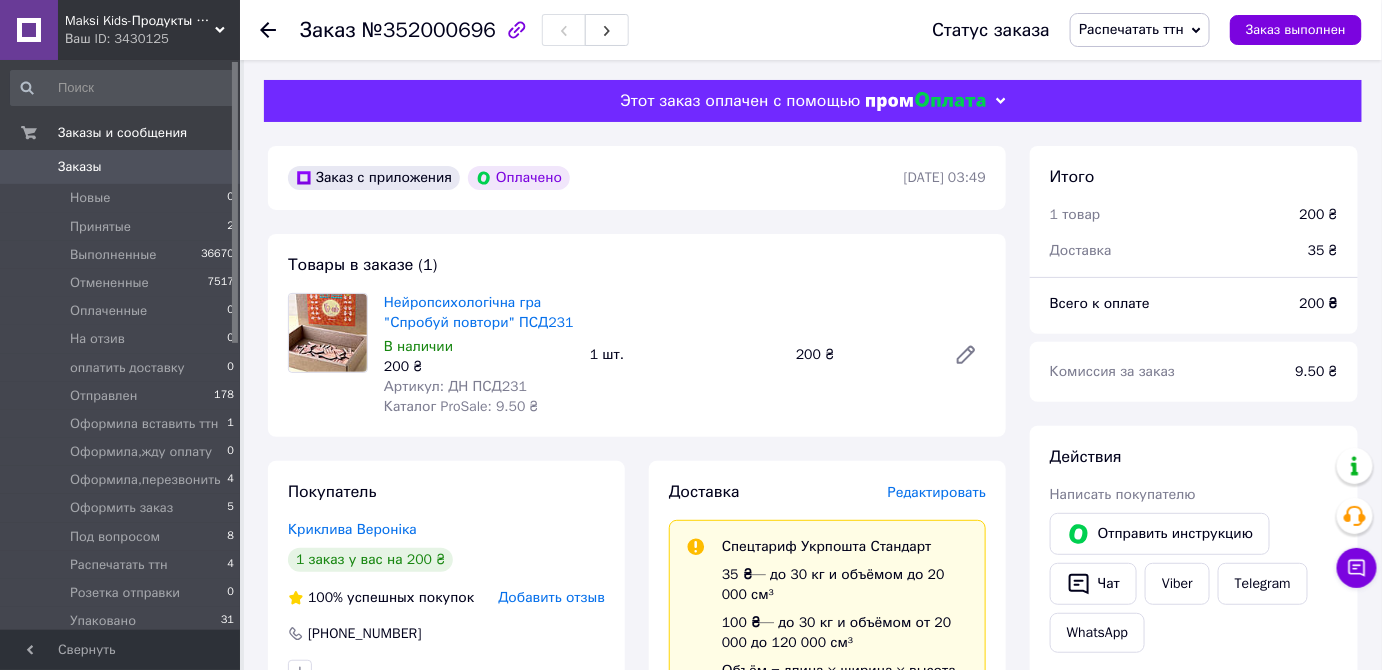 click on "Распечатать ттн" at bounding box center (1140, 30) 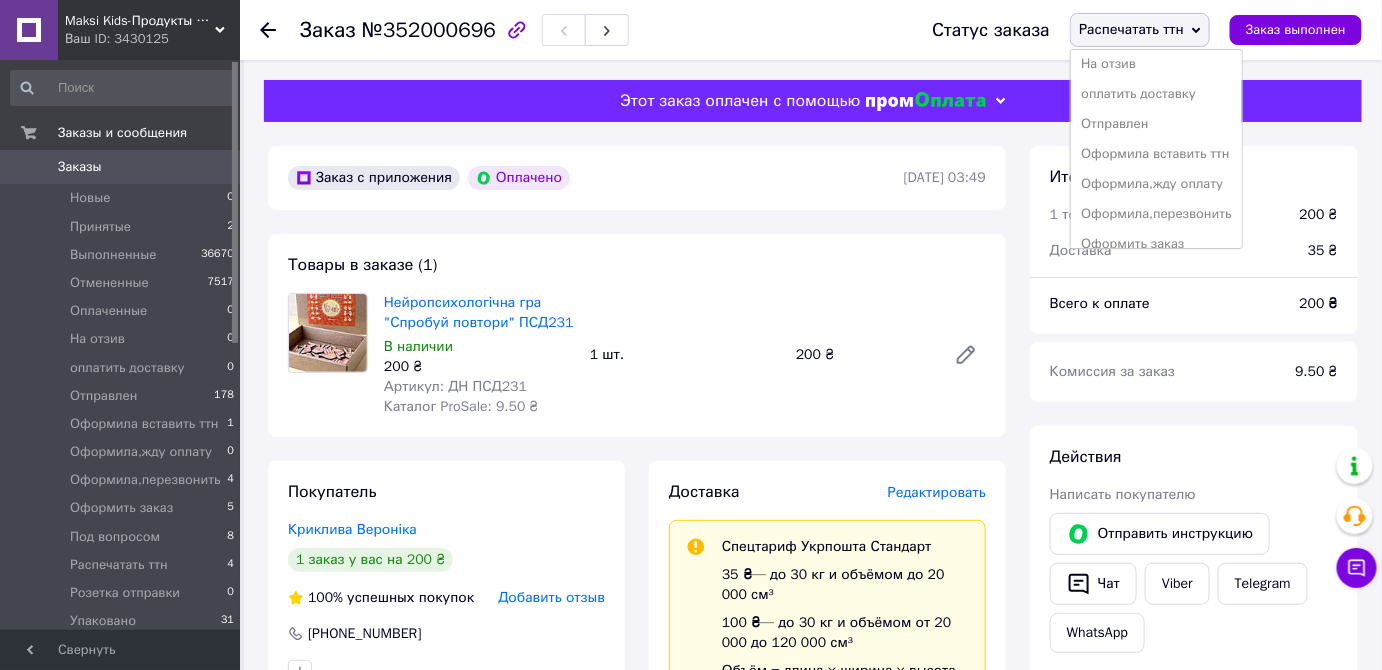 scroll, scrollTop: 231, scrollLeft: 0, axis: vertical 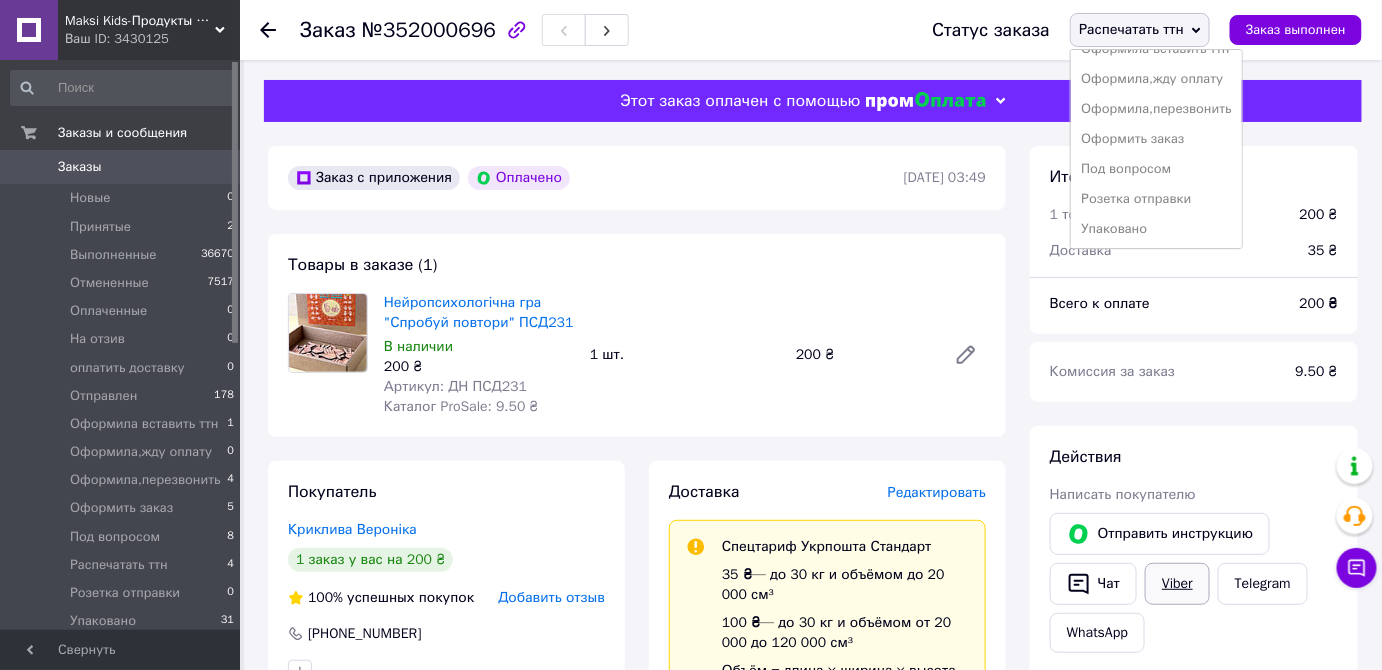click on "Viber" at bounding box center [1177, 584] 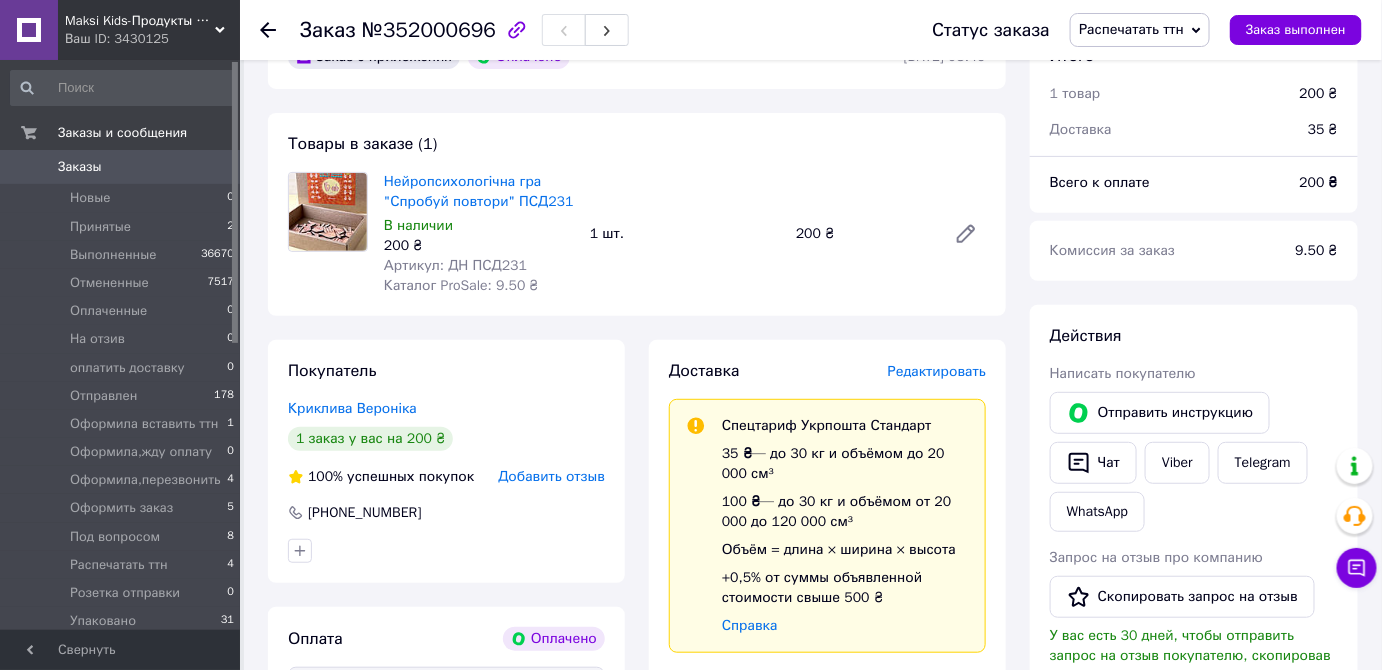 scroll, scrollTop: 90, scrollLeft: 0, axis: vertical 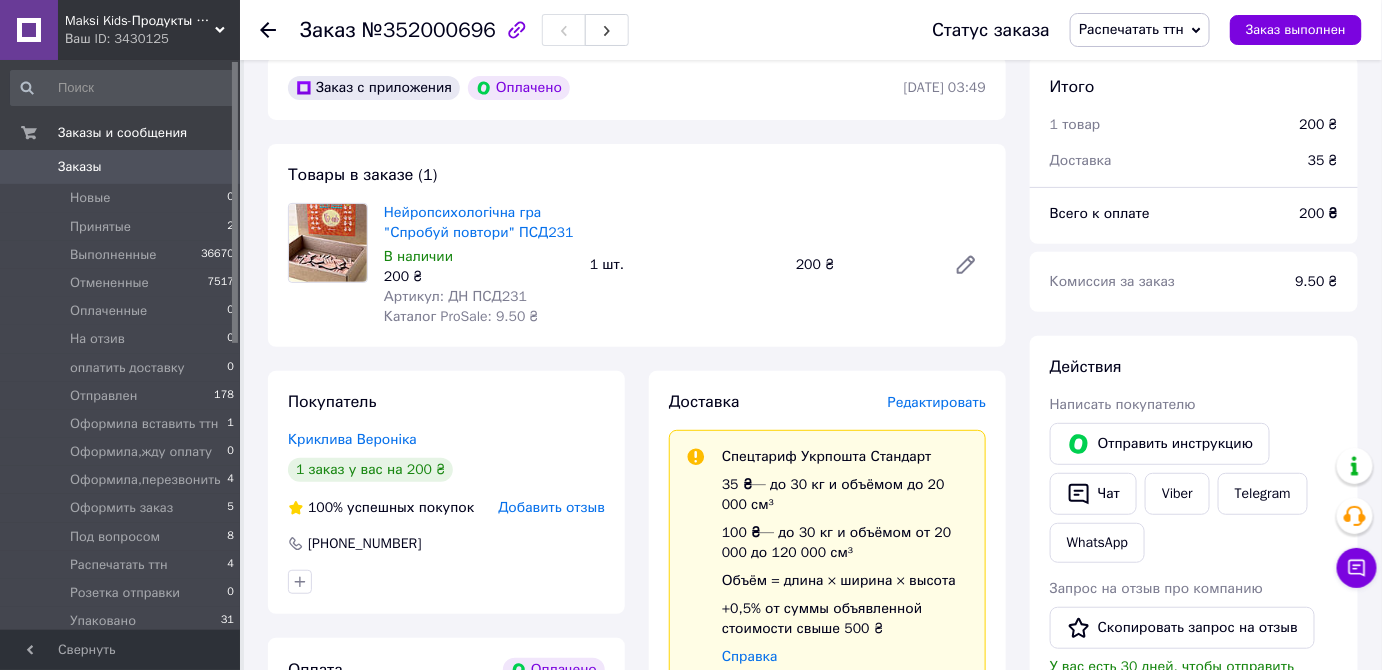 click on "Распечатать ттн" at bounding box center (1131, 29) 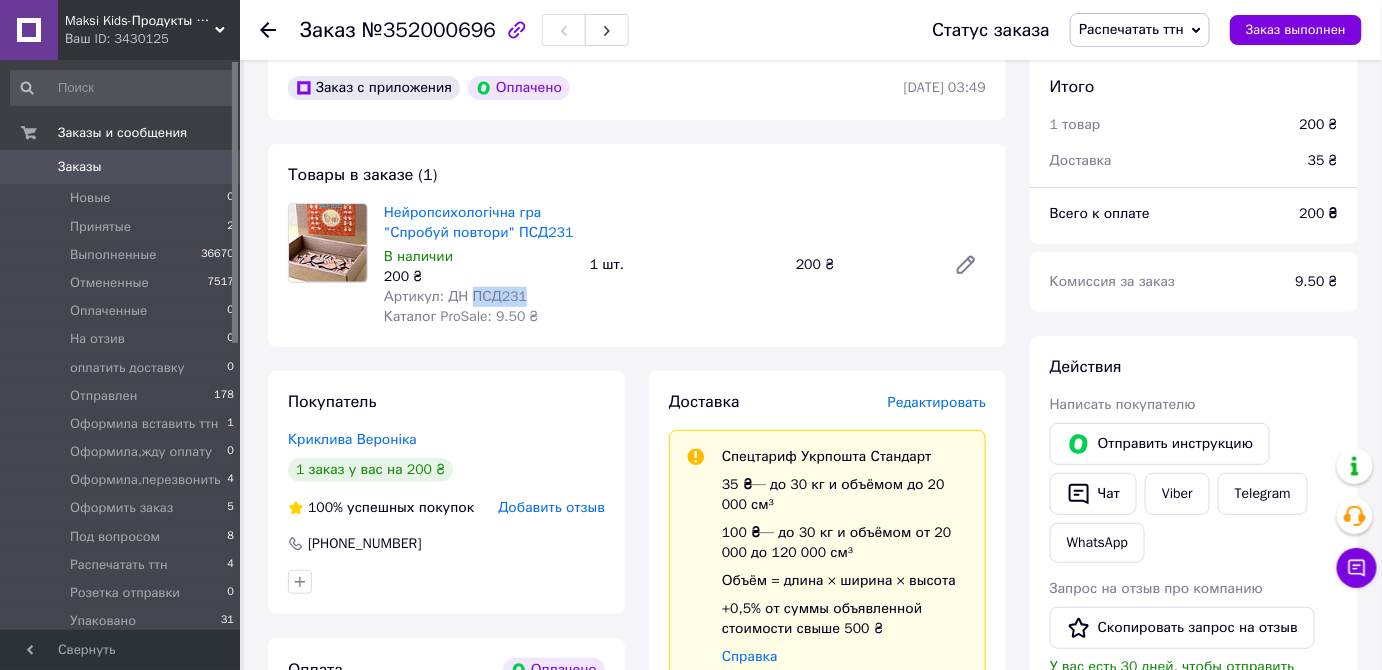 click on "Артикул: ДН ПСД231" at bounding box center [455, 296] 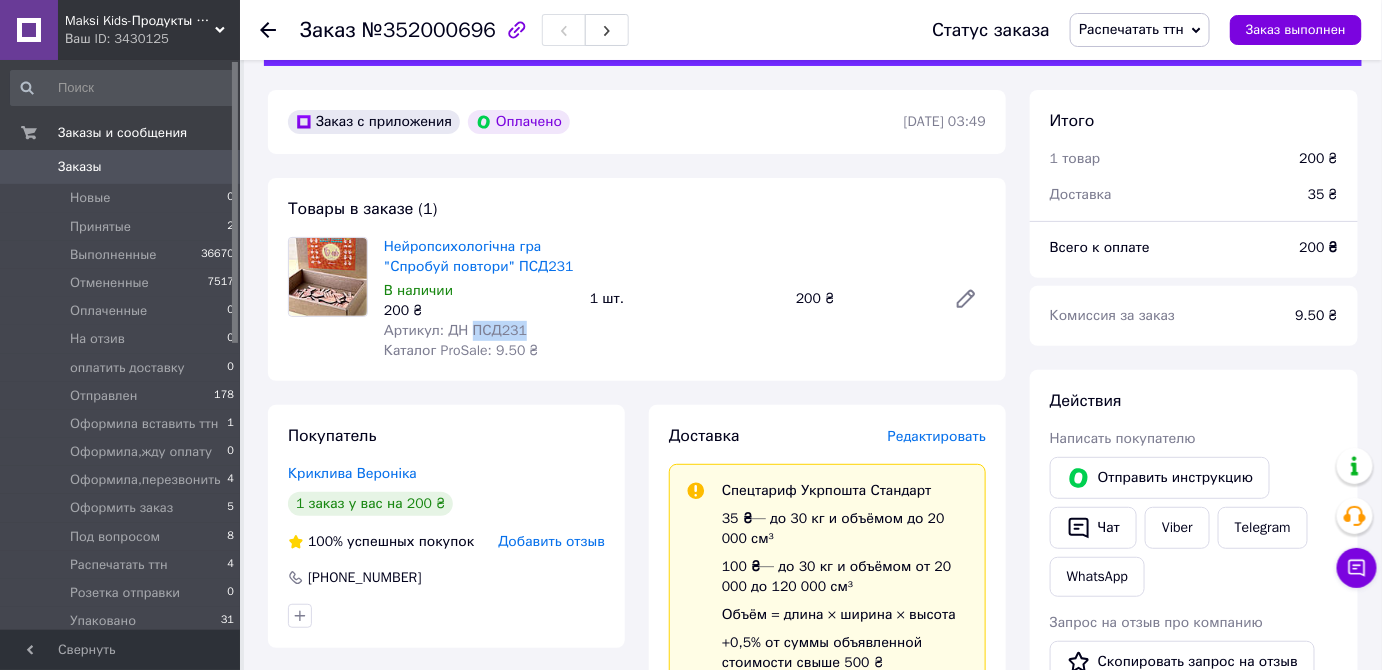 scroll, scrollTop: 0, scrollLeft: 0, axis: both 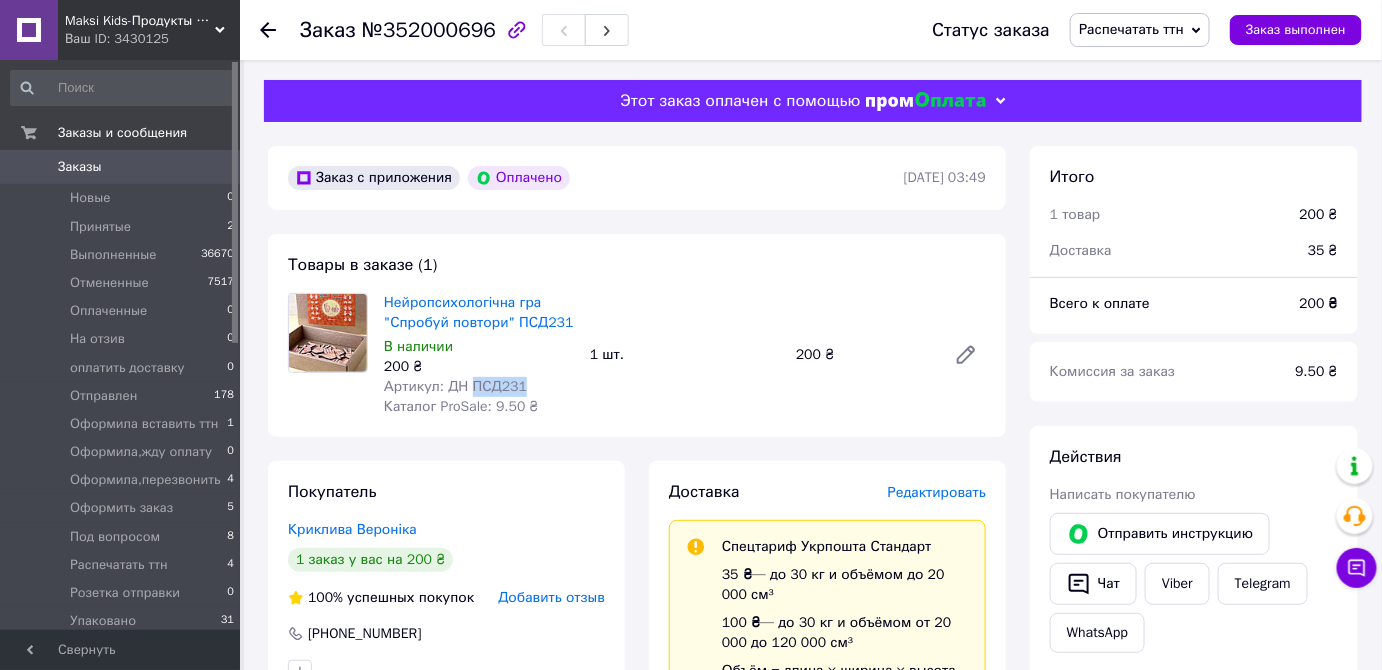 click on "Распечатать ттн" at bounding box center [1140, 30] 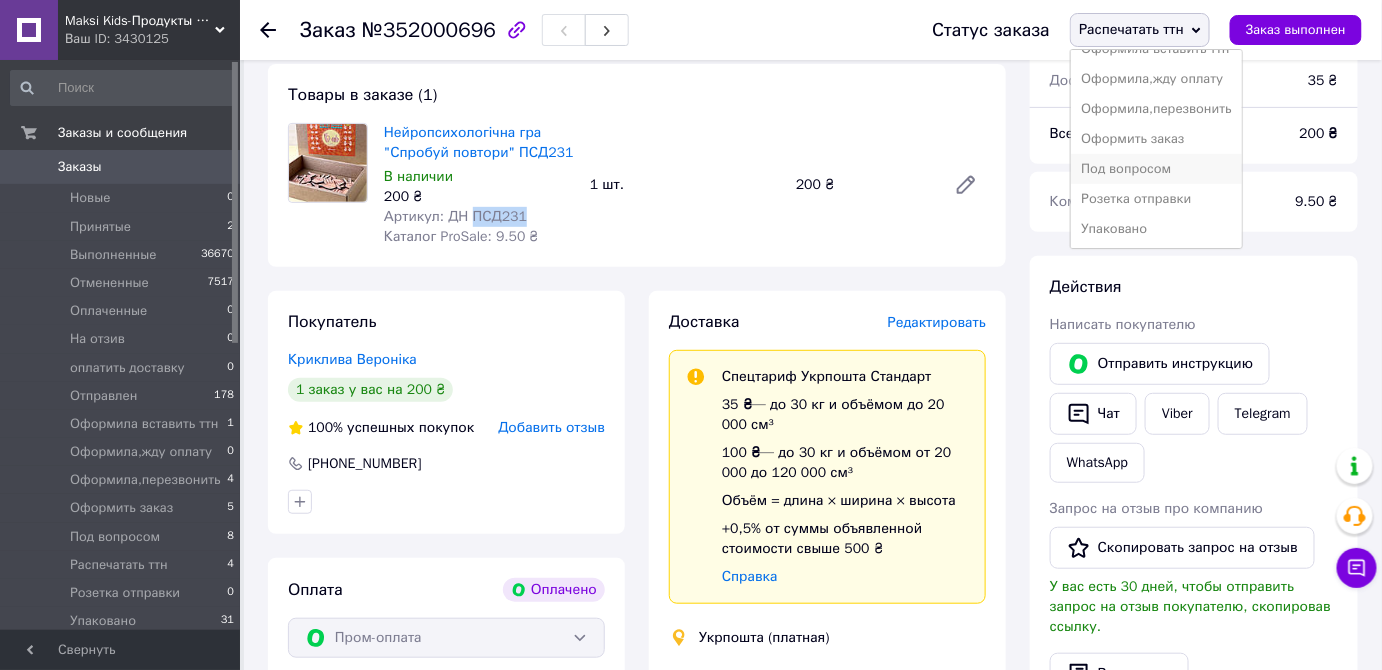 scroll, scrollTop: 181, scrollLeft: 0, axis: vertical 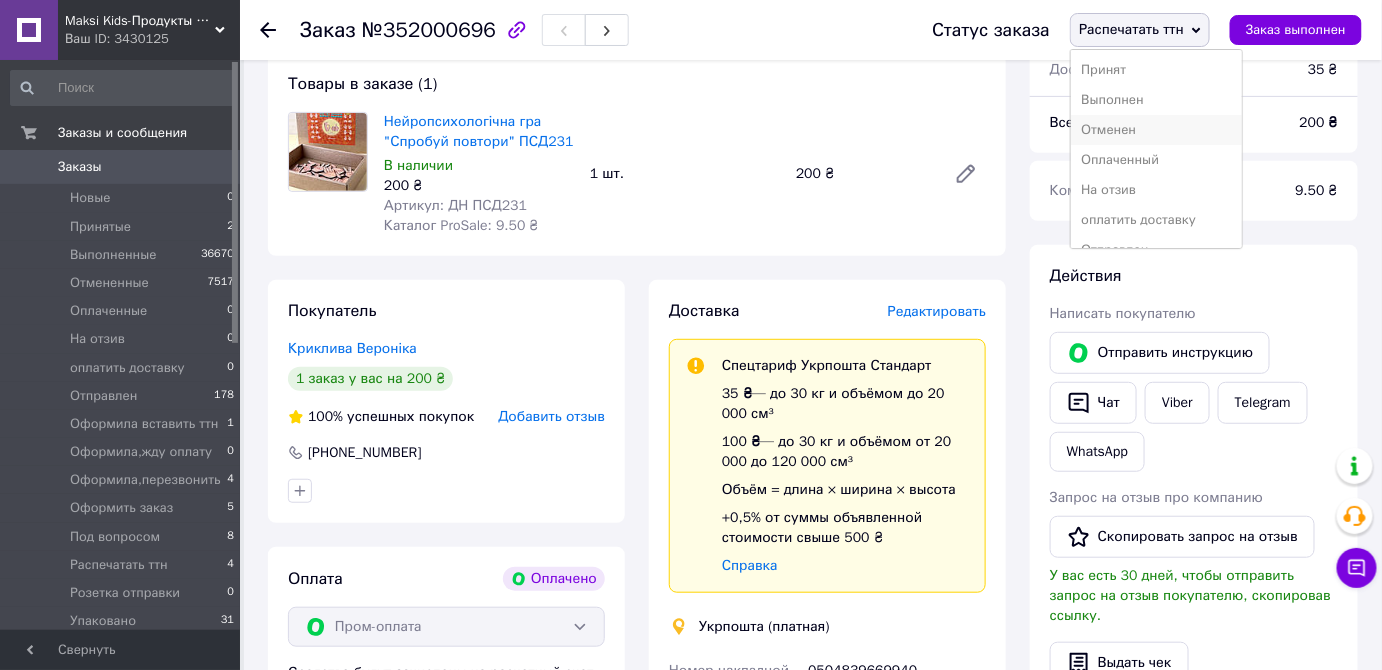 click on "Отменен" at bounding box center [1156, 130] 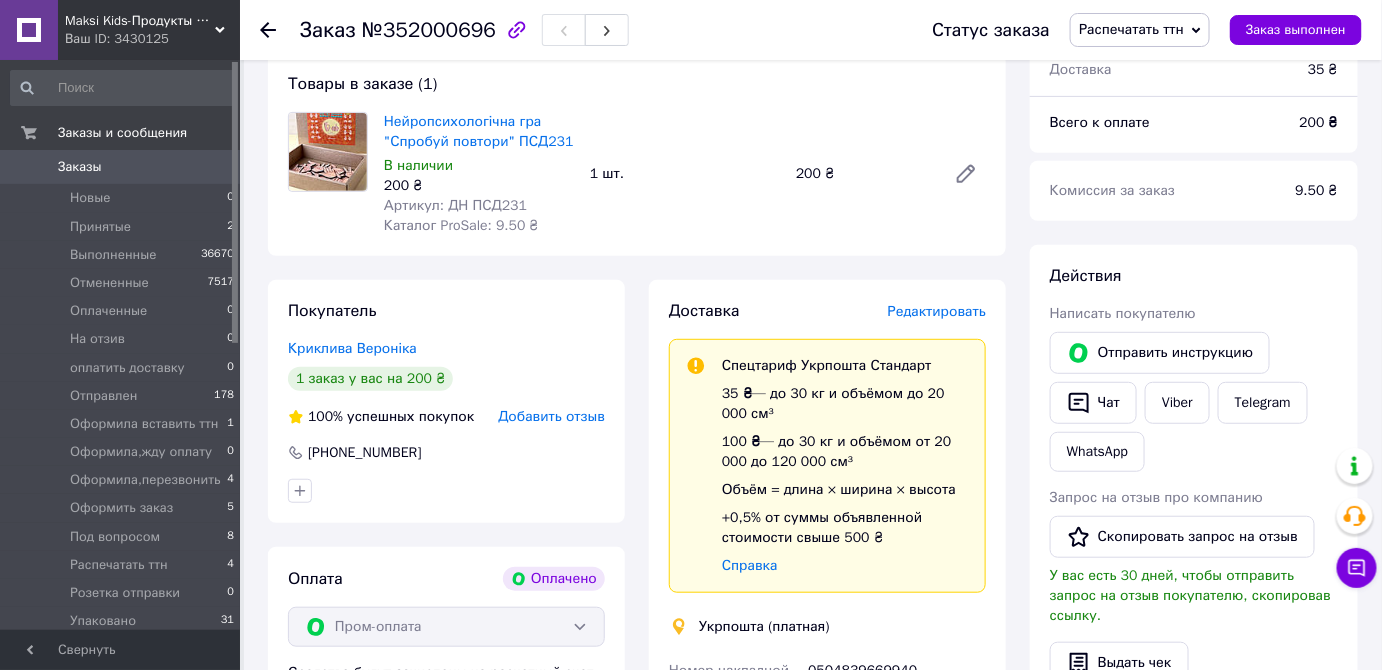 scroll, scrollTop: 0, scrollLeft: 0, axis: both 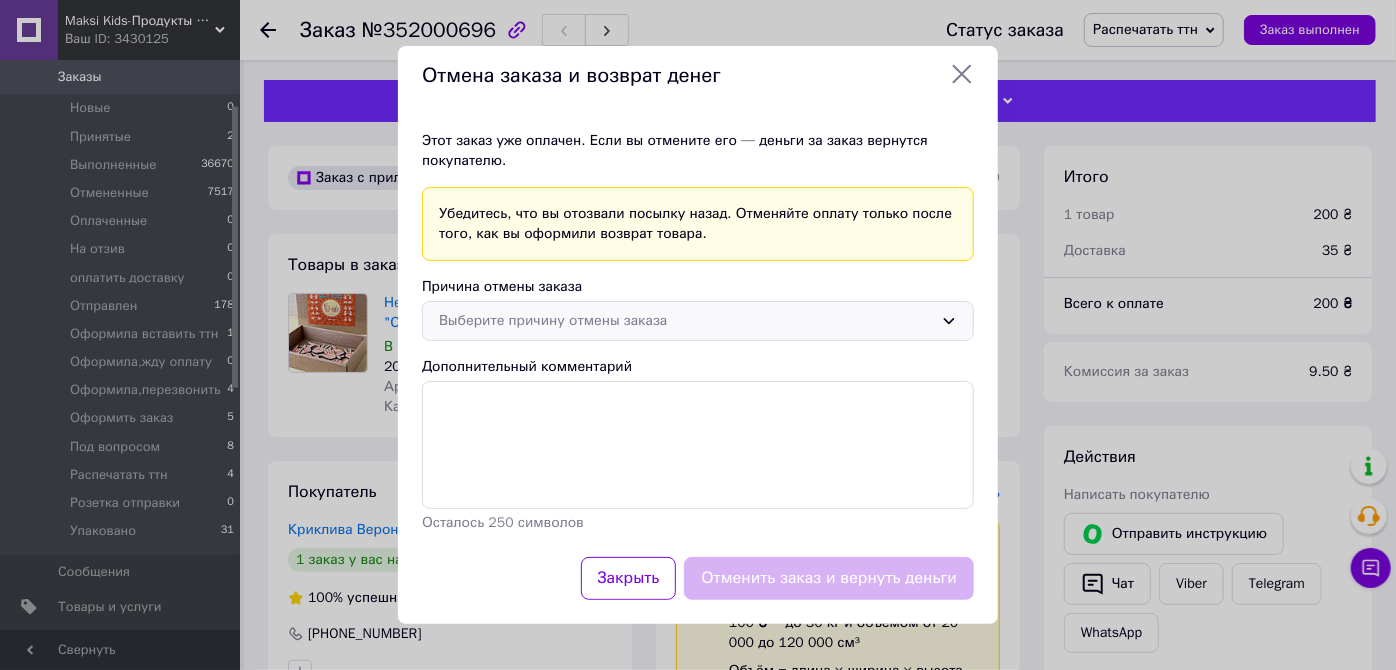 click on "Выберите причину отмены заказа" at bounding box center (686, 321) 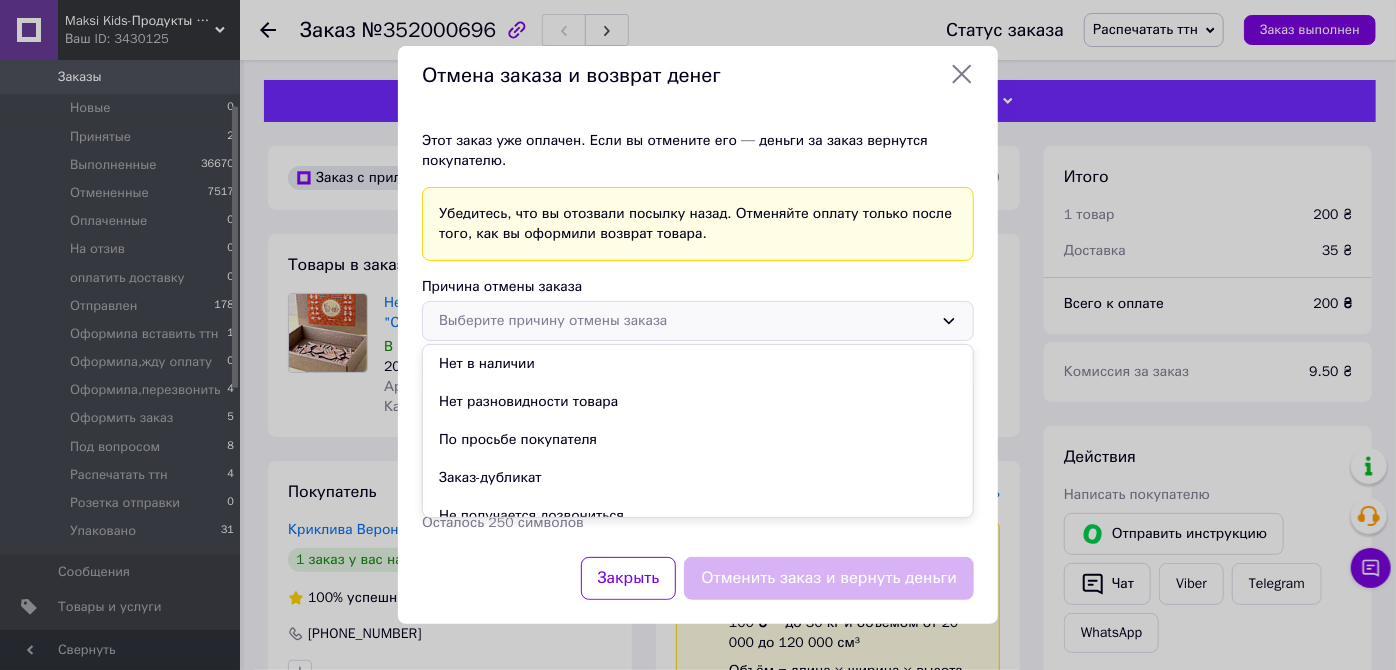 drag, startPoint x: 509, startPoint y: 366, endPoint x: 703, endPoint y: 575, distance: 285.16135 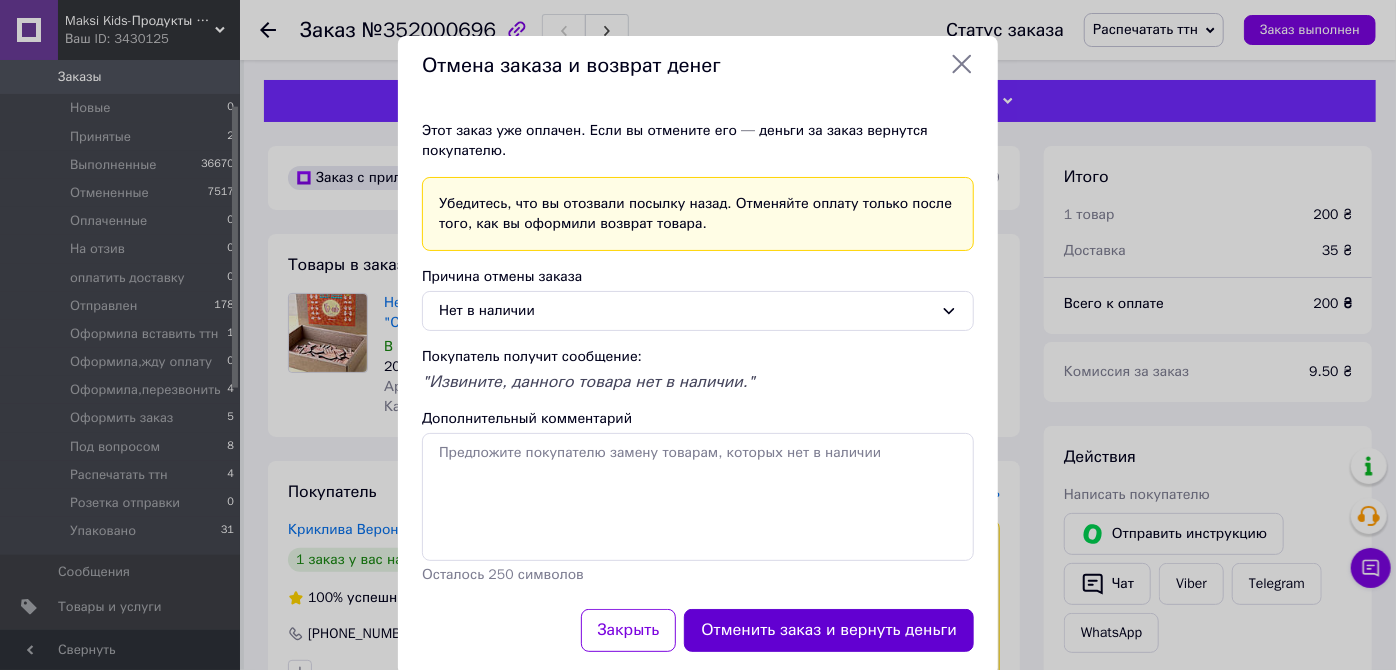 click on "Отменить заказ и вернуть деньги" at bounding box center [829, 630] 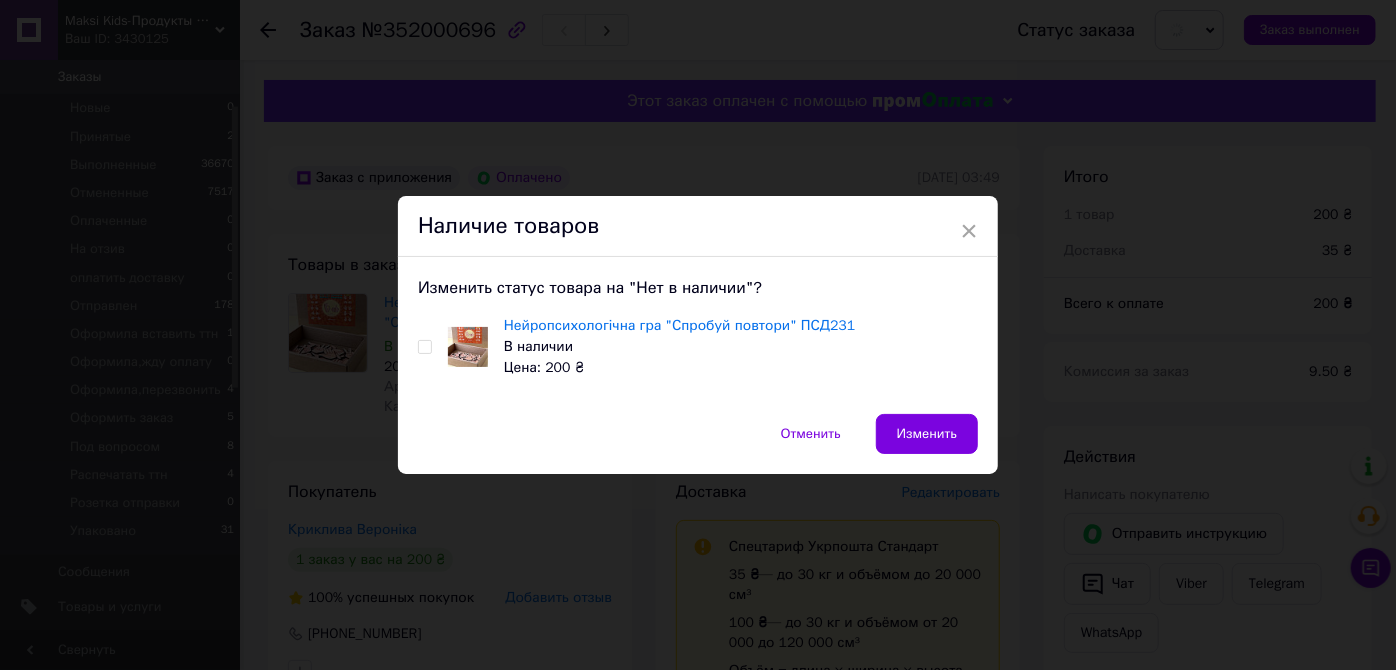 click at bounding box center (425, 347) 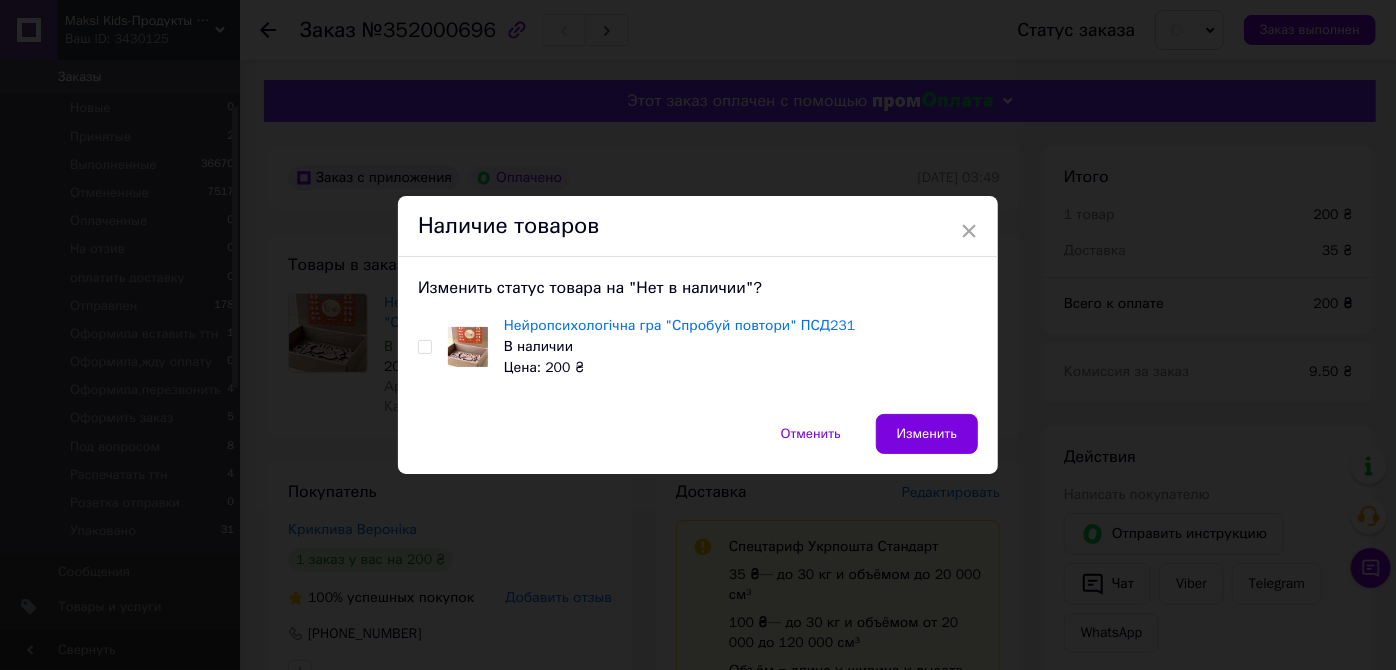 click at bounding box center [424, 347] 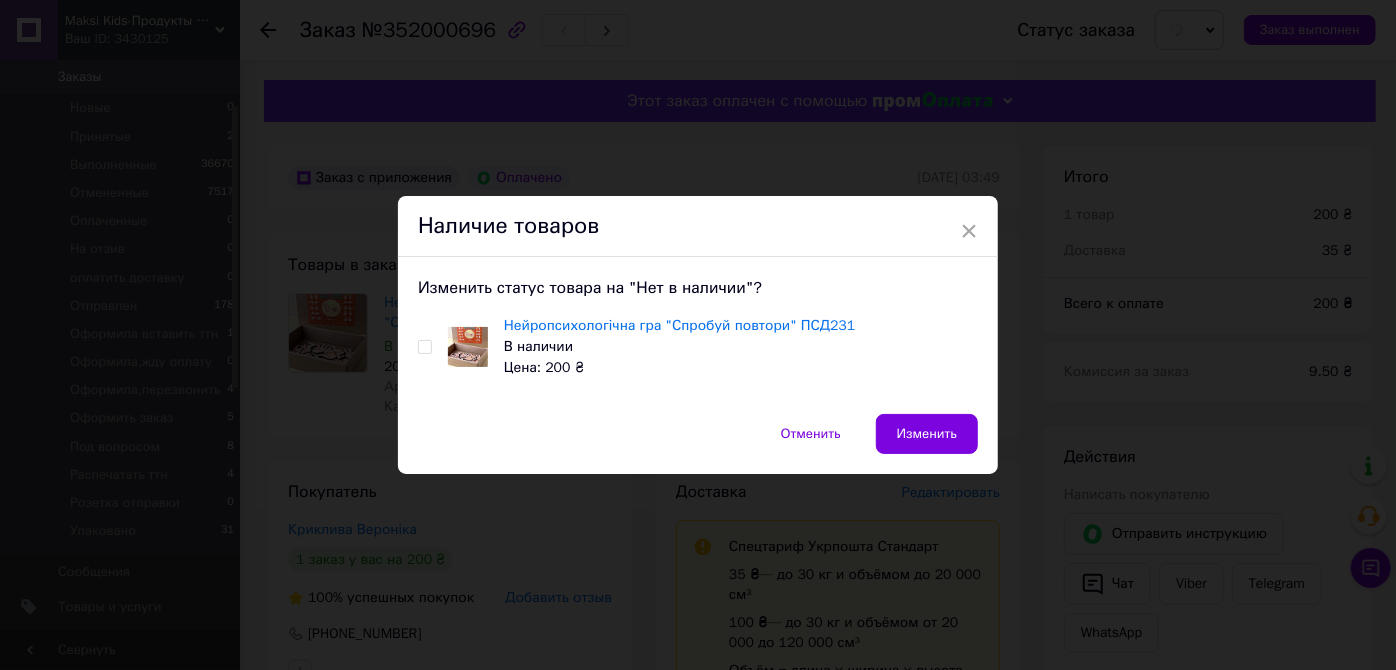 checkbox on "true" 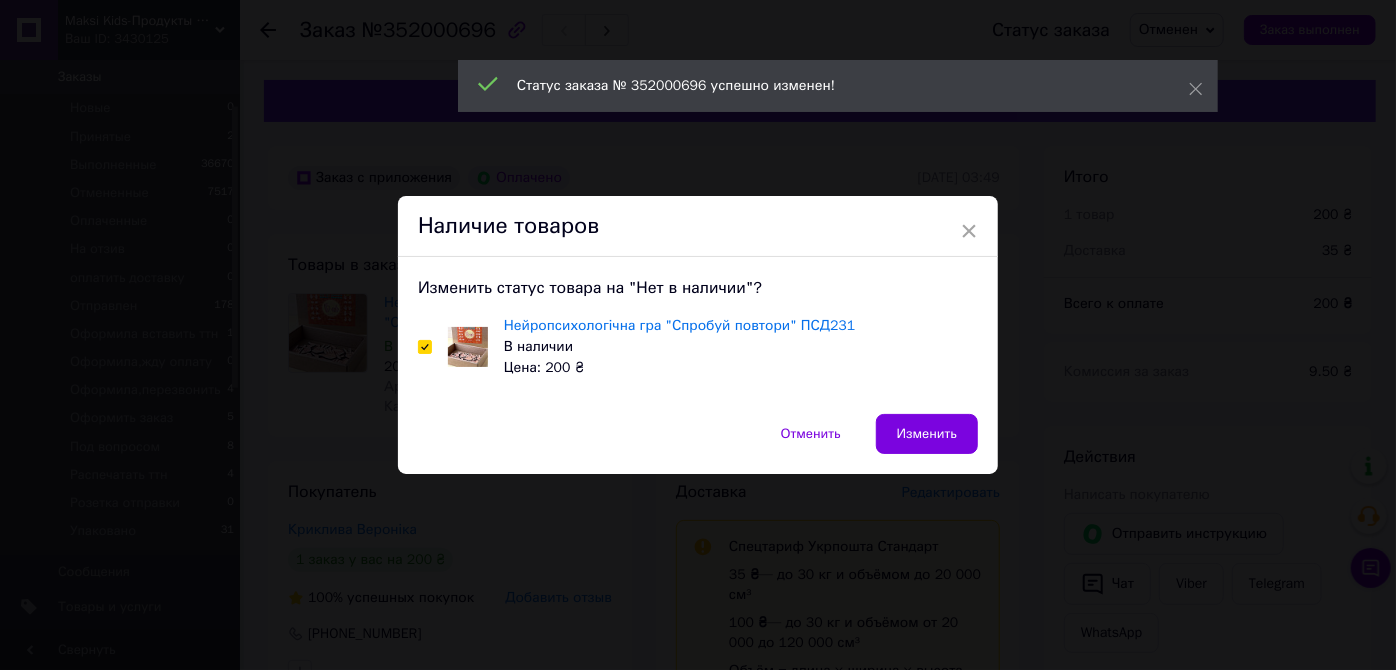 drag, startPoint x: 896, startPoint y: 416, endPoint x: 902, endPoint y: 431, distance: 16.155495 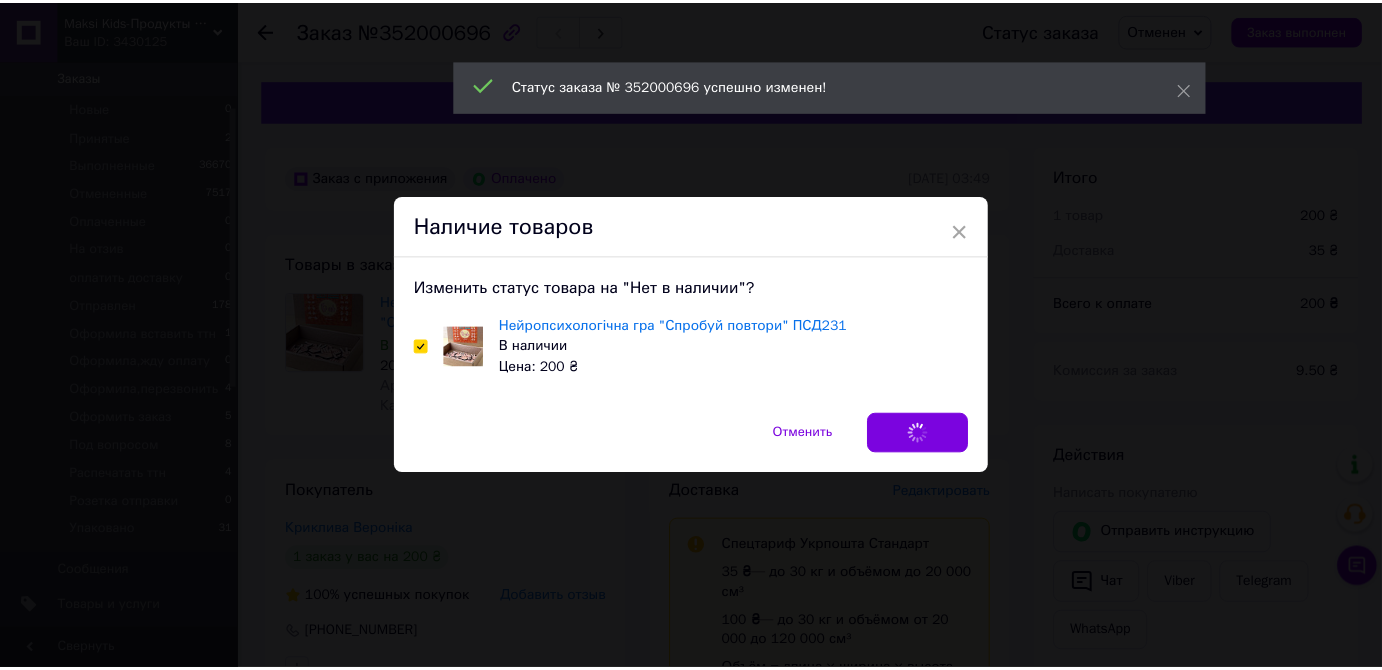 scroll, scrollTop: 20, scrollLeft: 0, axis: vertical 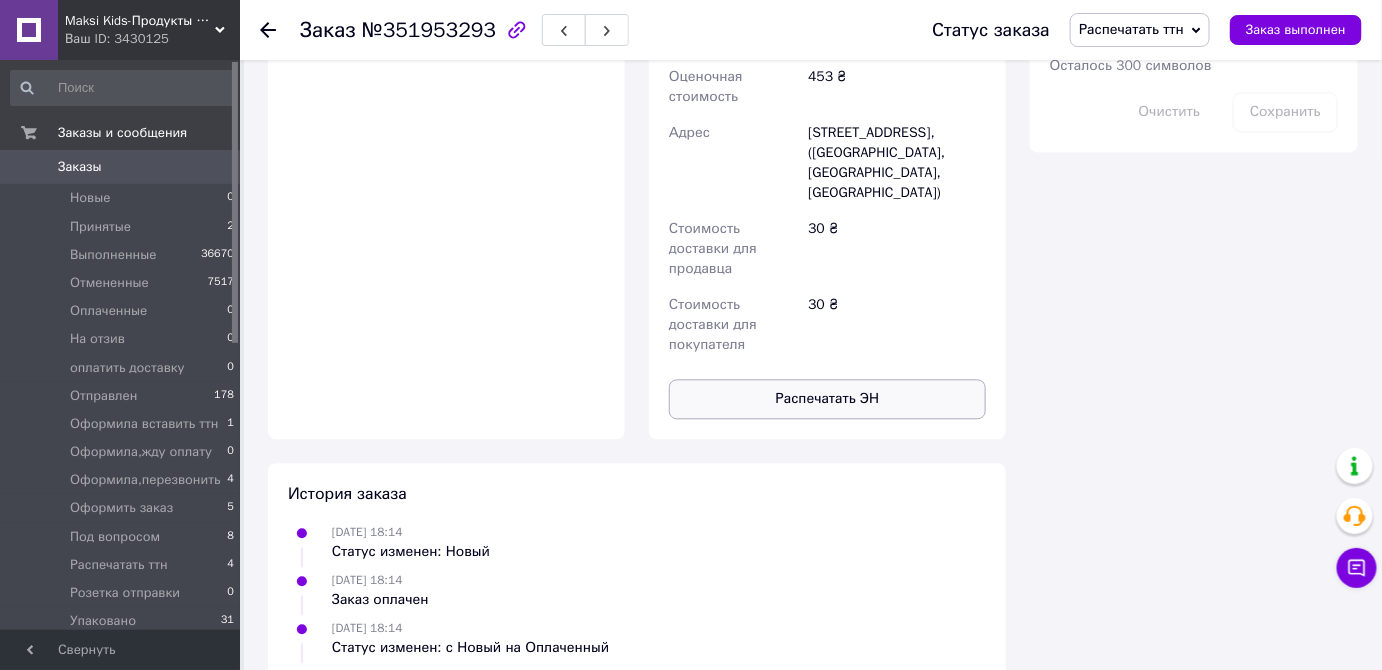 click on "Распечатать ЭН" at bounding box center (827, 399) 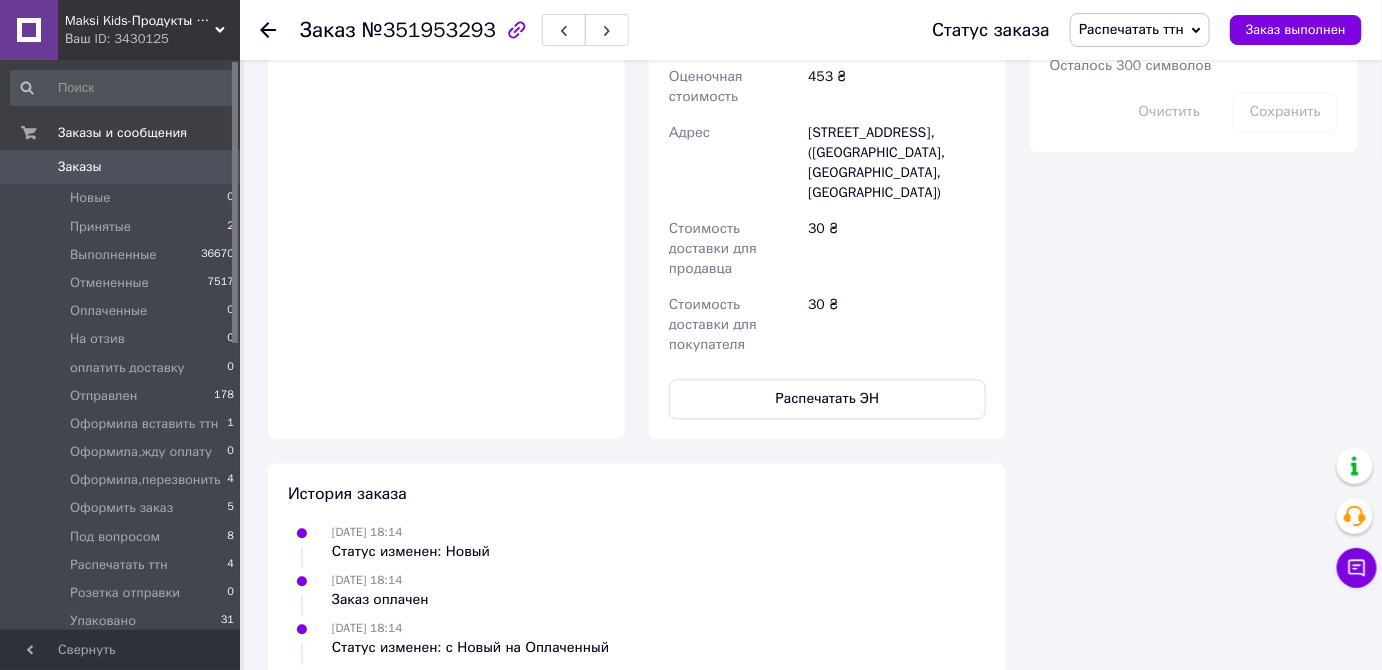 drag, startPoint x: 1141, startPoint y: 34, endPoint x: 1143, endPoint y: 69, distance: 35.057095 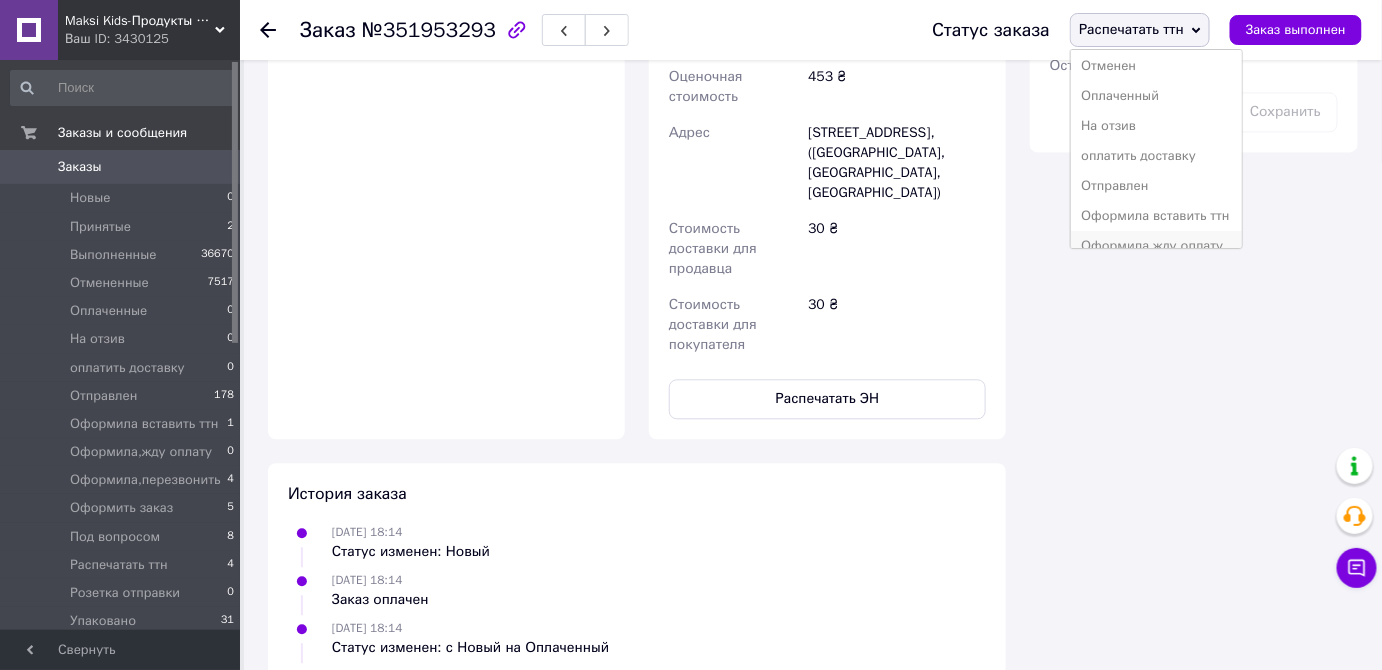 scroll, scrollTop: 181, scrollLeft: 0, axis: vertical 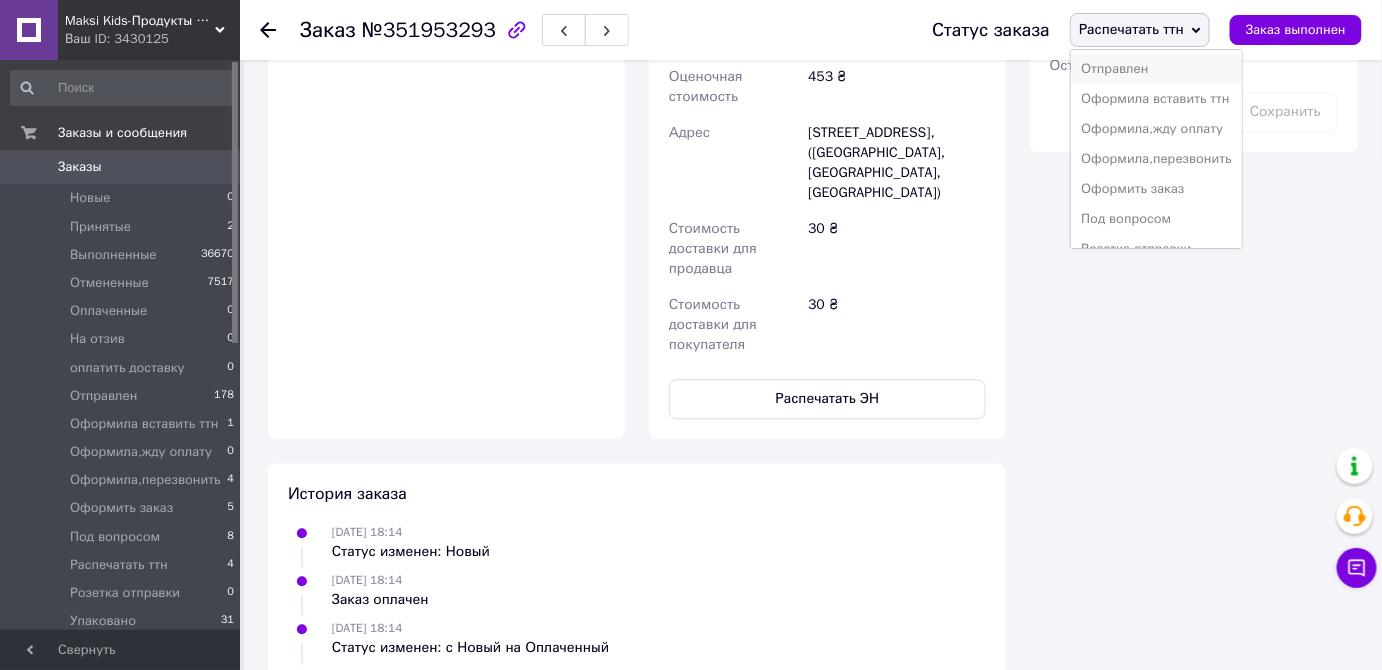click on "Отправлен" at bounding box center (1156, 69) 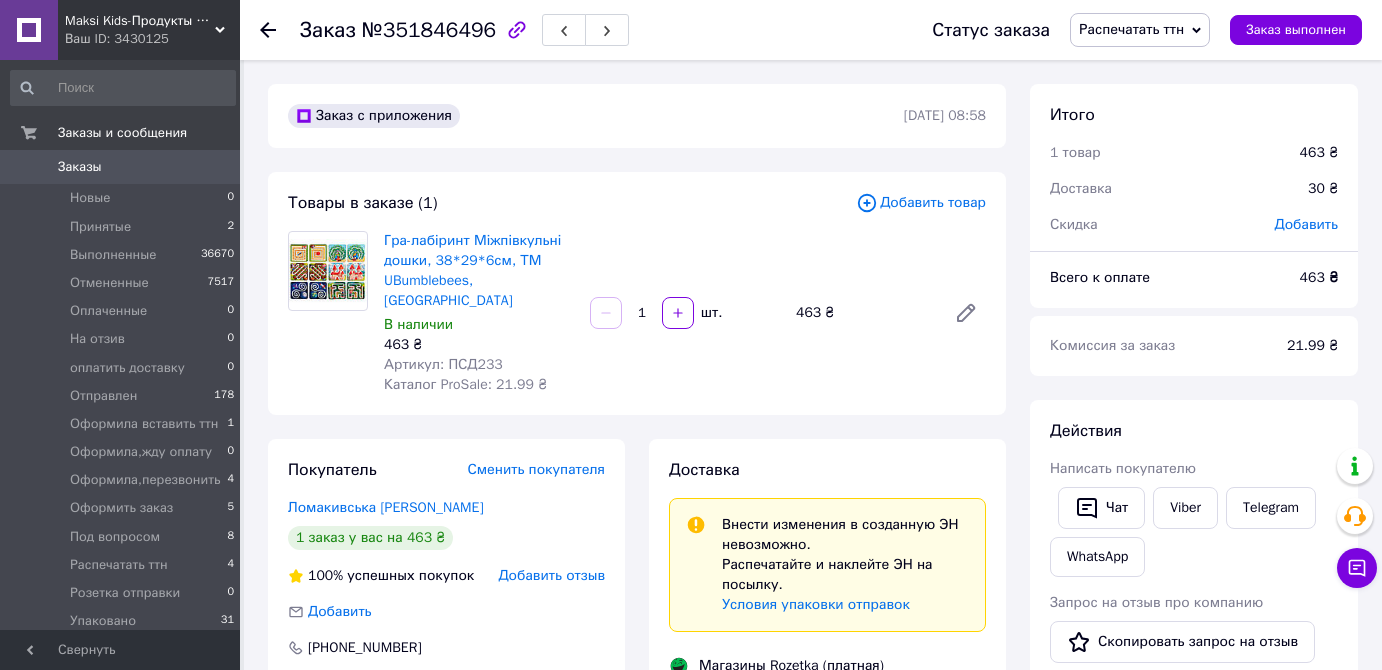 scroll, scrollTop: 0, scrollLeft: 0, axis: both 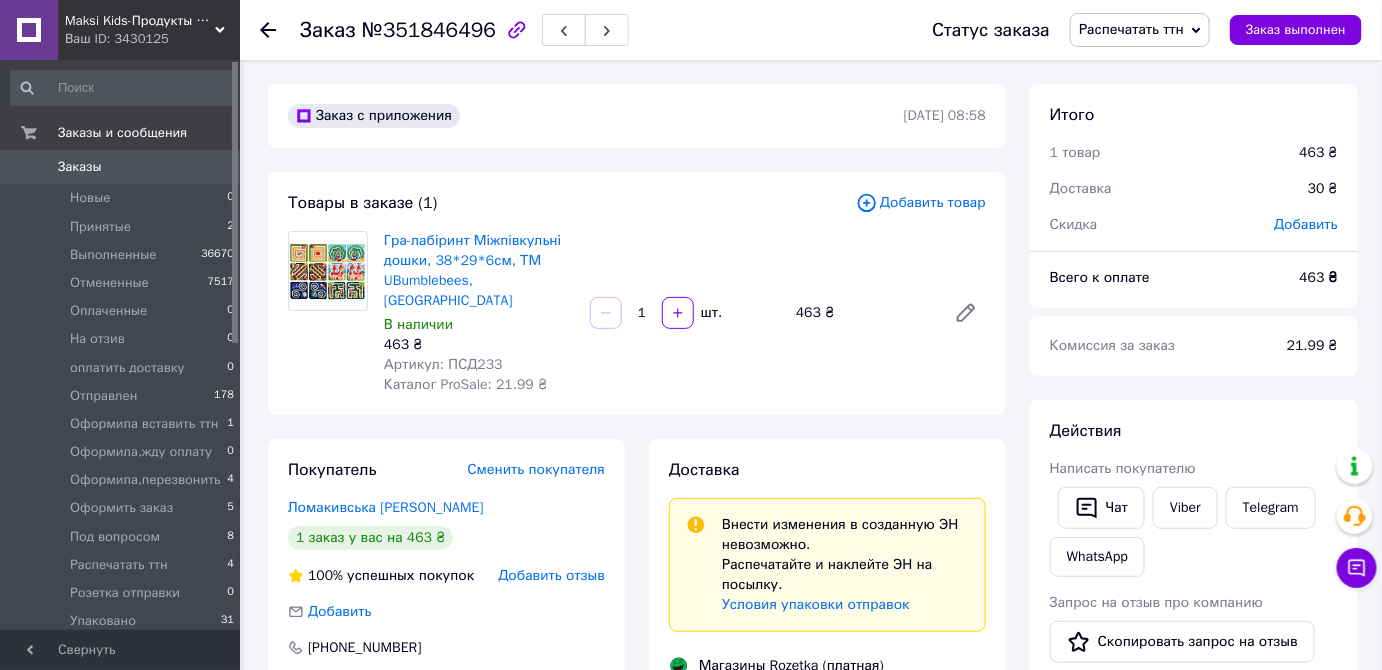 click on "Распечатать ттн" at bounding box center [1131, 29] 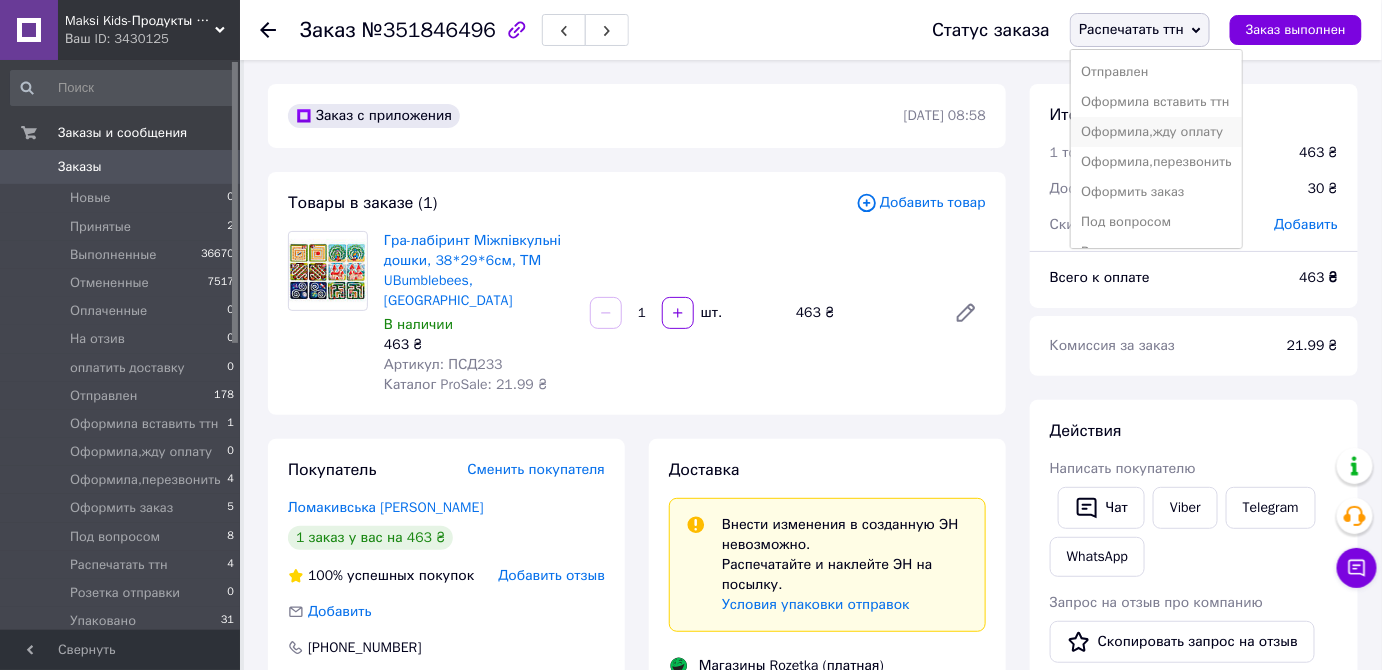 scroll, scrollTop: 181, scrollLeft: 0, axis: vertical 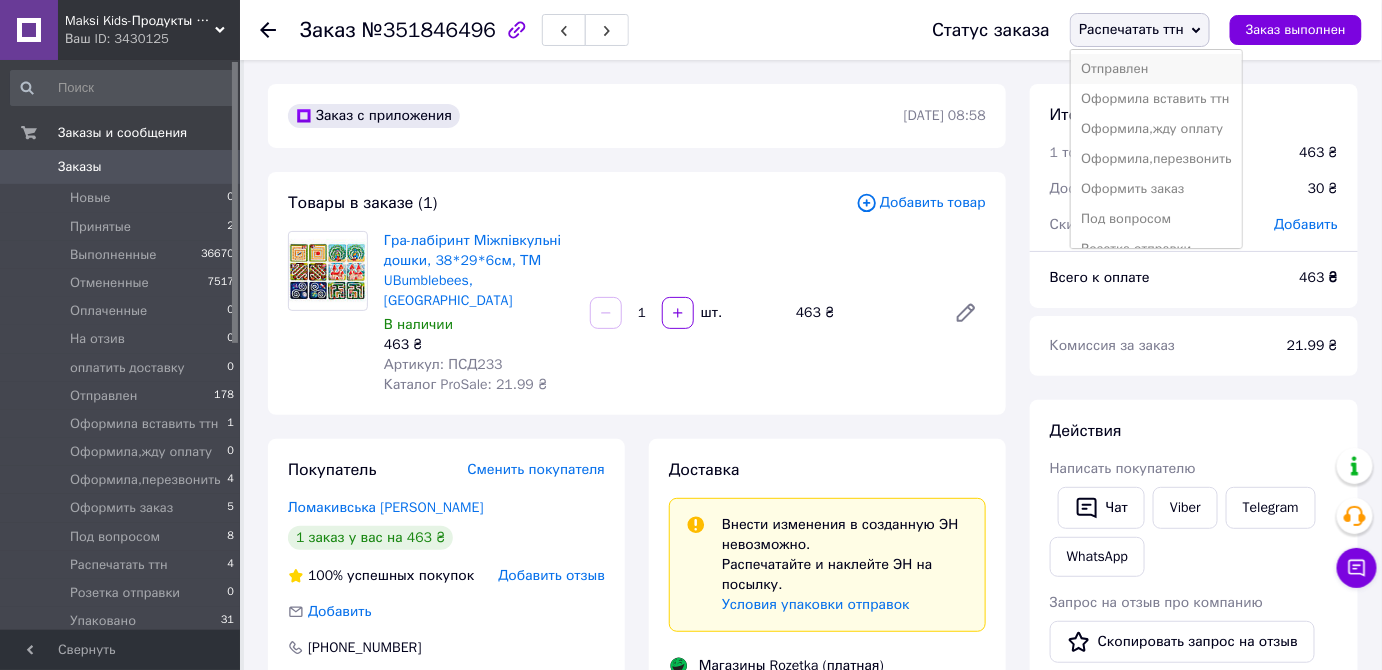 click on "Отправлен" at bounding box center [1156, 69] 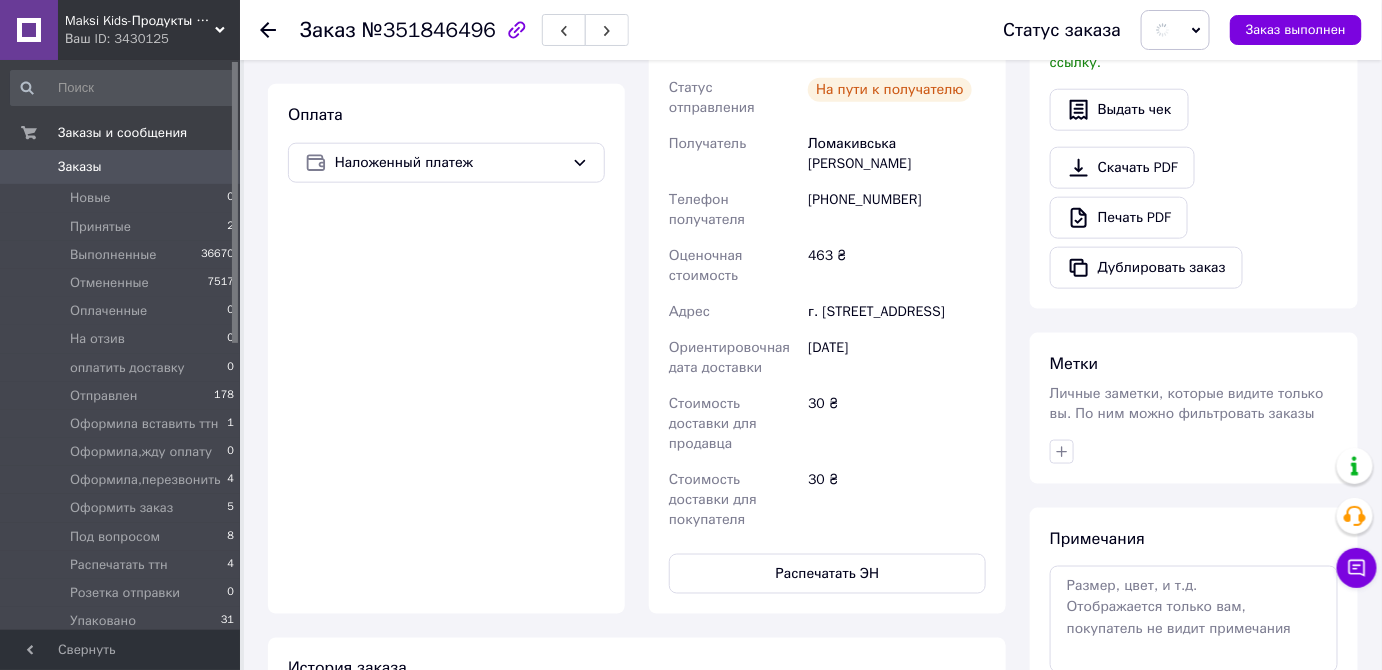 scroll, scrollTop: 818, scrollLeft: 0, axis: vertical 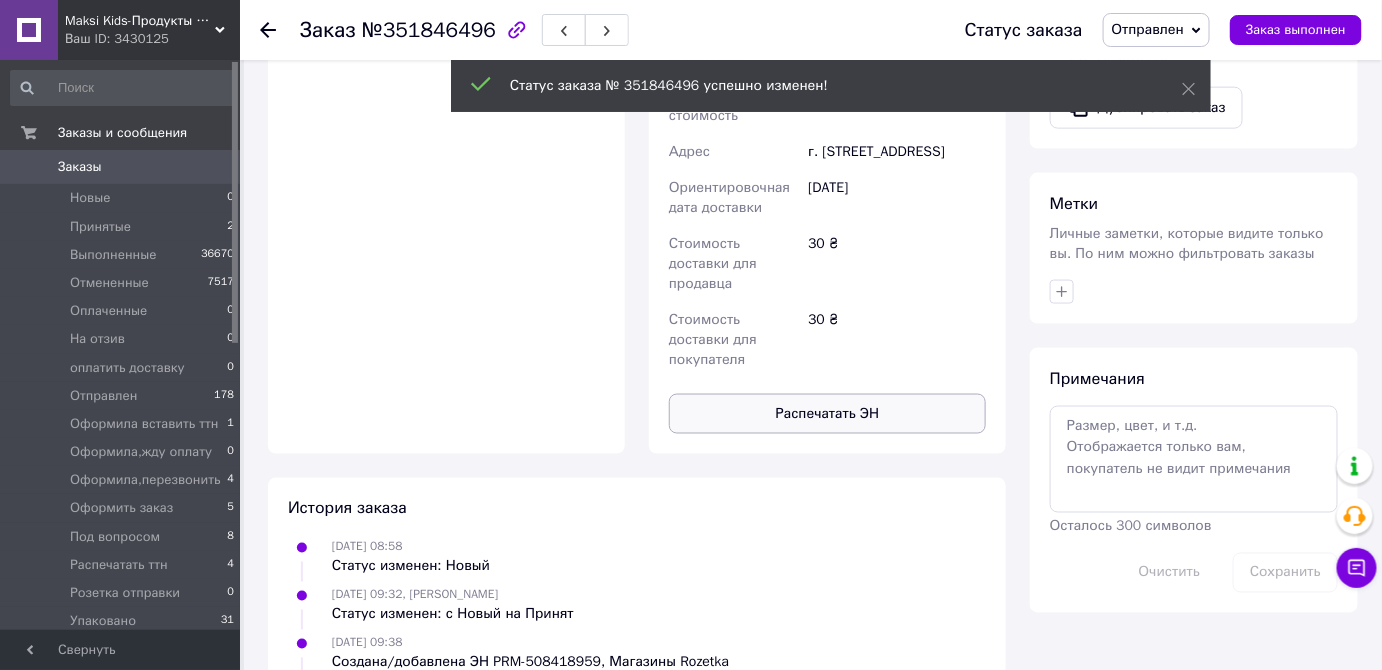 click on "Распечатать ЭН" at bounding box center [827, 414] 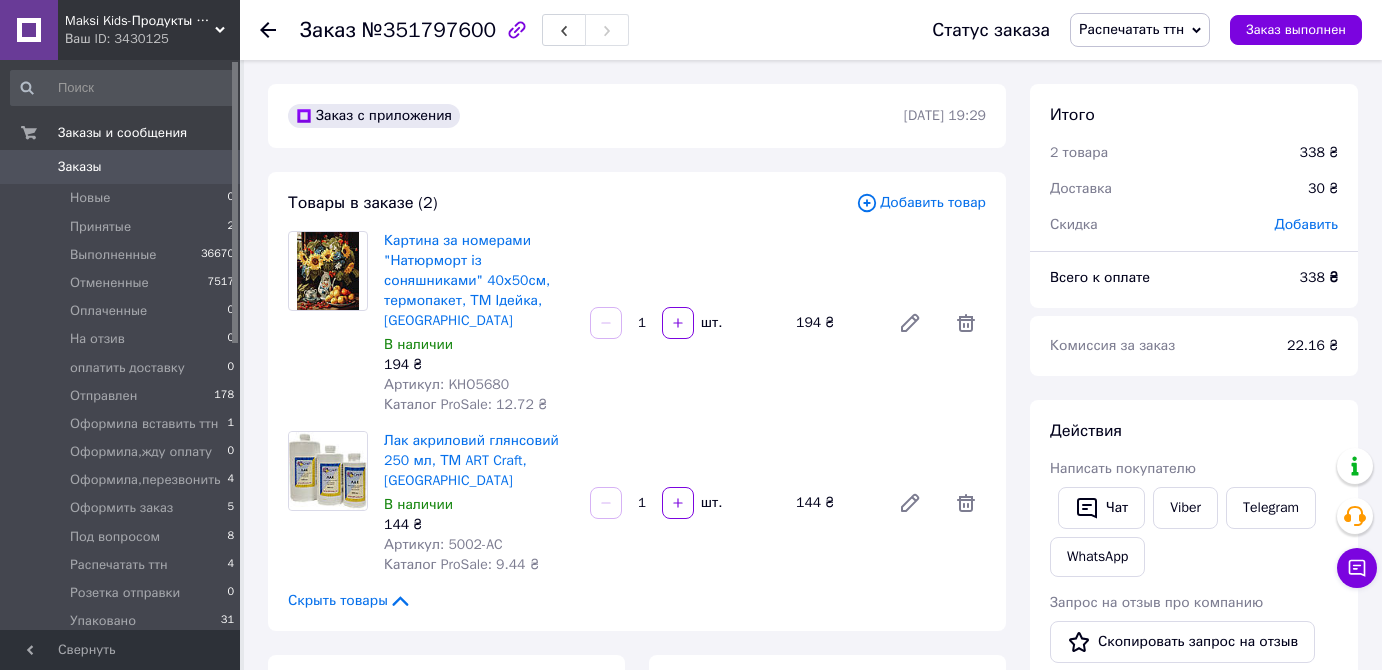 scroll, scrollTop: 0, scrollLeft: 0, axis: both 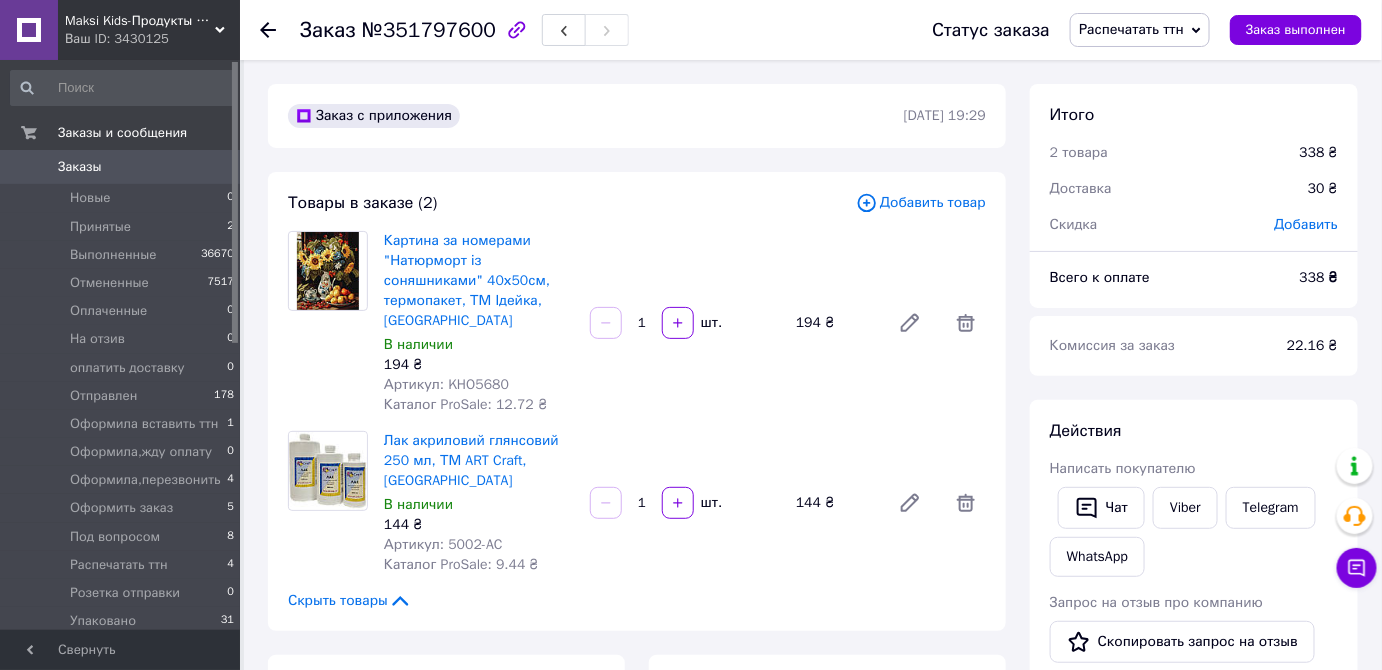 click on "Распечатать ттн" at bounding box center [1131, 29] 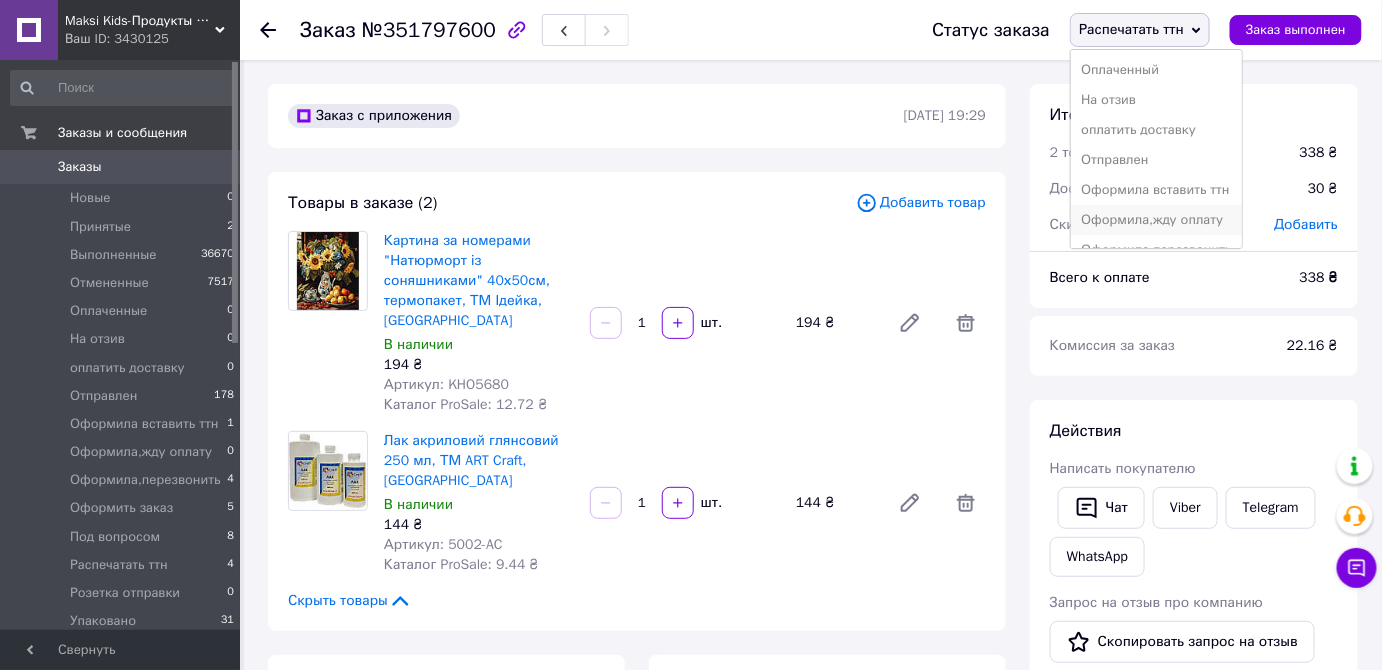 scroll, scrollTop: 181, scrollLeft: 0, axis: vertical 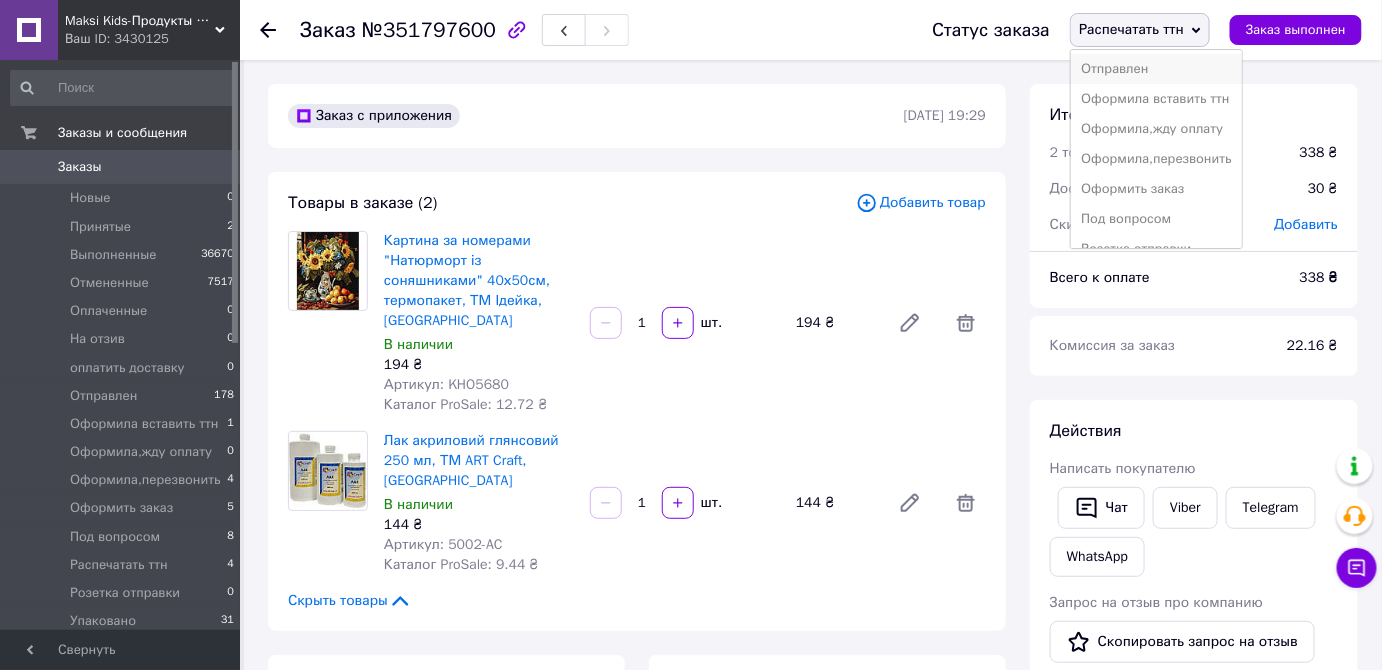 click on "Отправлен" at bounding box center (1156, 69) 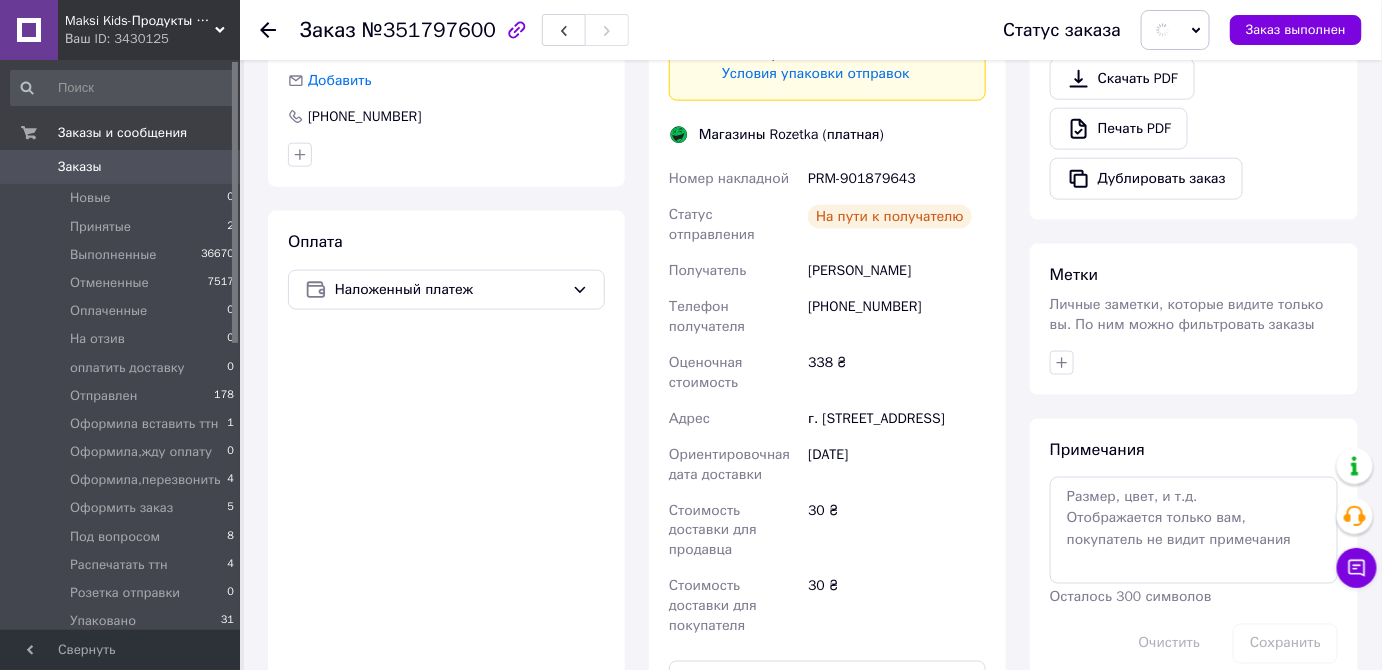scroll, scrollTop: 818, scrollLeft: 0, axis: vertical 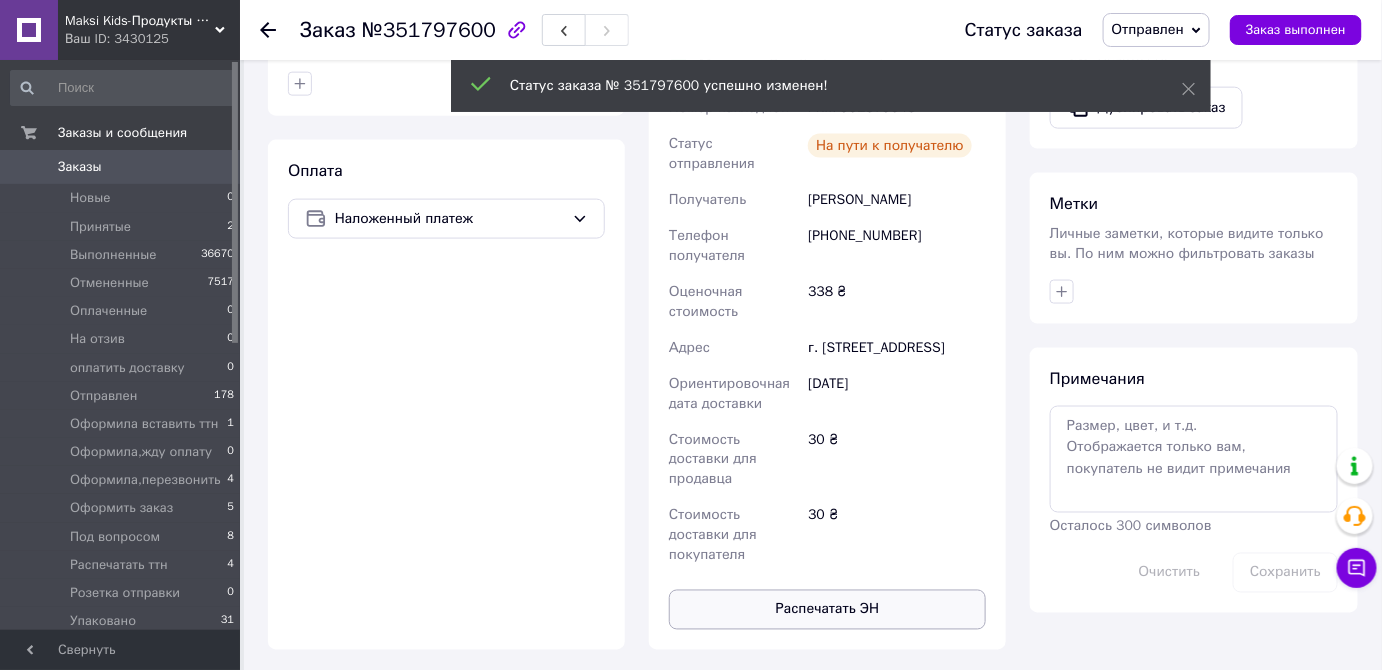 click on "Распечатать ЭН" at bounding box center [827, 610] 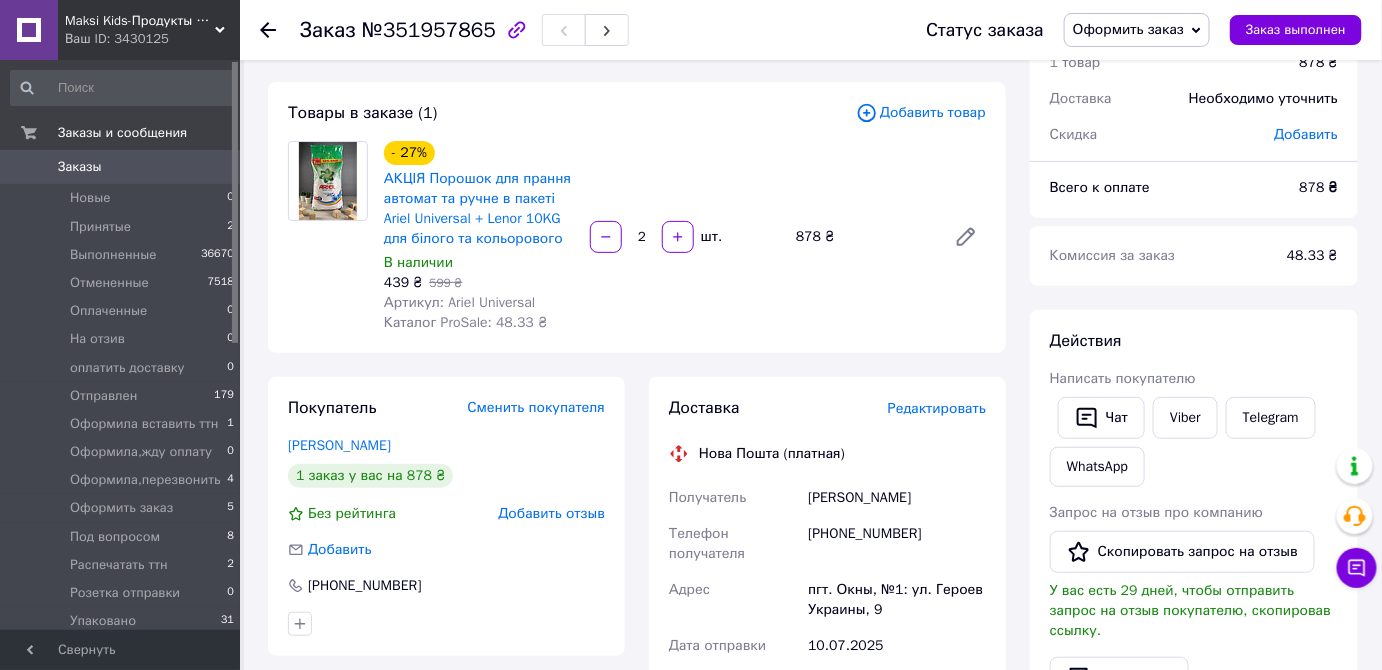 scroll, scrollTop: 90, scrollLeft: 0, axis: vertical 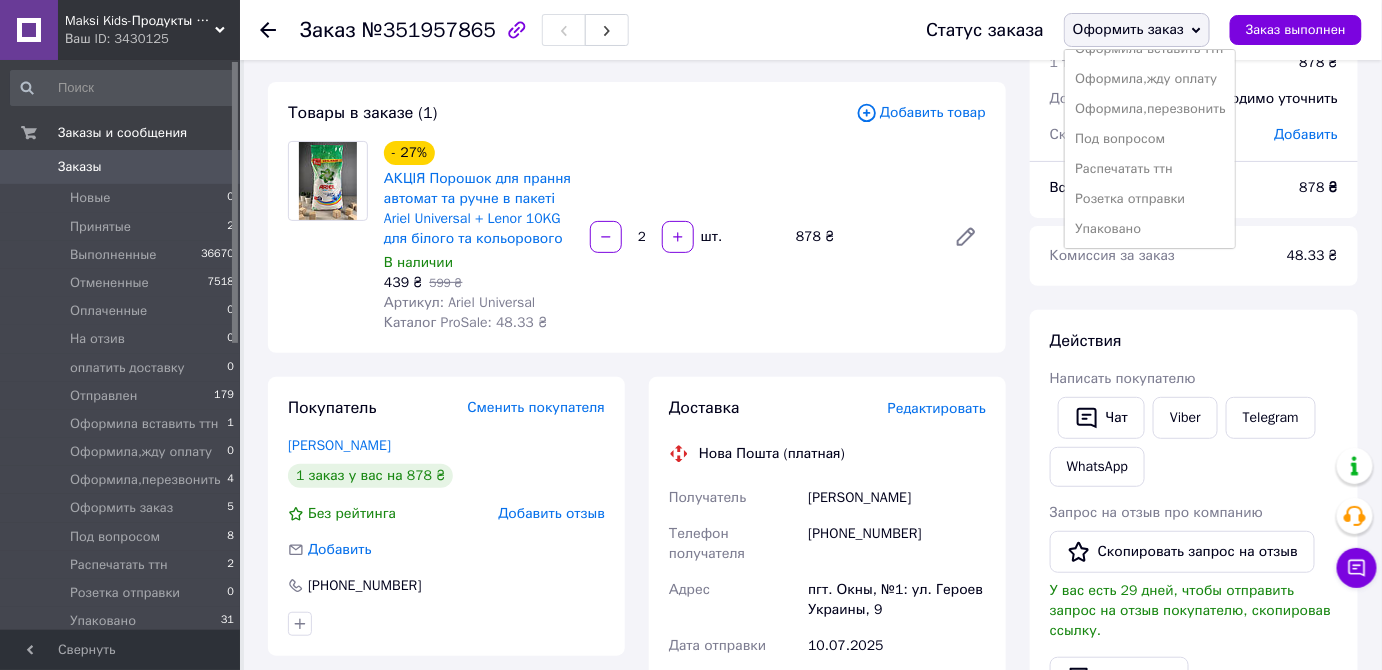 drag, startPoint x: 1120, startPoint y: 227, endPoint x: 1085, endPoint y: 289, distance: 71.19691 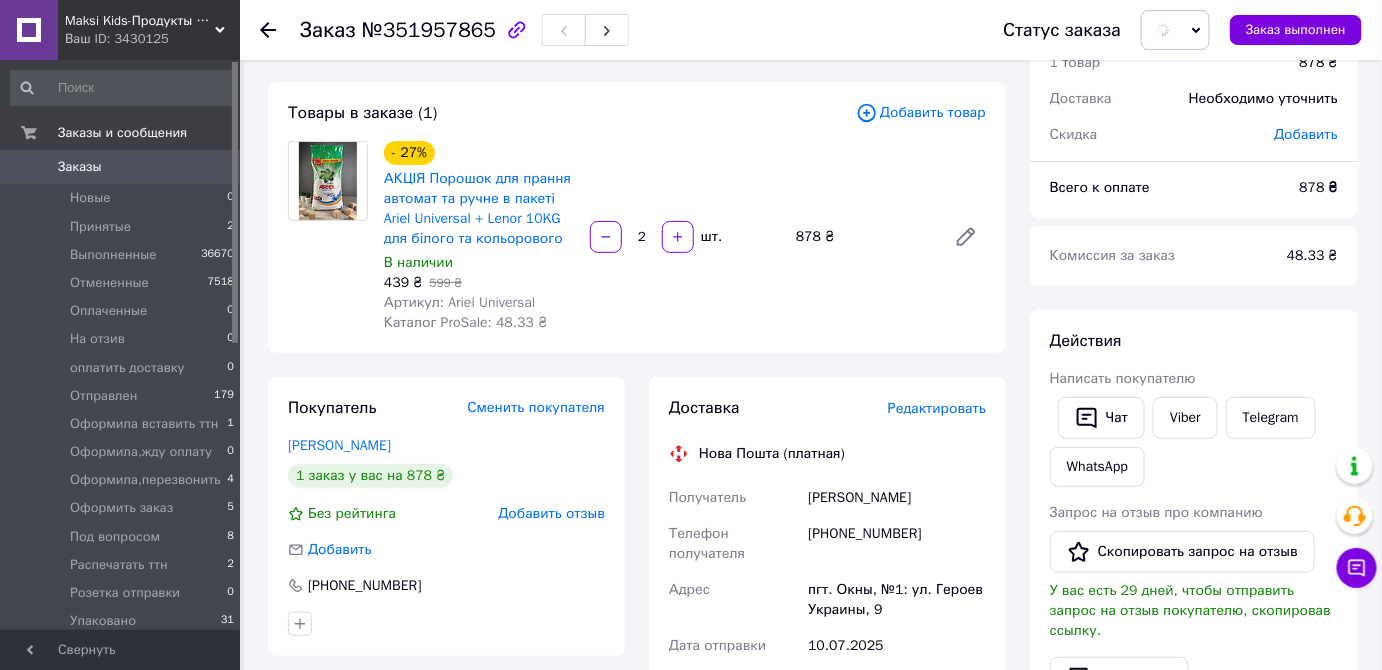 click on "Редактировать" at bounding box center [937, 408] 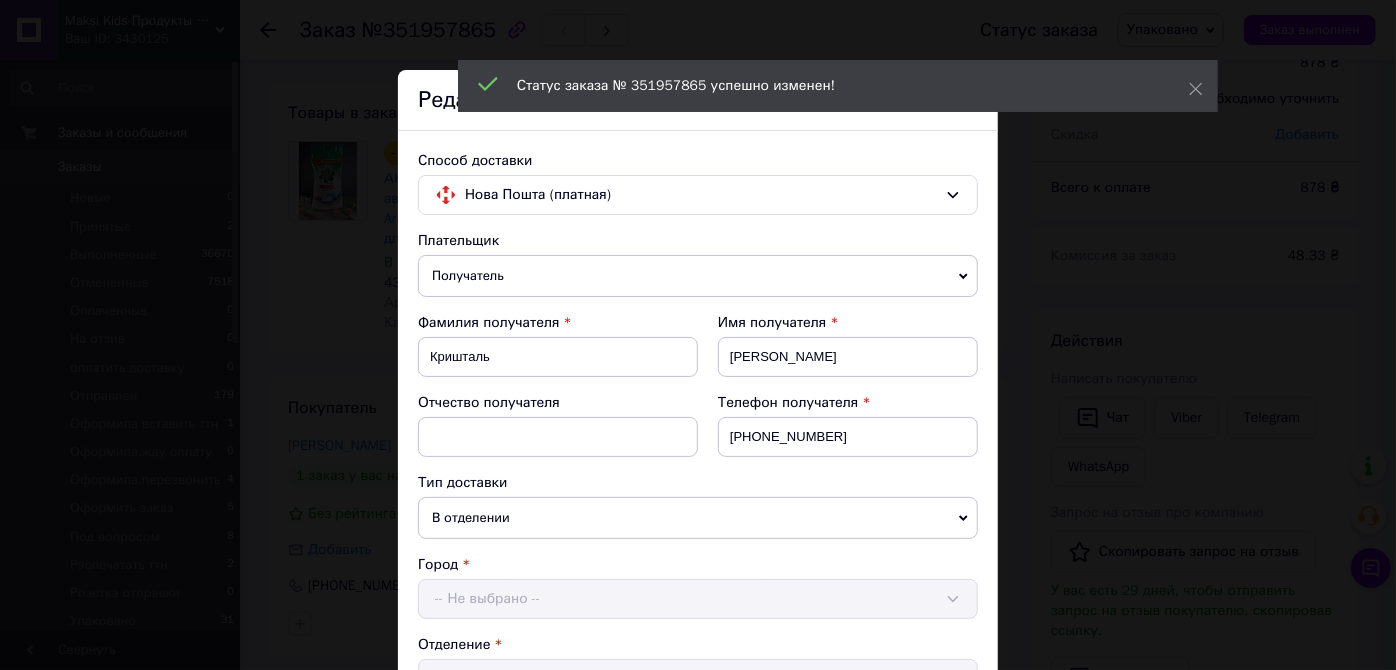 scroll, scrollTop: 363, scrollLeft: 0, axis: vertical 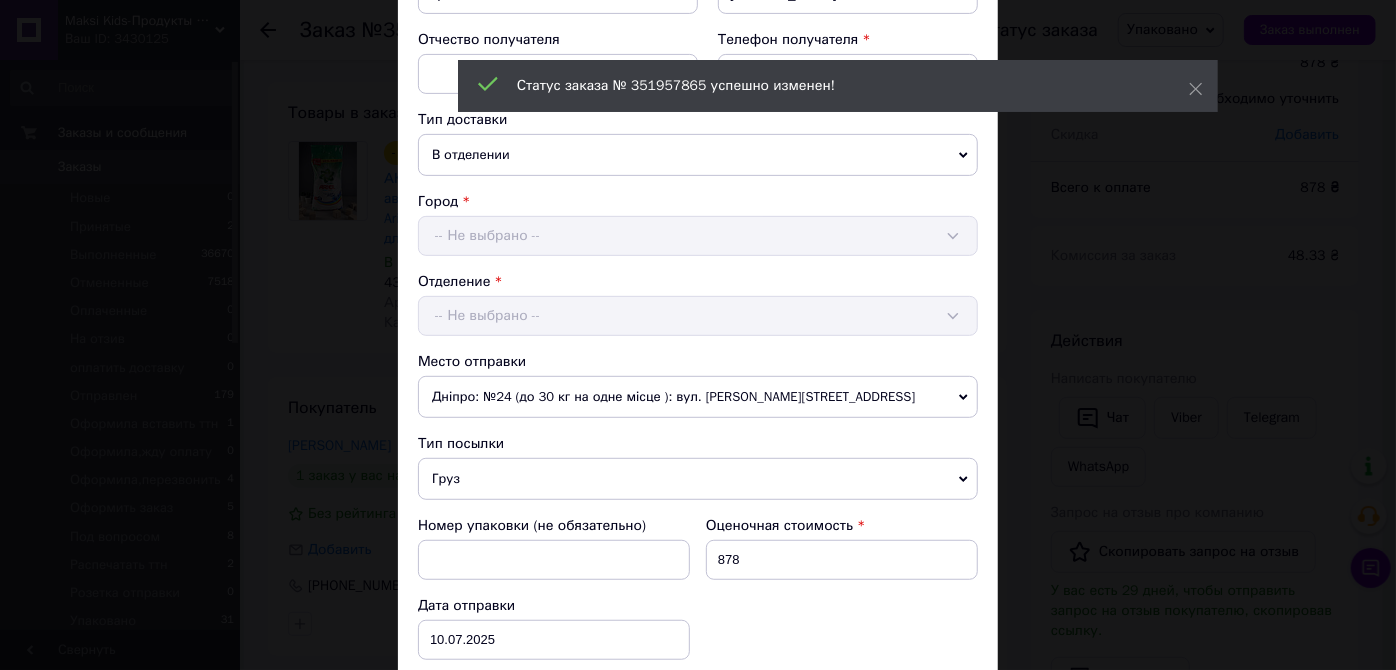 click on "Дніпро: №24 (до 30 кг на одне місце ): вул. [PERSON_NAME][STREET_ADDRESS]" at bounding box center (698, 397) 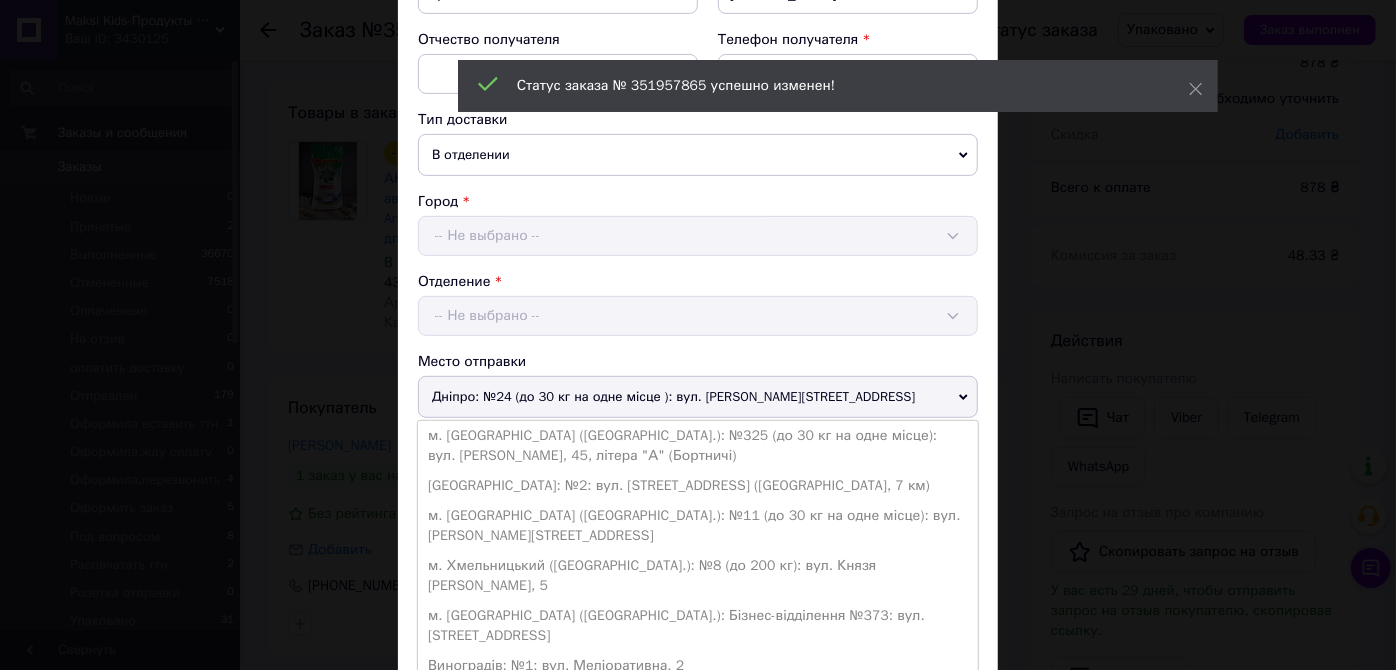 click on "м. [GEOGRAPHIC_DATA] ([GEOGRAPHIC_DATA].): №325 (до 30 кг на одне місце): вул. [PERSON_NAME], 45, літера "А" (Бортничі)" at bounding box center (698, 446) 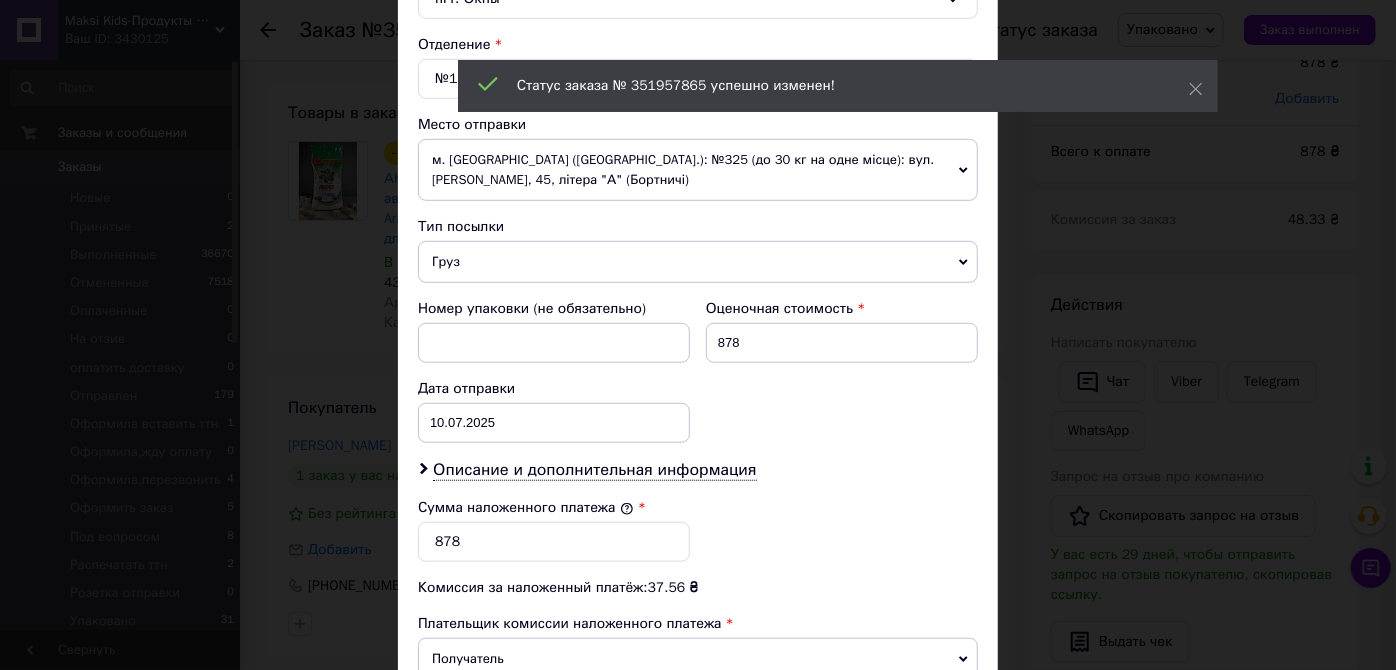 scroll, scrollTop: 727, scrollLeft: 0, axis: vertical 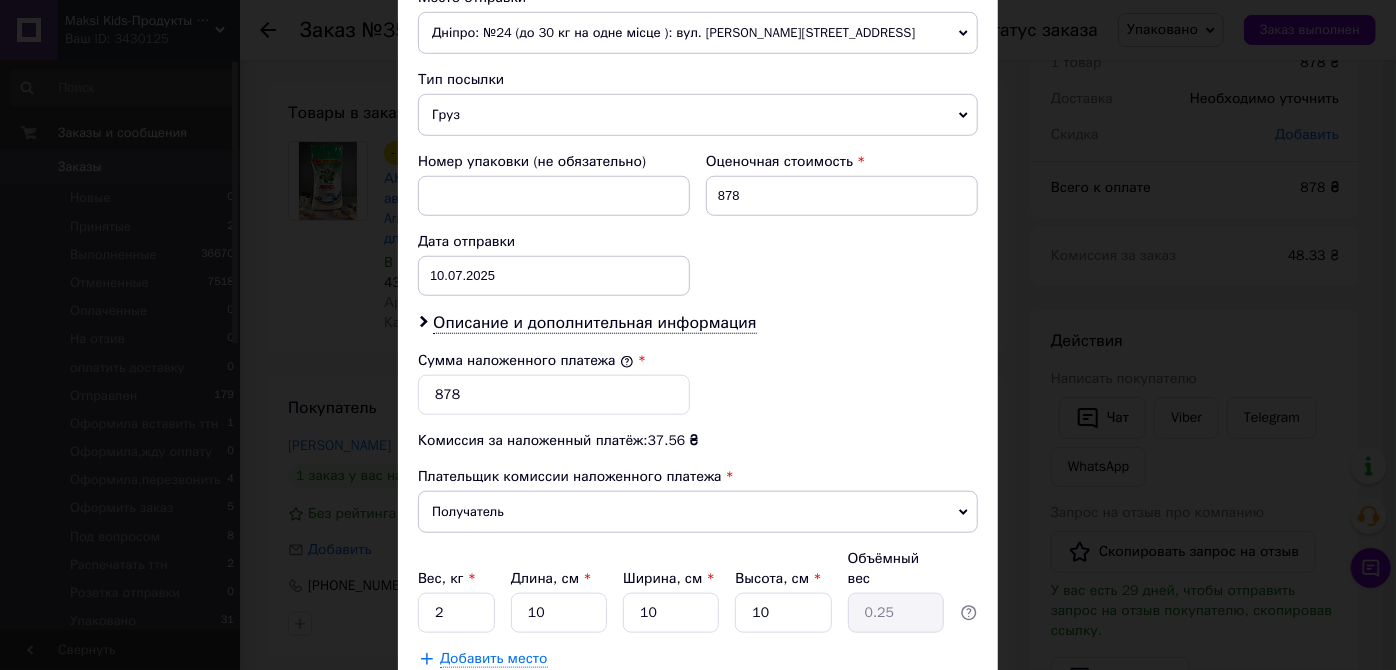 click on "Дніпро: №24 (до 30 кг на одне місце ): вул. [PERSON_NAME][STREET_ADDRESS]" at bounding box center [698, 33] 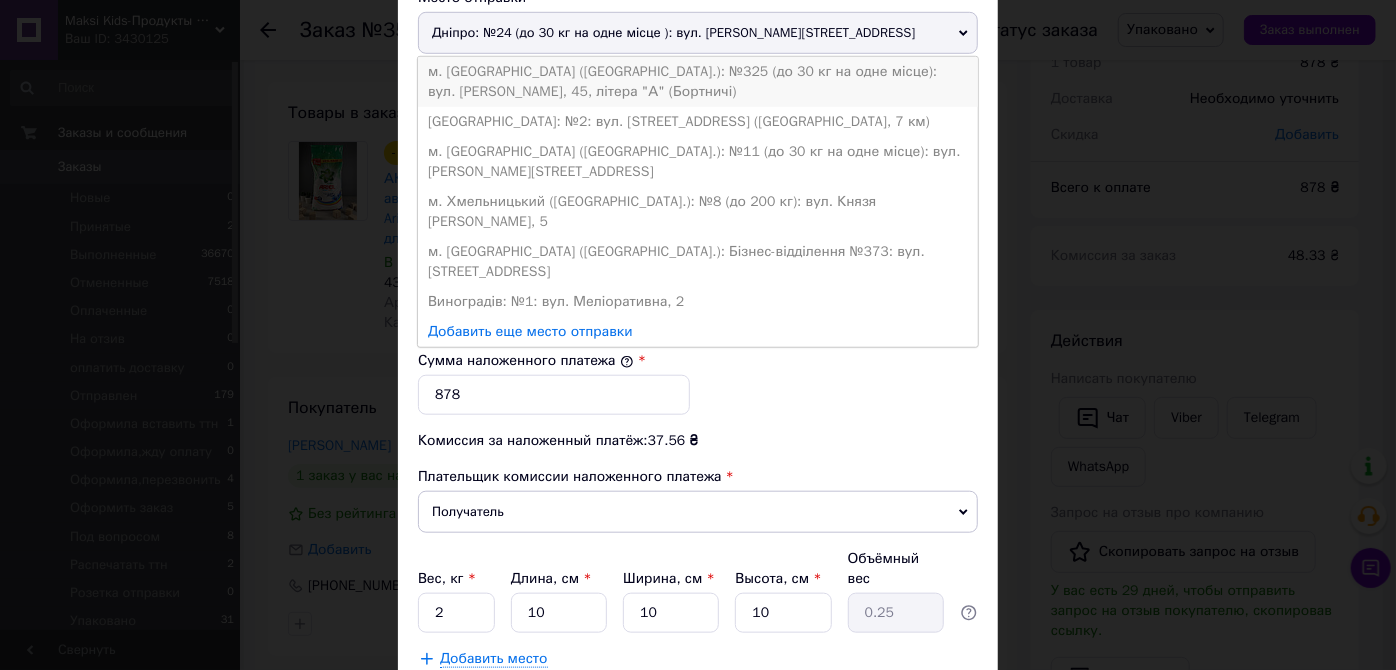 click on "м. [GEOGRAPHIC_DATA] ([GEOGRAPHIC_DATA].): №325 (до 30 кг на одне місце): вул. [PERSON_NAME], 45, літера "А" (Бортничі)" at bounding box center (698, 82) 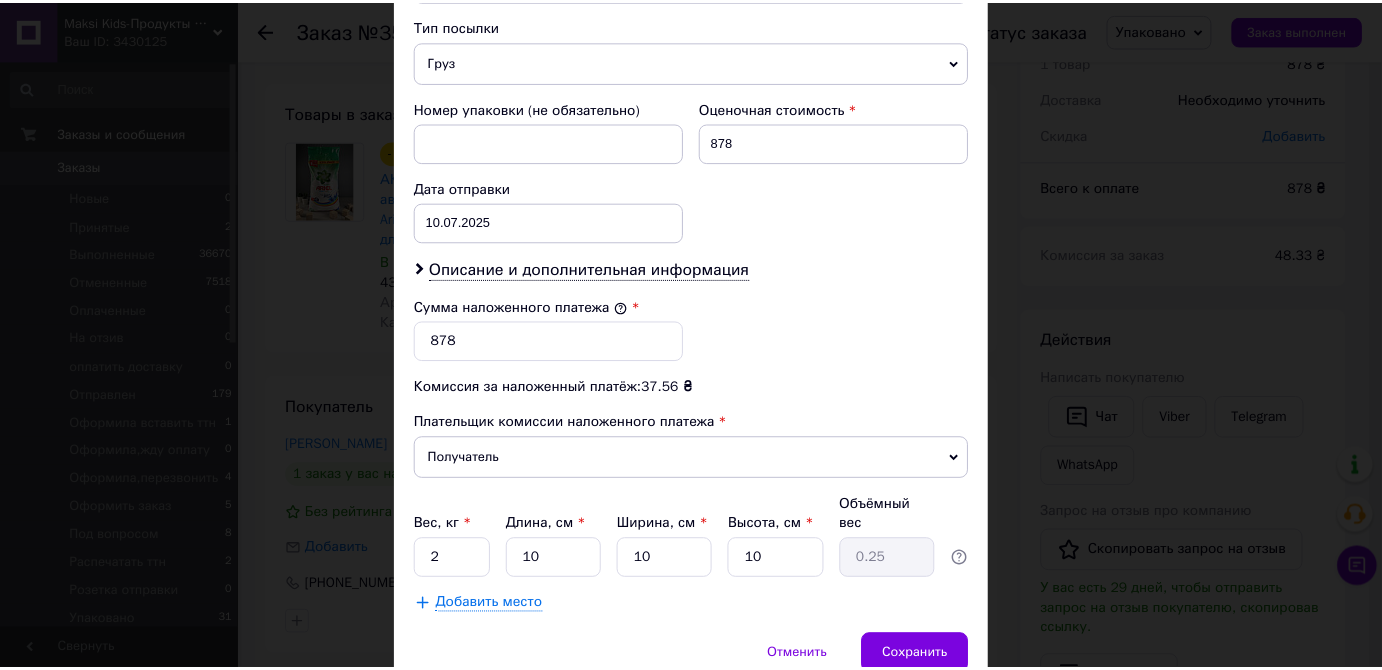 scroll, scrollTop: 866, scrollLeft: 0, axis: vertical 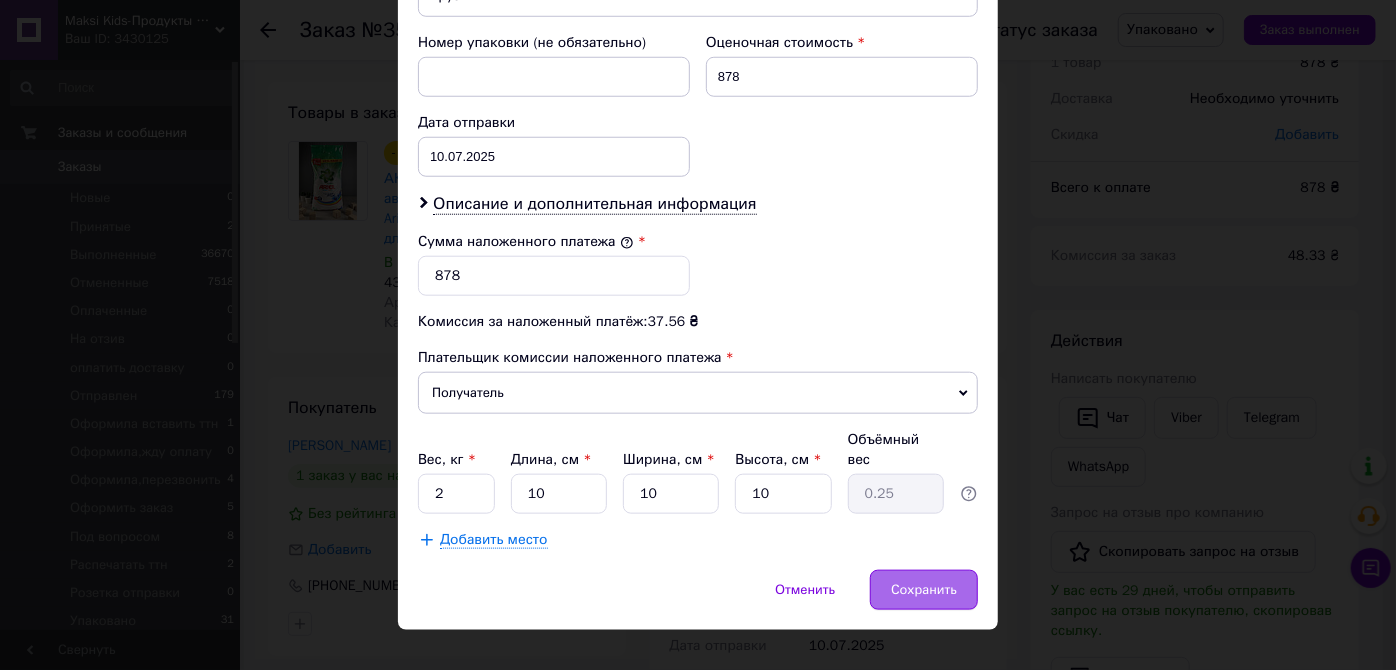 click on "Сохранить" at bounding box center [924, 590] 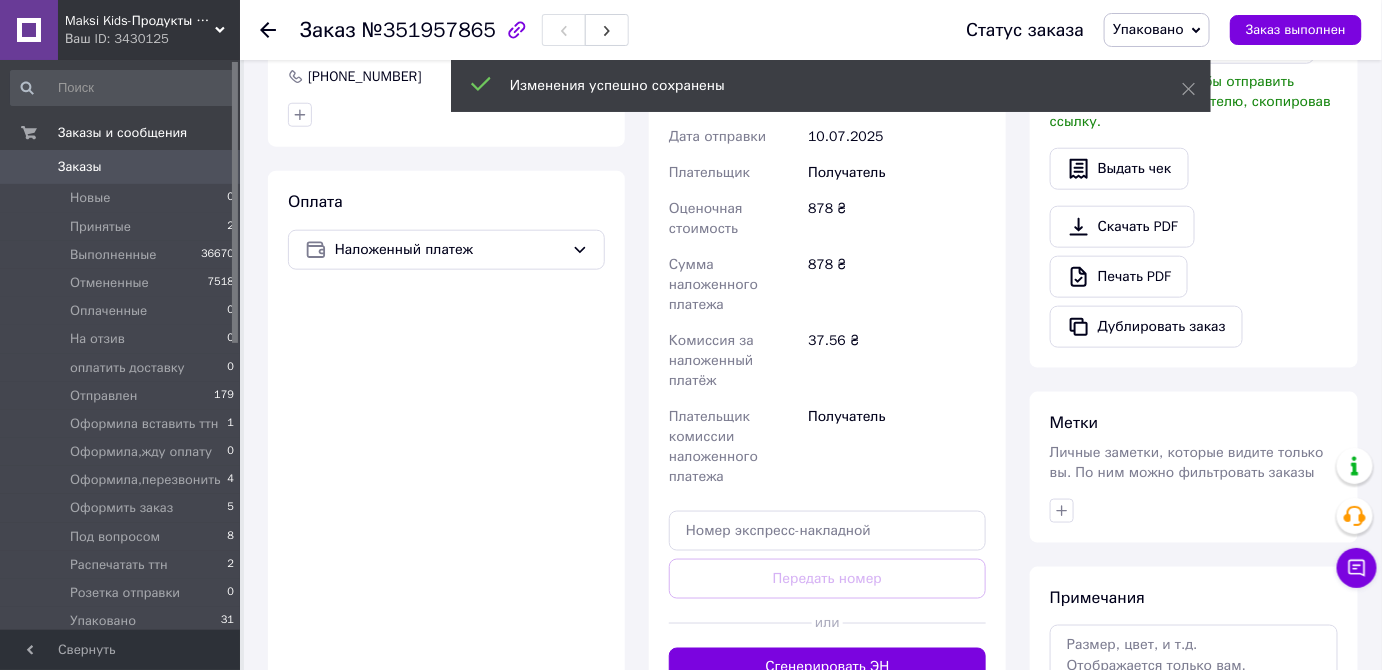 scroll, scrollTop: 636, scrollLeft: 0, axis: vertical 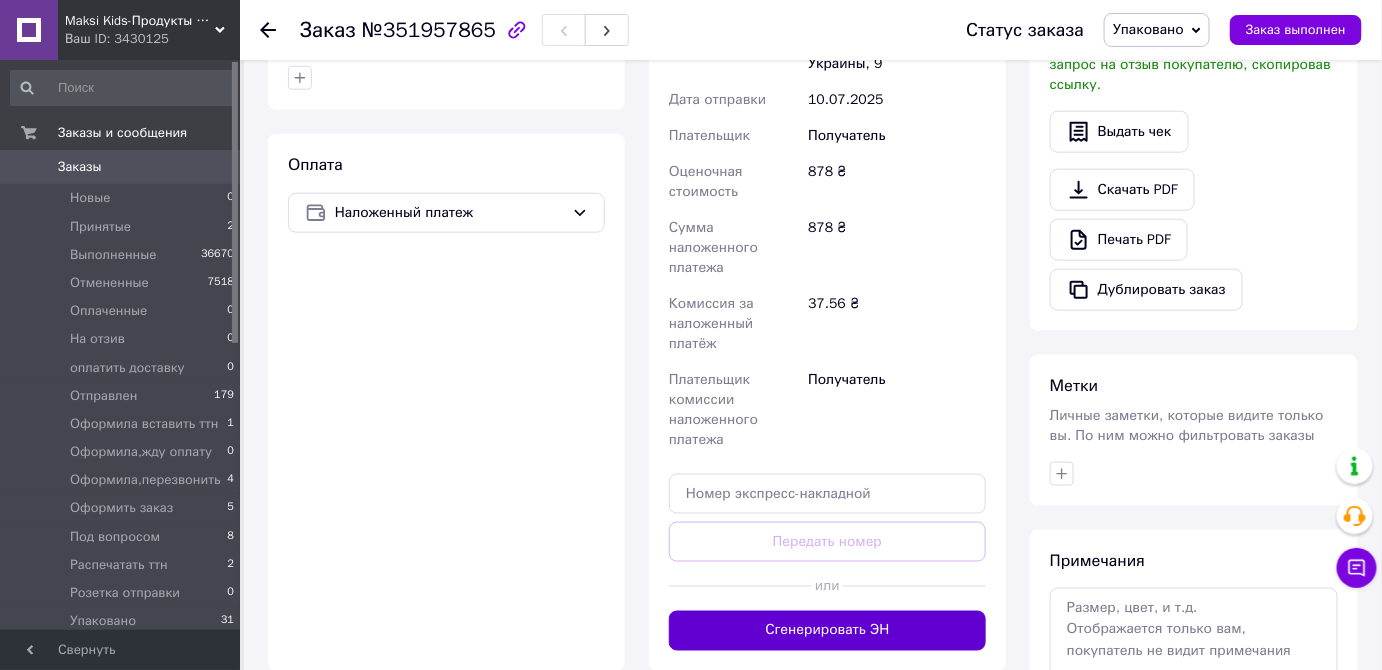 click on "Сгенерировать ЭН" at bounding box center [827, 631] 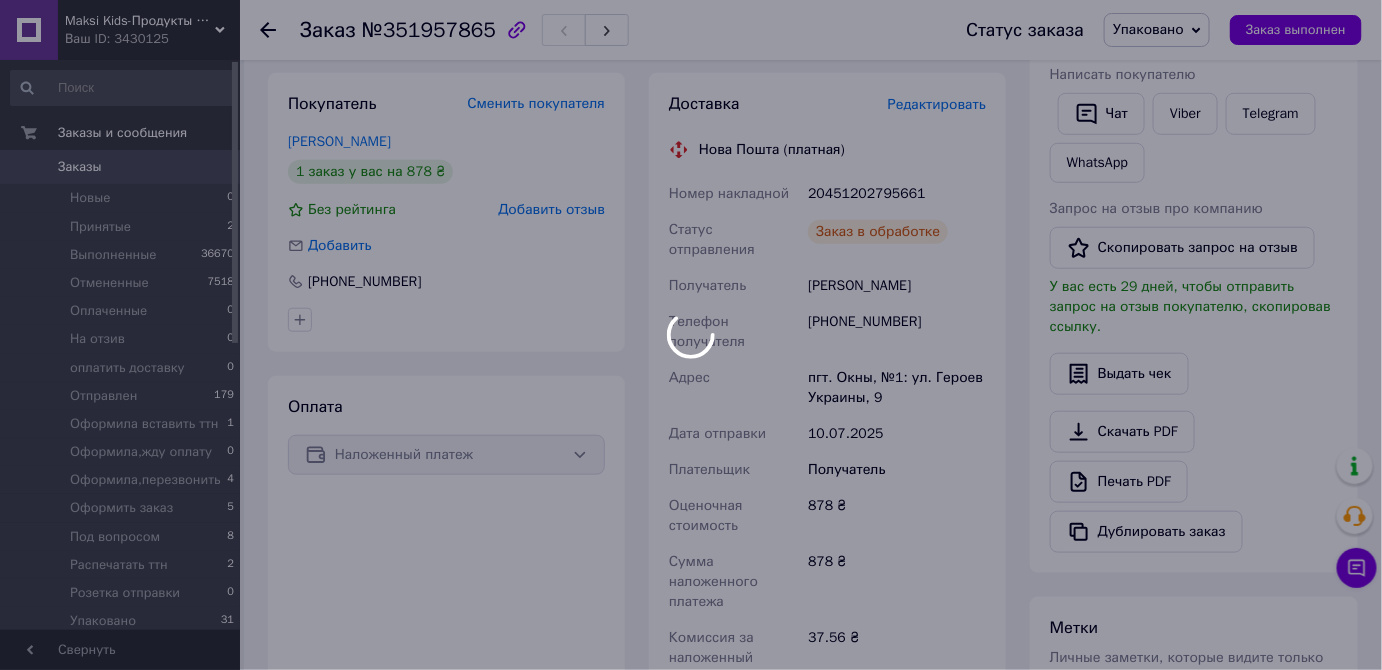 scroll, scrollTop: 363, scrollLeft: 0, axis: vertical 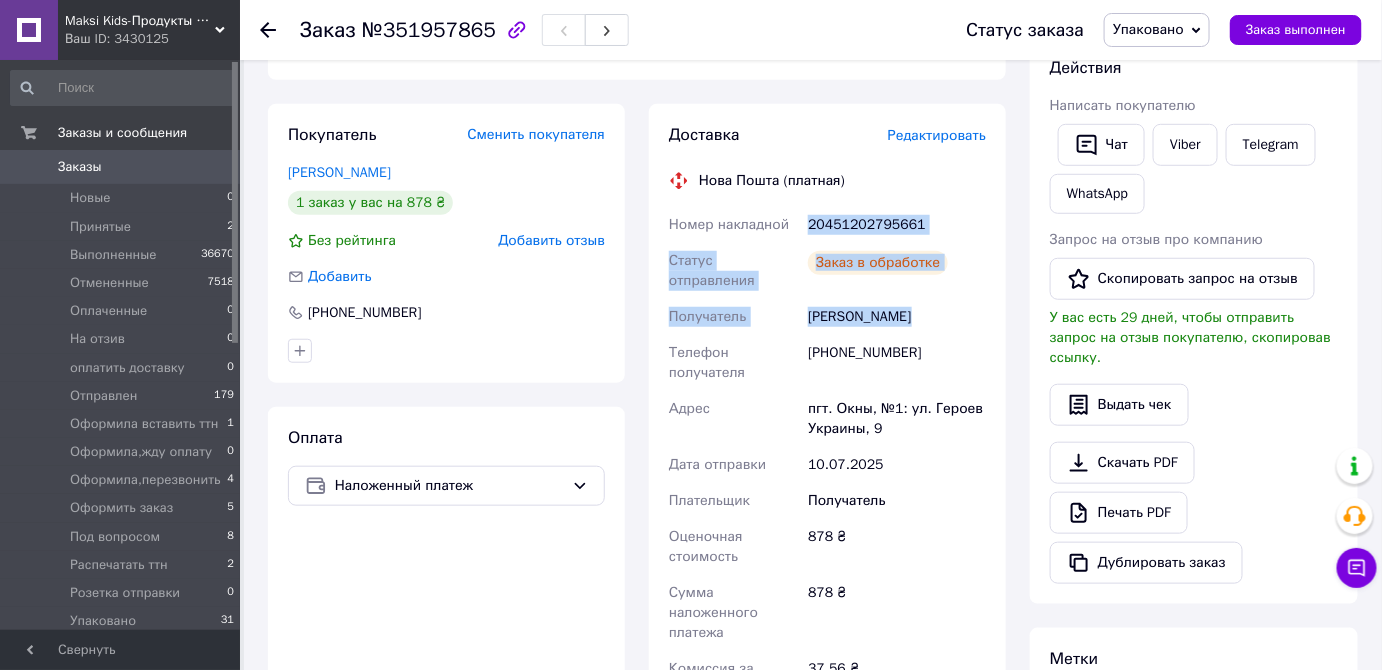 drag, startPoint x: 797, startPoint y: 207, endPoint x: 944, endPoint y: 288, distance: 167.8392 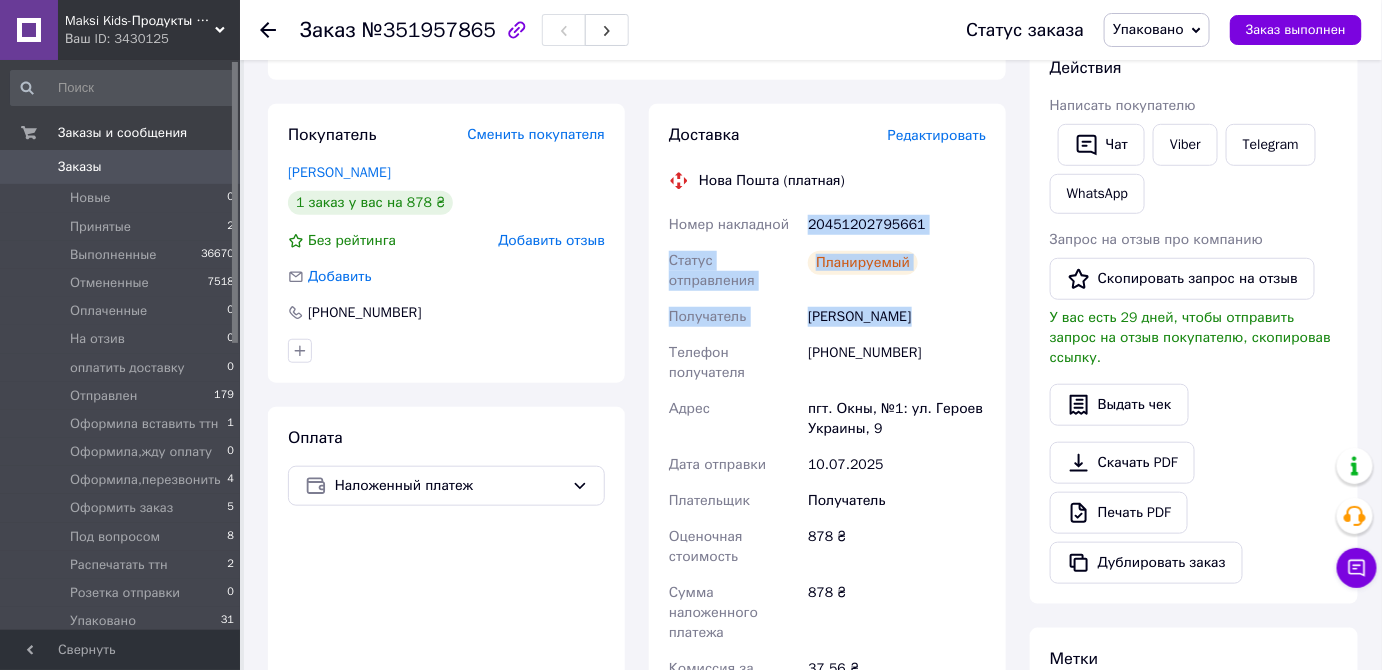 copy on "Номер накладной 20451202795661 Статус отправления Заказ в обработке Получатель Кришталь Олег" 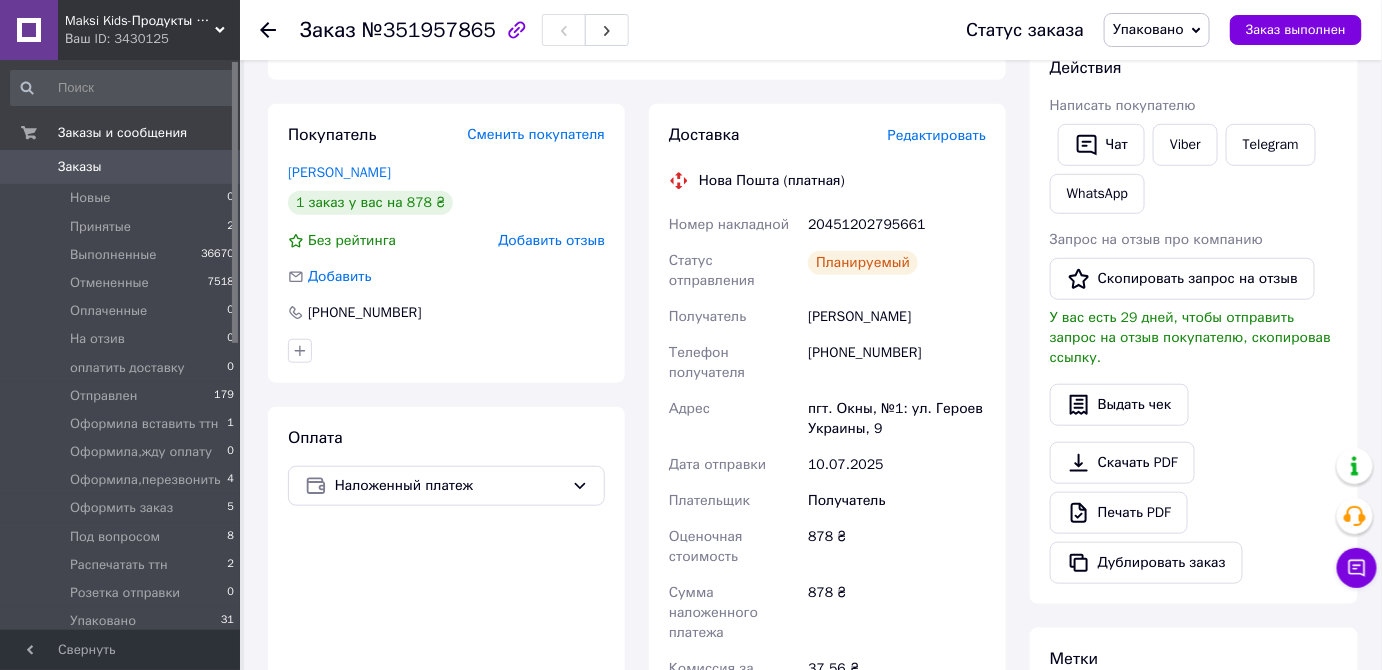 click on "Оплата Наложенный платеж" at bounding box center [446, 681] 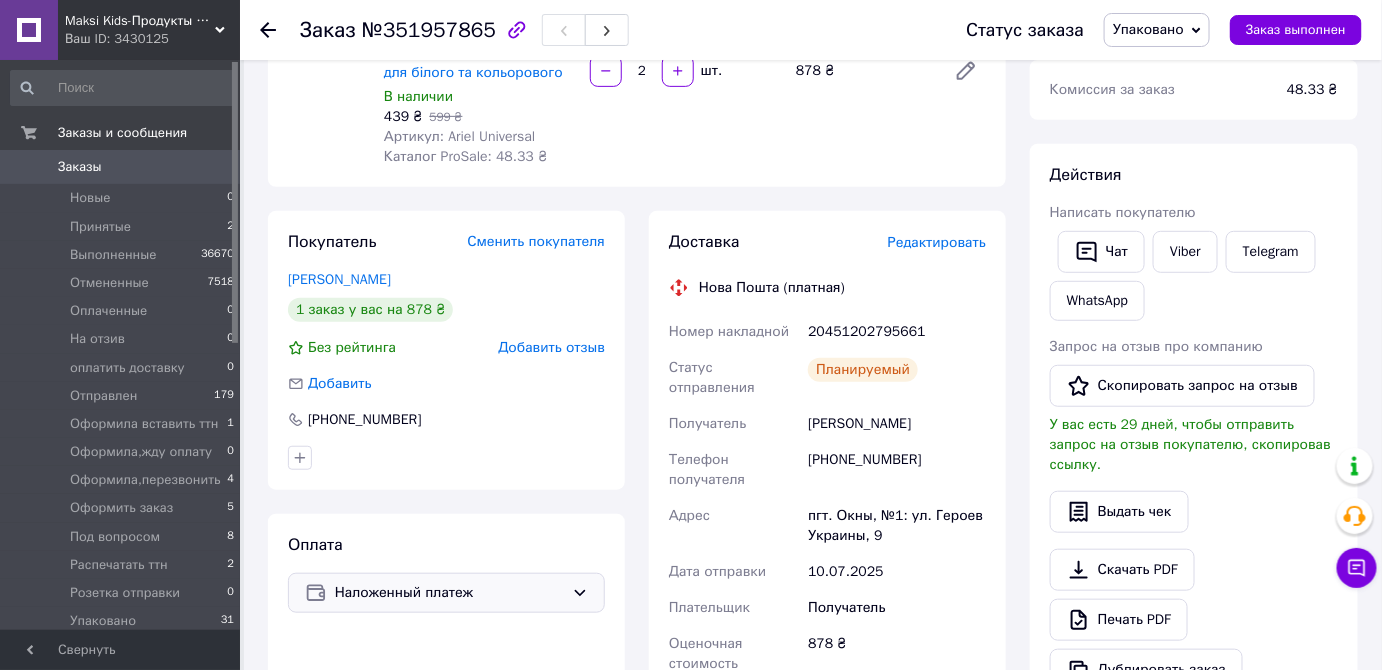 scroll, scrollTop: 0, scrollLeft: 0, axis: both 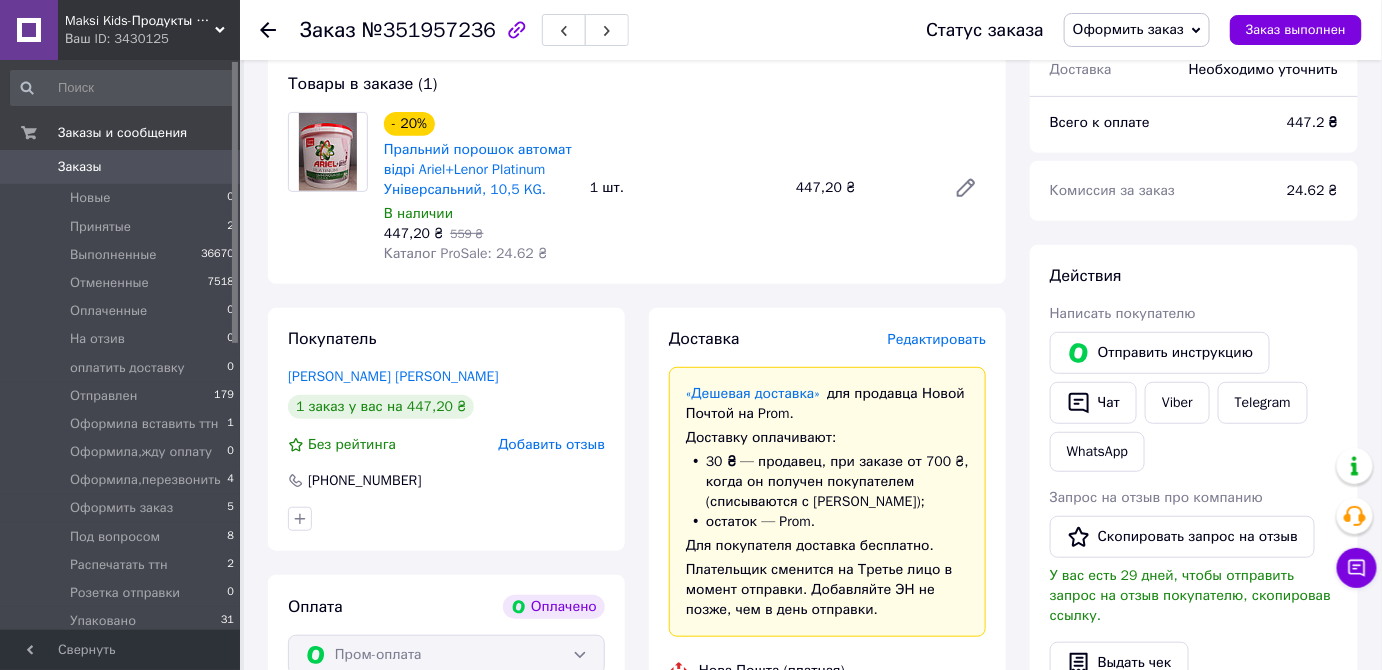 click on "Редактировать" at bounding box center [937, 339] 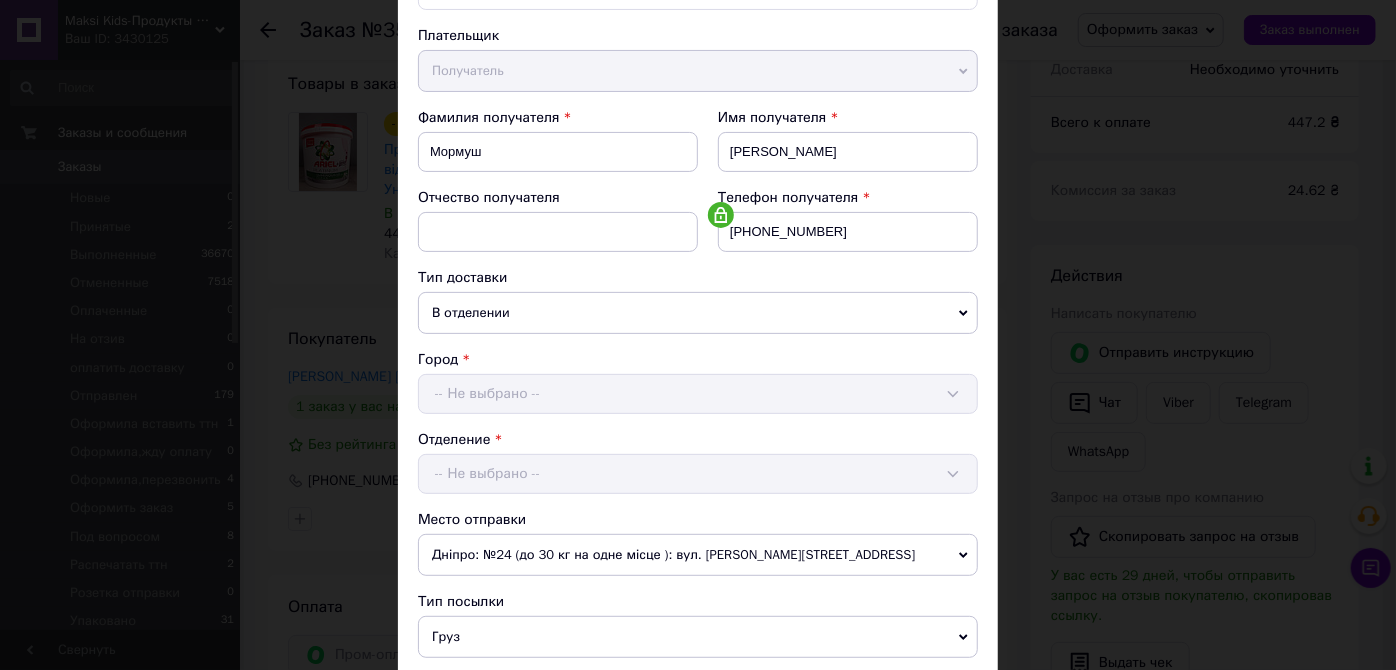 scroll, scrollTop: 363, scrollLeft: 0, axis: vertical 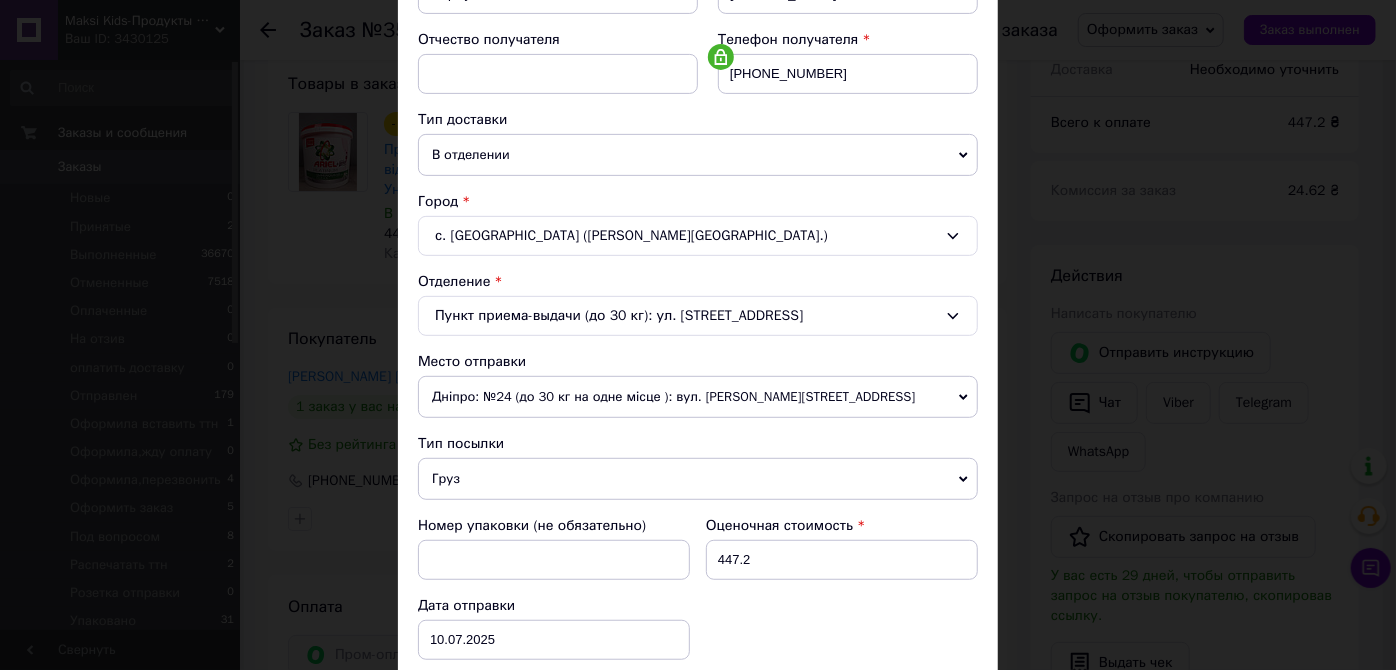 click on "Дніпро: №24 (до 30 кг на одне місце ): вул. [PERSON_NAME][STREET_ADDRESS]" at bounding box center (698, 397) 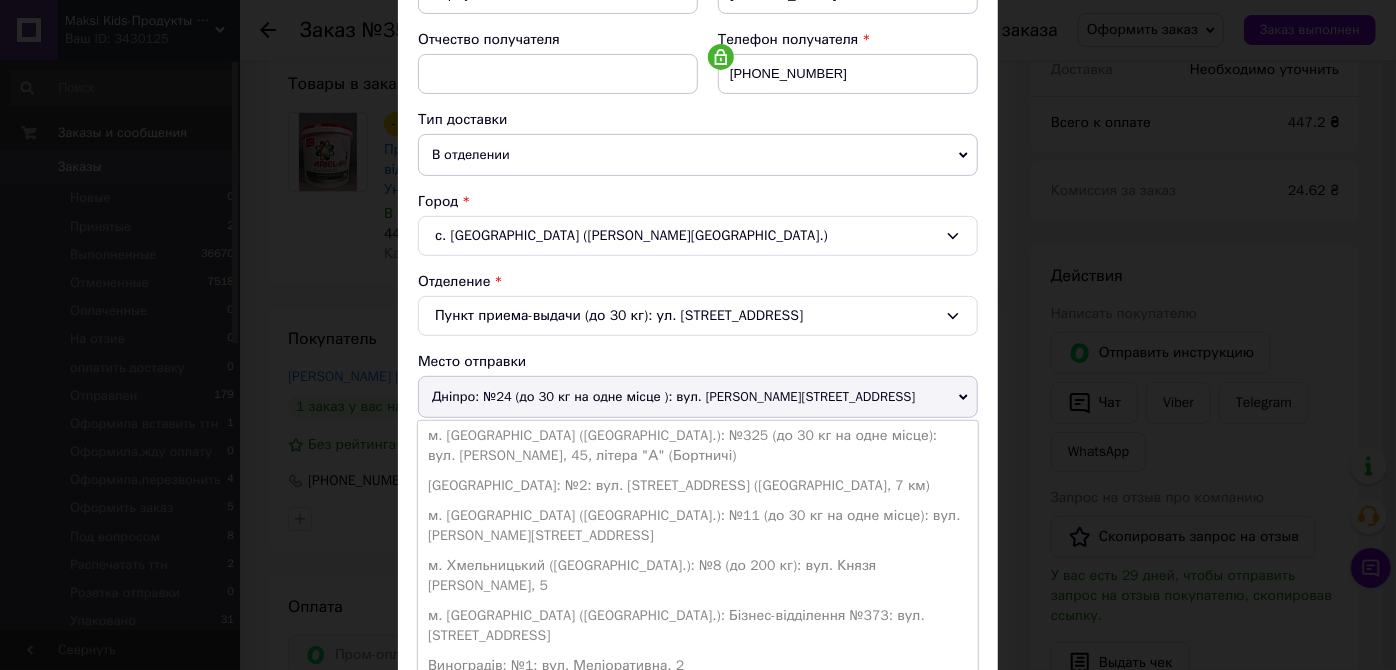 drag, startPoint x: 462, startPoint y: 430, endPoint x: 653, endPoint y: 528, distance: 214.67418 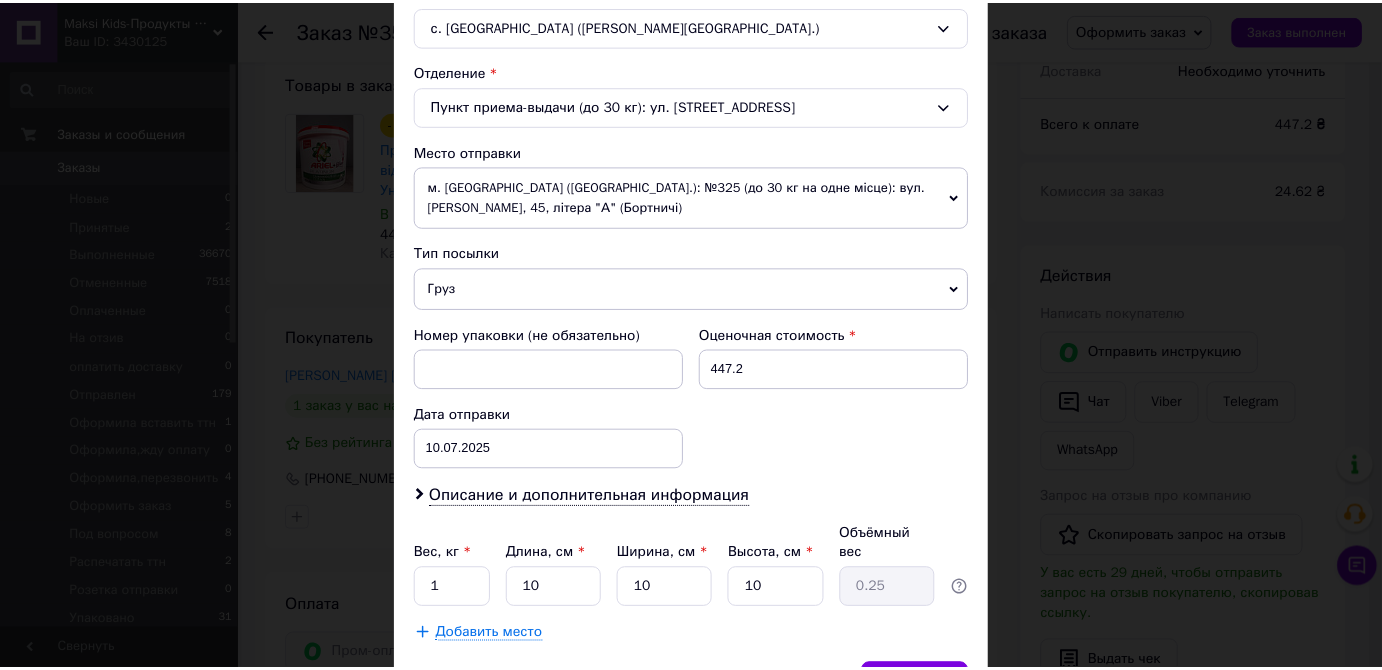 scroll, scrollTop: 670, scrollLeft: 0, axis: vertical 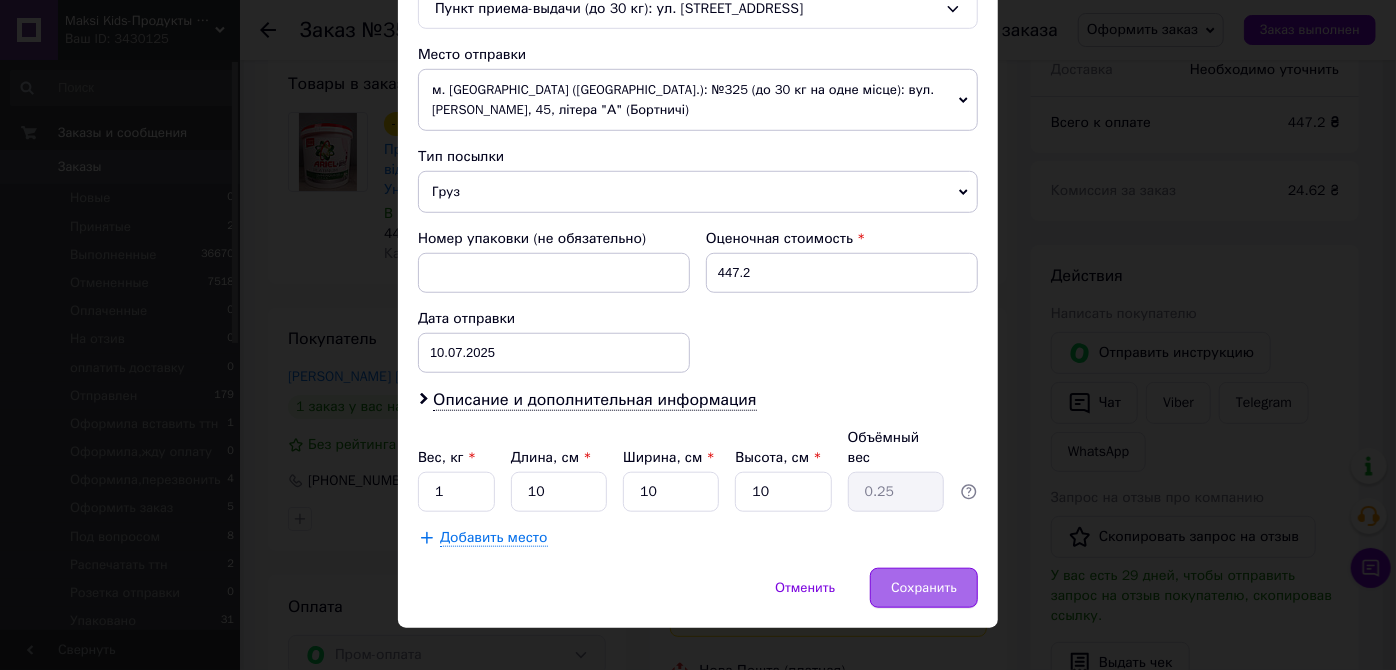 click on "Сохранить" at bounding box center (924, 588) 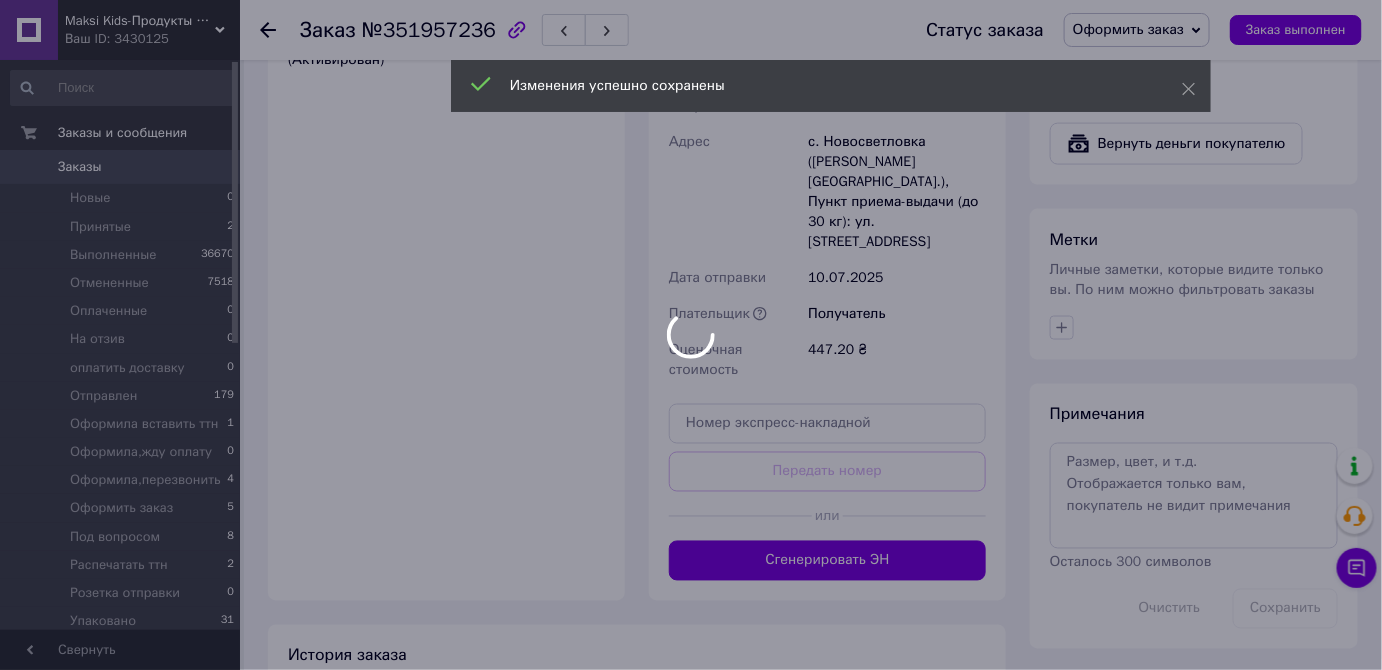 scroll, scrollTop: 909, scrollLeft: 0, axis: vertical 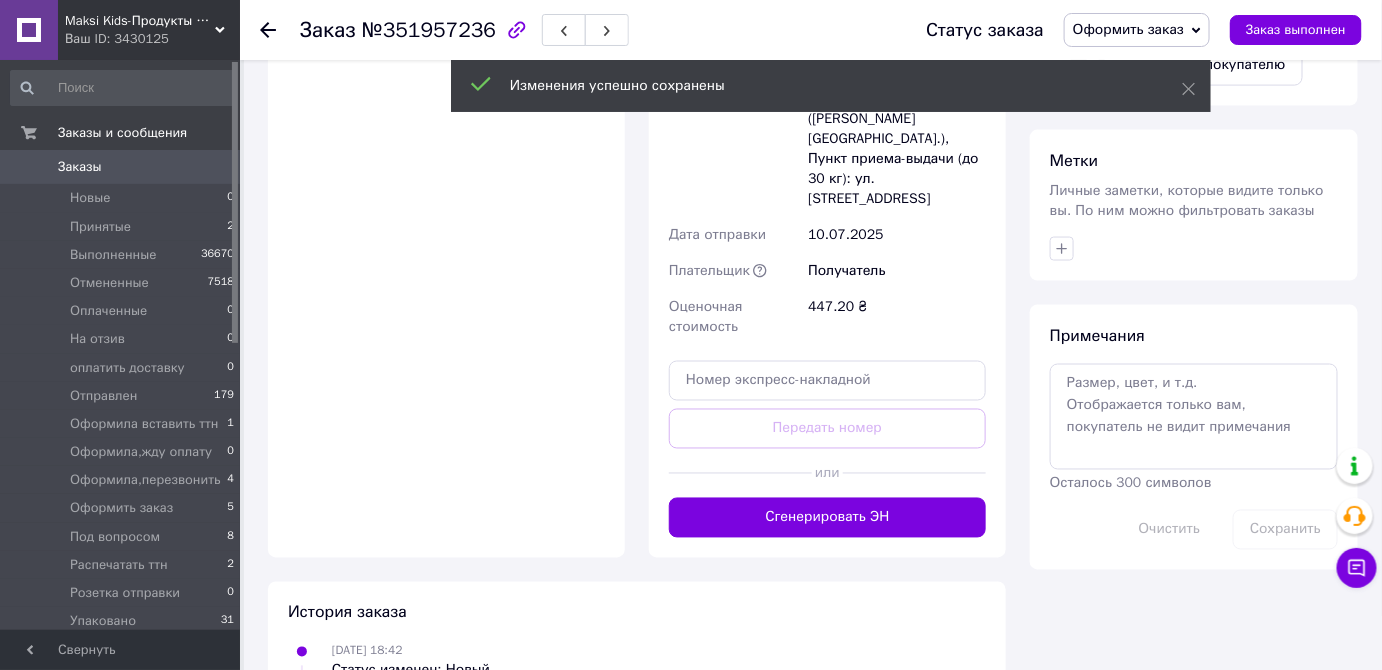 drag, startPoint x: 836, startPoint y: 457, endPoint x: 837, endPoint y: 467, distance: 10.049875 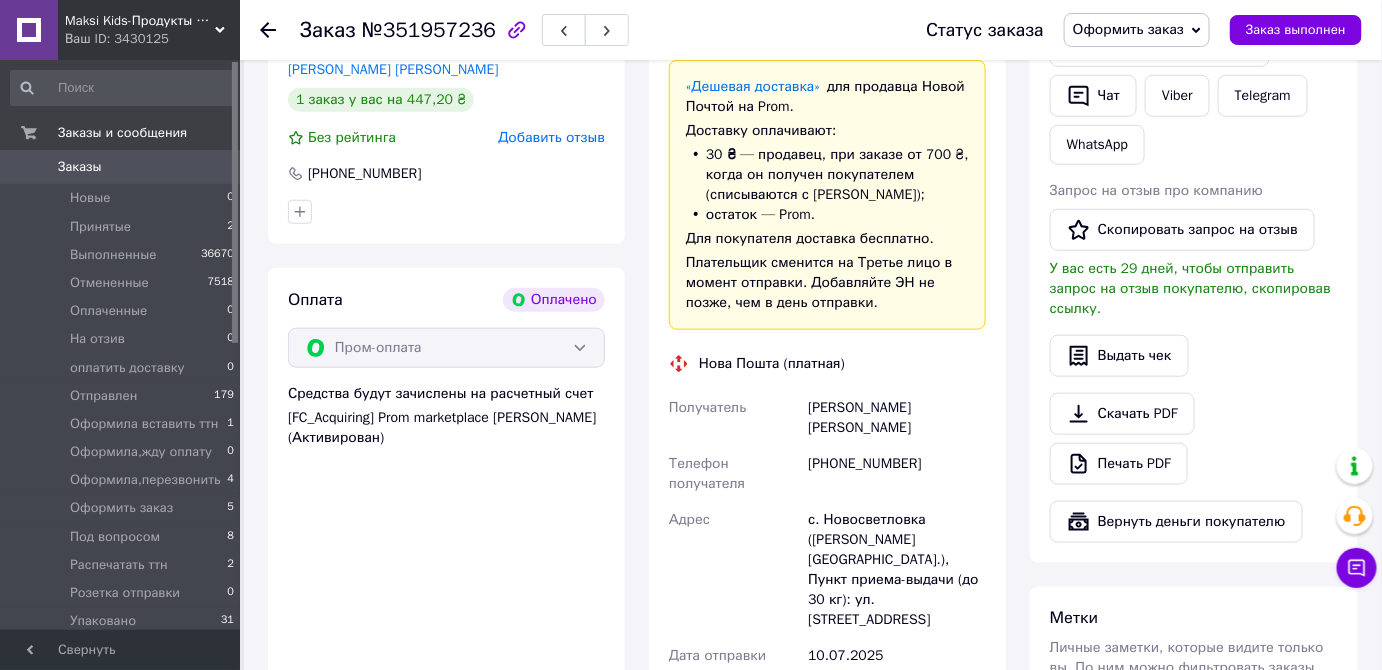 scroll, scrollTop: 636, scrollLeft: 0, axis: vertical 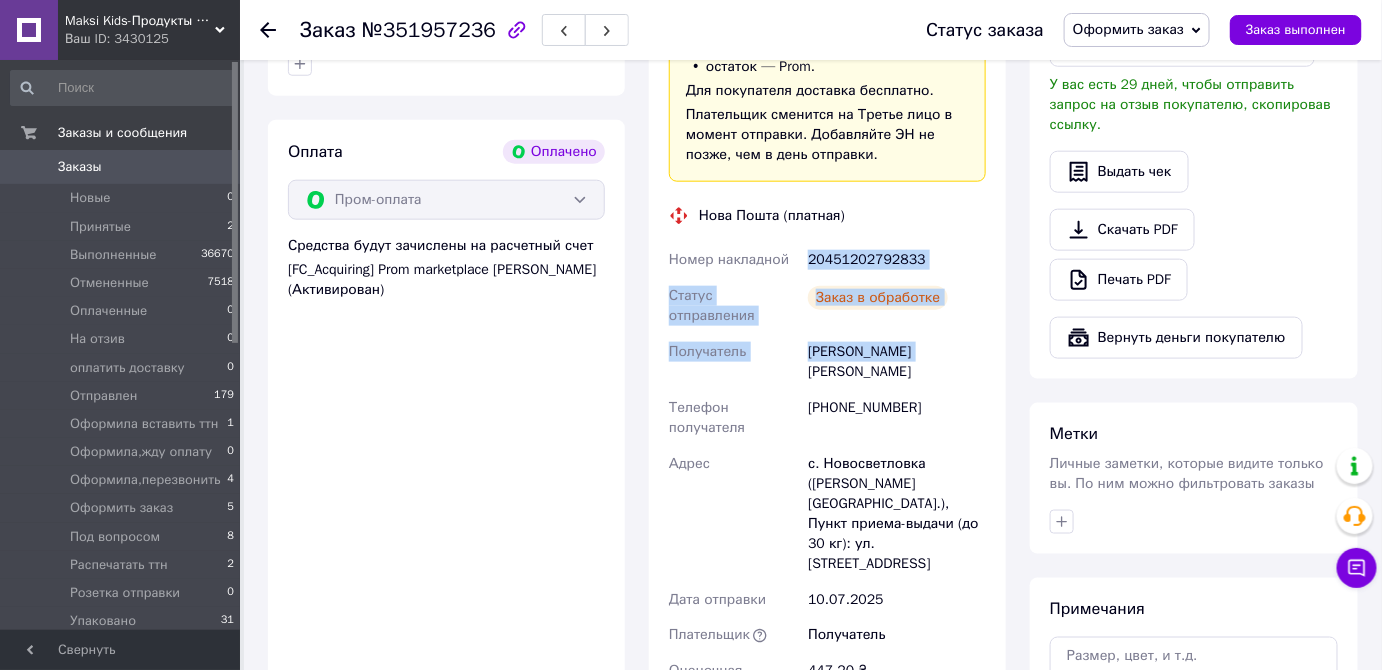 drag, startPoint x: 802, startPoint y: 255, endPoint x: 932, endPoint y: 333, distance: 151.60475 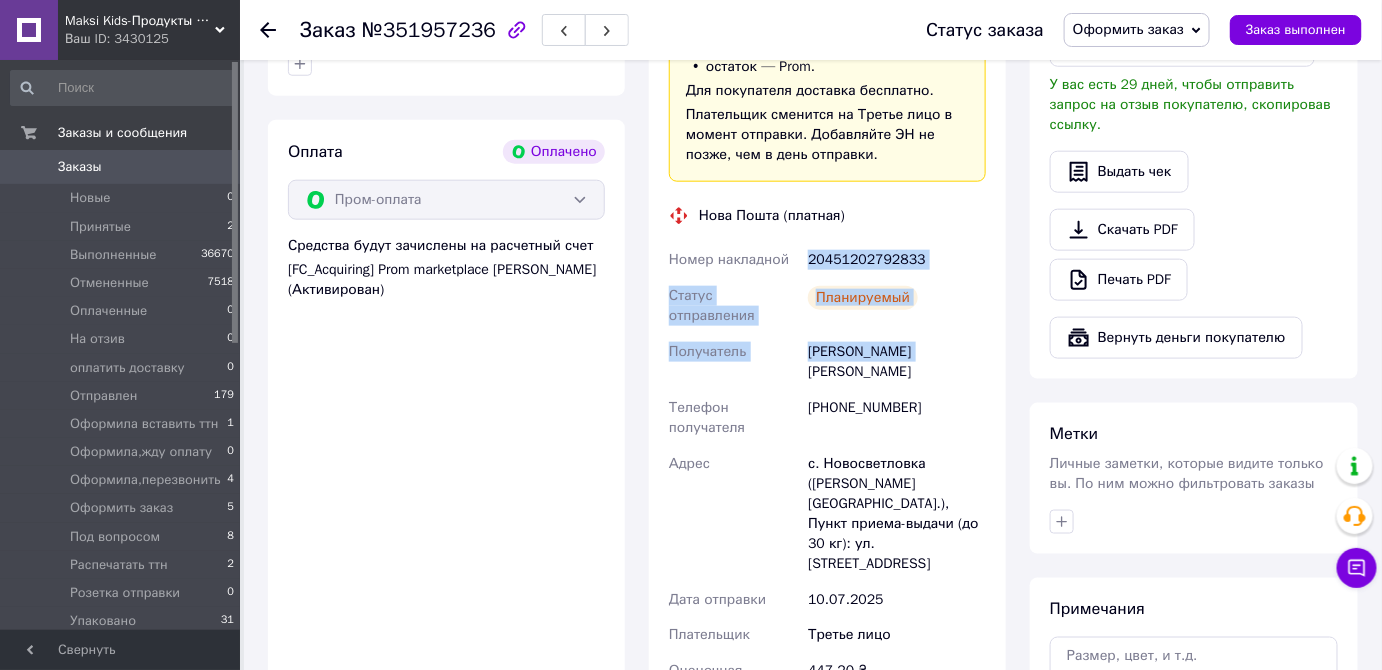 copy on "Номер накладной 20451202792833 Статус отправления Заказ в обработке Получатель Мормуш Людмила" 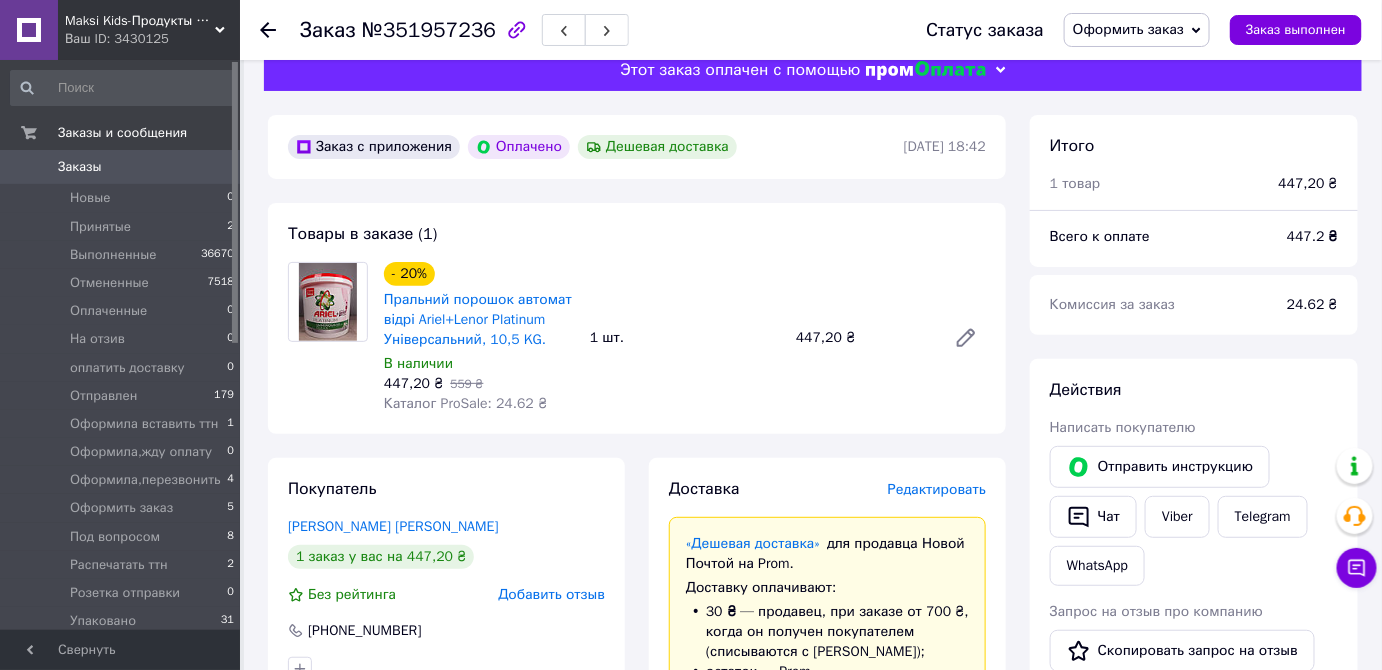 scroll, scrollTop: 0, scrollLeft: 0, axis: both 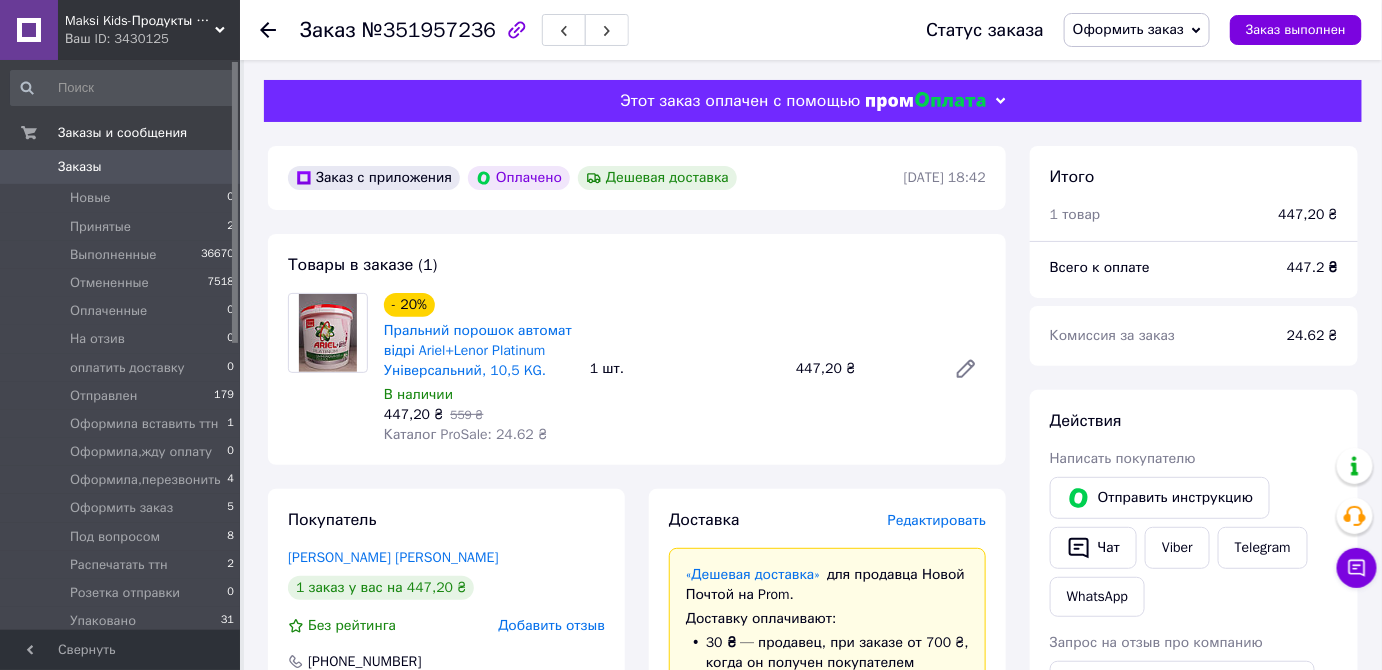 click on "Товары в заказе (1) - 20% Пральний порошок автомат відрі Ariel+Lenor Platinum Універсальний, 10,5 KG. В наличии 447,20 ₴   559 ₴ Каталог ProSale: 24.62 ₴  1 шт. 447,20 ₴" at bounding box center [637, 349] 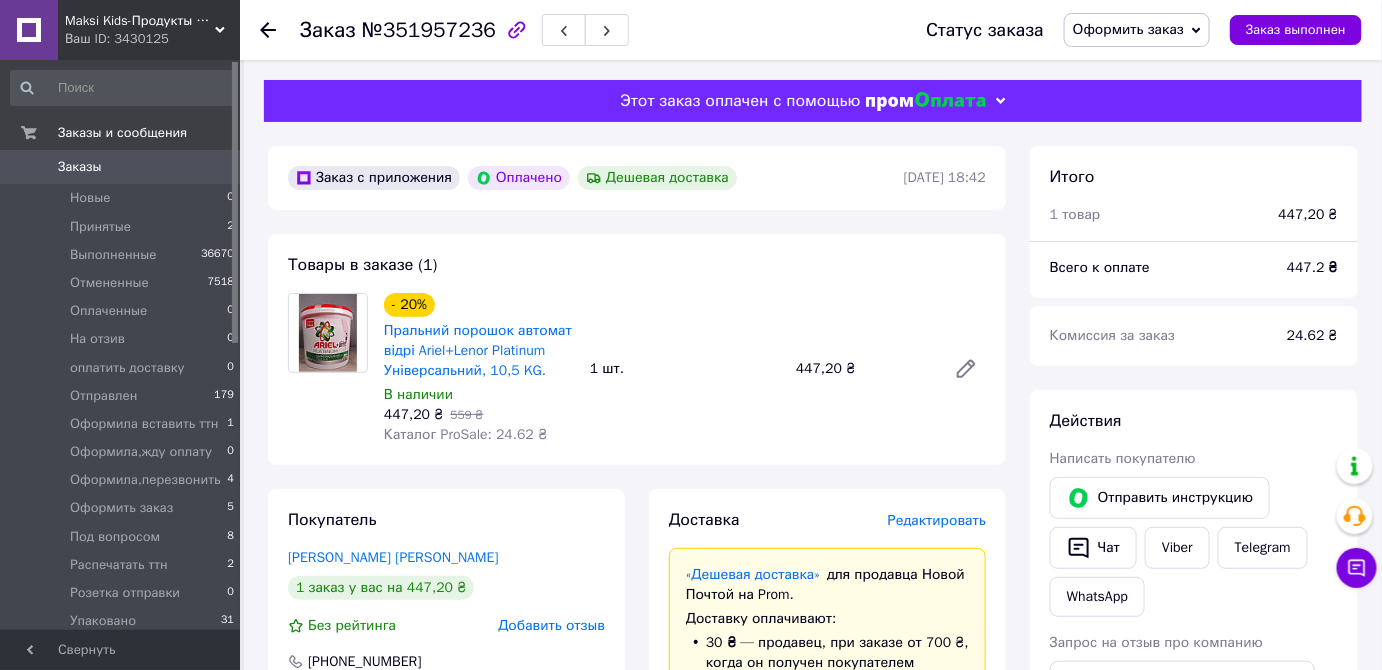 click on "Оформить заказ" at bounding box center [1137, 30] 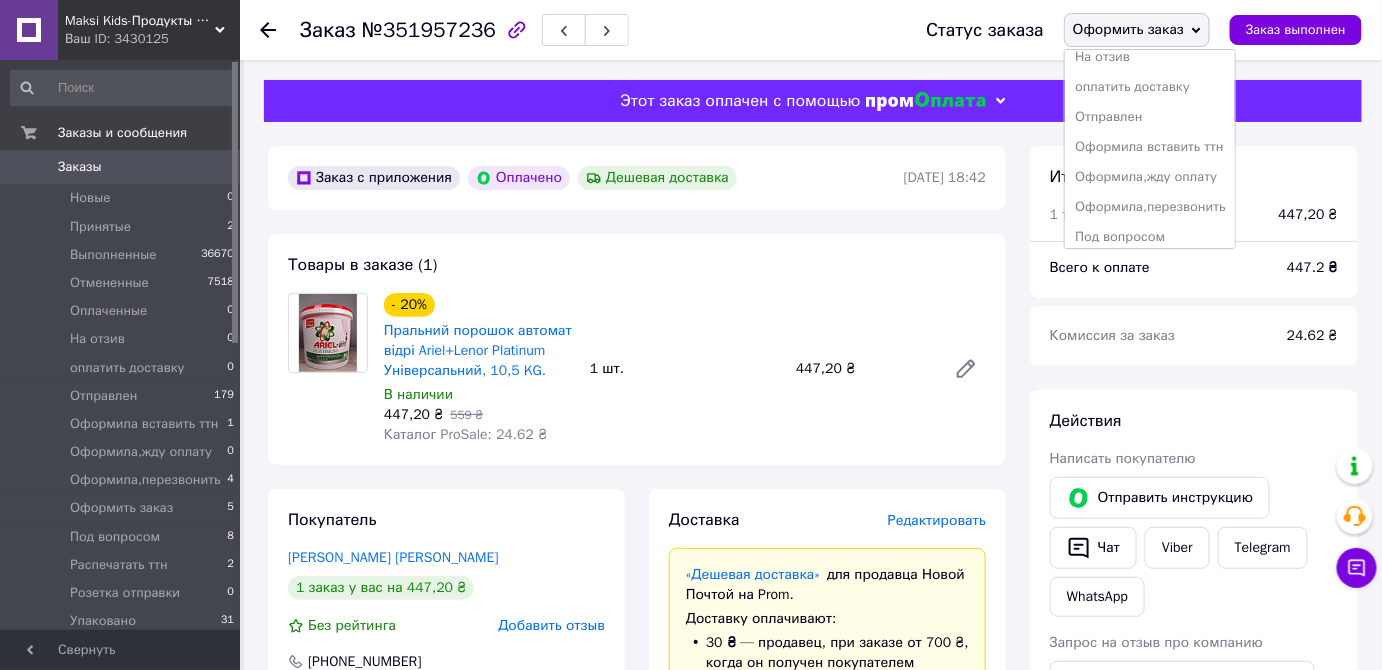 scroll, scrollTop: 231, scrollLeft: 0, axis: vertical 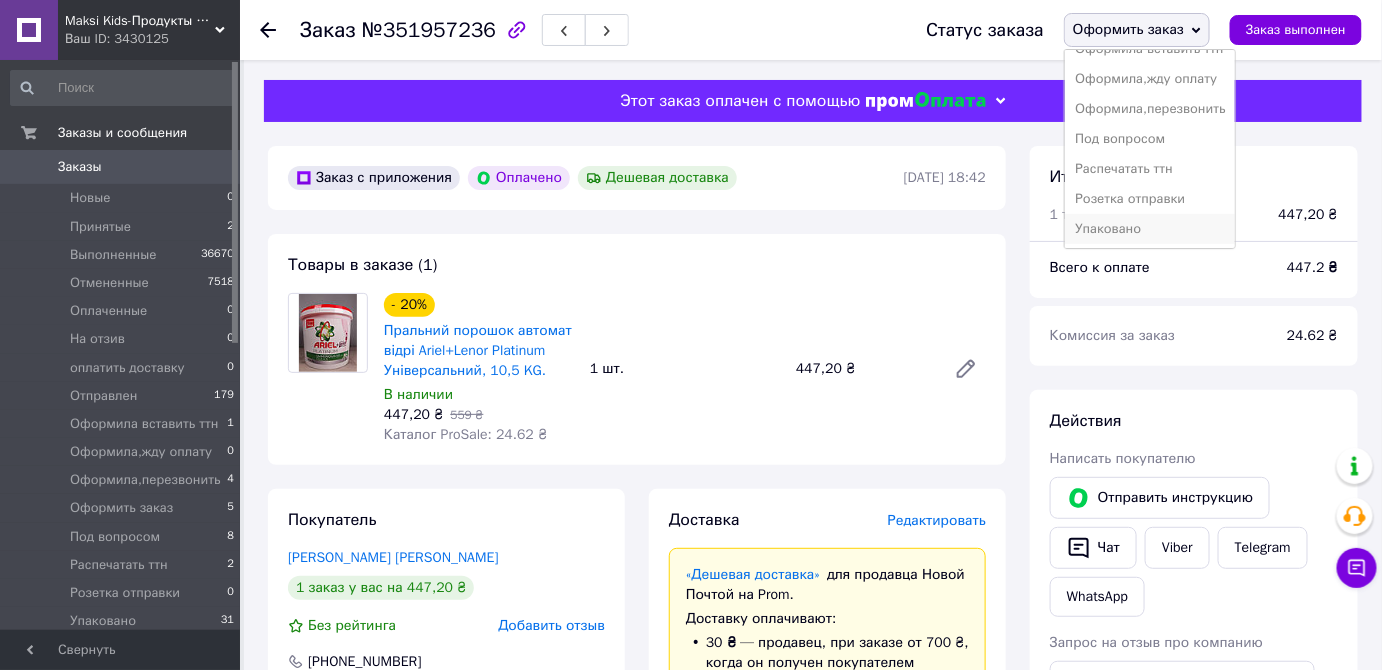 click on "Упаковано" at bounding box center (1150, 229) 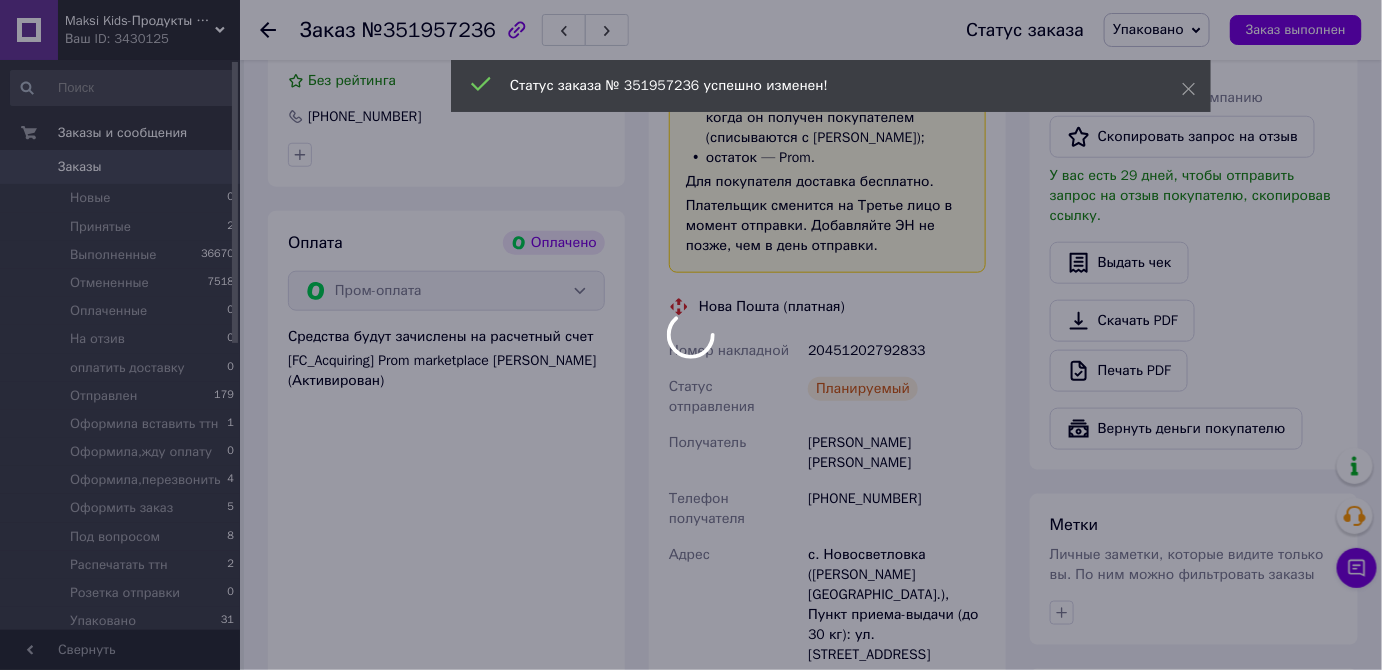 scroll, scrollTop: 636, scrollLeft: 0, axis: vertical 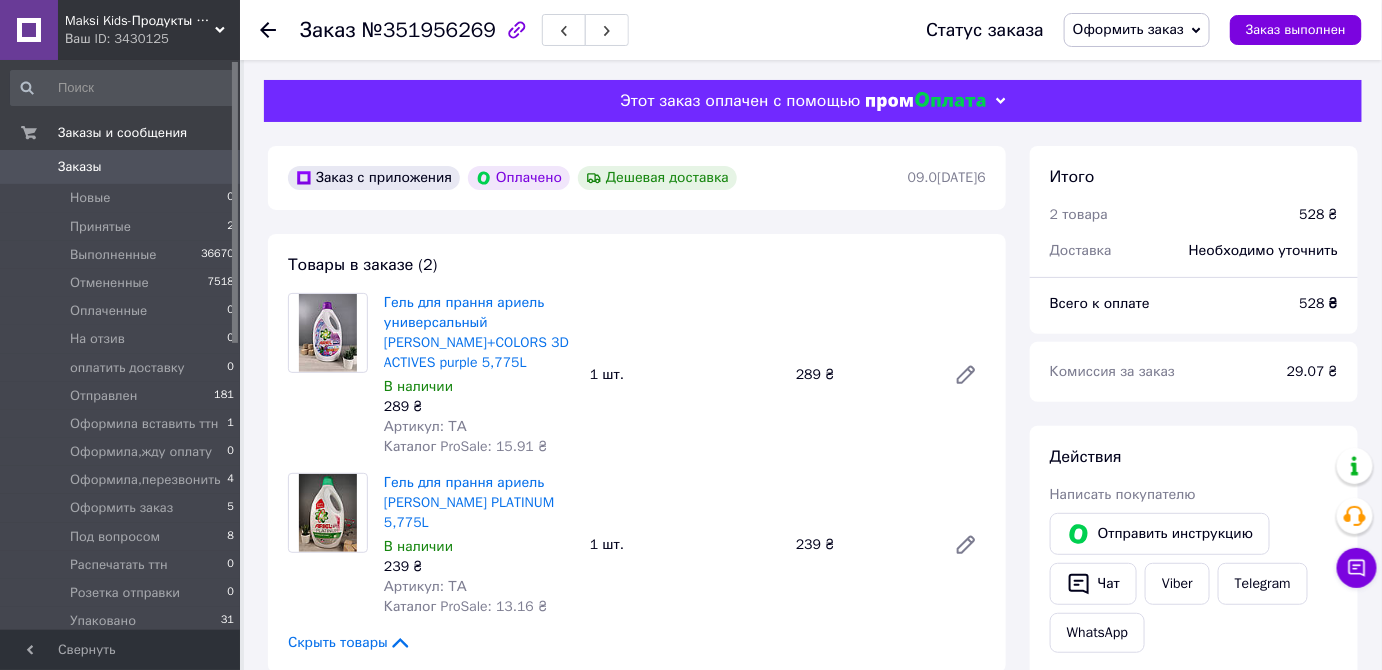 click on "Оформить заказ" at bounding box center (1128, 29) 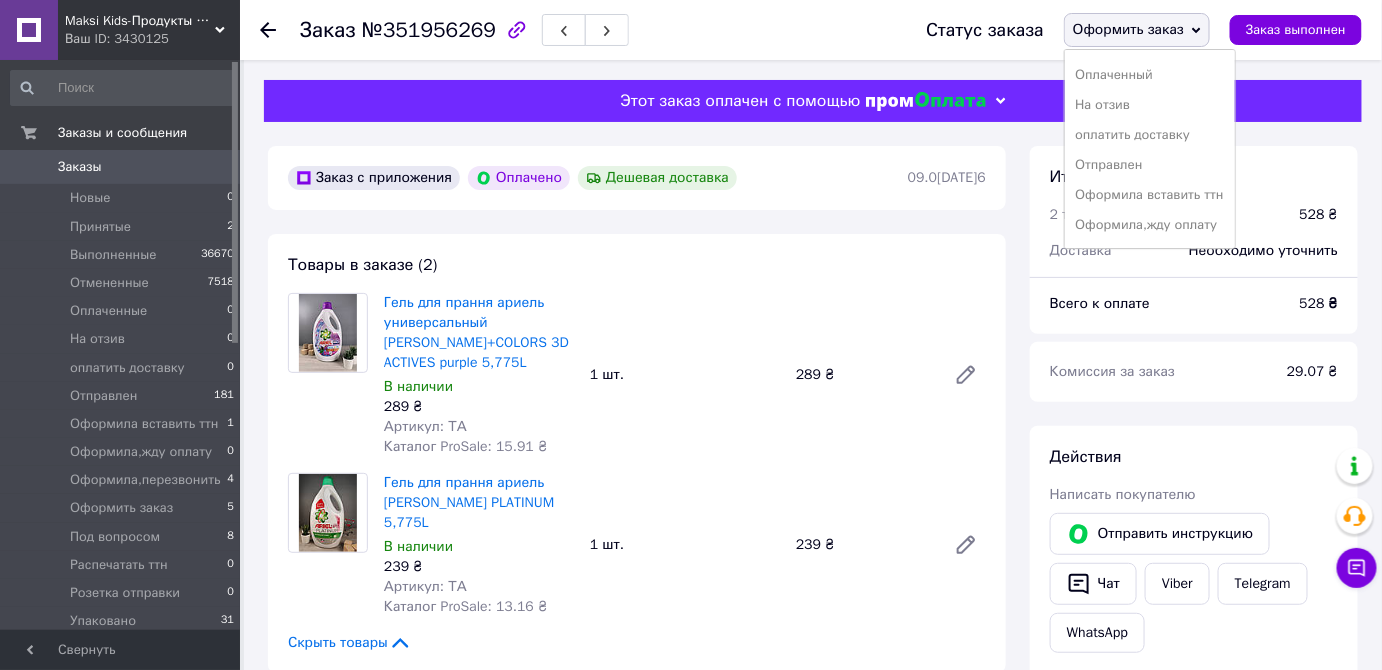 scroll, scrollTop: 231, scrollLeft: 0, axis: vertical 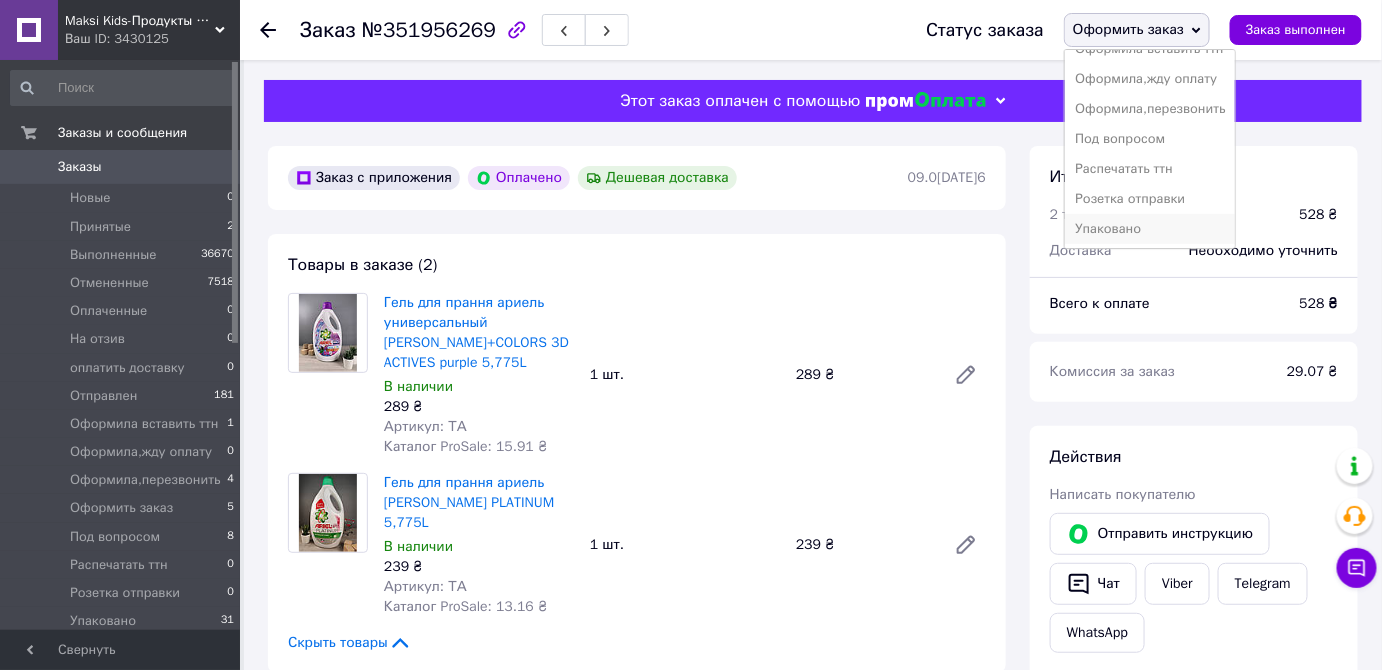 click on "Упаковано" at bounding box center [1150, 229] 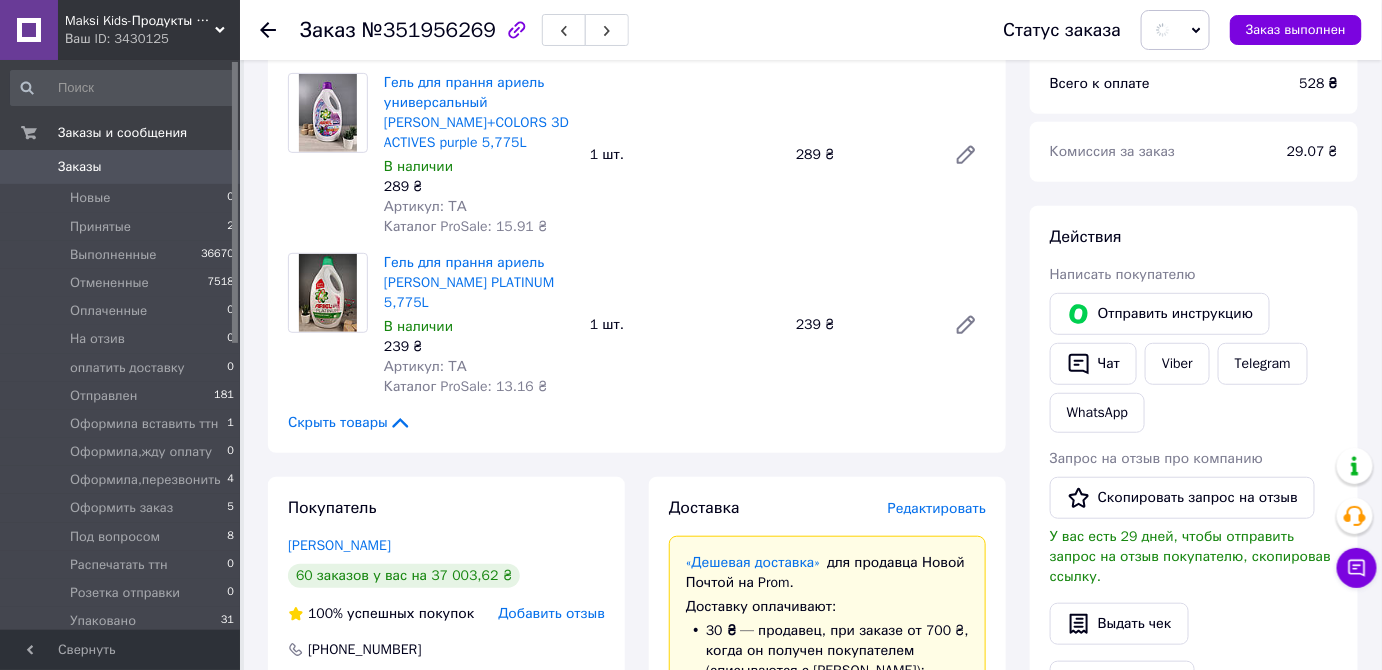 scroll, scrollTop: 363, scrollLeft: 0, axis: vertical 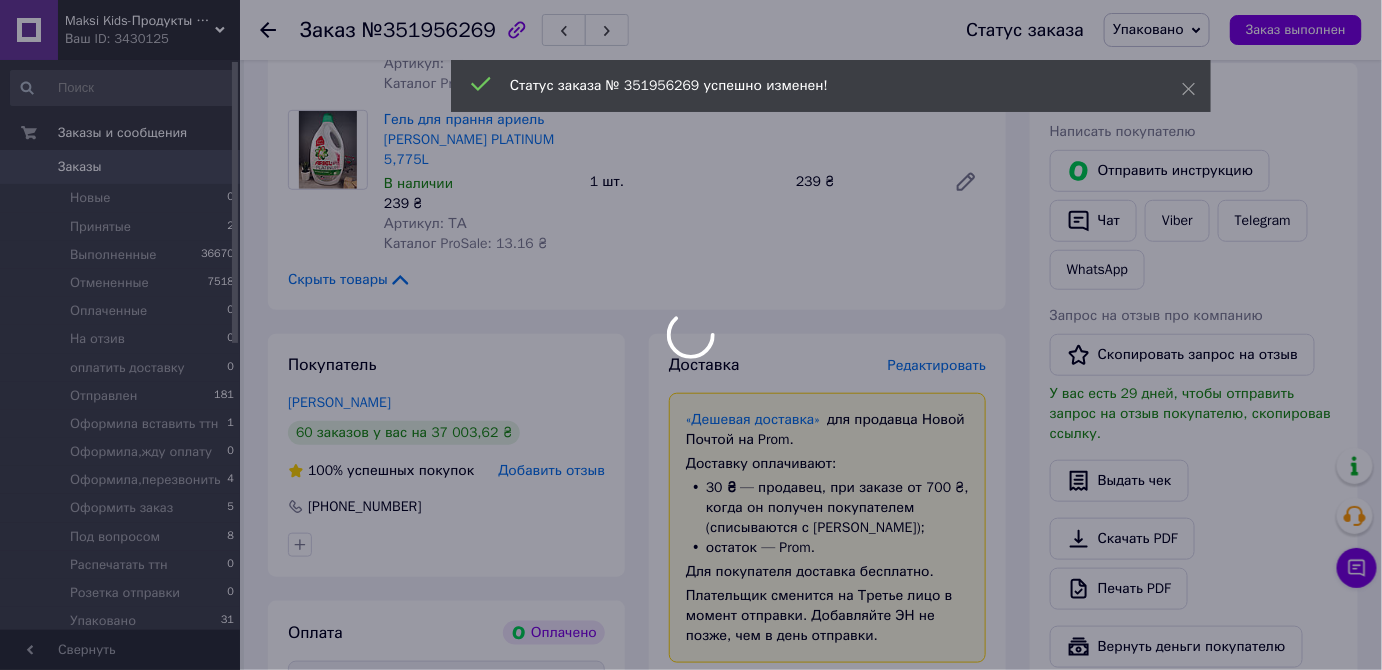 click at bounding box center (691, 335) 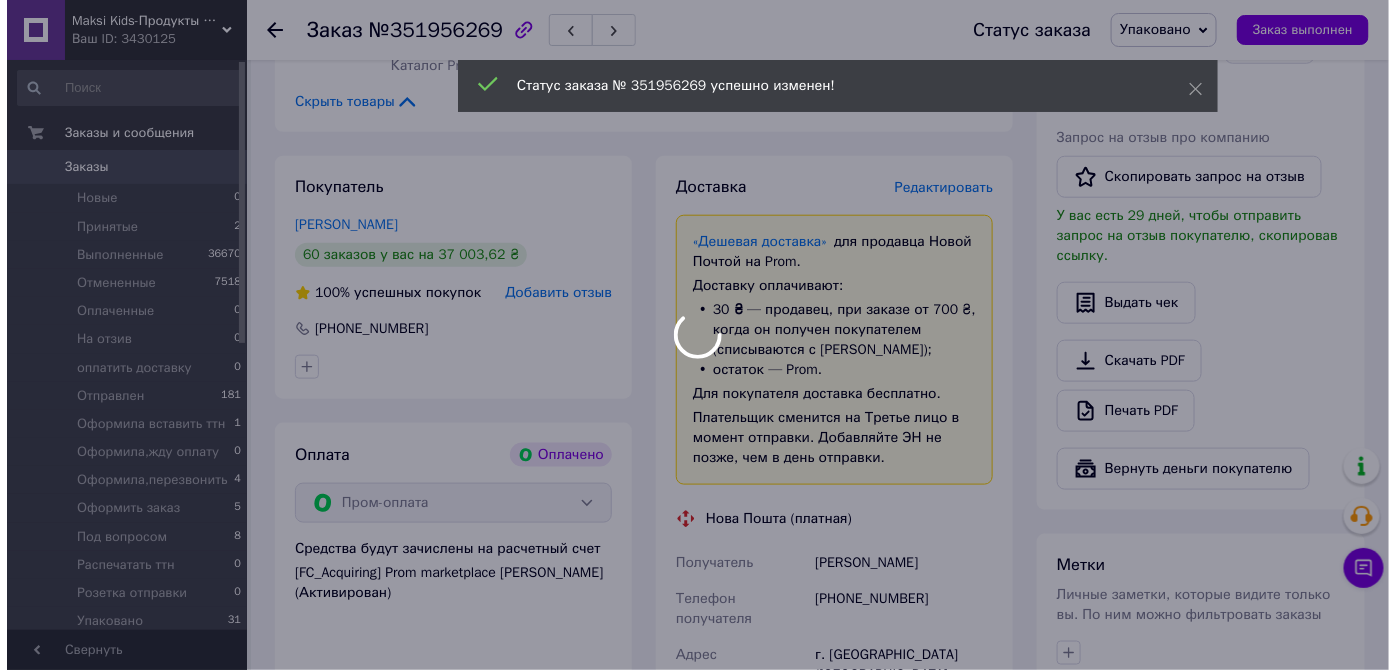 scroll, scrollTop: 545, scrollLeft: 0, axis: vertical 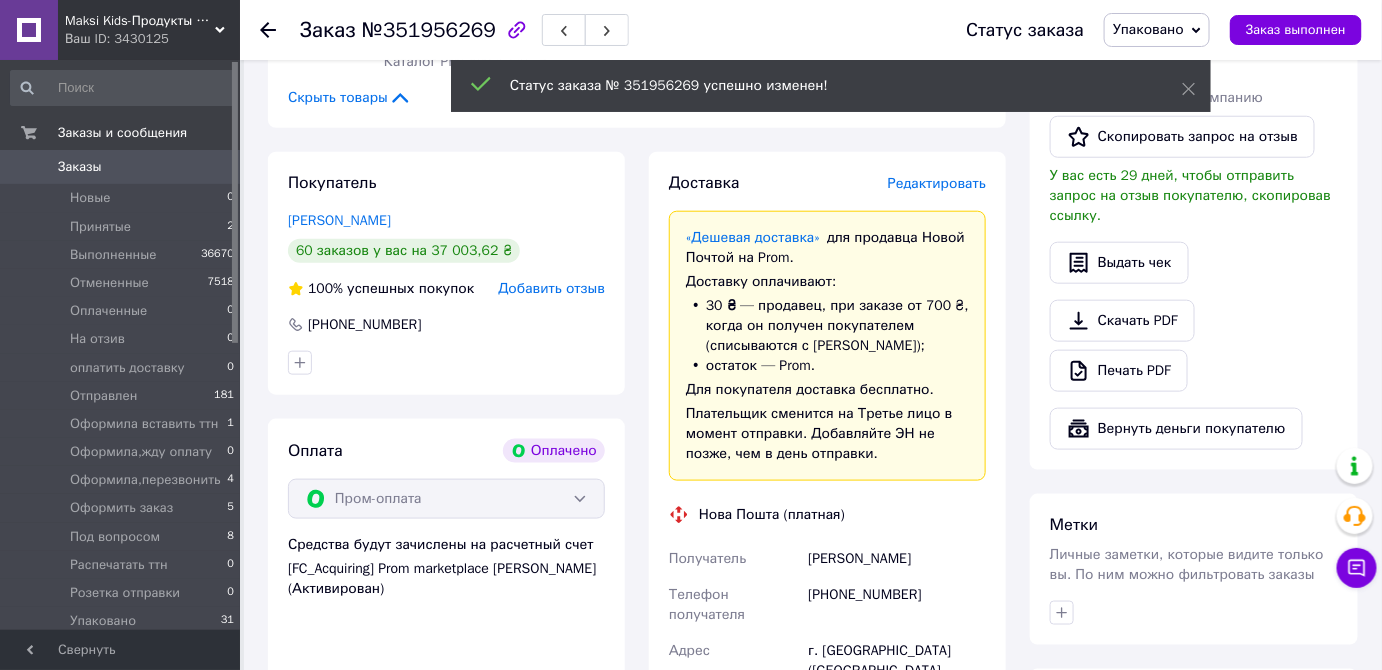 click on "Редактировать" at bounding box center [937, 183] 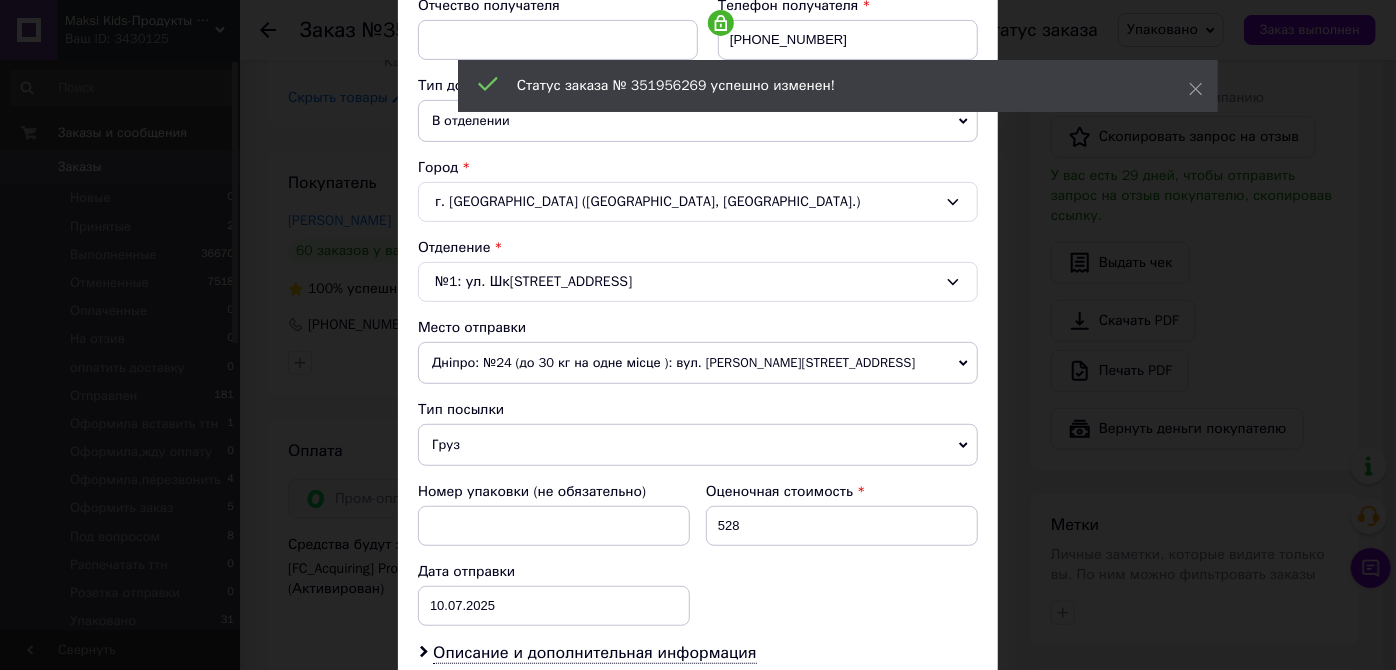 scroll, scrollTop: 545, scrollLeft: 0, axis: vertical 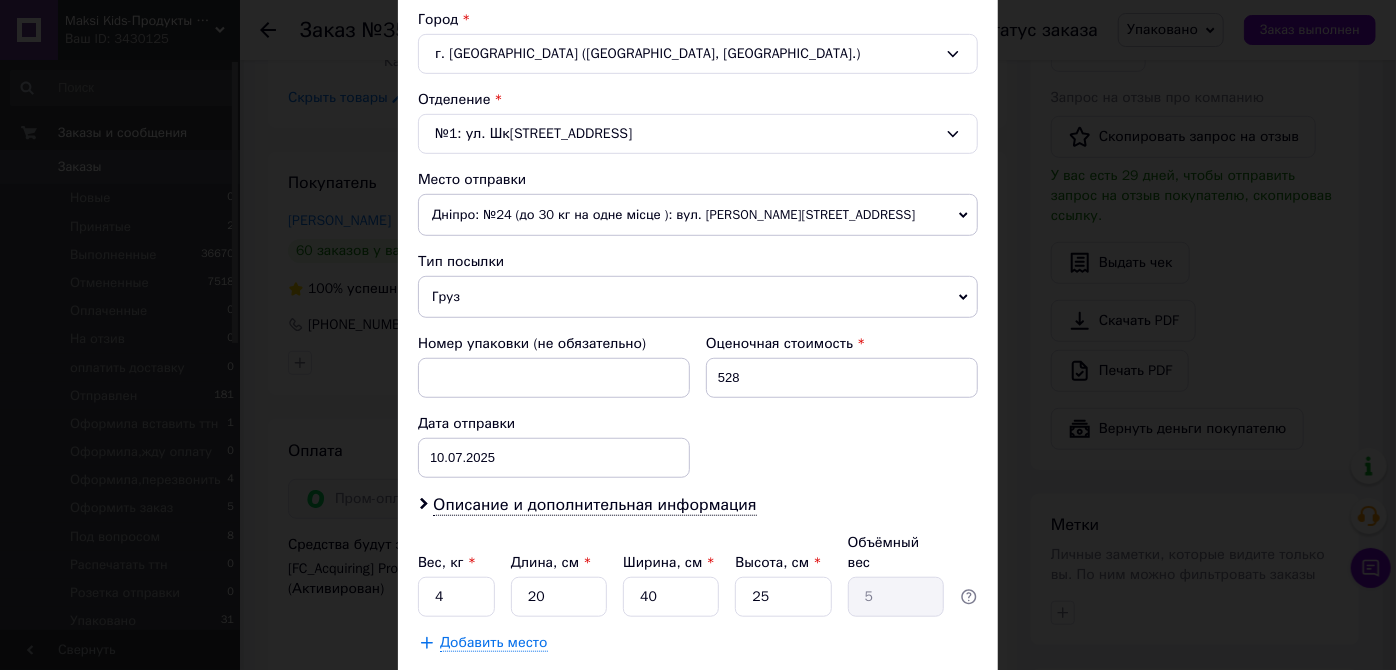 click on "Дніпро: №24 (до 30 кг на одне місце ): вул. [PERSON_NAME][STREET_ADDRESS]" at bounding box center [698, 215] 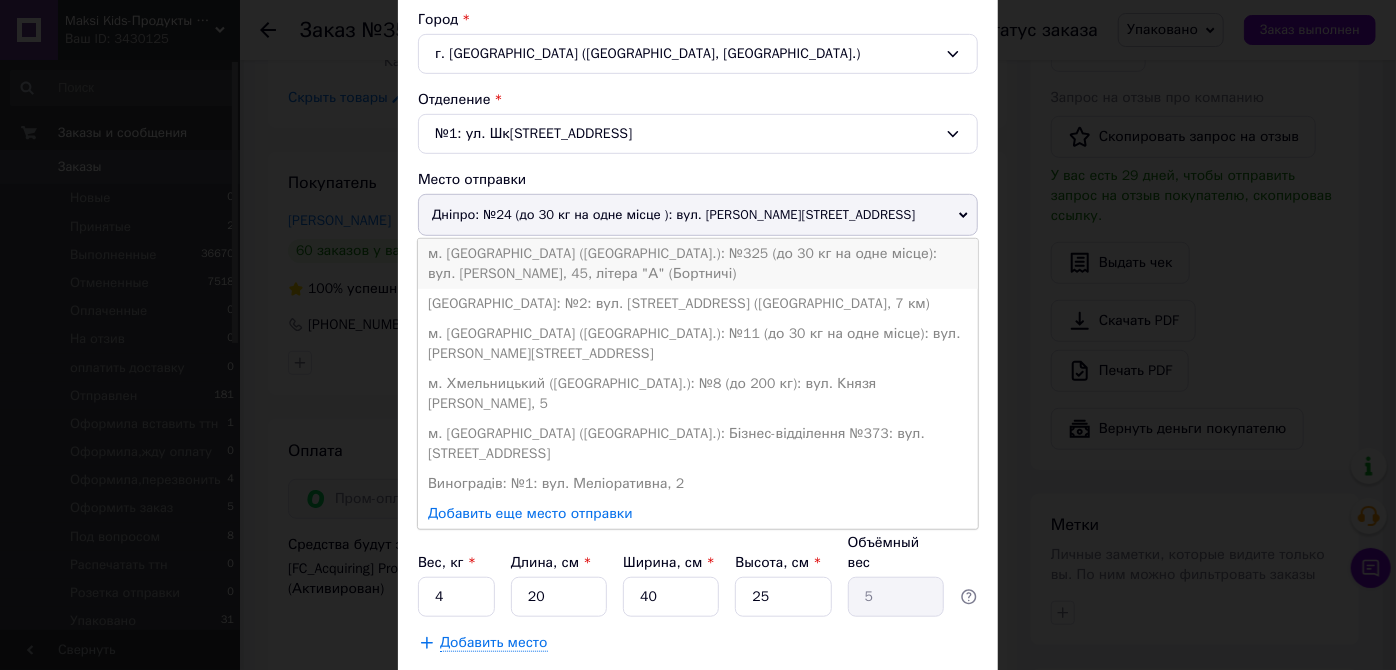 click on "м. [GEOGRAPHIC_DATA] ([GEOGRAPHIC_DATA].): №325 (до 30 кг на одне місце): вул. [PERSON_NAME], 45, літера "А" (Бортничі)" at bounding box center (698, 264) 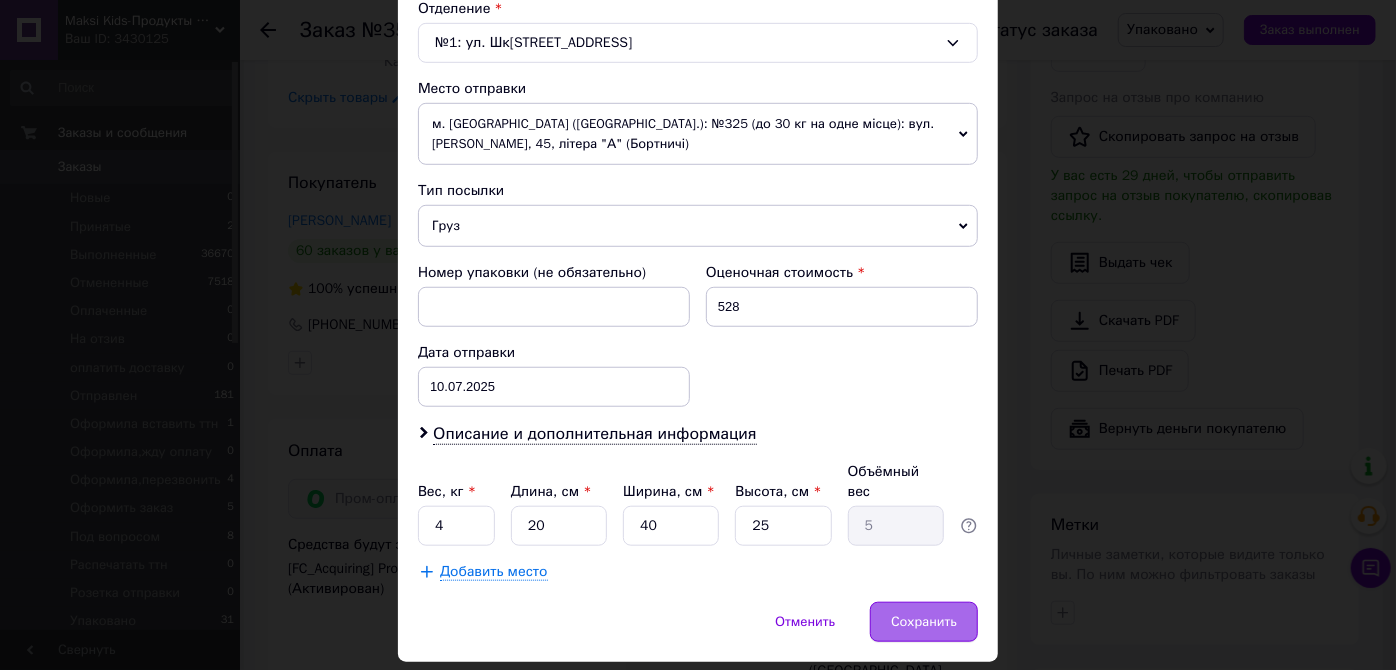 click on "Сохранить" at bounding box center [924, 622] 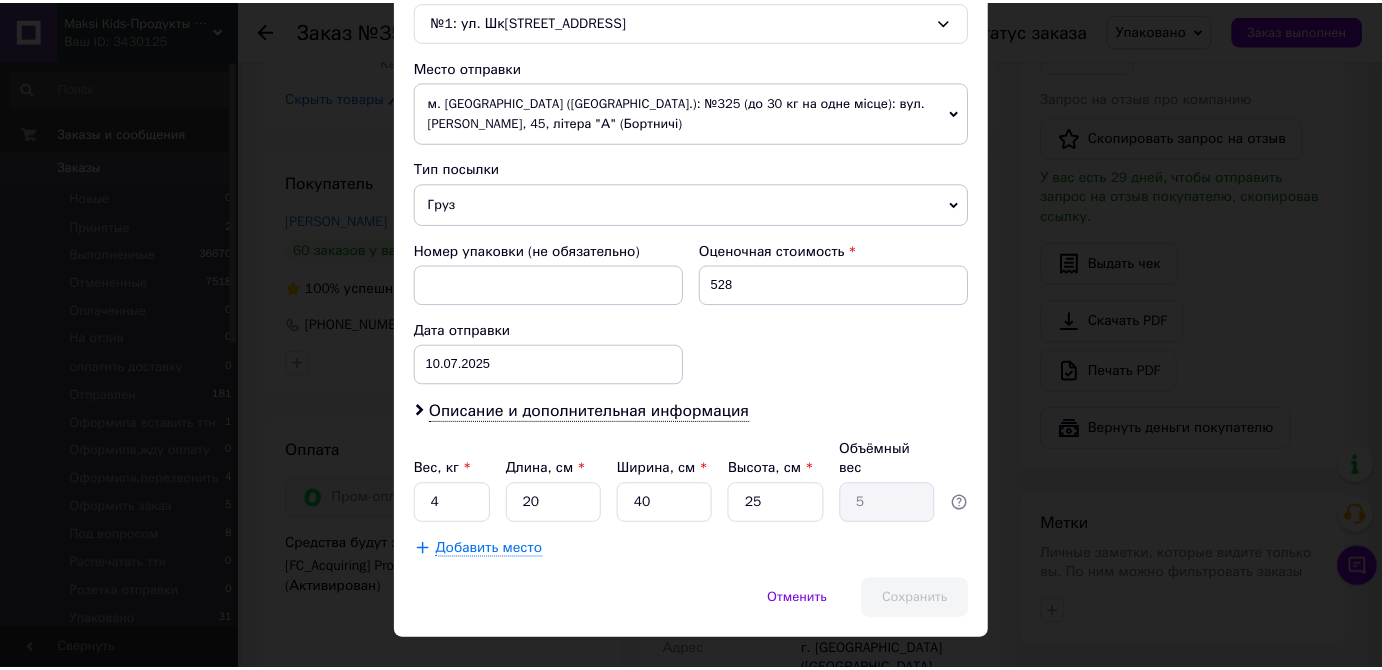scroll, scrollTop: 670, scrollLeft: 0, axis: vertical 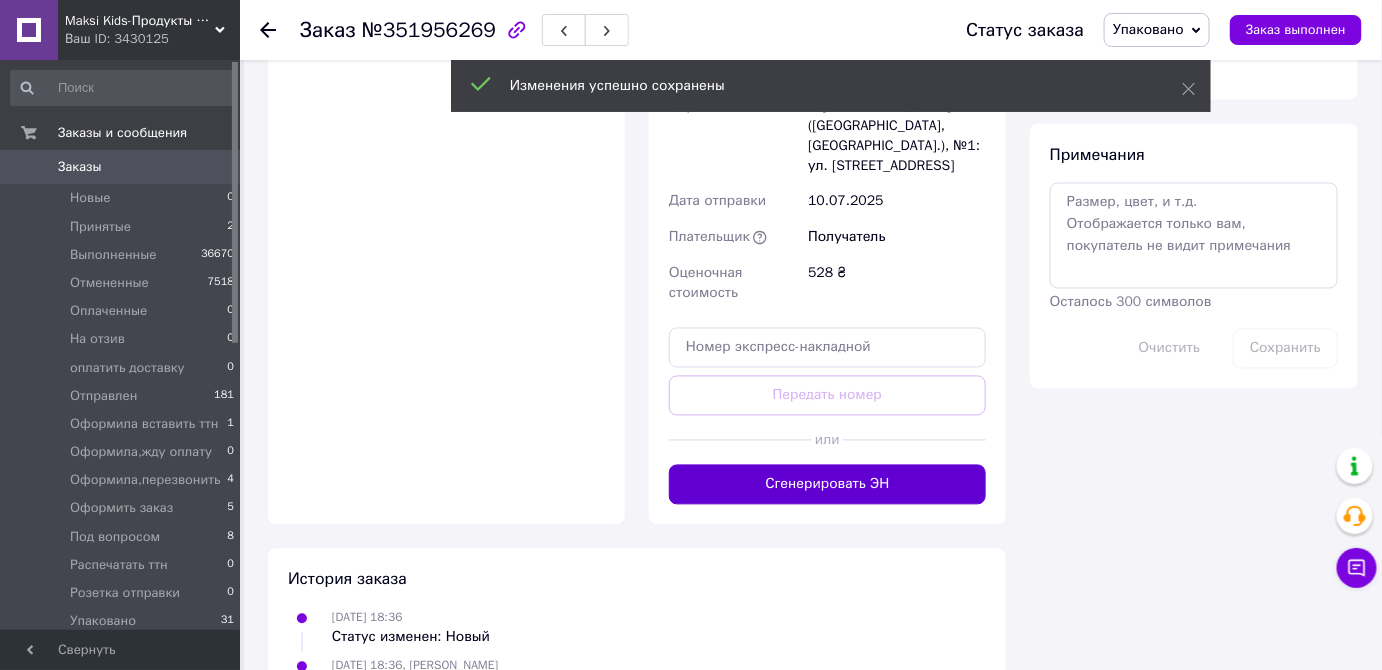 click on "Сгенерировать ЭН" at bounding box center (827, 485) 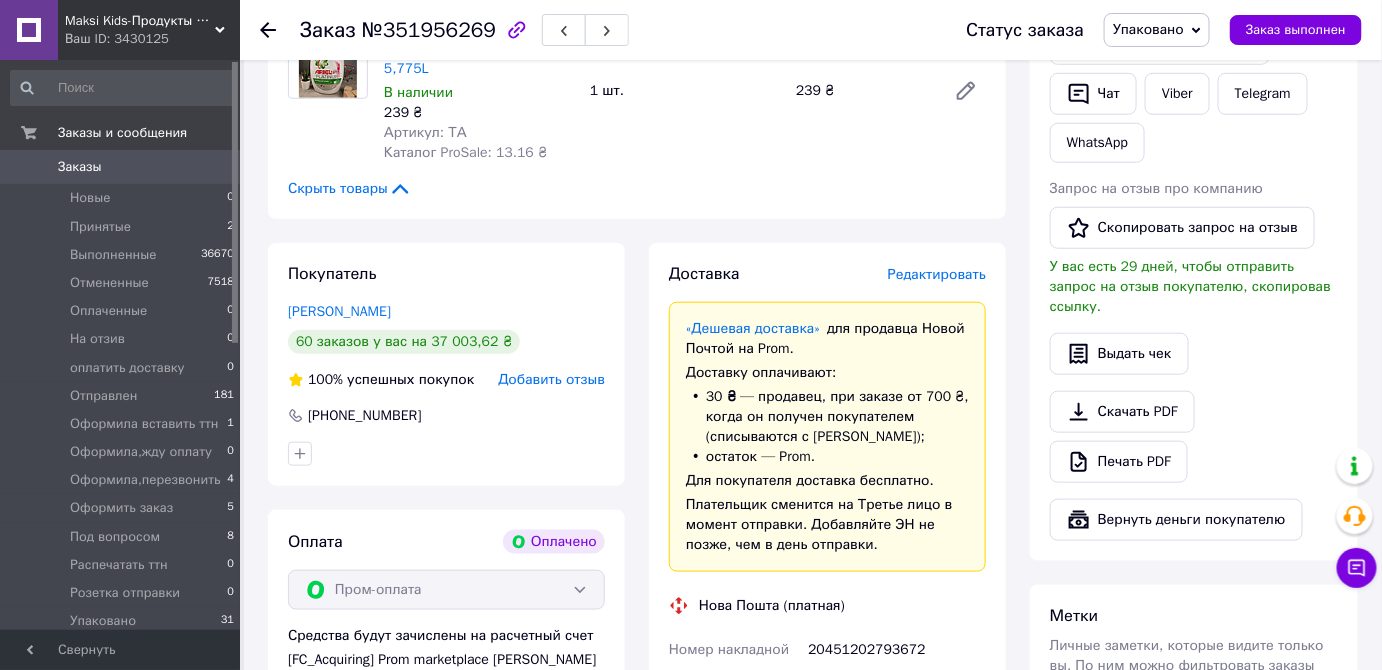 scroll, scrollTop: 909, scrollLeft: 0, axis: vertical 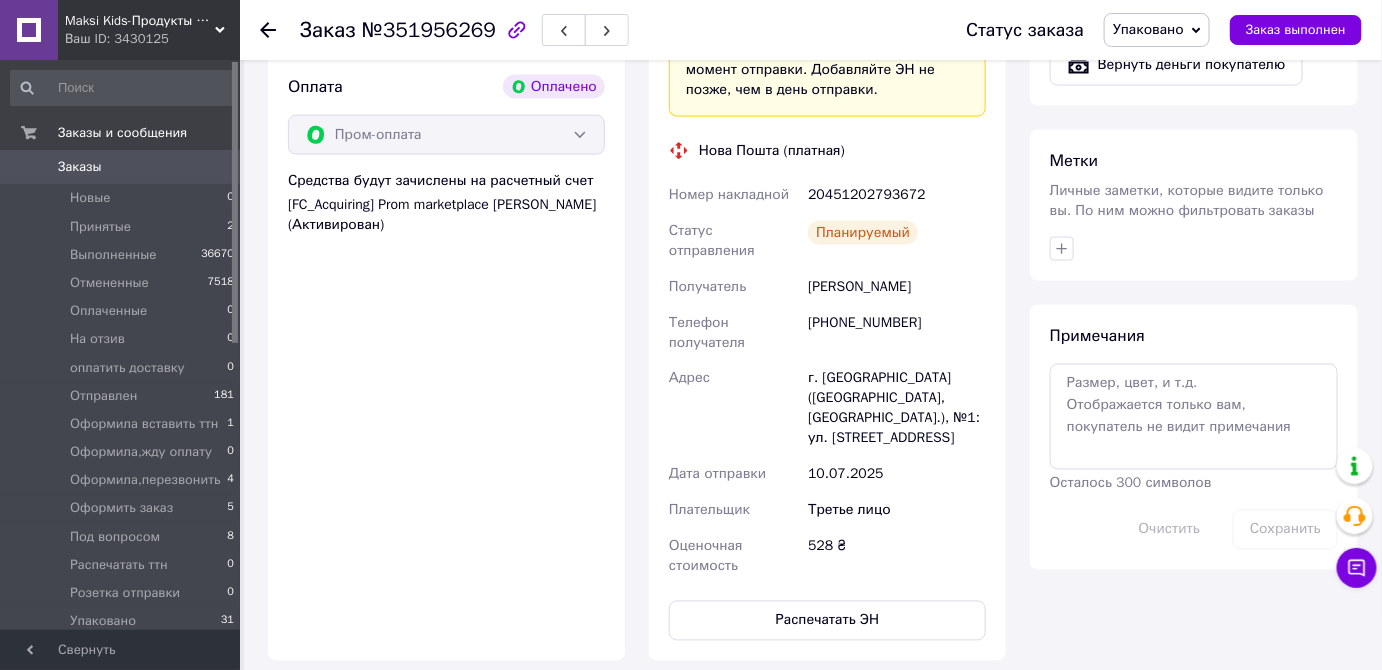 drag, startPoint x: 813, startPoint y: 188, endPoint x: 968, endPoint y: 262, distance: 171.75854 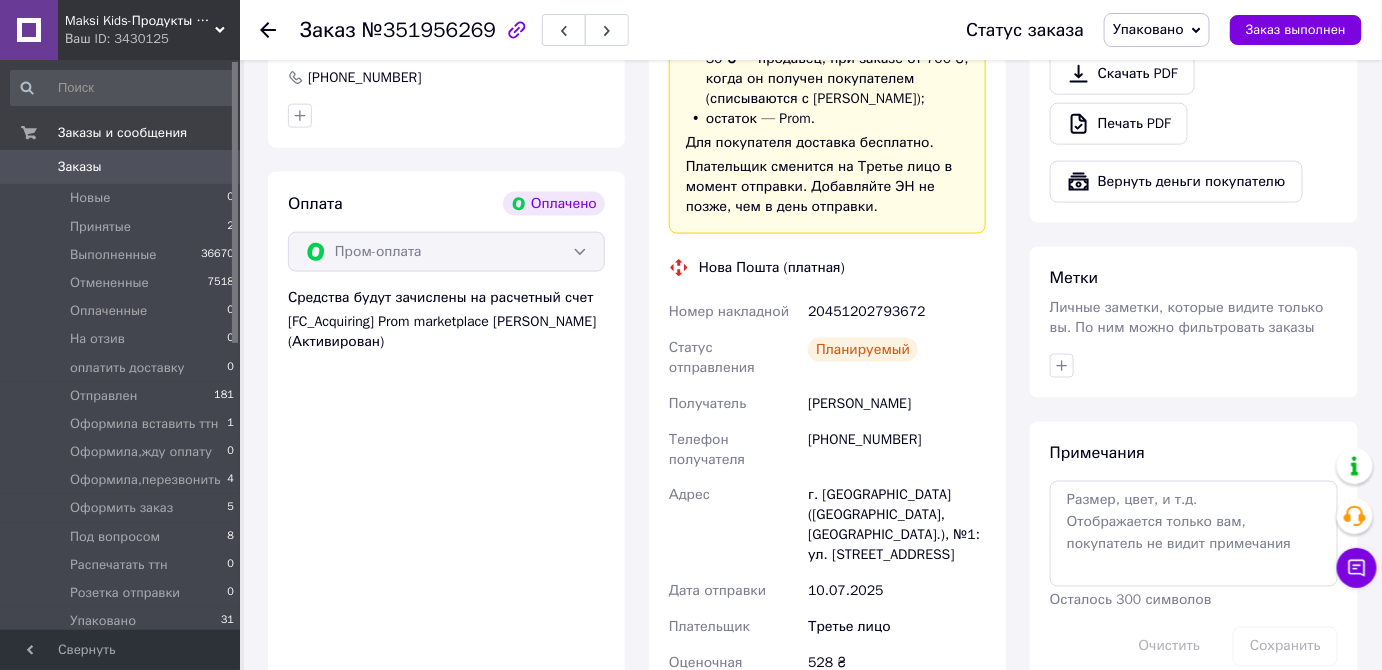 scroll, scrollTop: 272, scrollLeft: 0, axis: vertical 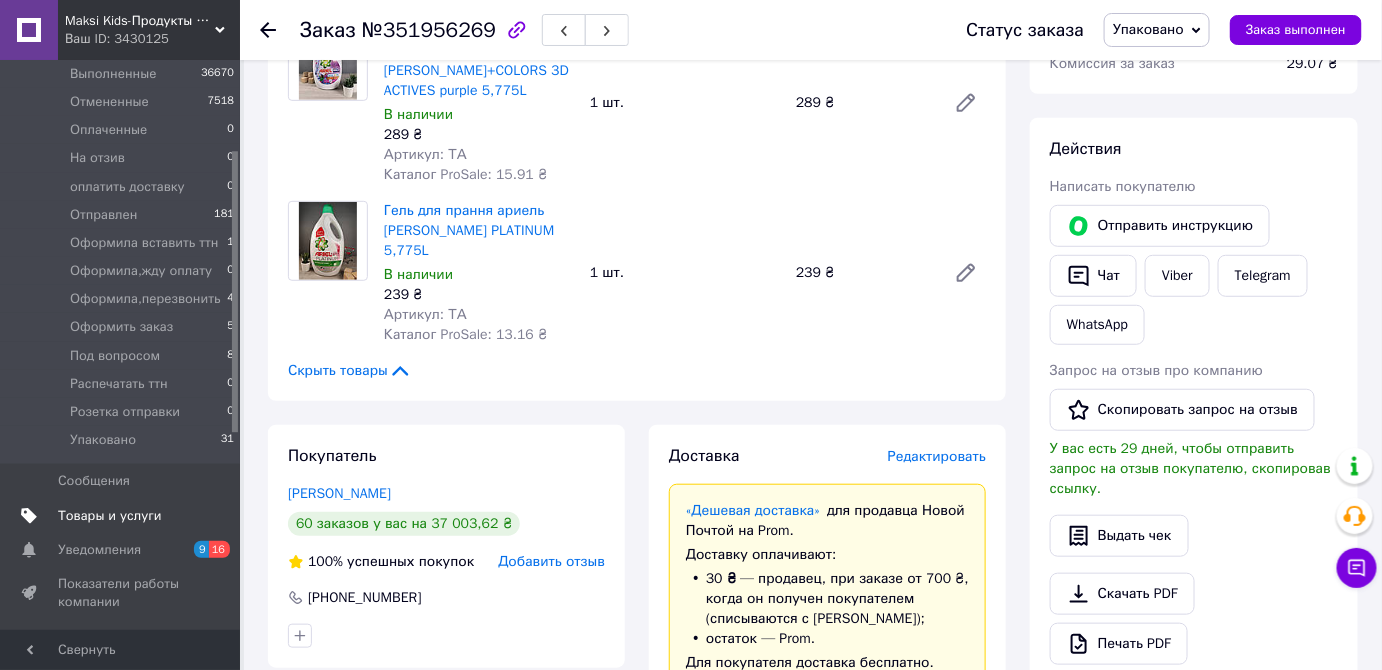 click on "Товары и услуги" at bounding box center (110, 516) 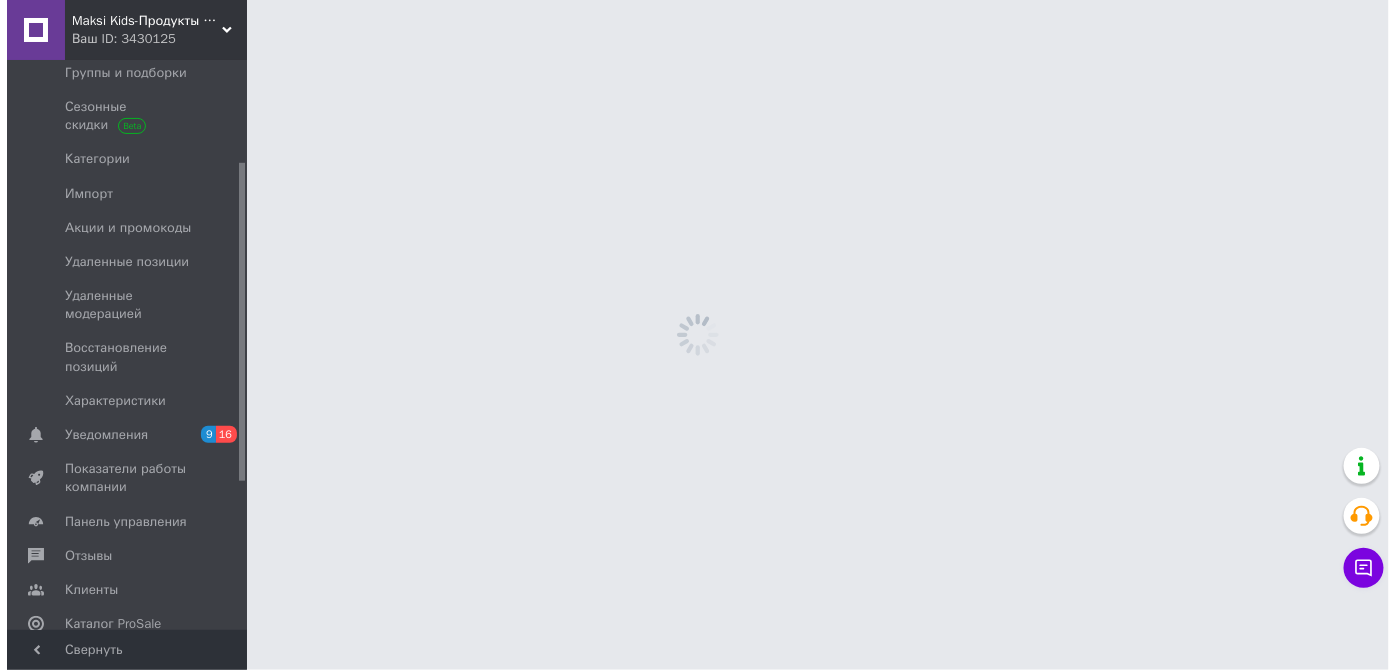 scroll, scrollTop: 0, scrollLeft: 0, axis: both 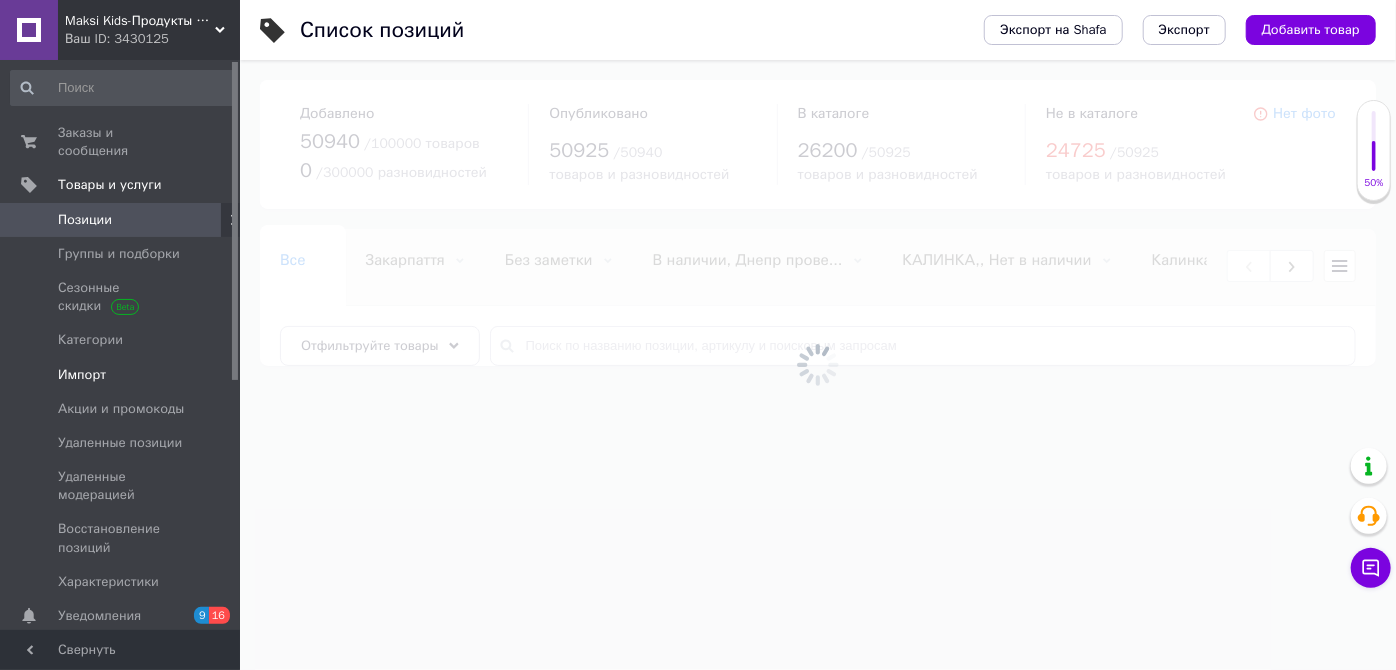click on "Импорт" at bounding box center (82, 375) 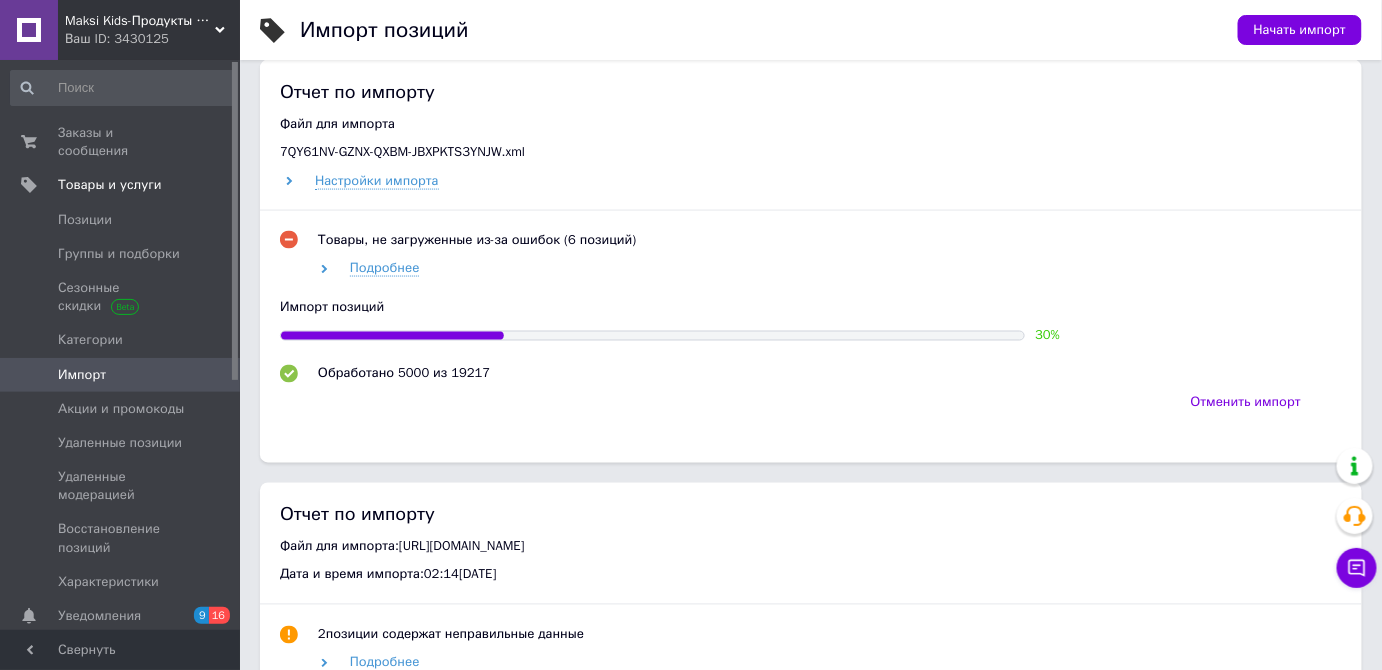 scroll, scrollTop: 1000, scrollLeft: 0, axis: vertical 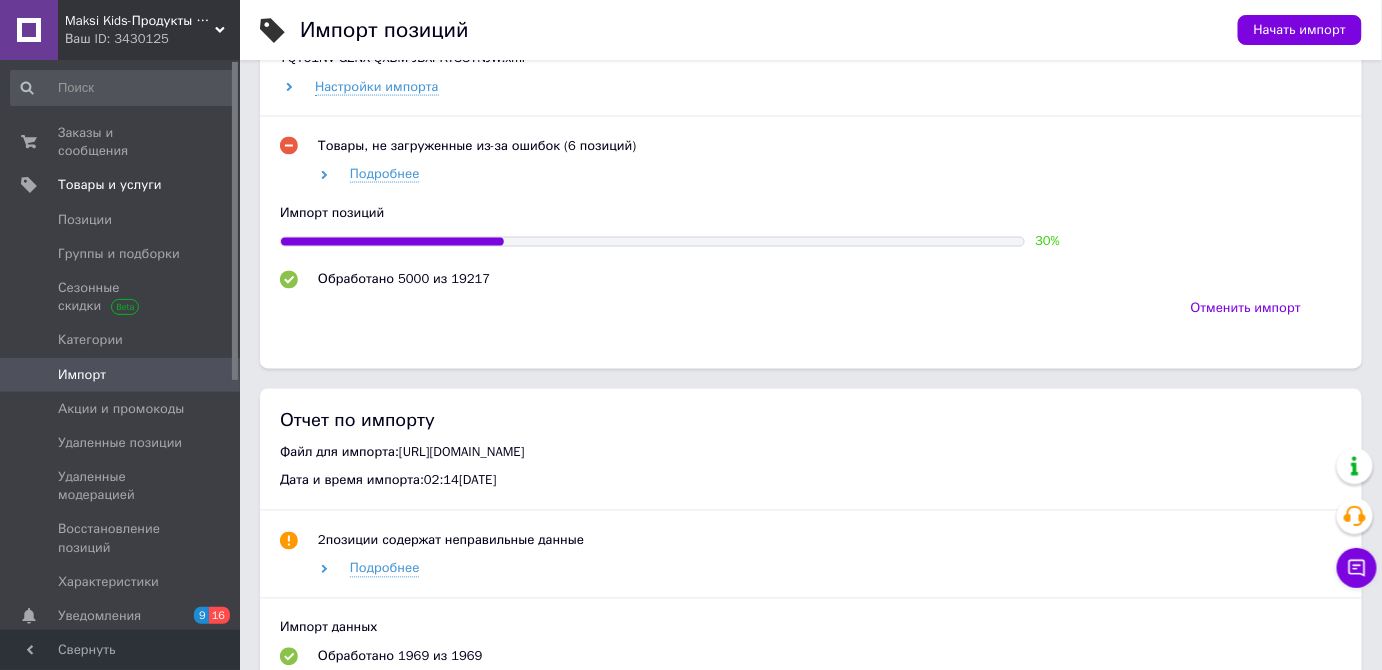 click on "Отчет по импорту Файл для импорта 7QY61NV-GZNX-QXBM-JBXPKTS3YNJW.xml Настройки импорта Товары, не загруженные из-за ошибок (6 позиций) Подробнее Импорт позиций 30 % Обработано 5000 из 19217 Отменить импорт" at bounding box center (811, 167) 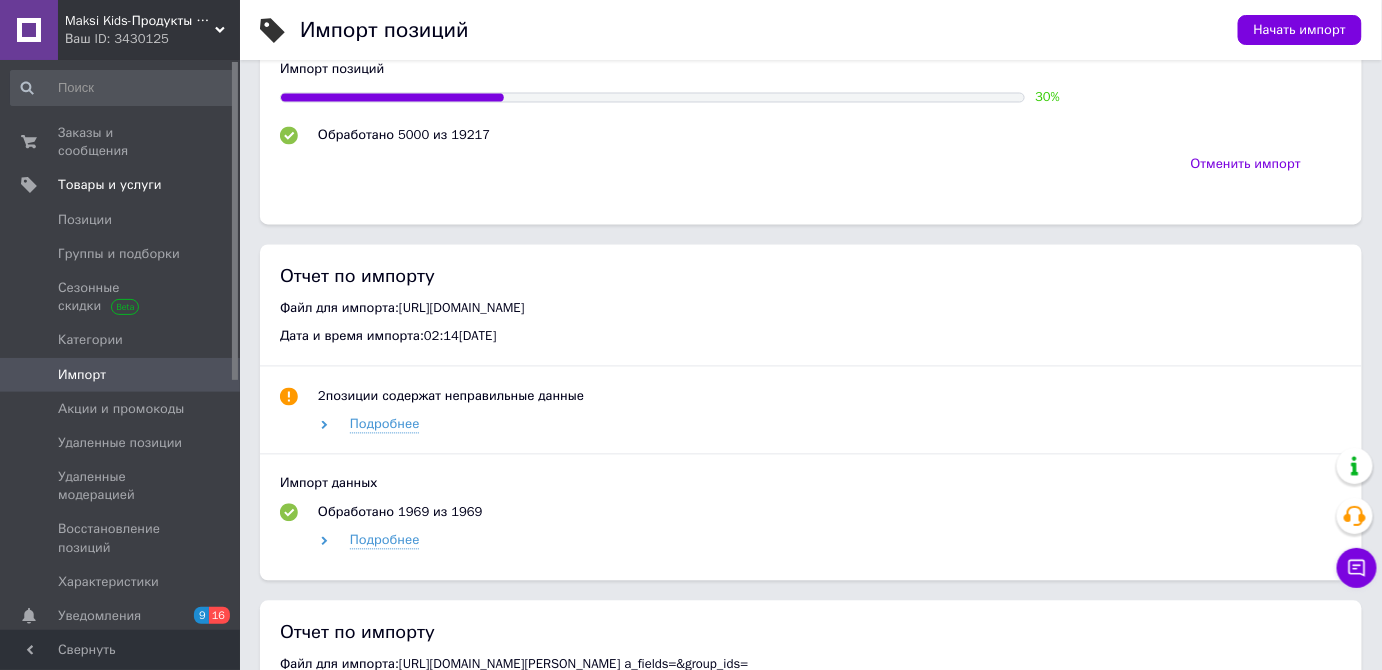 scroll, scrollTop: 1363, scrollLeft: 0, axis: vertical 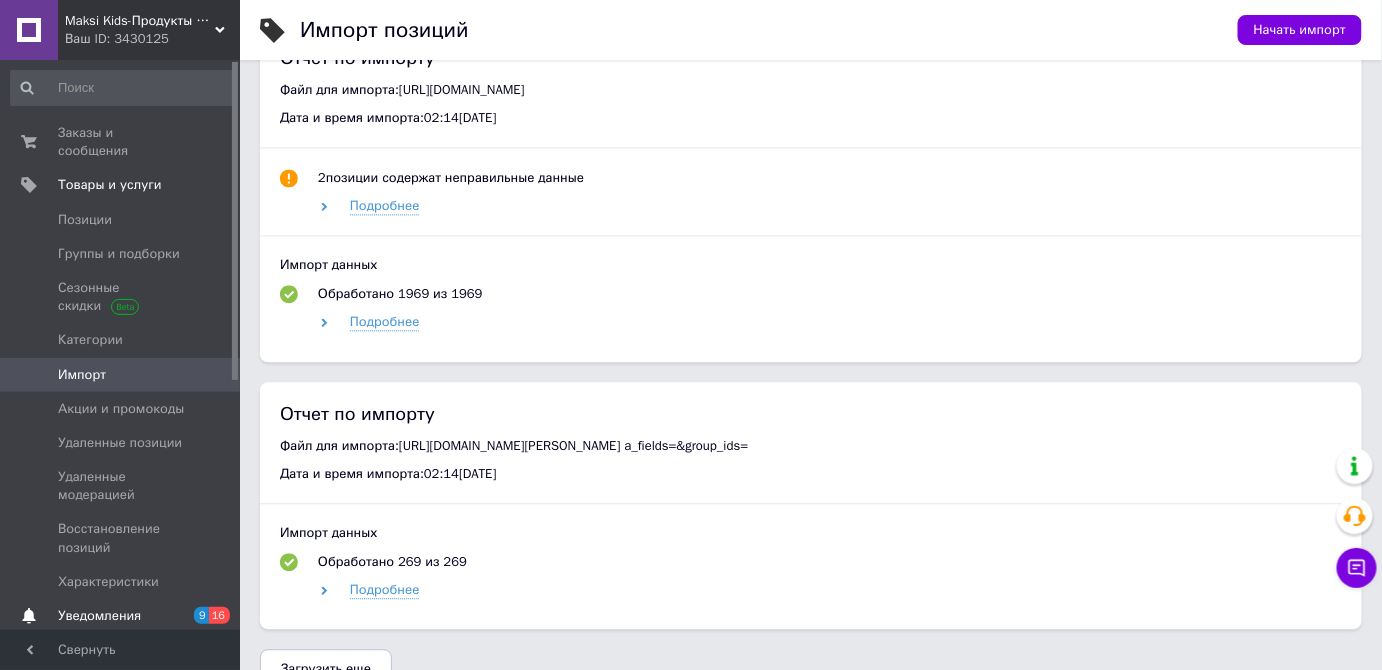 click on "Уведомления" at bounding box center (121, 616) 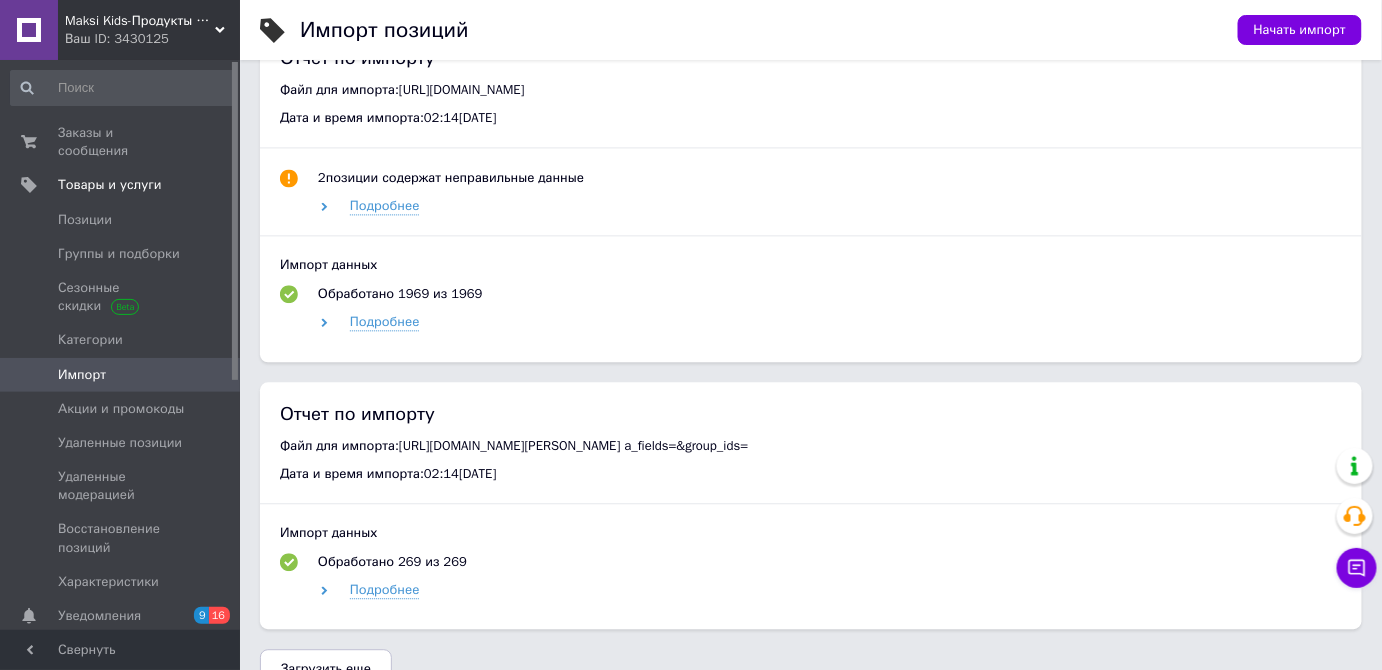 scroll, scrollTop: 0, scrollLeft: 0, axis: both 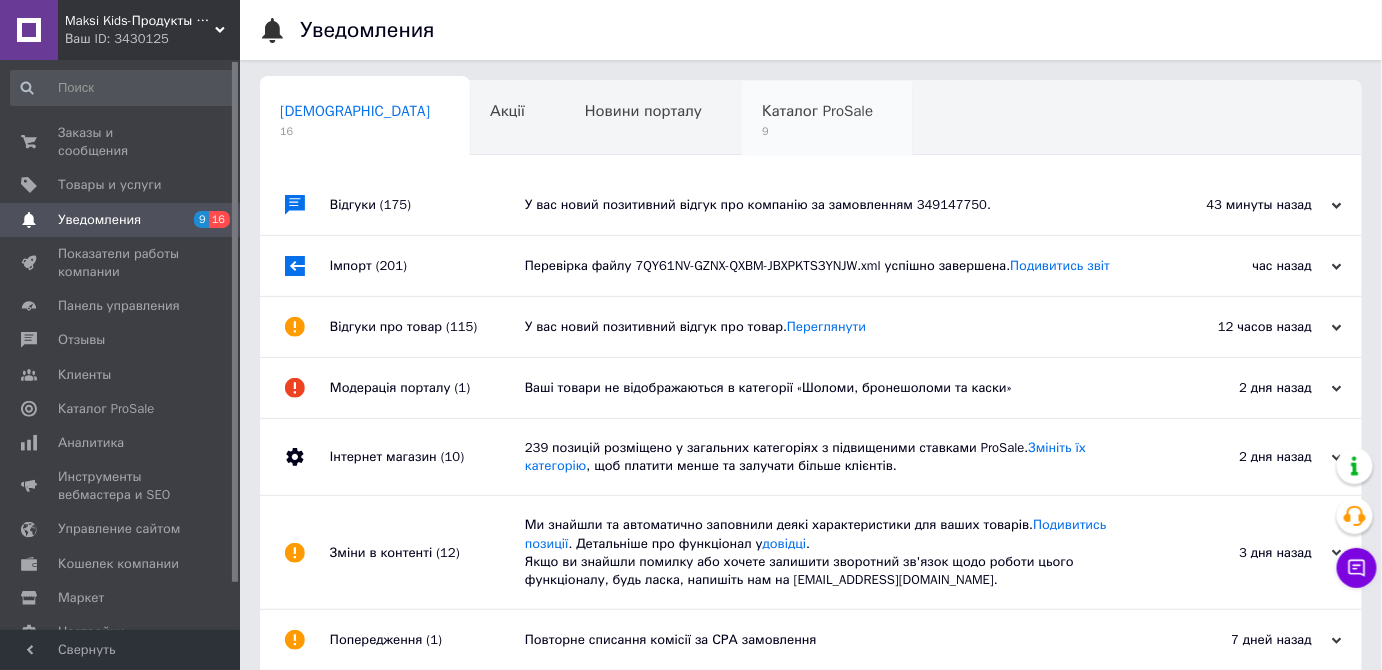 click on "Каталог ProSale 9" at bounding box center (827, 119) 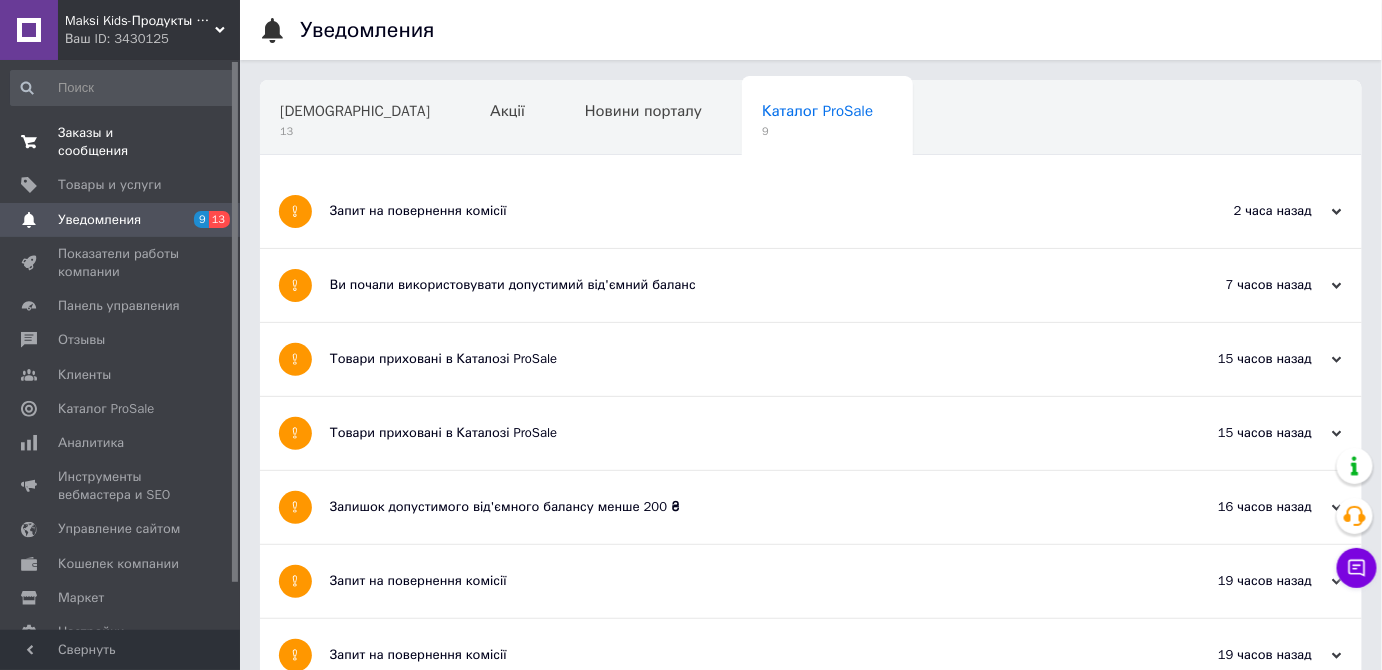click on "Заказы и сообщения" at bounding box center [121, 142] 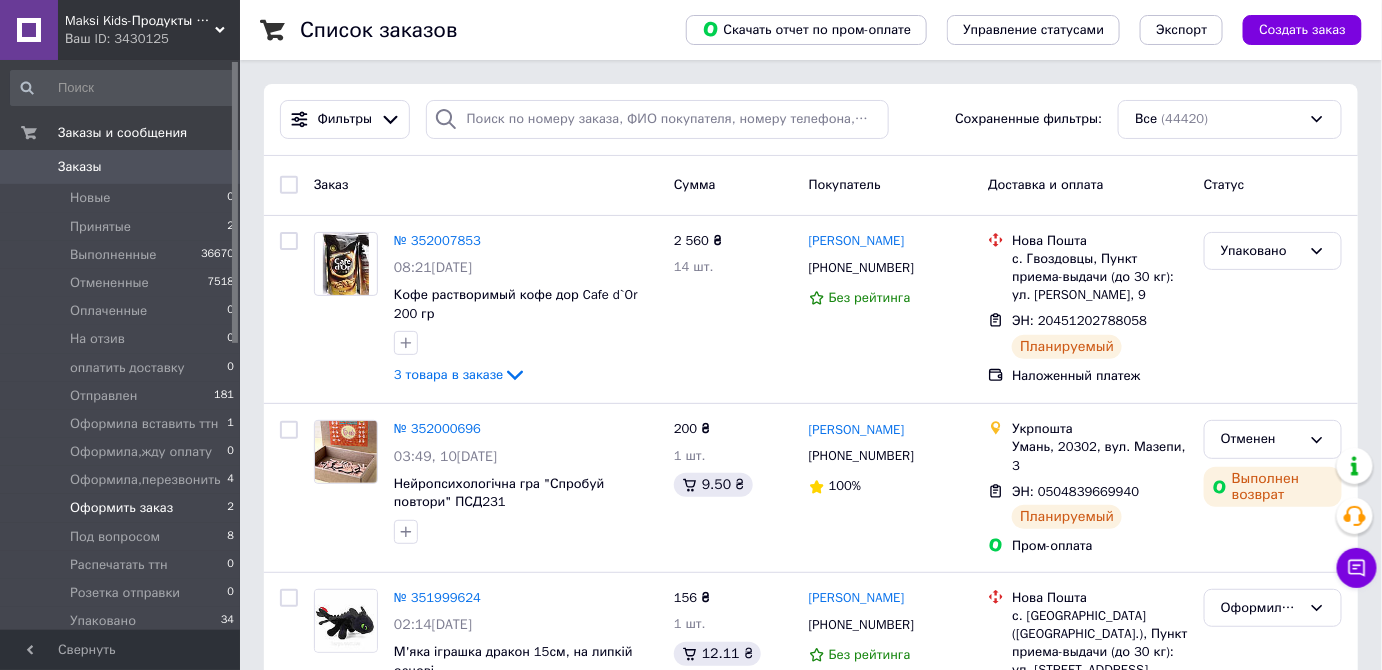 click on "Оформить заказ" at bounding box center [121, 508] 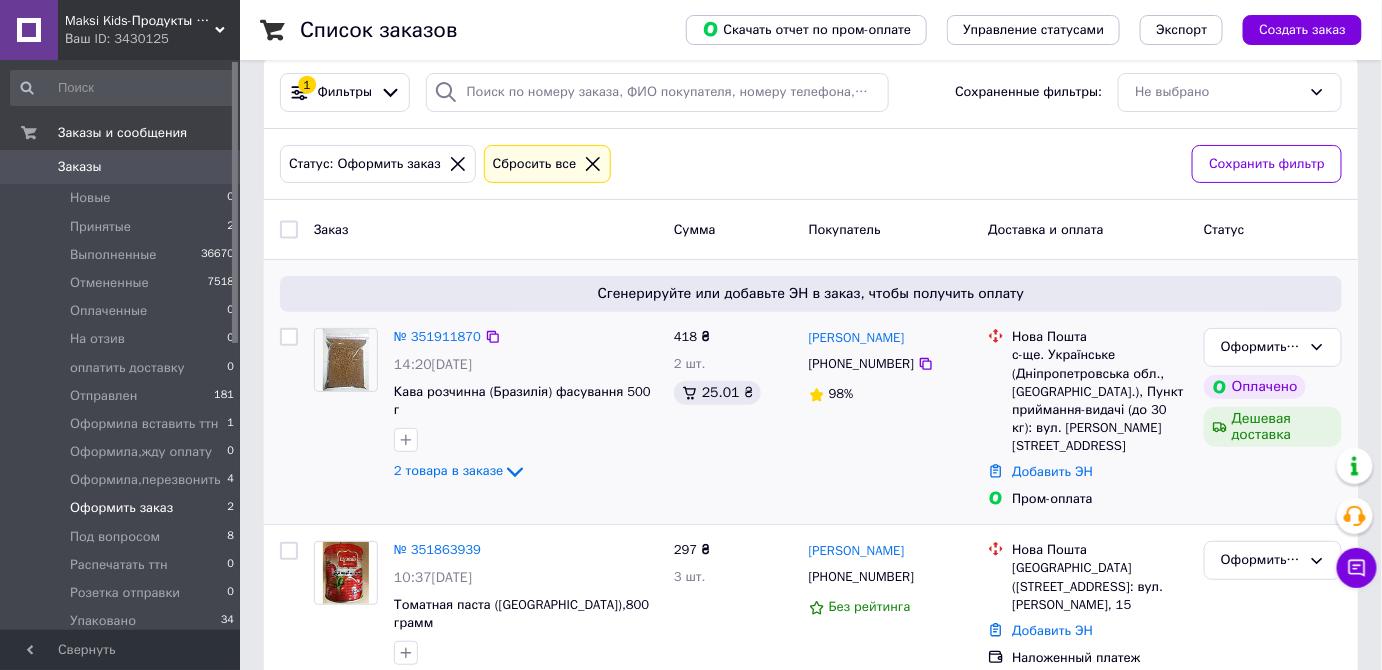 scroll, scrollTop: 42, scrollLeft: 0, axis: vertical 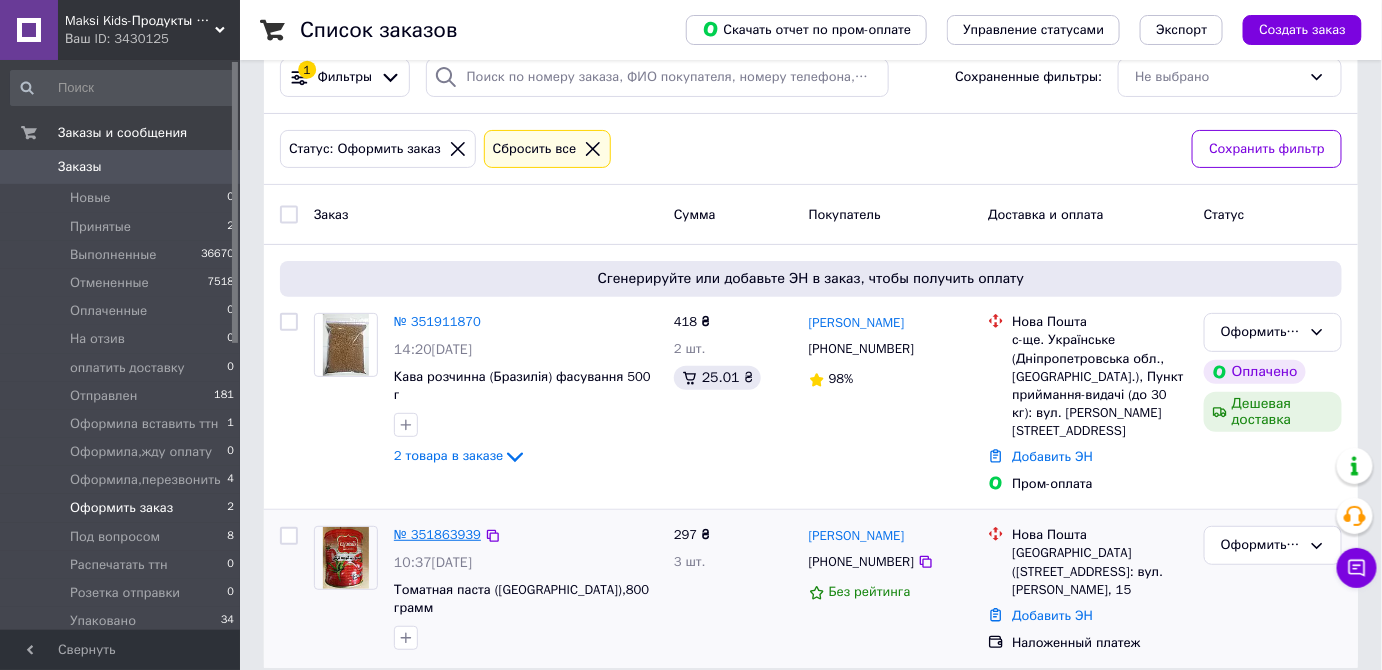 click on "№ 351863939" at bounding box center (437, 534) 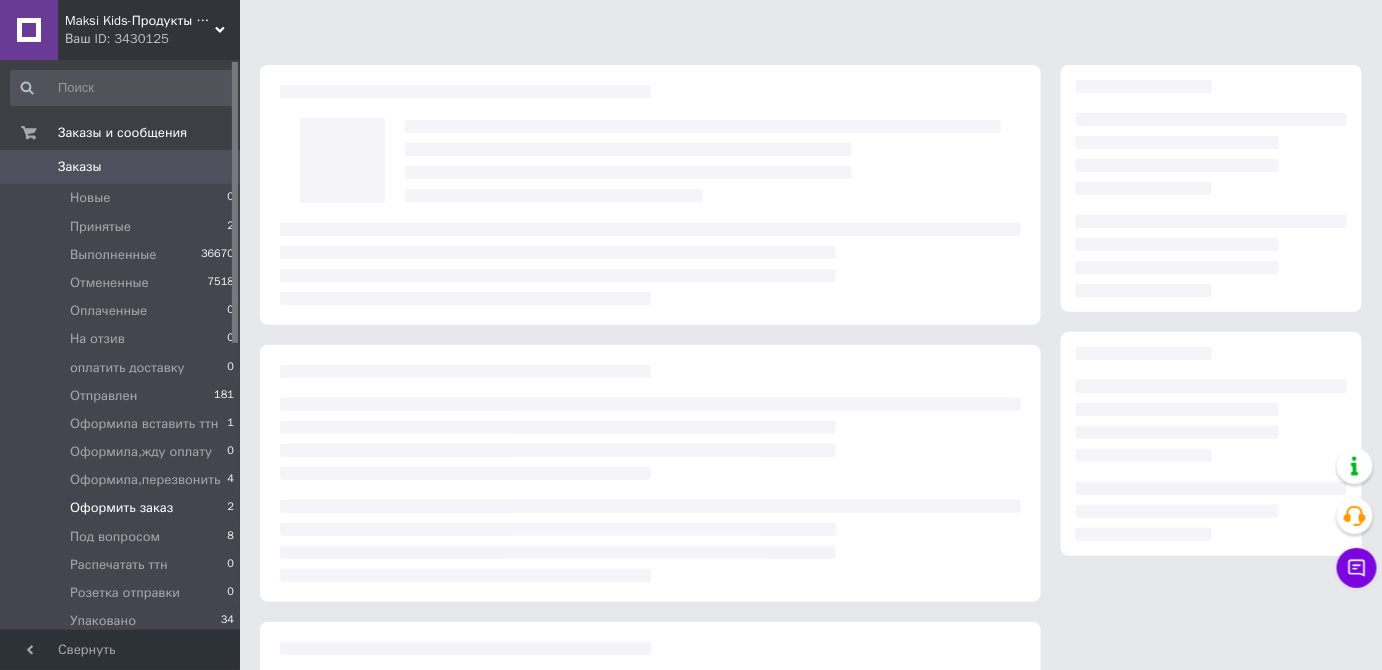 scroll, scrollTop: 0, scrollLeft: 0, axis: both 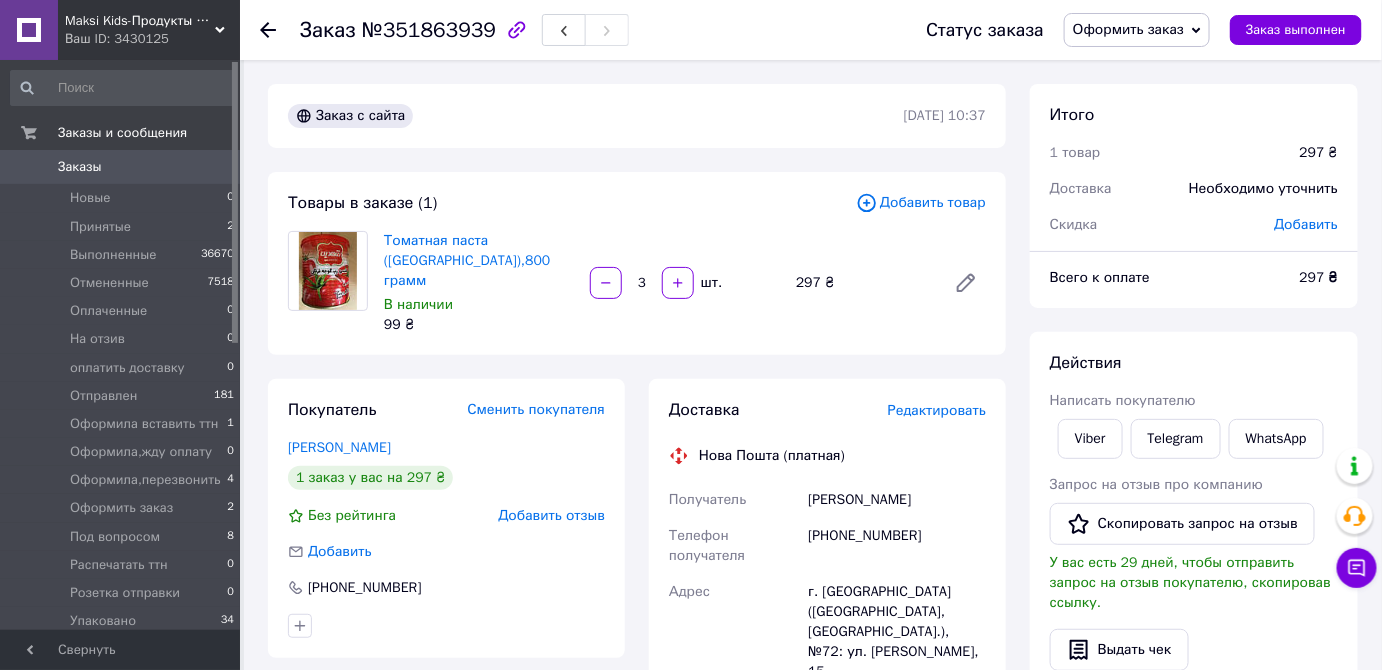 click on "Оформить заказ" at bounding box center [1128, 29] 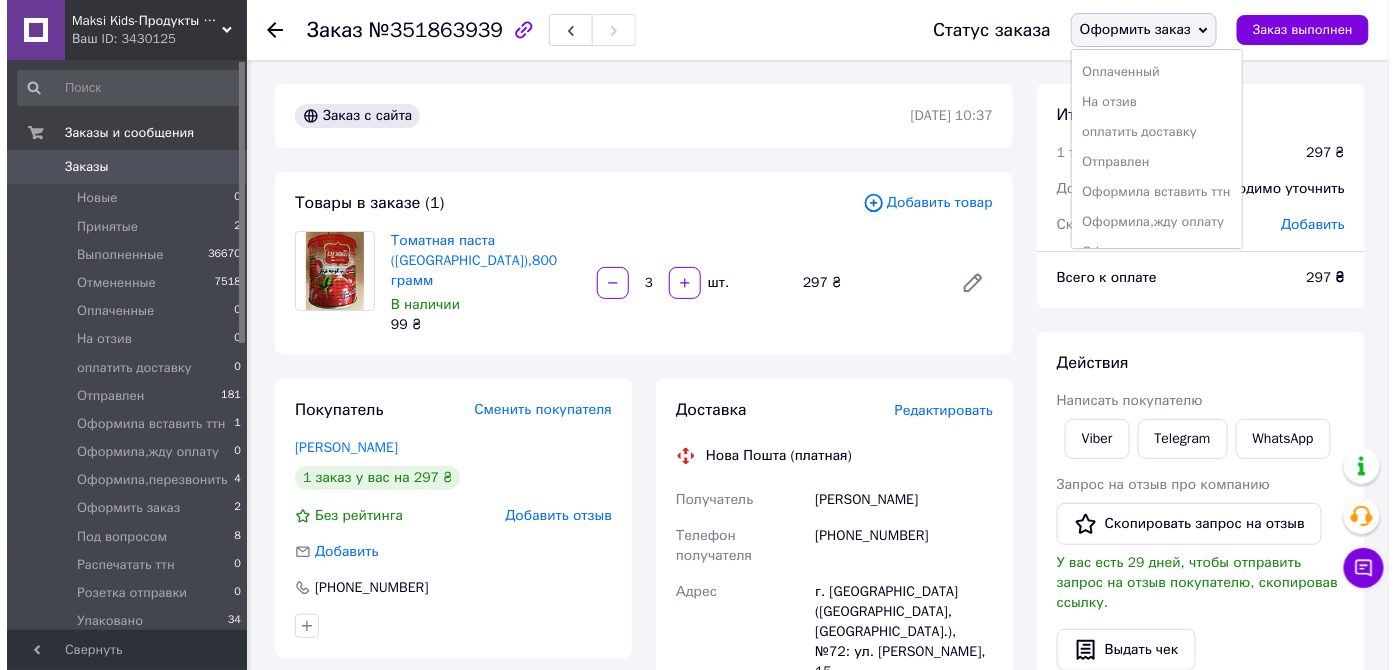 scroll, scrollTop: 231, scrollLeft: 0, axis: vertical 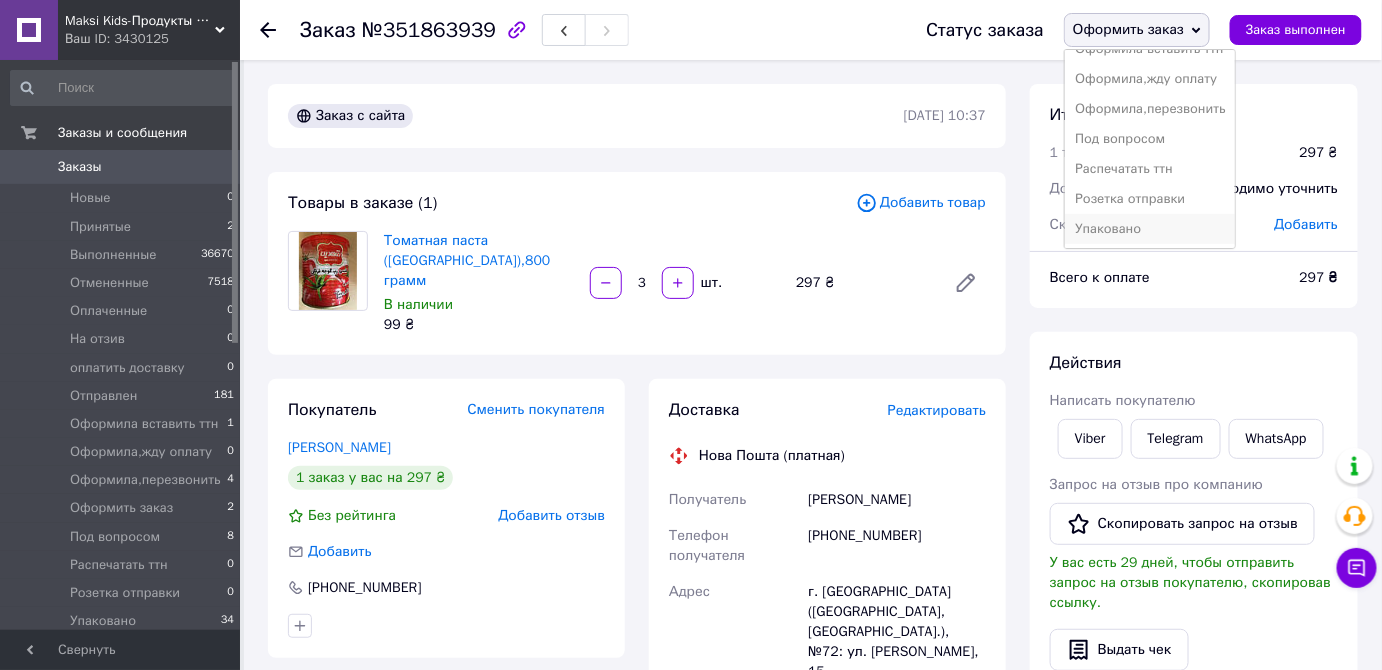 click on "Упаковано" at bounding box center (1150, 229) 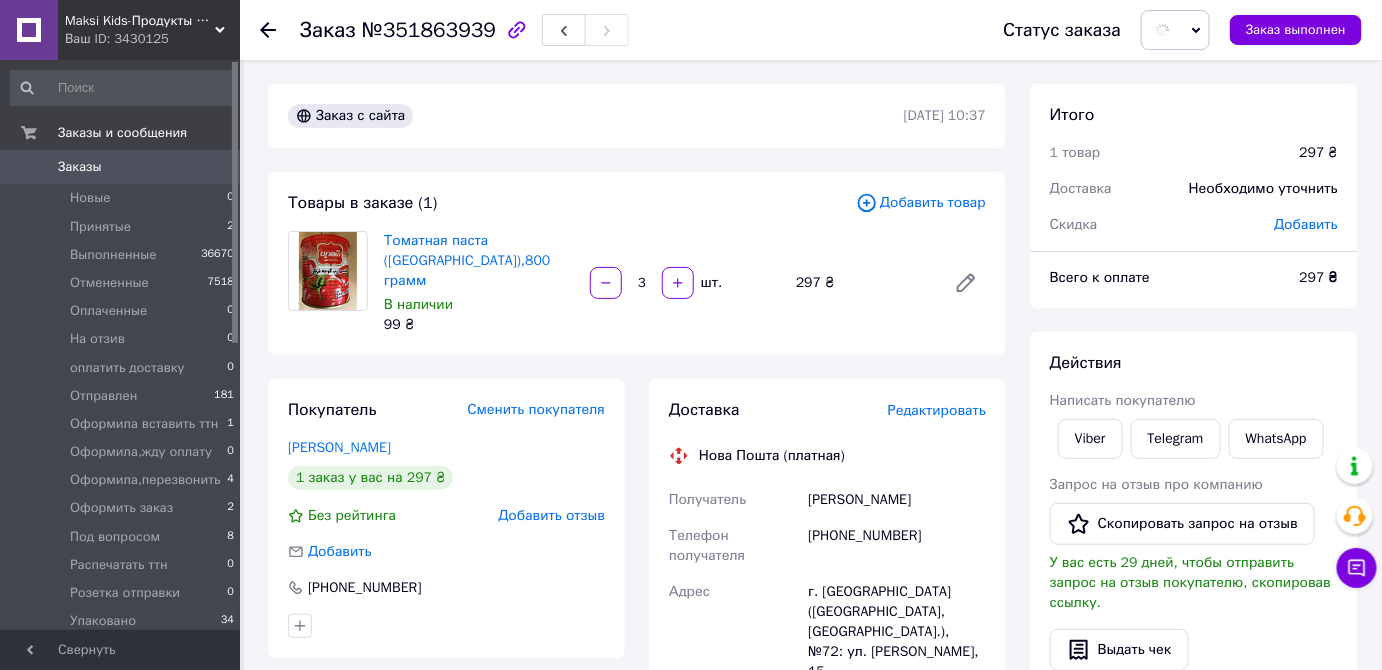 click on "Редактировать" at bounding box center [937, 410] 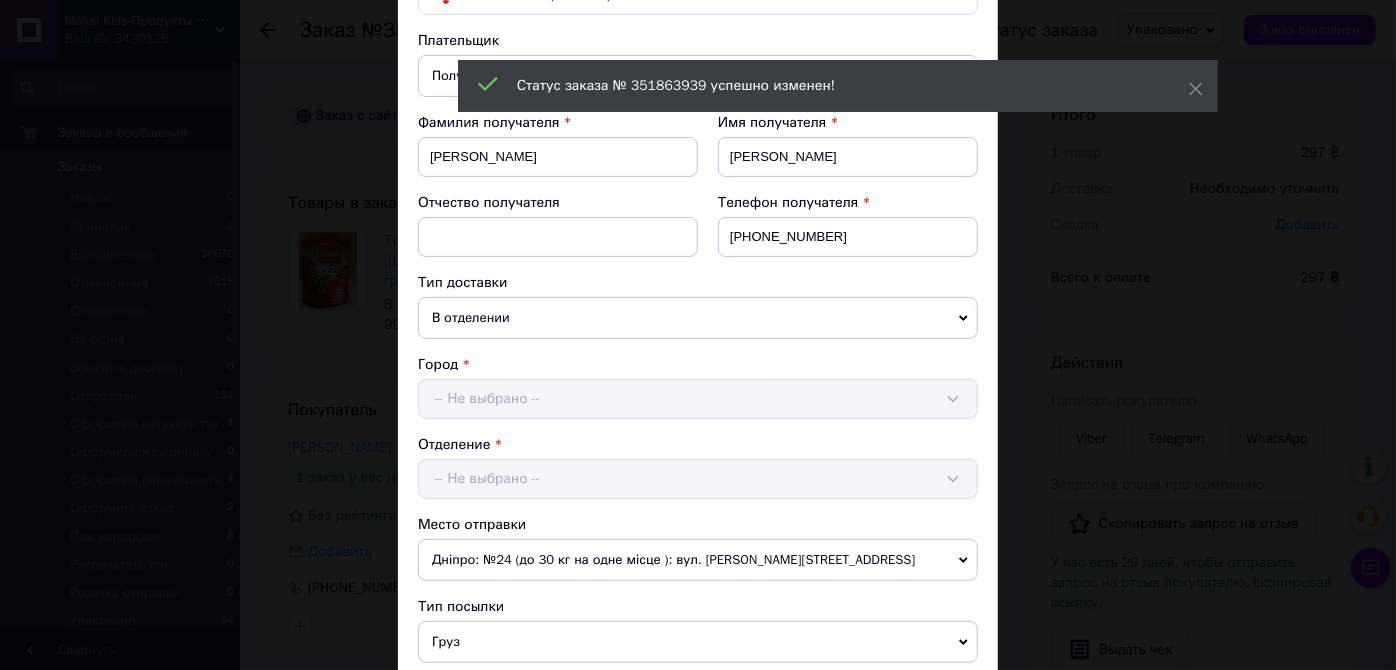 scroll, scrollTop: 454, scrollLeft: 0, axis: vertical 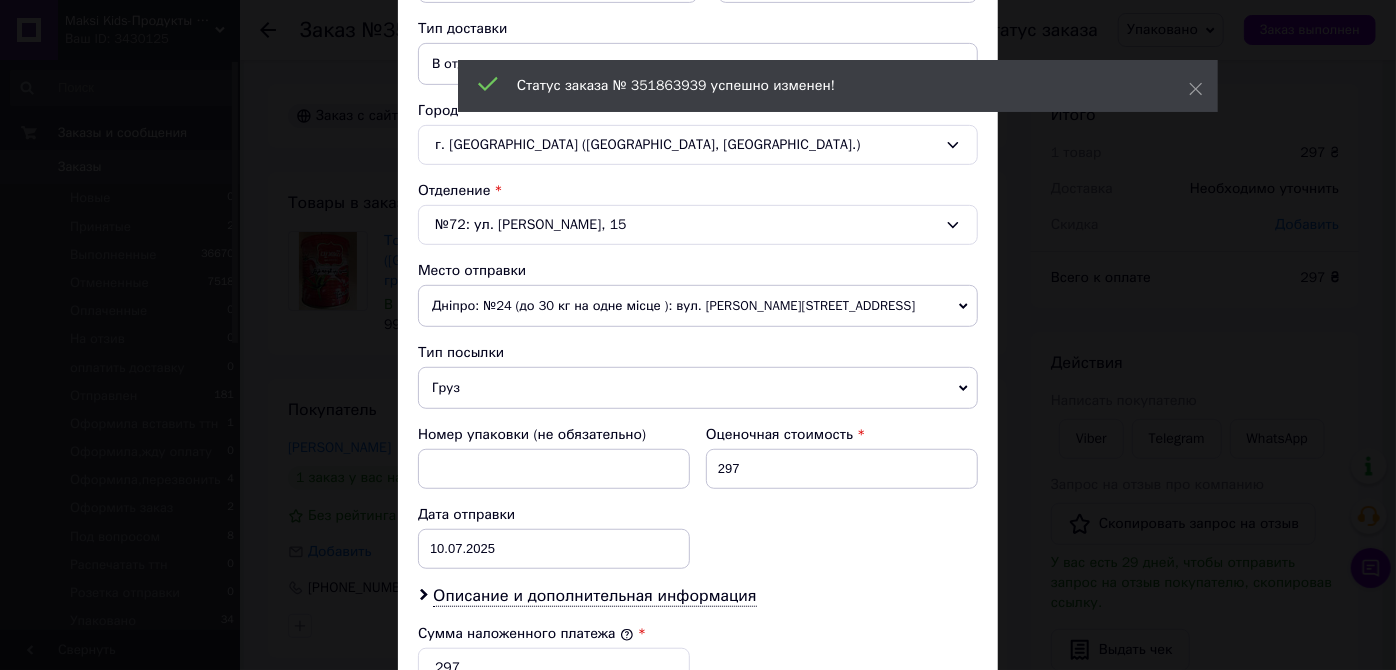 click on "Дніпро: №24 (до 30 кг на одне місце ): вул. Богдана Хмельницького, 25Б" at bounding box center [698, 306] 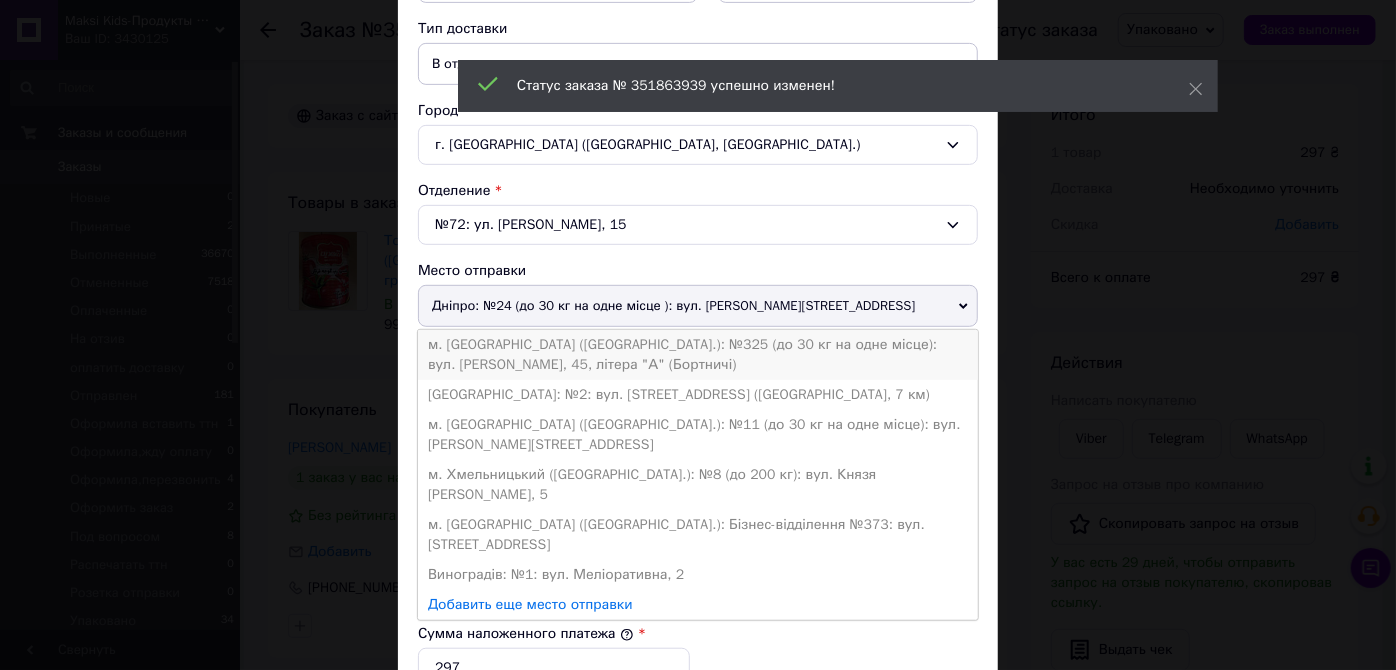click on "м. Київ (Київська обл.): №325 (до 30 кг на одне місце): вул. Євгенія Харченка, 45, літера "А" (Бортничі)" at bounding box center (698, 355) 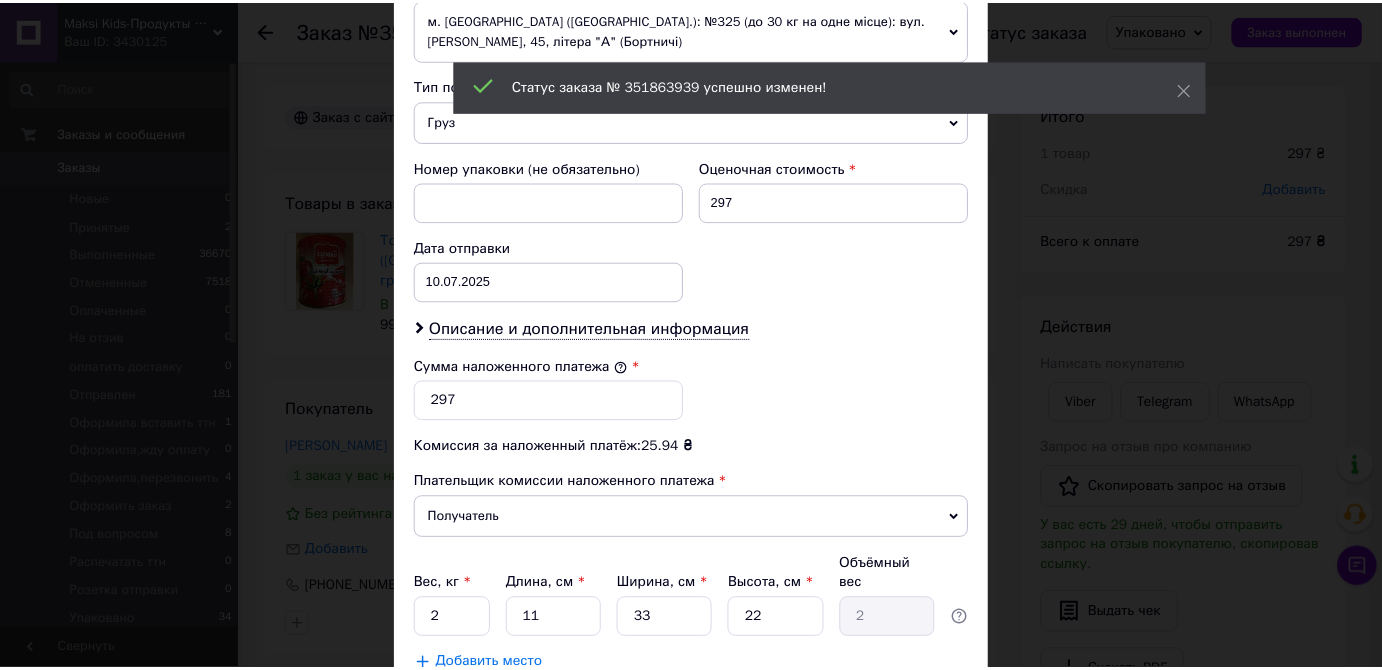 scroll, scrollTop: 866, scrollLeft: 0, axis: vertical 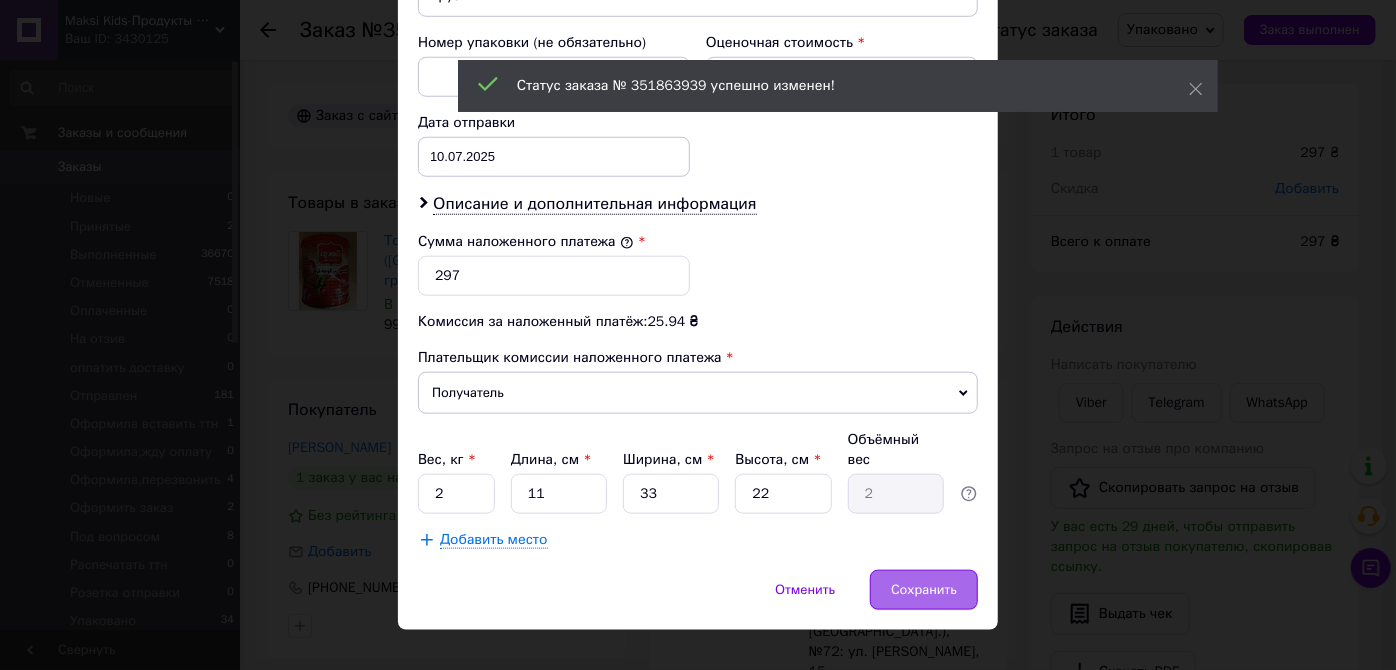 click on "Сохранить" at bounding box center (924, 590) 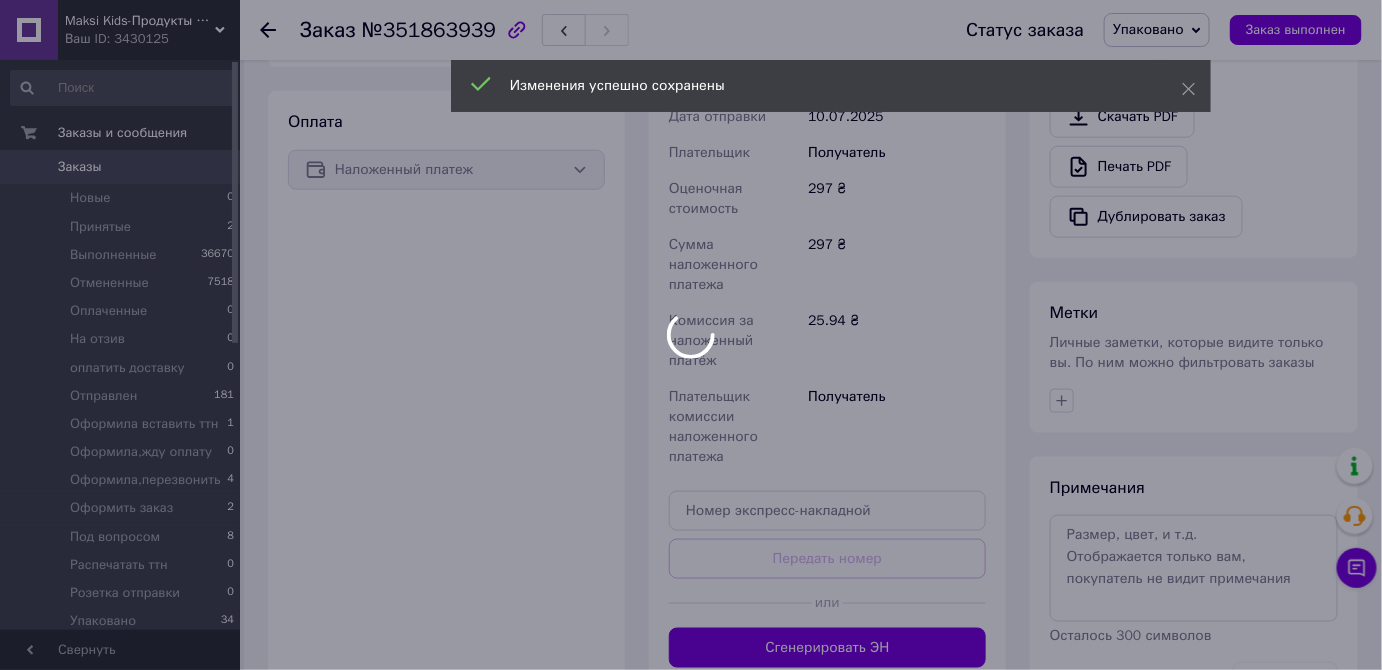 scroll, scrollTop: 727, scrollLeft: 0, axis: vertical 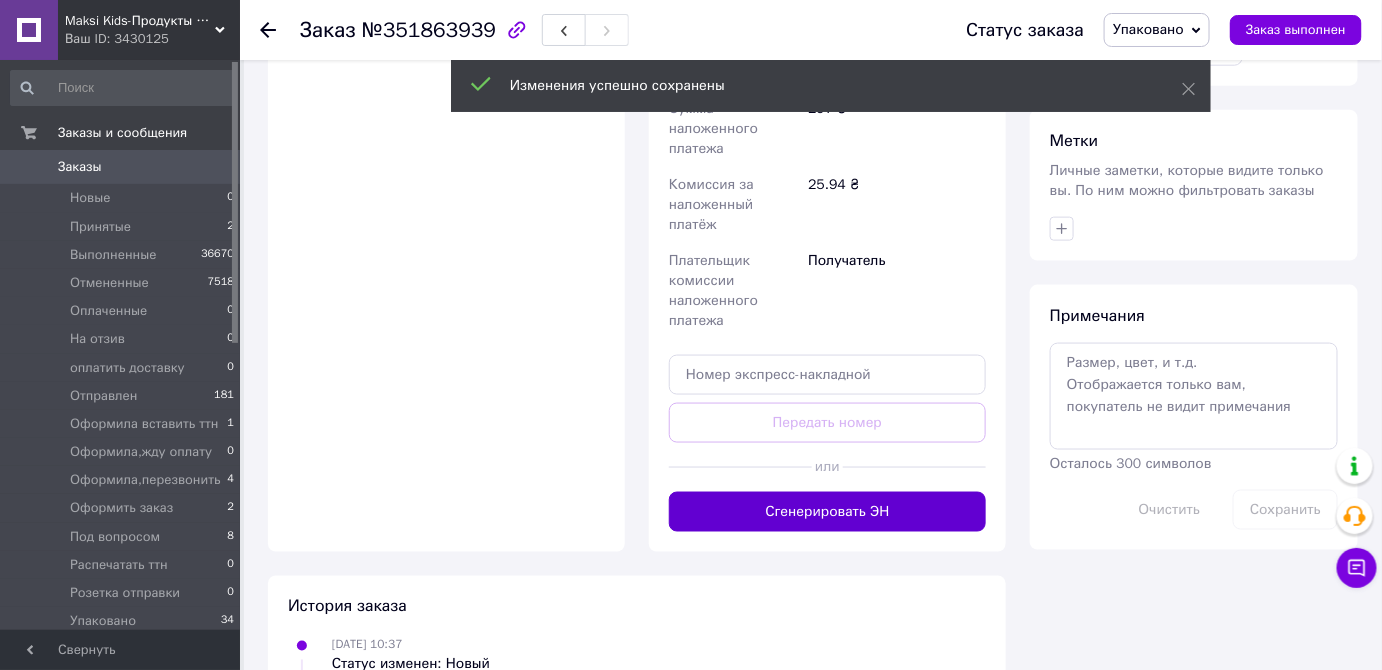 click on "Сгенерировать ЭН" at bounding box center [827, 512] 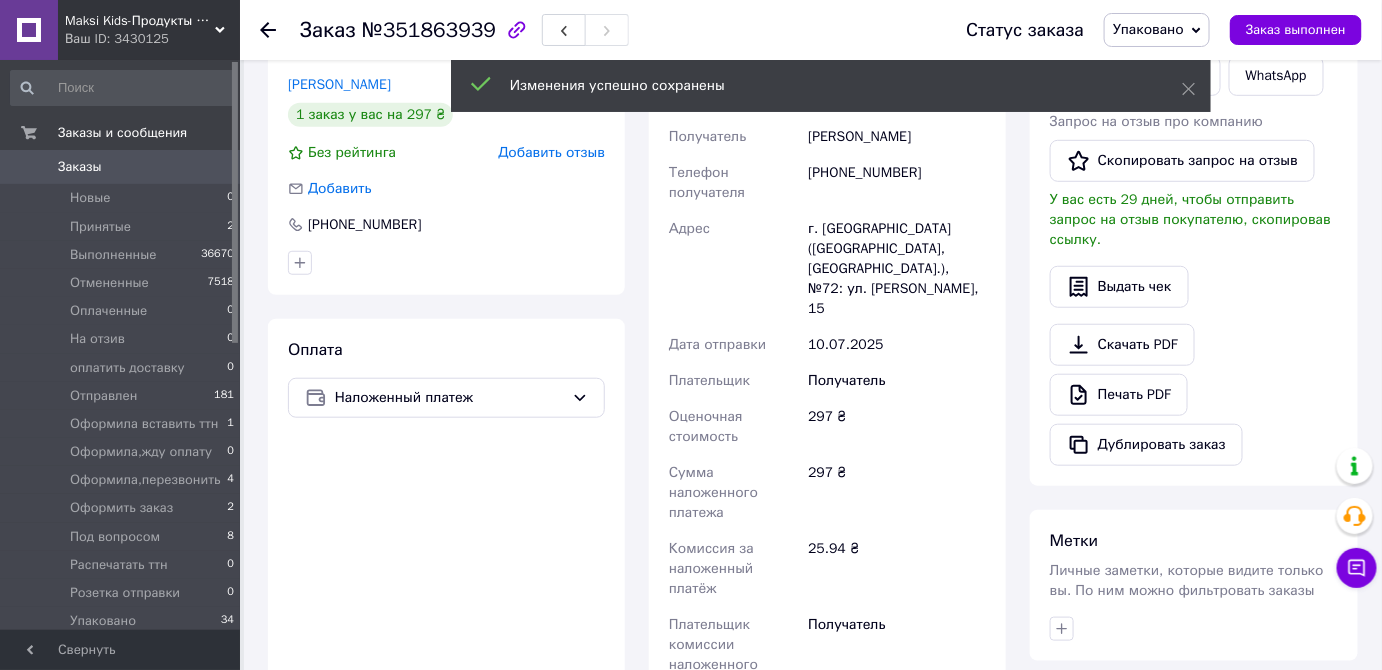 scroll, scrollTop: 181, scrollLeft: 0, axis: vertical 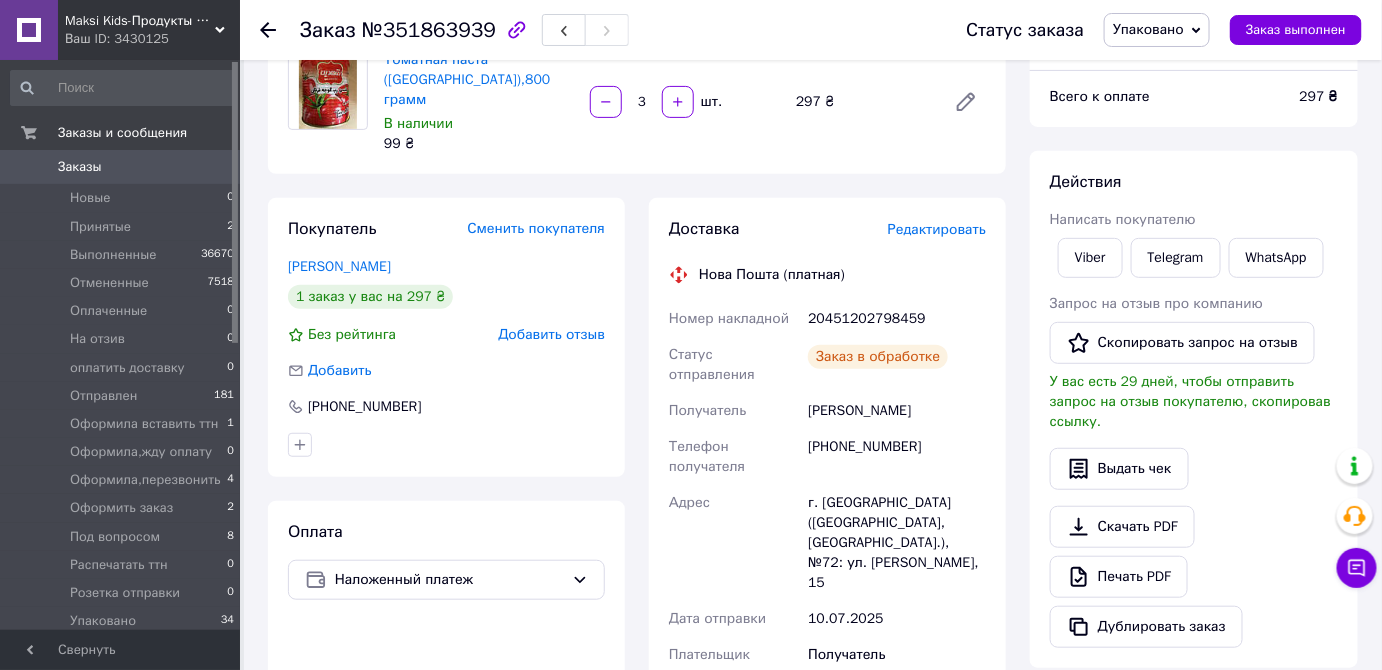 drag, startPoint x: 803, startPoint y: 291, endPoint x: 920, endPoint y: 336, distance: 125.35549 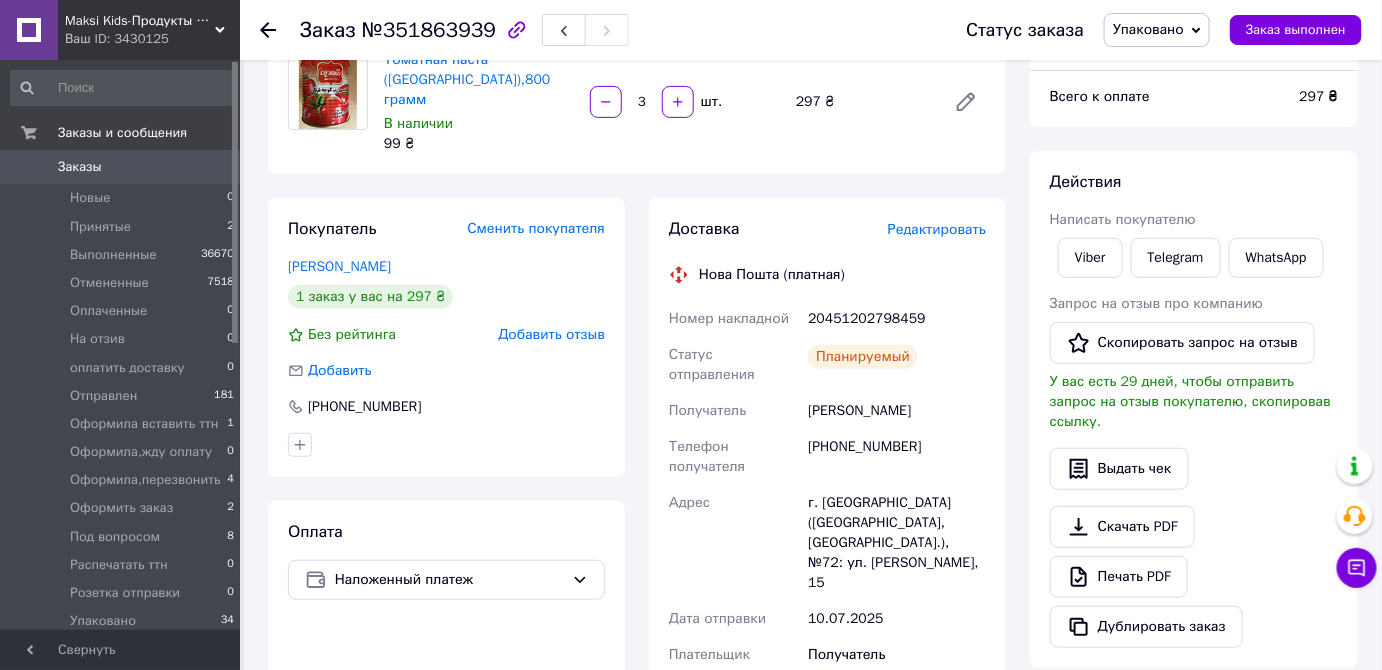 click on "20451202798459" at bounding box center (897, 319) 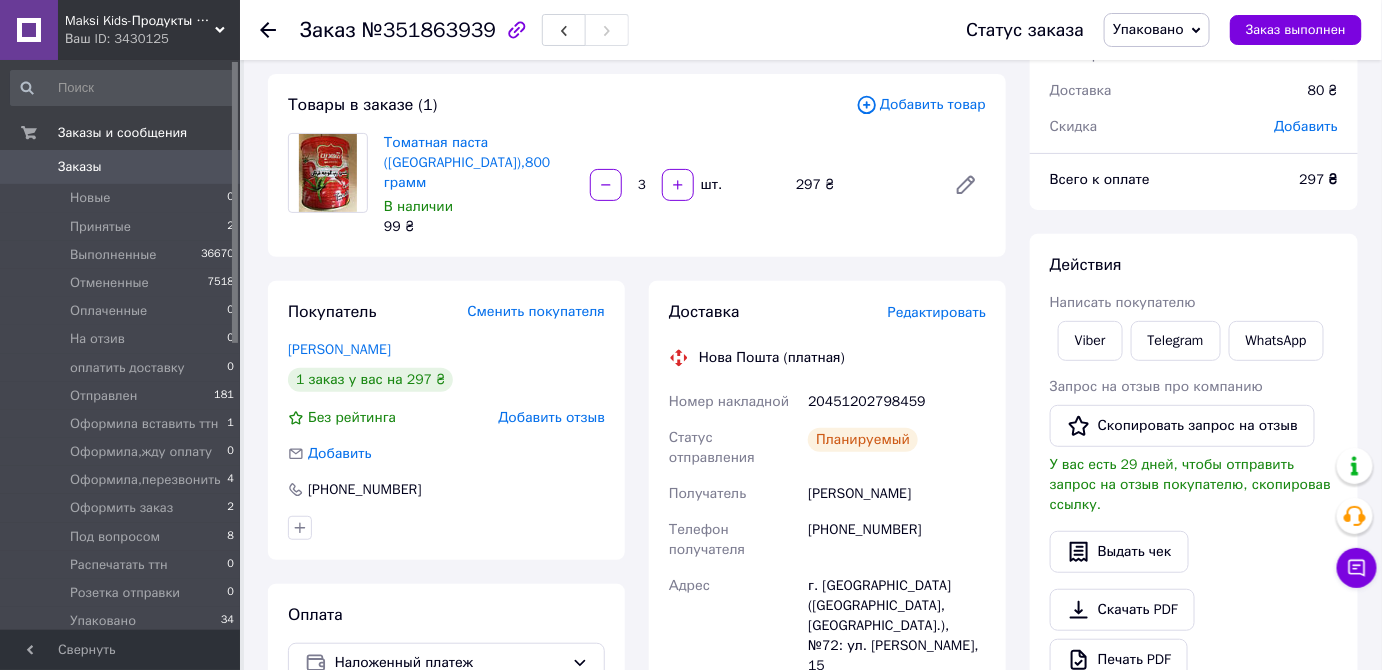 scroll, scrollTop: 0, scrollLeft: 0, axis: both 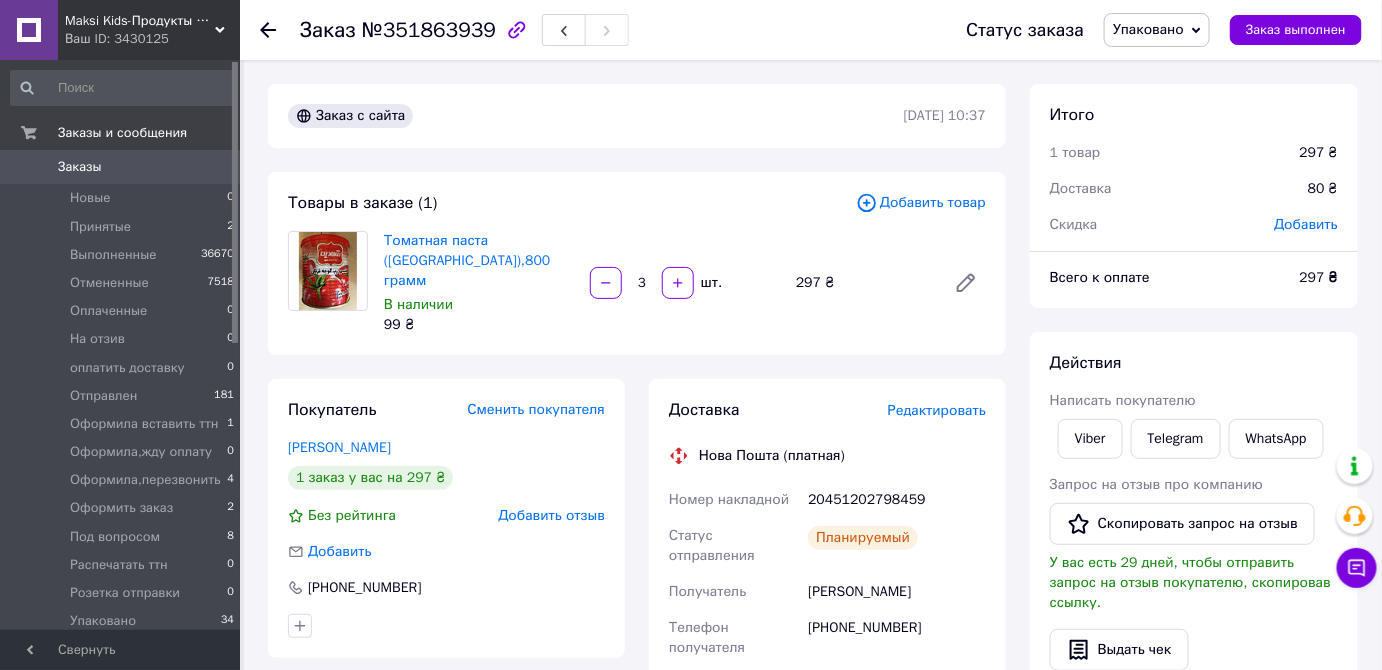 drag, startPoint x: 602, startPoint y: 593, endPoint x: 589, endPoint y: 591, distance: 13.152946 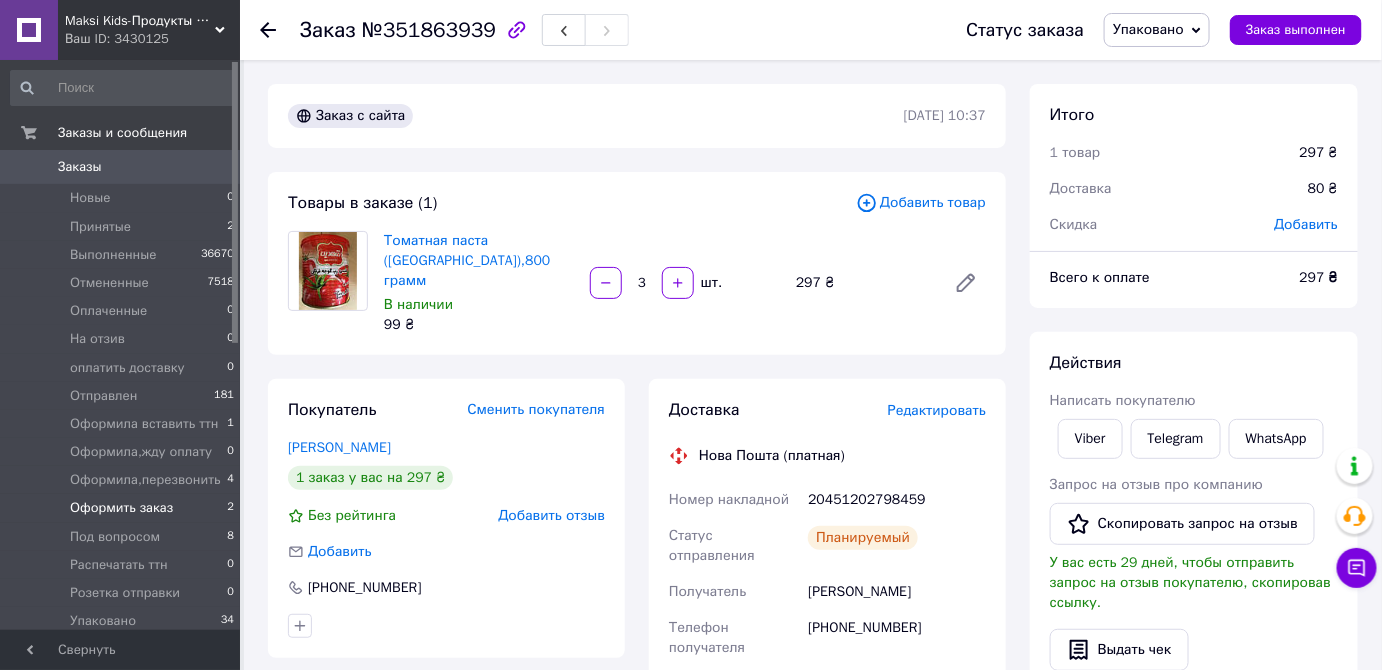 click on "Оформить заказ" at bounding box center [121, 508] 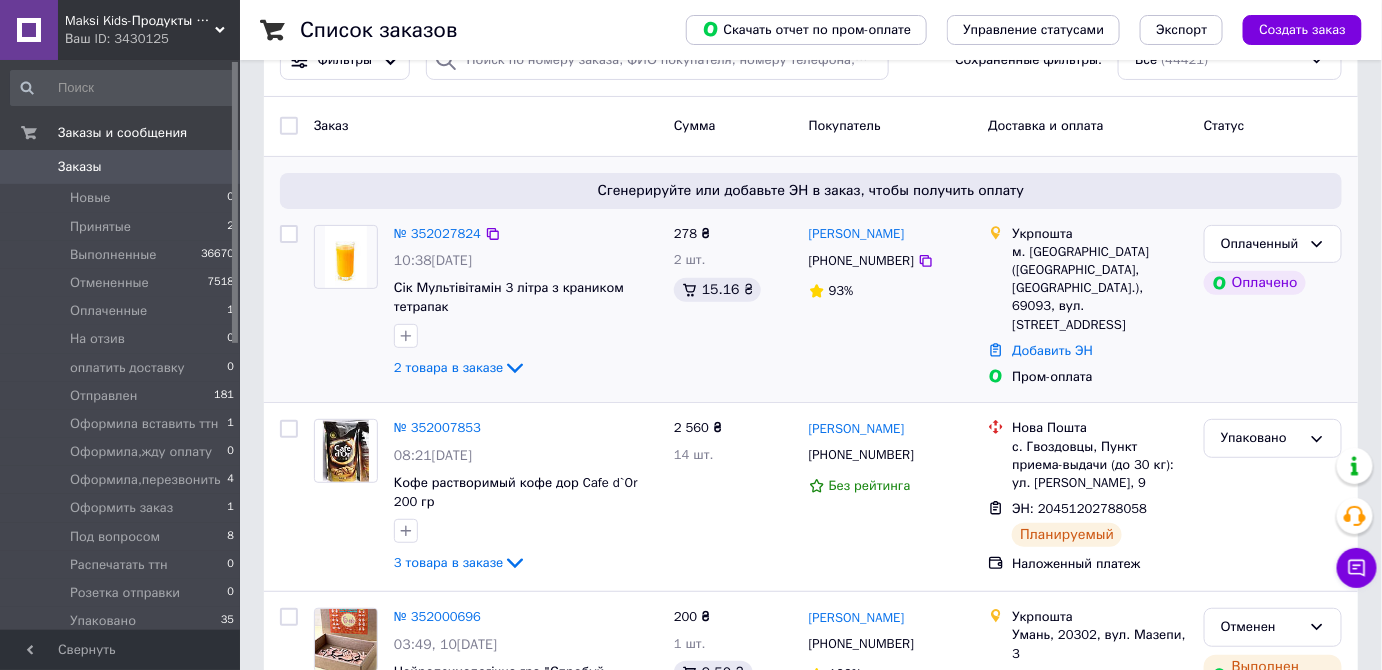 scroll, scrollTop: 90, scrollLeft: 0, axis: vertical 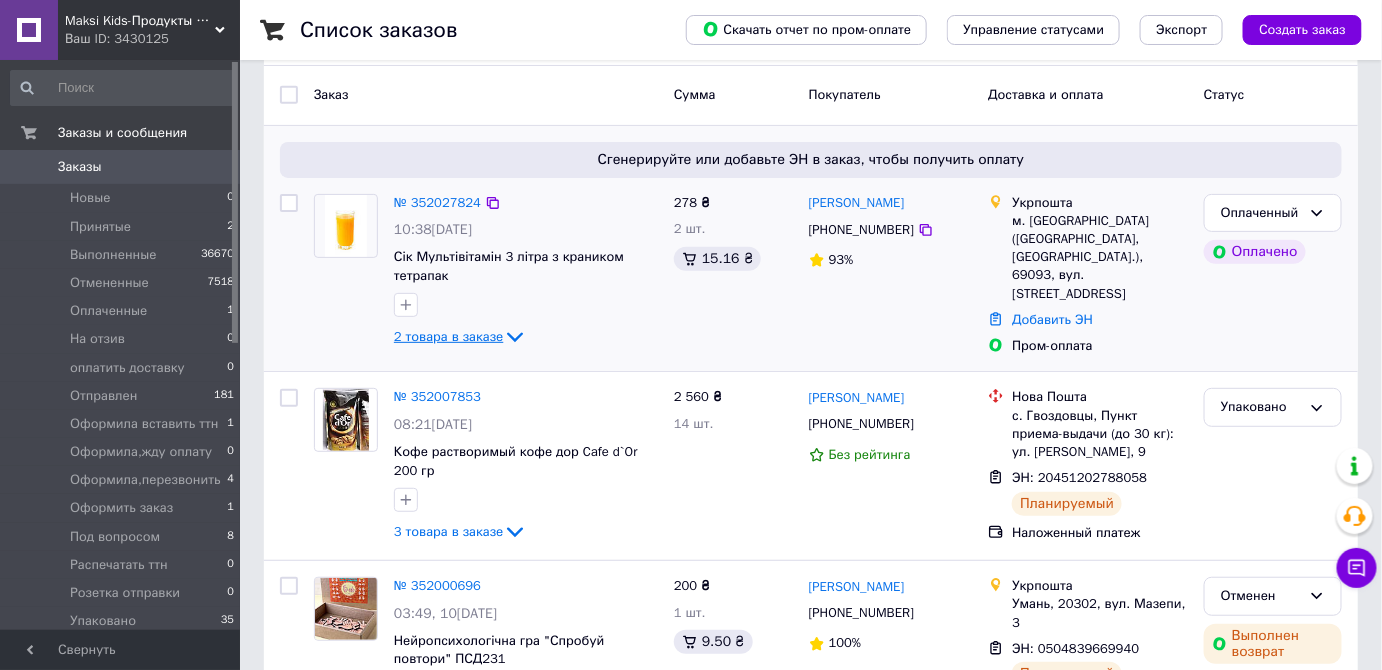 click on "2 товара в заказе" at bounding box center (448, 336) 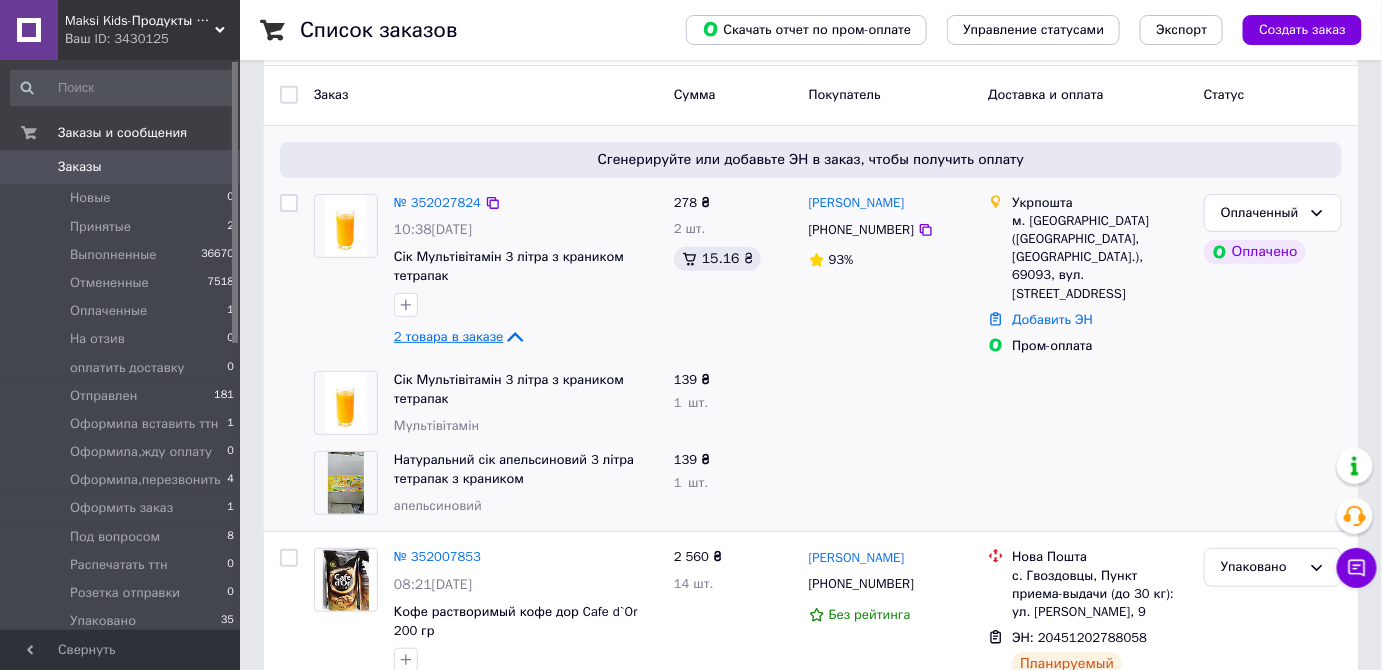click on "2 товара в заказе" at bounding box center [448, 336] 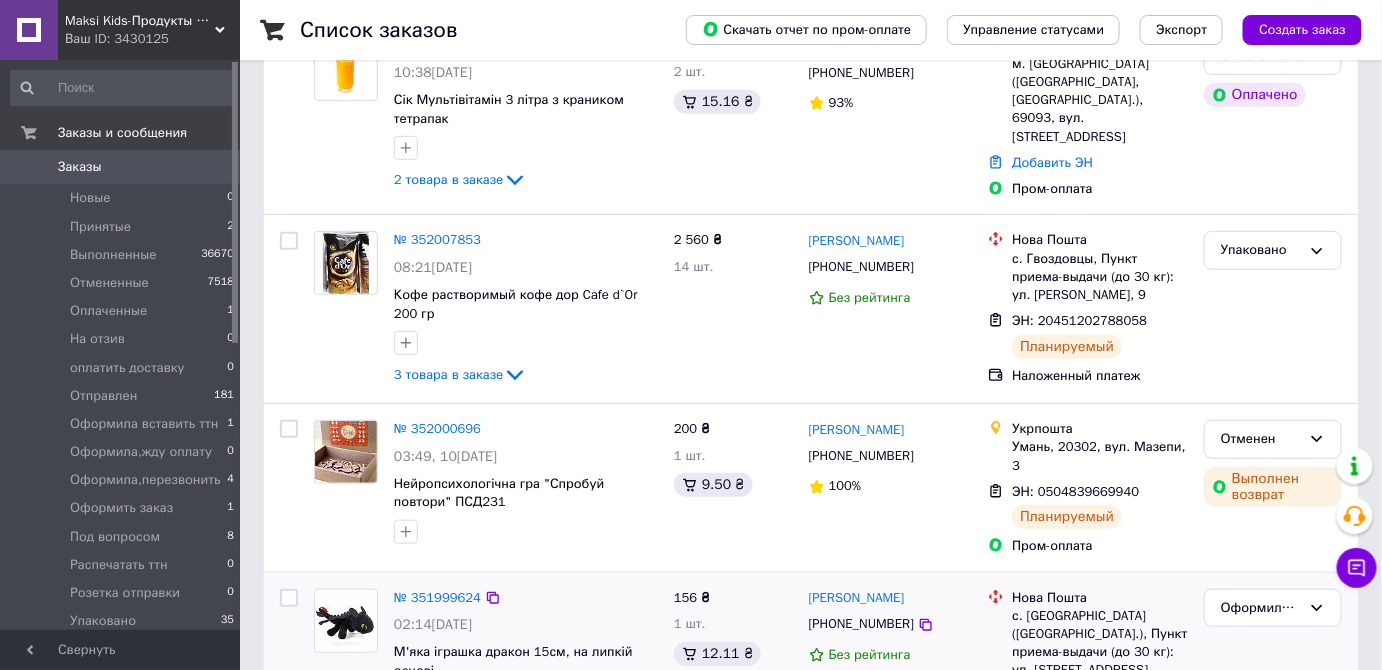 scroll, scrollTop: 272, scrollLeft: 0, axis: vertical 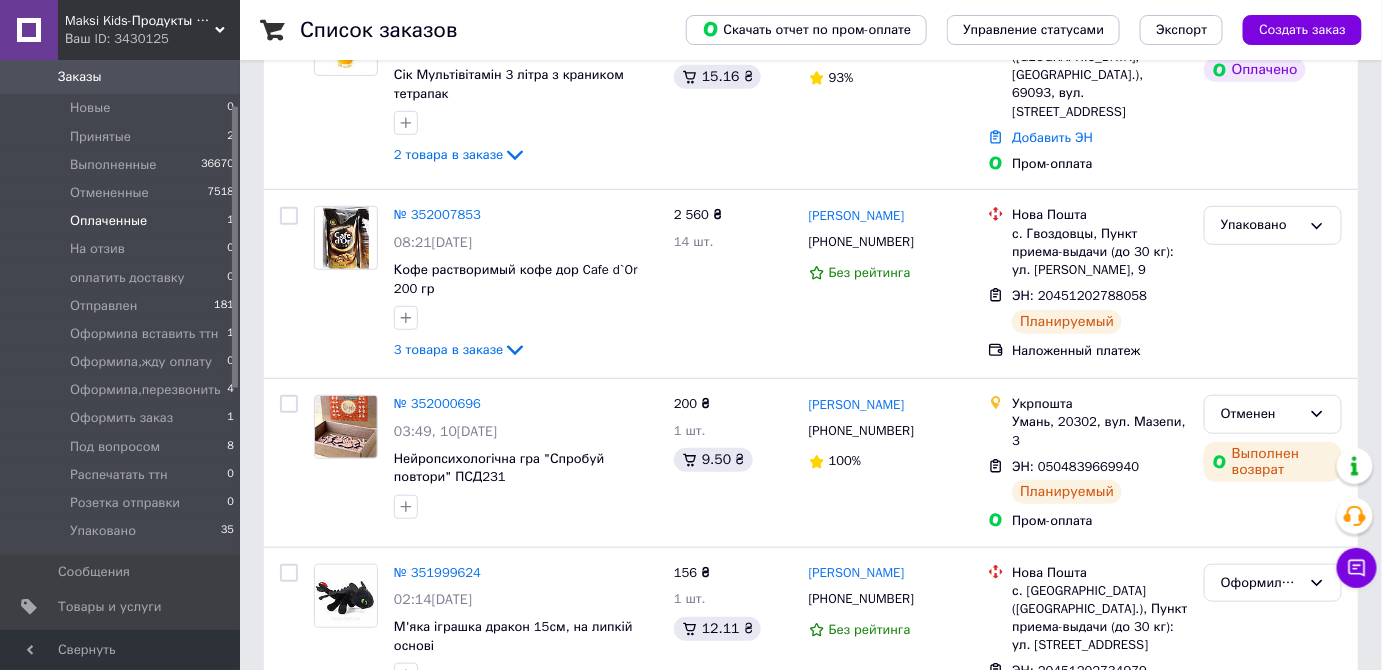 click on "Оплаченные 1" at bounding box center [123, 221] 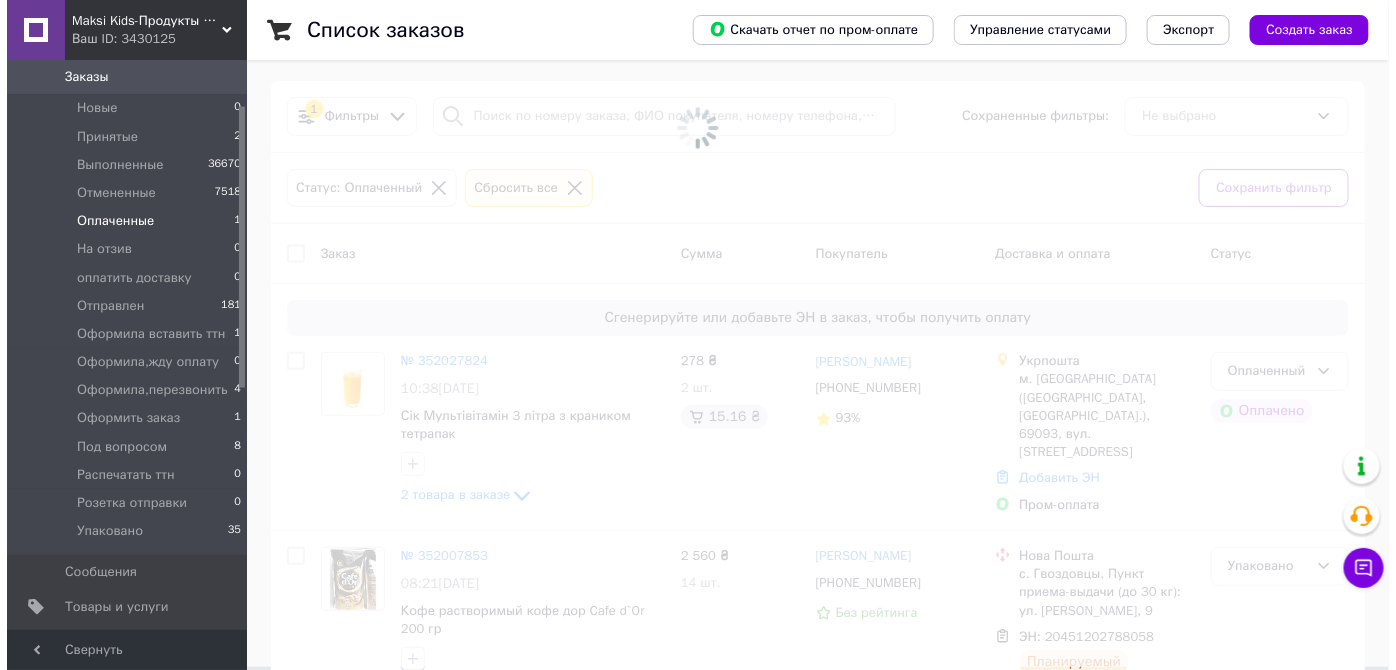 scroll, scrollTop: 0, scrollLeft: 0, axis: both 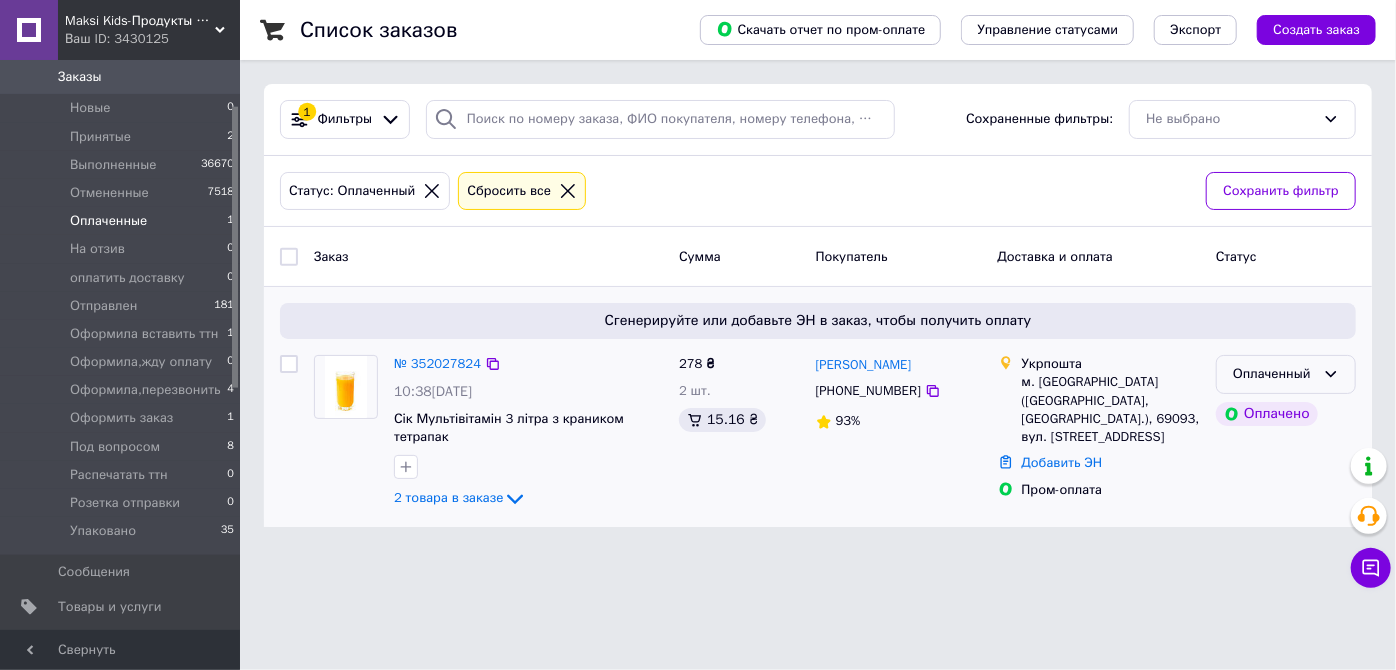 click on "Оплаченный" at bounding box center (1286, 374) 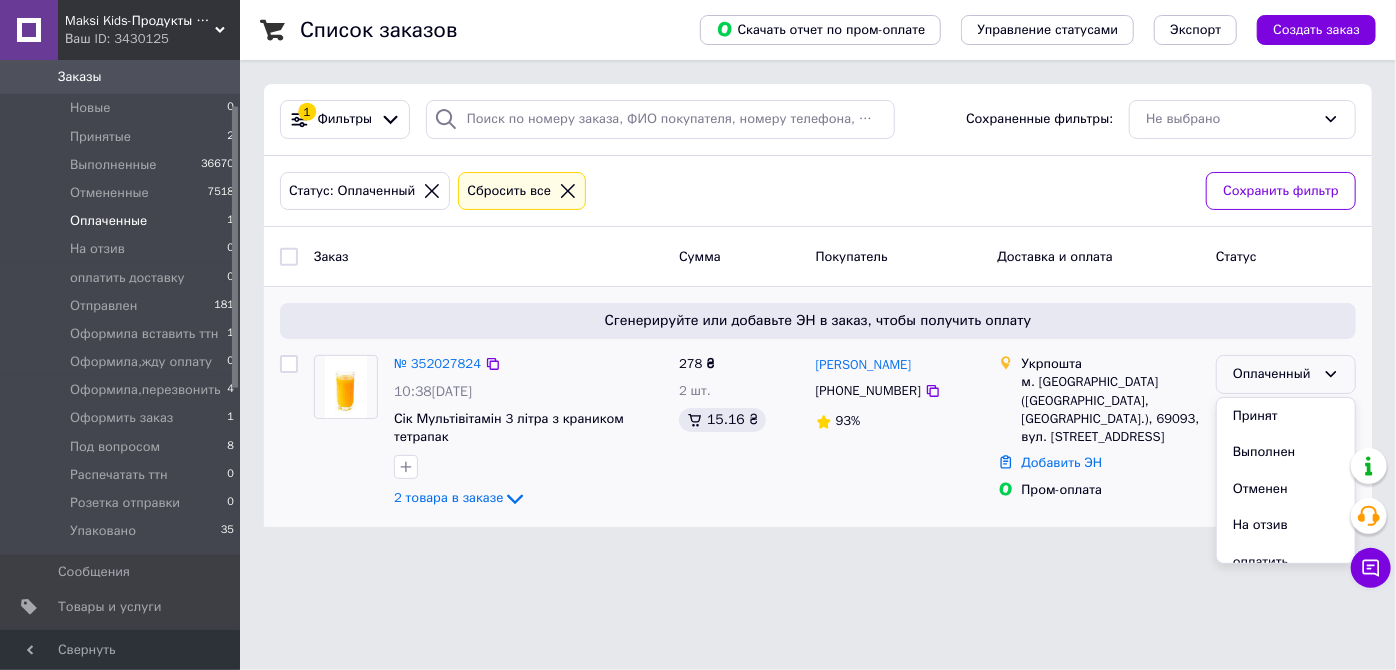 click on "Принят" at bounding box center [1286, 416] 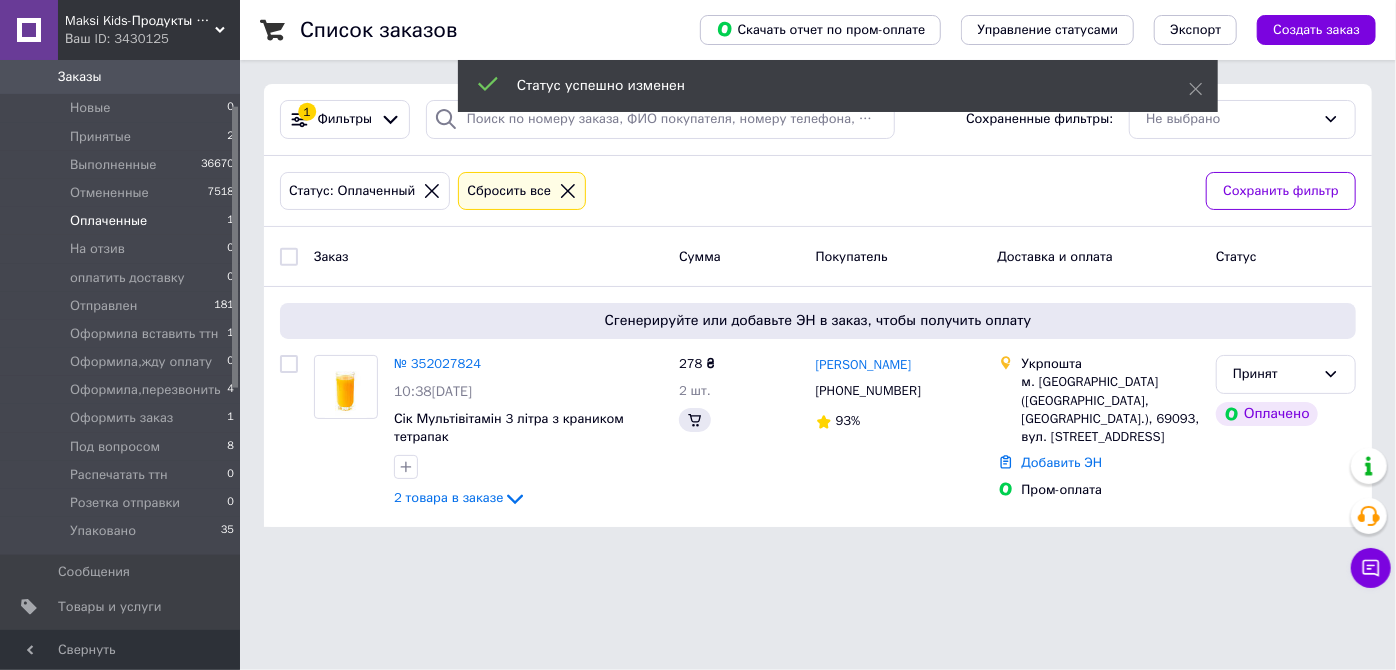 click on "Статус успешно изменен" at bounding box center [838, 86] 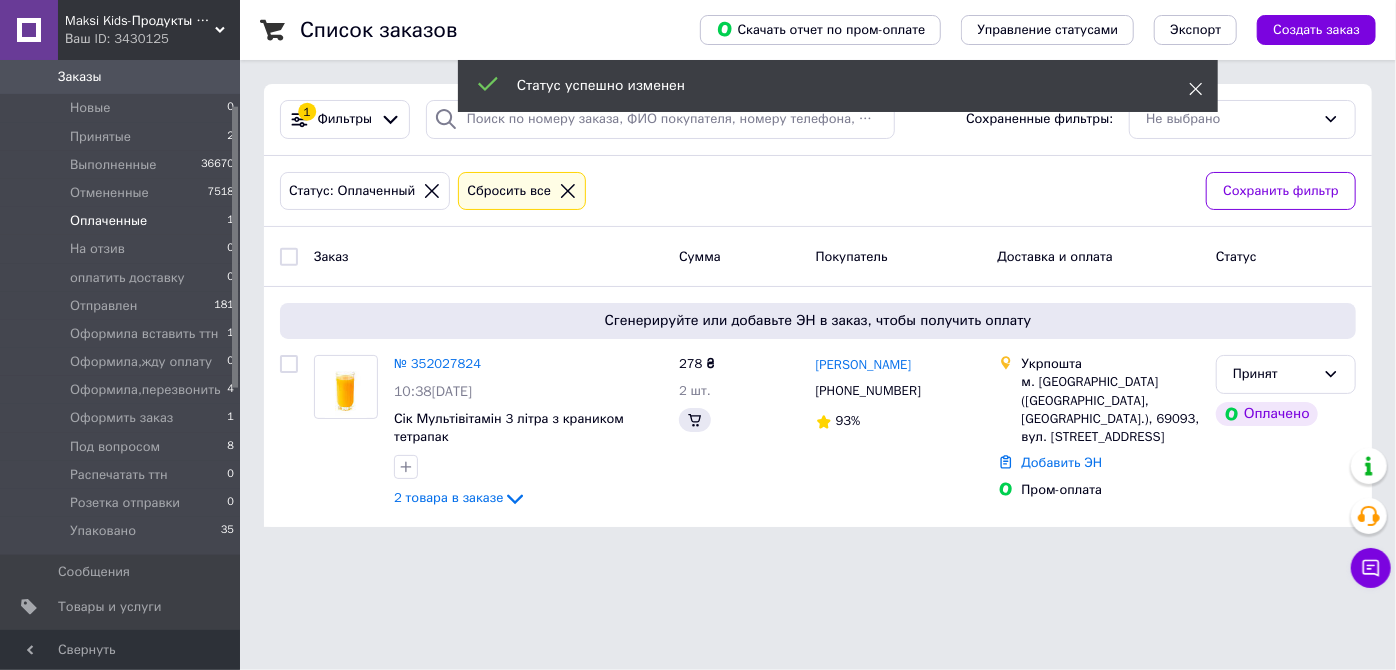 click 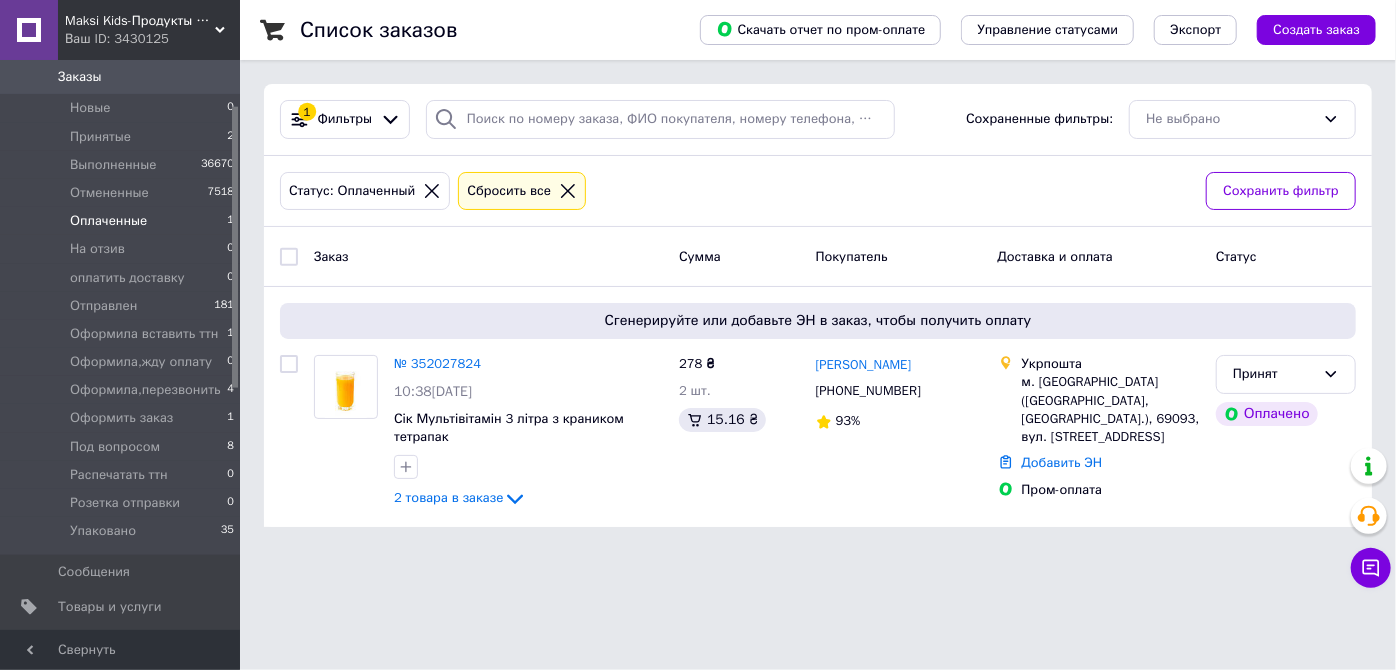 click on "Maksi Kids-Продукты харчування та товари для дітей. Ваш ID: 3430125 Сайт Maksi Kids-Продукты харчування та т... Кабинет покупателя Проверить состояние системы Страница на портале Справка Выйти Заказы и сообщения Заказы 0 Новые 0 Принятые 2 Выполненные 36670 Отмененные 7518 Оплаченные 1 На отзив 0 оплатить доставку 0 Отправлен 181 Оформила вставить ттн 1 Оформила,жду оплату 0 Оформила,перезвонить  4 Оформить заказ 1 Под вопросом 8 Распечатать ттн 0 Розетка отправки 0 Упаковано 35 Сообщения 0 Товары и услуги Уведомления 9 13 Отзывы   1" at bounding box center [698, 275] 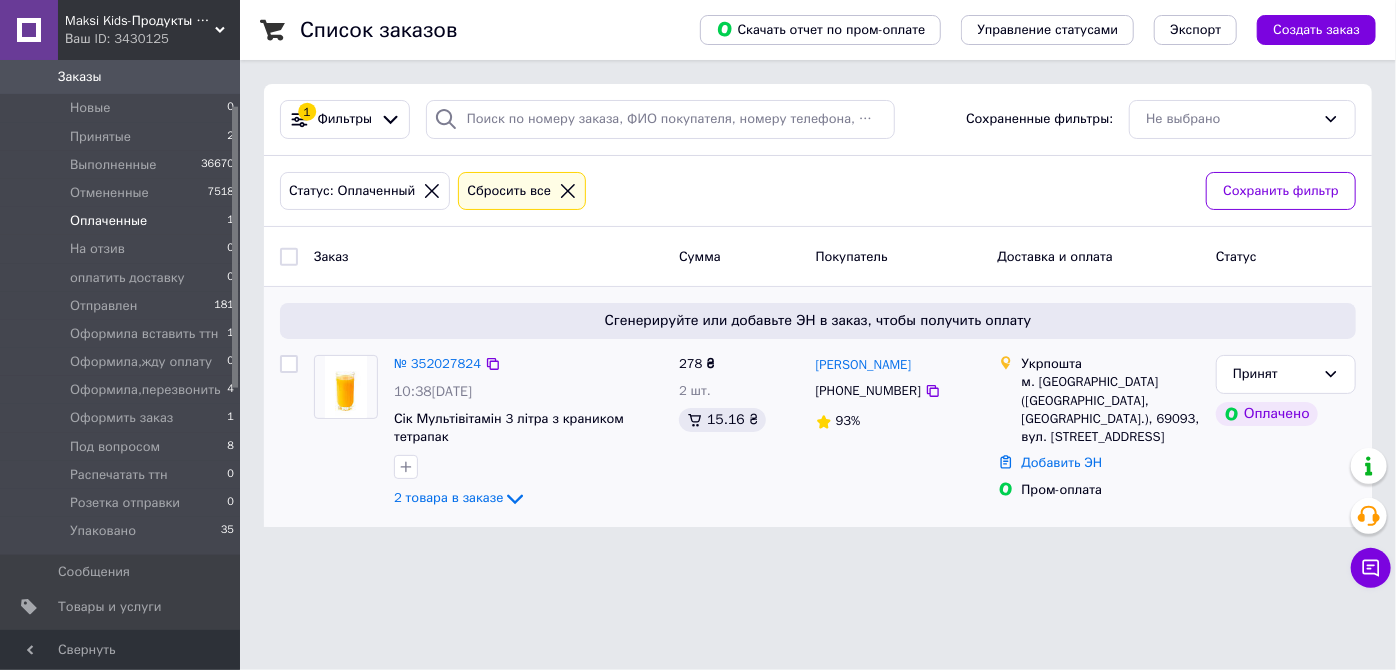 click on "278 ₴ 2 шт. 15.16 ₴" at bounding box center (739, 433) 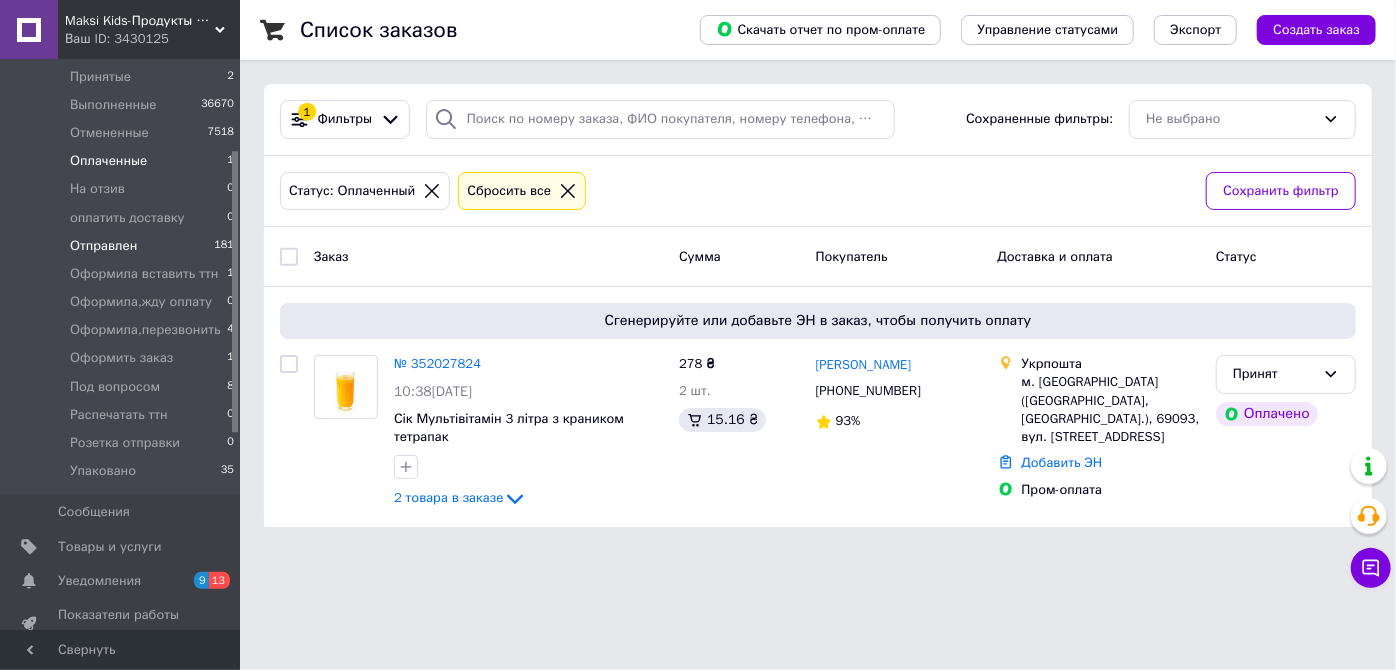 scroll, scrollTop: 181, scrollLeft: 0, axis: vertical 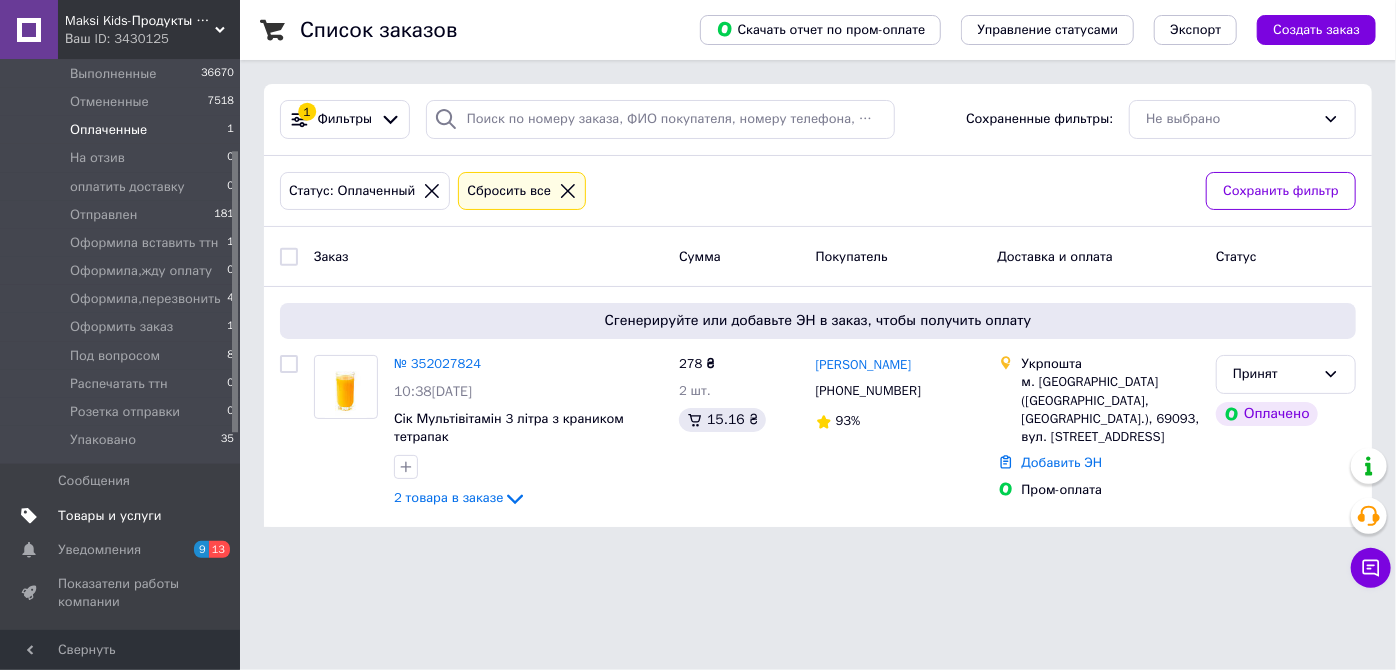click on "Товары и услуги" at bounding box center [110, 516] 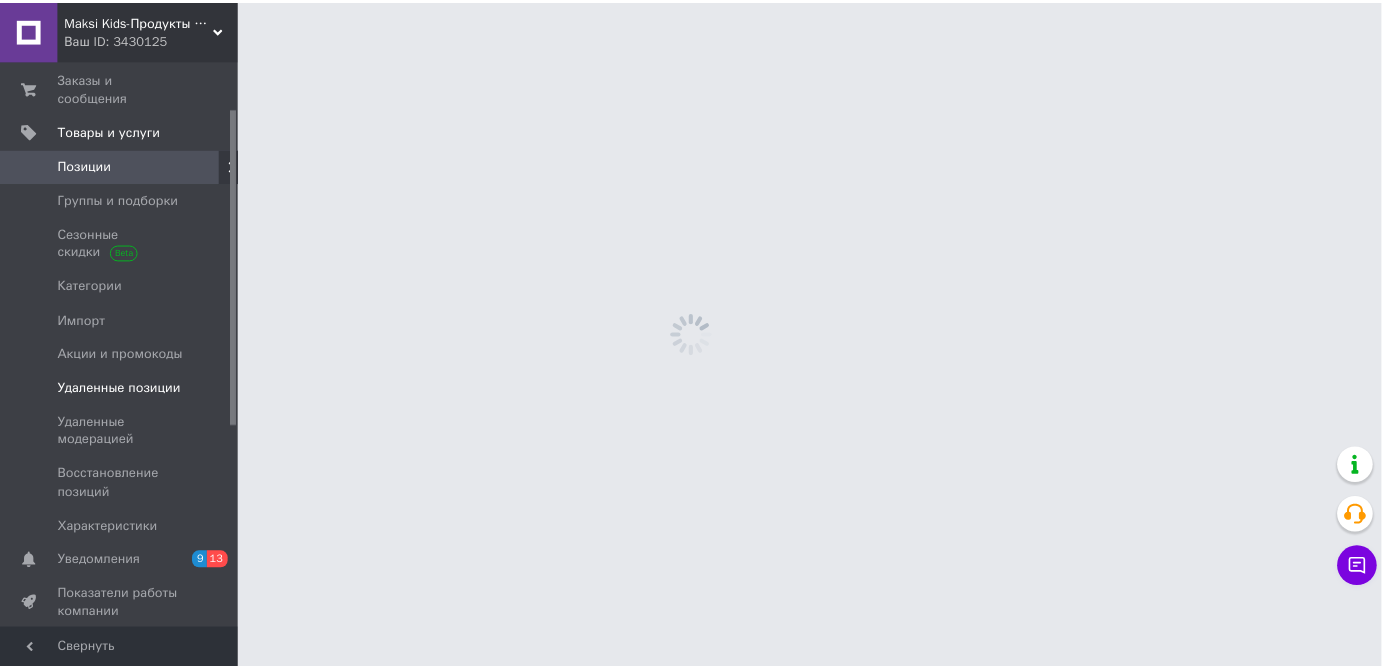 scroll, scrollTop: 0, scrollLeft: 0, axis: both 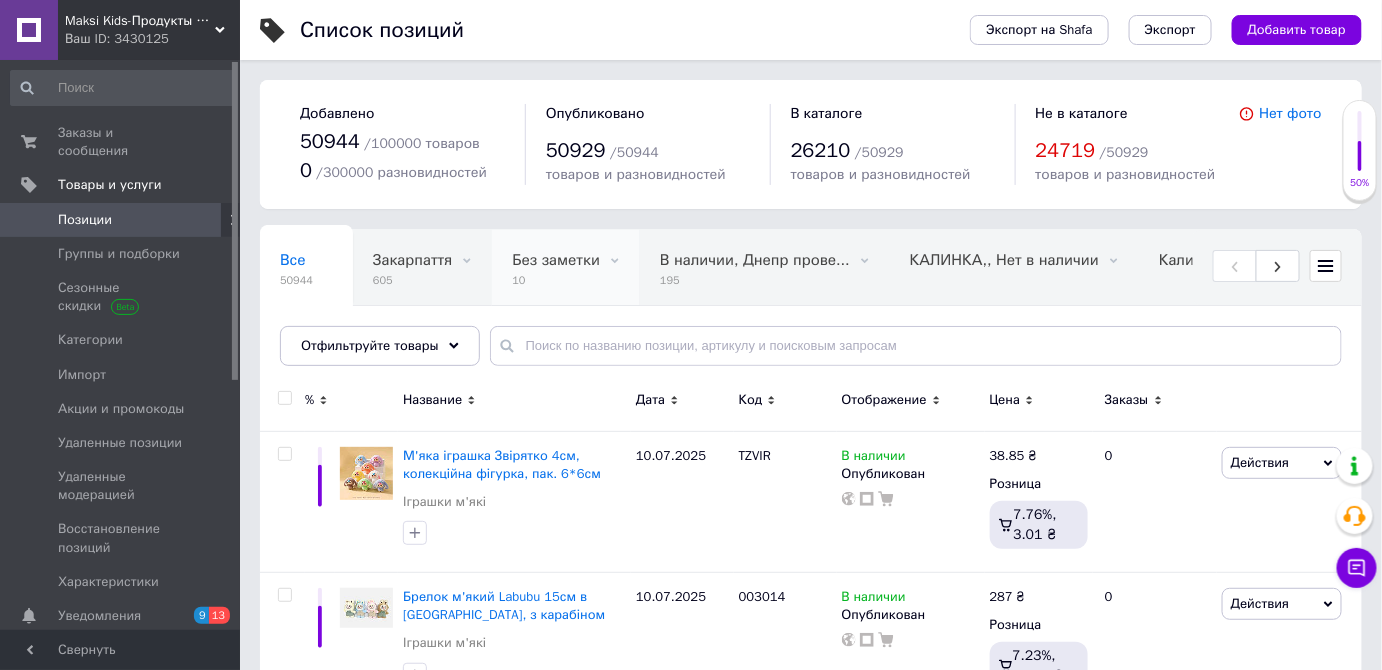 click on "10" at bounding box center (556, 280) 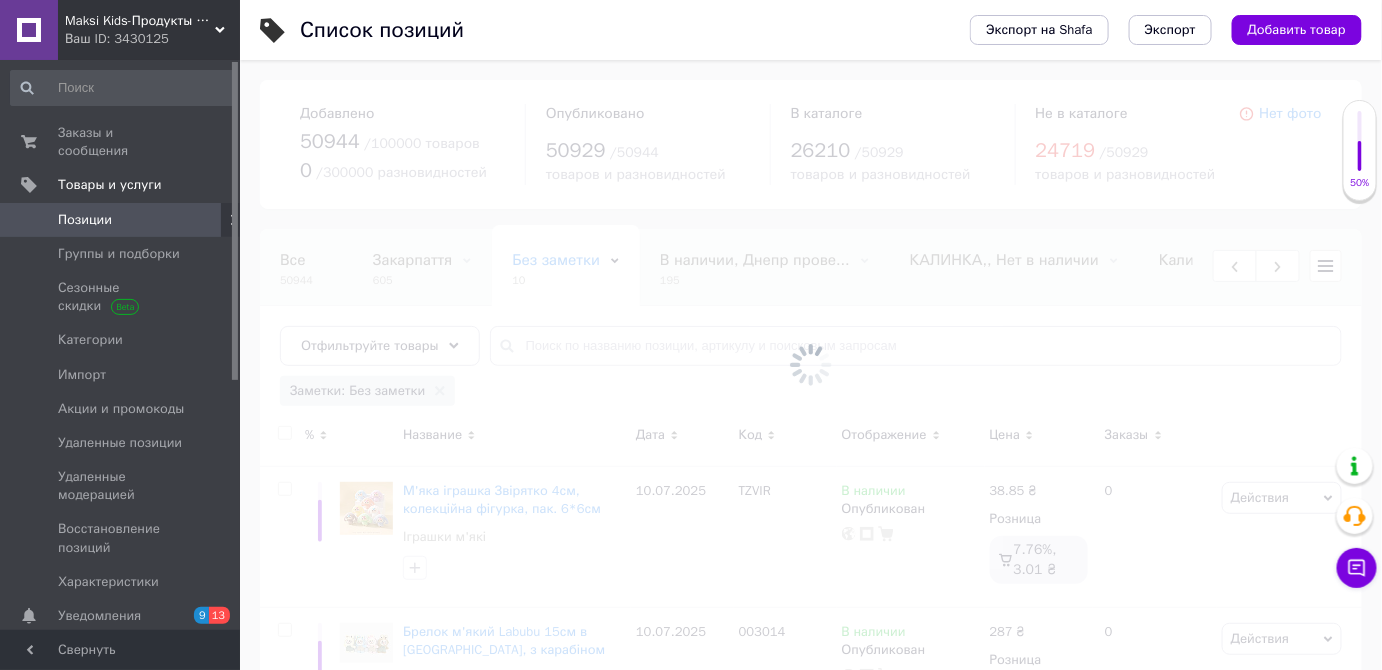 scroll, scrollTop: 0, scrollLeft: 236, axis: horizontal 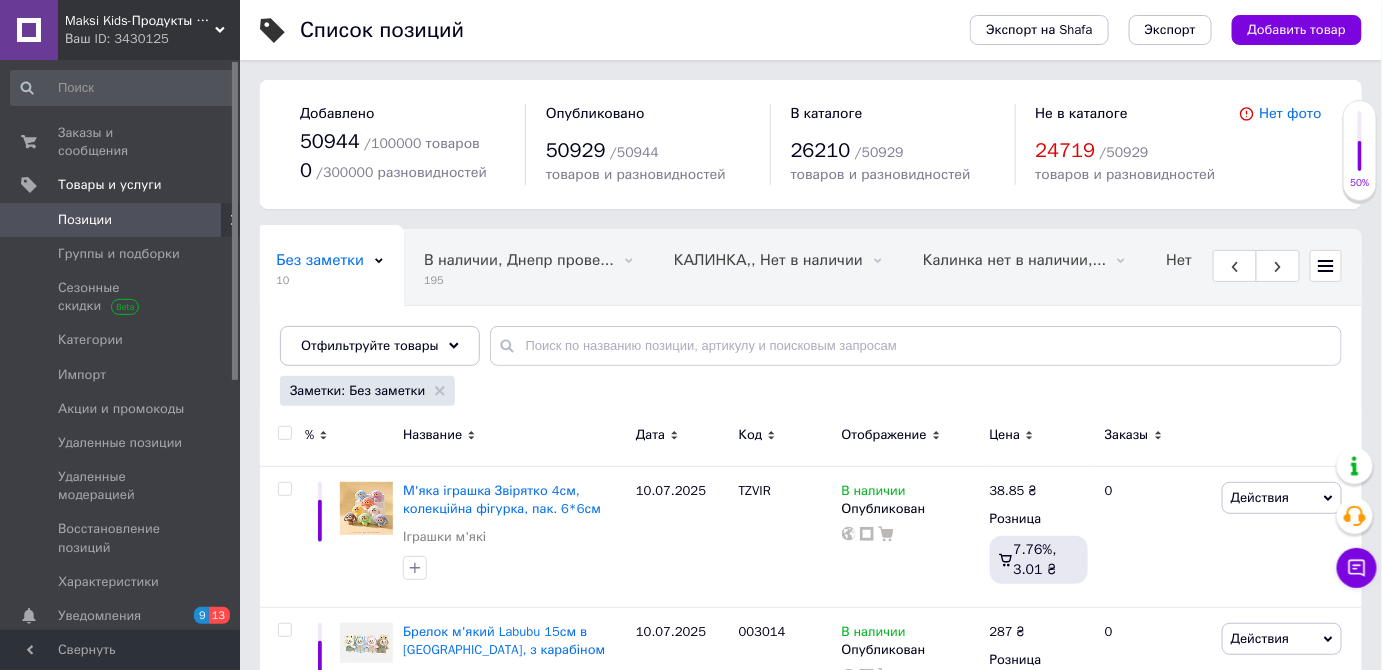 click on "Цена" at bounding box center (1005, 435) 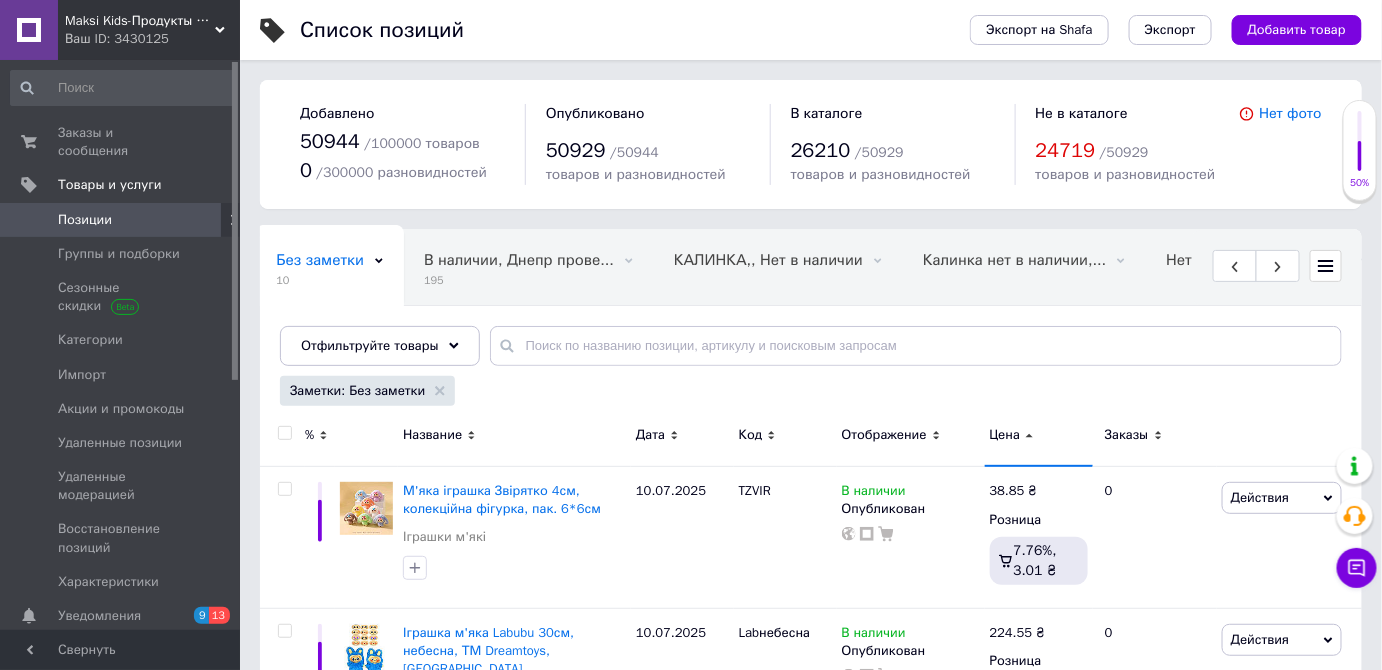 scroll, scrollTop: 0, scrollLeft: 0, axis: both 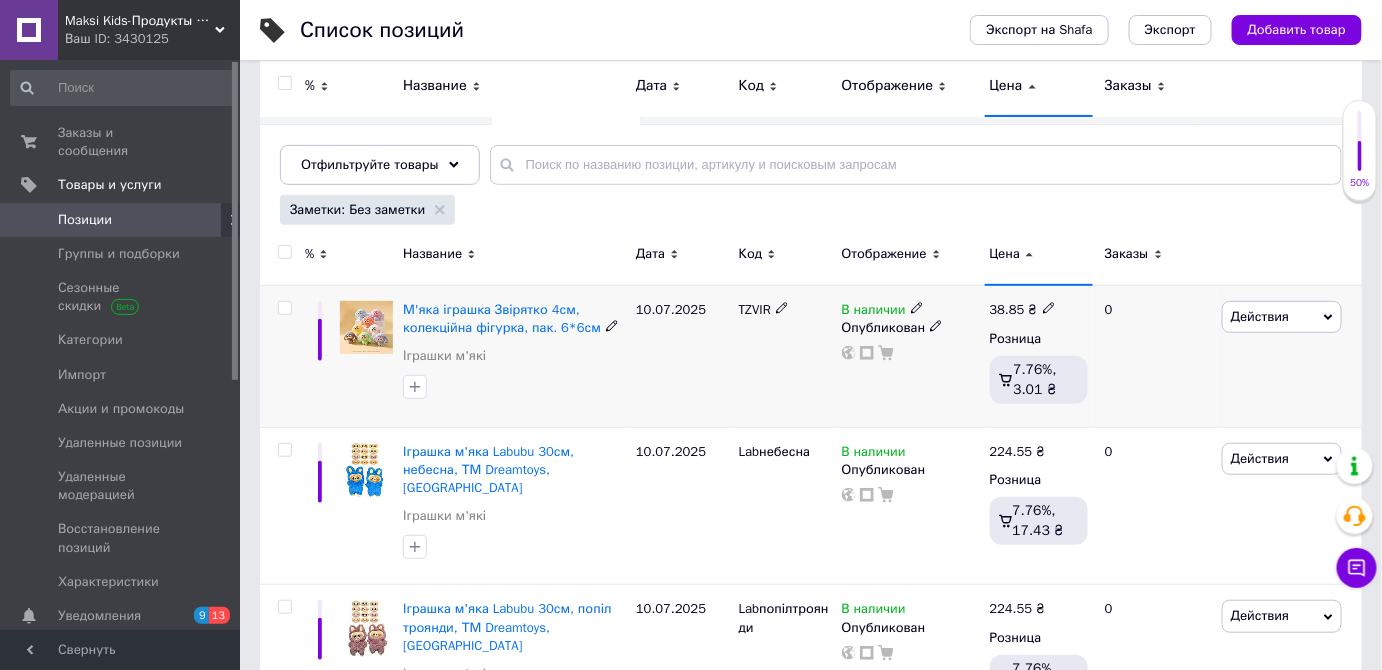 click on "38.85   ₴" at bounding box center (1023, 310) 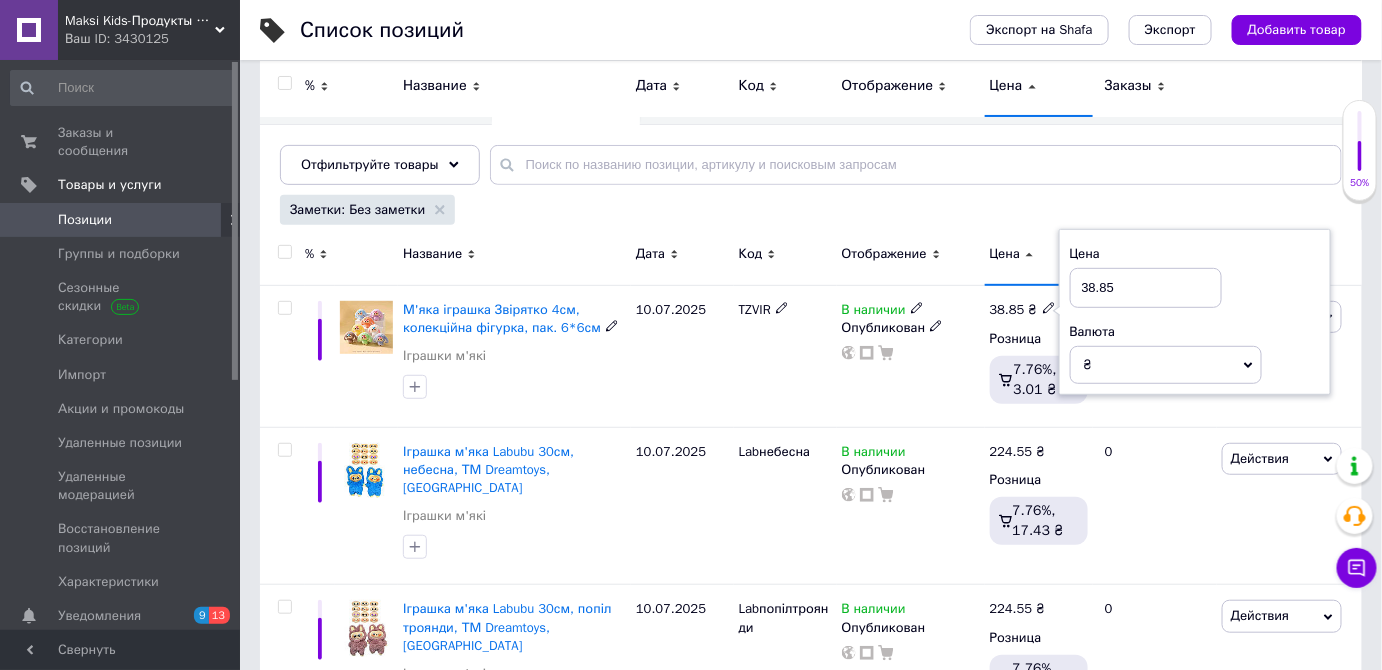 drag, startPoint x: 1139, startPoint y: 298, endPoint x: 1047, endPoint y: 280, distance: 93.74433 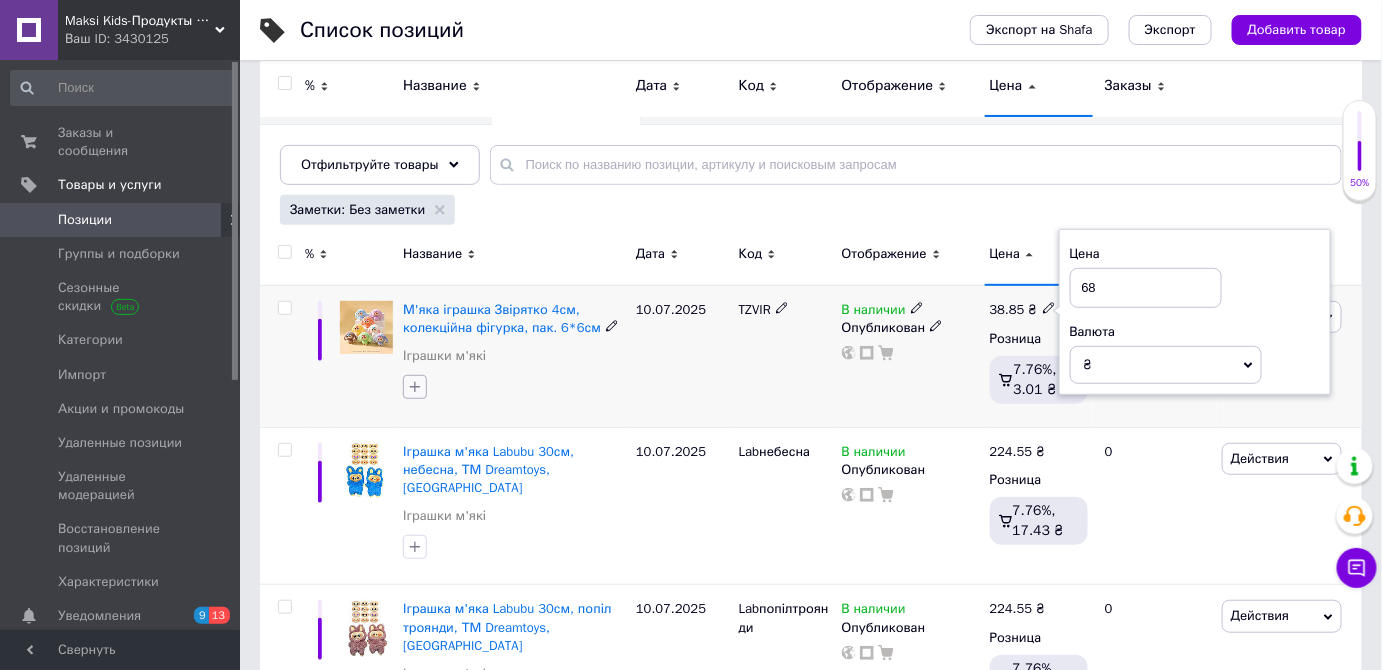 type on "68" 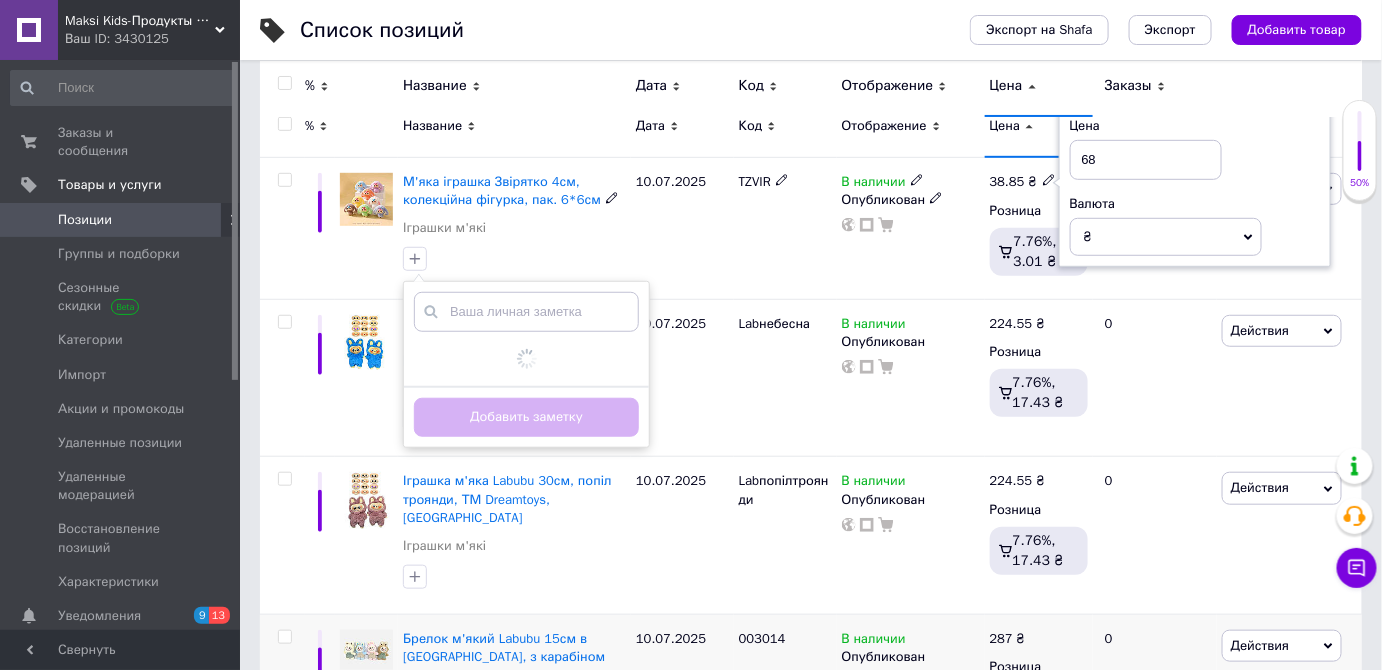 scroll, scrollTop: 545, scrollLeft: 0, axis: vertical 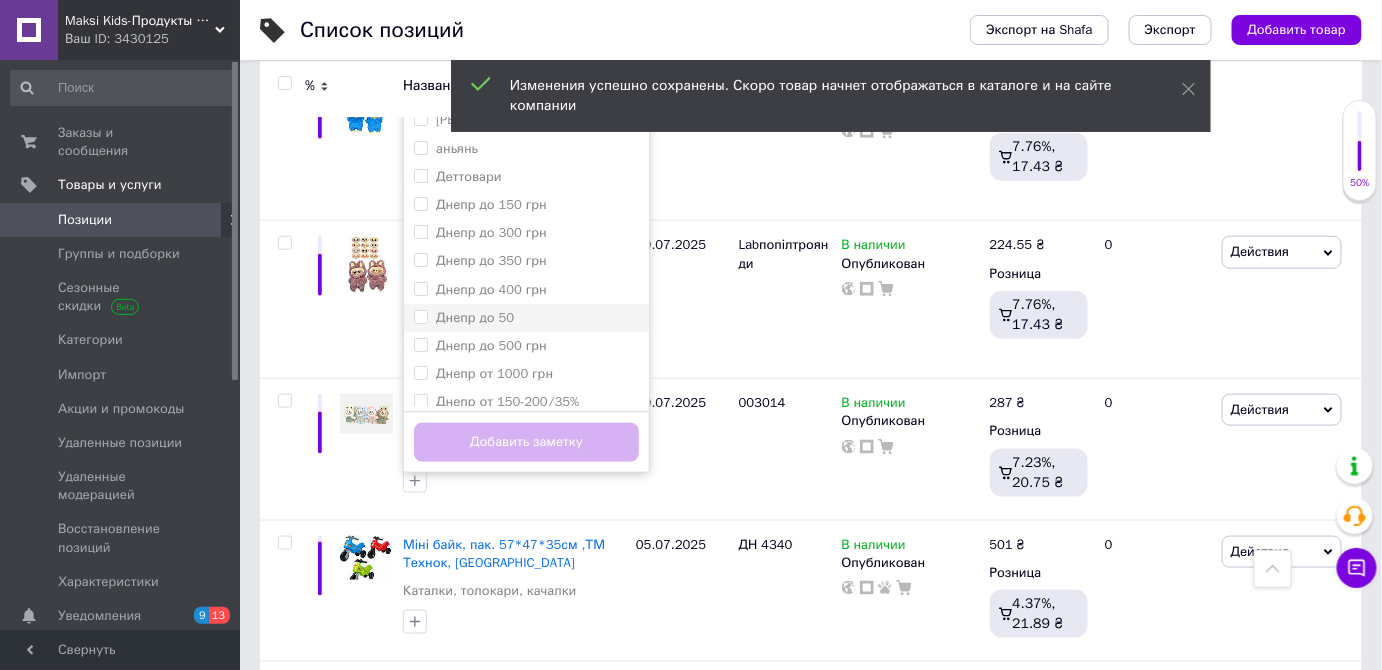 click on "Днепр до 50" at bounding box center (526, 318) 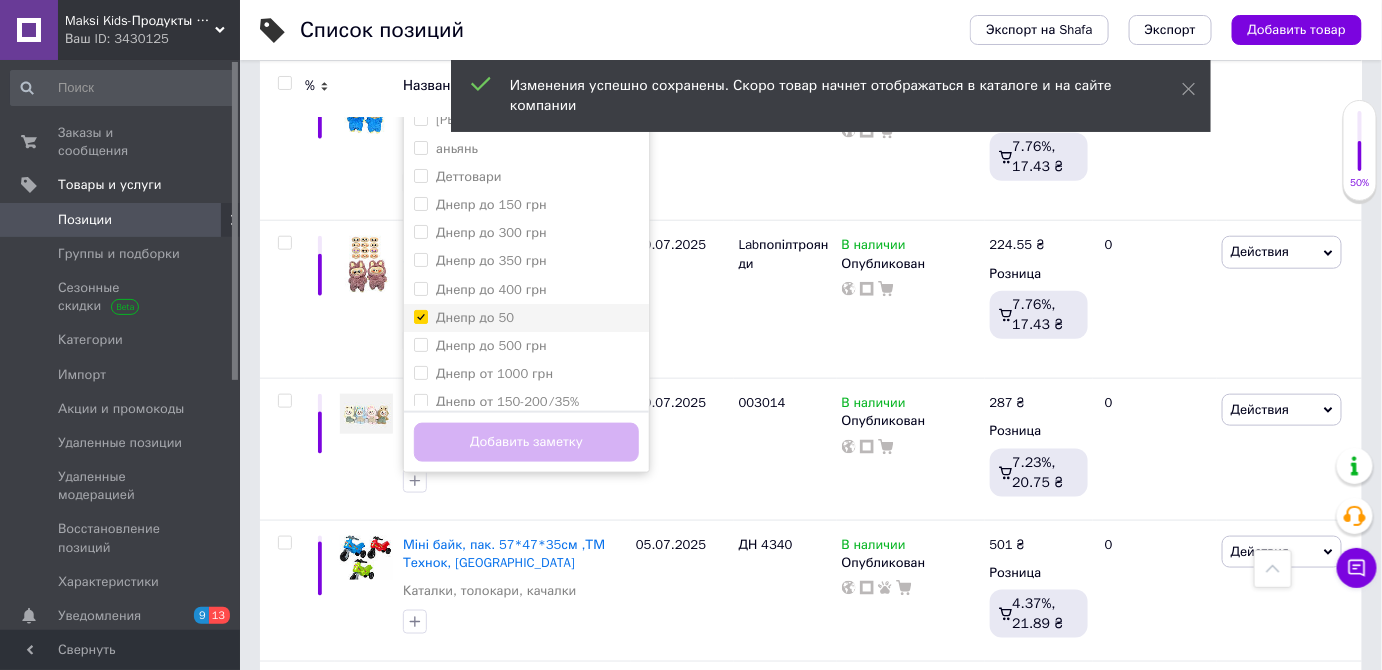 checkbox on "true" 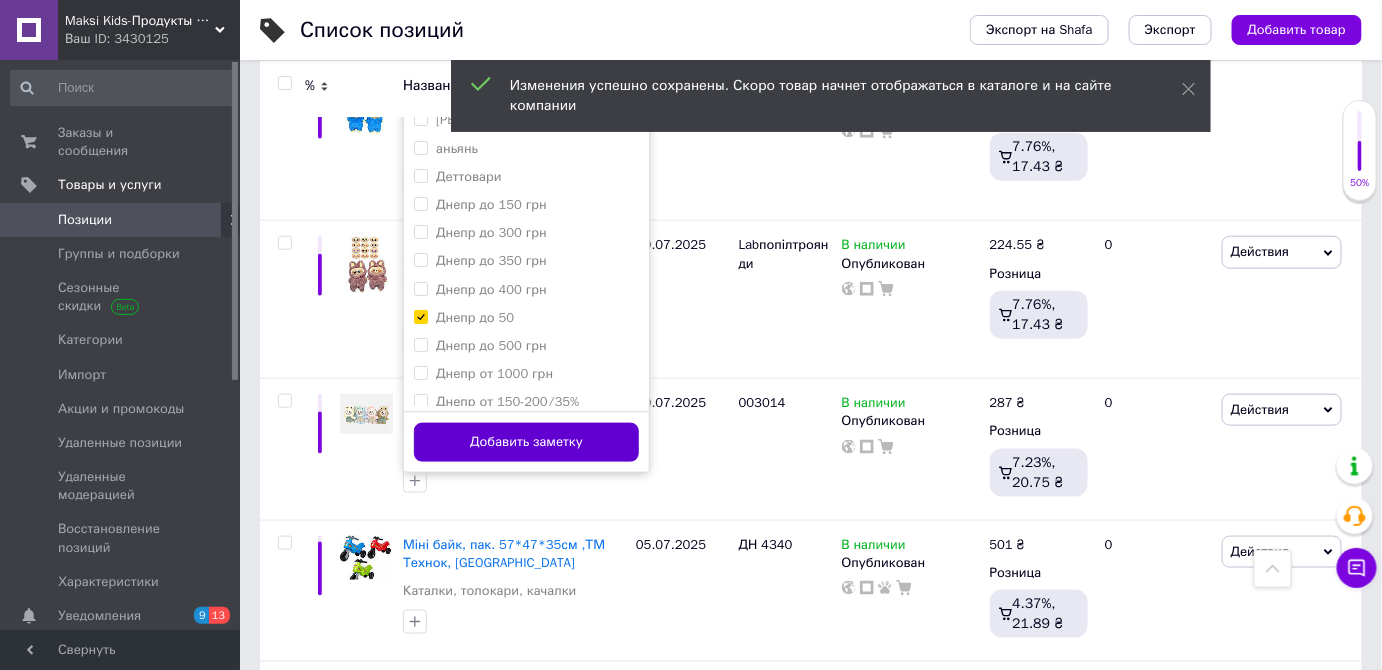 click on "Добавить заметку" at bounding box center (526, 442) 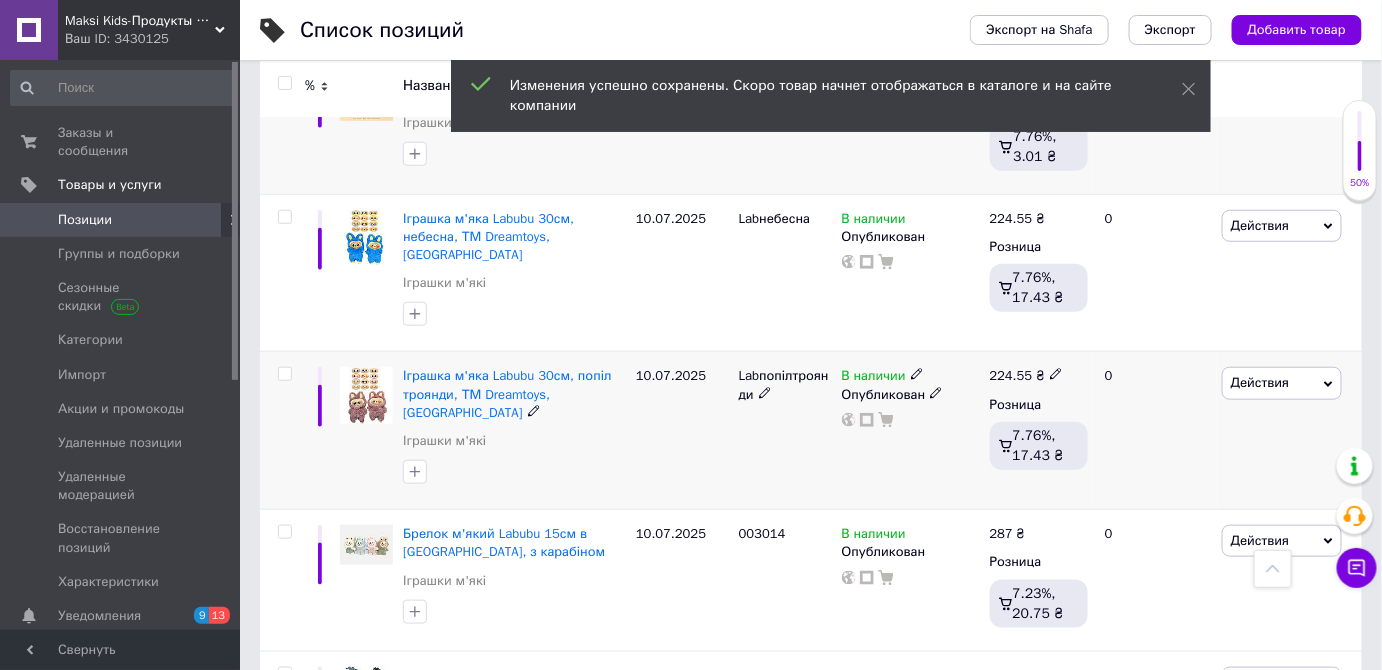 scroll, scrollTop: 363, scrollLeft: 0, axis: vertical 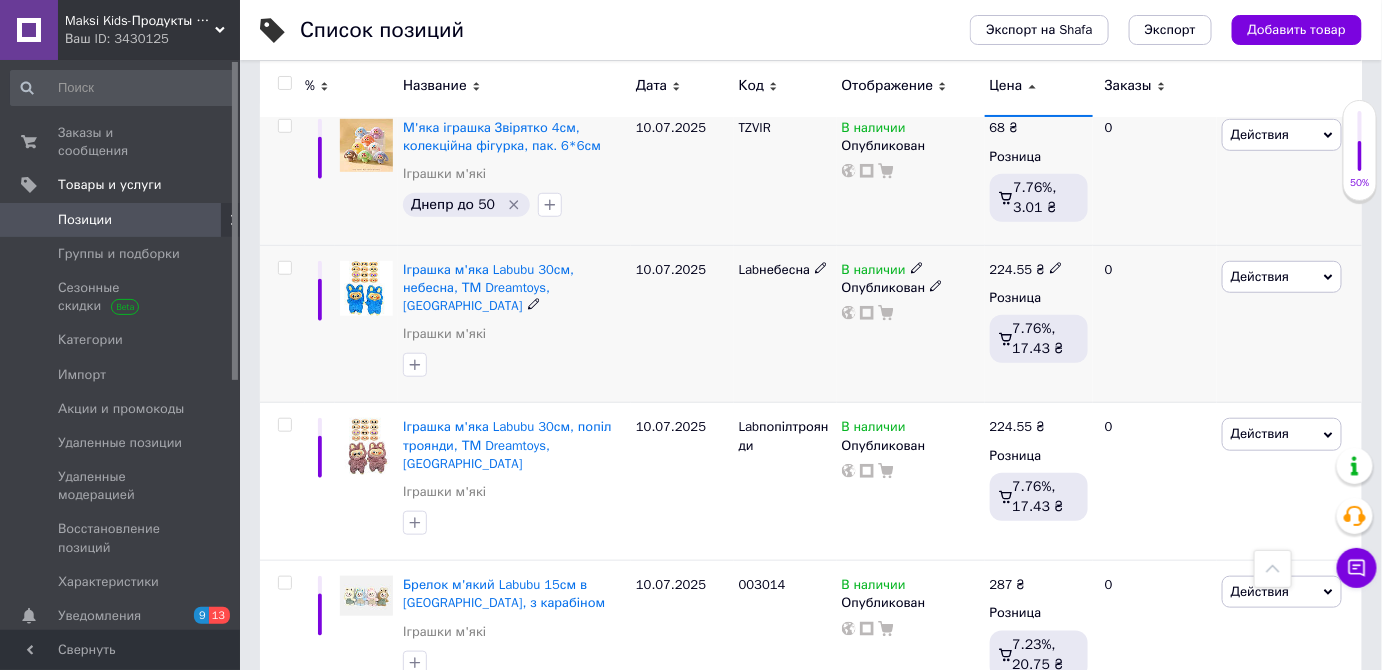 click 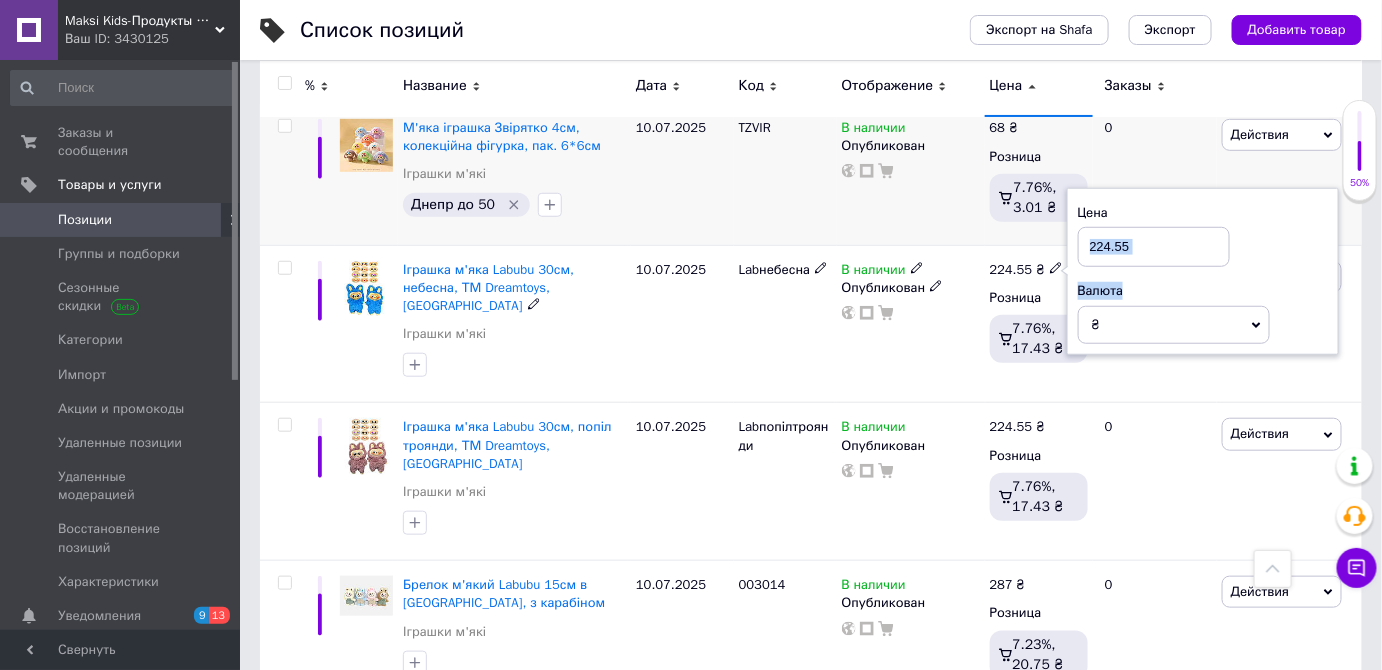 drag, startPoint x: 1137, startPoint y: 262, endPoint x: 1042, endPoint y: 240, distance: 97.5141 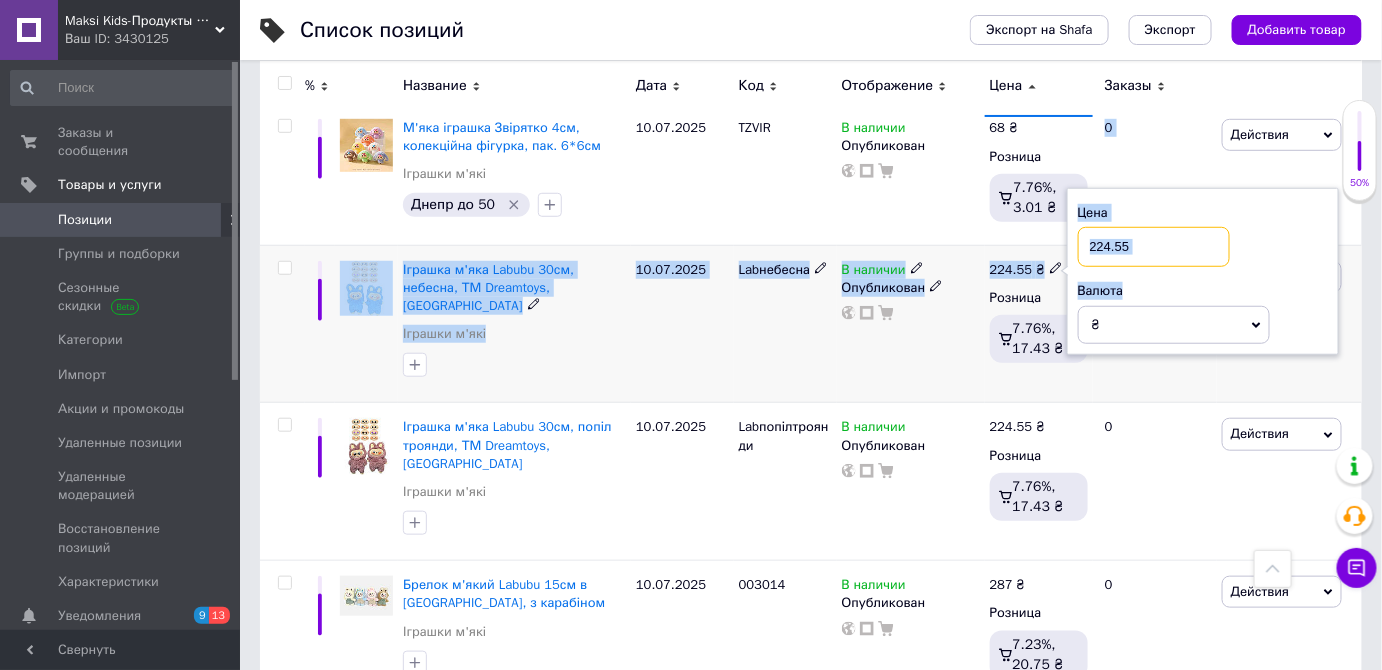 click on "224.55" at bounding box center [1154, 247] 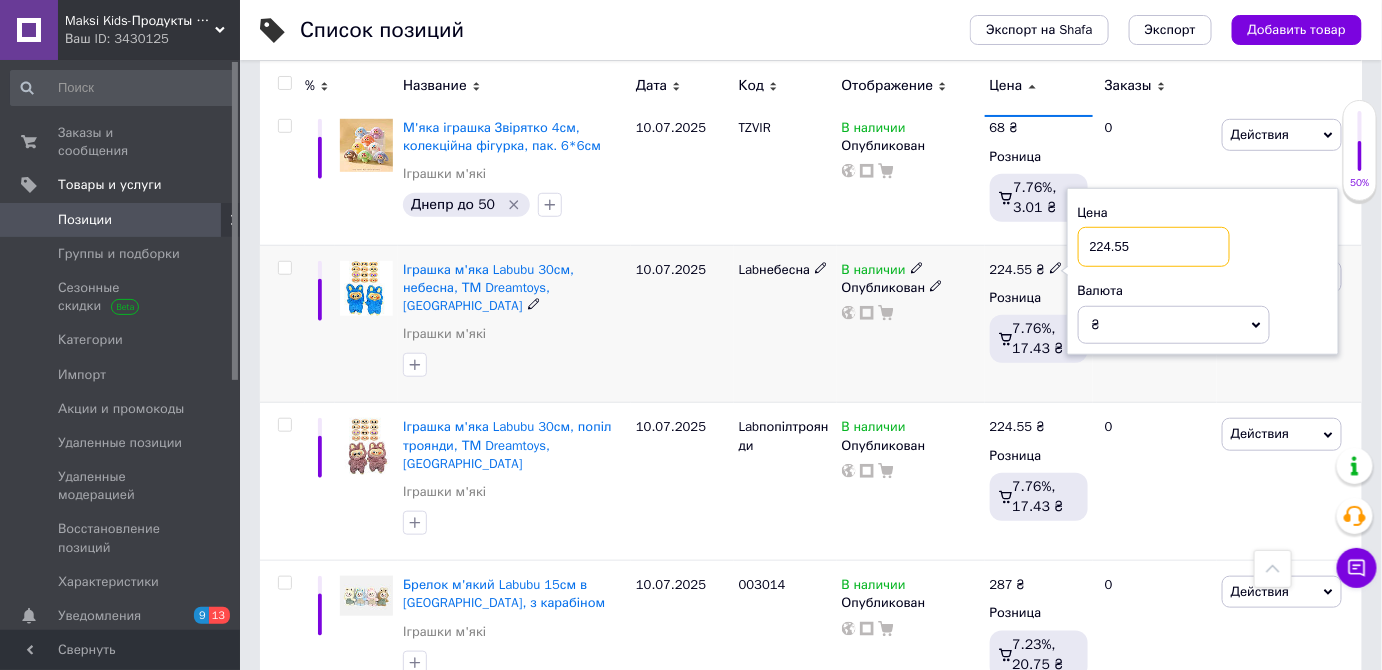 click on "224.55" at bounding box center [1154, 247] 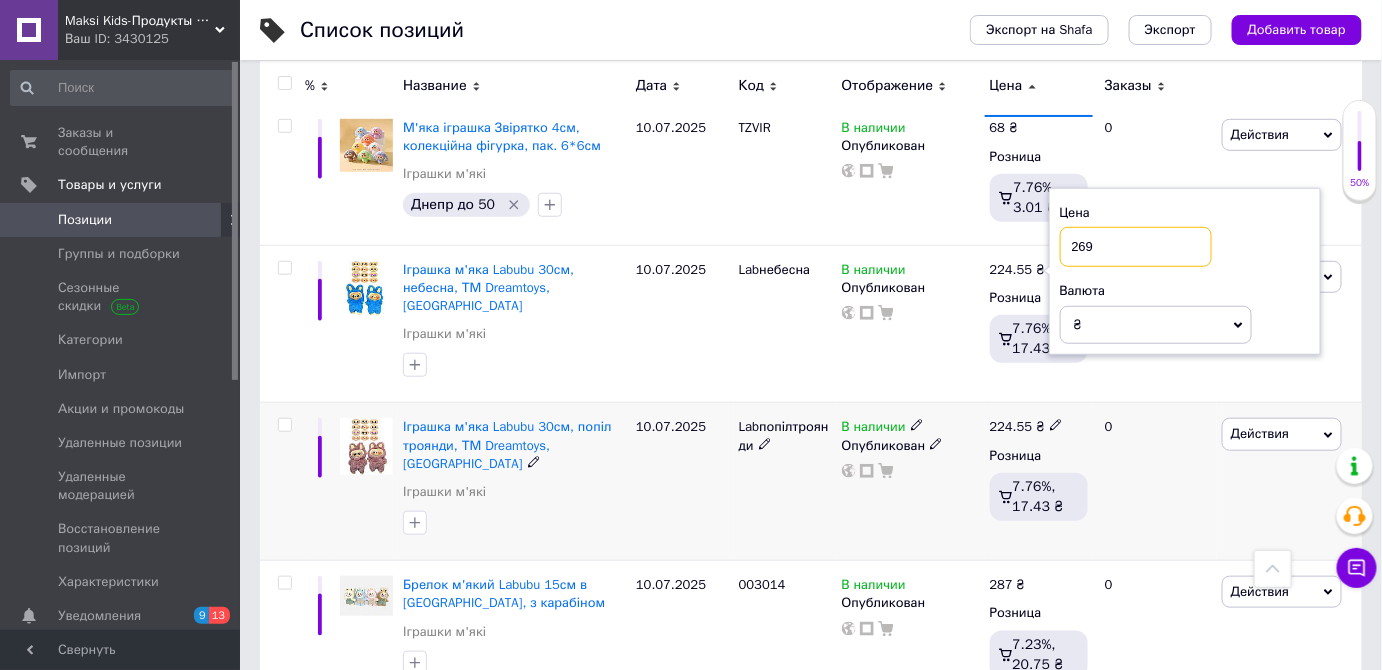 type on "269" 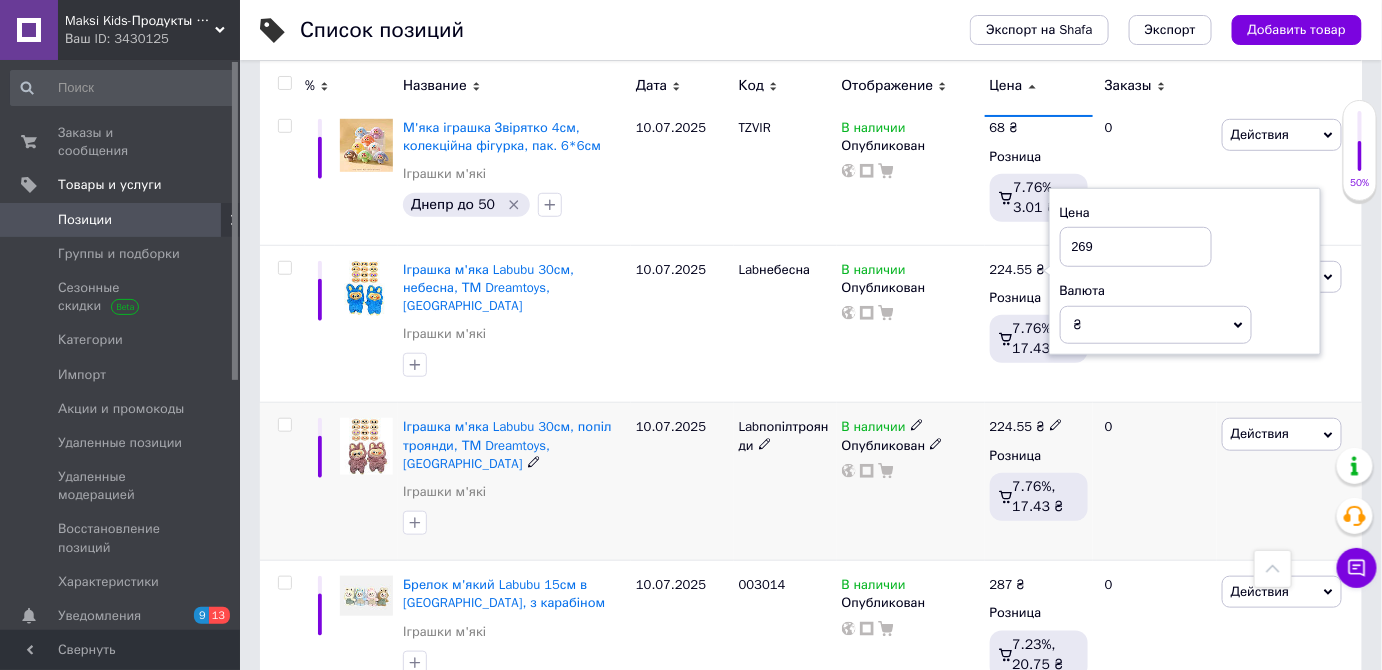 click 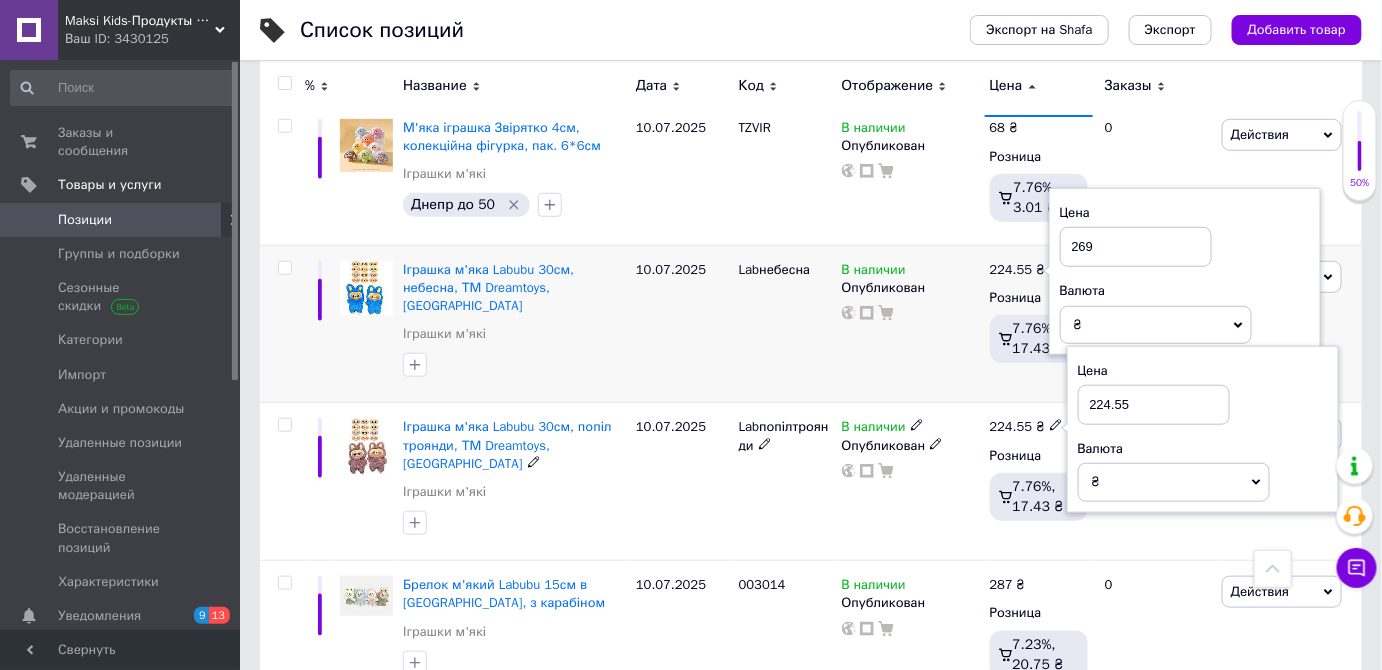 drag, startPoint x: 1160, startPoint y: 392, endPoint x: 973, endPoint y: 363, distance: 189.2353 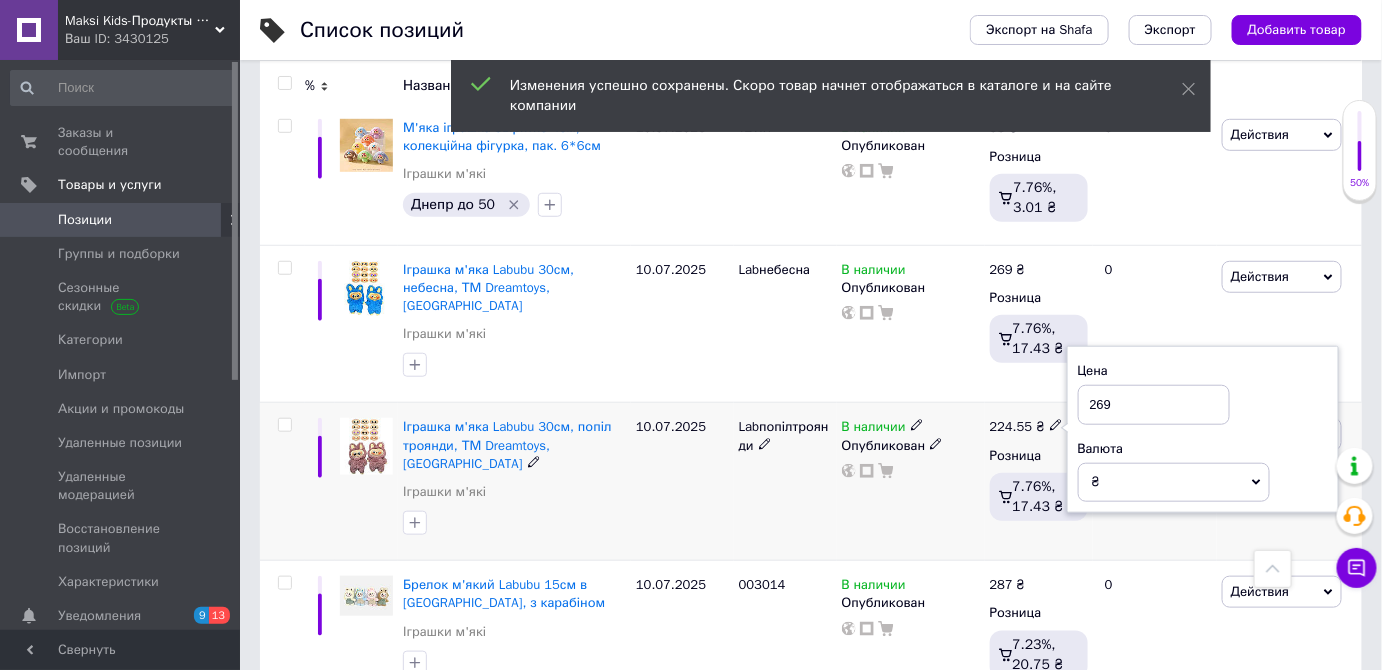type on "269" 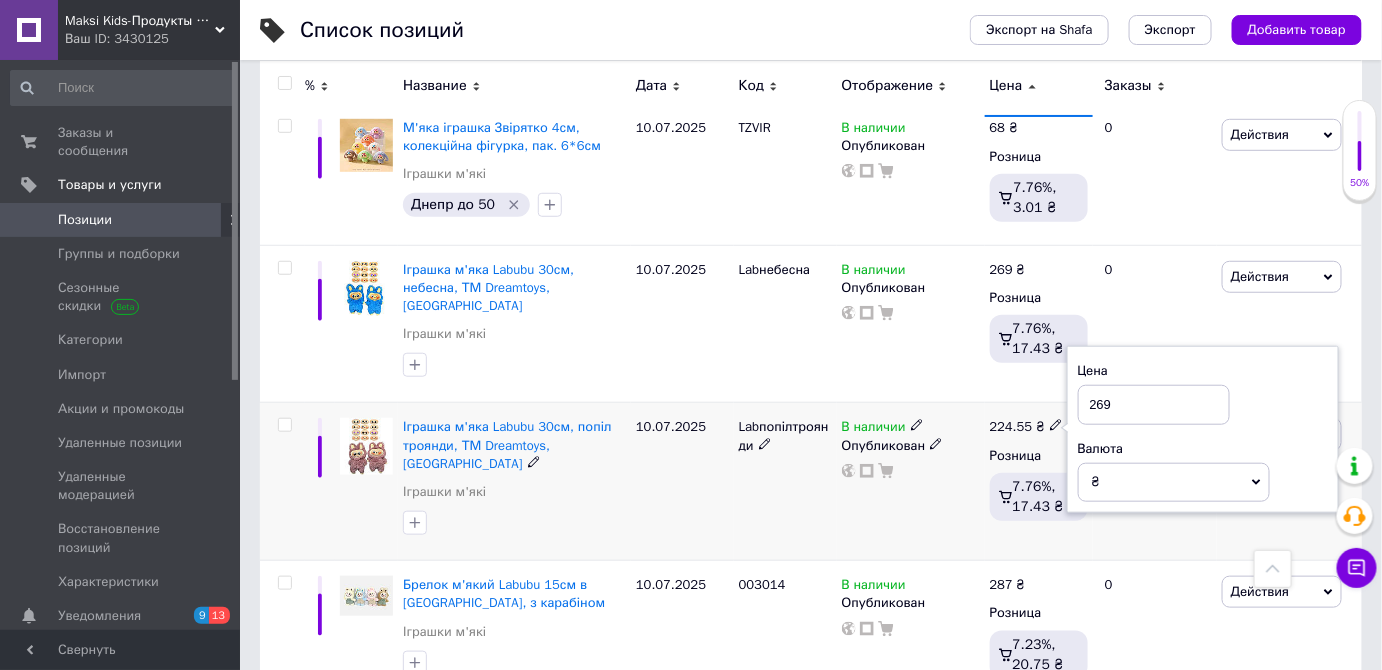 click at bounding box center [284, 425] 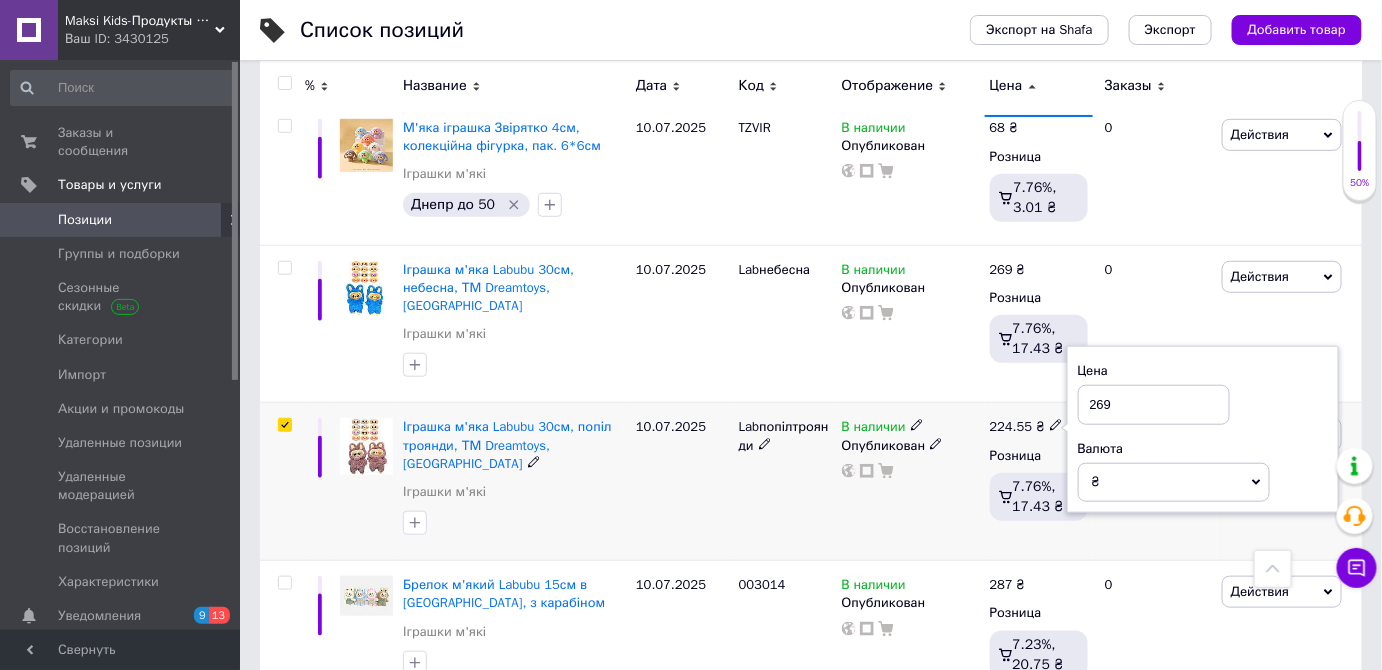 checkbox on "true" 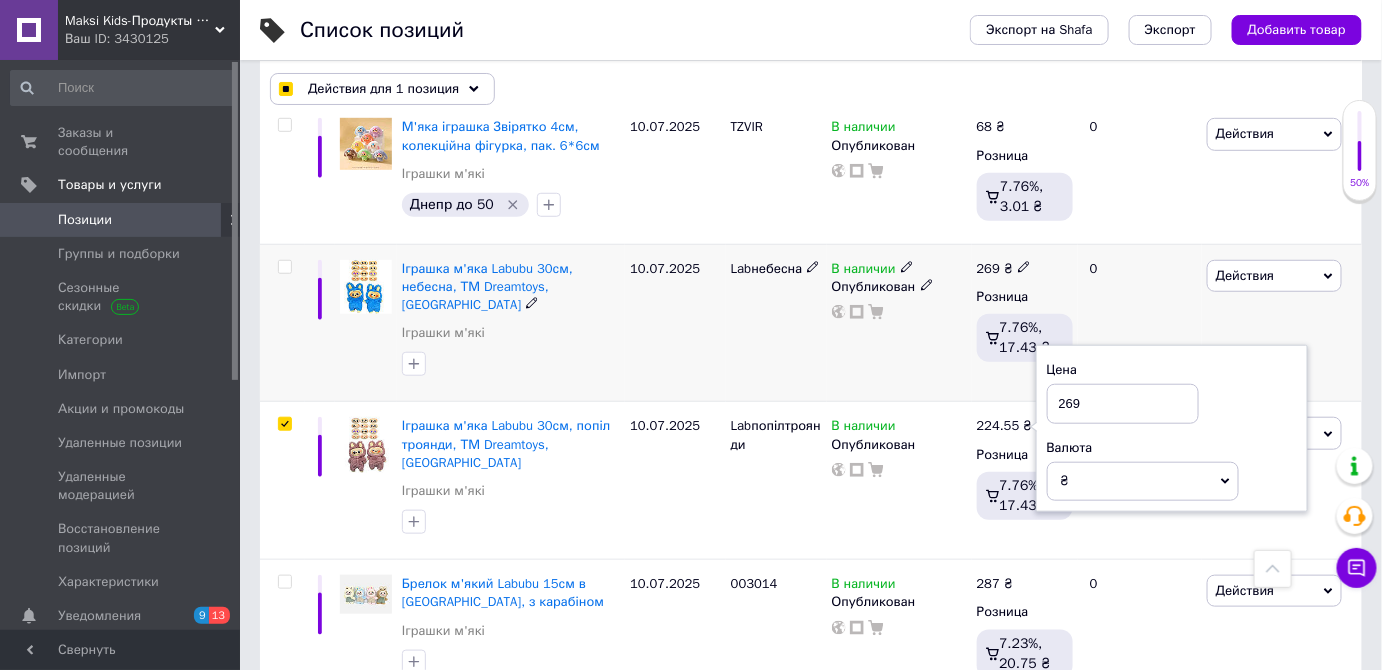 checkbox on "true" 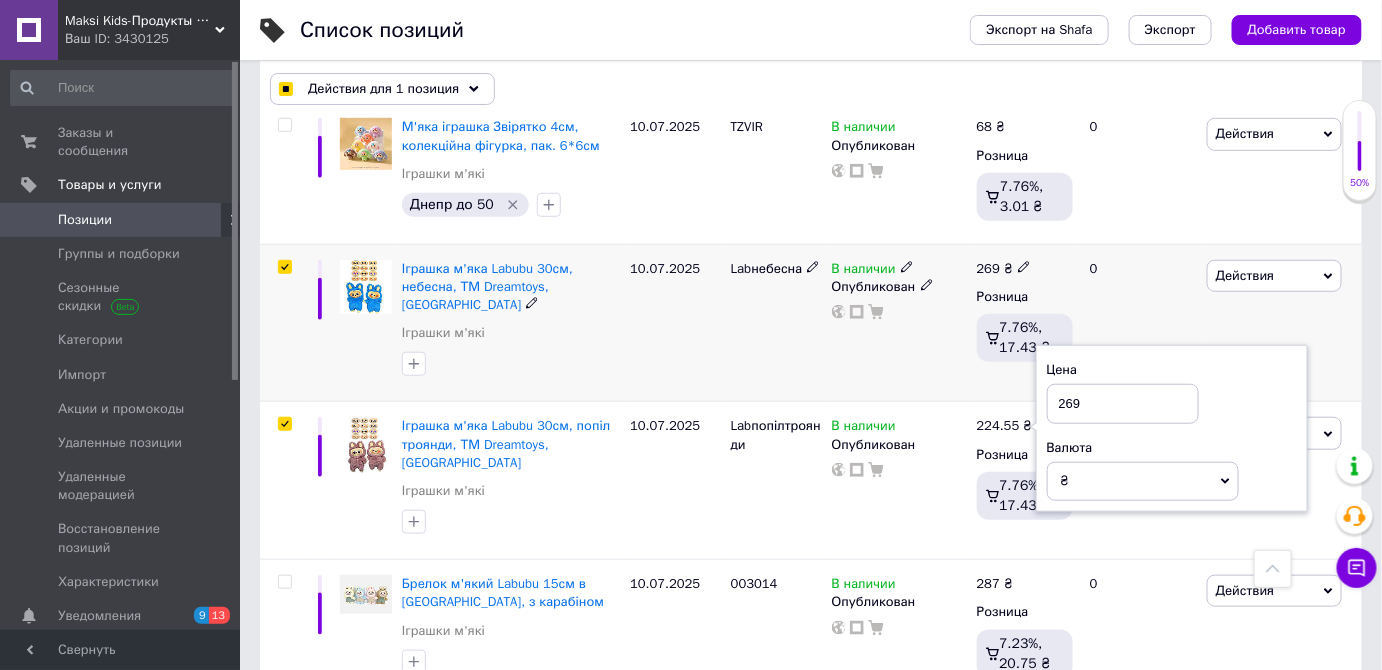 checkbox on "true" 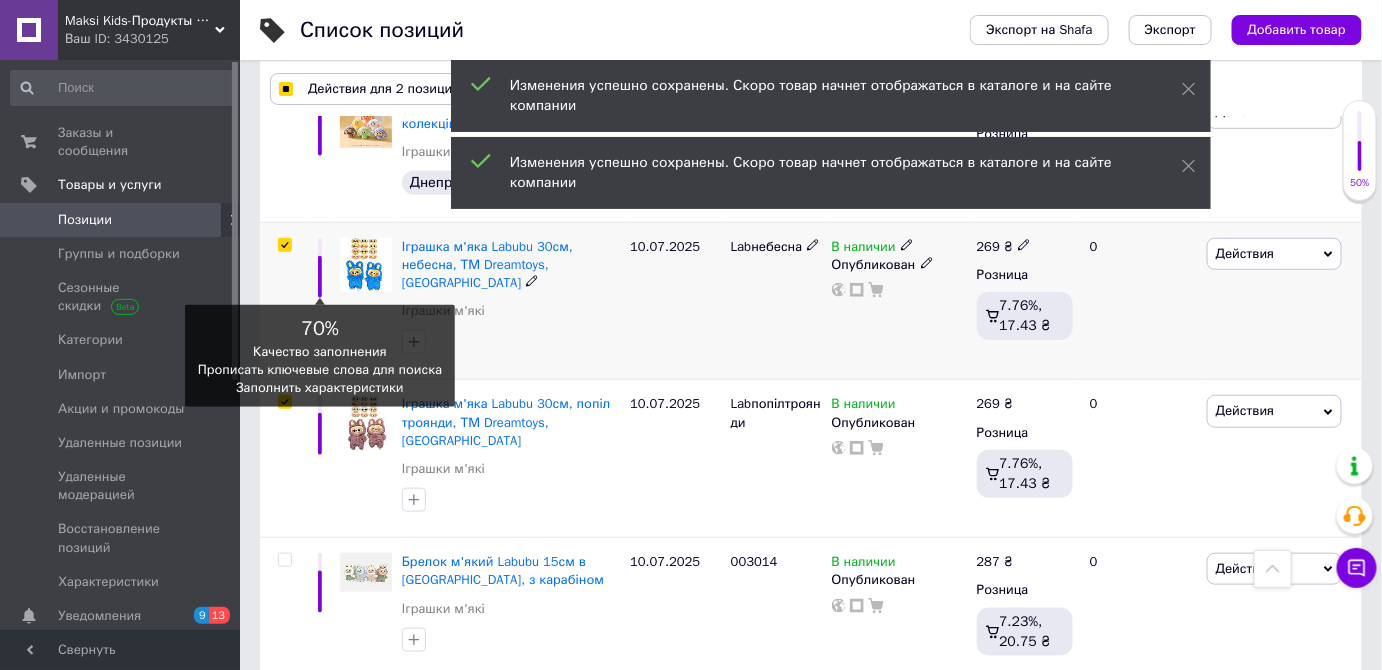scroll, scrollTop: 454, scrollLeft: 0, axis: vertical 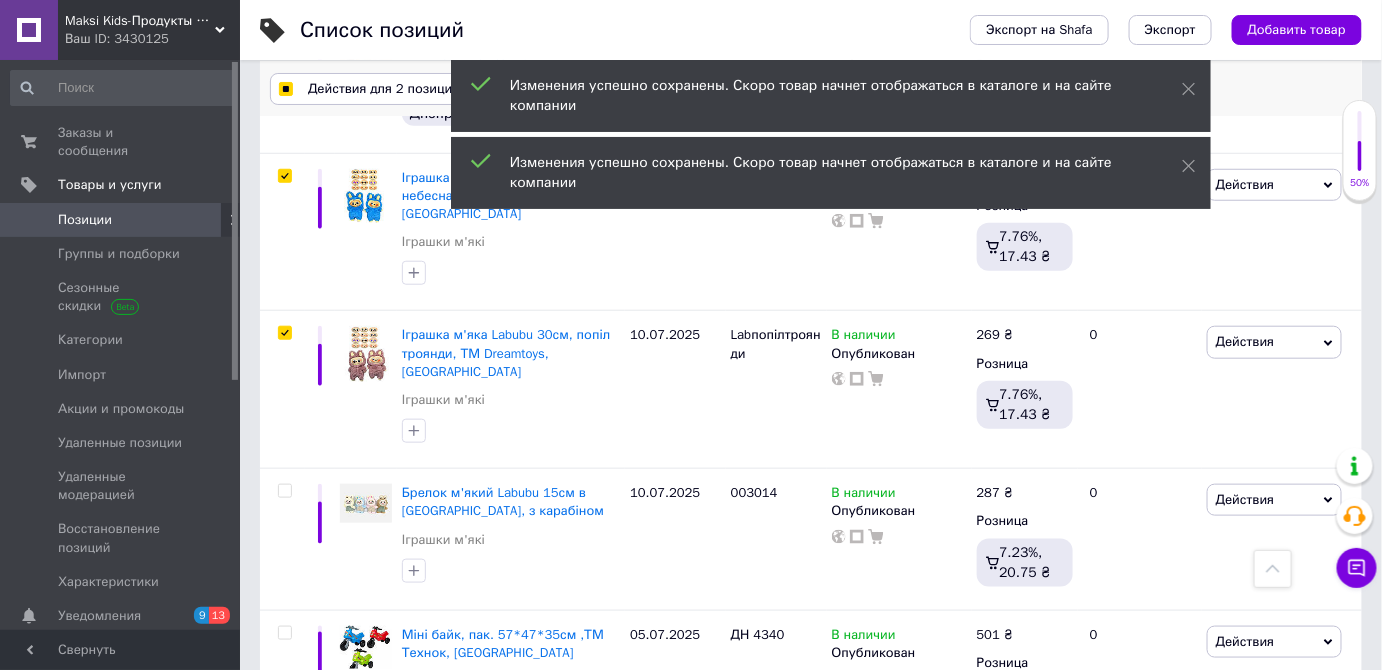 click on "Действия для 2 позиции" at bounding box center (384, 89) 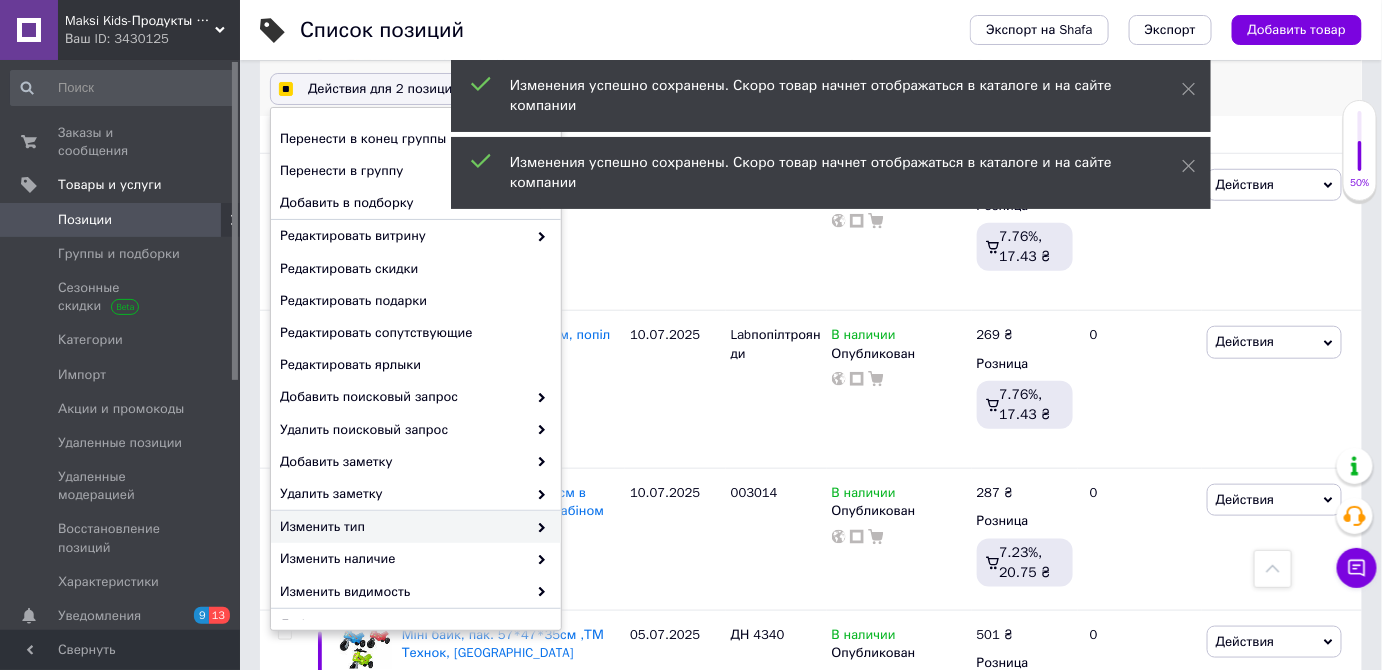 scroll, scrollTop: 90, scrollLeft: 0, axis: vertical 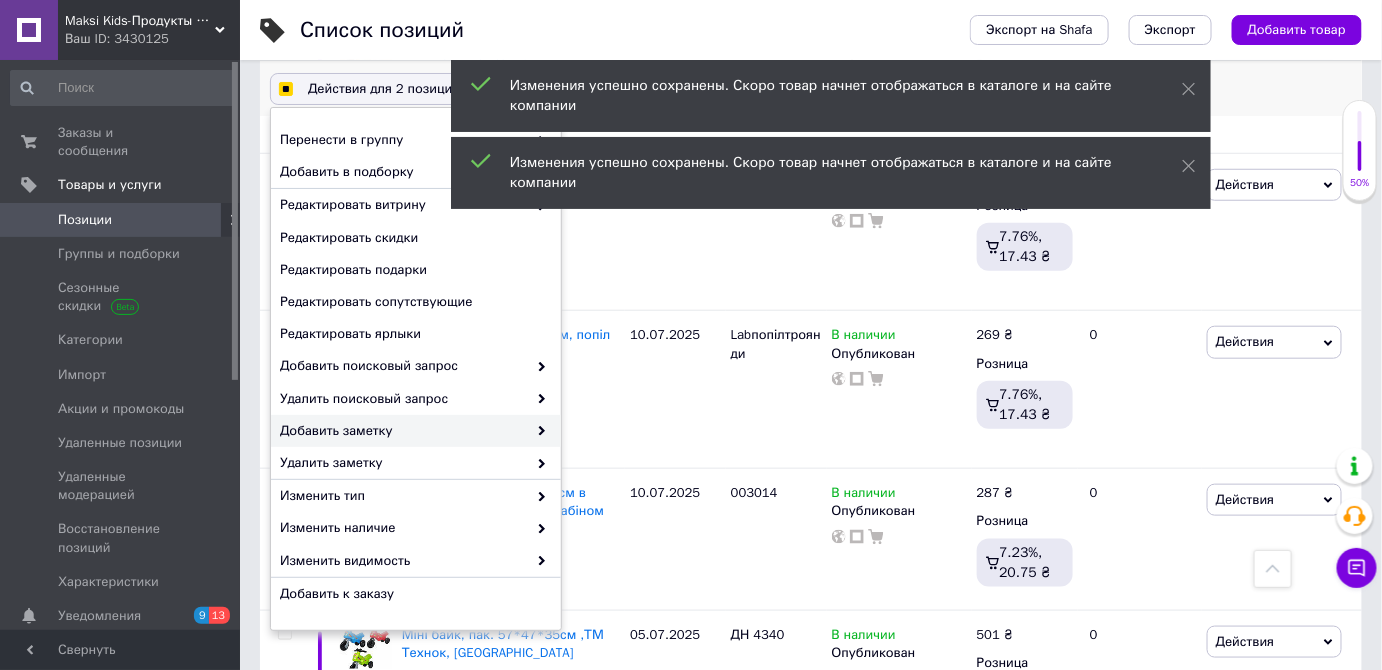 click on "Добавить заметку" at bounding box center (403, 431) 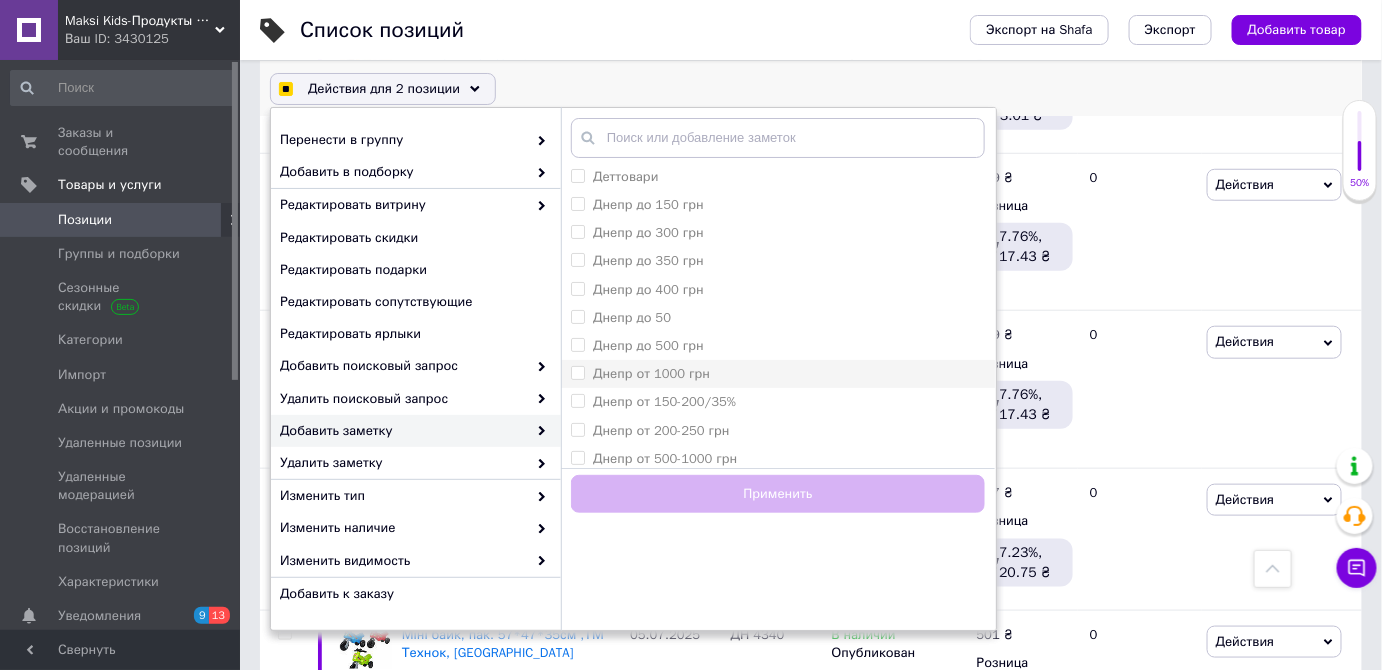 scroll, scrollTop: 90, scrollLeft: 0, axis: vertical 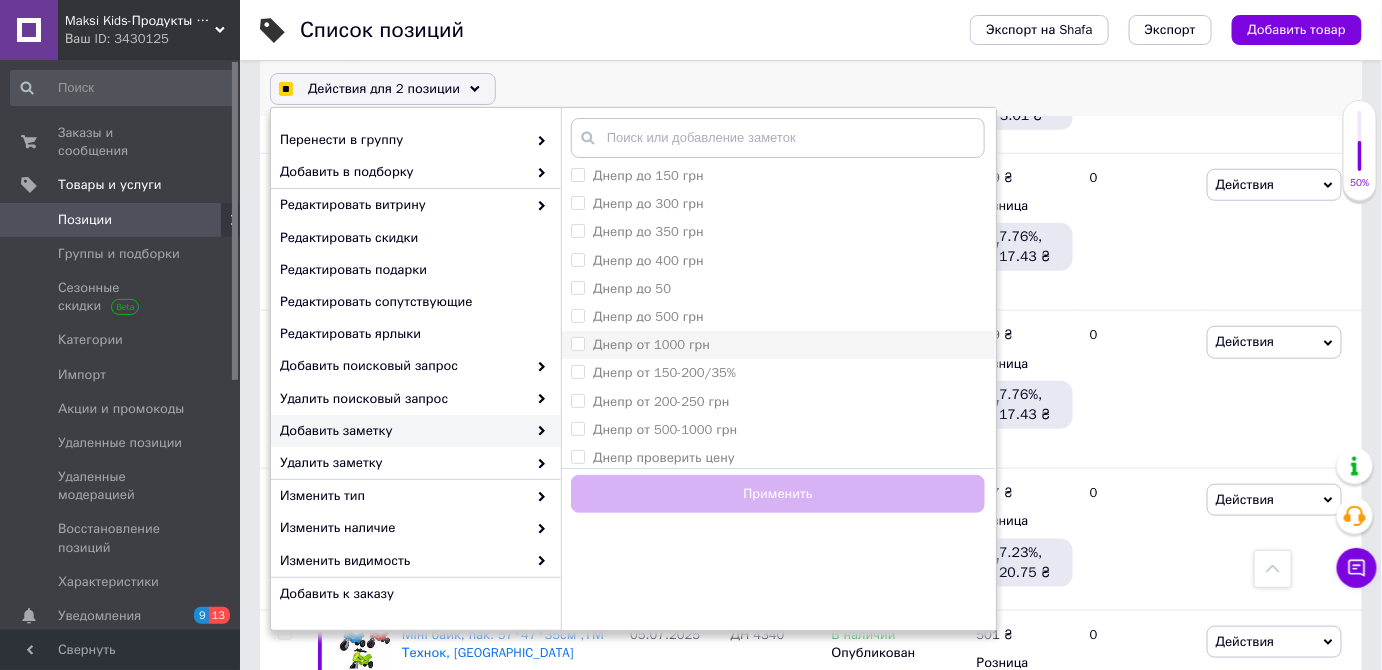 checkbox on "true" 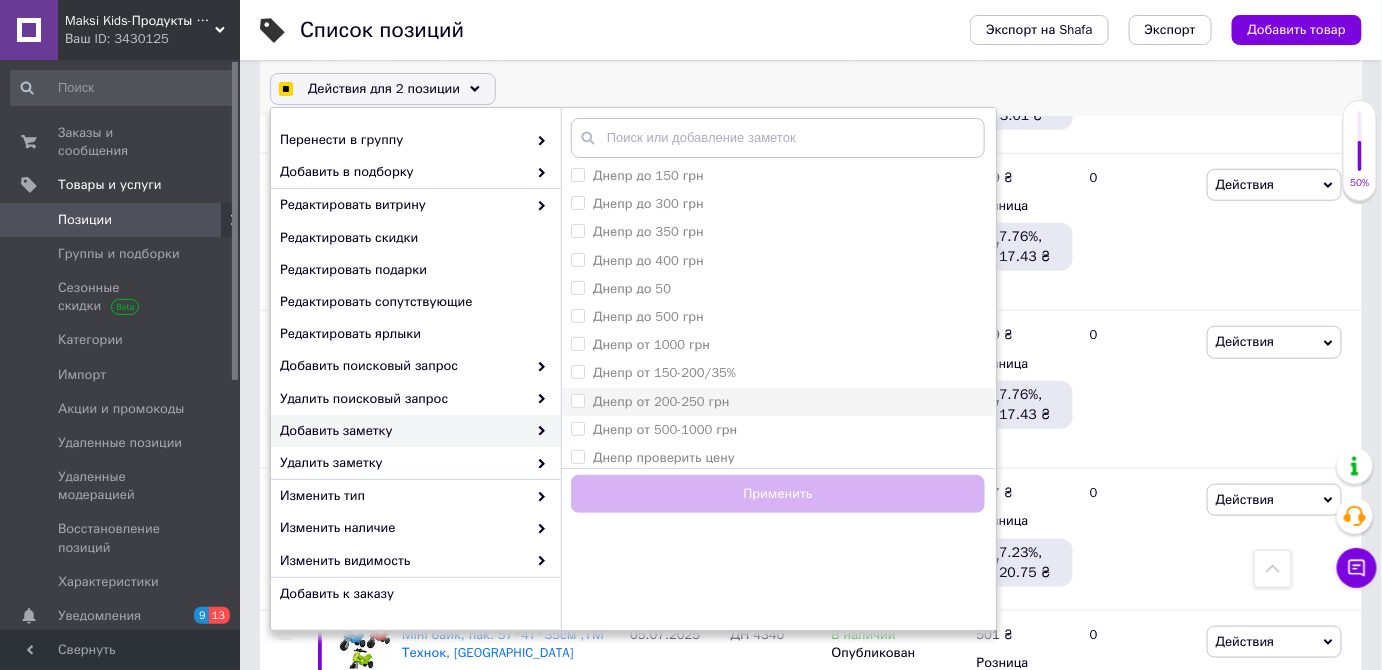 click on "Днепр от 200-250 грн" at bounding box center [778, 402] 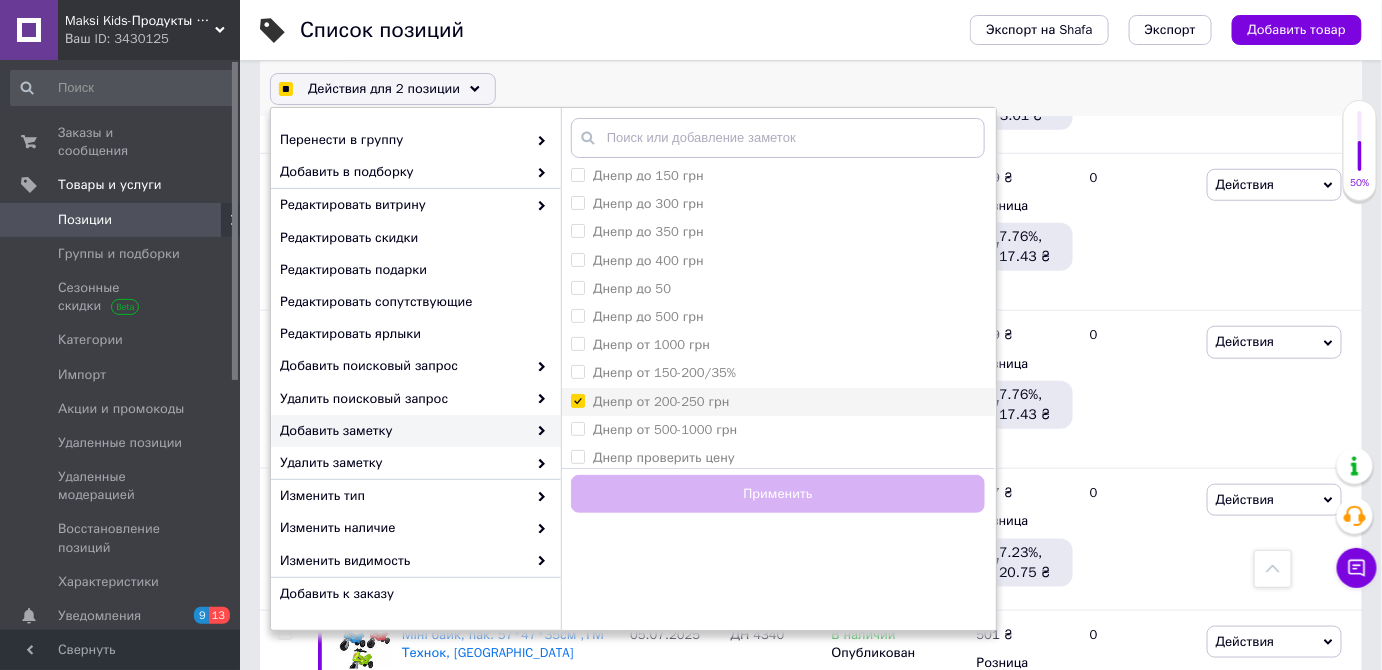 checkbox on "true" 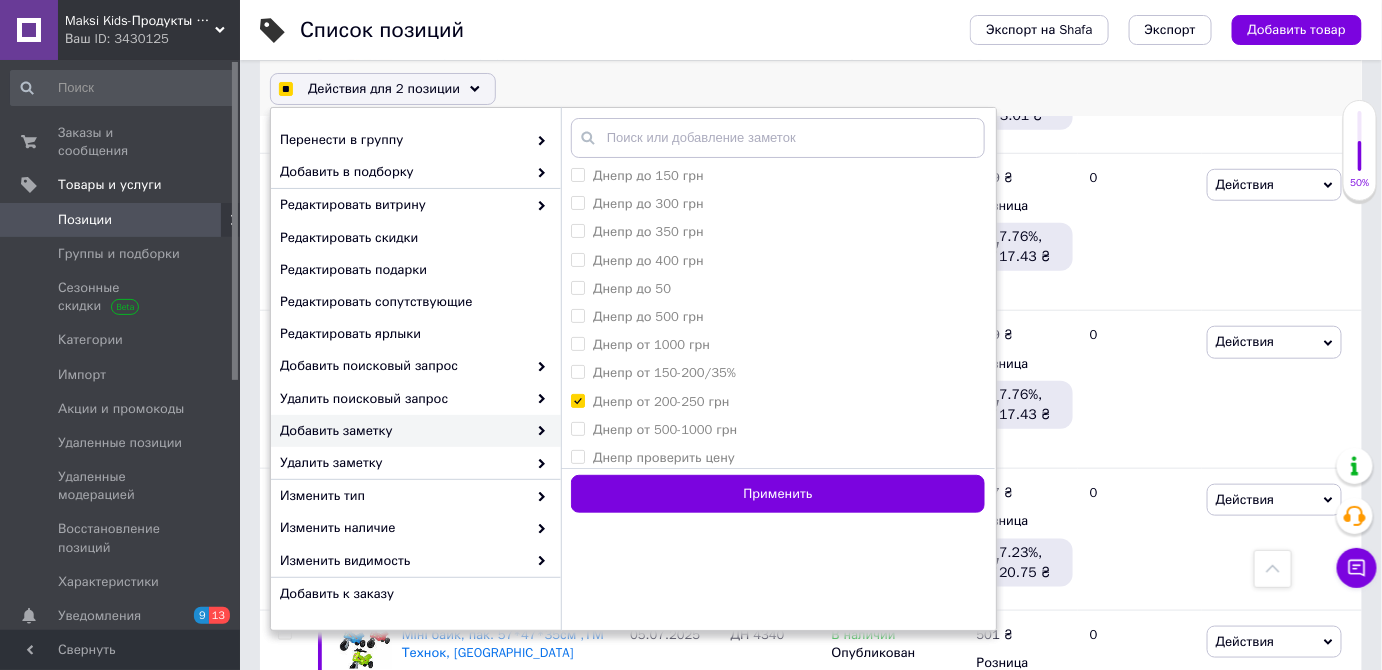 click on "андрияна аньянь Деттовари Днепр до 150 грн Днепр до 300 грн Днепр до 350 грн Днепр до 400 грн Днепр до 50 Днепр до 500 грн Днепр от 1000 грн Днепр от 150-200/35% Днепр от 200-250 грн Днепр от 500-1000 грн Днепр проверить цену Домана 35 % Домана 51% Закарпаття закарпаття не в наличие КАЛИНКА, Калинка нет в наличии КОПИЯ Люда проверять цени одесса проверить Рестег риба лосось ривьера роялс скритие запас СНЕКИ хот опт Создать метку   Применить" at bounding box center [778, 316] 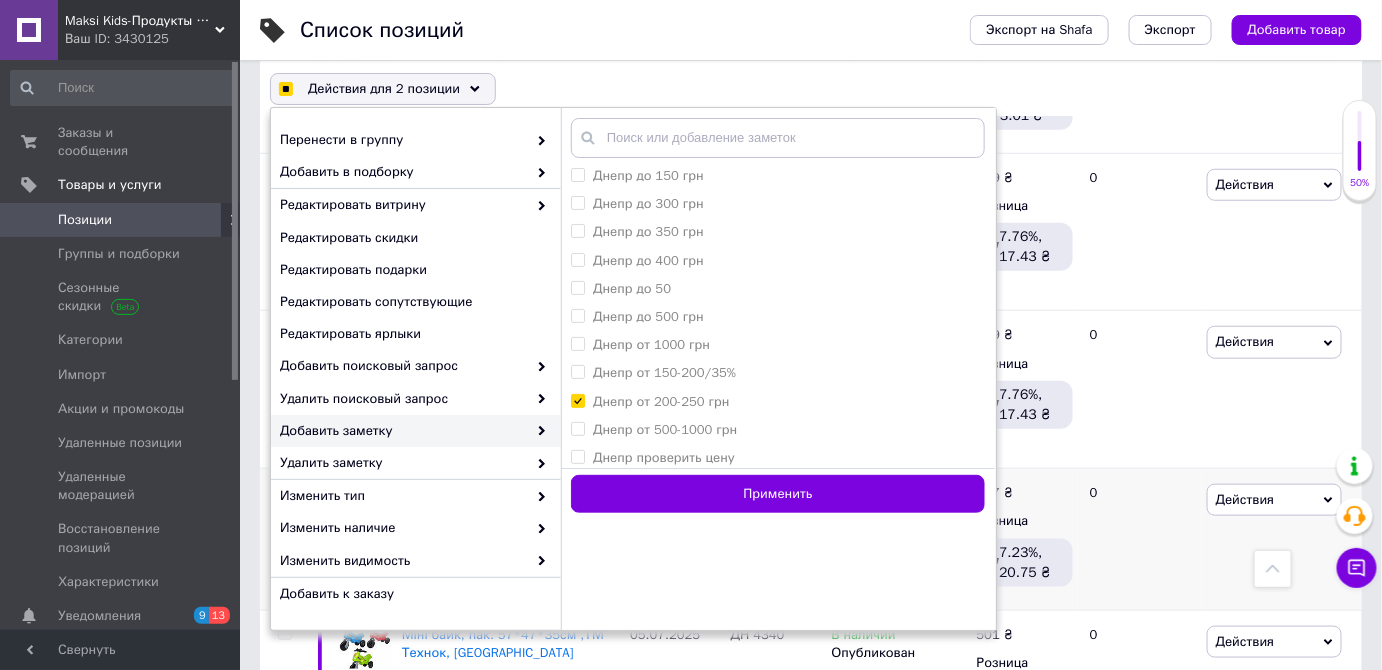 click on "Применить" at bounding box center (778, 494) 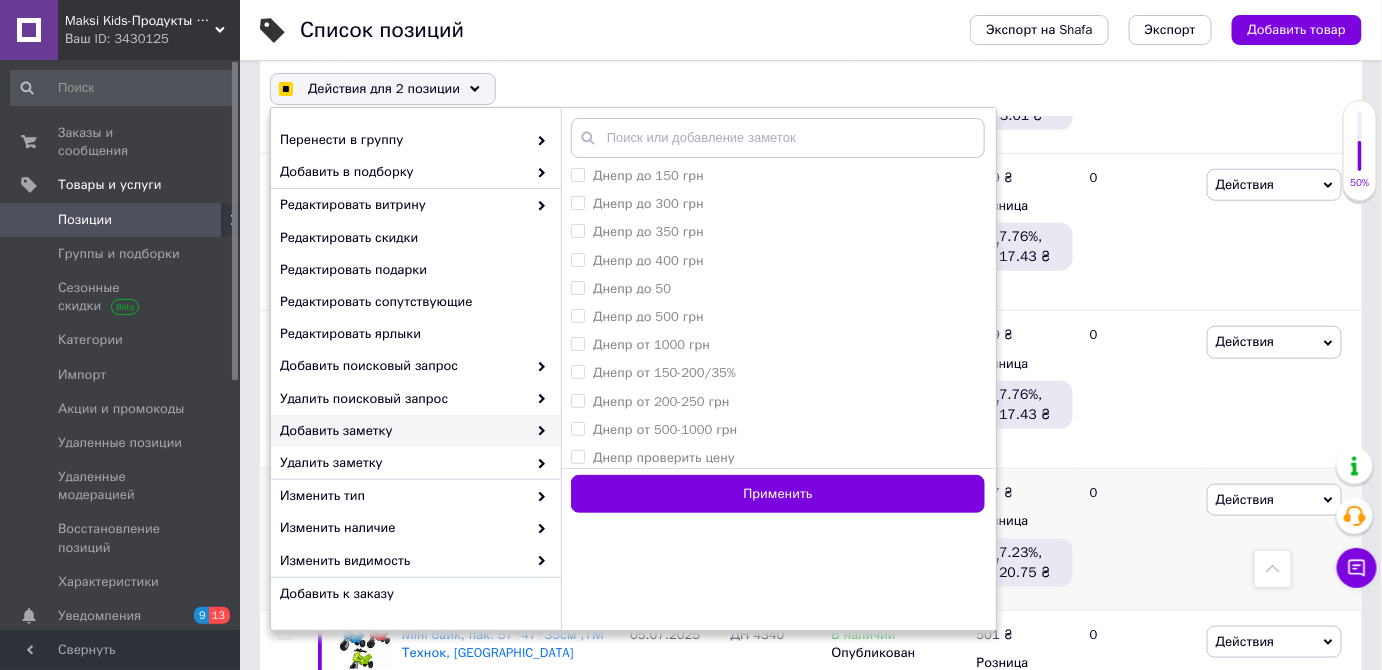 checkbox on "false" 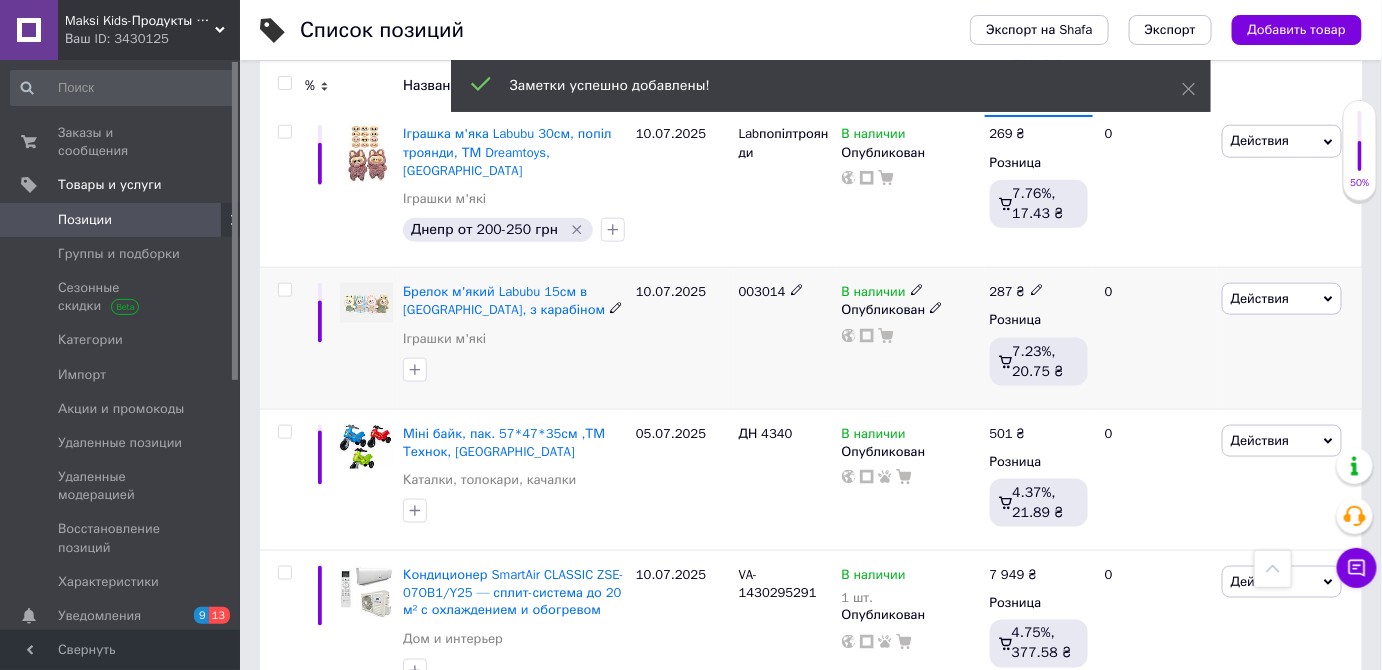 scroll, scrollTop: 636, scrollLeft: 0, axis: vertical 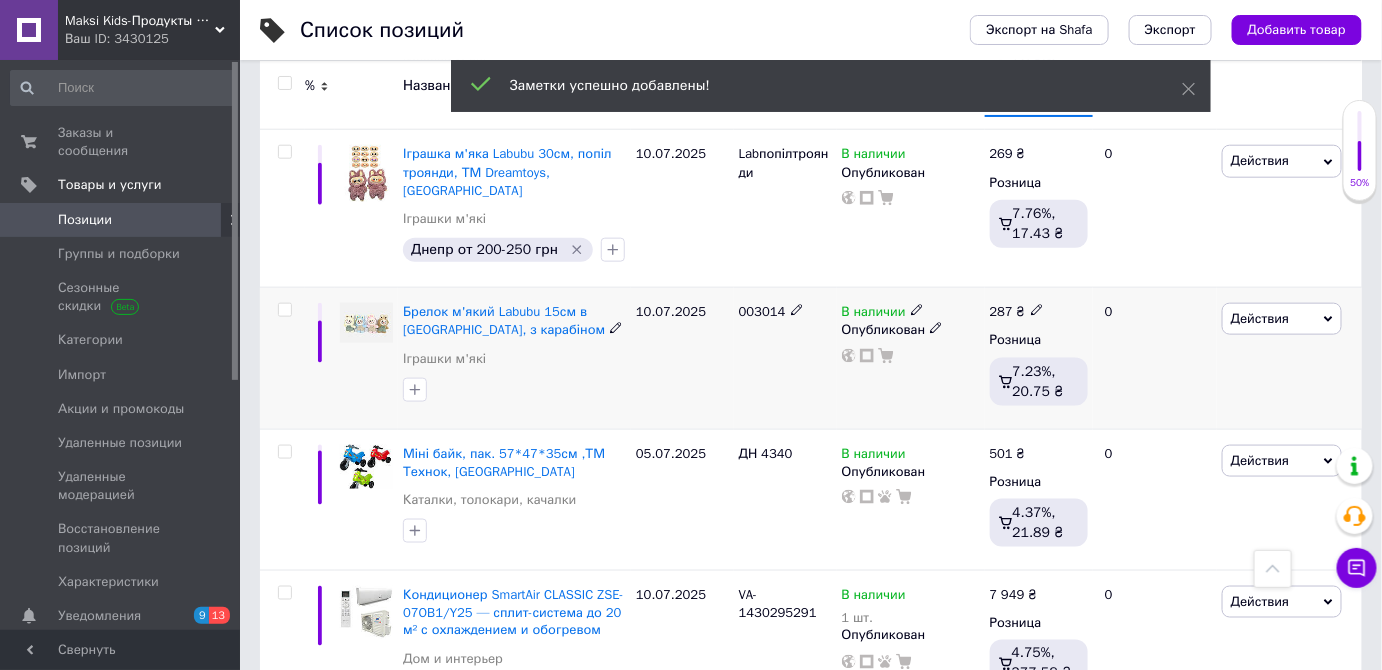 click 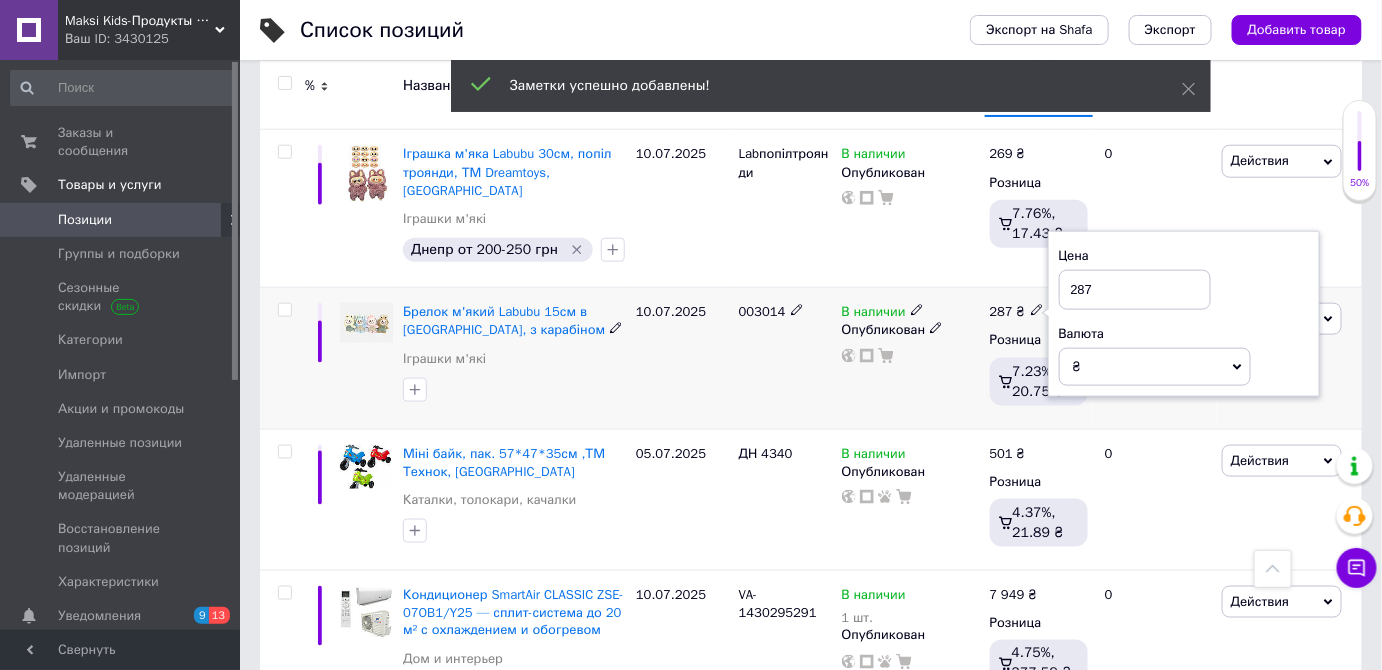 drag, startPoint x: 1139, startPoint y: 267, endPoint x: 1009, endPoint y: 256, distance: 130.46455 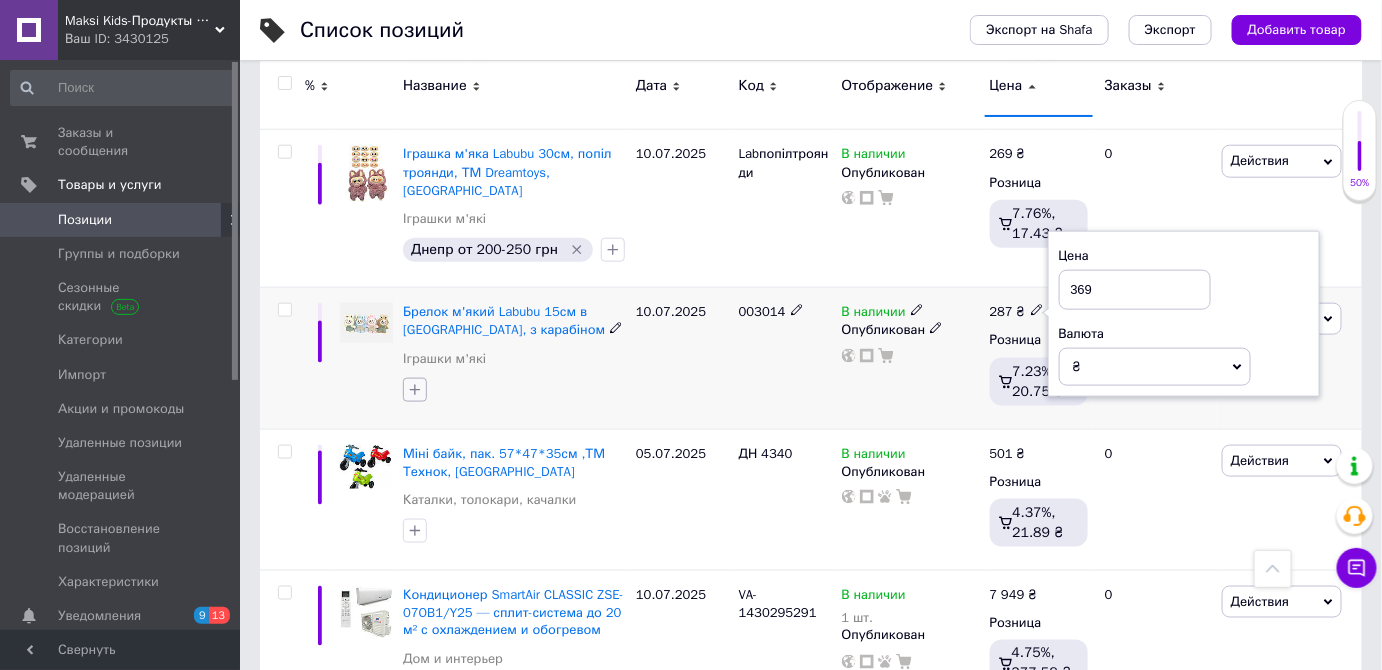 type on "369" 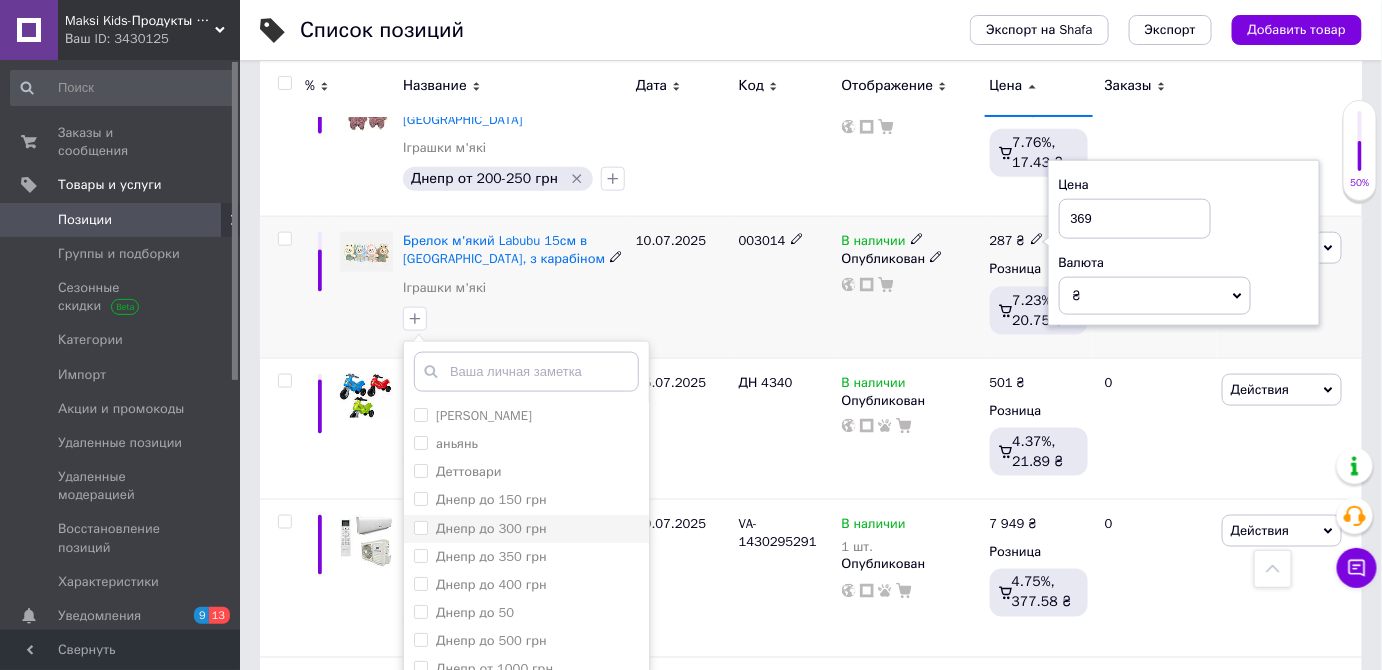 scroll, scrollTop: 818, scrollLeft: 0, axis: vertical 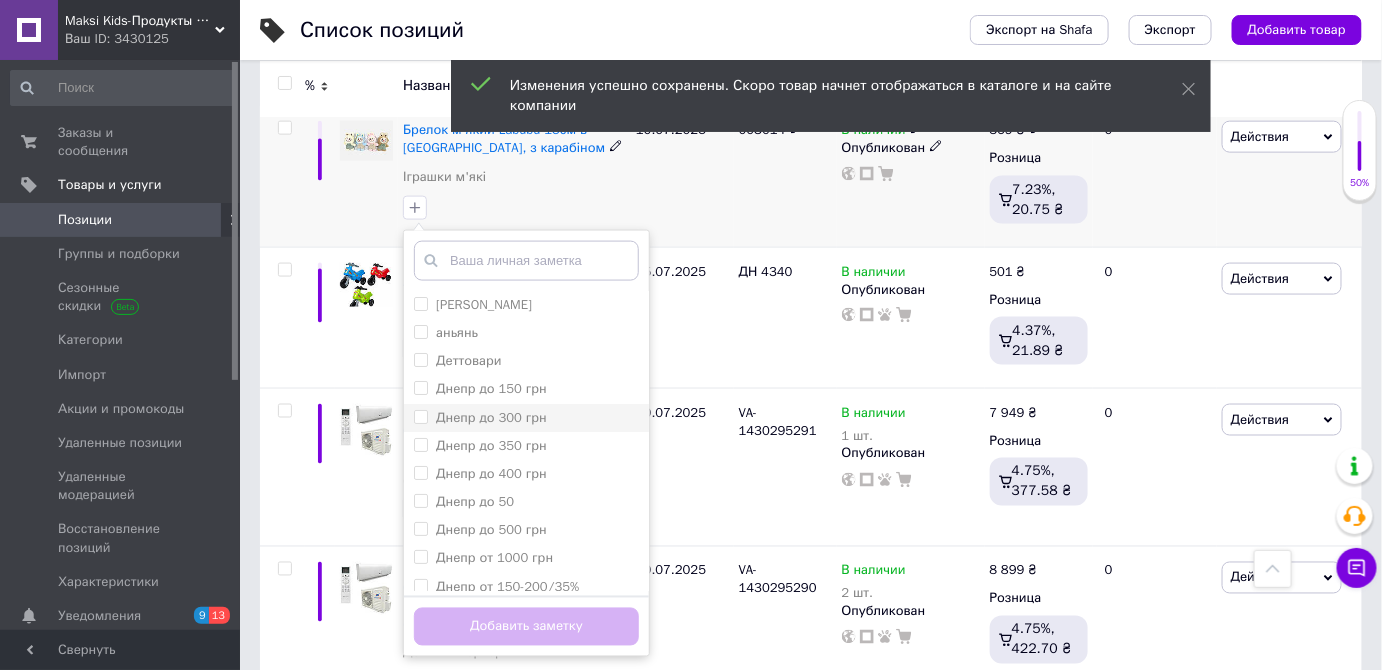 click on "Днепр до 300 грн" at bounding box center [526, 418] 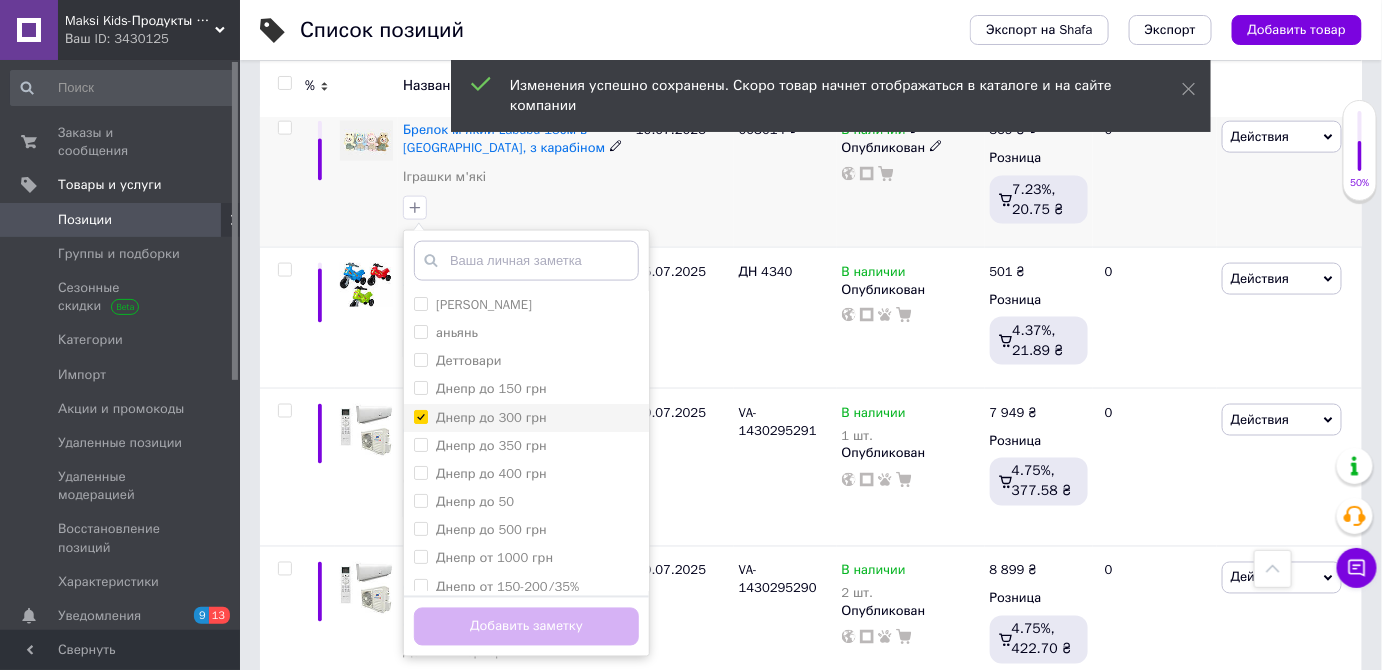 checkbox on "true" 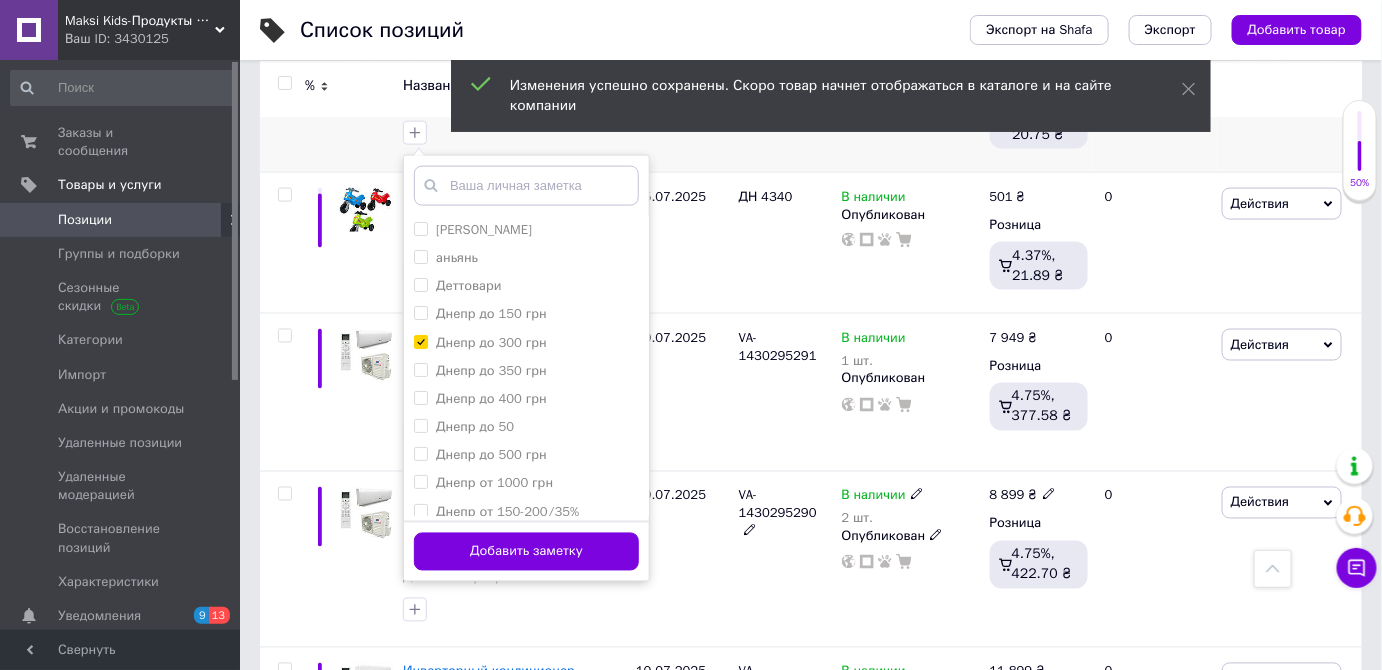 scroll, scrollTop: 909, scrollLeft: 0, axis: vertical 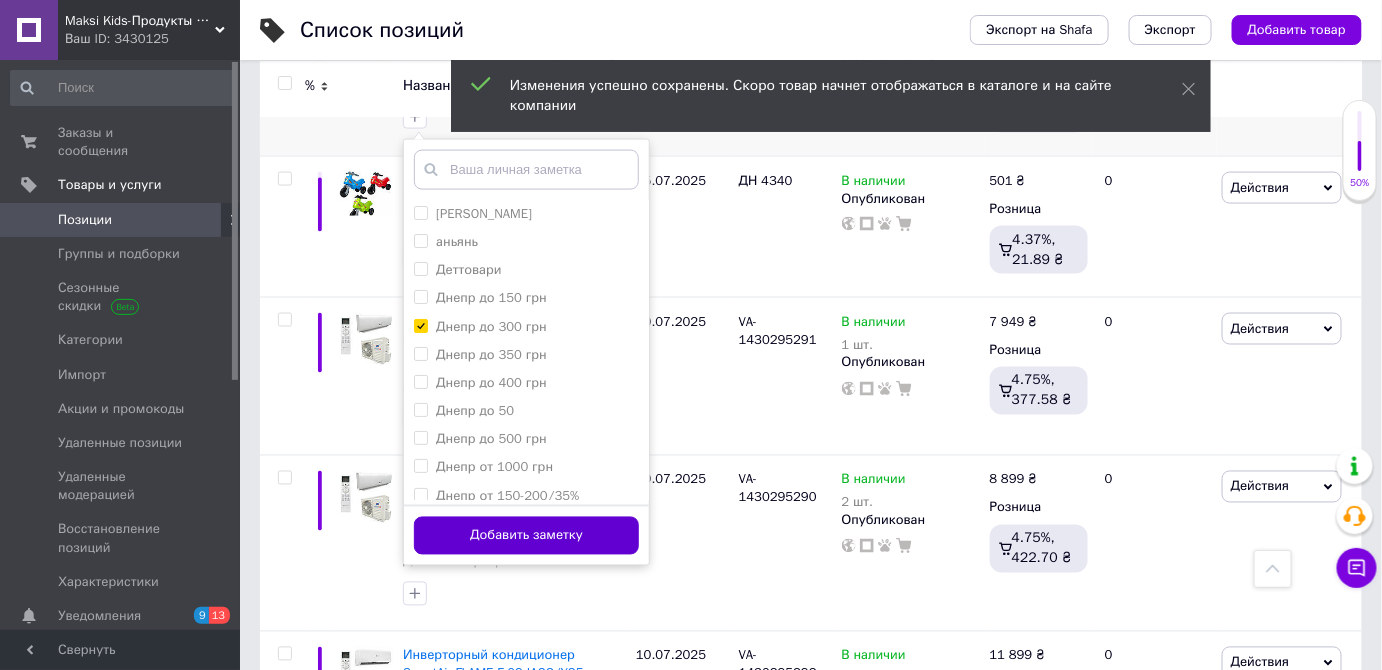 click on "Добавить заметку" at bounding box center (526, 536) 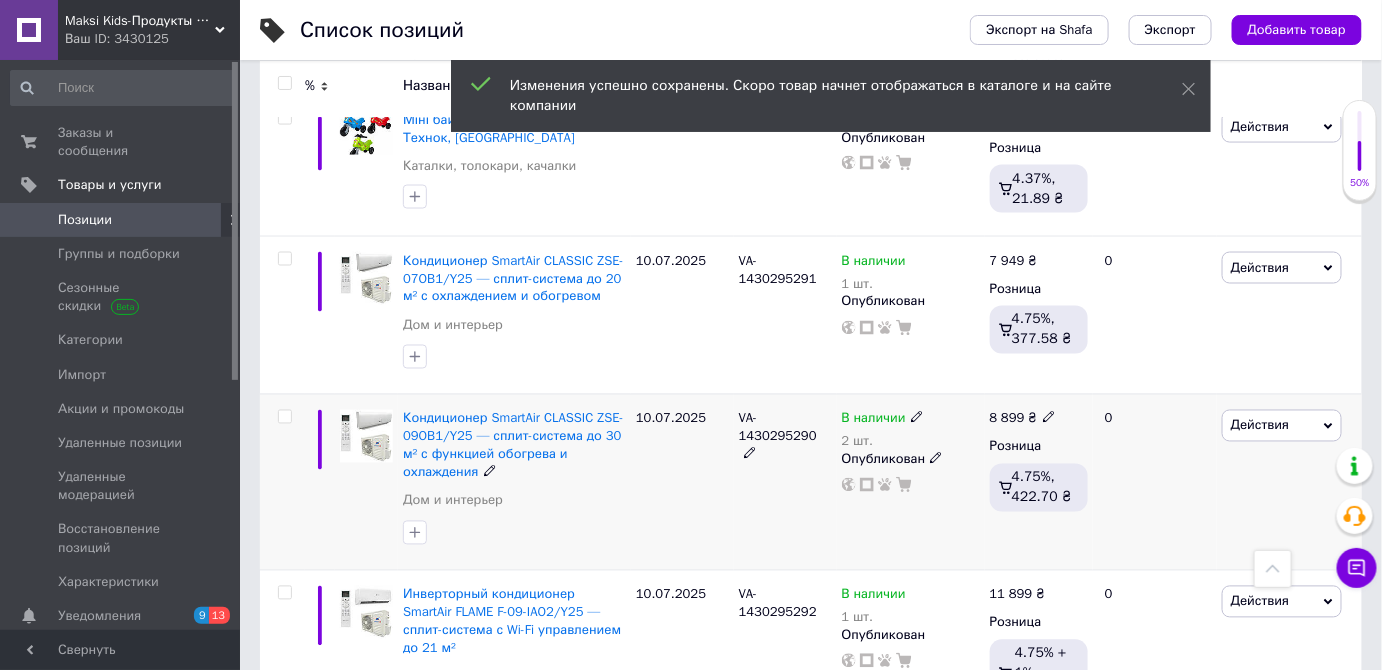 scroll, scrollTop: 1000, scrollLeft: 0, axis: vertical 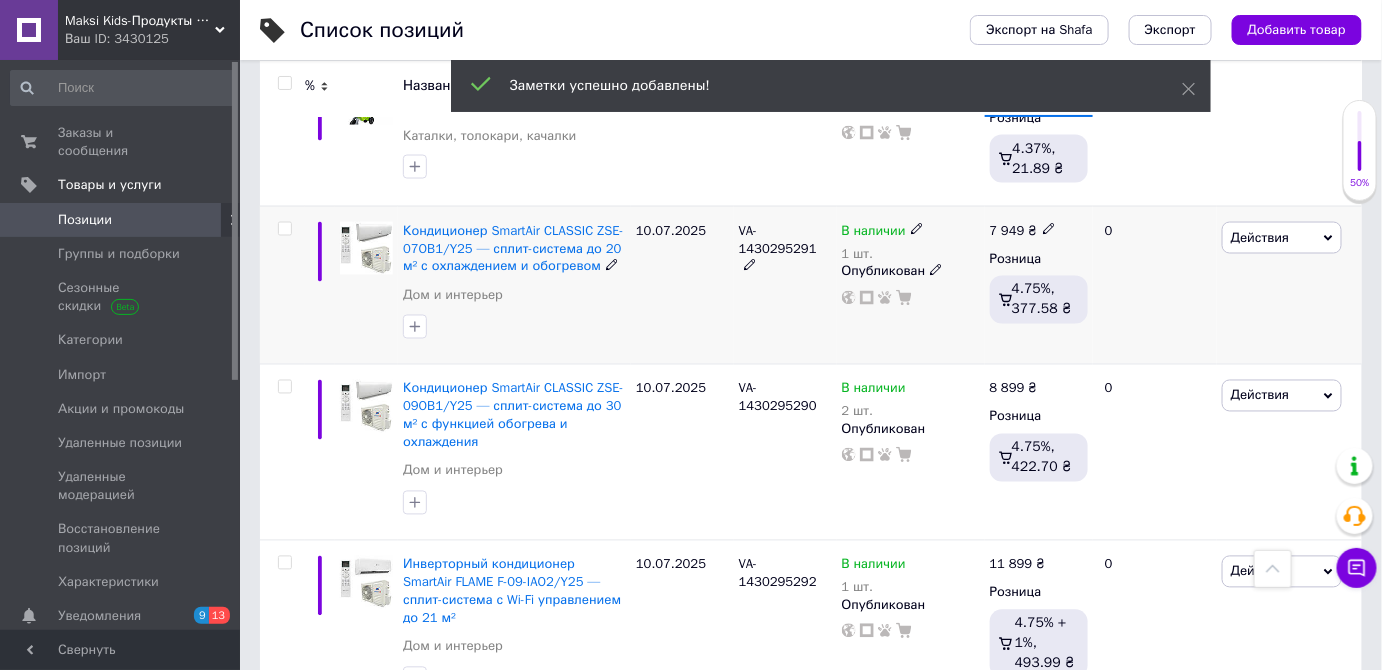 click at bounding box center [284, 229] 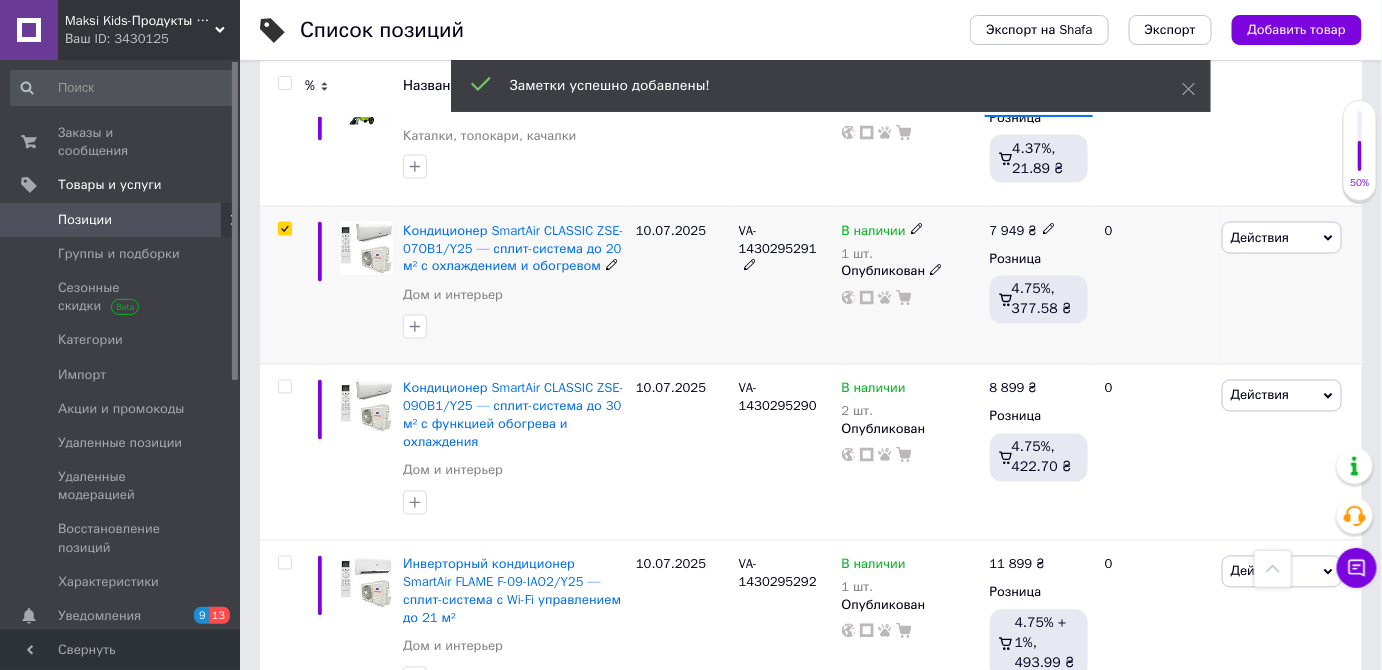 checkbox on "true" 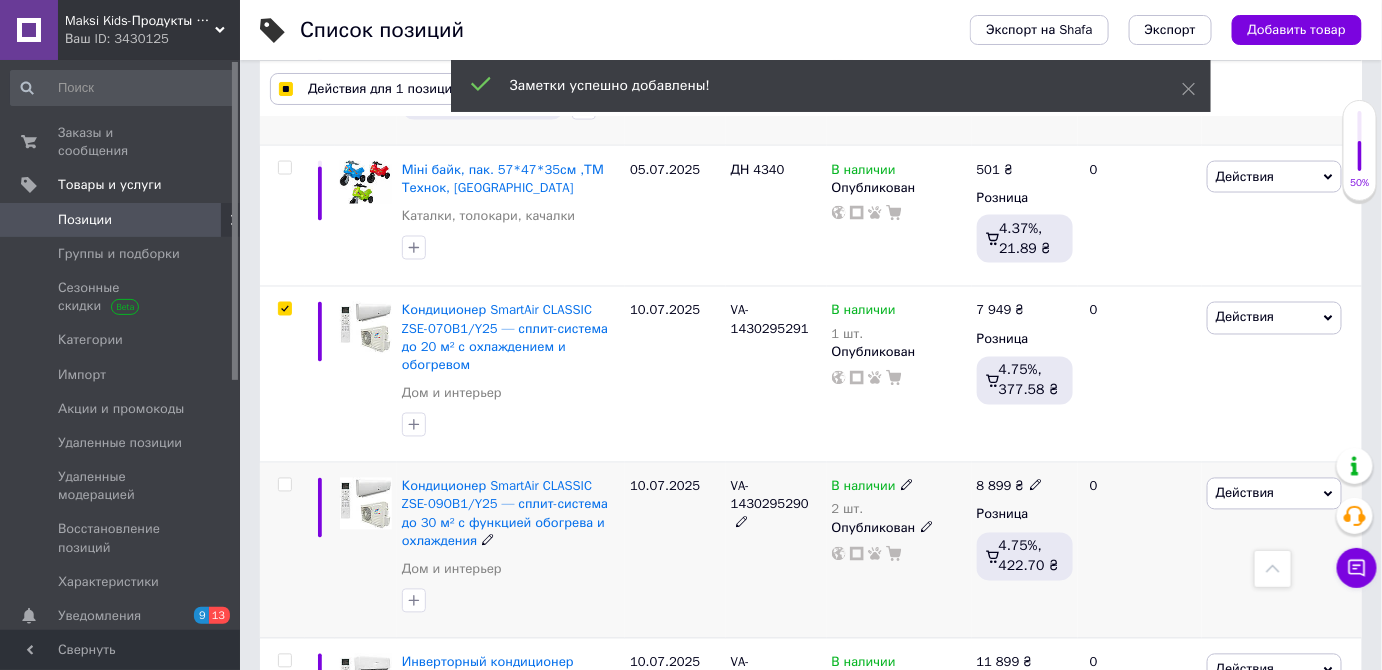 click at bounding box center (284, 485) 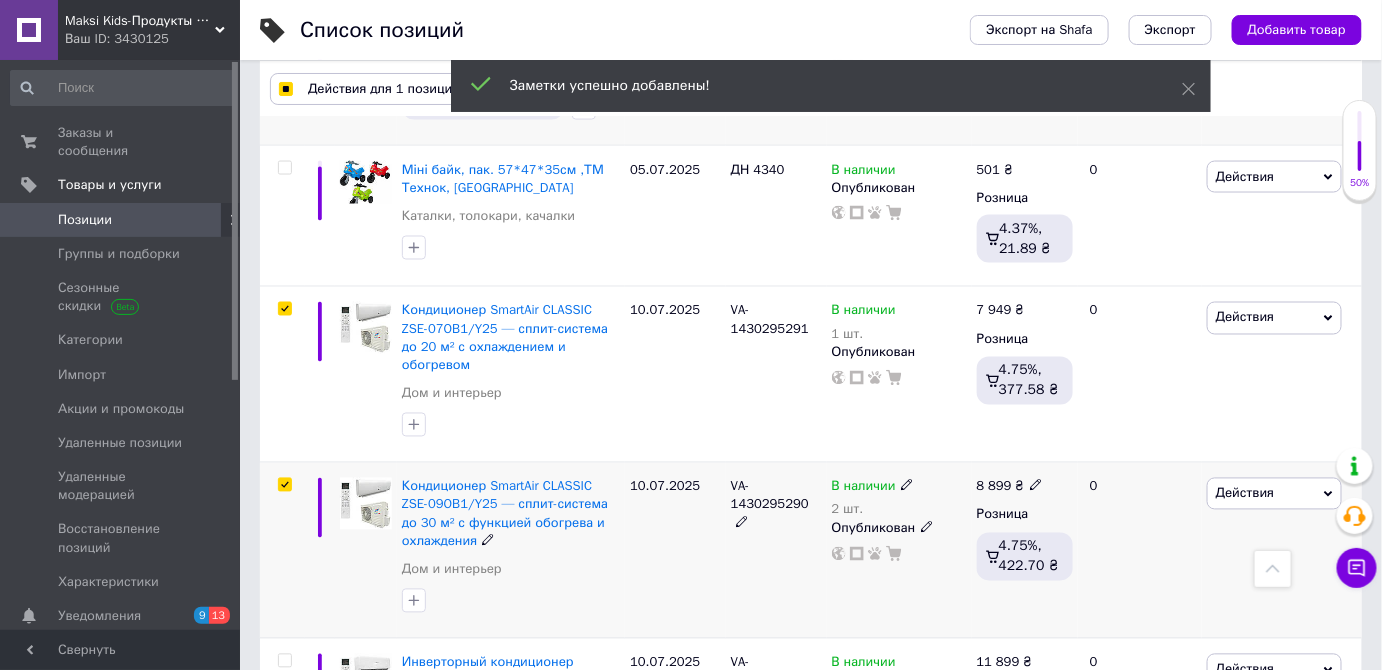 checkbox on "true" 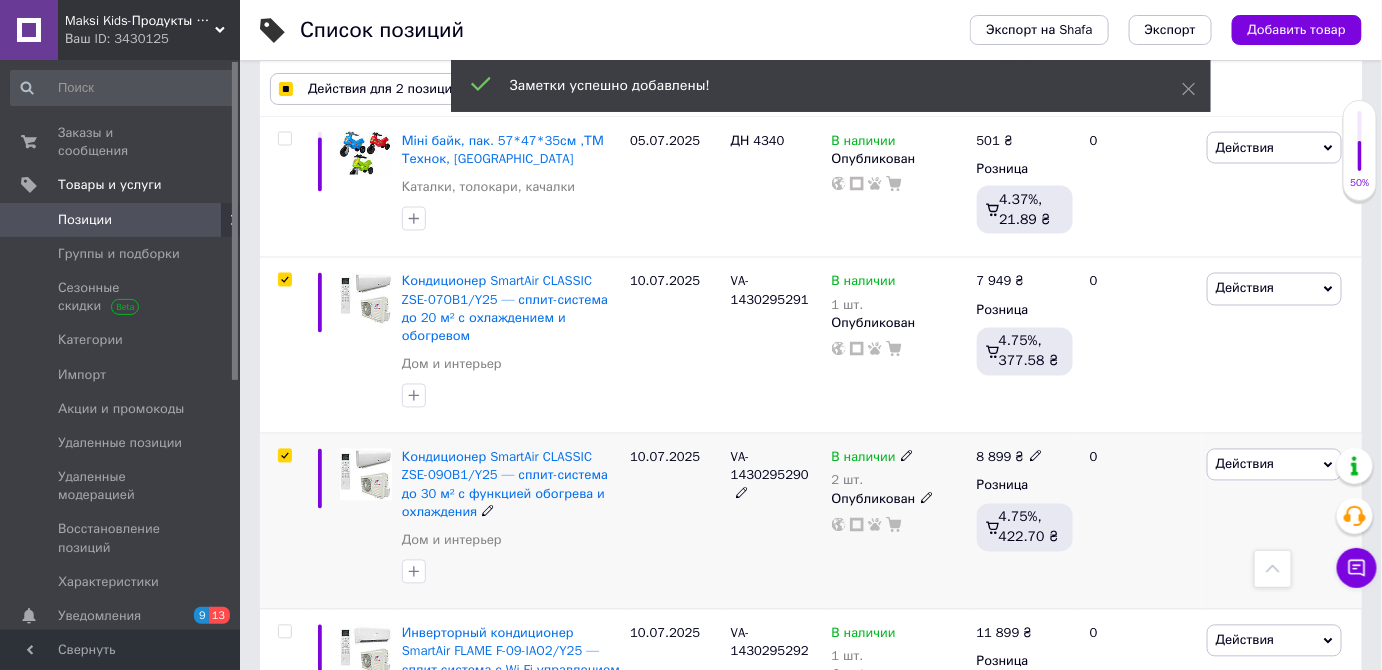 scroll, scrollTop: 1272, scrollLeft: 0, axis: vertical 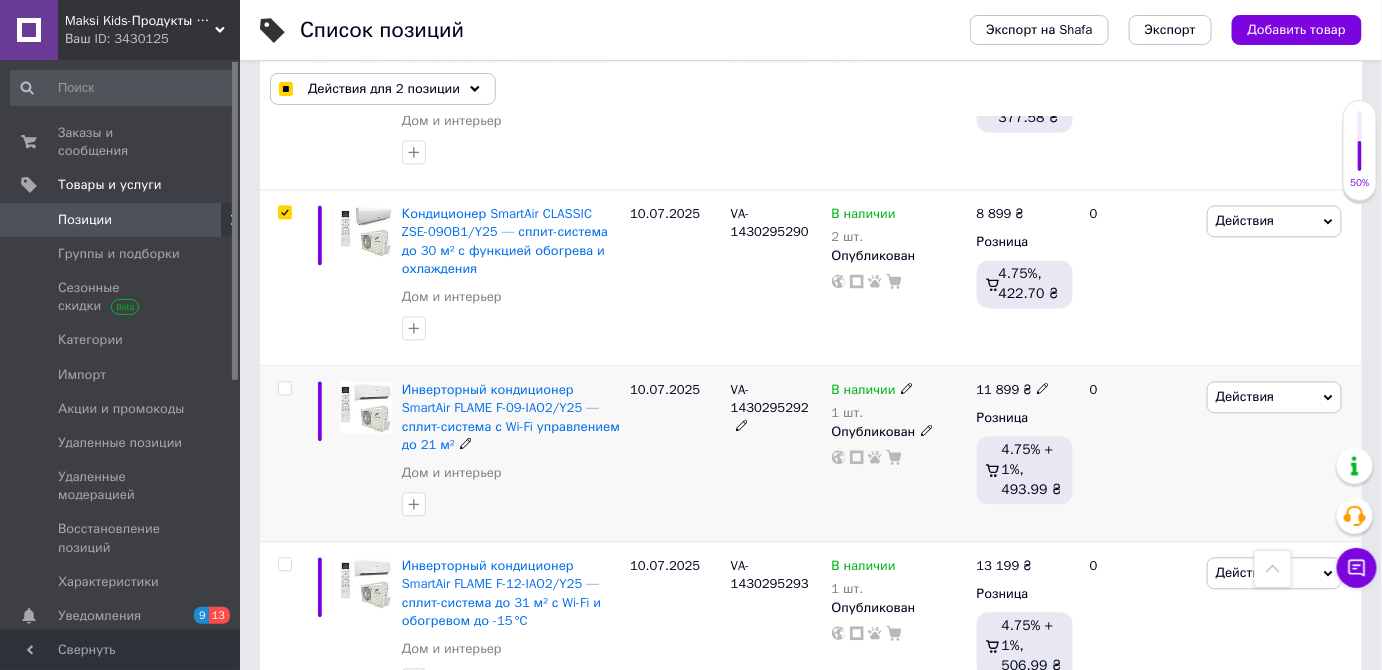 click at bounding box center (282, 454) 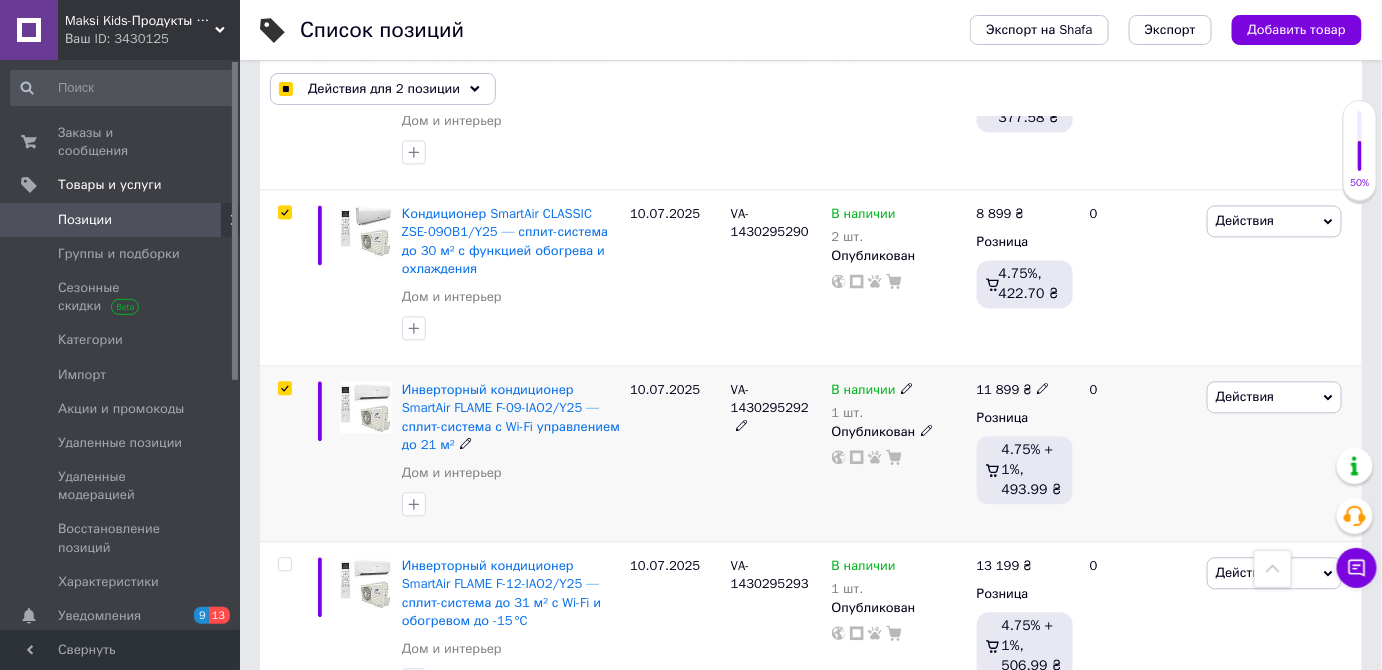 checkbox on "true" 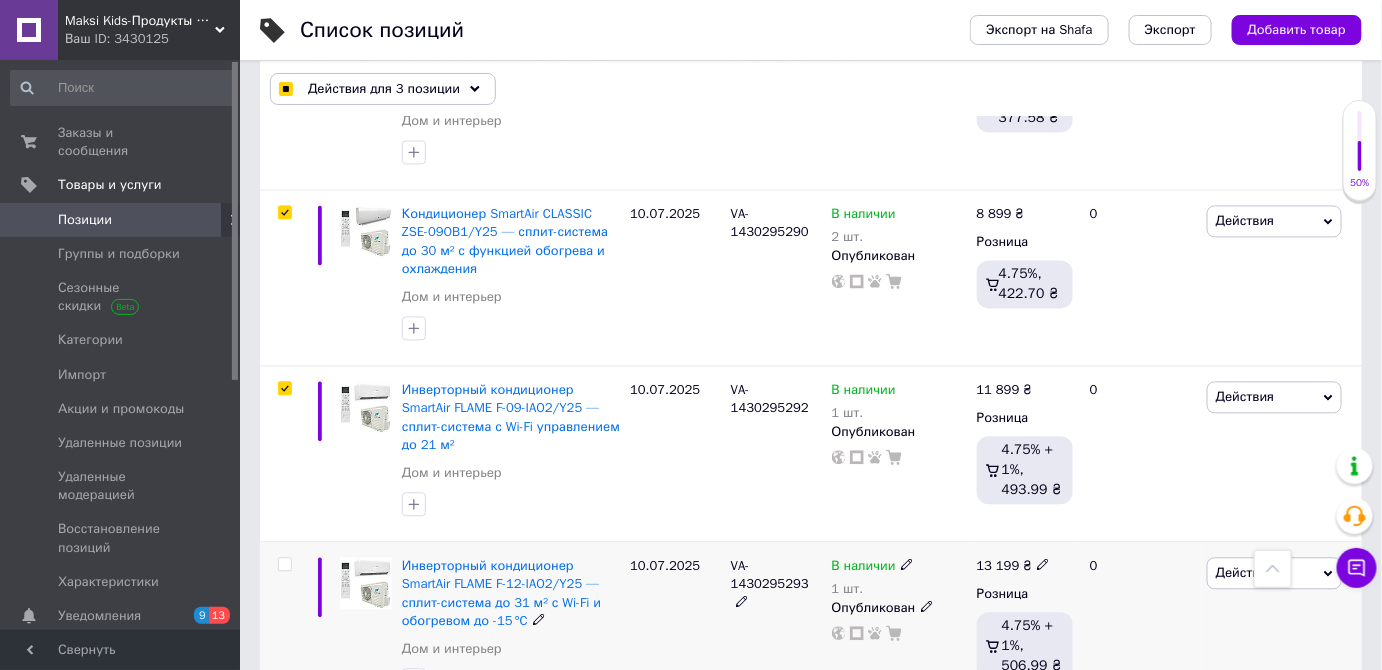 click at bounding box center (284, 564) 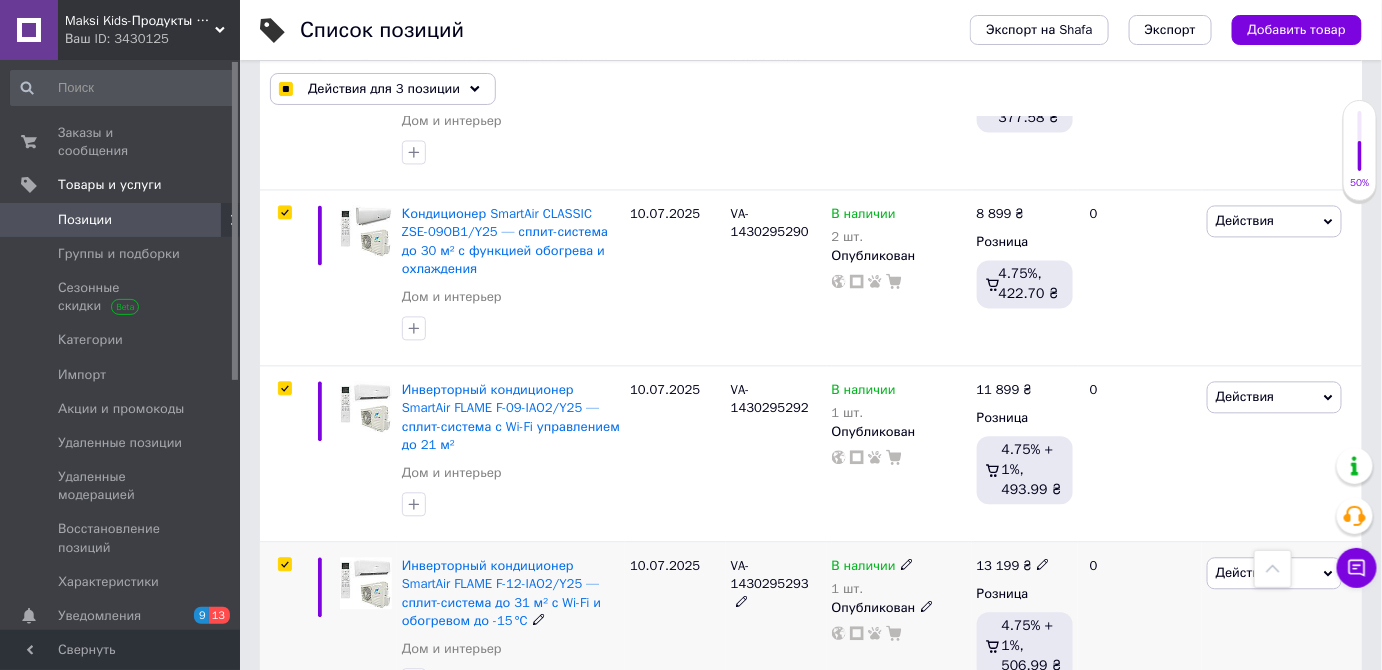 checkbox on "true" 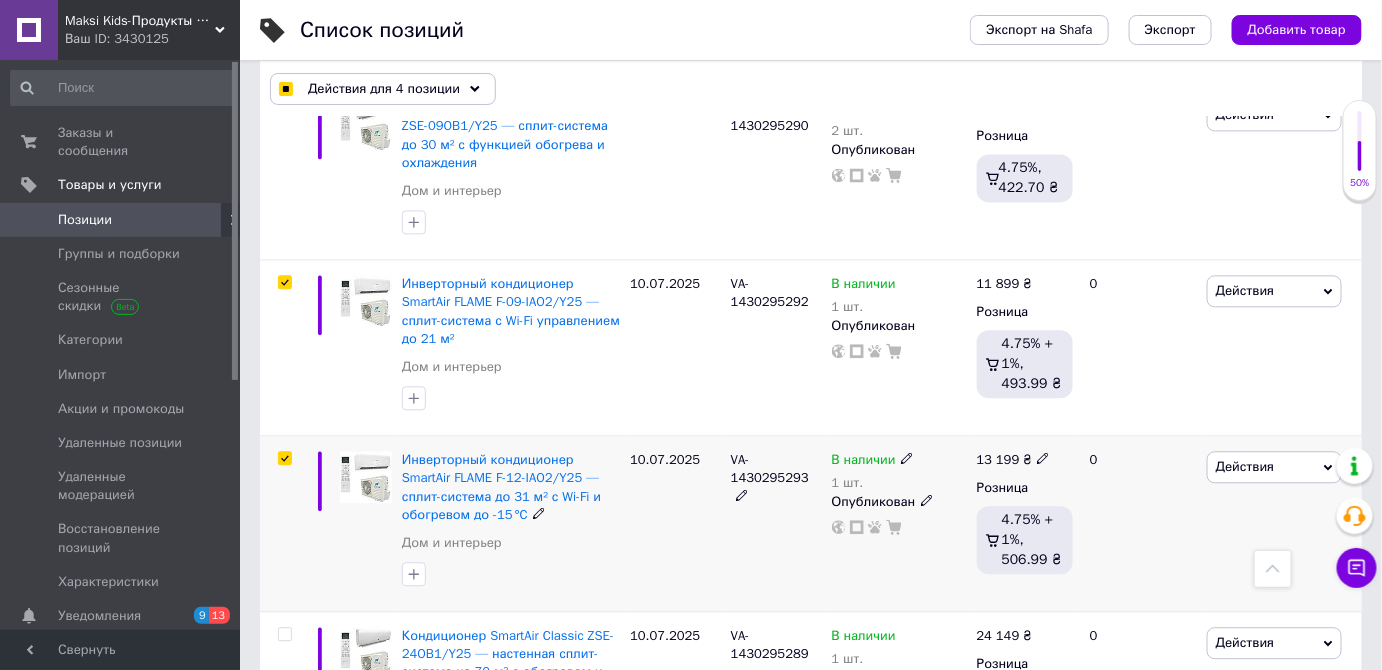 scroll, scrollTop: 1379, scrollLeft: 0, axis: vertical 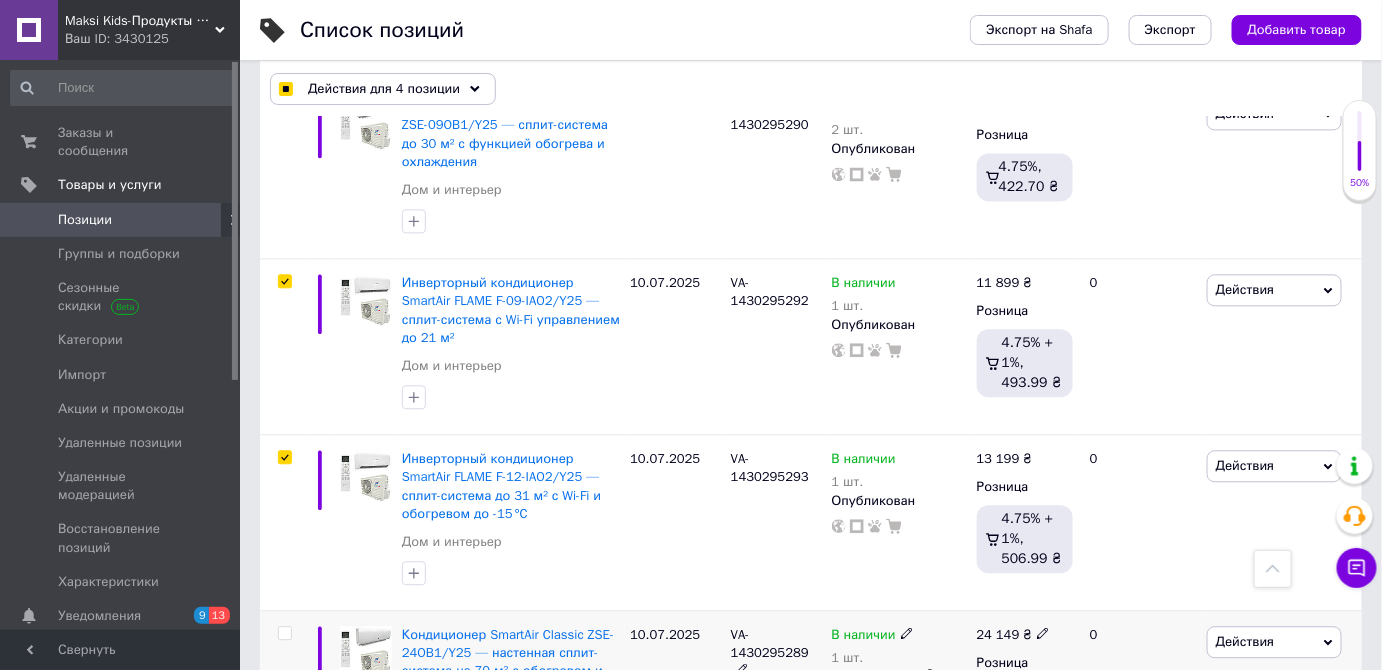 click at bounding box center (282, 698) 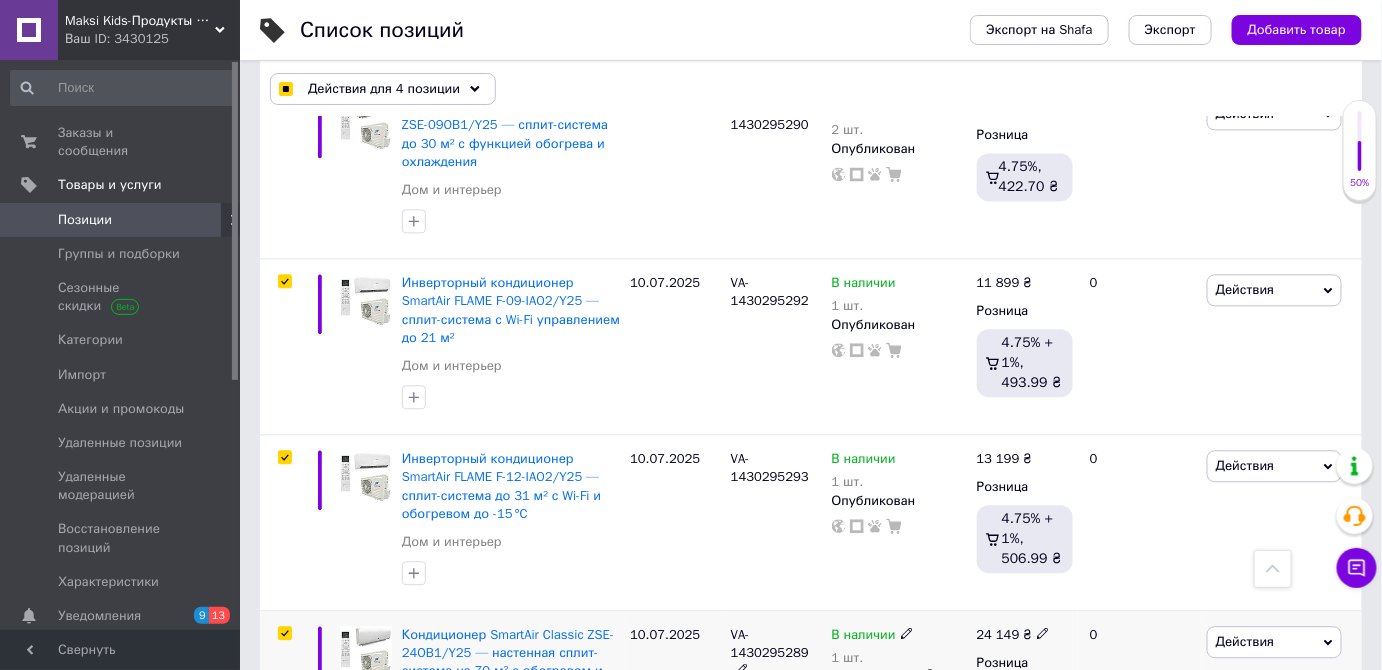 checkbox on "true" 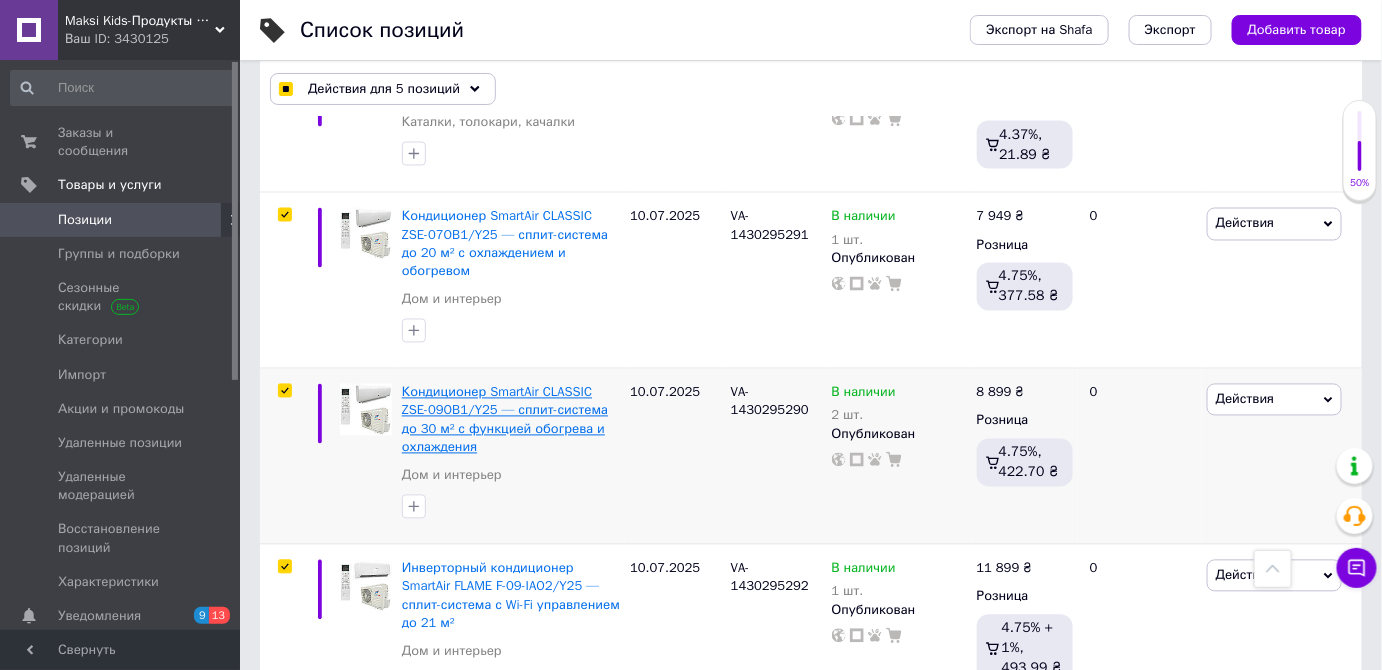 scroll, scrollTop: 834, scrollLeft: 0, axis: vertical 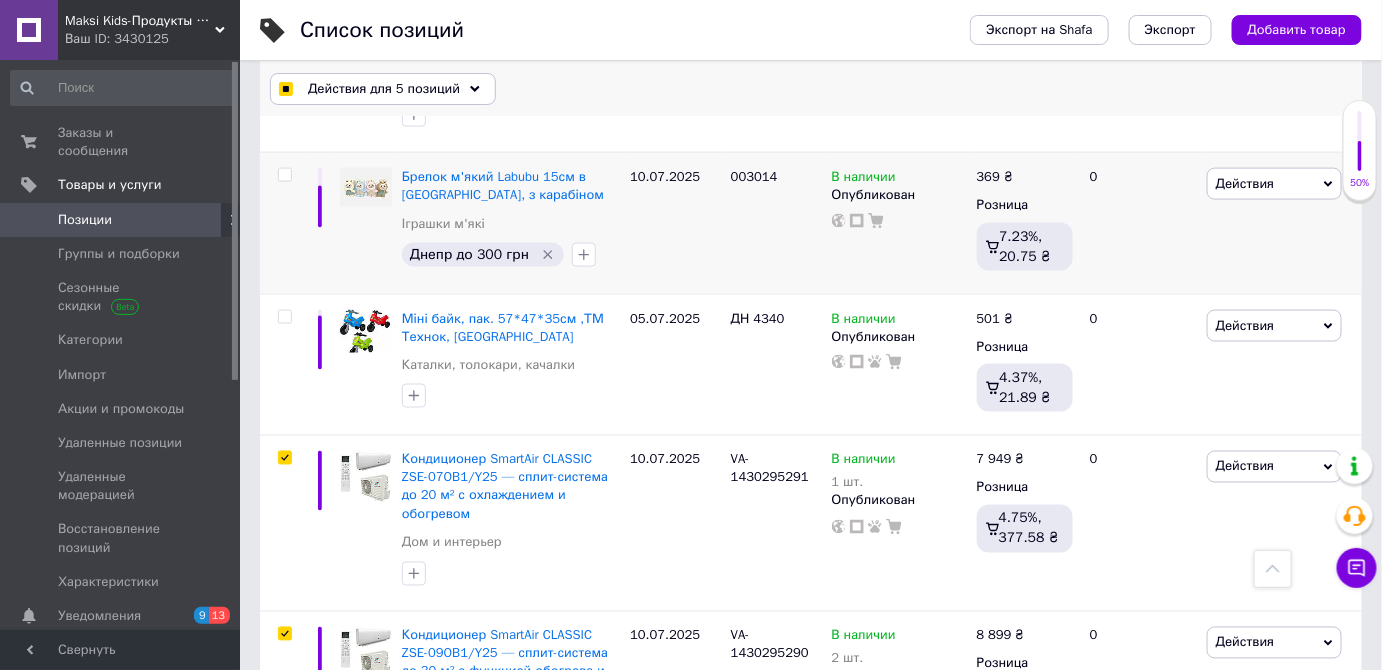 click on "Действия для 5 позиций" at bounding box center (384, 89) 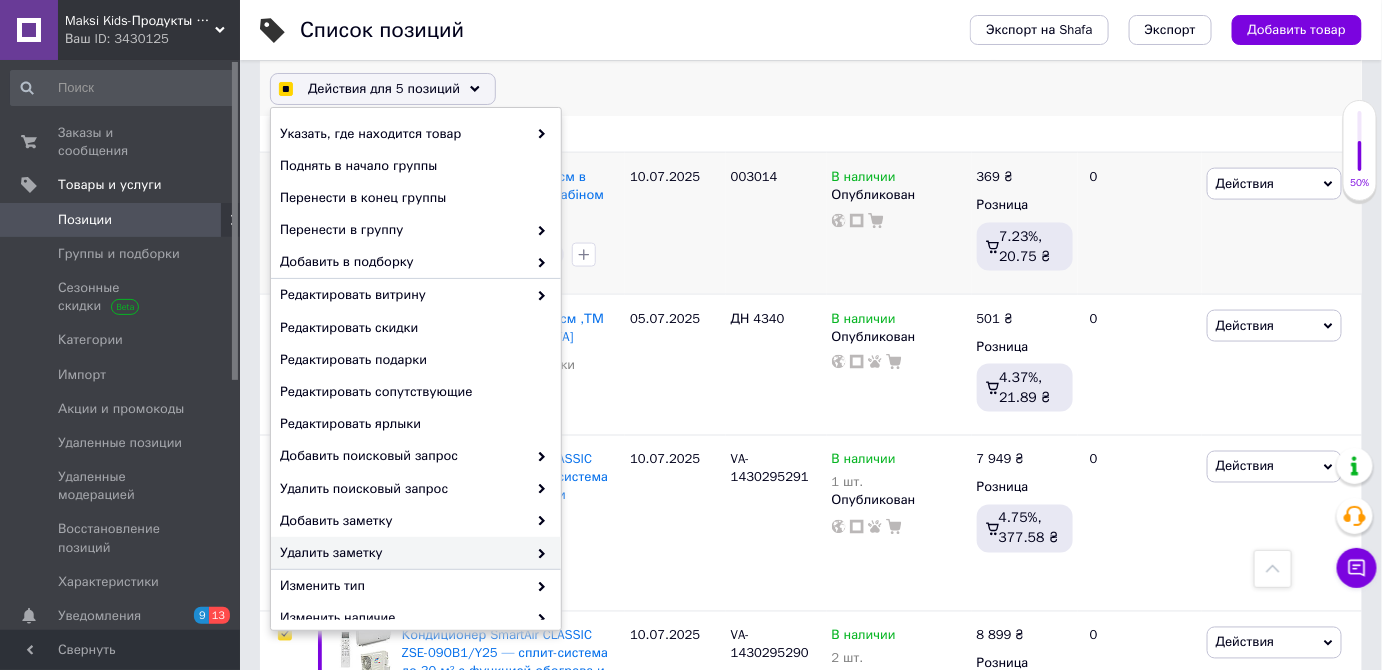 checkbox on "true" 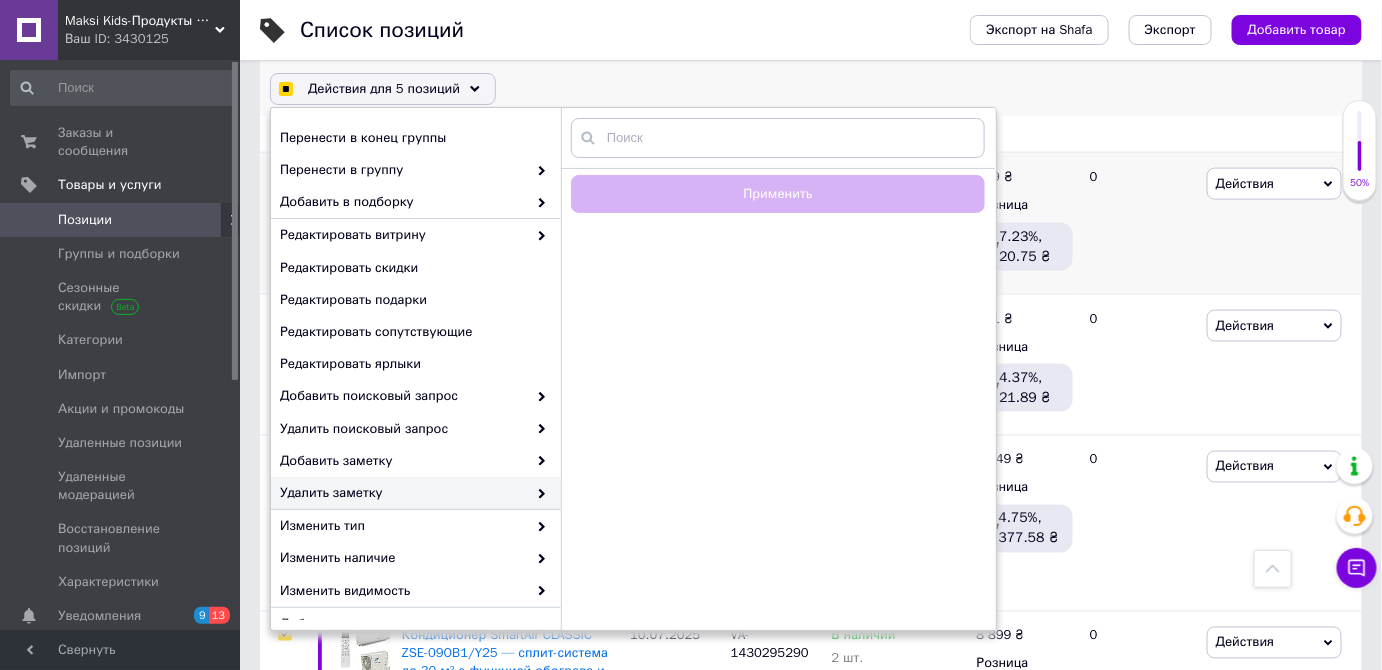 scroll, scrollTop: 90, scrollLeft: 0, axis: vertical 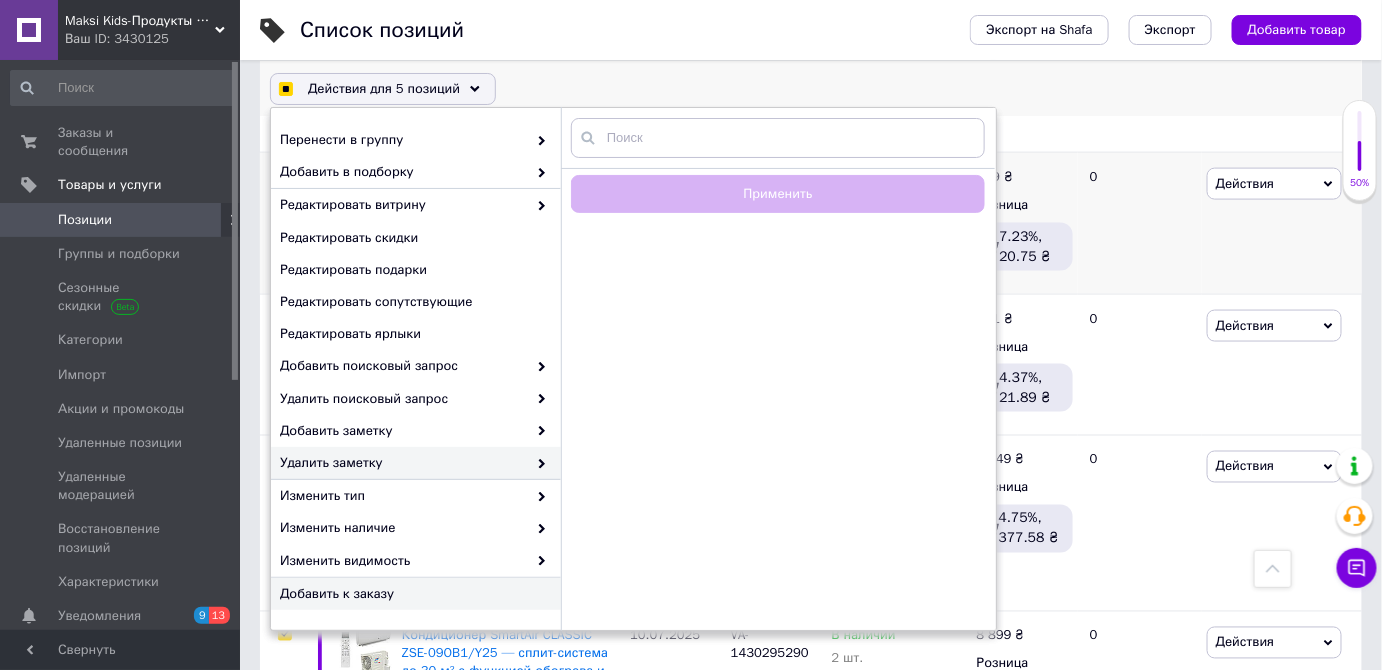 checkbox on "true" 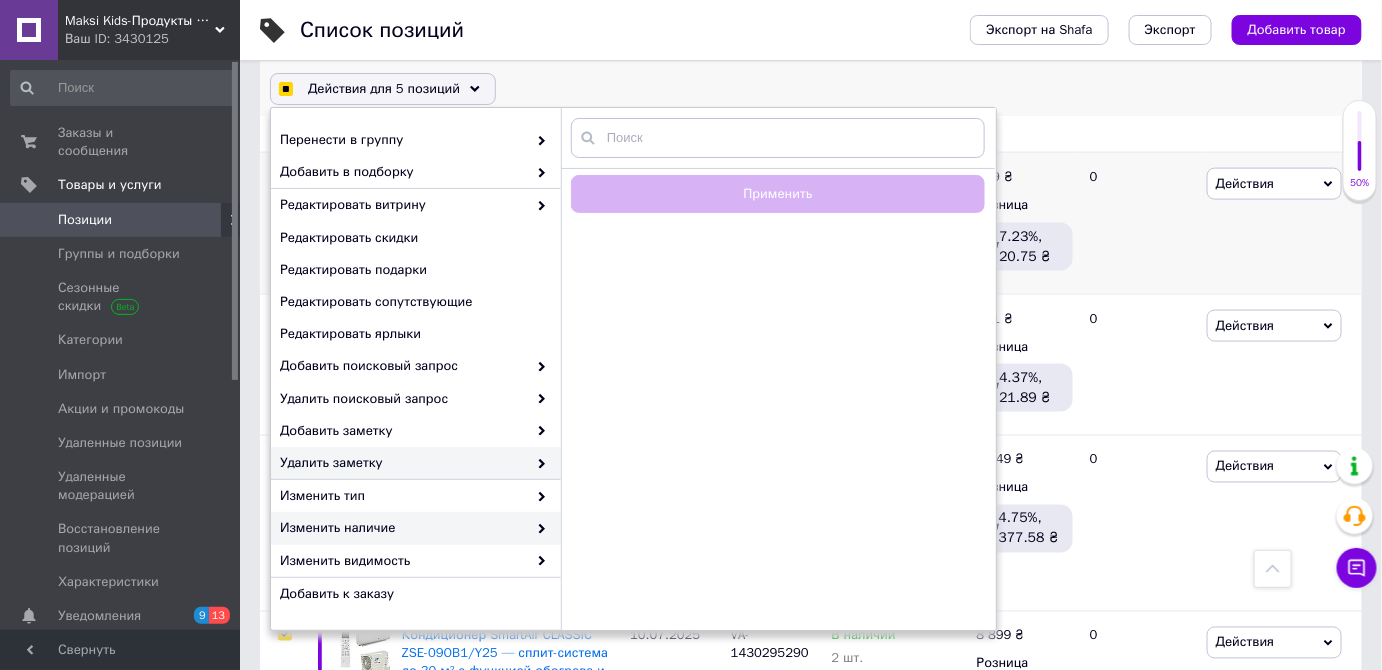 checkbox on "true" 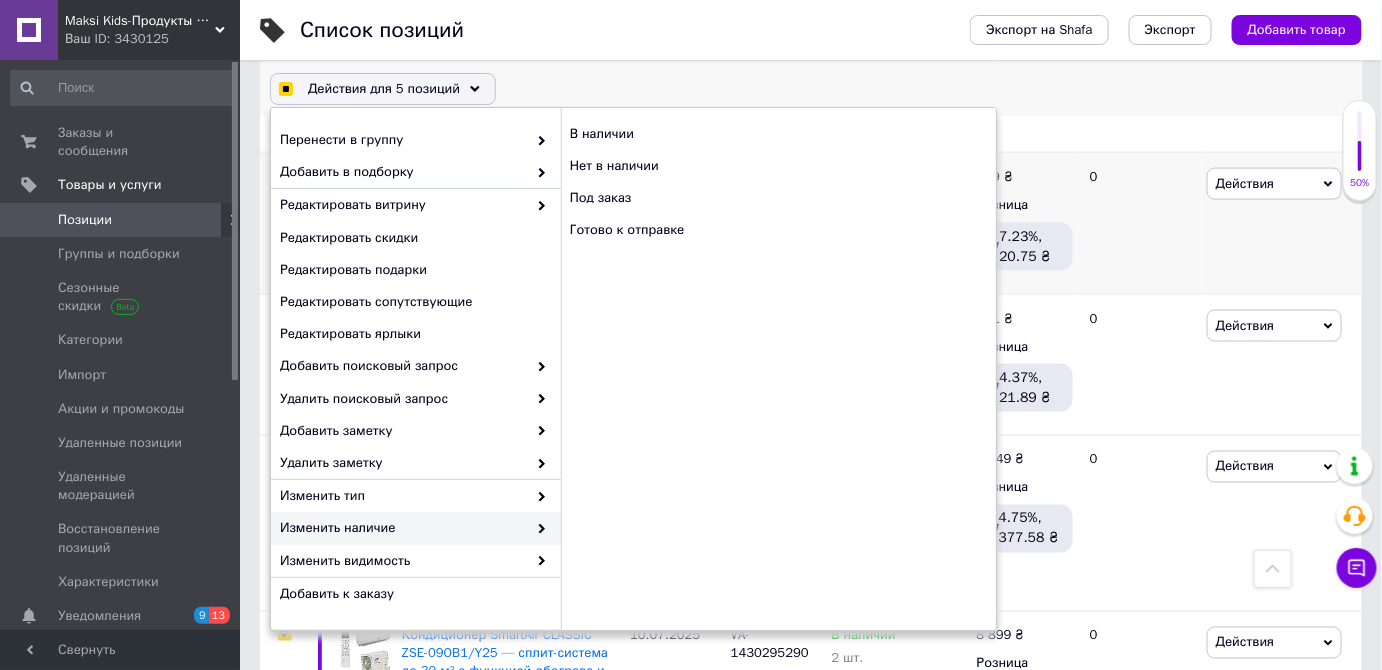 click on "Изменить наличие" at bounding box center [403, 528] 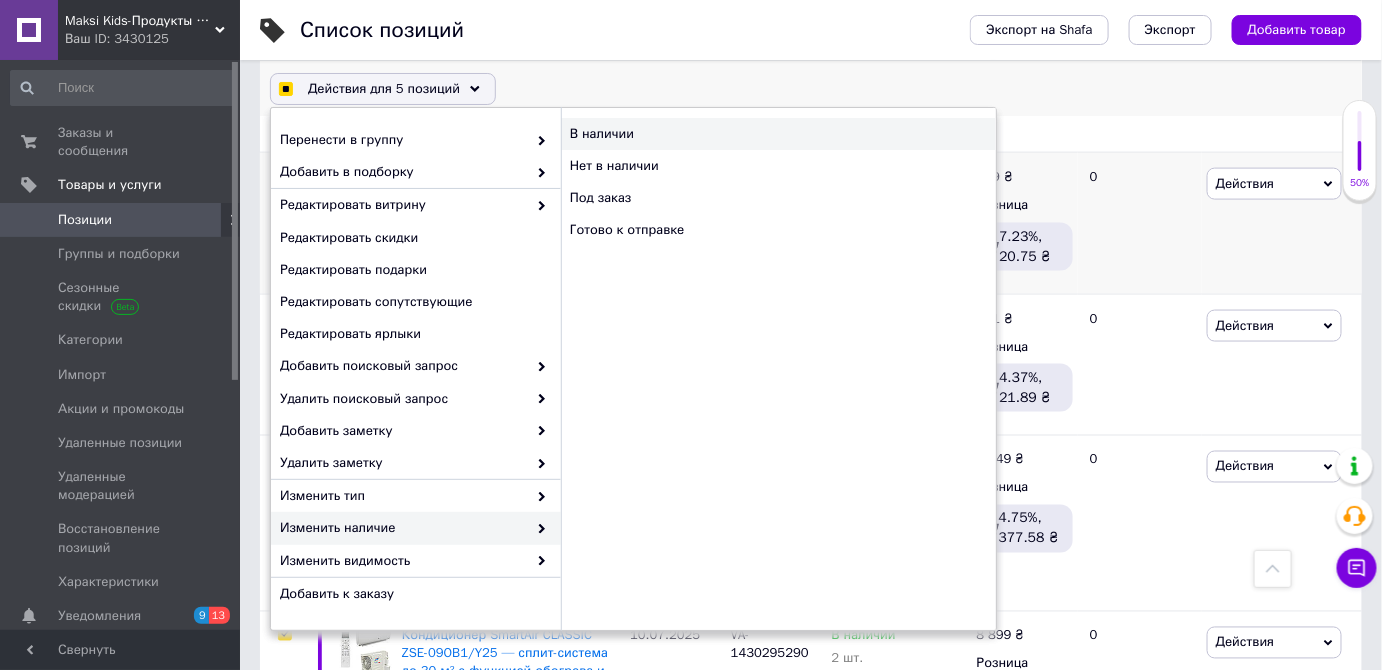 checkbox on "true" 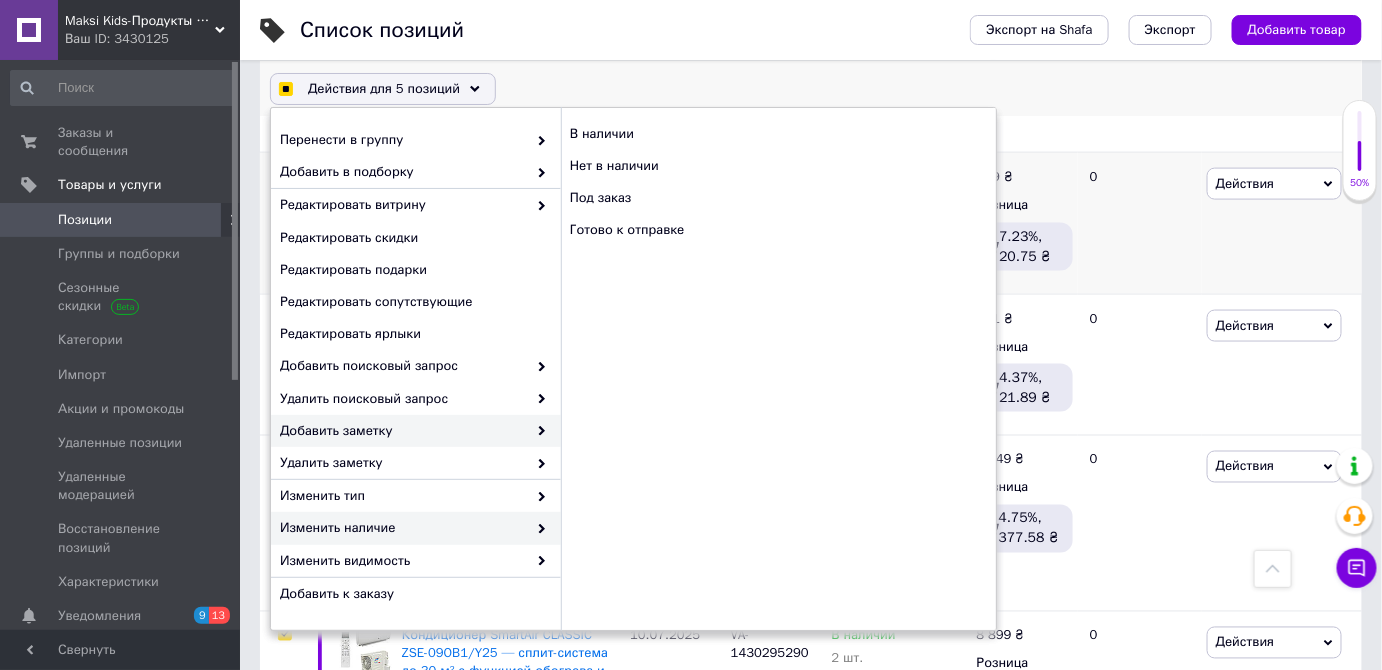 click on "Добавить заметку" at bounding box center (403, 431) 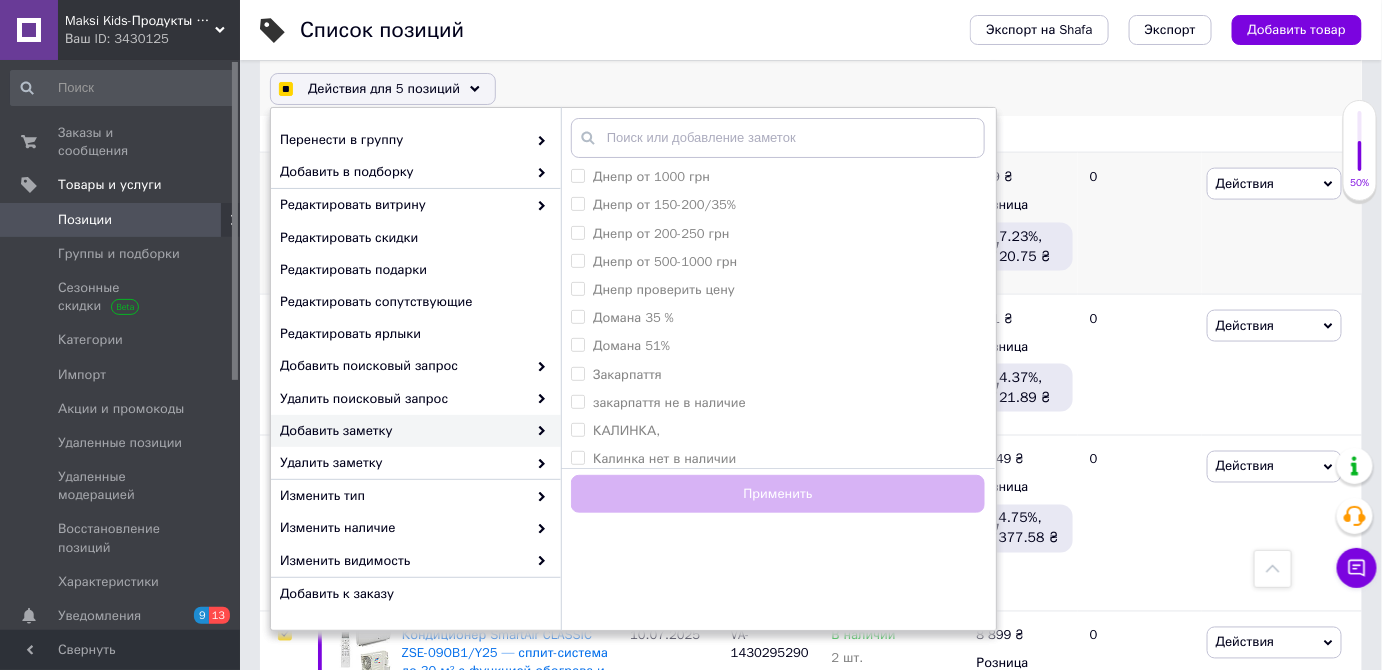 scroll, scrollTop: 363, scrollLeft: 0, axis: vertical 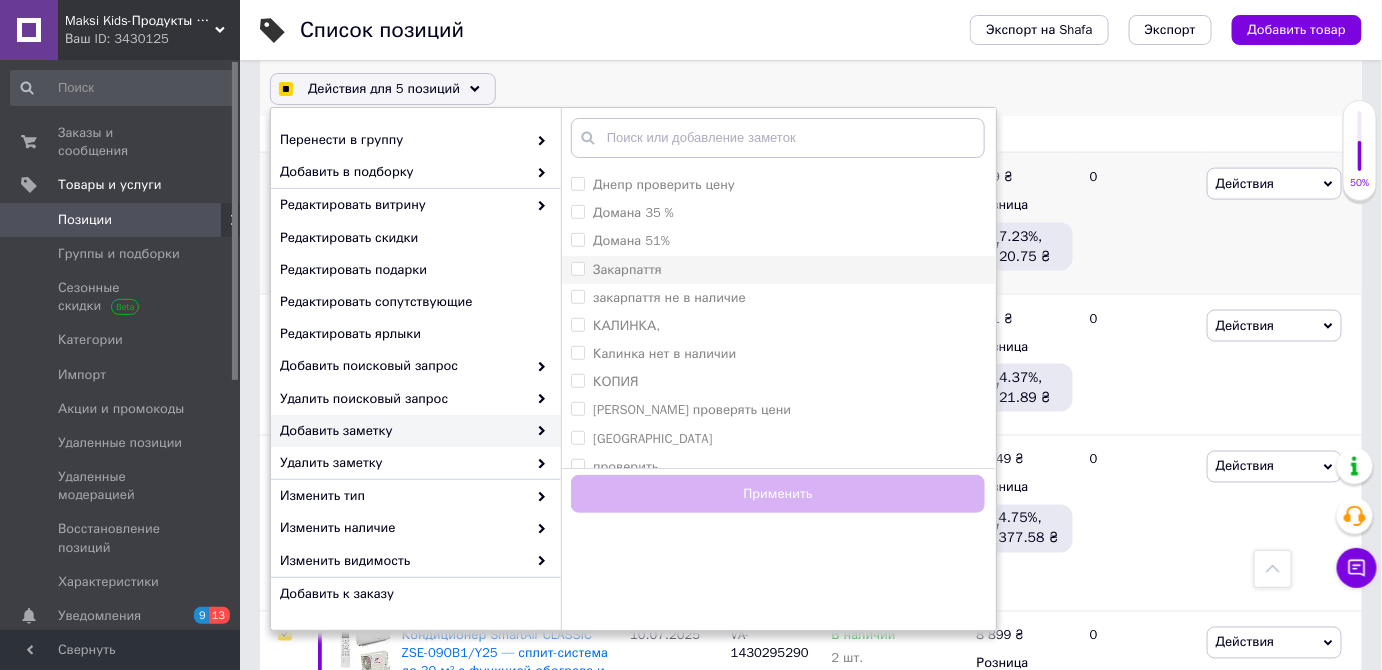 checkbox on "true" 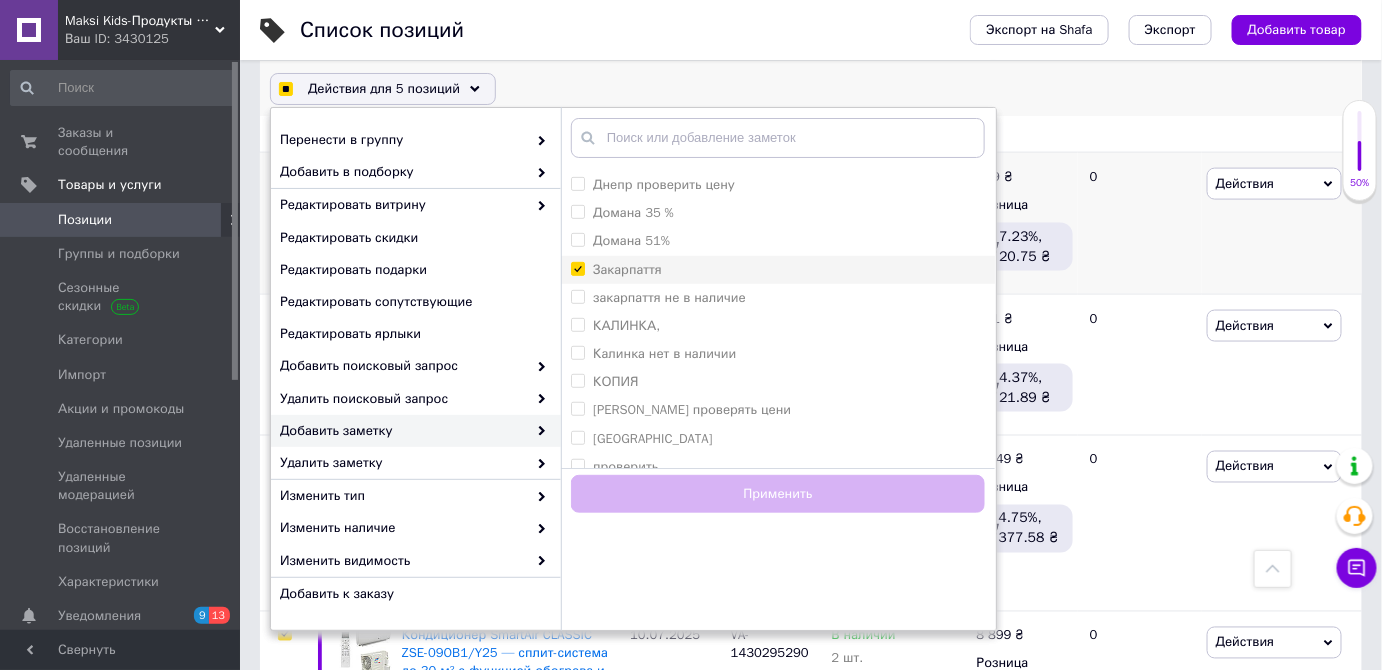 checkbox on "true" 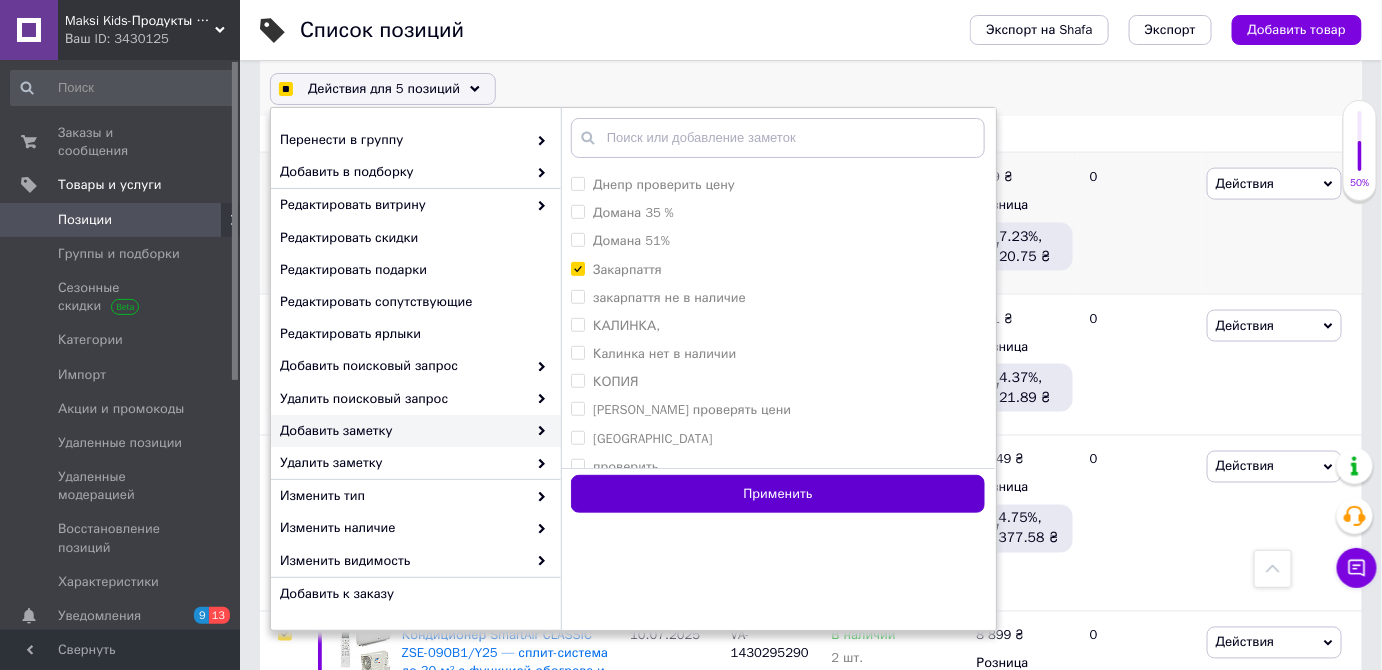 checkbox on "true" 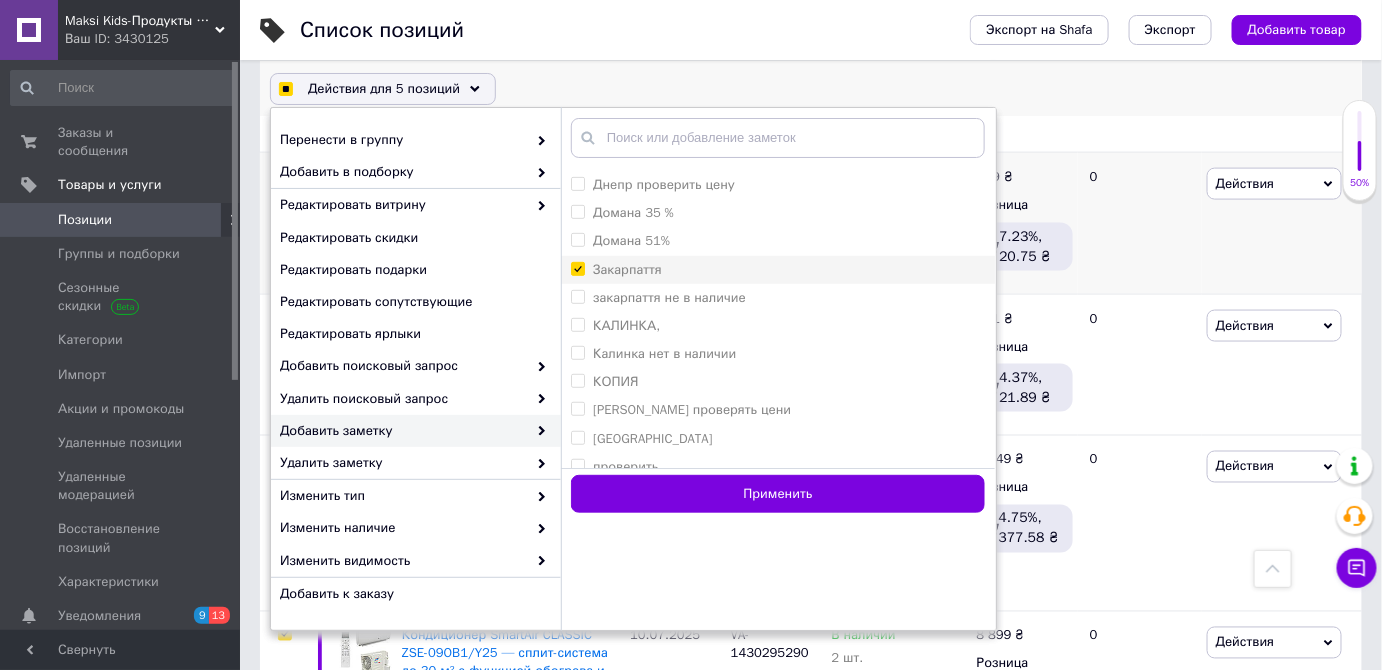 click on "Закарпаття" at bounding box center (627, 269) 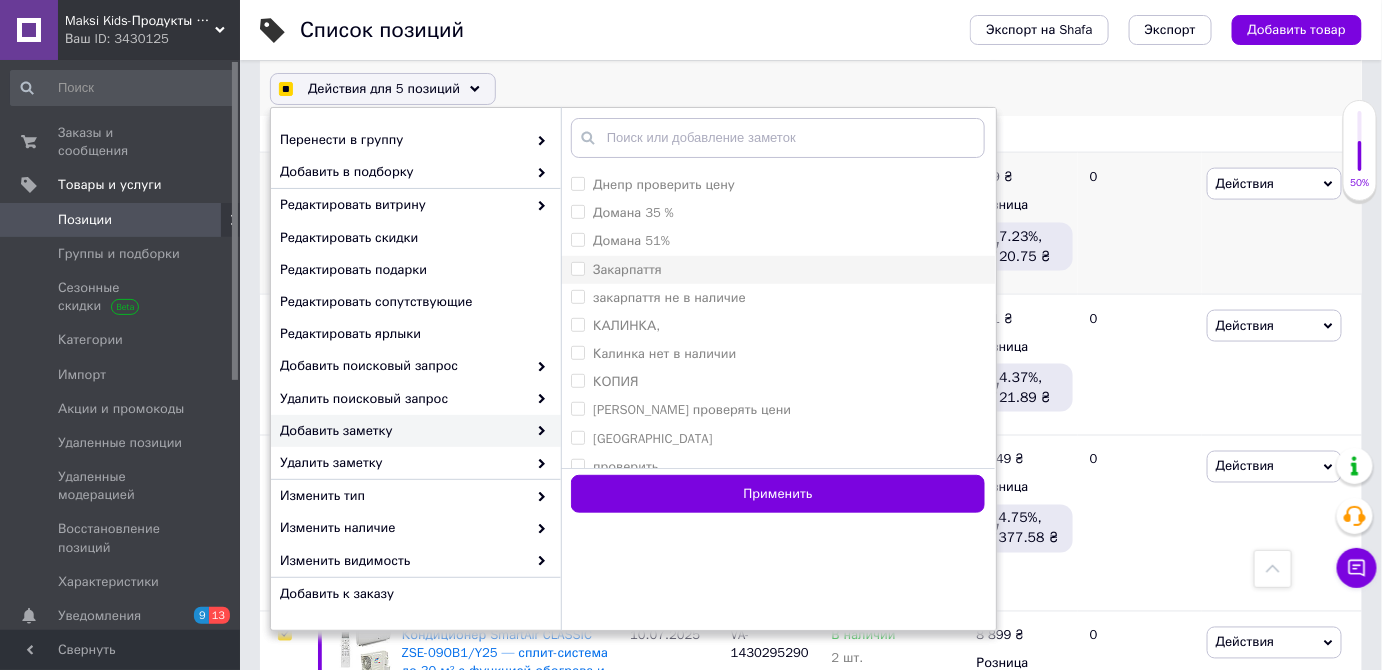 checkbox on "true" 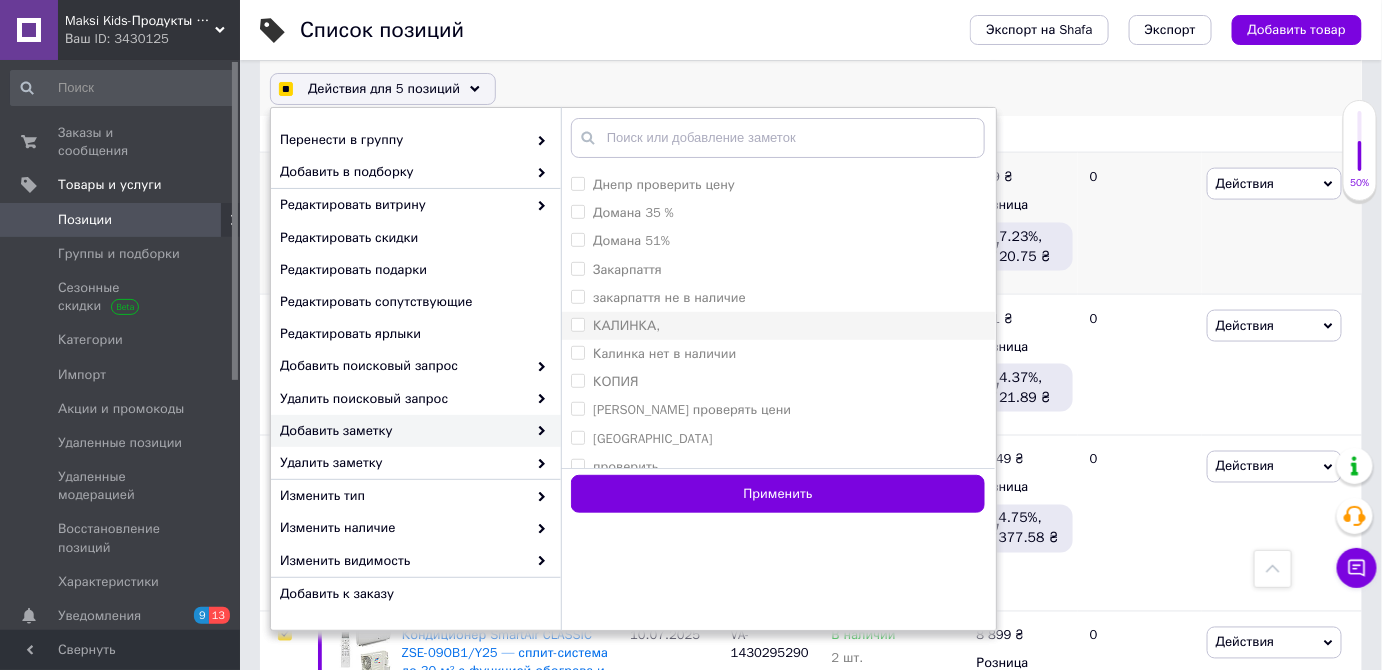 scroll, scrollTop: 545, scrollLeft: 0, axis: vertical 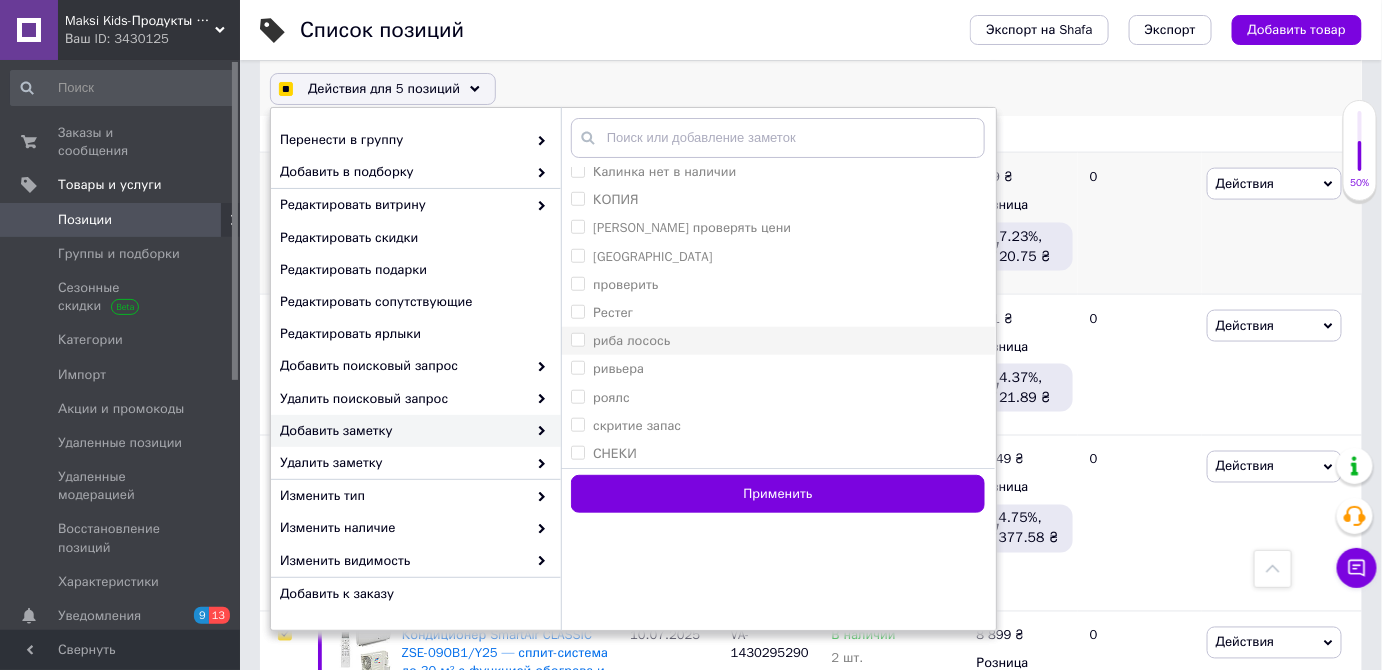 checkbox on "true" 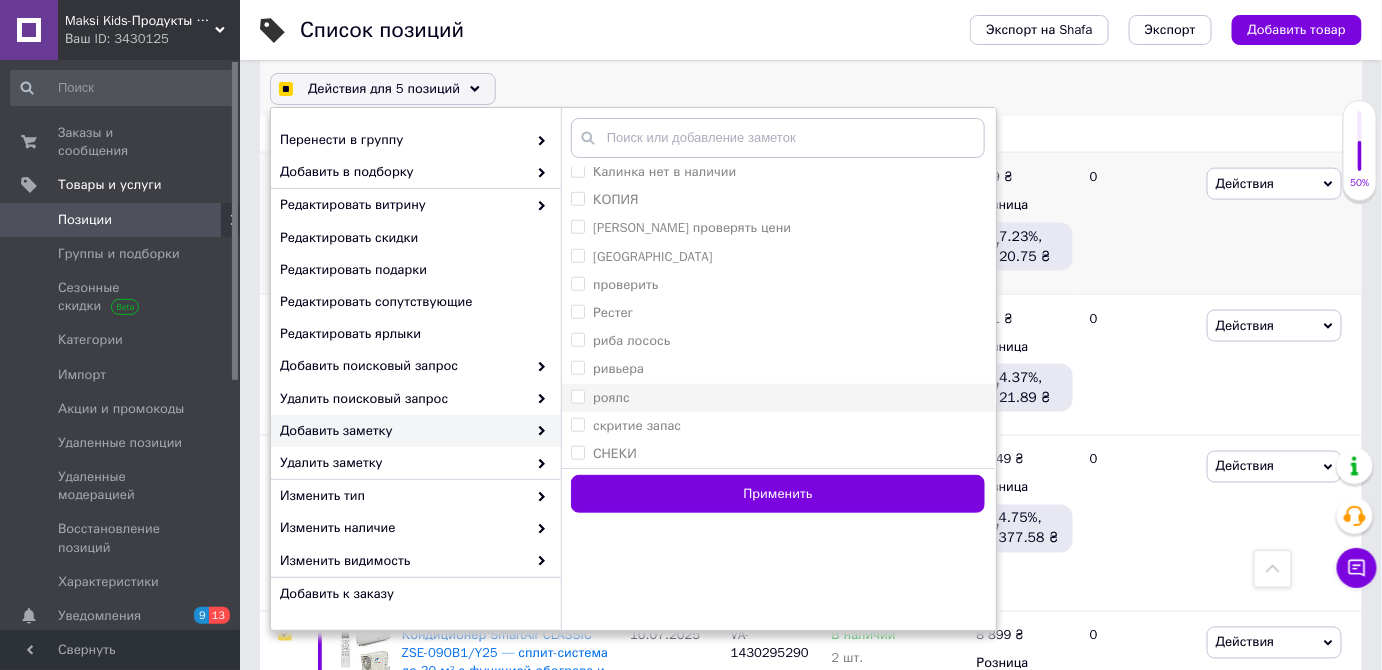 click on "роялс" at bounding box center [778, 398] 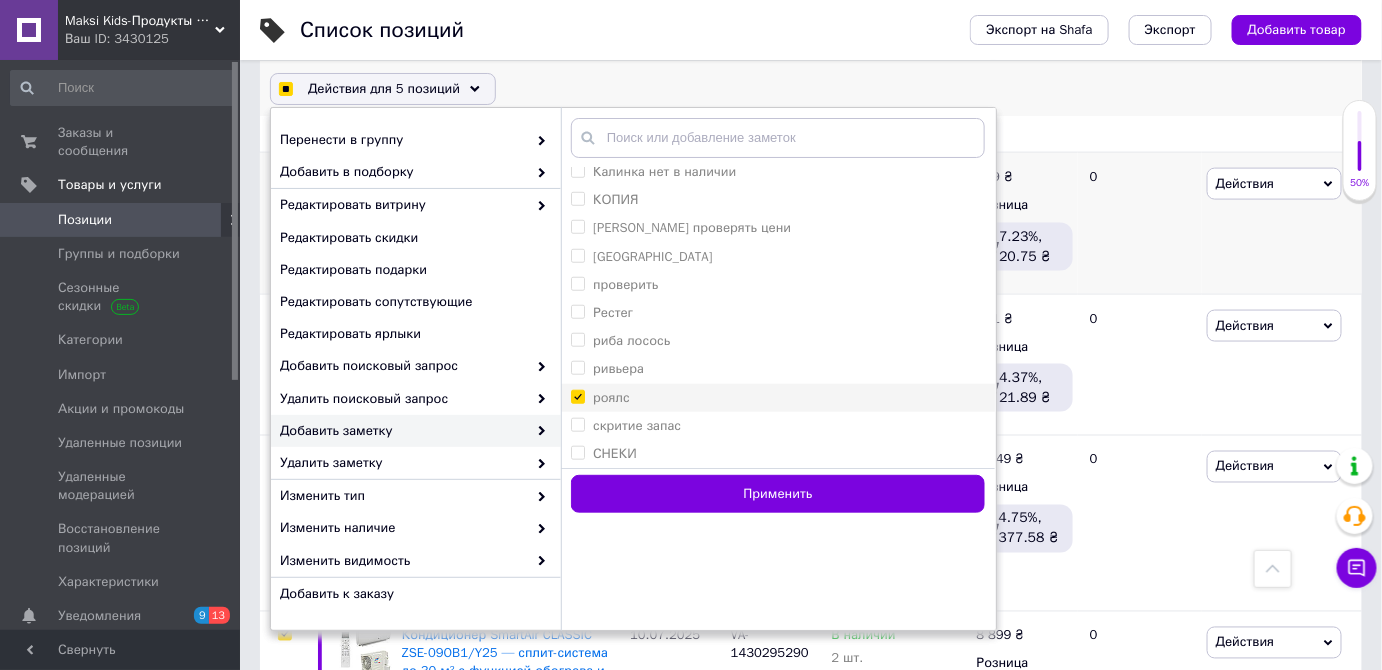checkbox on "true" 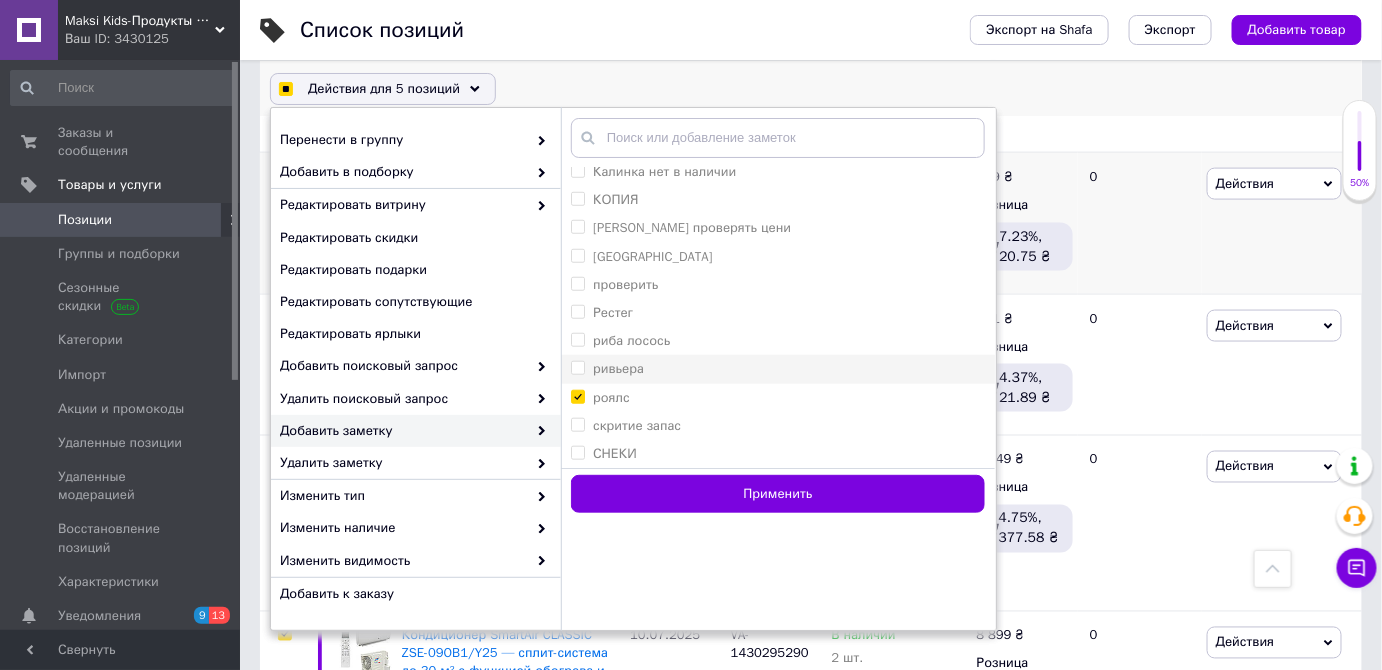 click on "ривьера" at bounding box center (778, 369) 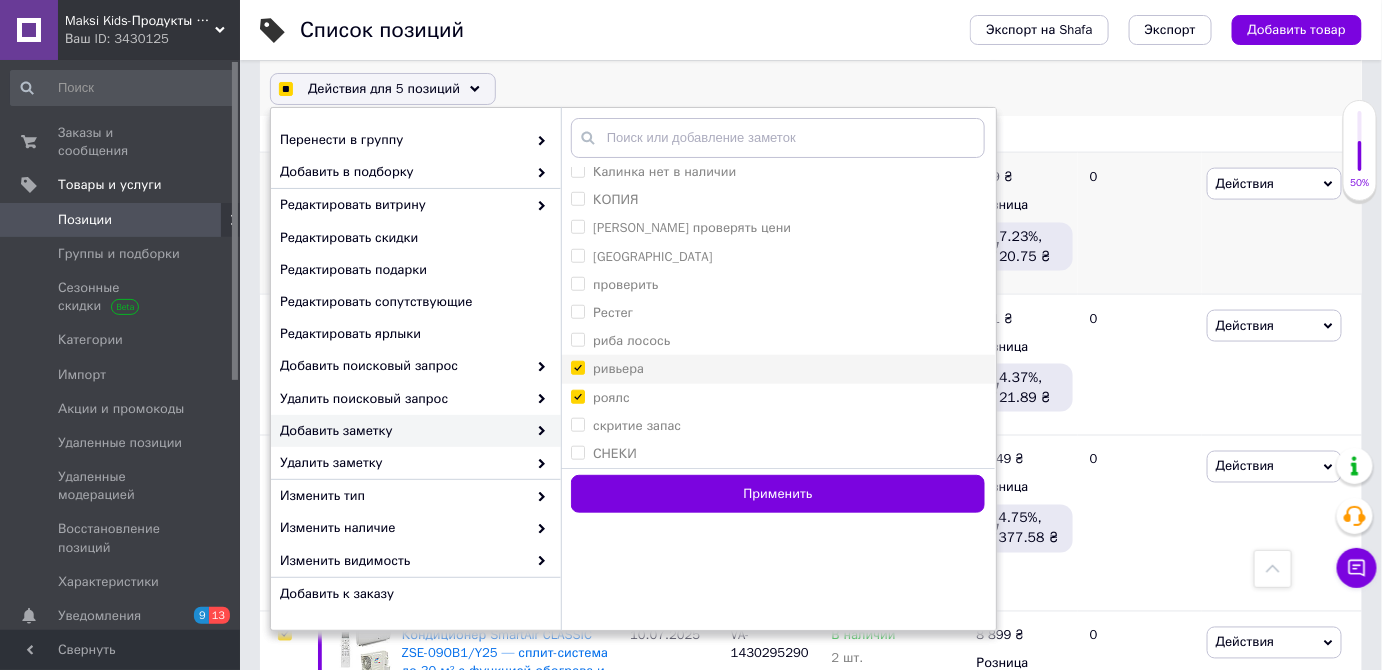 checkbox on "true" 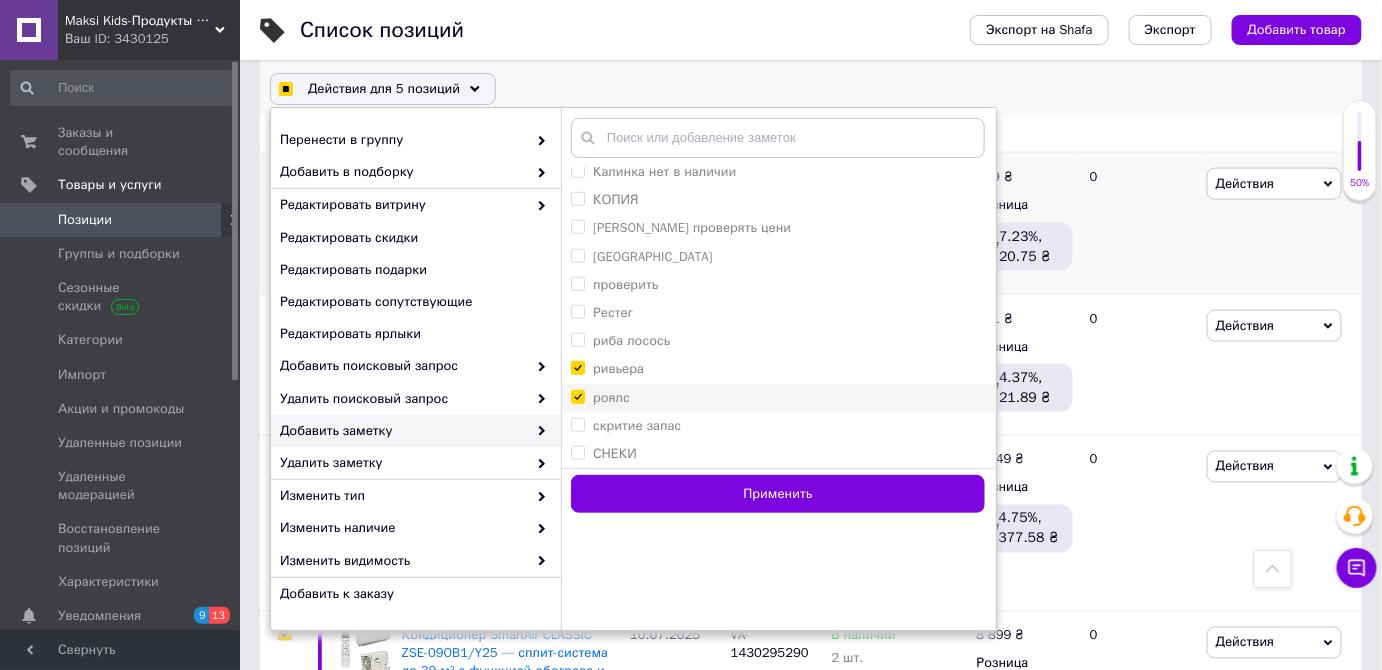 click on "роялс" at bounding box center (778, 398) 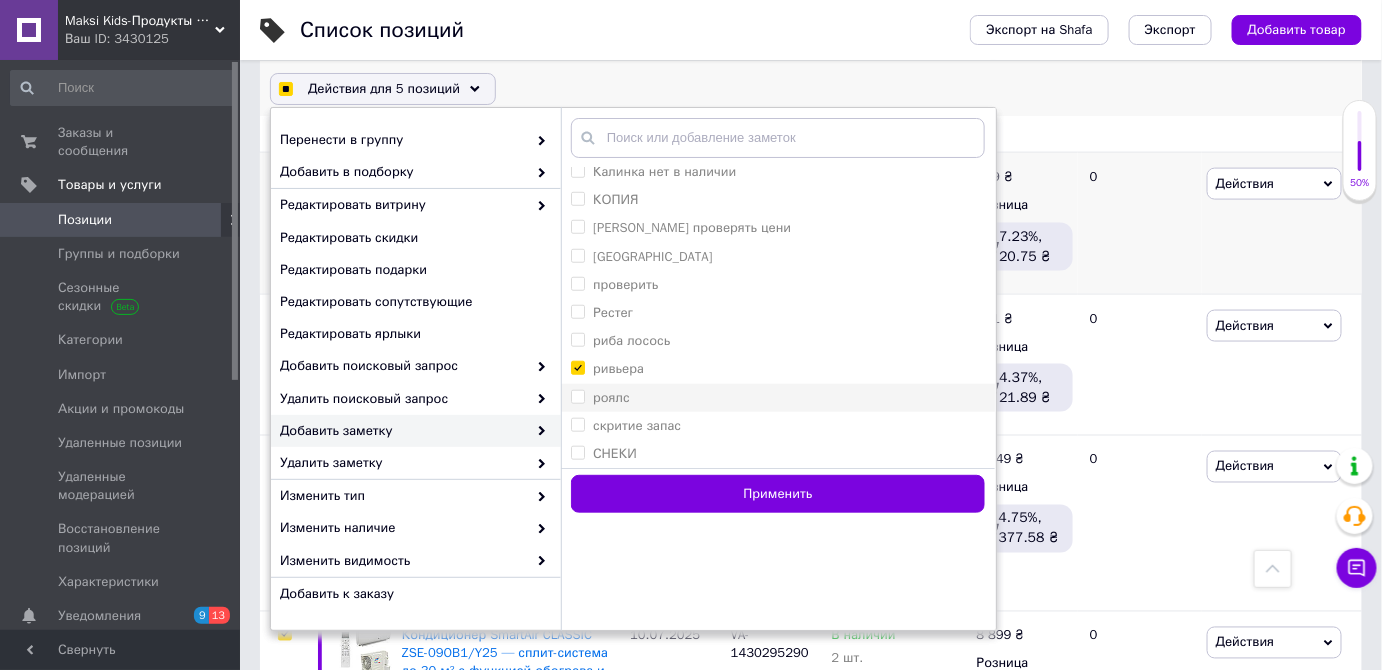 checkbox on "true" 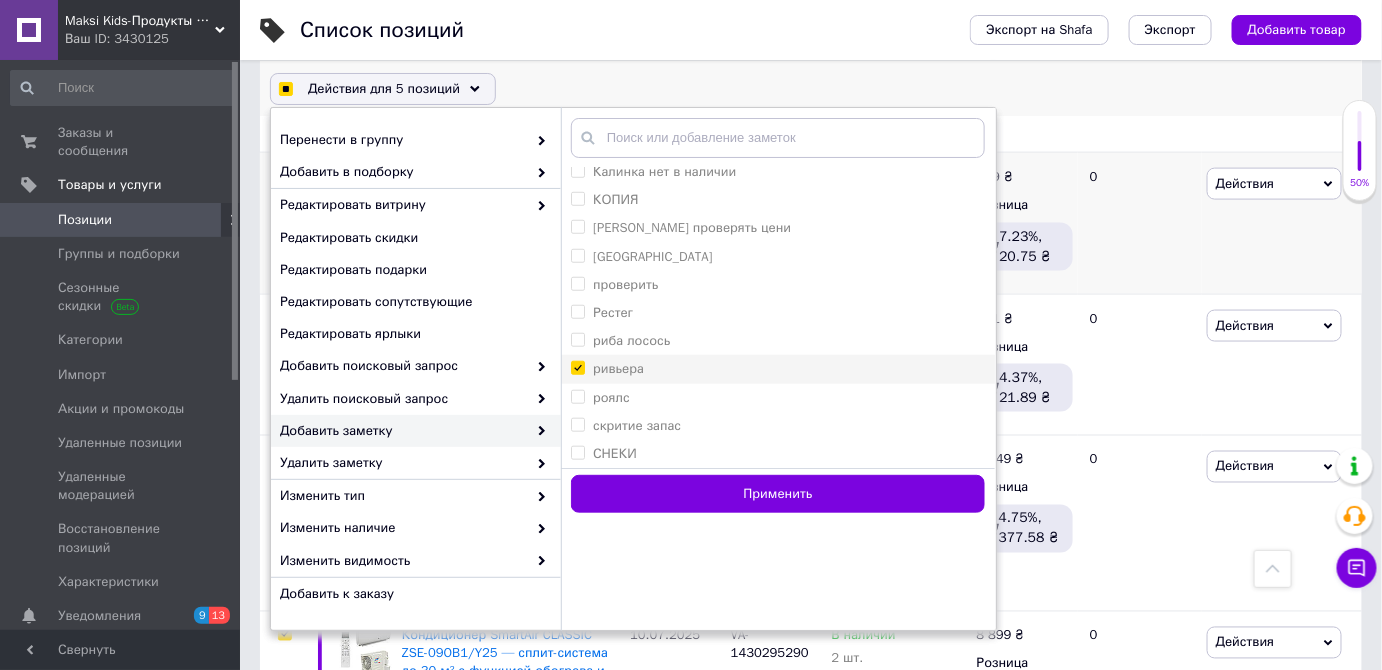 click on "ривьера" at bounding box center (778, 369) 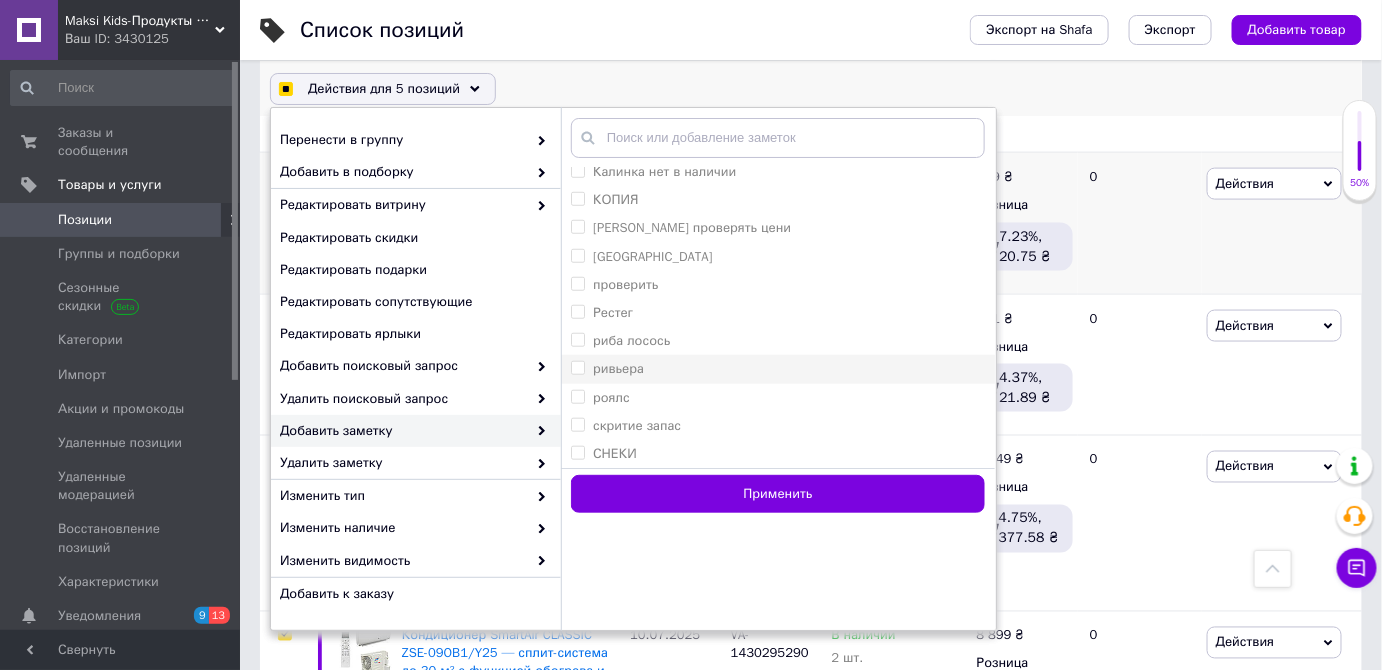 checkbox on "true" 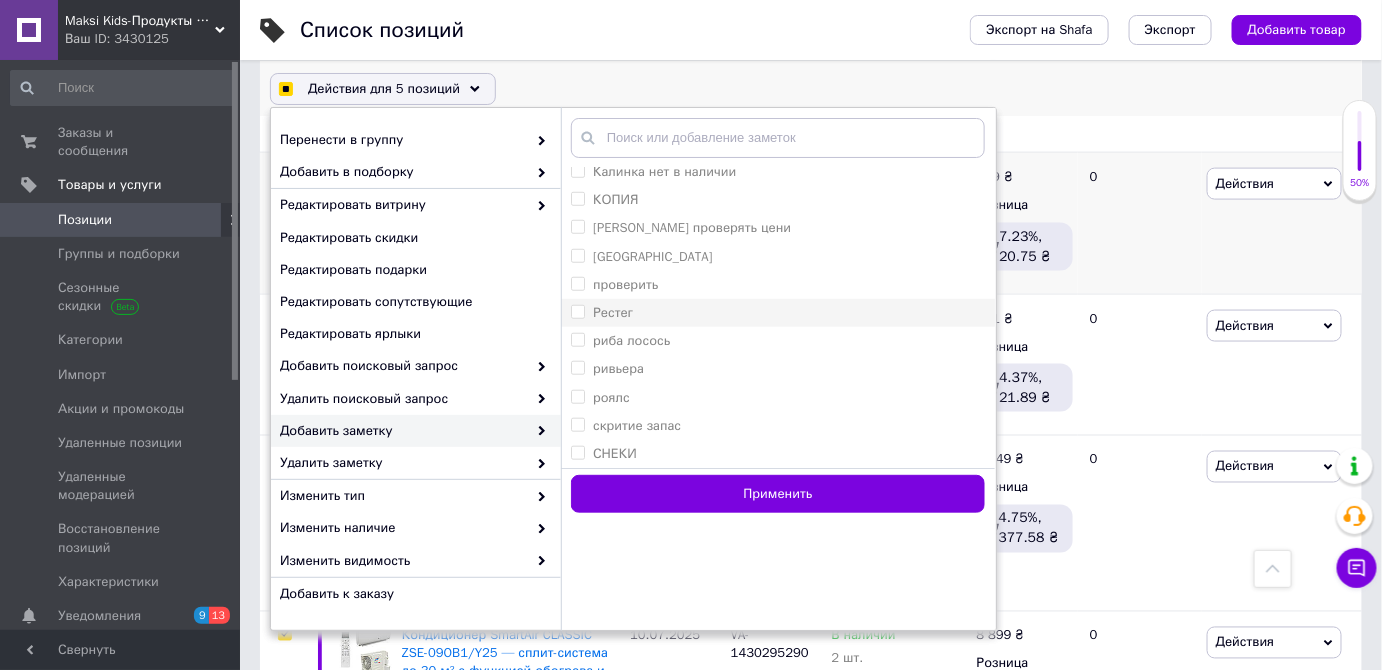 click on "Рестег" at bounding box center (778, 313) 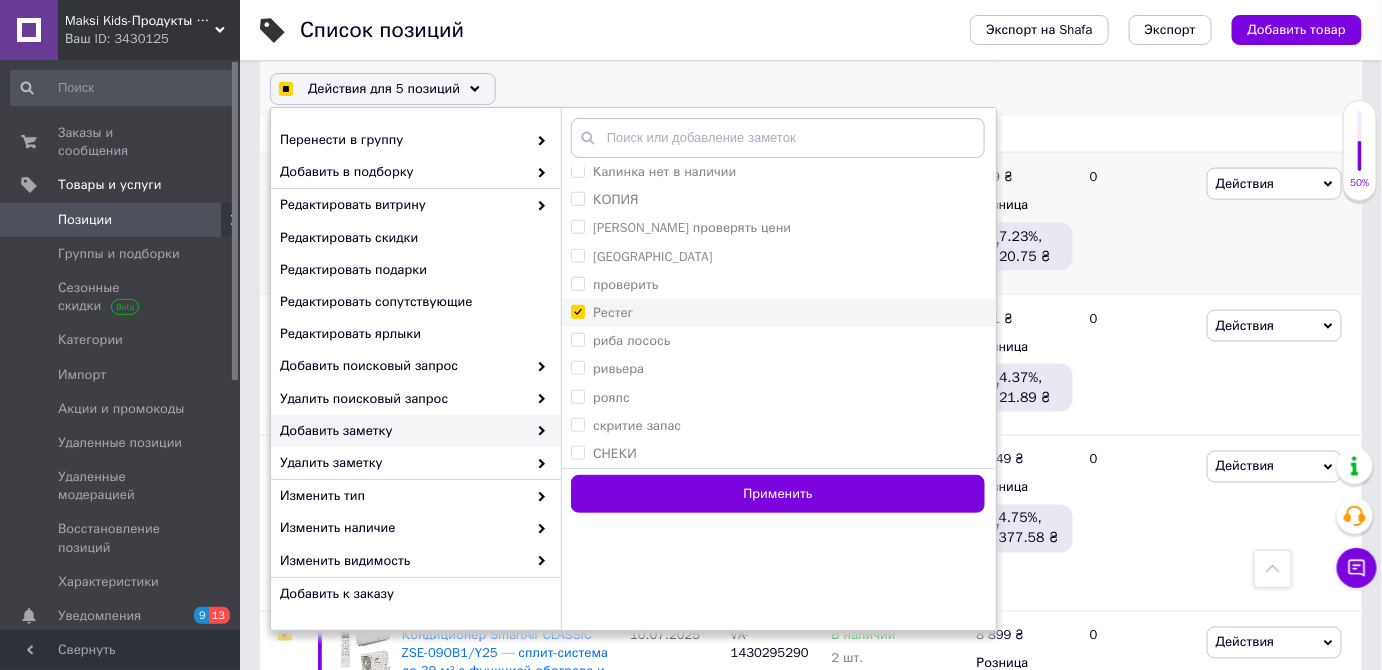checkbox on "true" 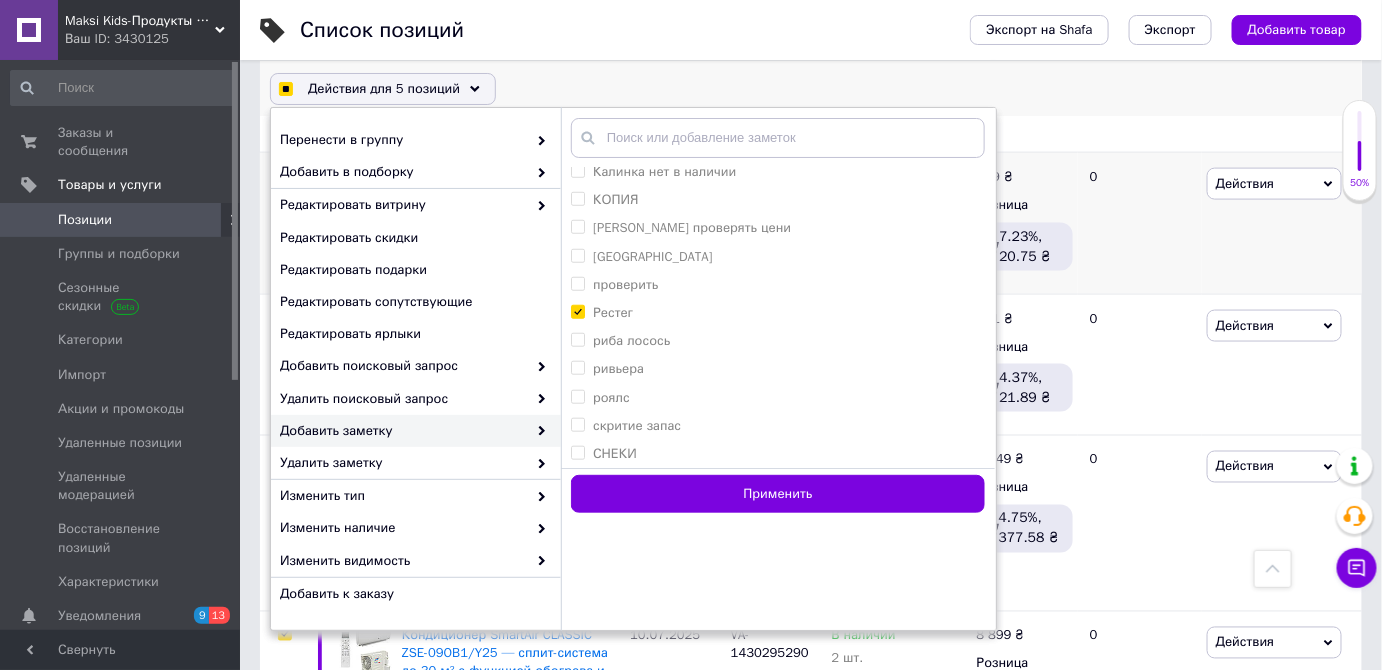 click on "андрияна аньянь Деттовари Днепр до 150 грн Днепр до 300 грн Днепр до 350 грн Днепр до 400 грн Днепр до 50 Днепр до 500 грн Днепр от 1000 грн Днепр от 150-200/35% Днепр от 200-250 грн Днепр от 500-1000 грн Днепр проверить цену Домана 35 % Домана 51% Закарпаття закарпаття не в наличие КАЛИНКА, Калинка нет в наличии КОПИЯ Люда проверять цени одесса проверить Рестег риба лосось ривьера роялс скритие запас СНЕКИ хот опт Создать метку   Применить" at bounding box center [778, 316] 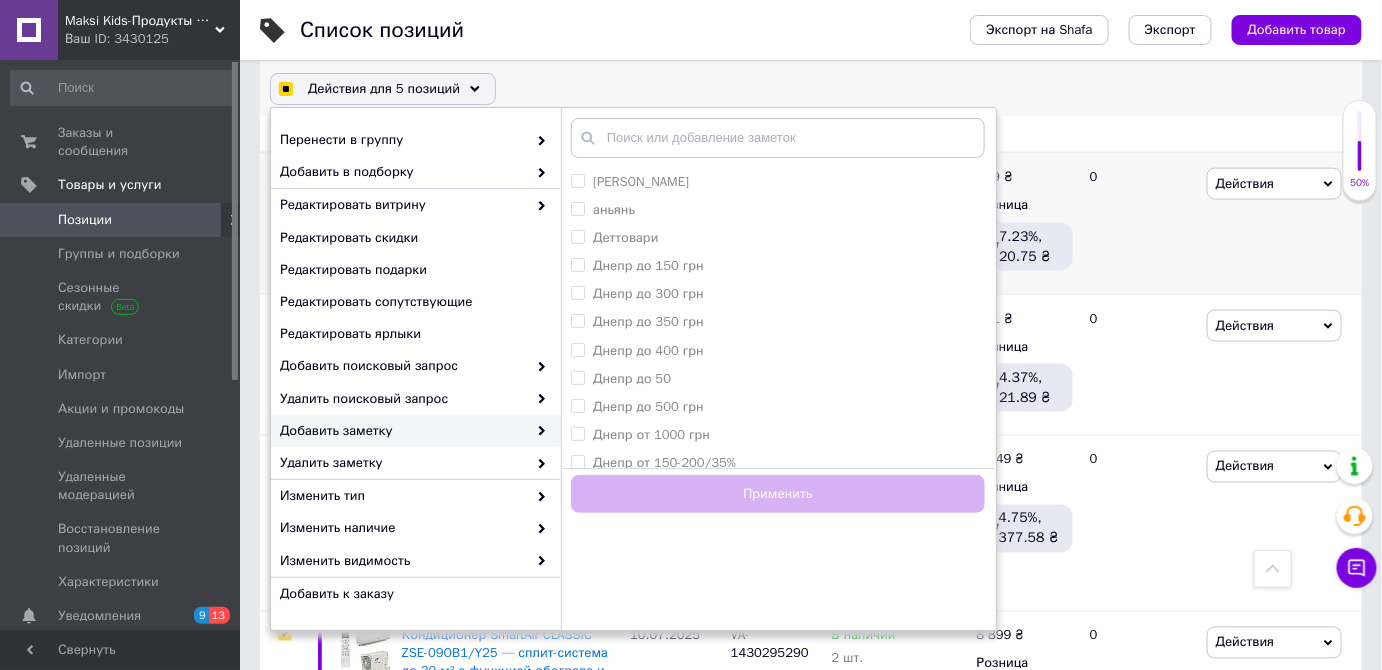 checkbox on "true" 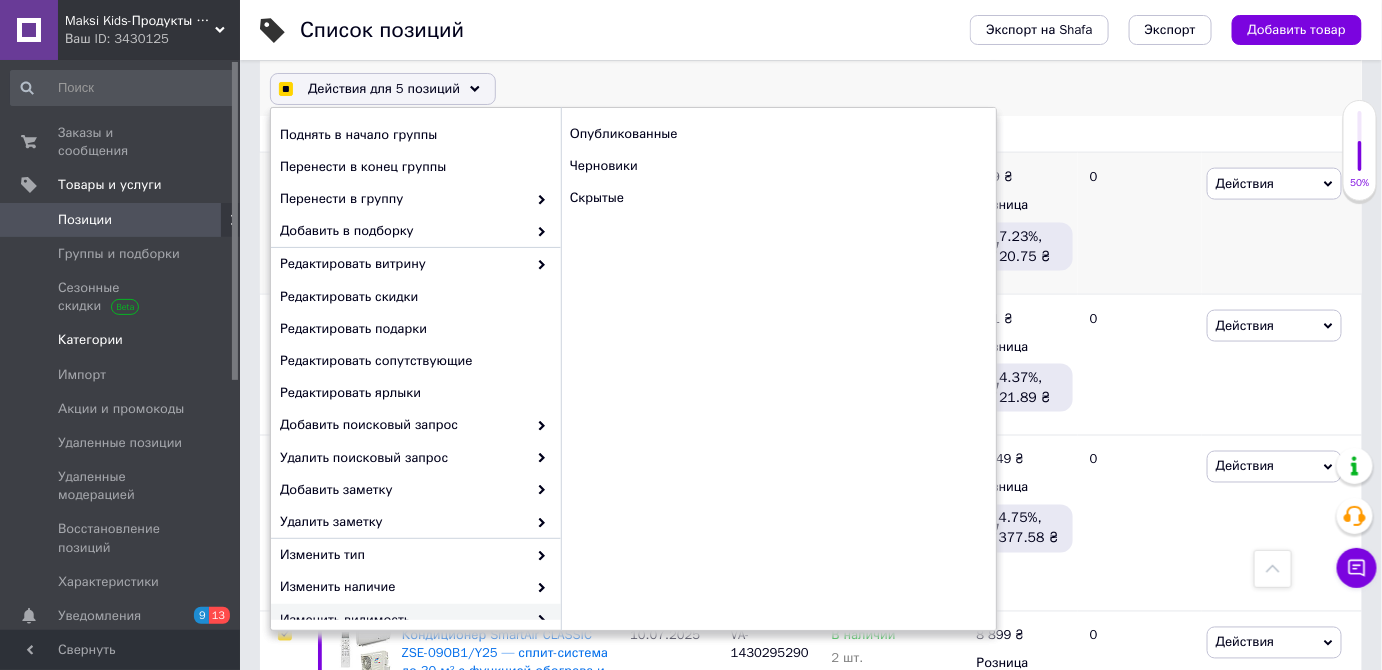 scroll, scrollTop: 0, scrollLeft: 0, axis: both 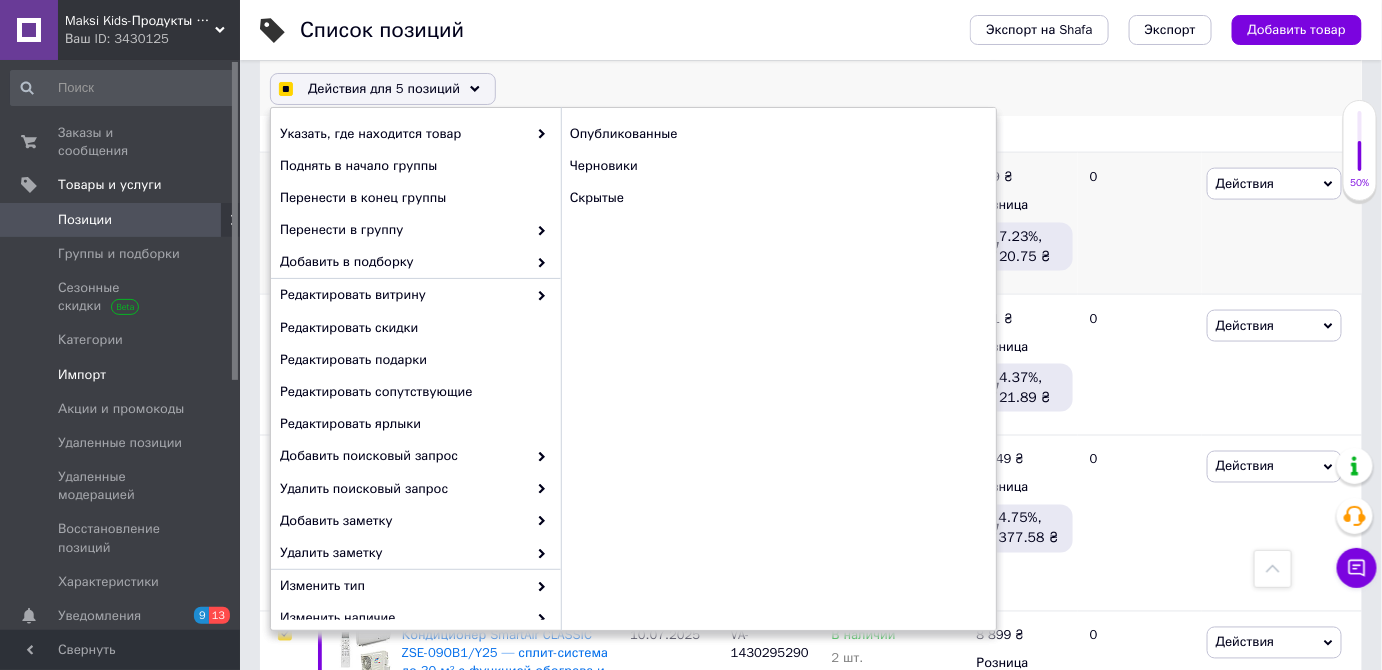 checkbox on "true" 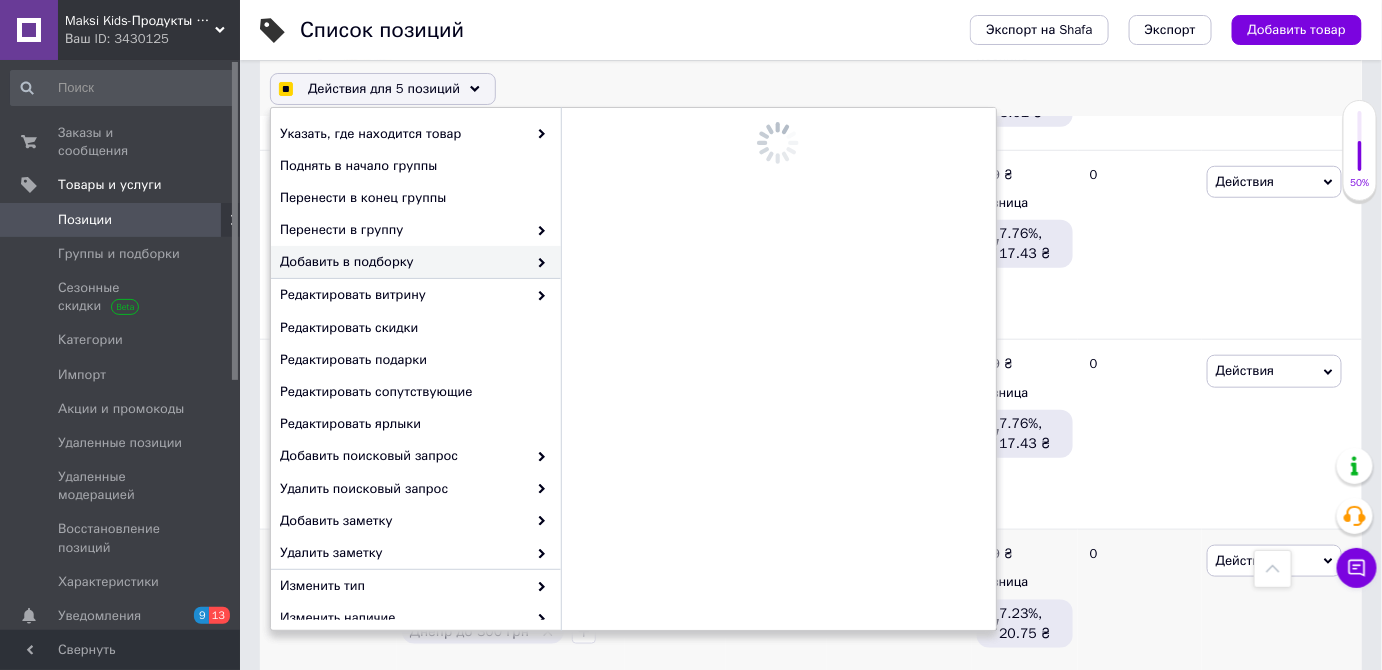 scroll, scrollTop: 106, scrollLeft: 0, axis: vertical 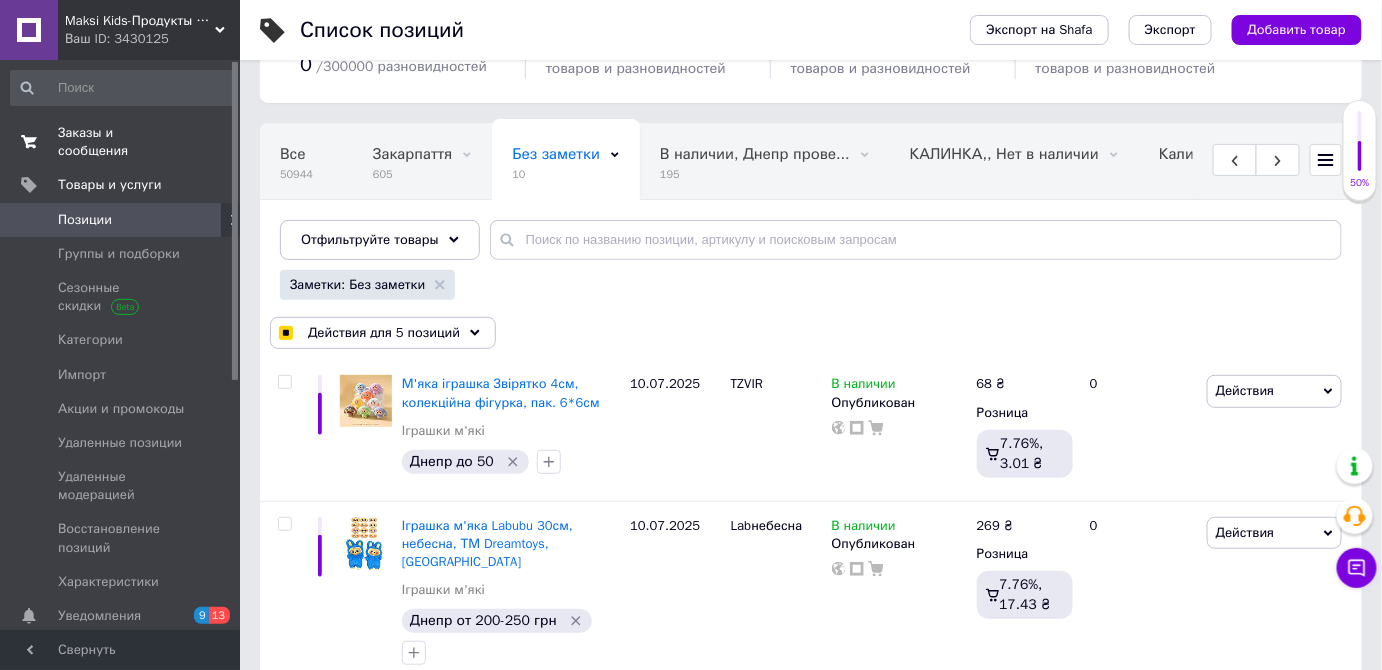 checkbox on "true" 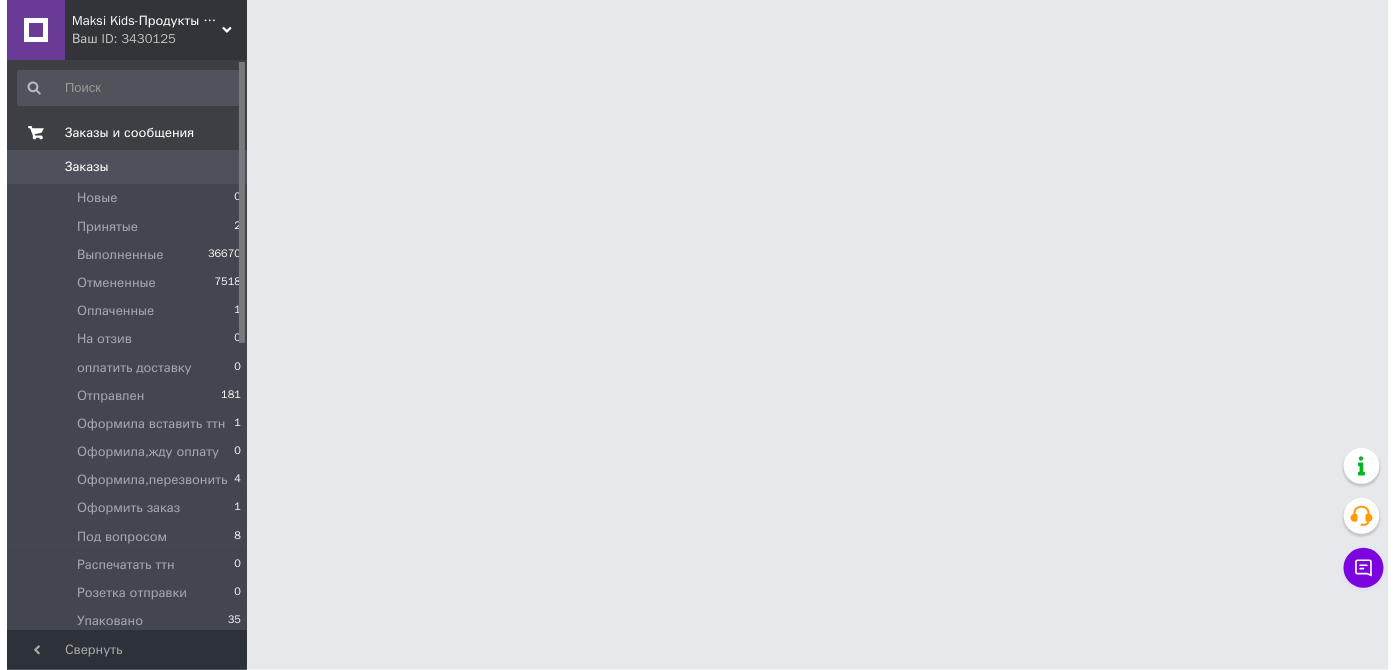 scroll, scrollTop: 0, scrollLeft: 0, axis: both 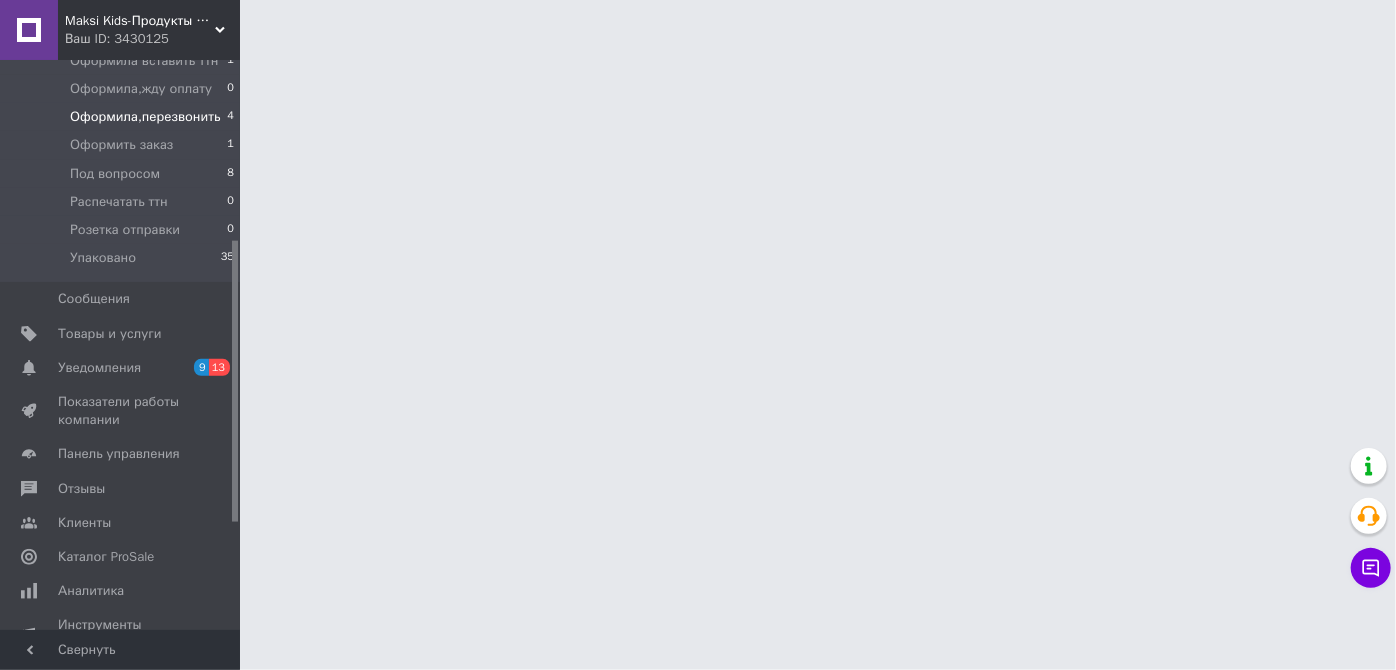 click on "Оформила,перезвонить" at bounding box center (145, 117) 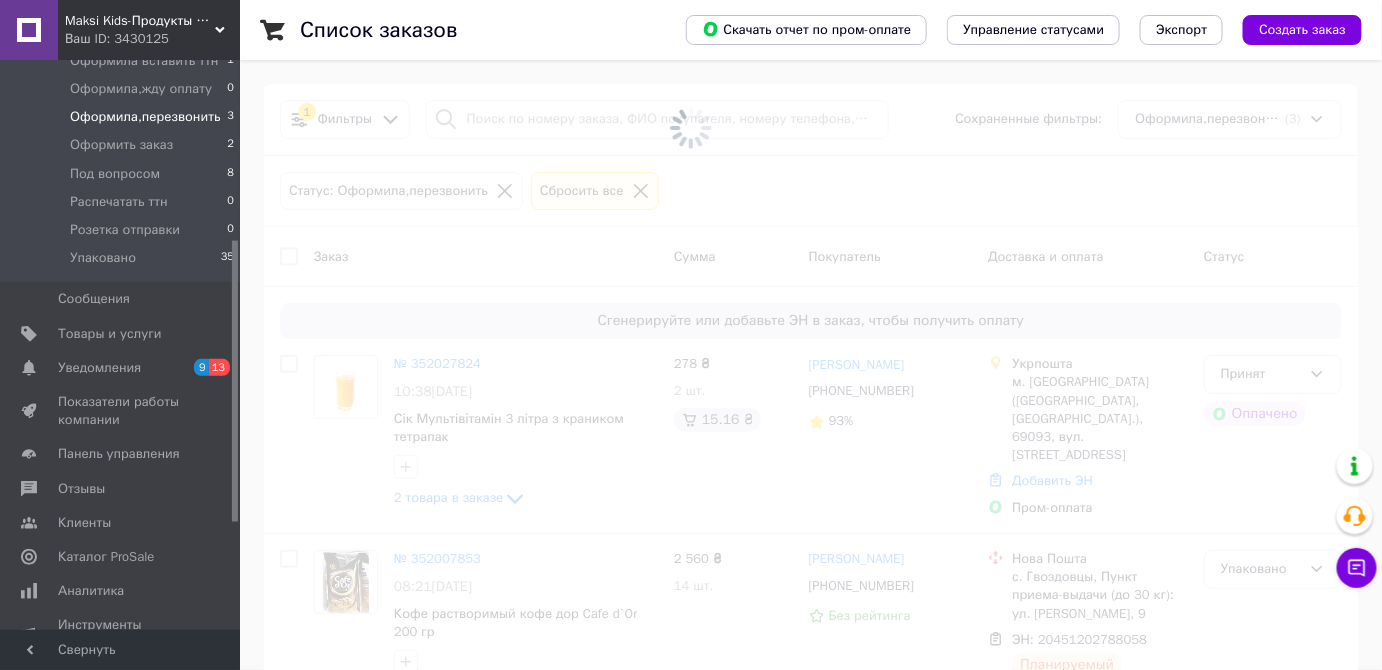 scroll, scrollTop: 90, scrollLeft: 0, axis: vertical 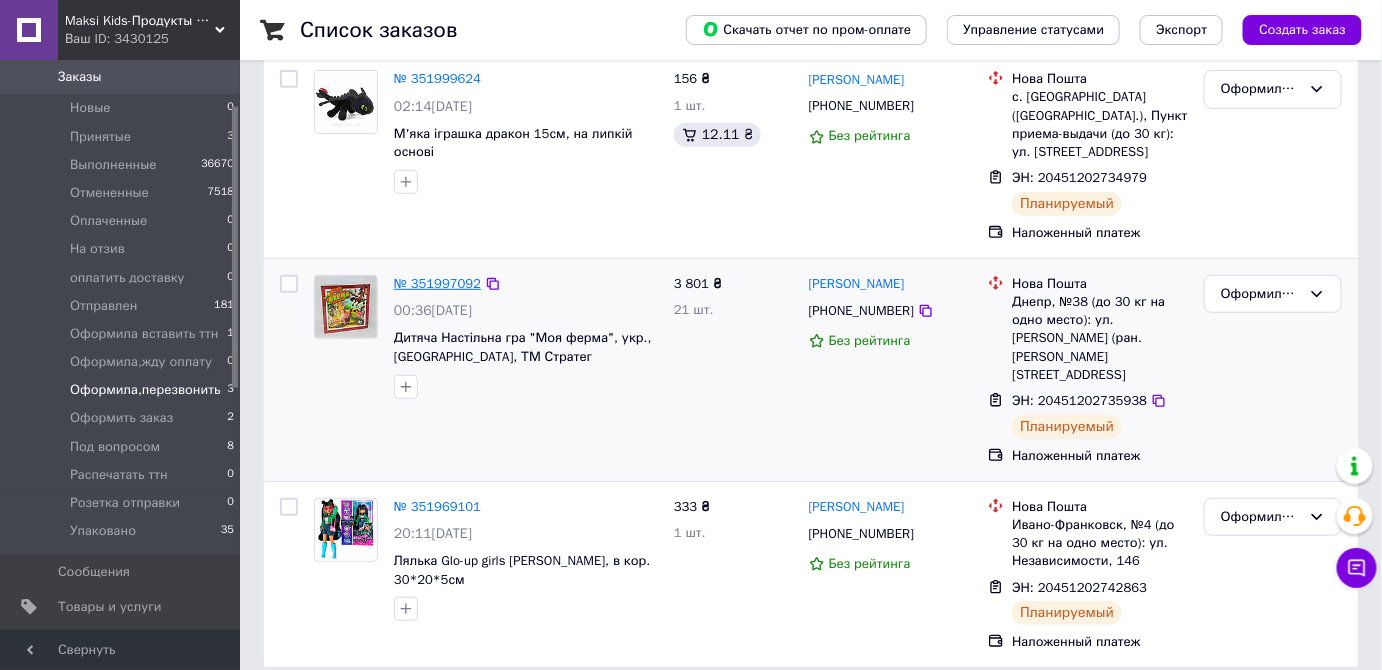 click on "№ 351997092" at bounding box center (437, 283) 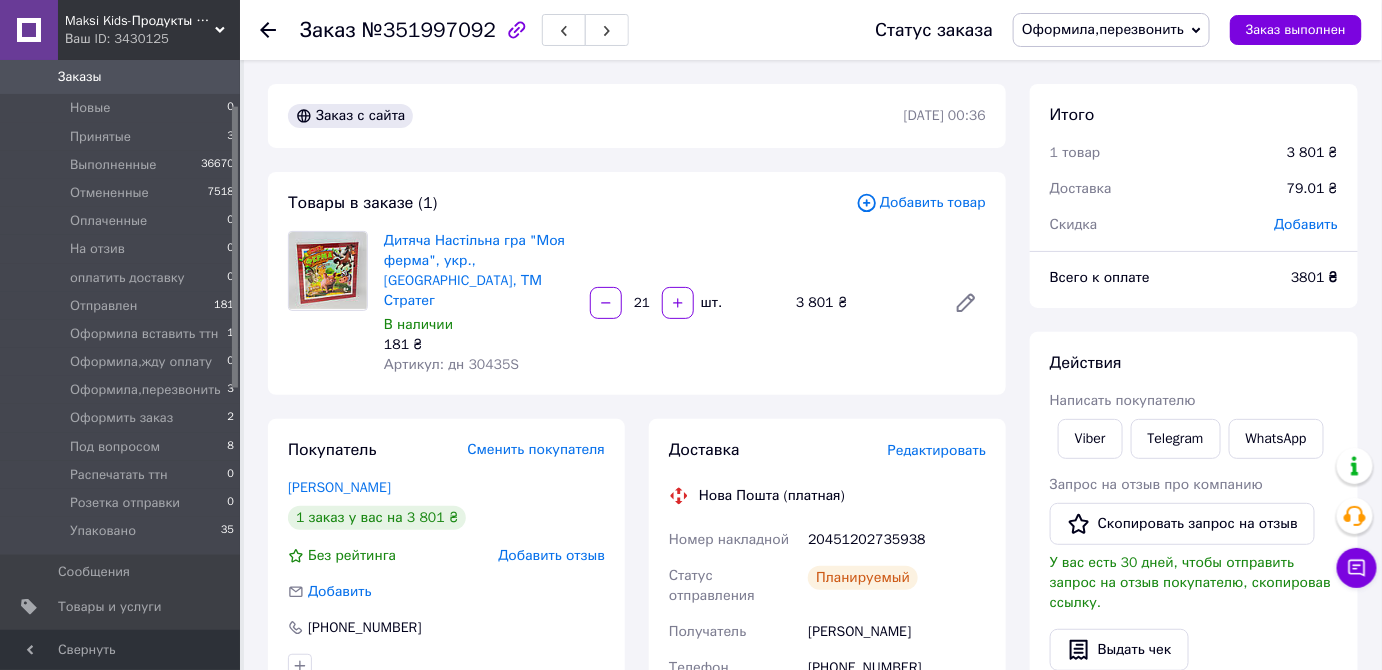 scroll, scrollTop: 0, scrollLeft: 0, axis: both 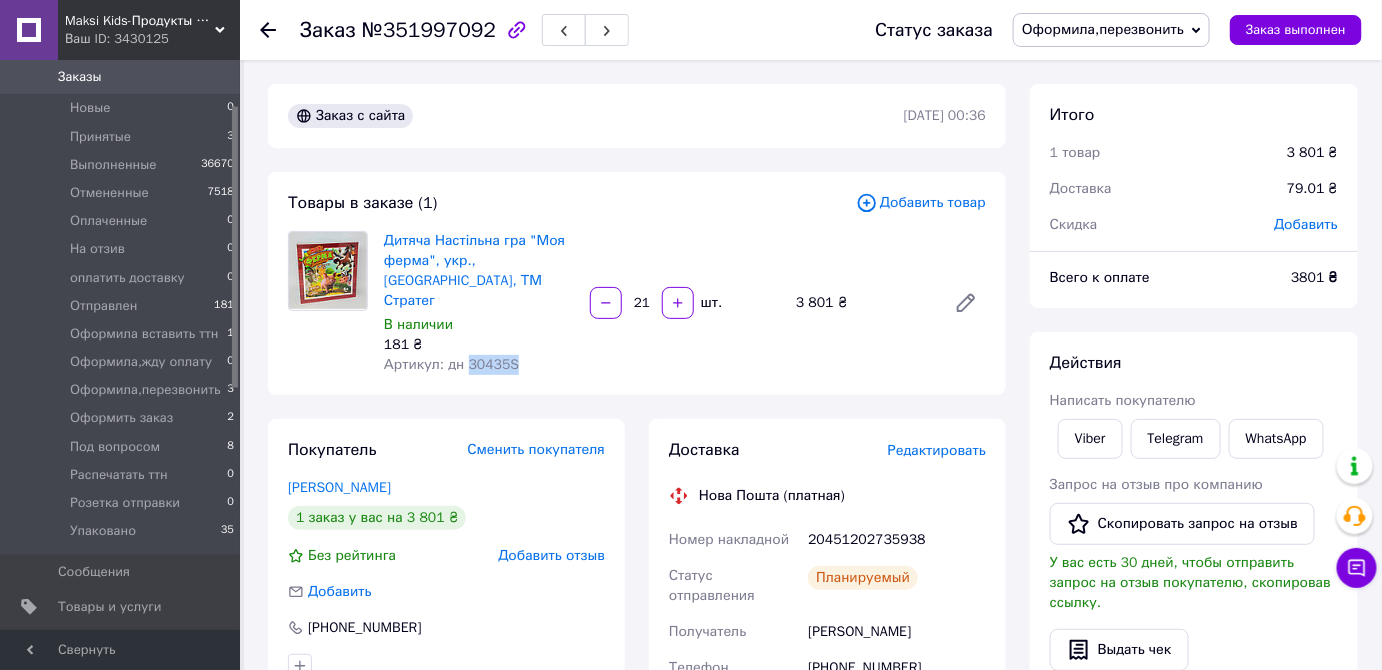 click on "Артикул: дн 30435S" at bounding box center (451, 364) 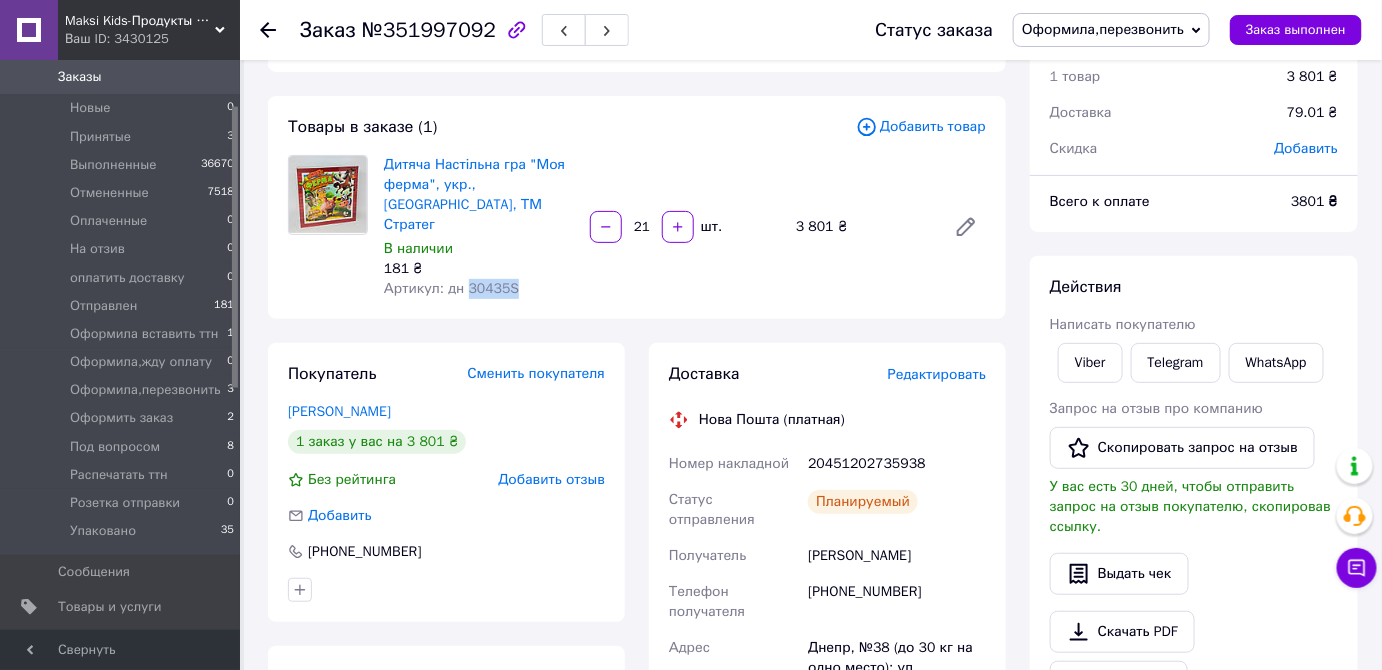 scroll, scrollTop: 181, scrollLeft: 0, axis: vertical 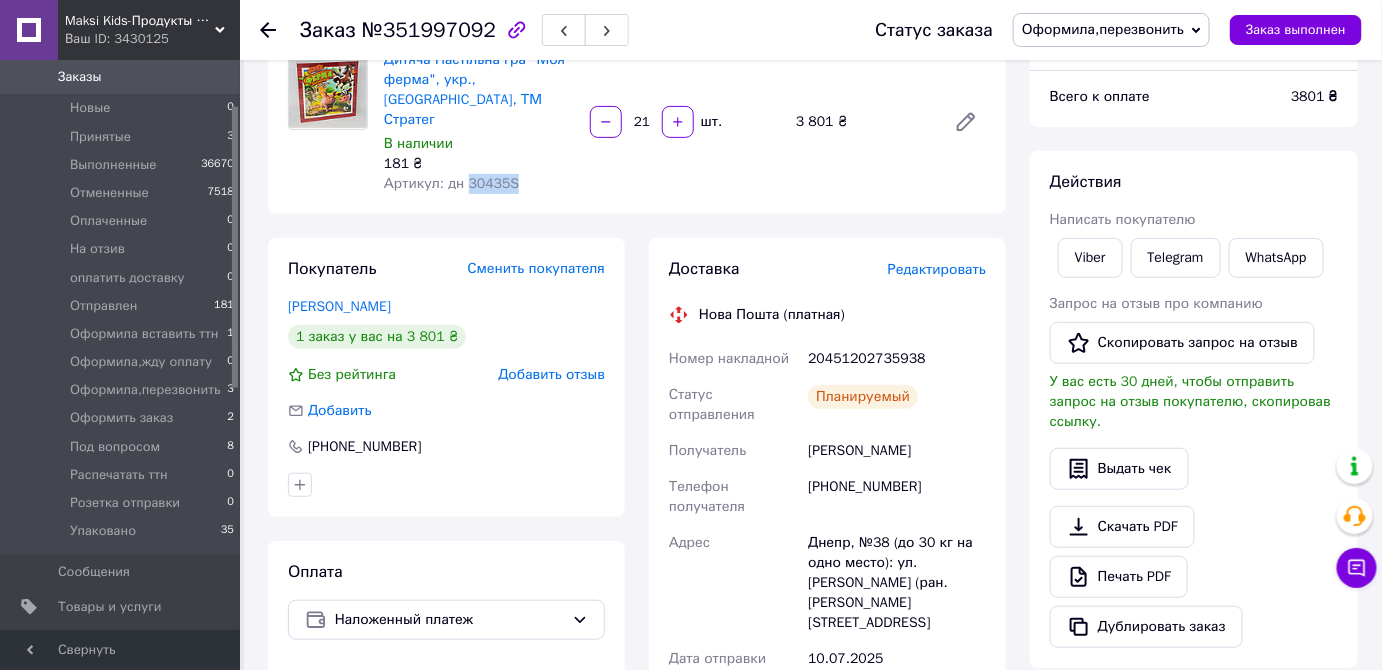 click on "Заказы" at bounding box center (121, 77) 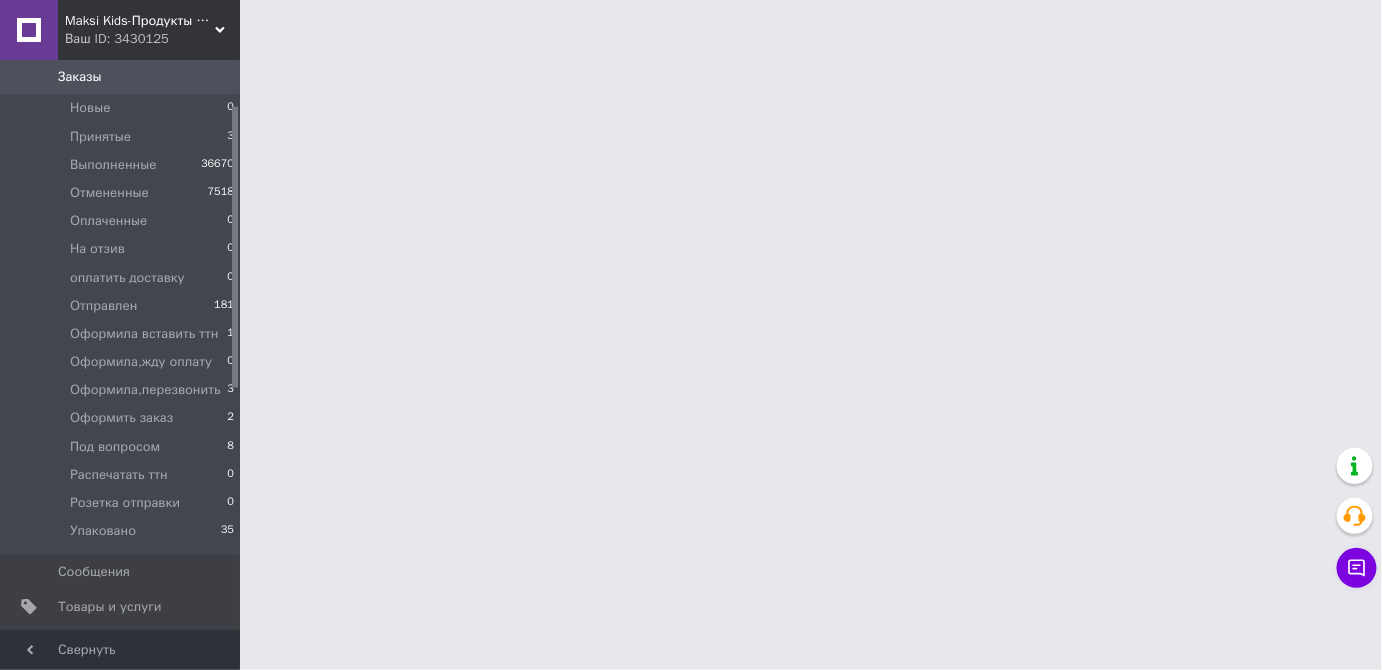scroll, scrollTop: 0, scrollLeft: 0, axis: both 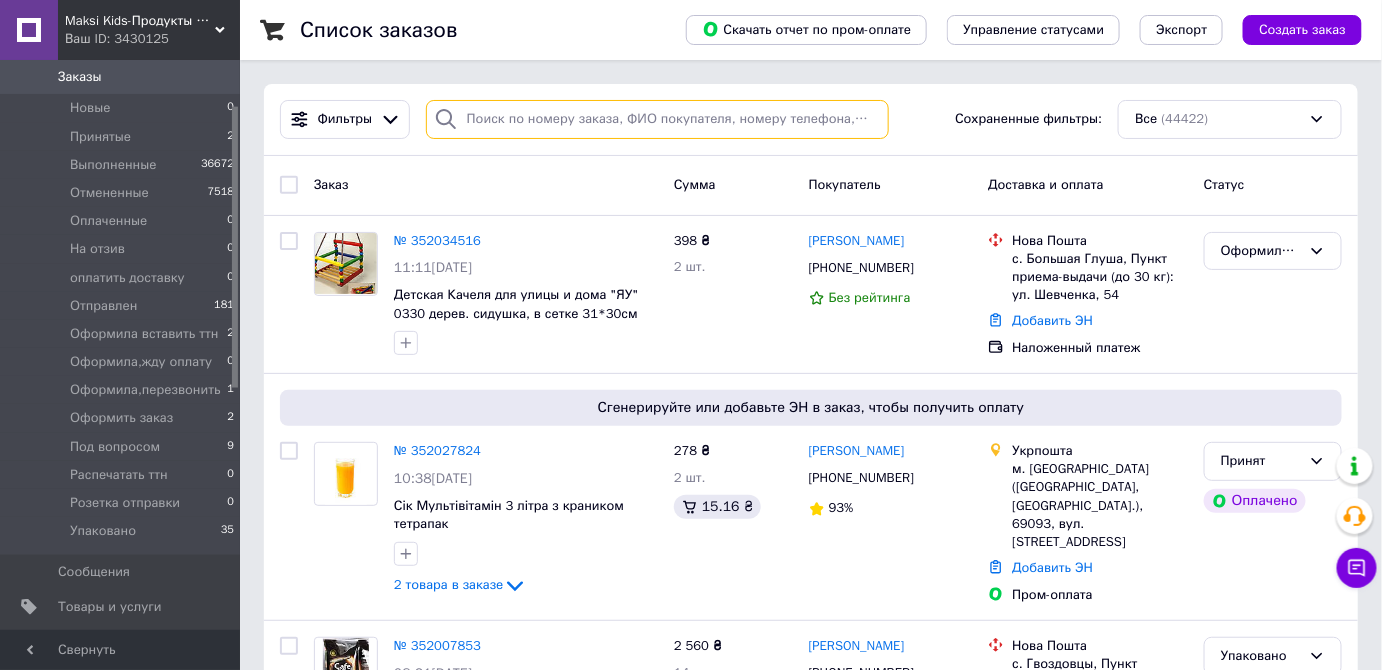 click at bounding box center (657, 119) 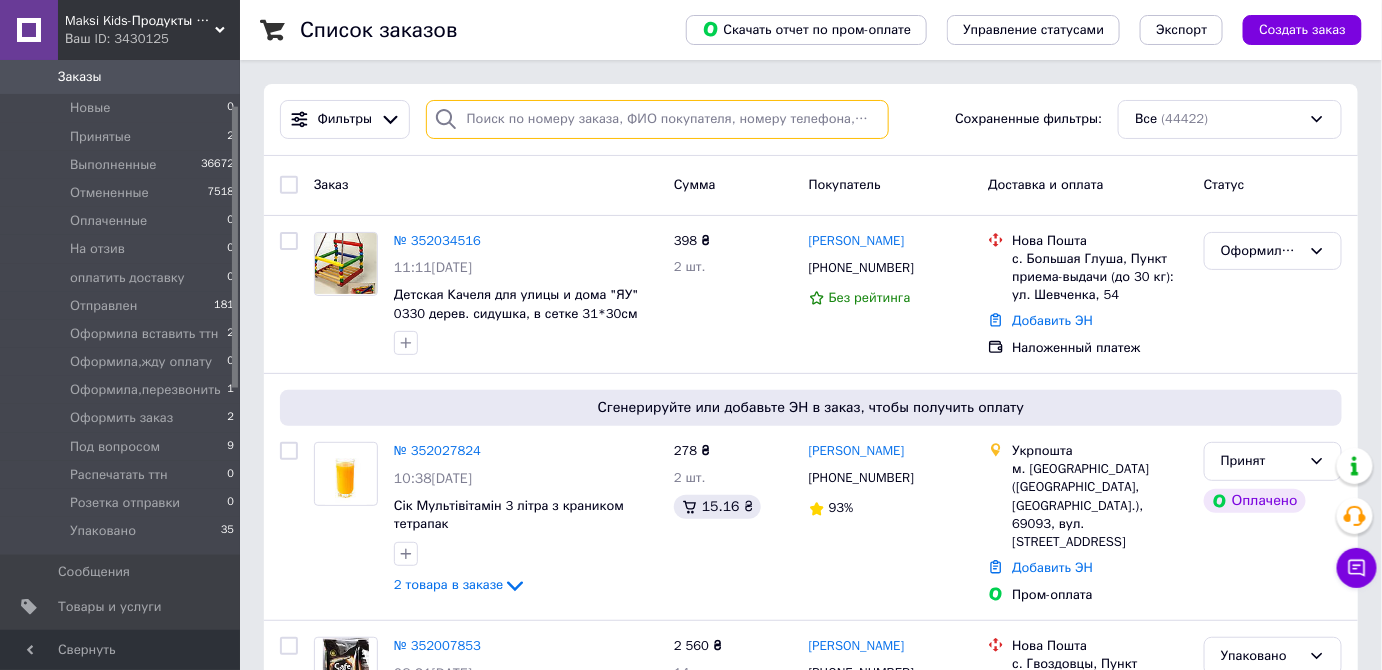 paste on "0665687484" 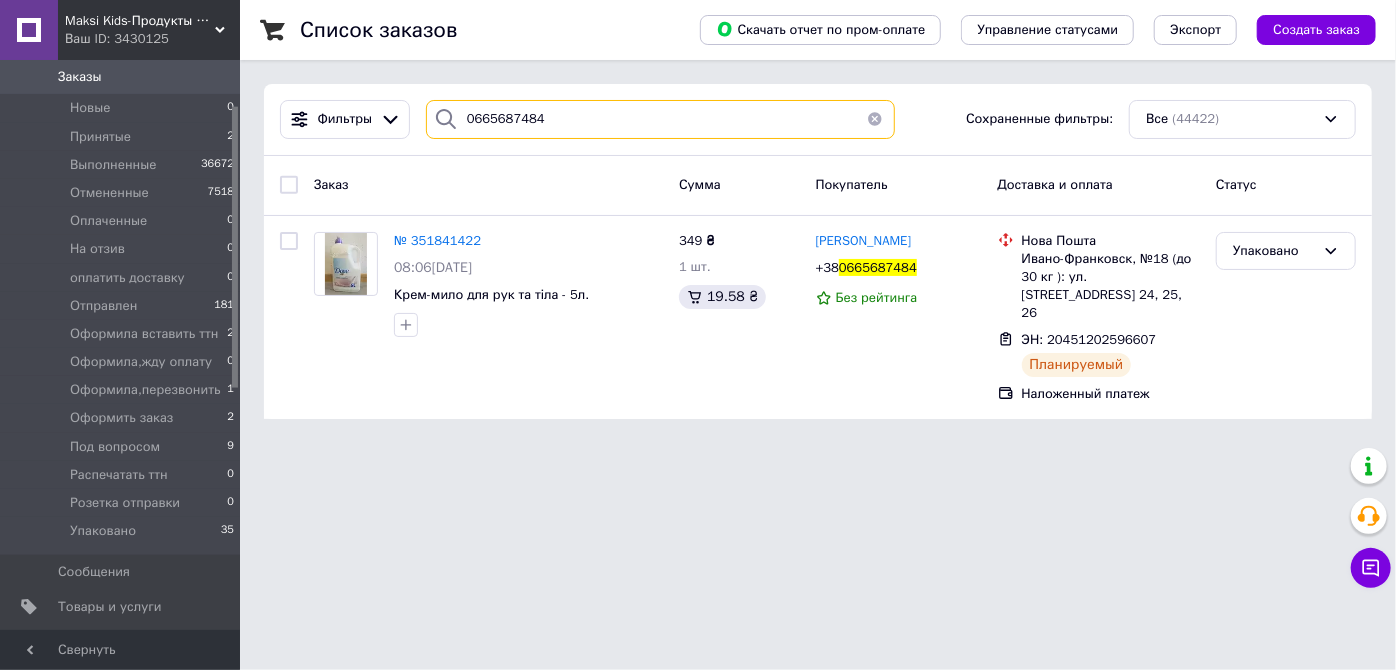 type on "0665687484" 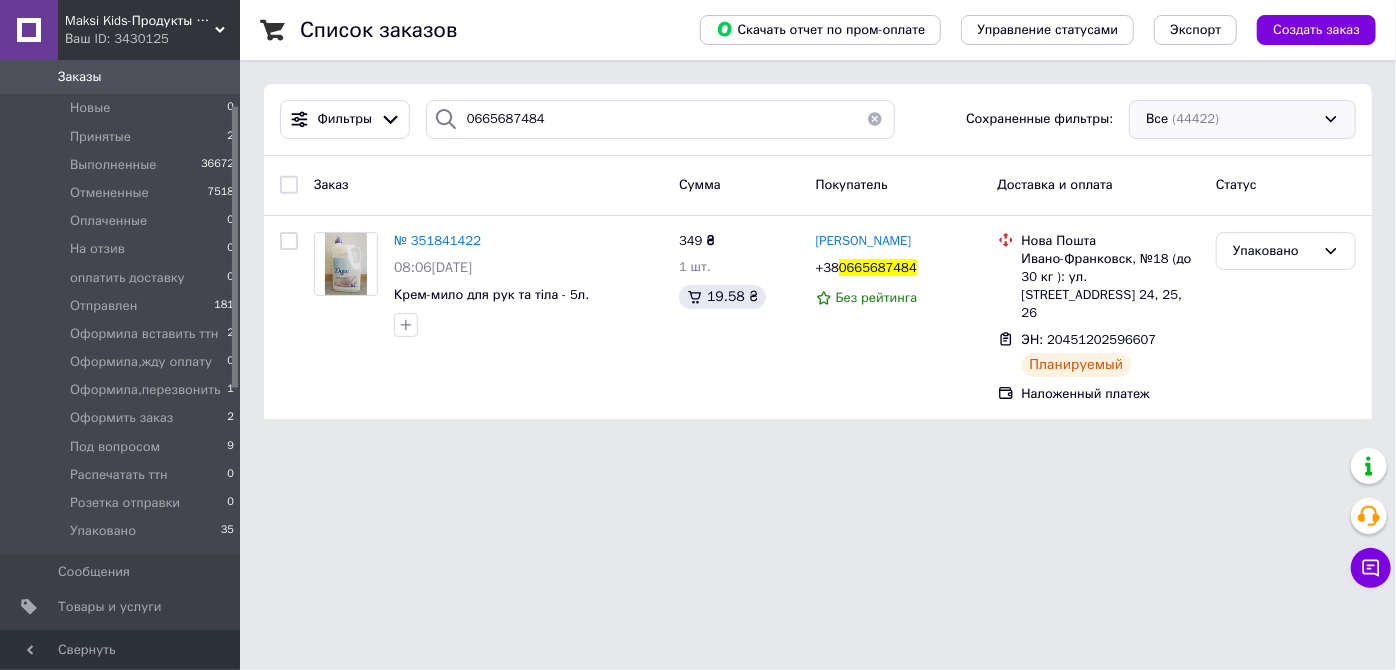 click on "Все (44422)" at bounding box center [1242, 119] 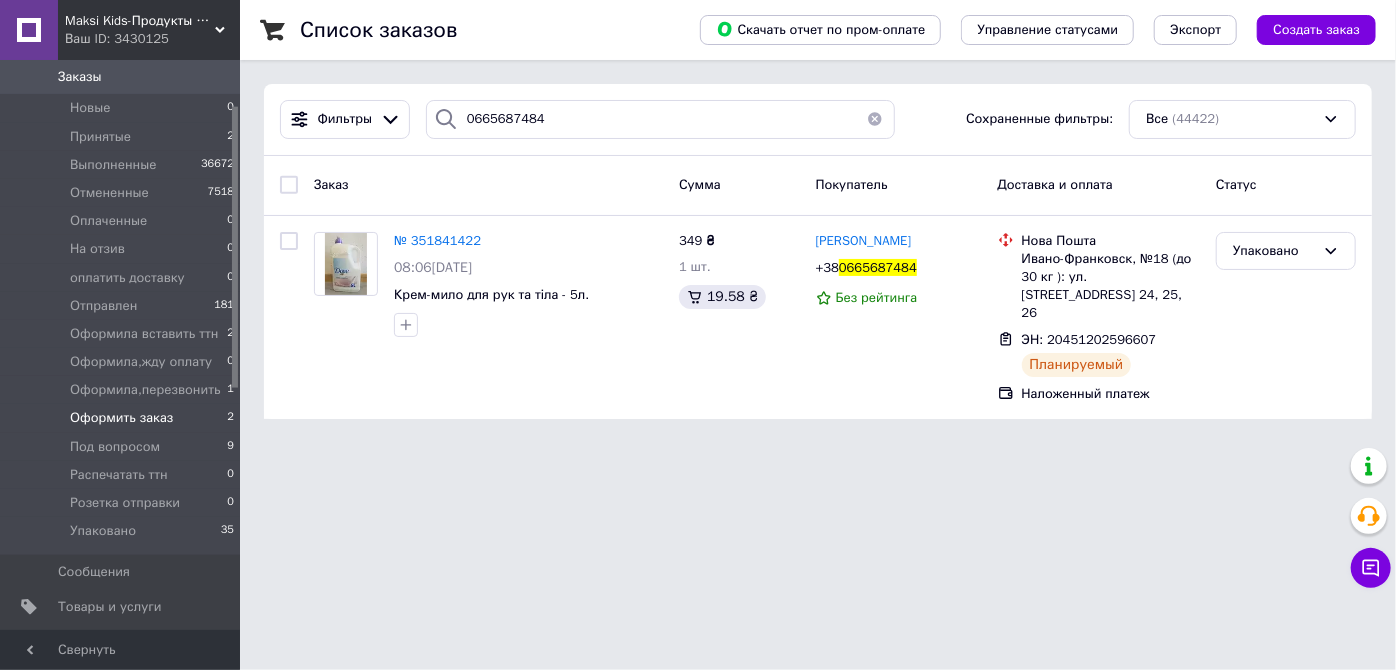 click on "Оформить заказ" at bounding box center (121, 418) 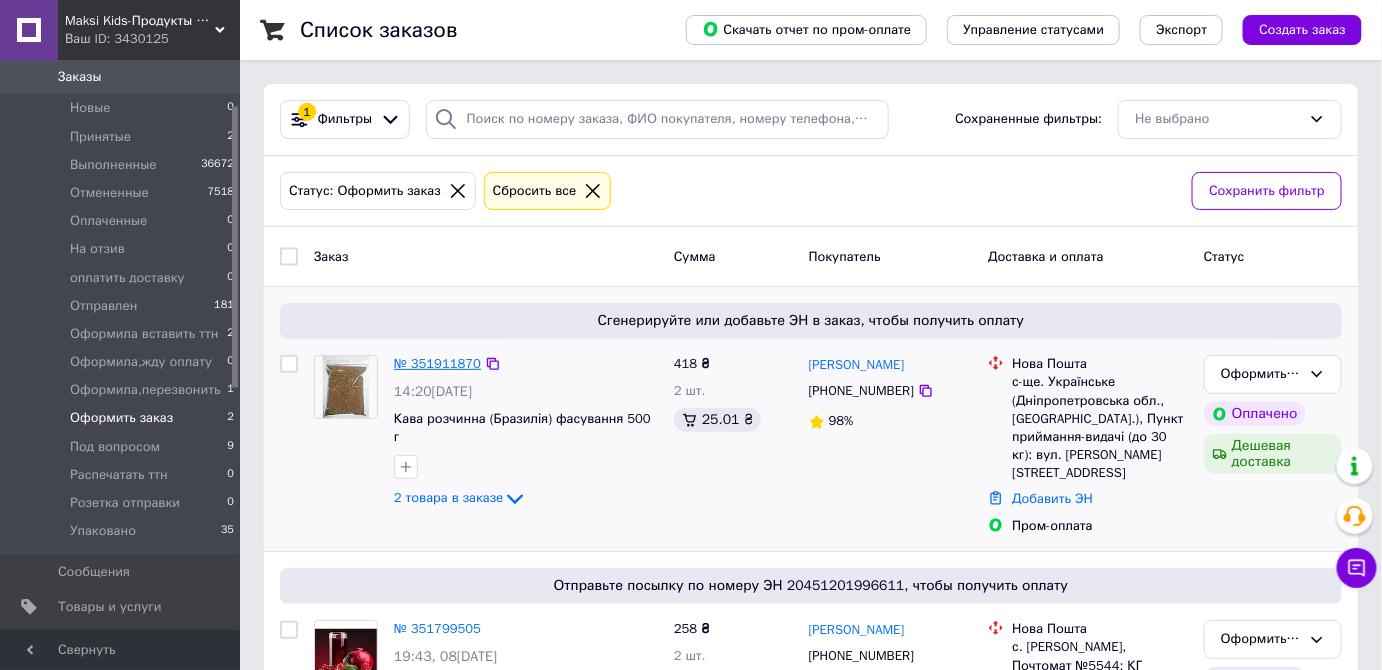 click on "№ 351911870" at bounding box center [437, 363] 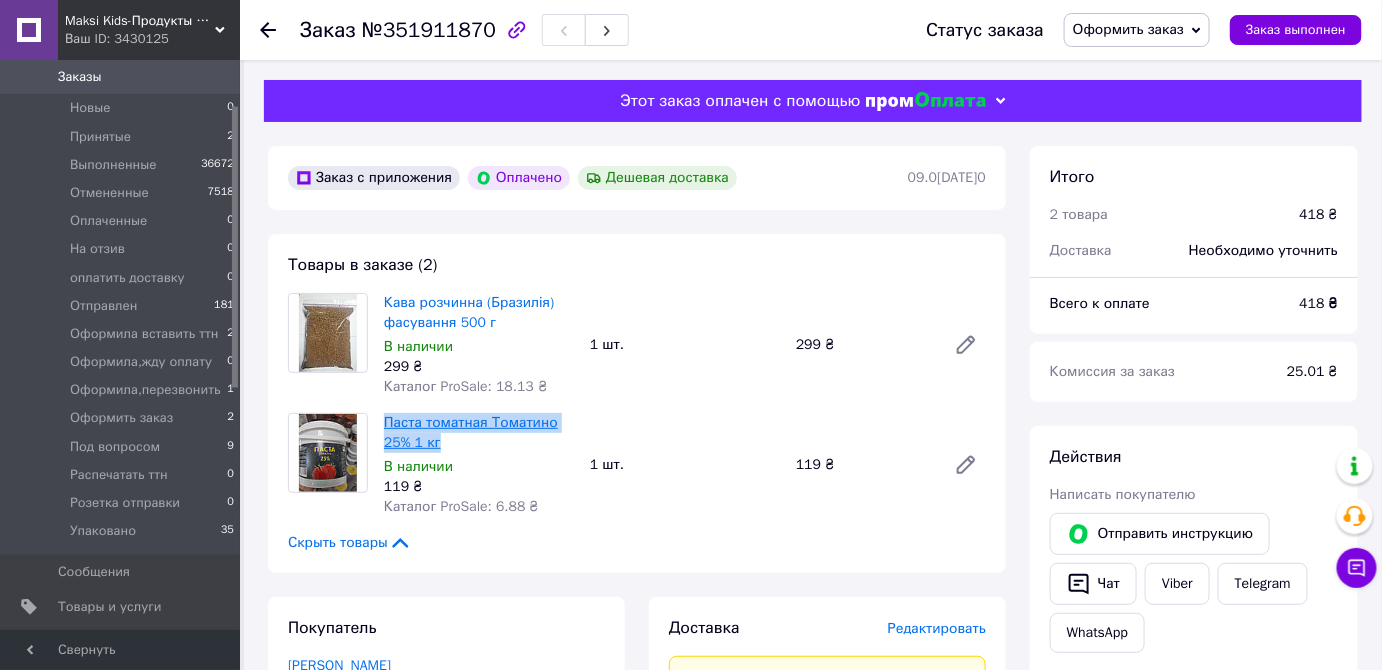 drag, startPoint x: 453, startPoint y: 446, endPoint x: 384, endPoint y: 430, distance: 70.83079 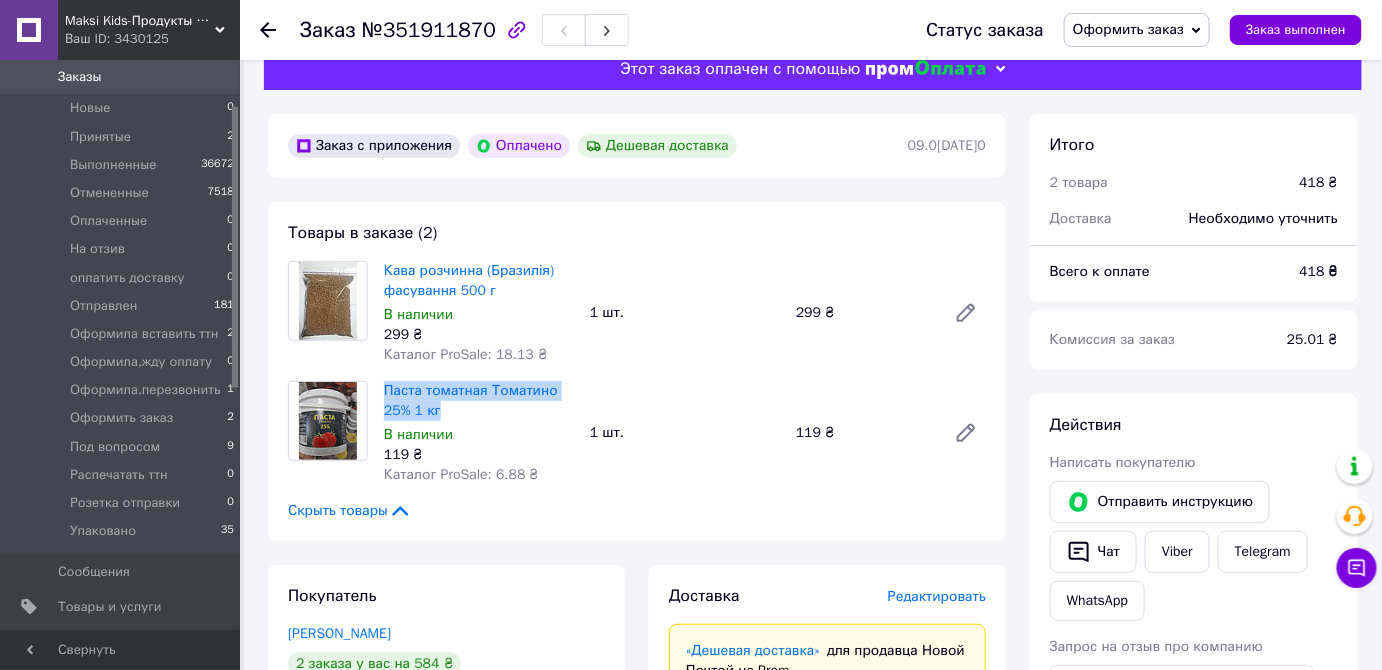 scroll, scrollTop: 0, scrollLeft: 0, axis: both 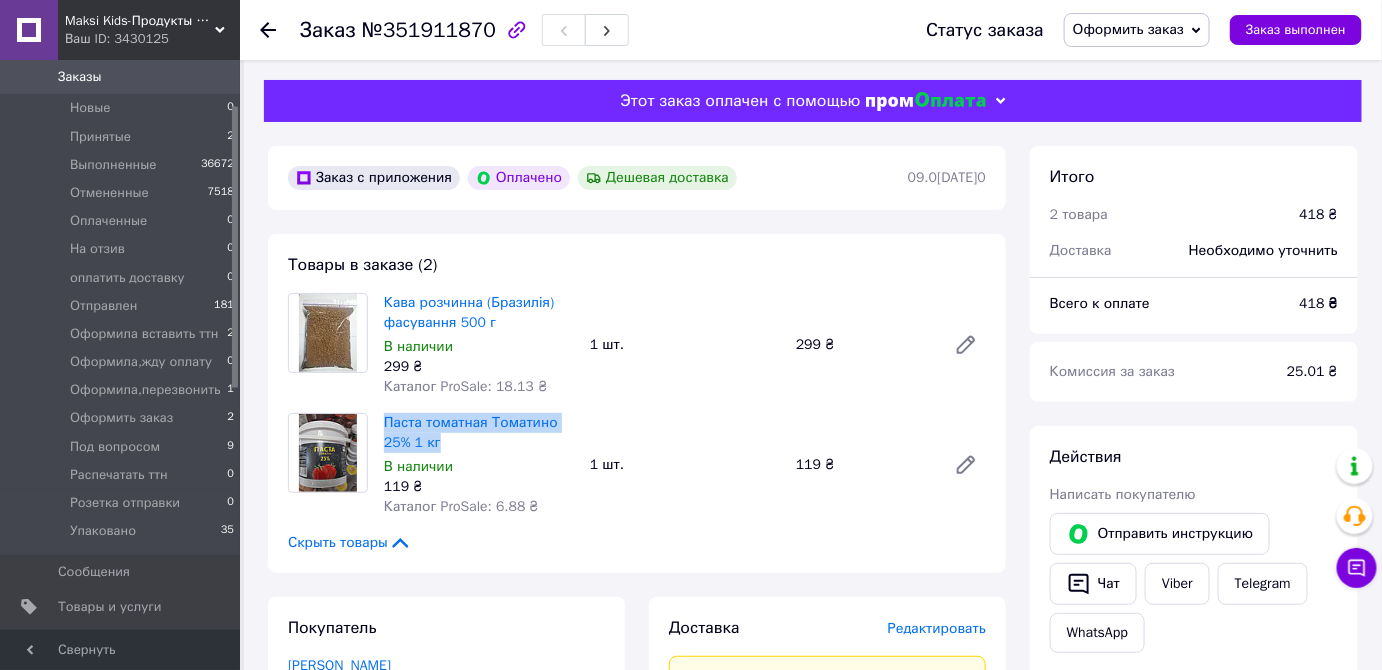 click on "Заказ с приложения Оплачено Дешевая доставка 09.07.2025 | 14:20 Товары в заказе (2) Кава розчинна (Бразилія) фасування 500 г В наличии 299 ₴ Каталог ProSale: 18.13 ₴  1 шт. 299 ₴ Паста томатная Томатино 25% 1 кг В наличии 119 ₴ Каталог ProSale: 6.88 ₴  1 шт. 119 ₴ Скрыть товары Покупатель воронова наталия 2 заказа у вас на 584 ₴ 98%   успешных покупок Добавить отзыв +380987861763 Оплата Оплачено Пром-оплата Средства будут зачислены на расчетный счет [FC_Acquiring] Prom marketplace Кашевська Олександра Олександрівна (Активирован) Доставка Редактировать «Дешевая доставка»   для продавца Новой Почтой на Prom. 30 ₴ <" at bounding box center [637, 1042] 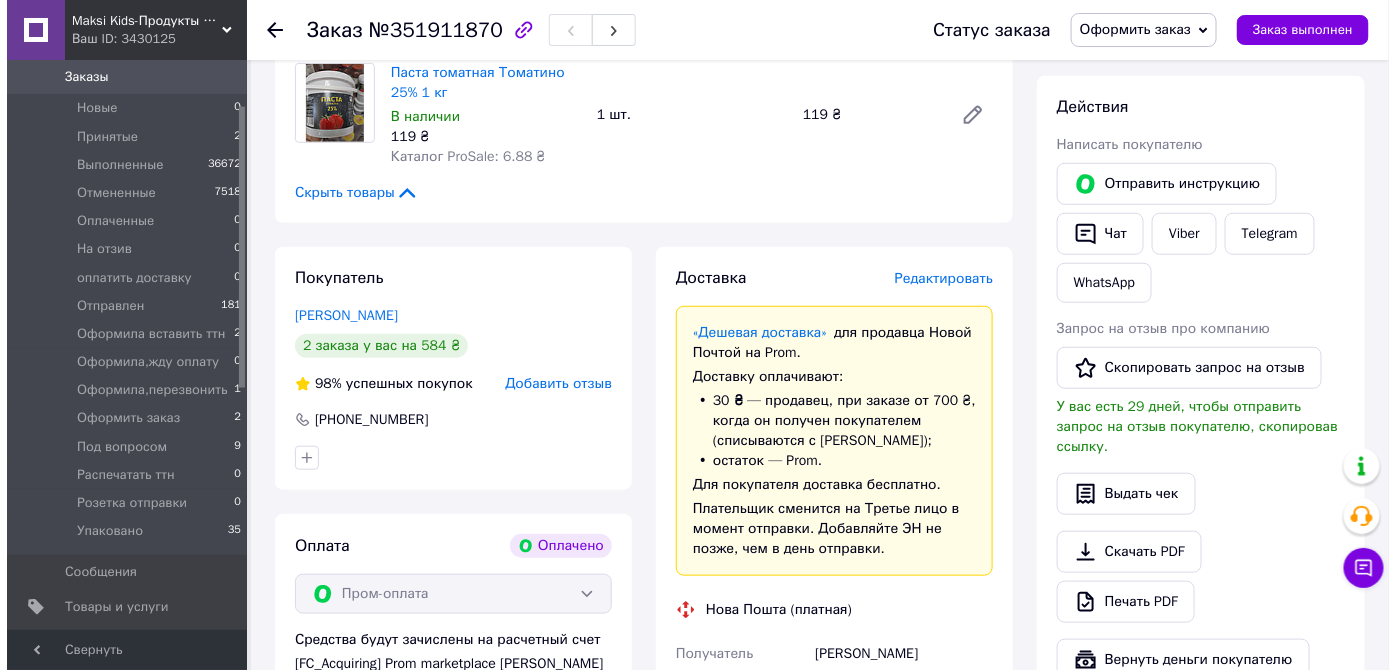 scroll, scrollTop: 363, scrollLeft: 0, axis: vertical 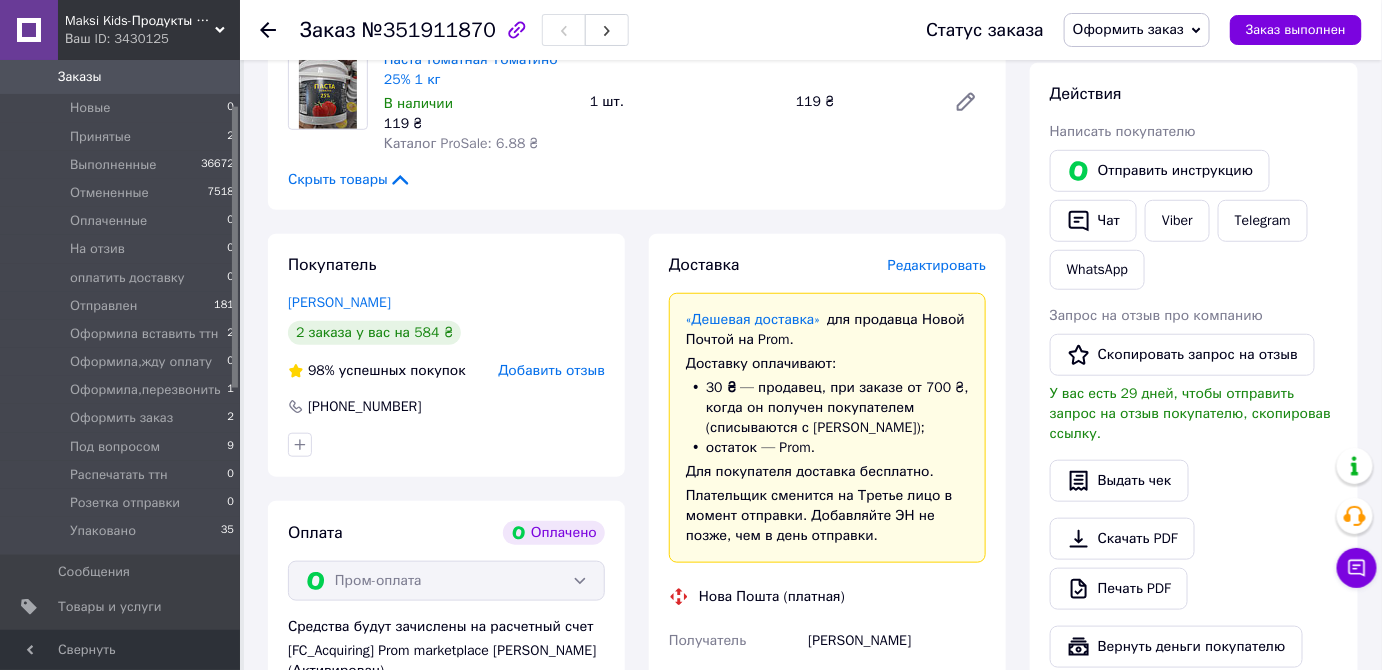 click on "Редактировать" at bounding box center (937, 265) 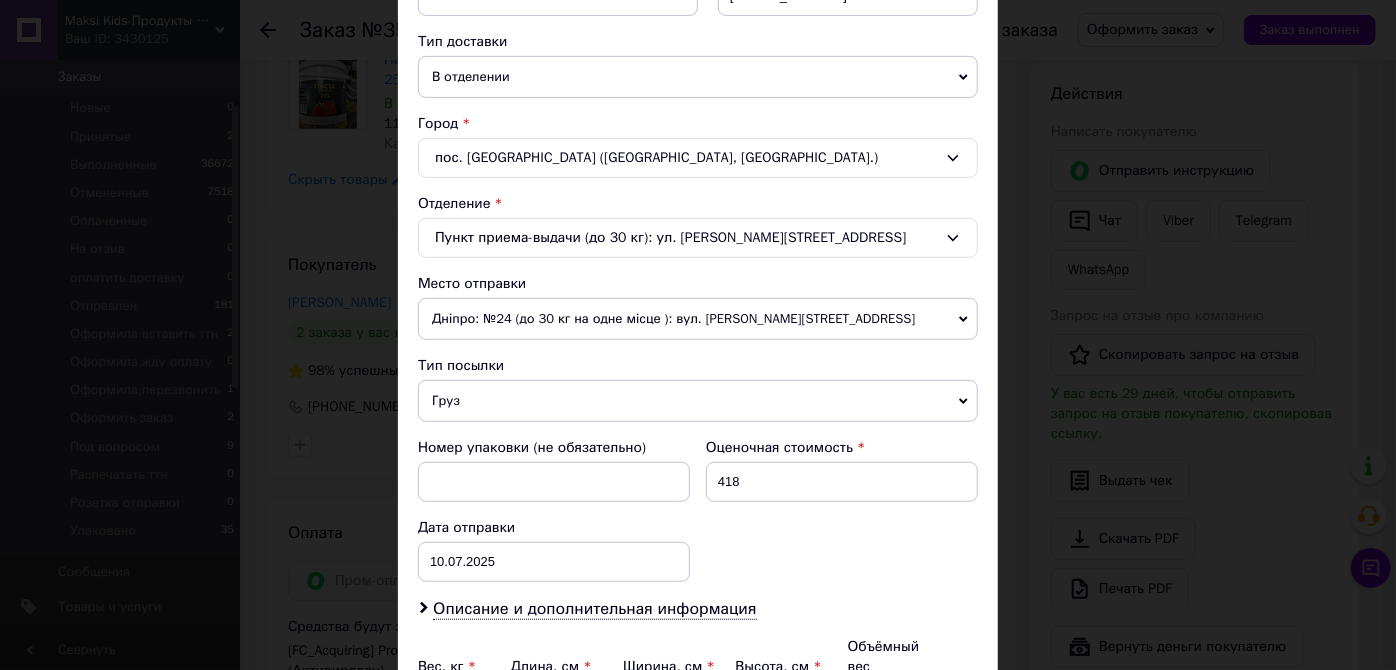 scroll, scrollTop: 454, scrollLeft: 0, axis: vertical 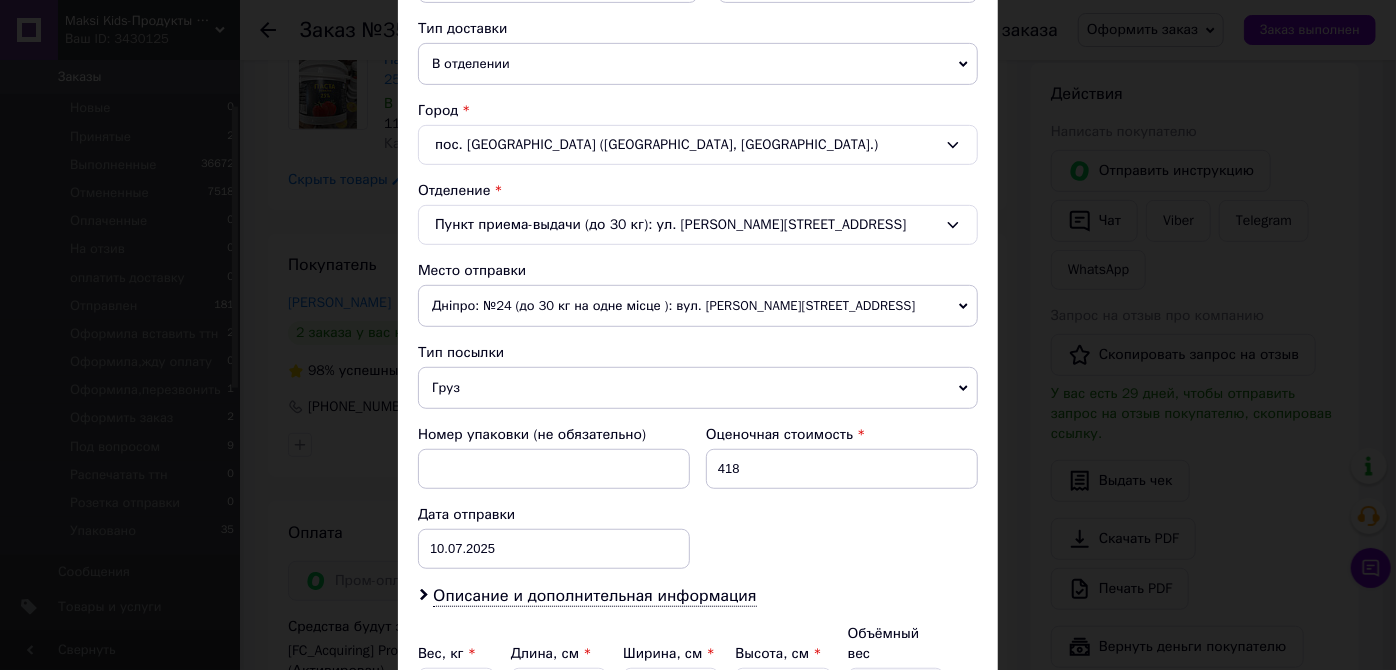 click on "Дніпро: №24 (до 30 кг на одне місце ): вул. Богдана Хмельницького, 25Б" at bounding box center [698, 306] 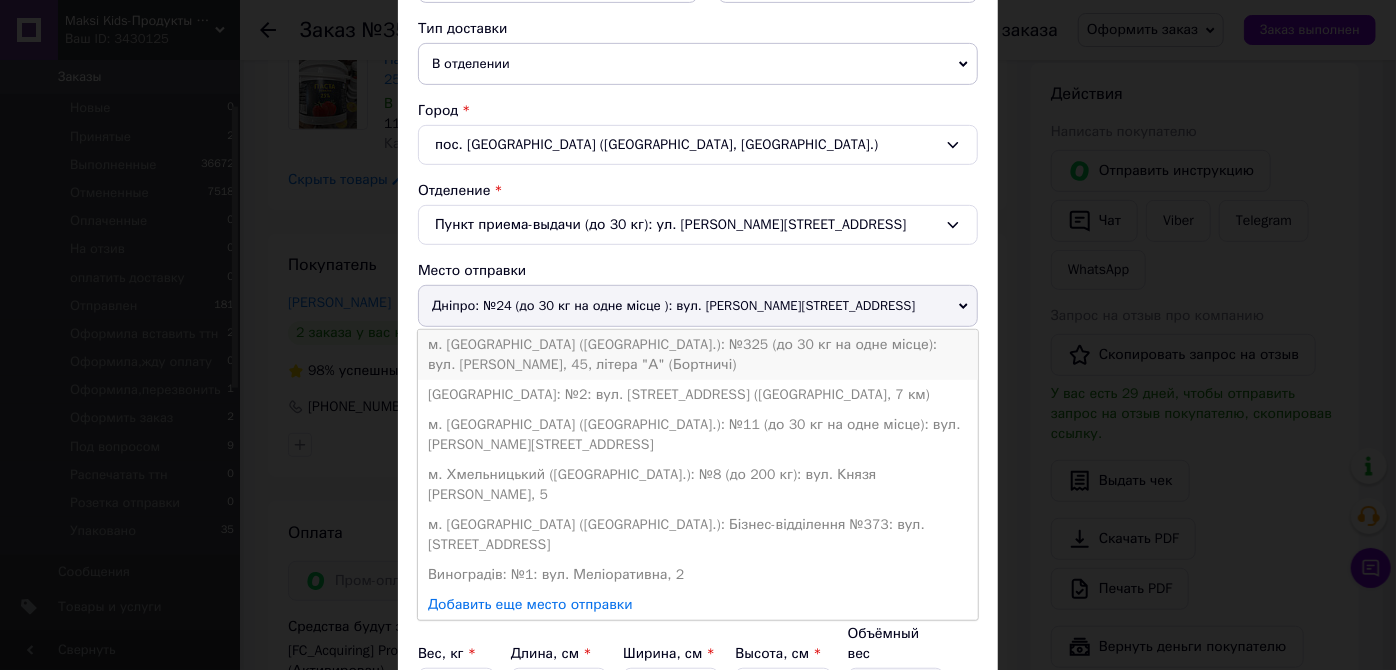click on "м. Київ (Київська обл.): №325 (до 30 кг на одне місце): вул. Євгенія Харченка, 45, літера "А" (Бортничі)" at bounding box center [698, 355] 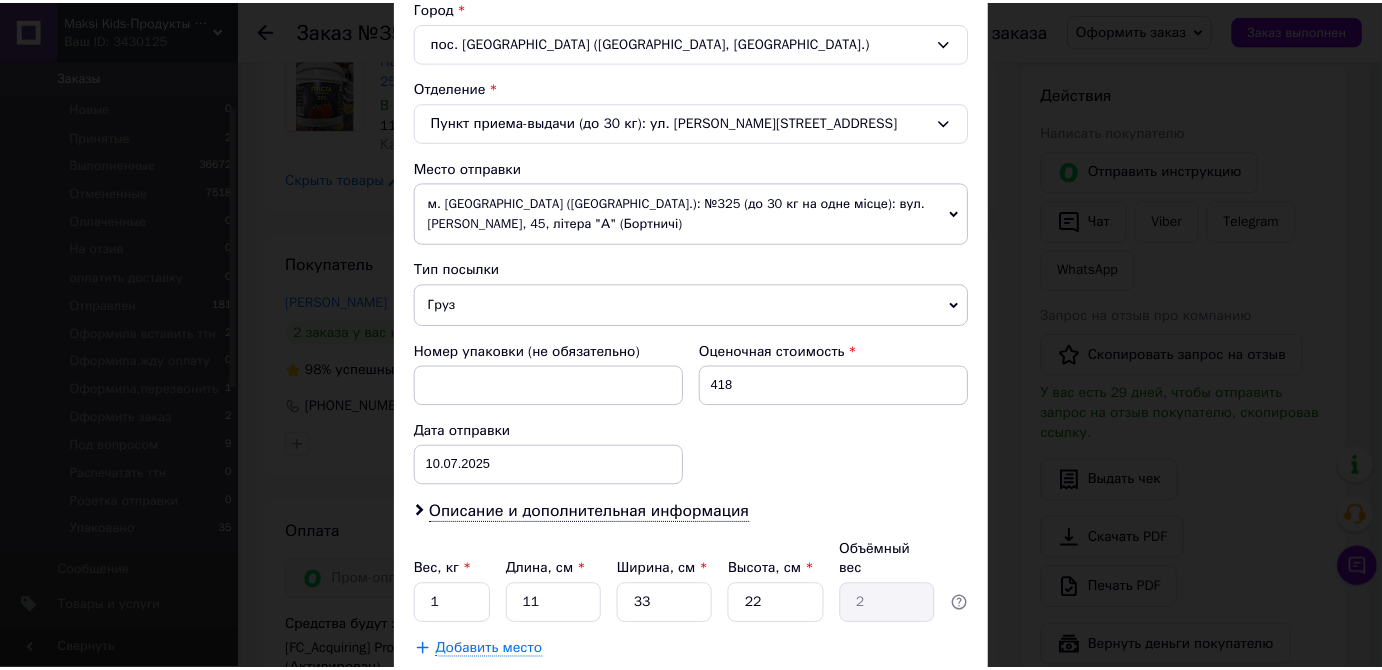 scroll, scrollTop: 670, scrollLeft: 0, axis: vertical 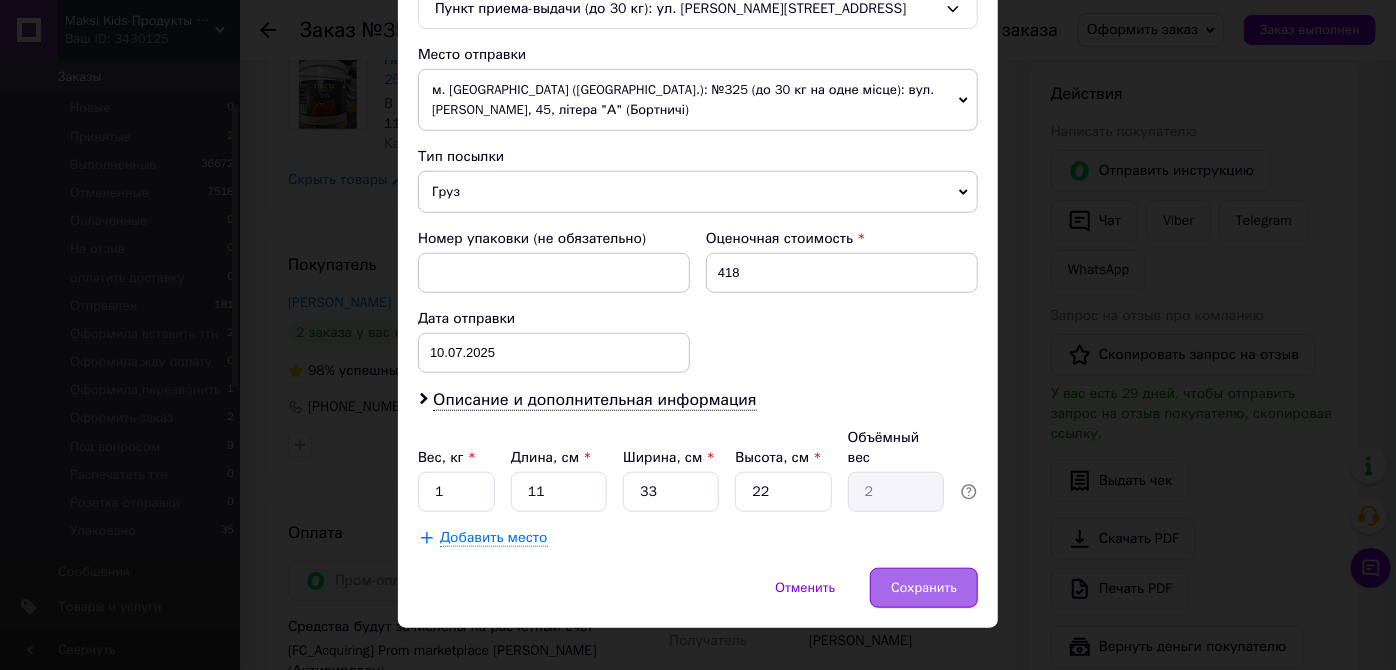 click on "Сохранить" at bounding box center (924, 588) 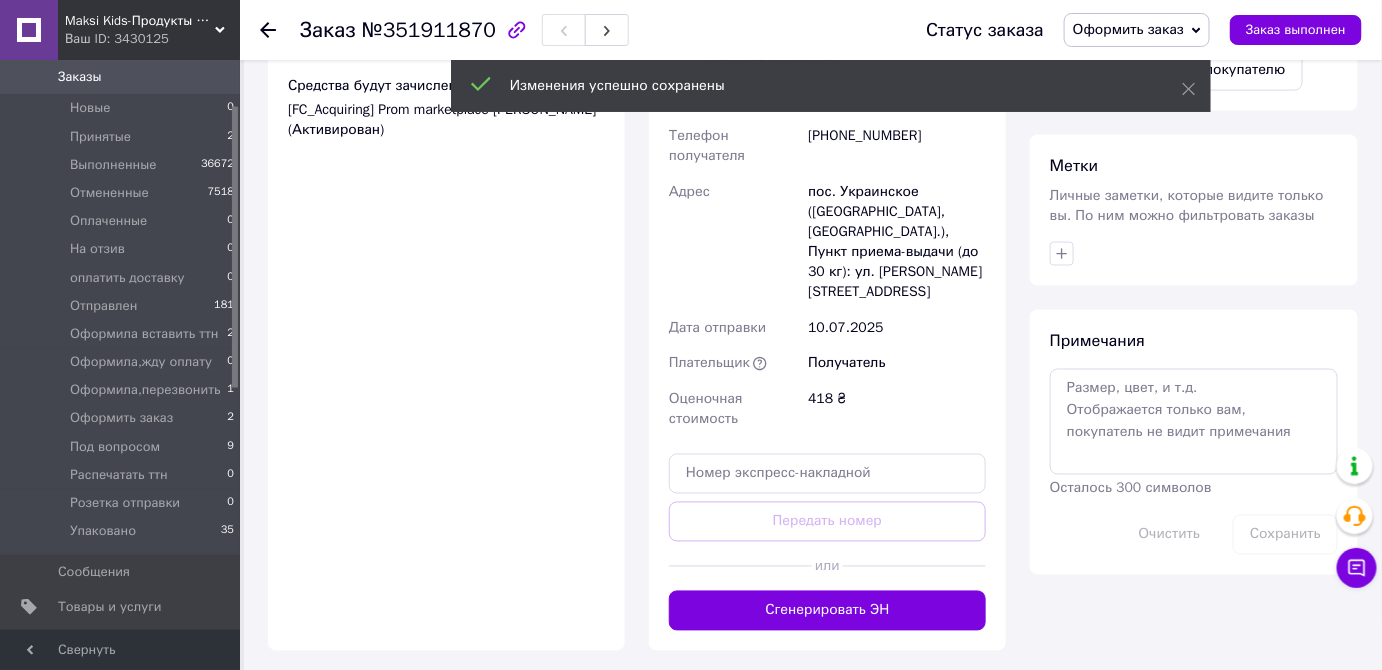 scroll, scrollTop: 1090, scrollLeft: 0, axis: vertical 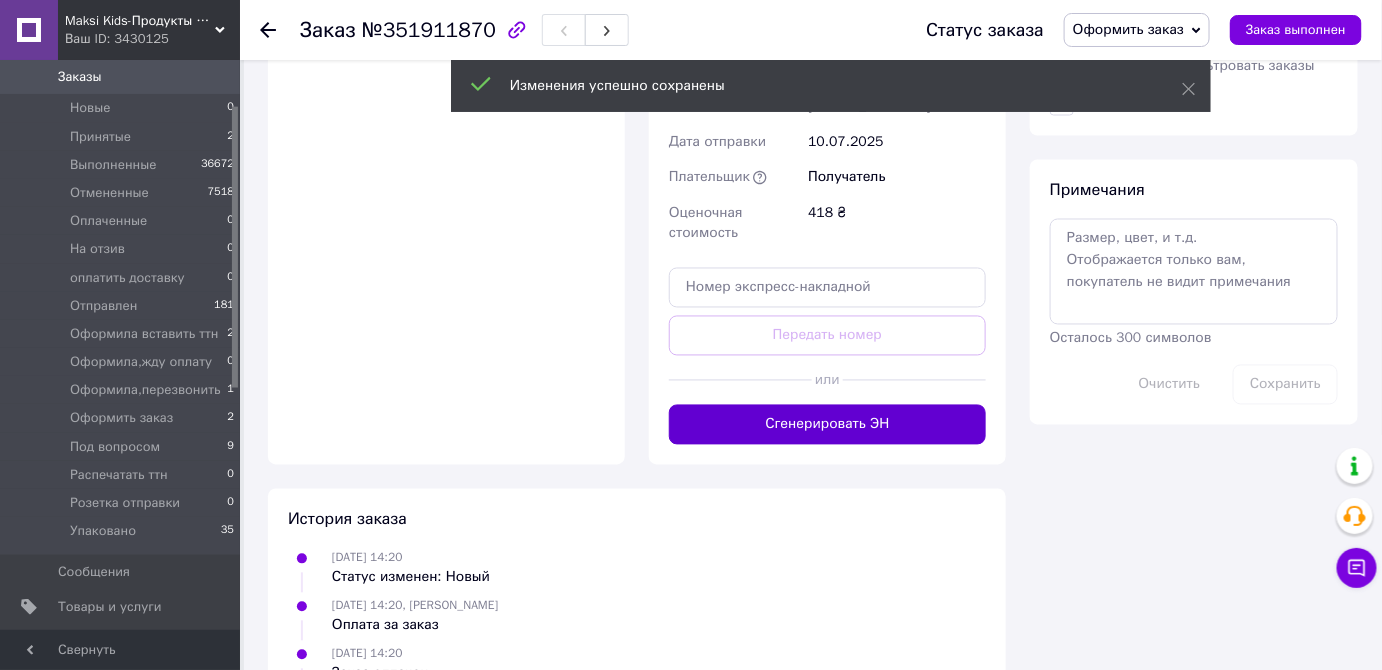 click on "Сгенерировать ЭН" at bounding box center (827, 425) 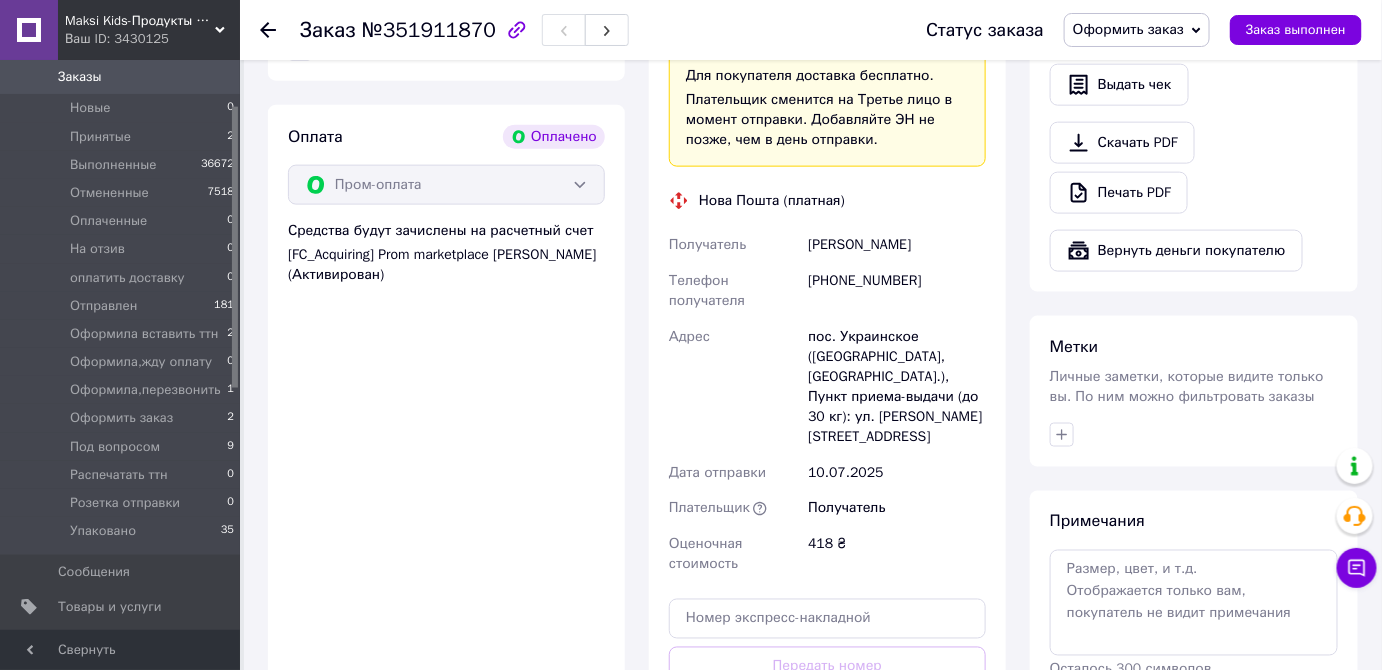 scroll, scrollTop: 727, scrollLeft: 0, axis: vertical 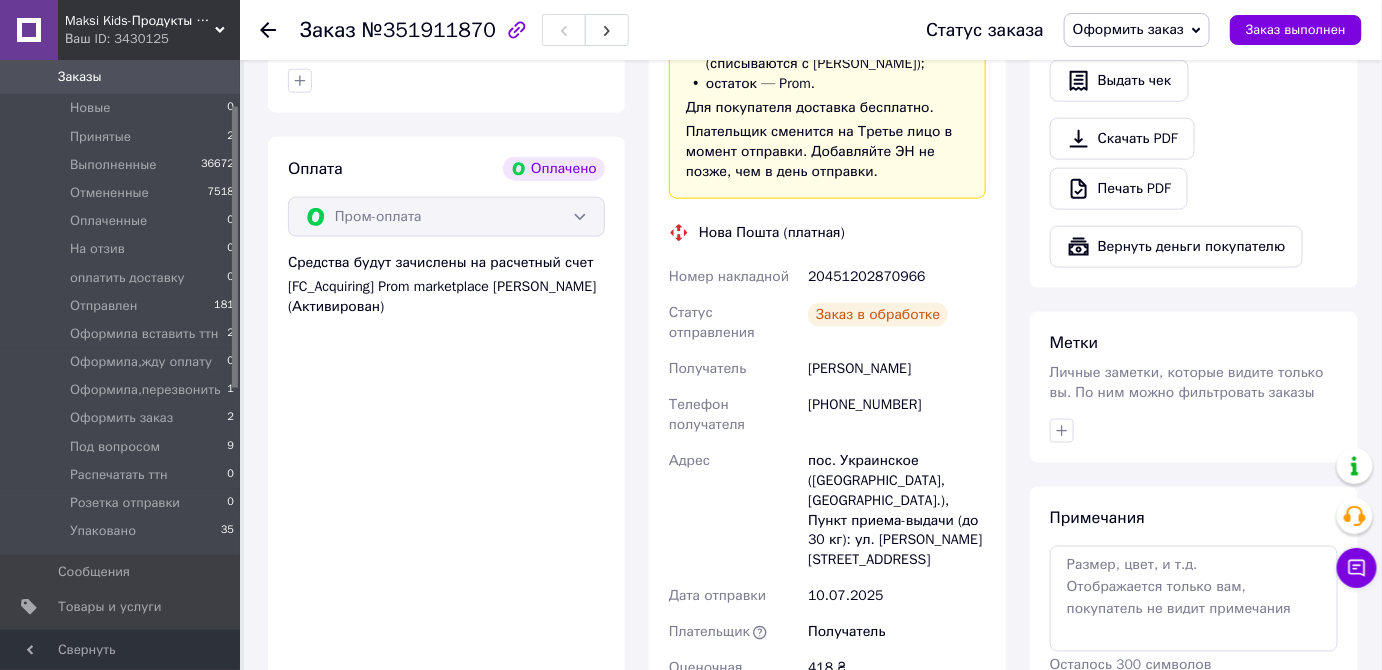 drag, startPoint x: 800, startPoint y: 271, endPoint x: 942, endPoint y: 344, distance: 159.66527 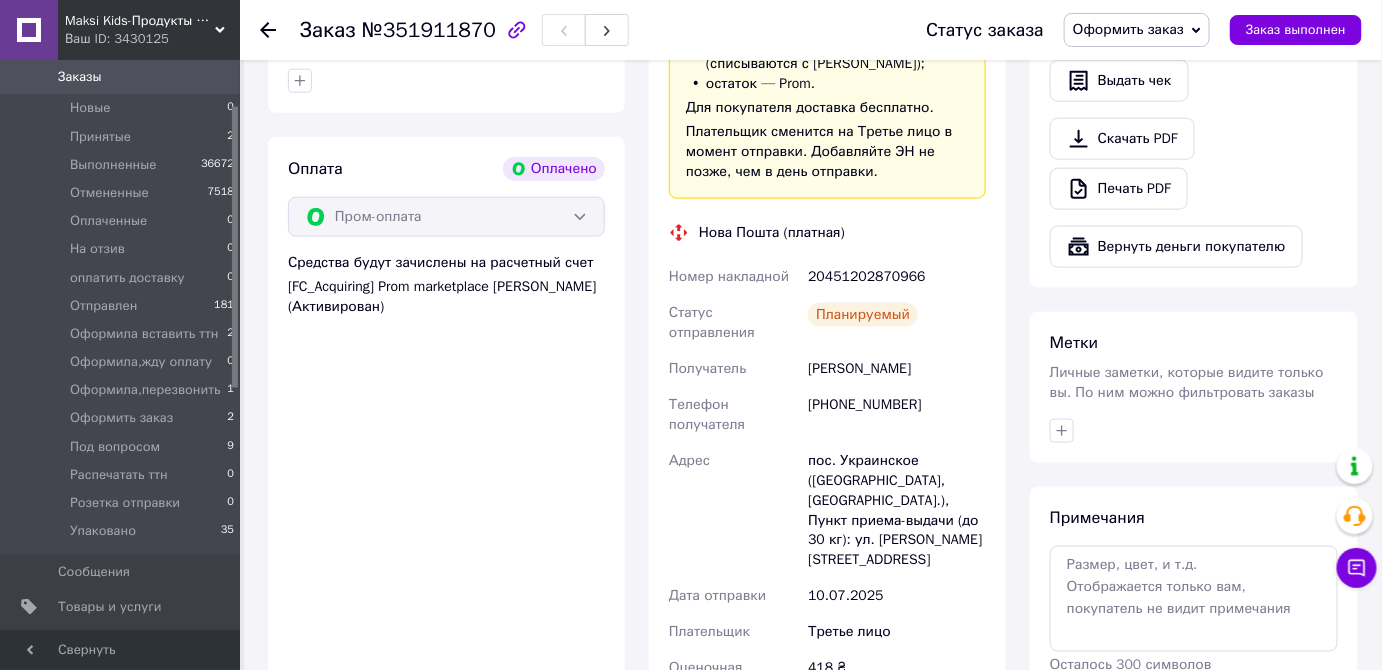 click on "Оплата Оплачено Пром-оплата Средства будут зачислены на расчетный счет [FC_Acquiring] Prom marketplace Кашевська Олександра Олександрівна (Активирован)" at bounding box center [446, 460] 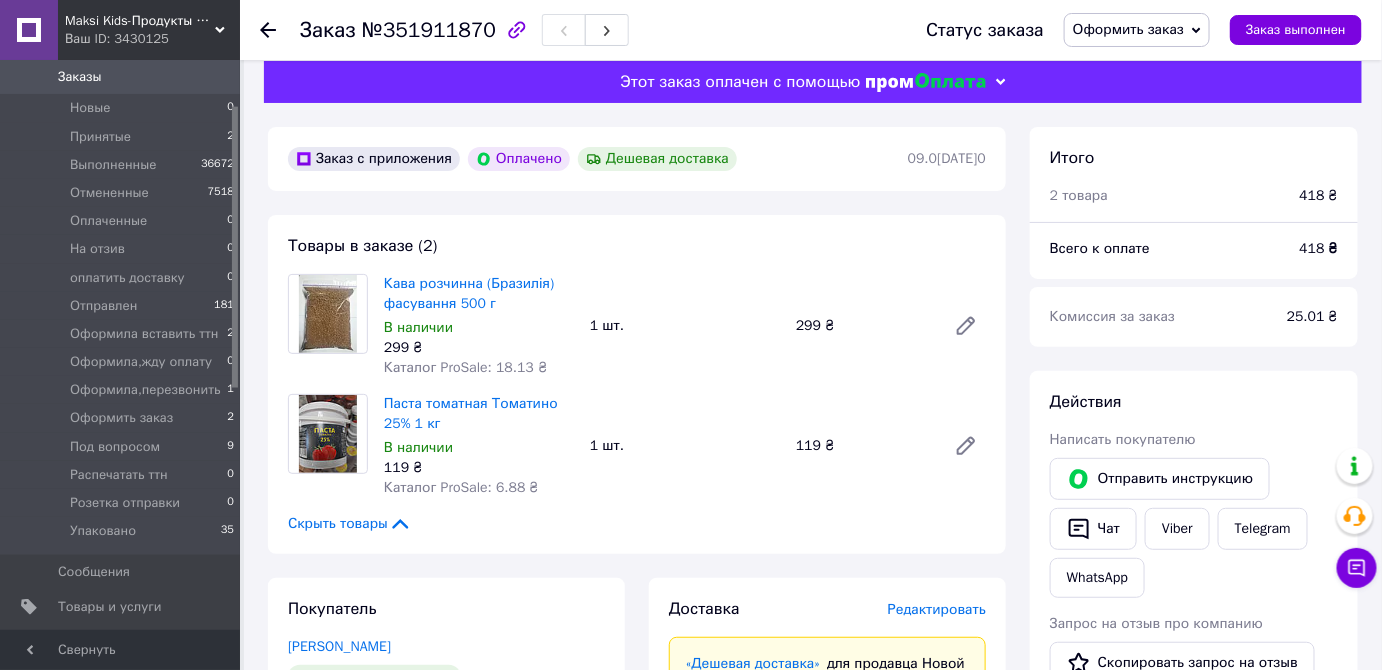 scroll, scrollTop: 0, scrollLeft: 0, axis: both 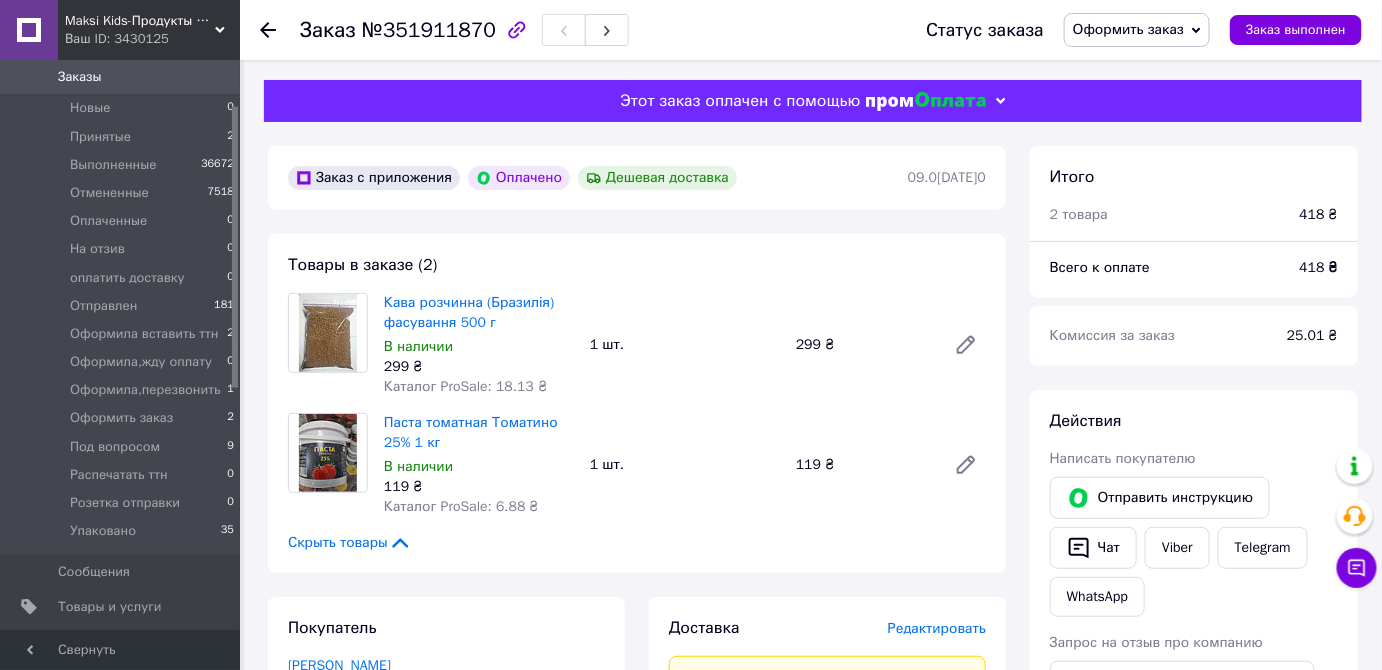click on "Оформить заказ" at bounding box center [1128, 29] 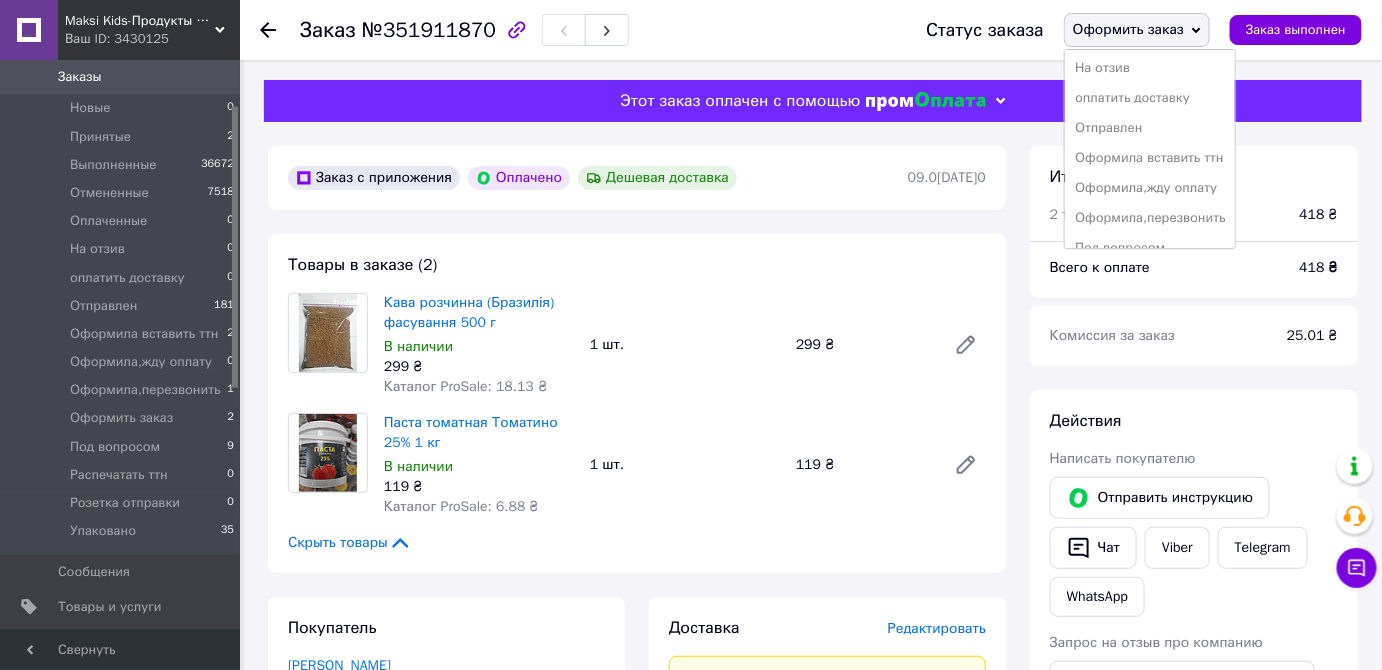 scroll, scrollTop: 231, scrollLeft: 0, axis: vertical 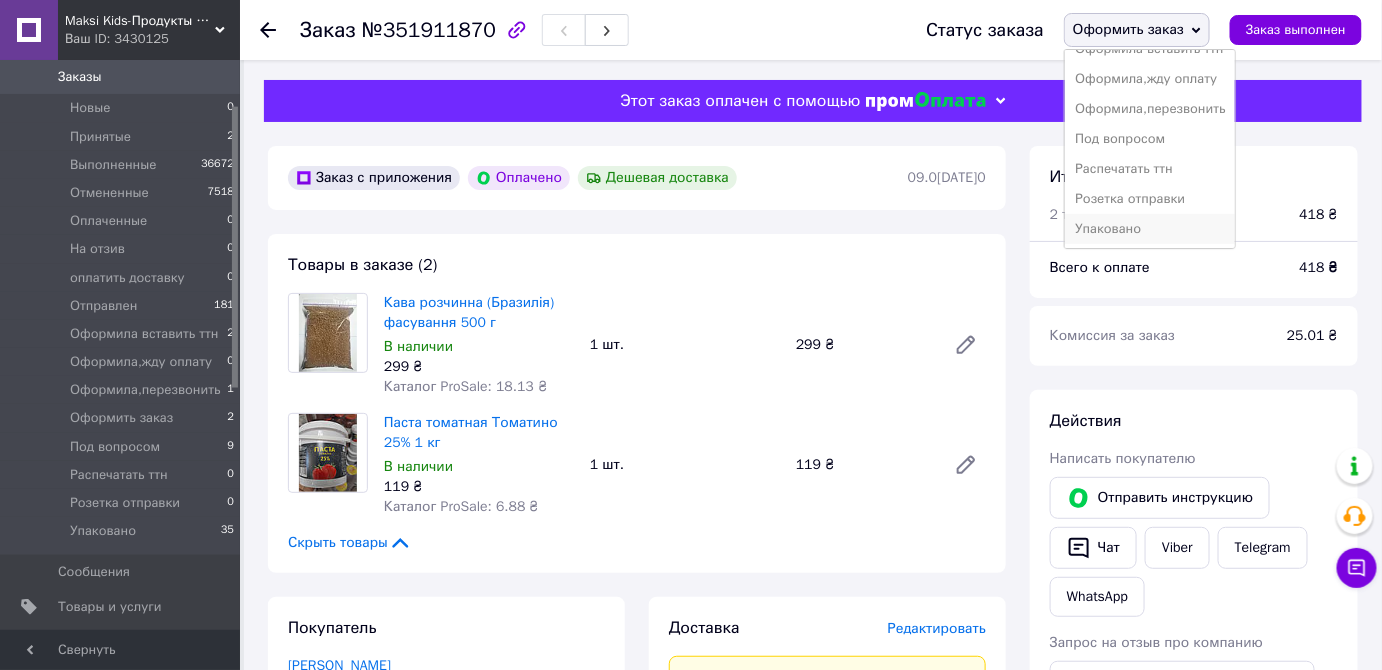 click on "Упаковано" at bounding box center (1150, 229) 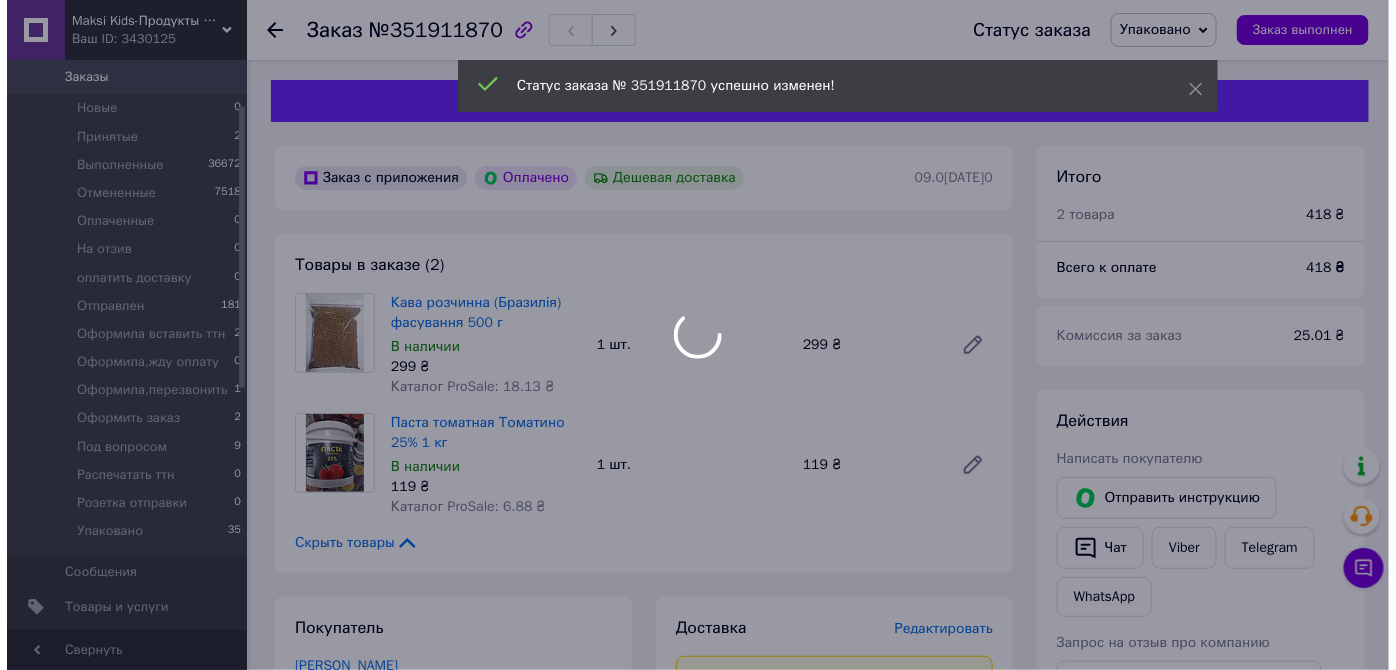 scroll, scrollTop: 32, scrollLeft: 0, axis: vertical 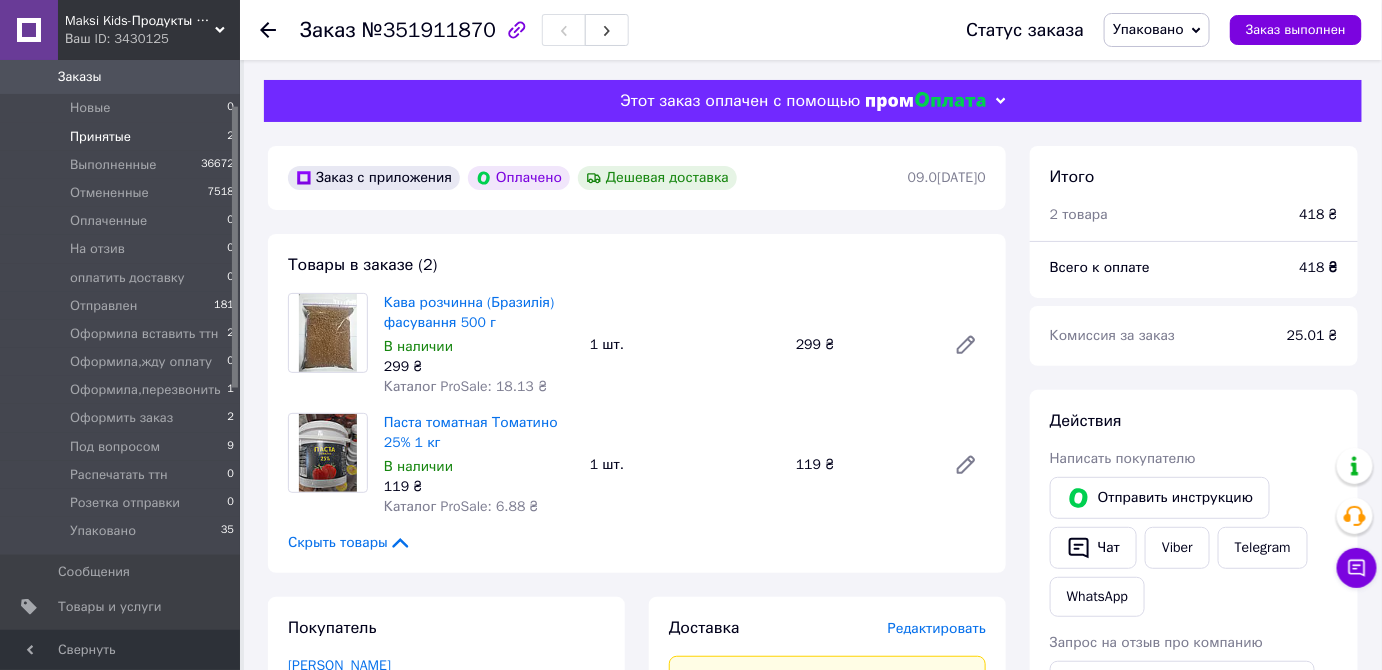 click on "Принятые 2" at bounding box center (123, 137) 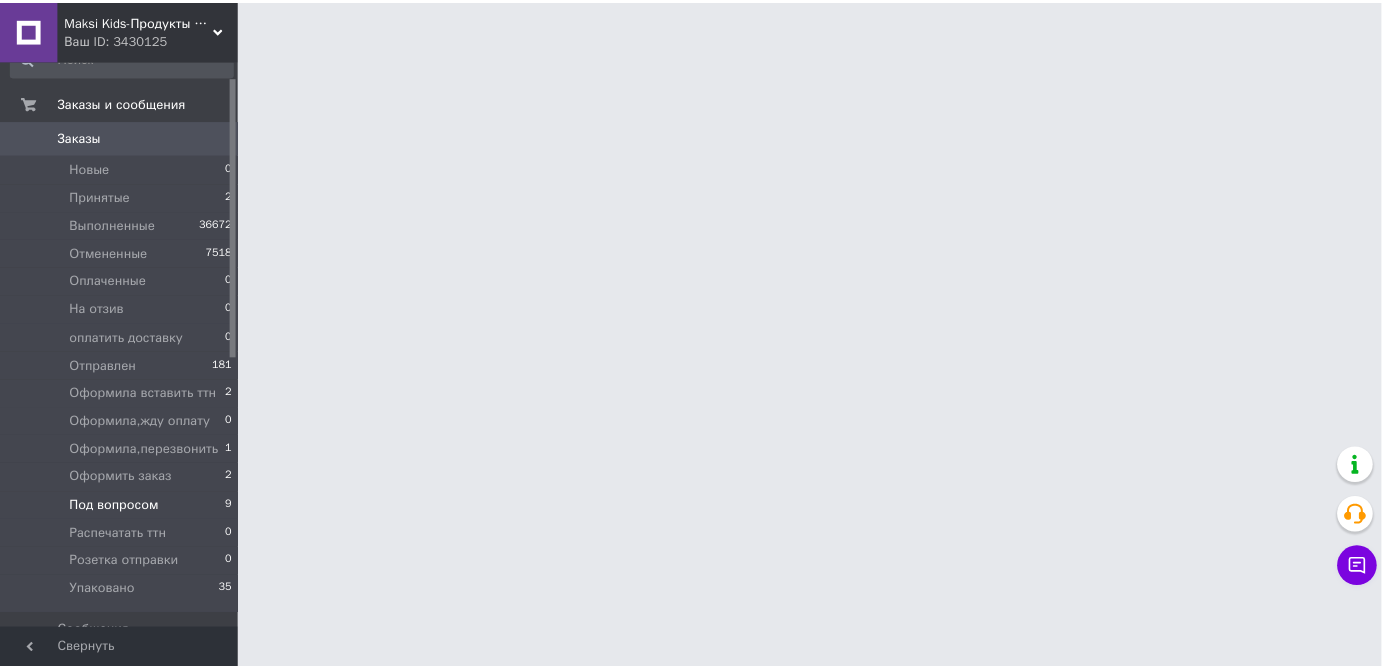 scroll, scrollTop: 0, scrollLeft: 0, axis: both 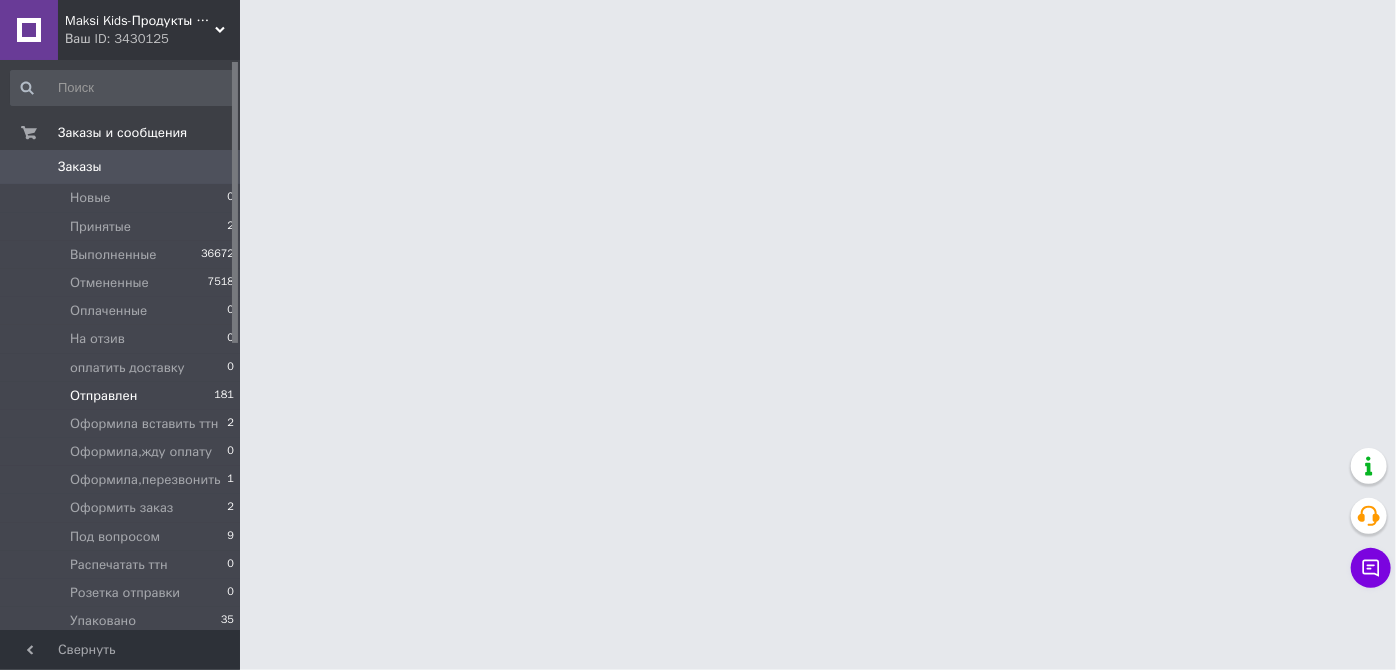 click on "Отправлен" at bounding box center [103, 396] 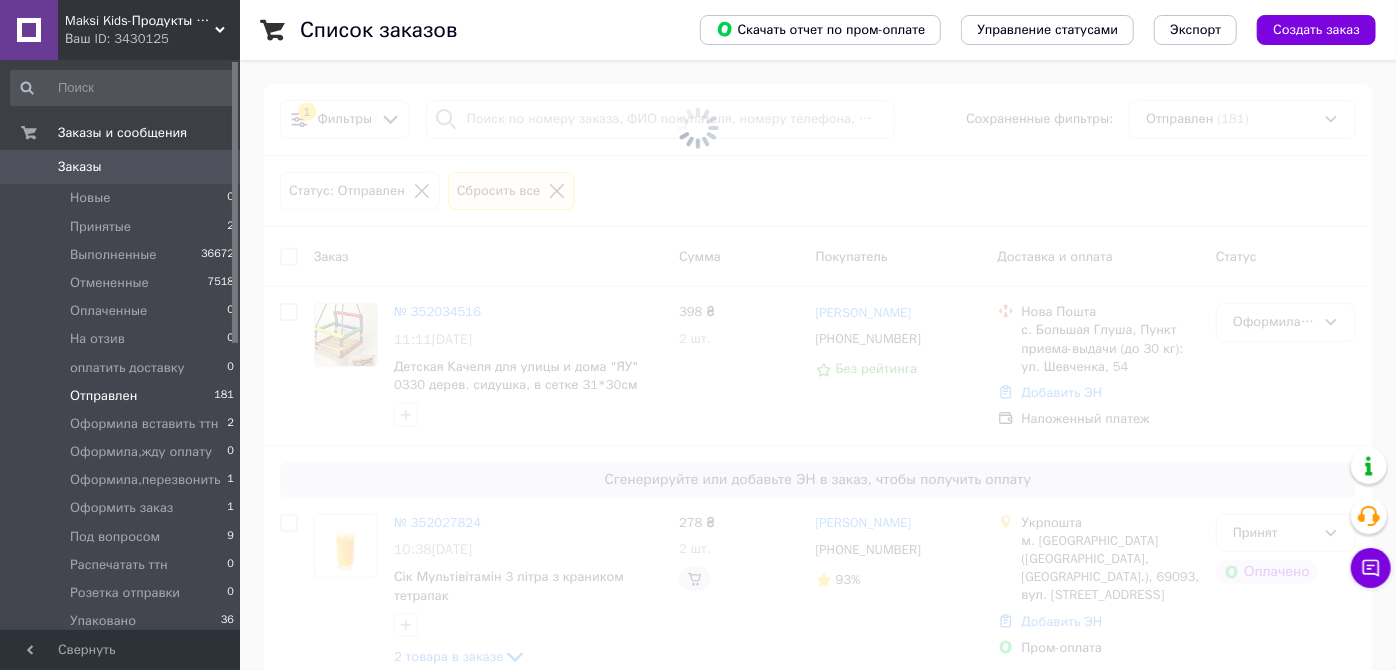 click on "Отправлен 181" at bounding box center [123, 396] 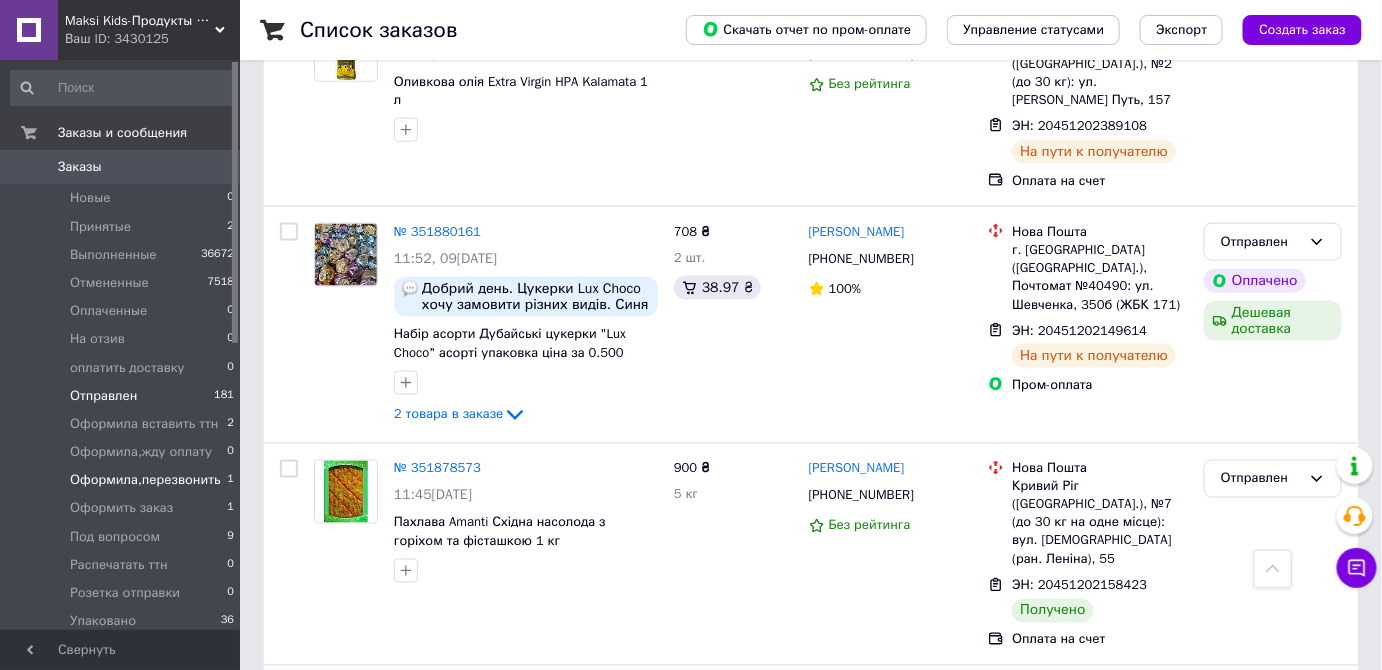 scroll, scrollTop: 3454, scrollLeft: 0, axis: vertical 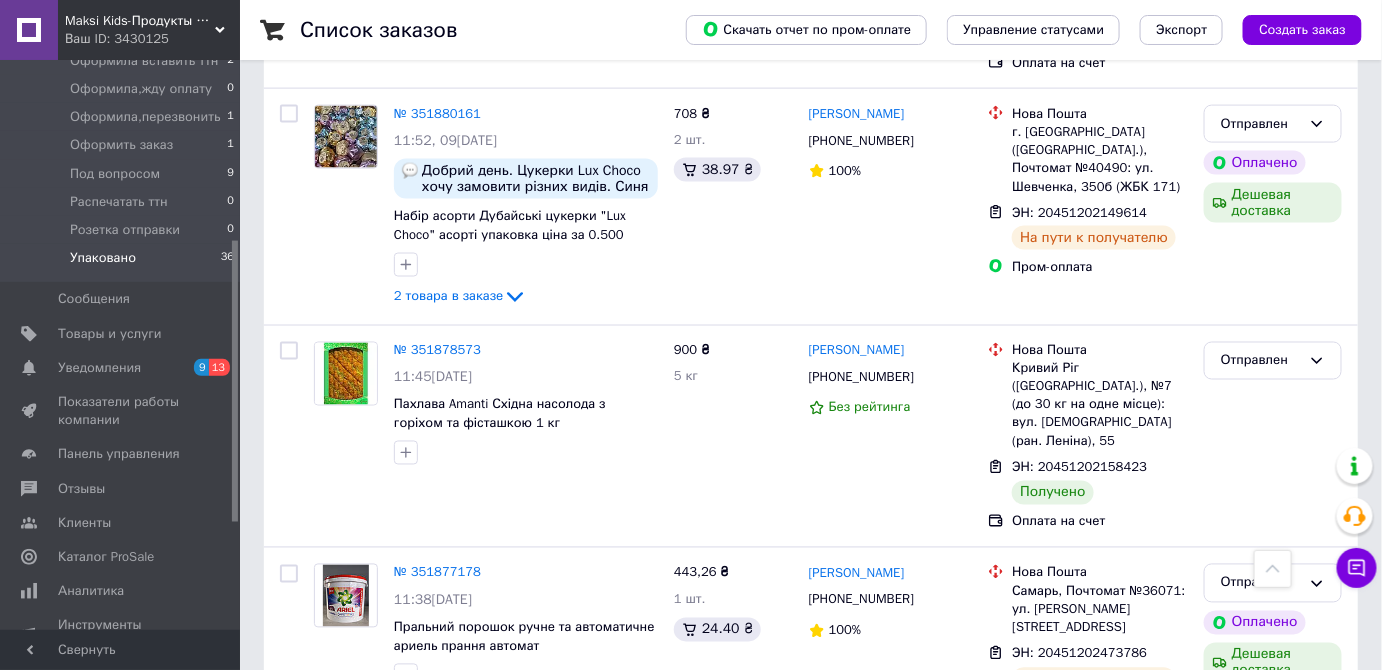 click on "Упаковано" at bounding box center [103, 258] 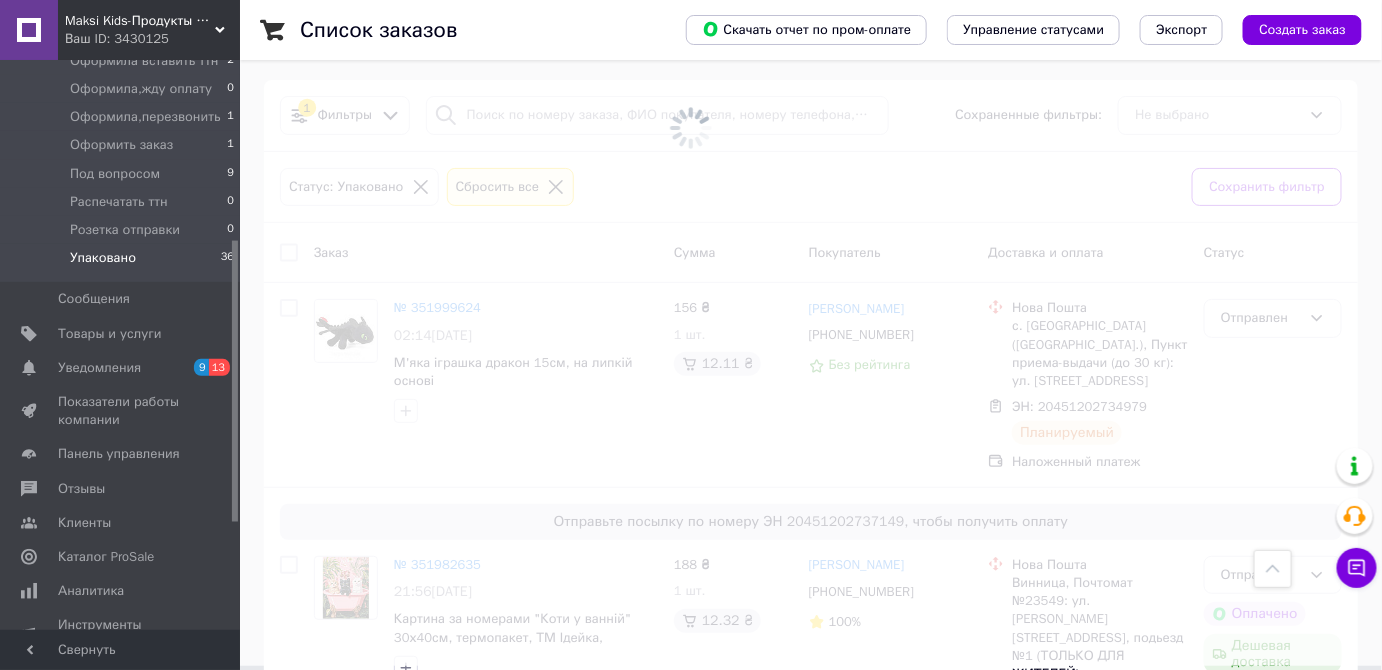 scroll, scrollTop: 0, scrollLeft: 0, axis: both 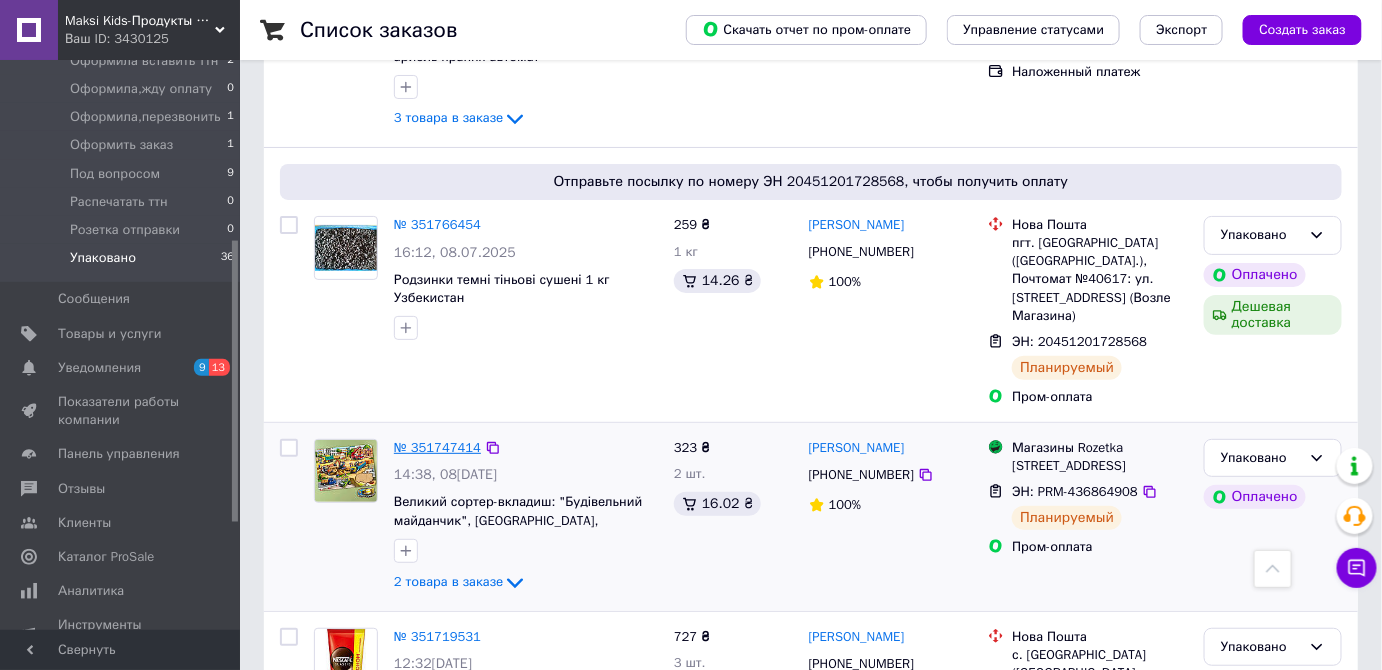 click on "№ 351747414" at bounding box center [437, 447] 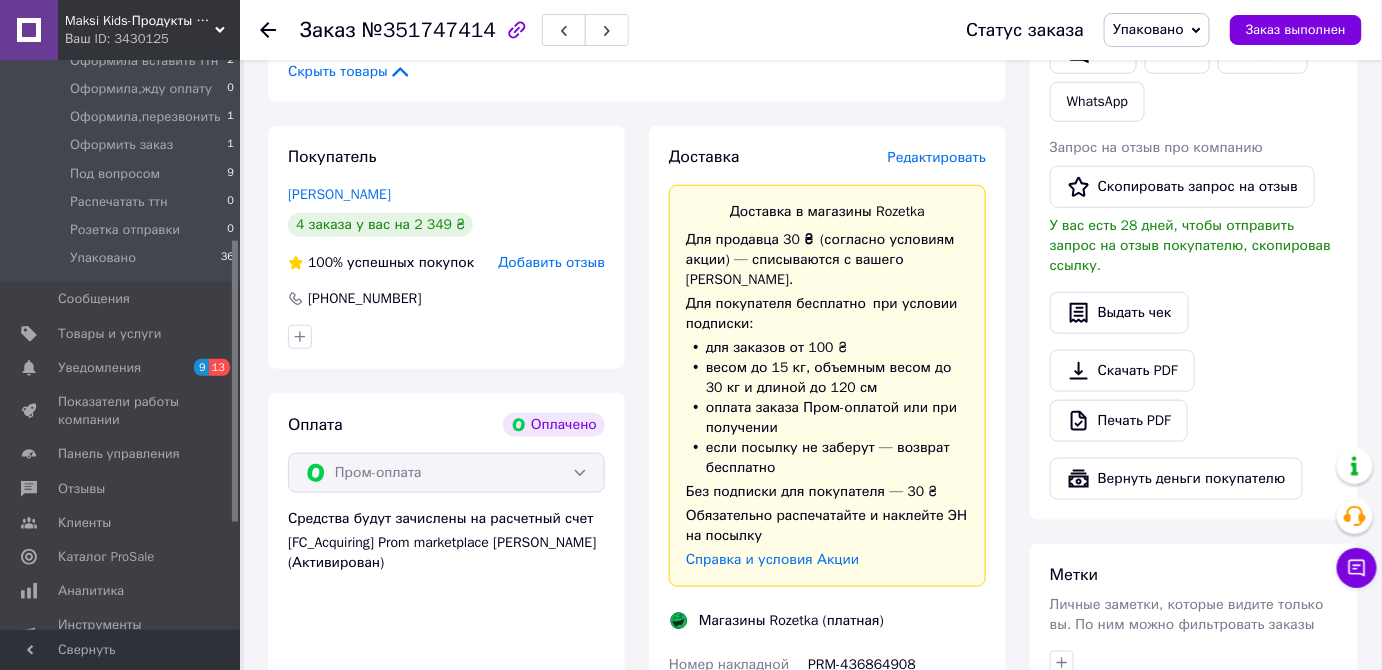 scroll, scrollTop: 909, scrollLeft: 0, axis: vertical 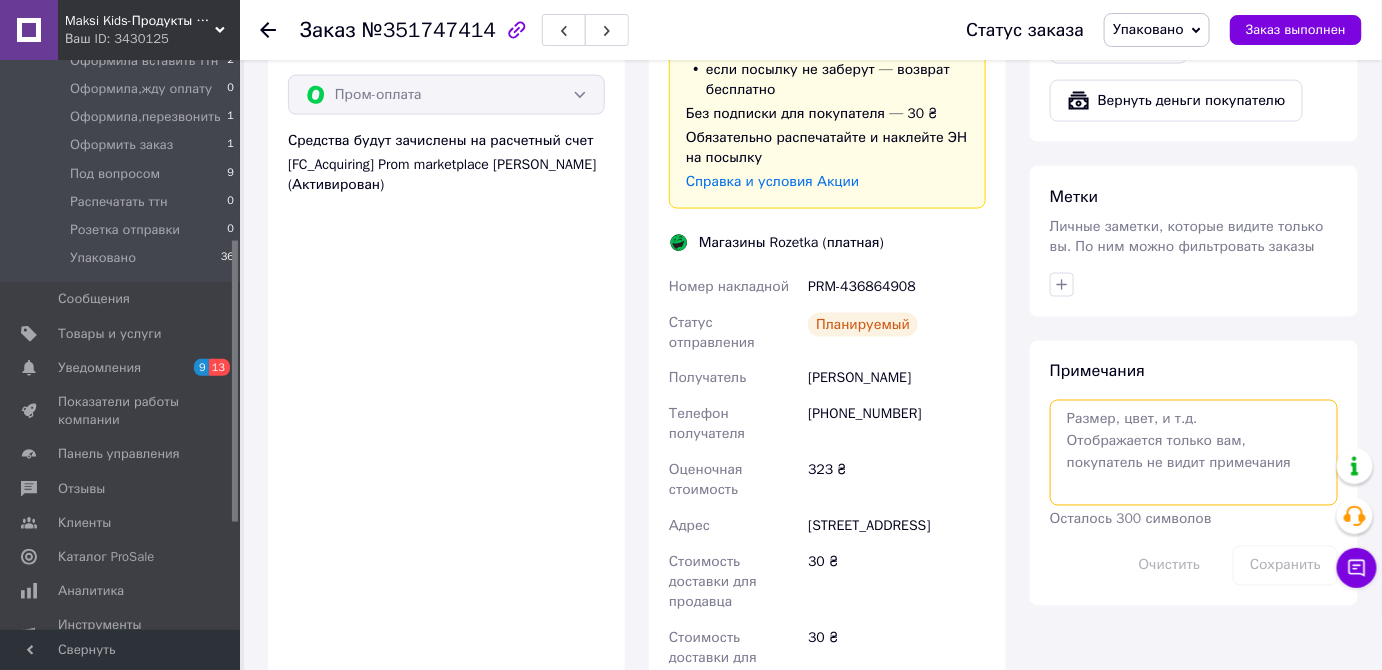 click at bounding box center (1194, 453) 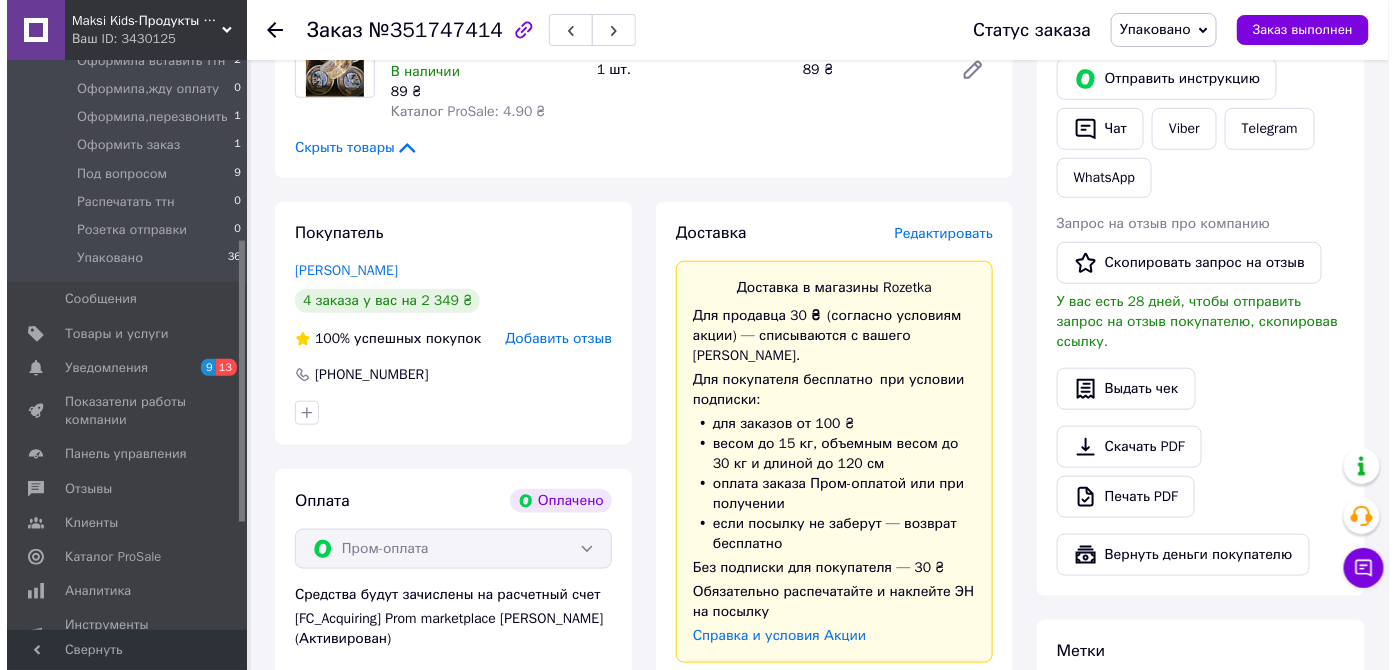 scroll, scrollTop: 454, scrollLeft: 0, axis: vertical 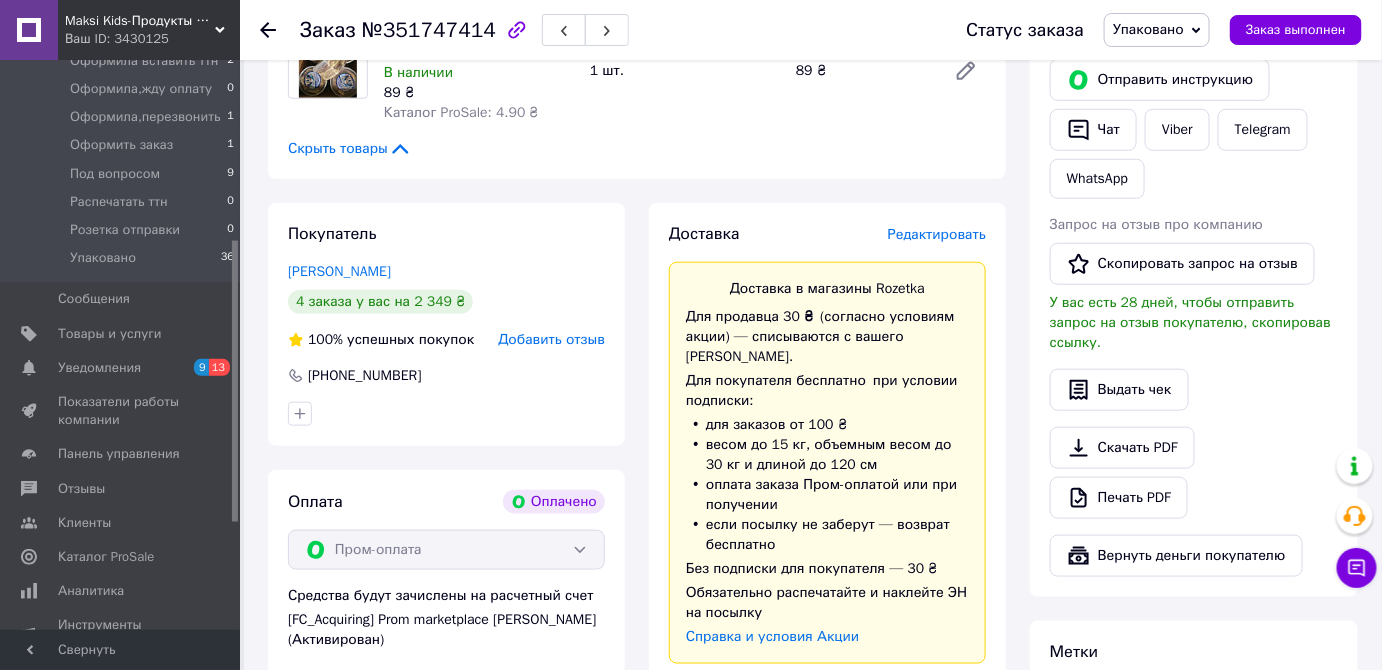 type on "Відділення Розетка вул. Тролейбусна, 17." 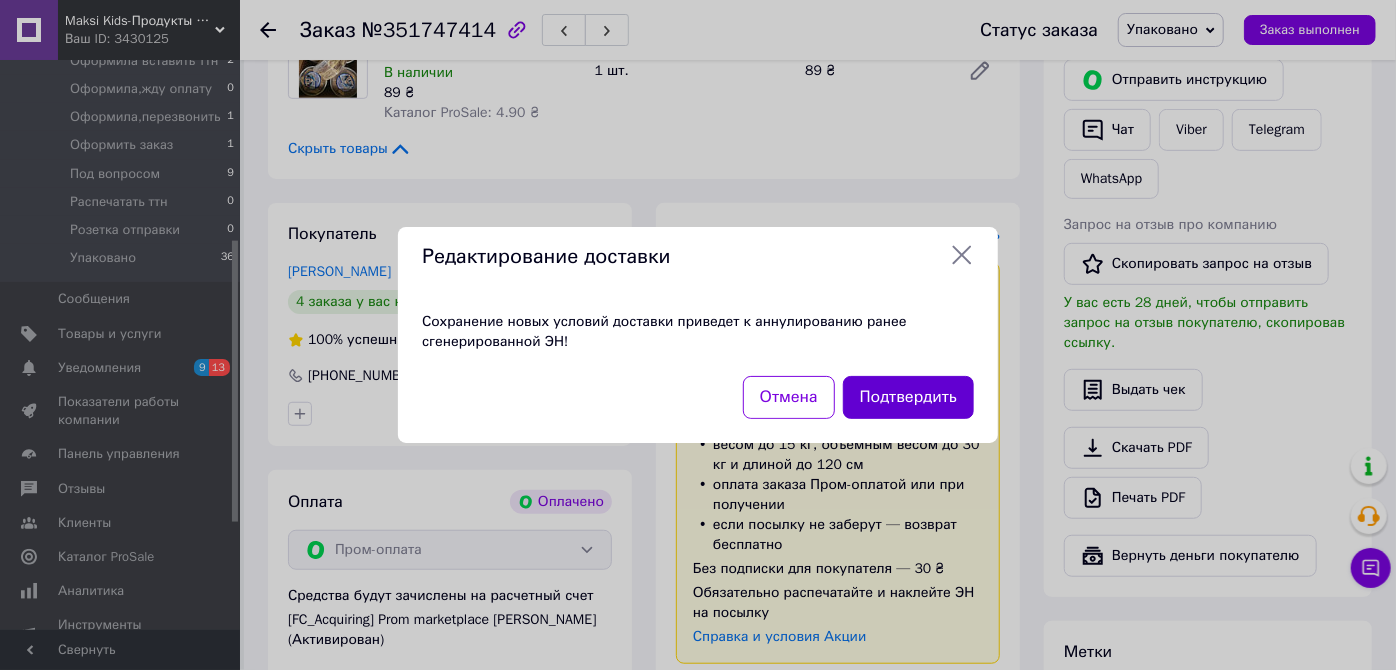 click on "Подтвердить" at bounding box center [908, 397] 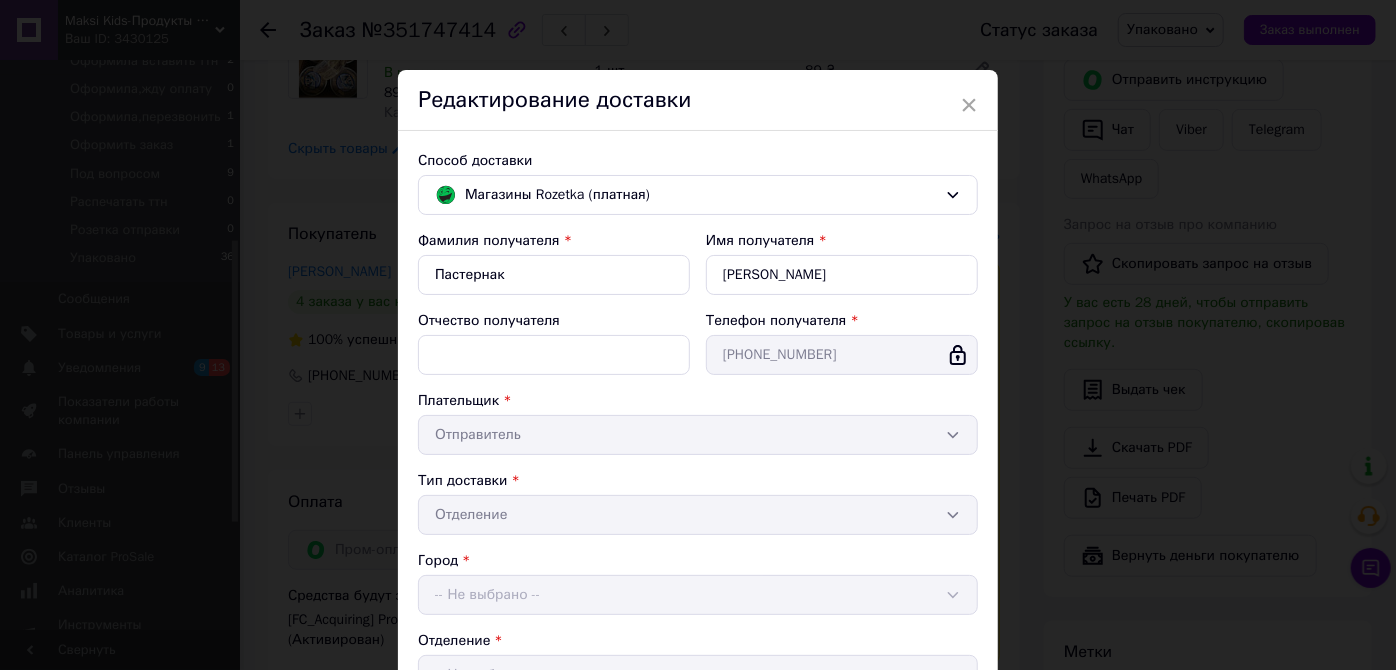 scroll, scrollTop: 447, scrollLeft: 0, axis: vertical 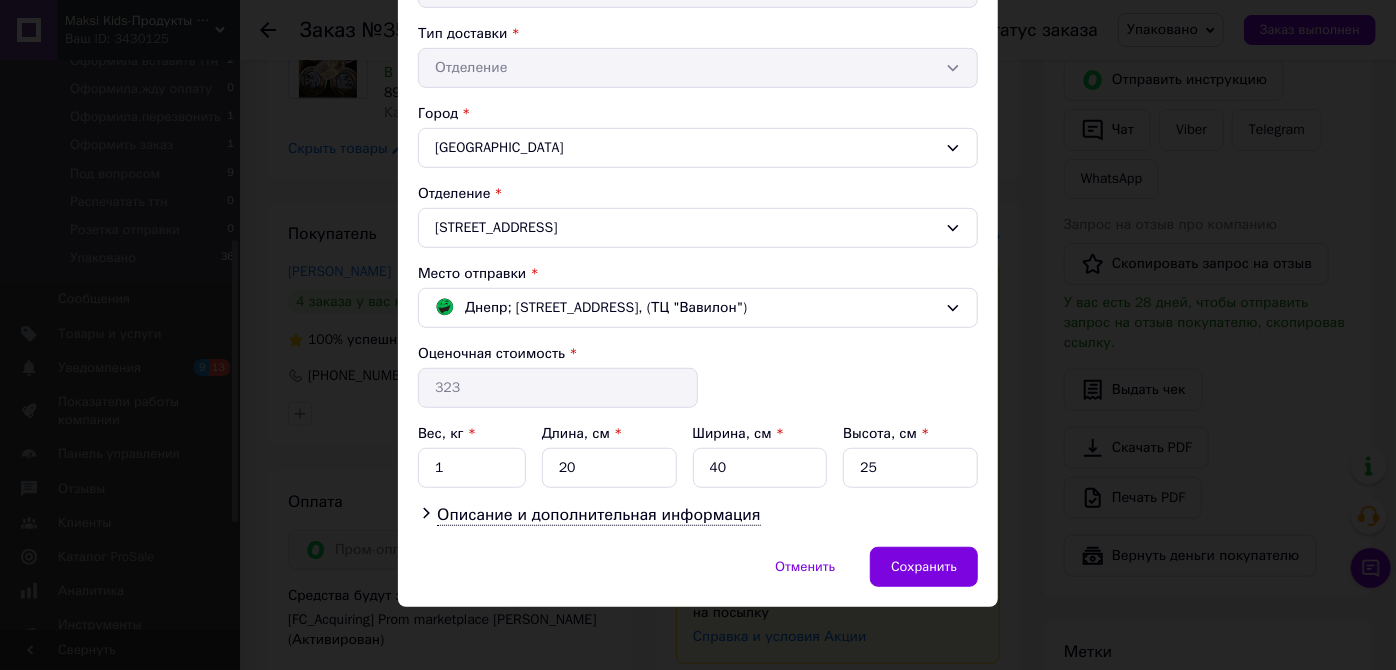 click on "Наливайка ул., 1д" at bounding box center [698, 228] 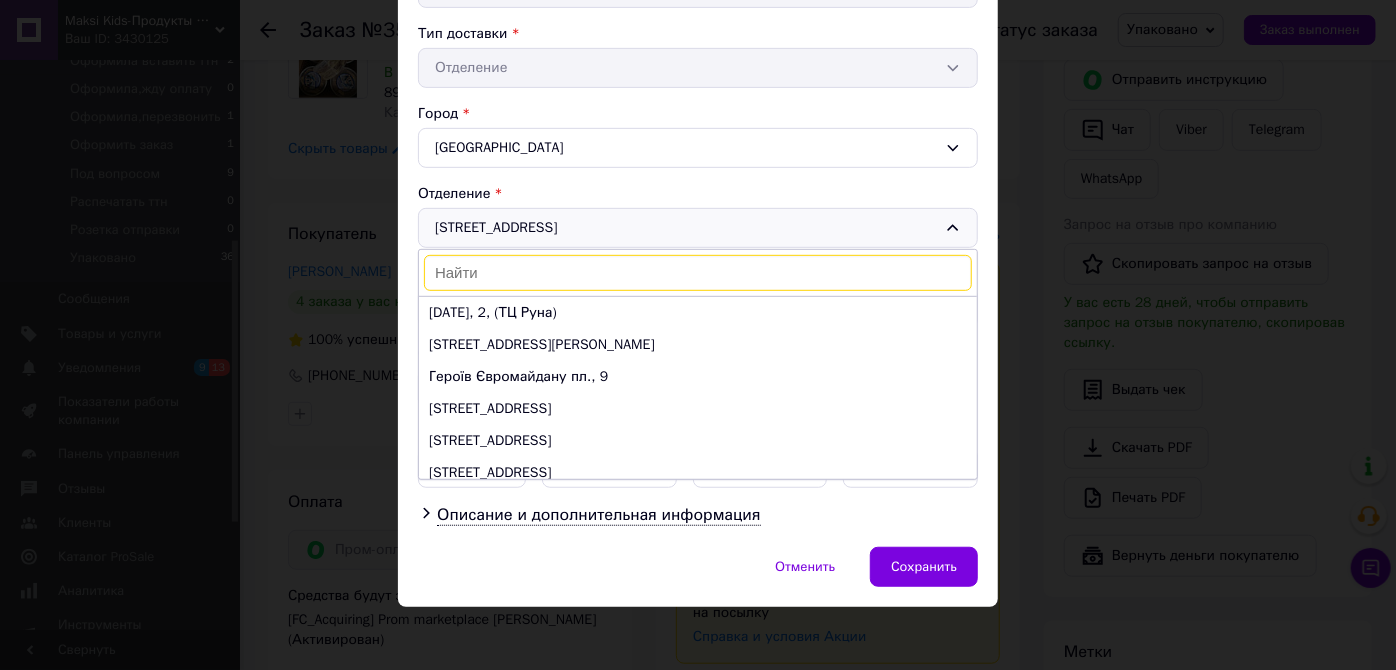 scroll, scrollTop: 106, scrollLeft: 0, axis: vertical 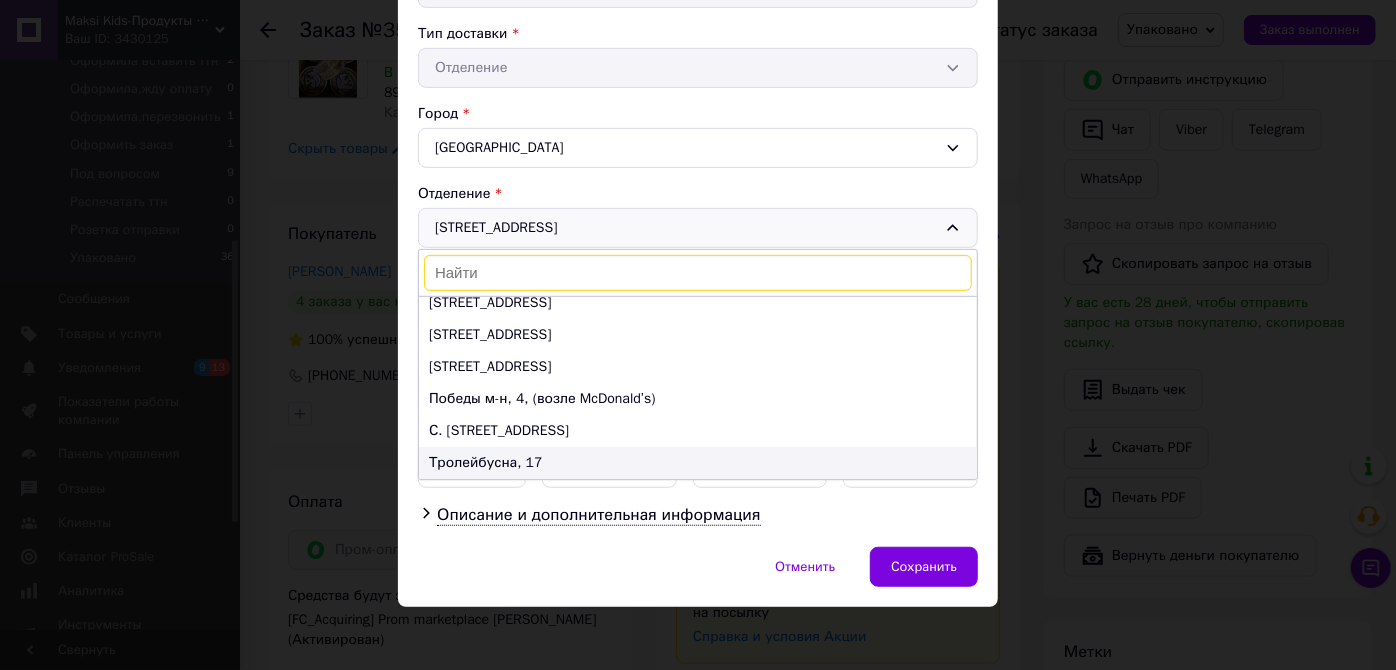 click on "Тролейбусна, 17" at bounding box center (698, 463) 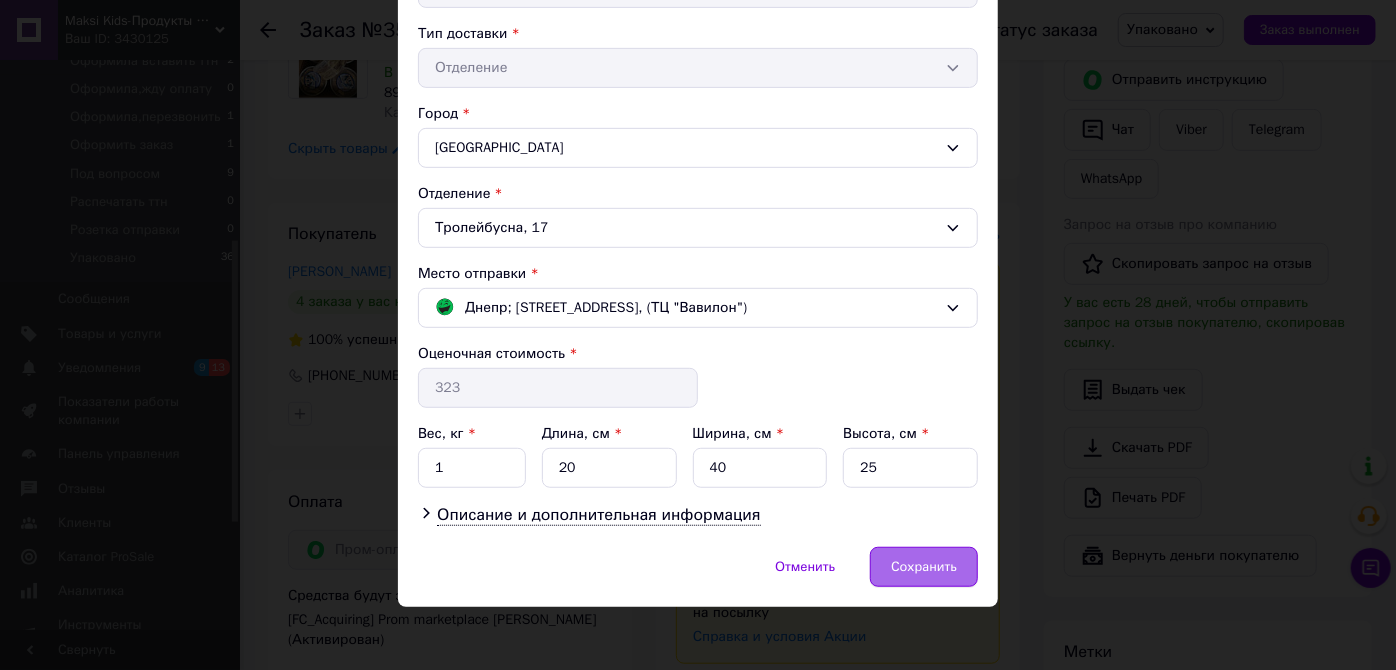 click on "Отменить   Сохранить" at bounding box center (698, 577) 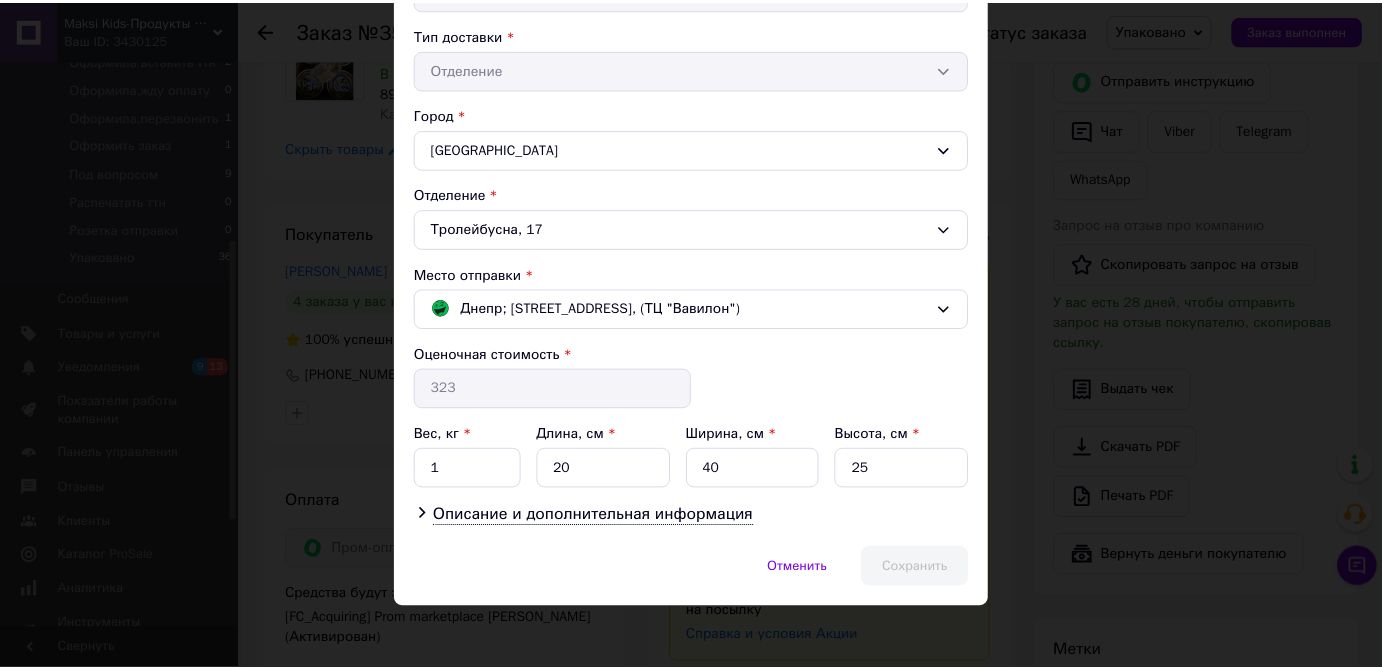scroll, scrollTop: 447, scrollLeft: 0, axis: vertical 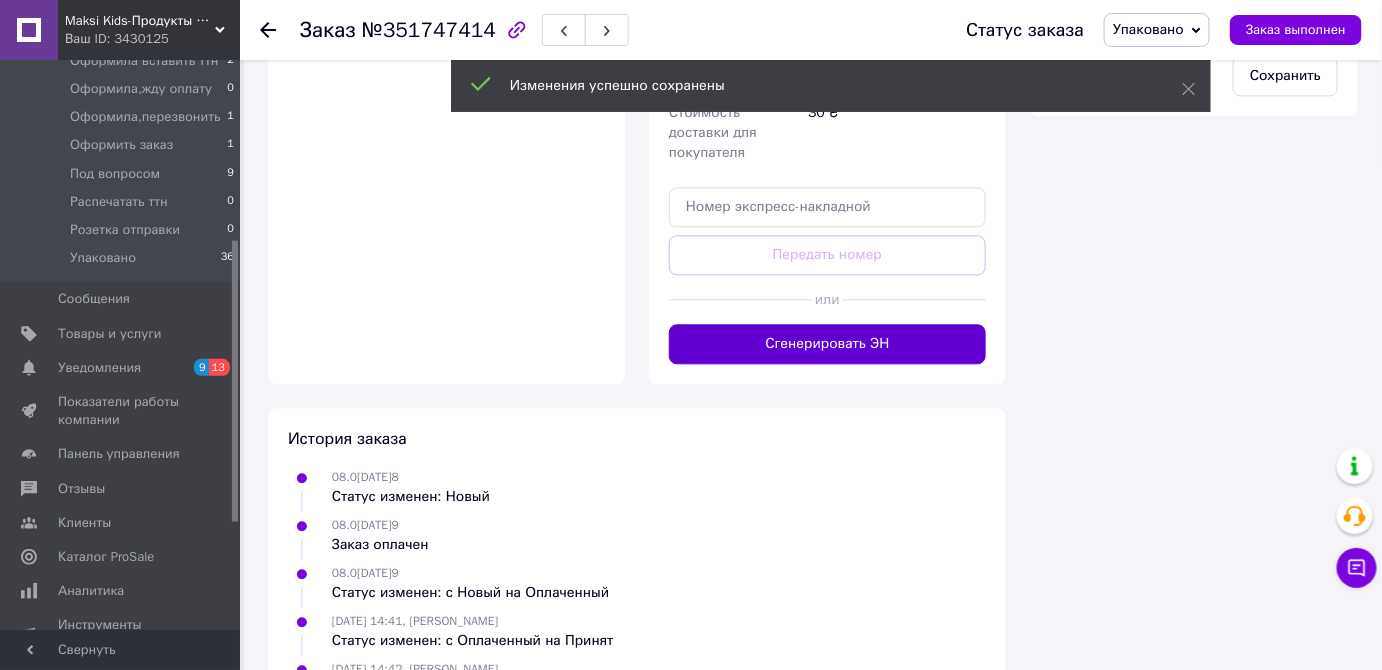 click on "Сгенерировать ЭН" at bounding box center [827, 344] 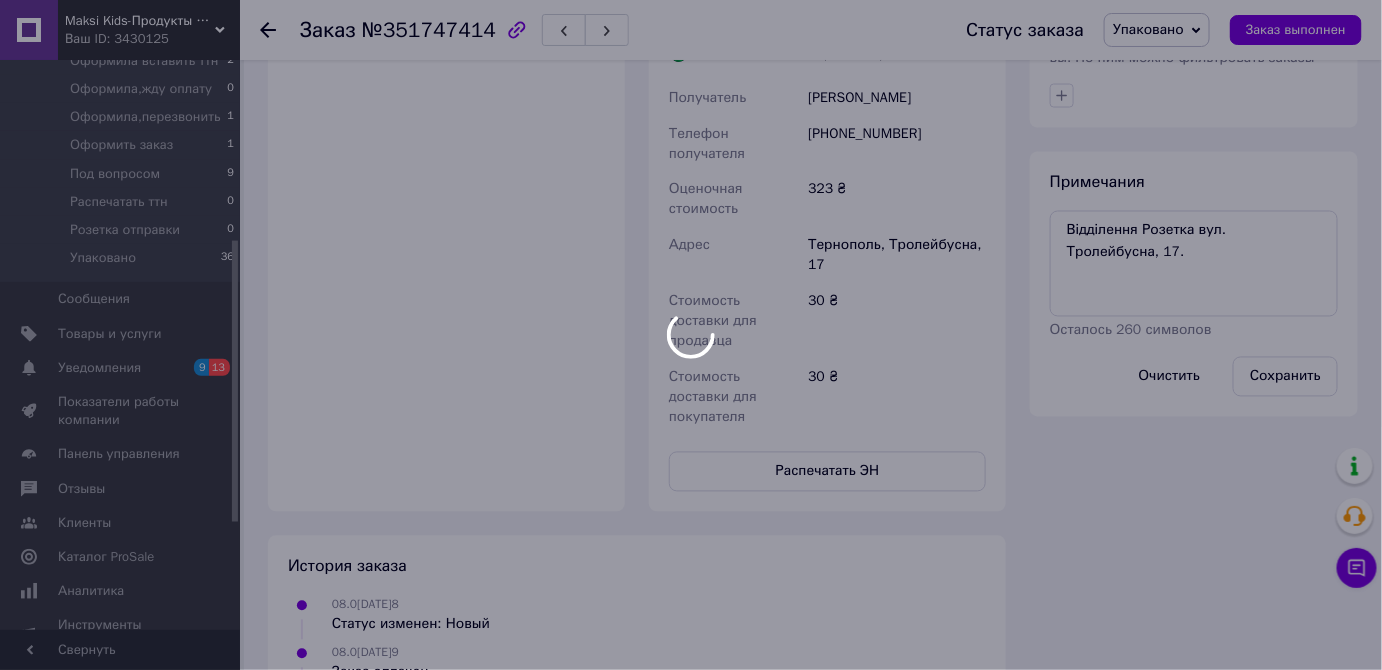 scroll, scrollTop: 1090, scrollLeft: 0, axis: vertical 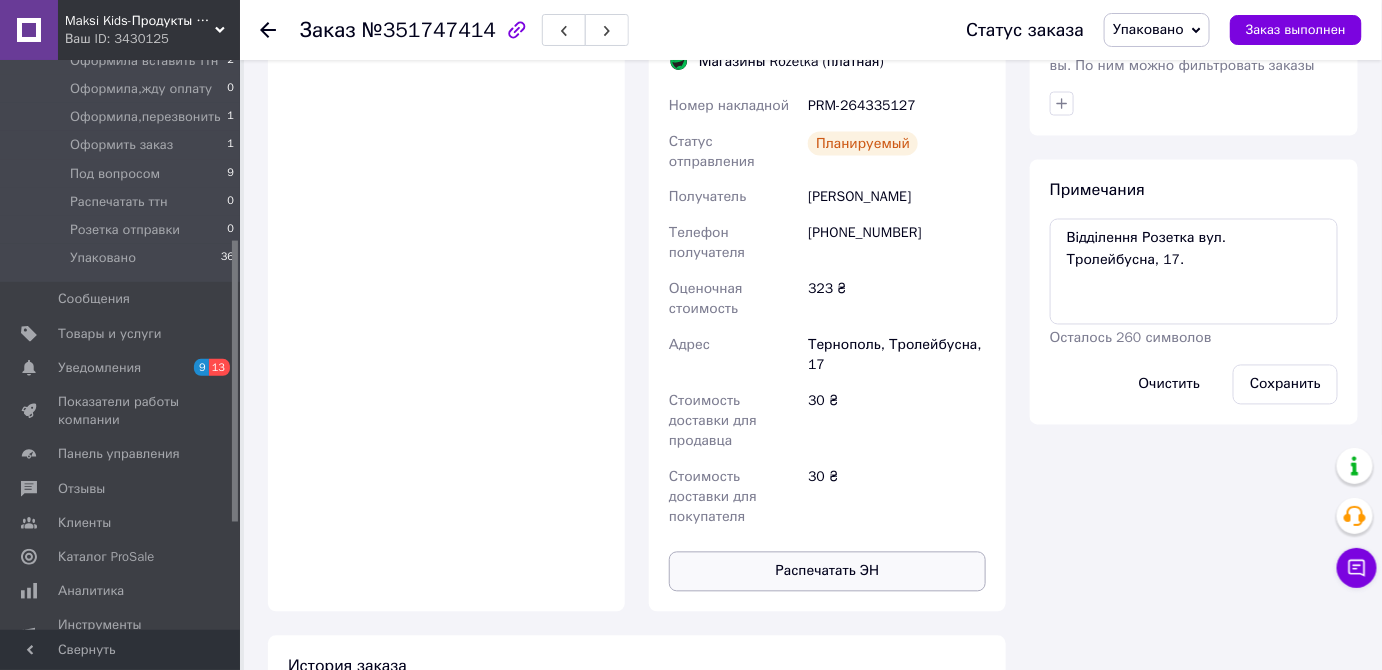 click on "Распечатать ЭН" at bounding box center [827, 572] 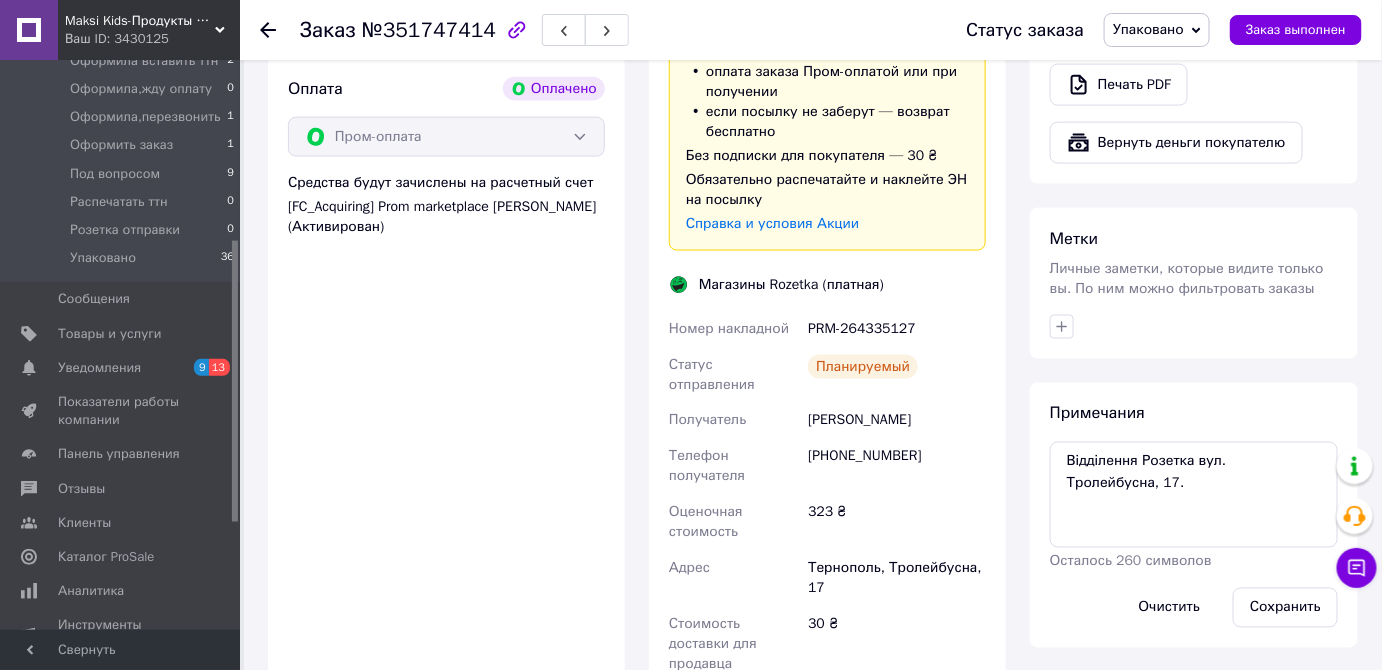 scroll, scrollTop: 818, scrollLeft: 0, axis: vertical 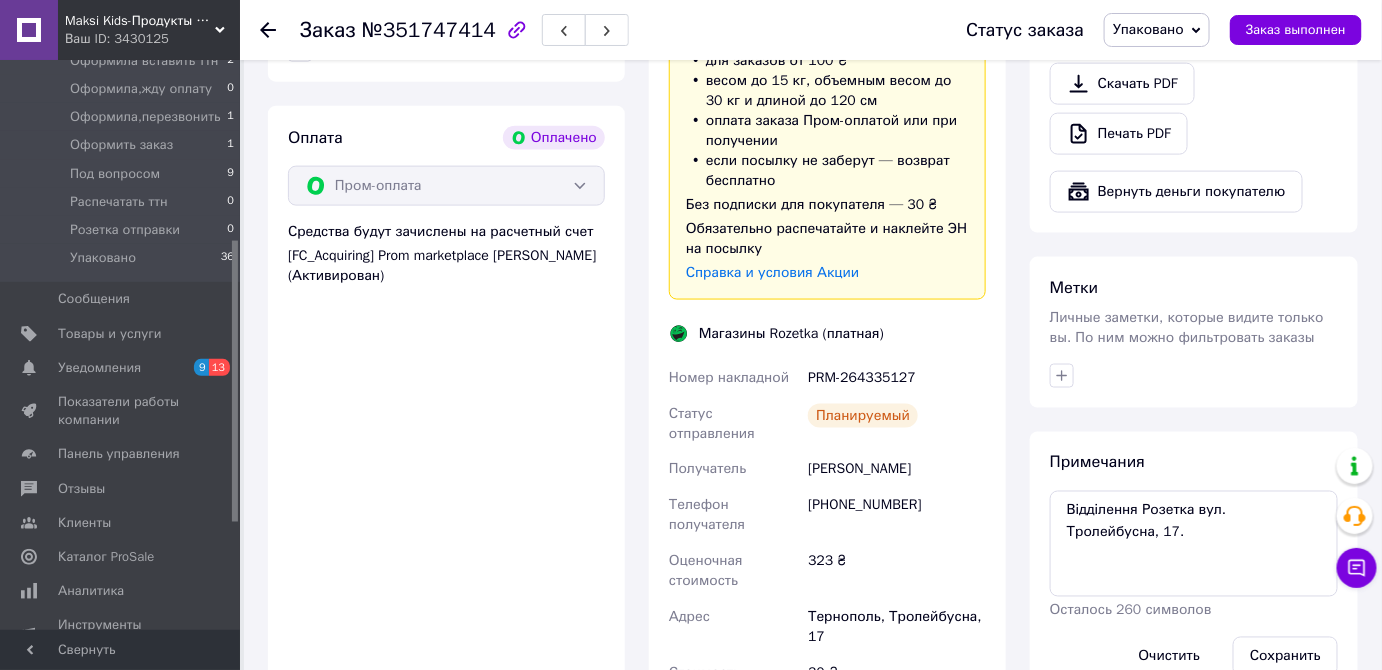 drag, startPoint x: 797, startPoint y: 330, endPoint x: 923, endPoint y: 401, distance: 144.6271 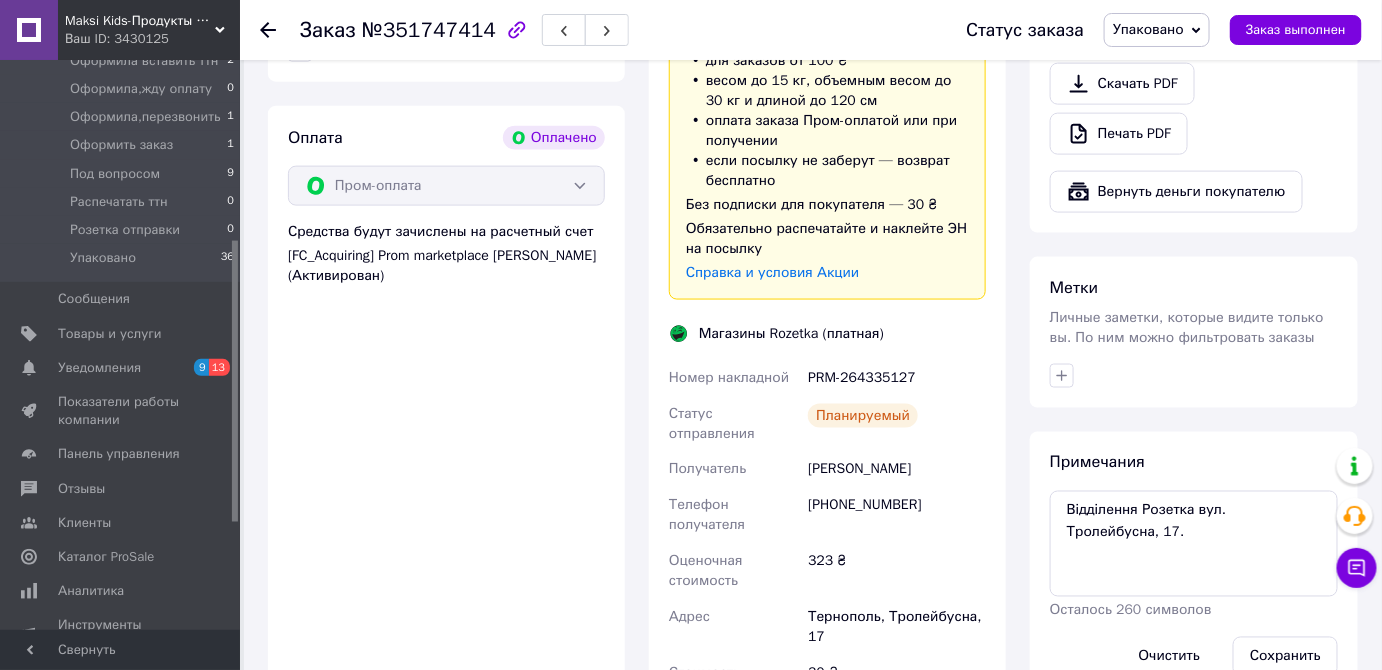 click on "Оплата Оплачено Пром-оплата Средства будут зачислены на расчетный счет [FC_Acquiring] Prom marketplace Кашевська Олександра Олександрівна (Активирован)" at bounding box center [446, 495] 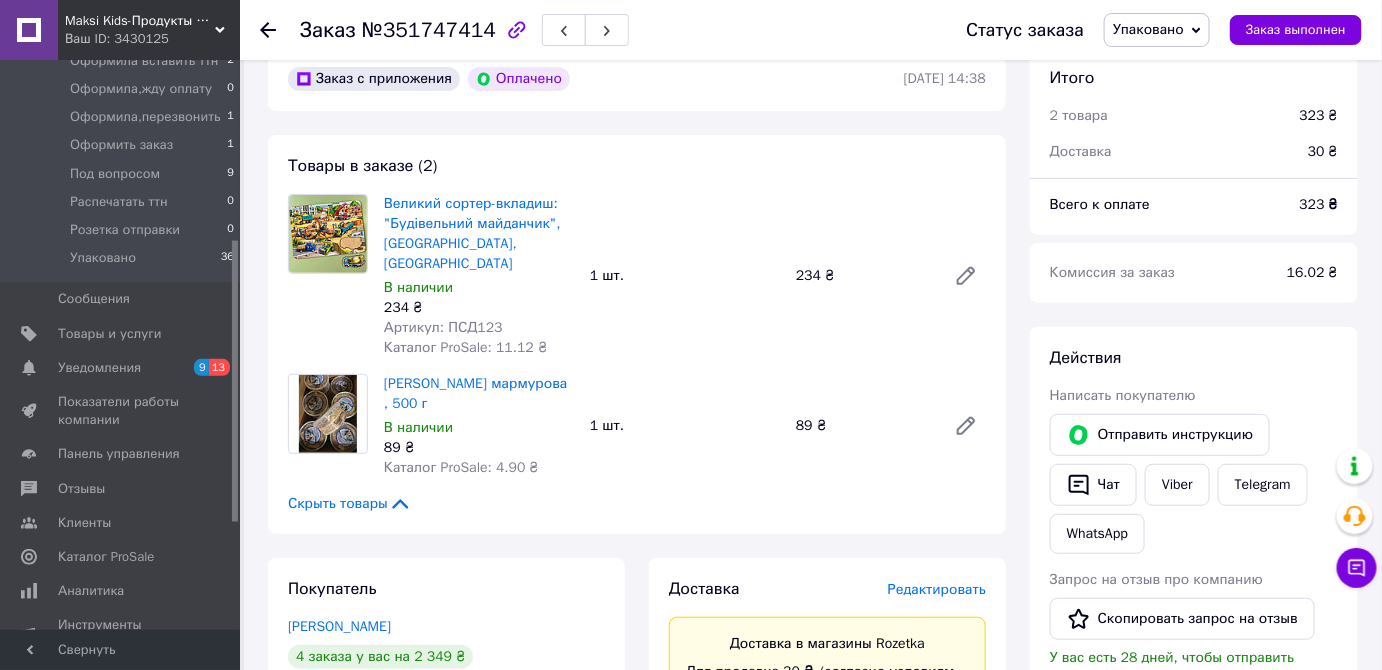 scroll, scrollTop: 0, scrollLeft: 0, axis: both 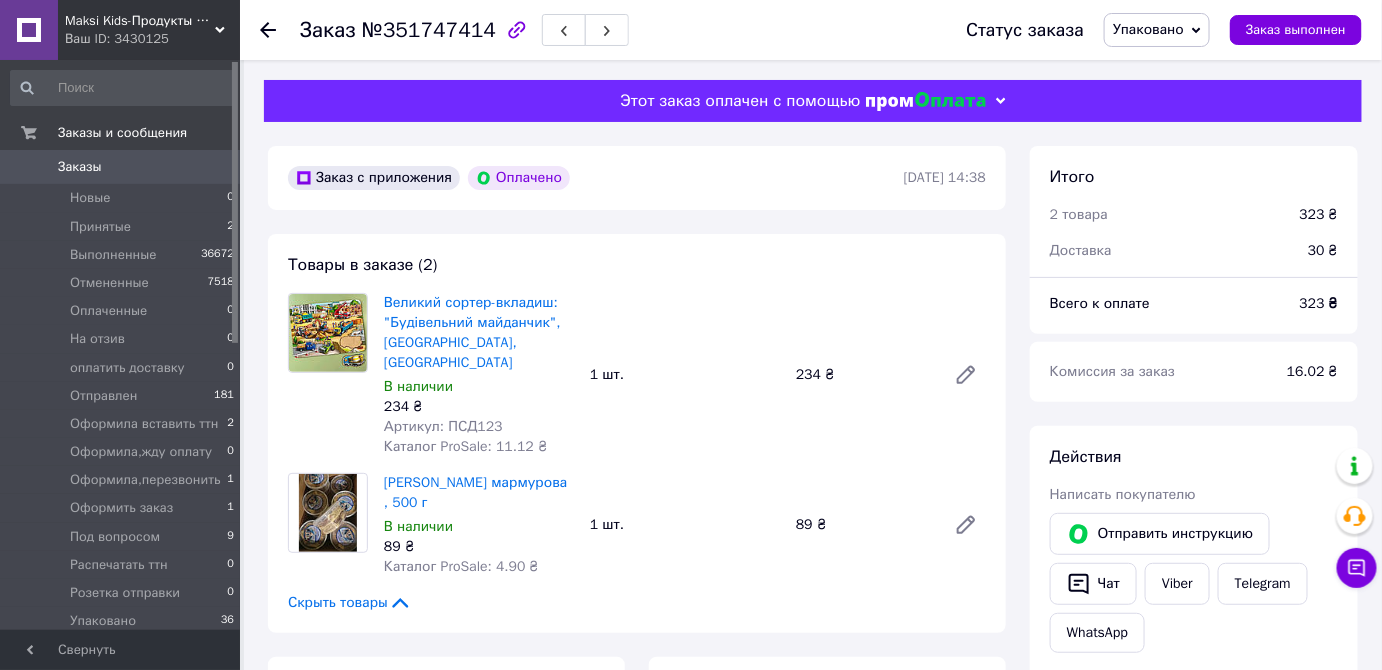 click 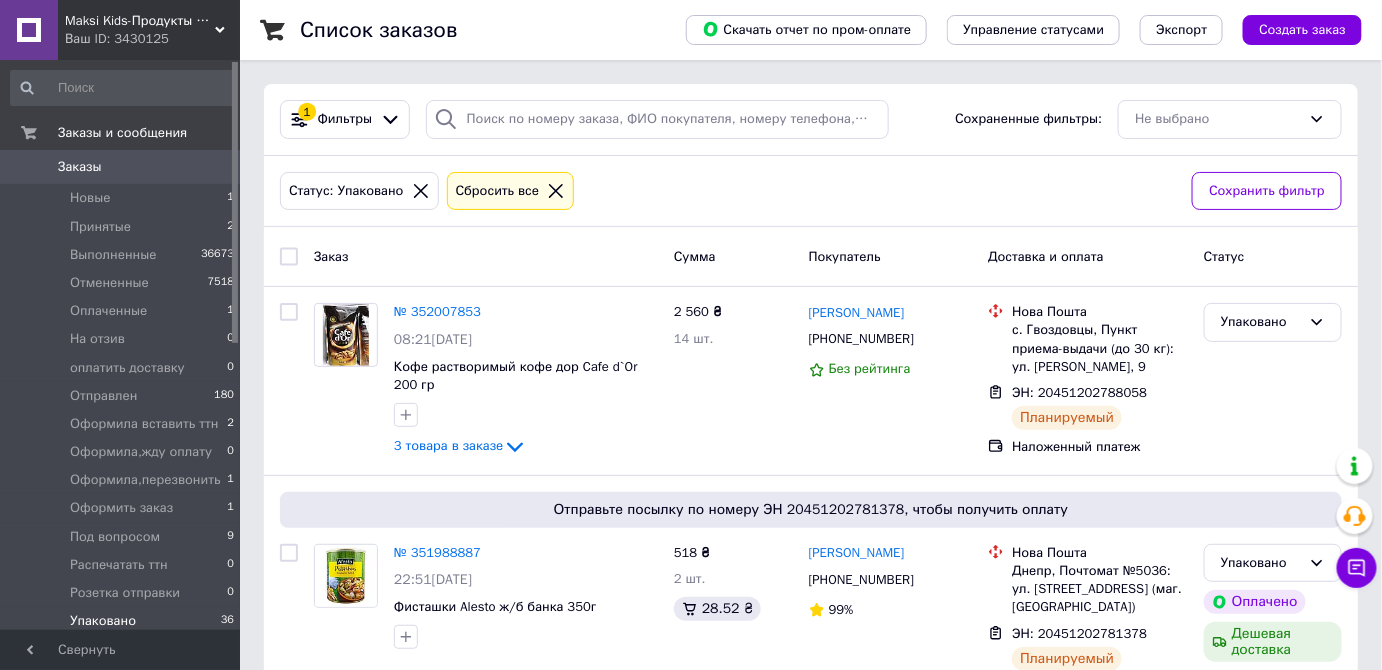 click on "Заказы" at bounding box center (121, 167) 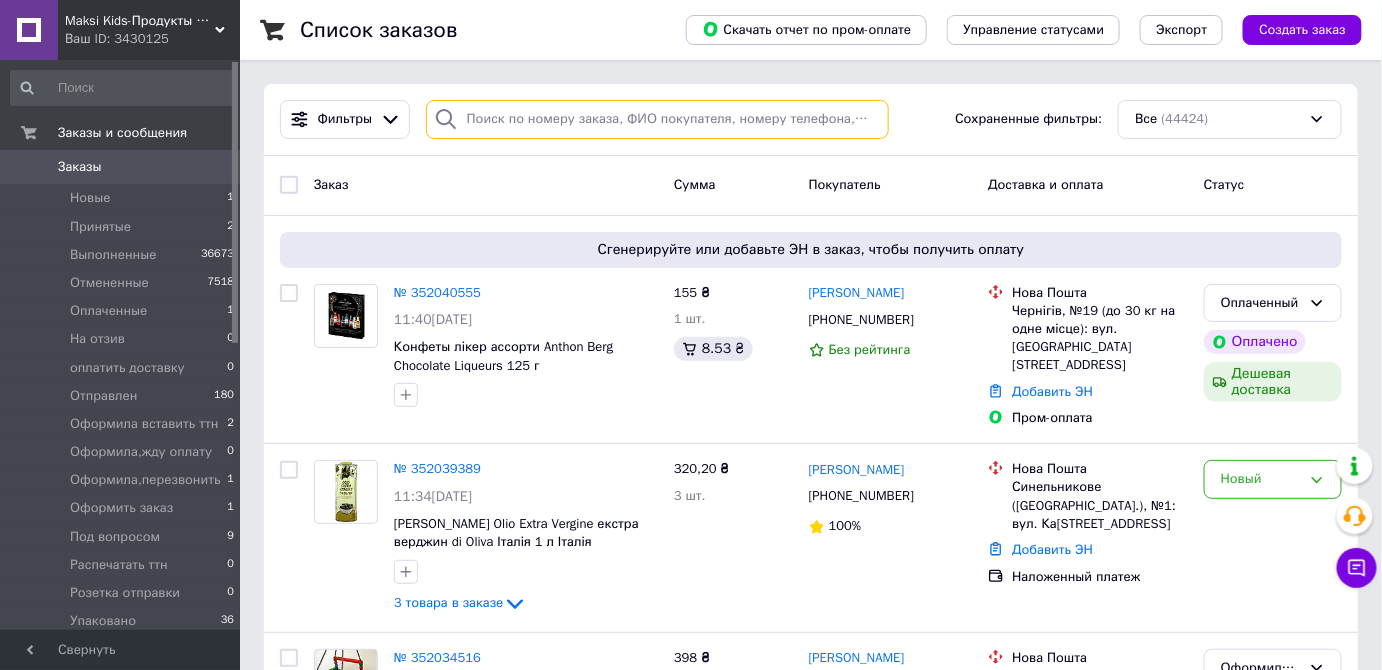 click at bounding box center [657, 119] 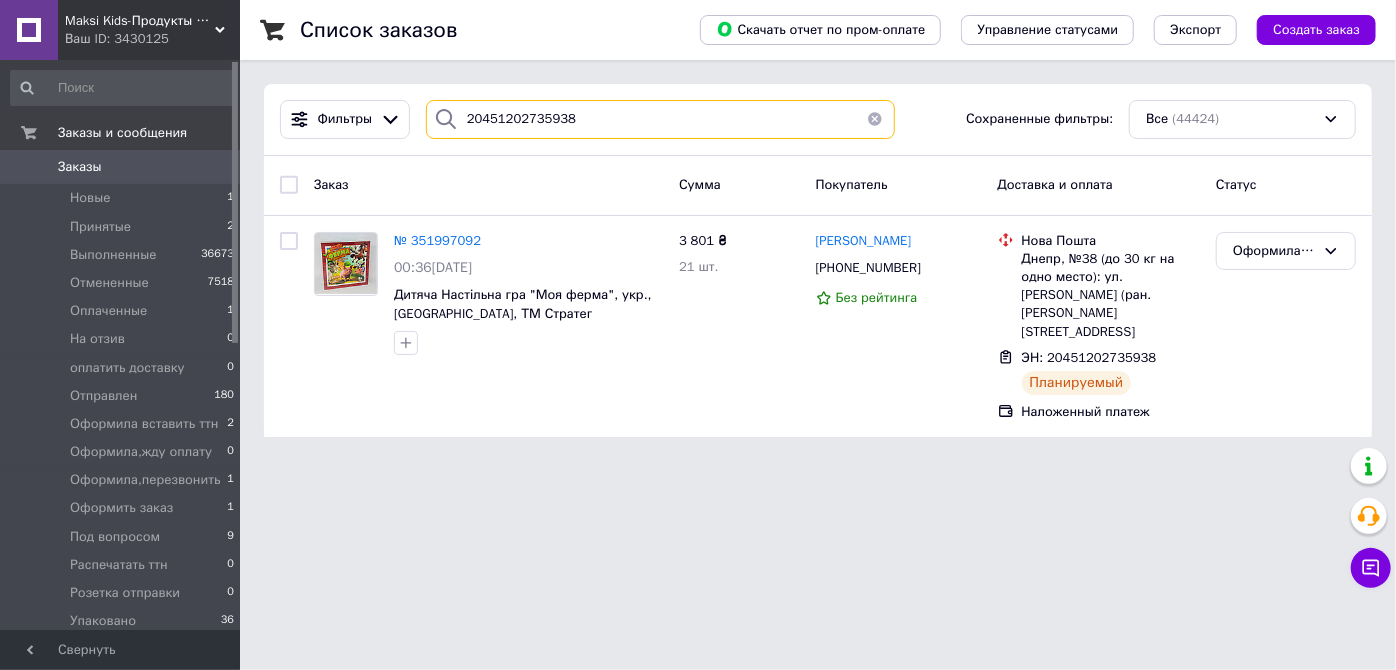 drag, startPoint x: 519, startPoint y: 115, endPoint x: 893, endPoint y: 148, distance: 375.45306 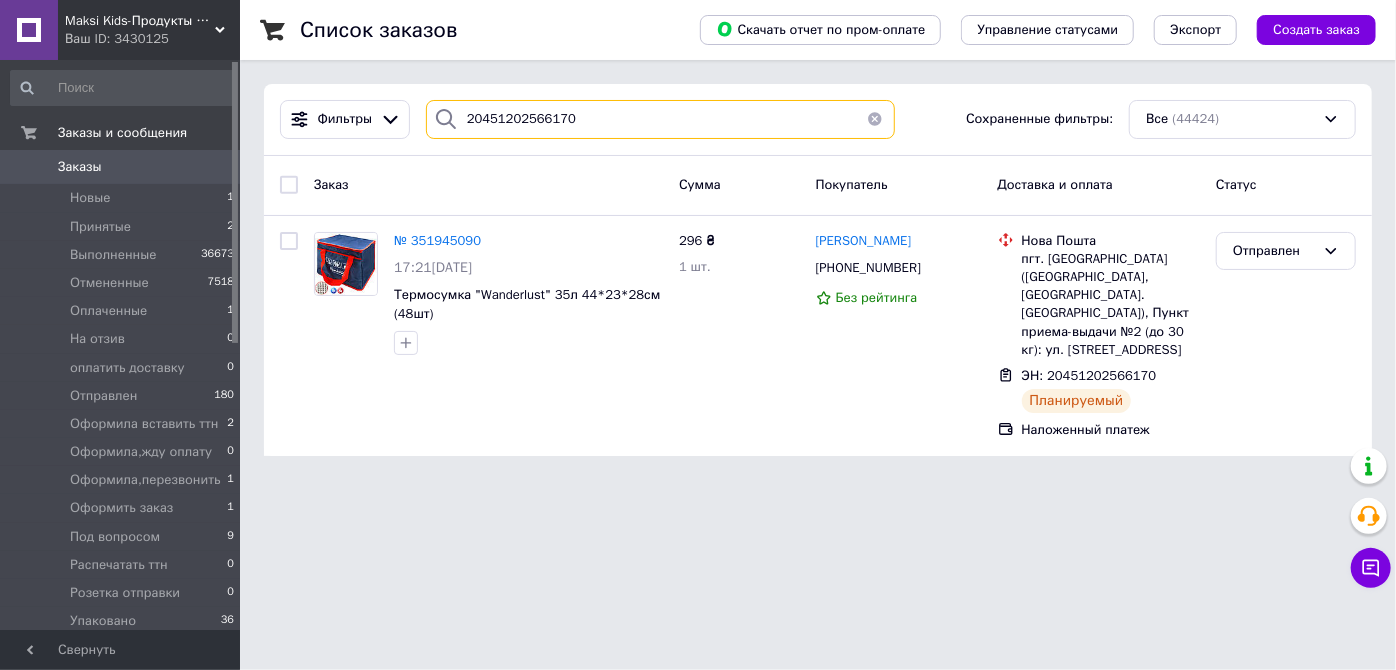 drag, startPoint x: 511, startPoint y: 112, endPoint x: 871, endPoint y: 212, distance: 373.63083 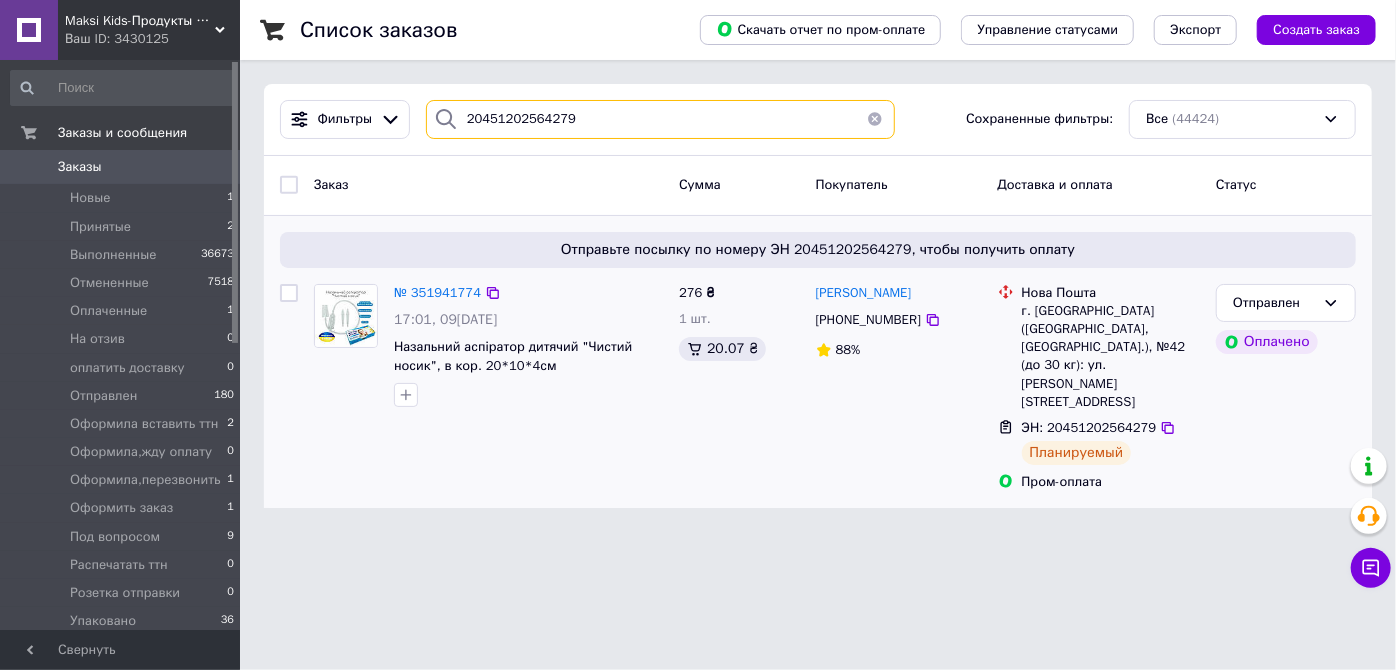 drag, startPoint x: 520, startPoint y: 118, endPoint x: 772, endPoint y: 300, distance: 310.85043 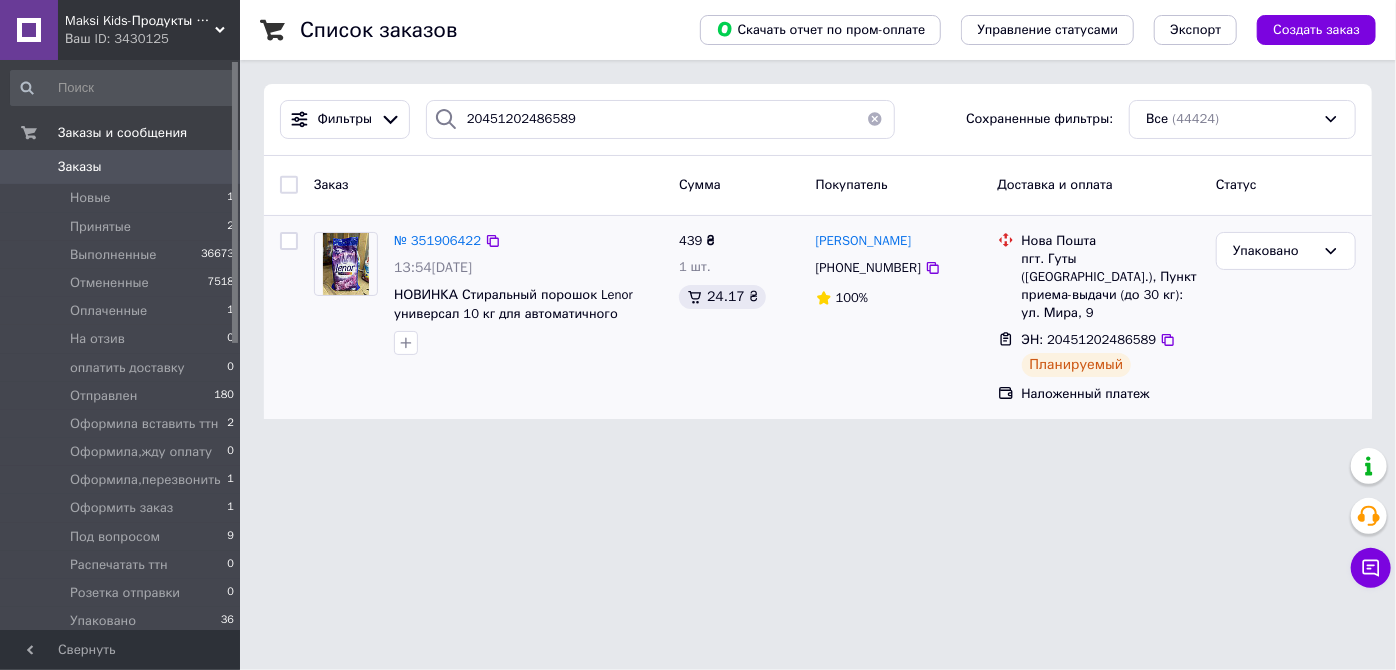 click on "ЭН: 20451202486589 Планируемый" at bounding box center (1111, 354) 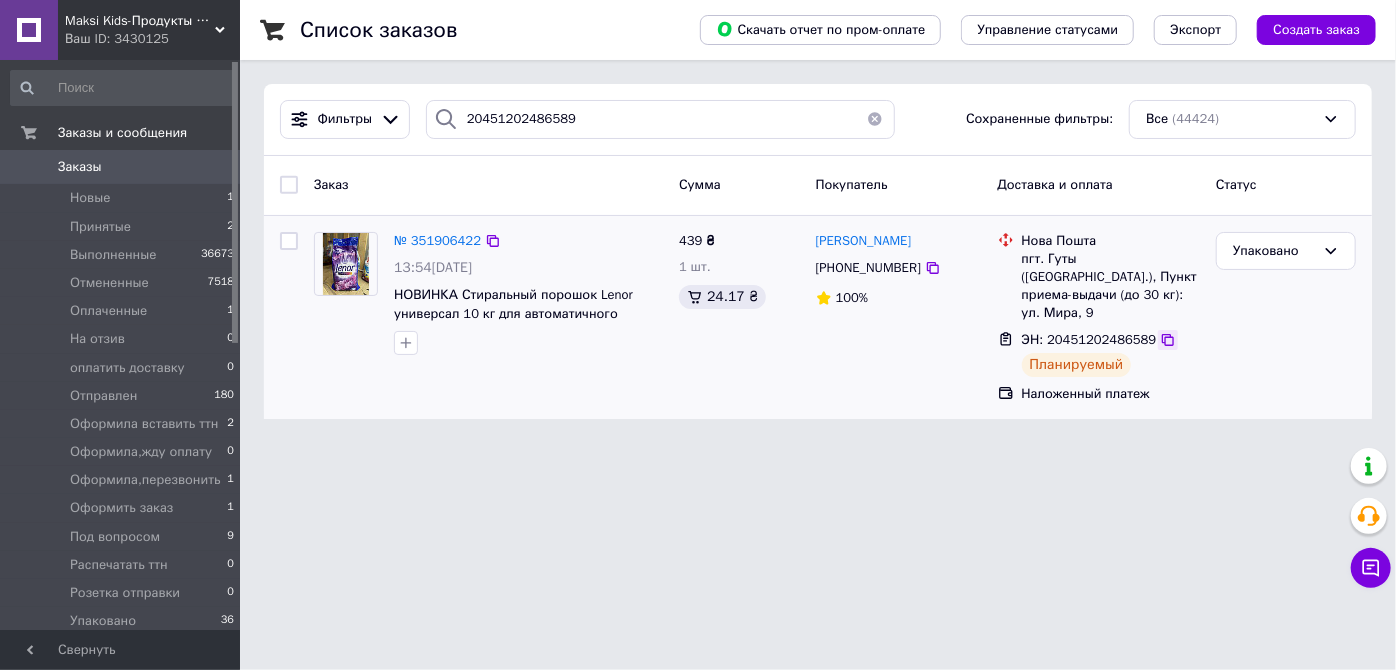 click 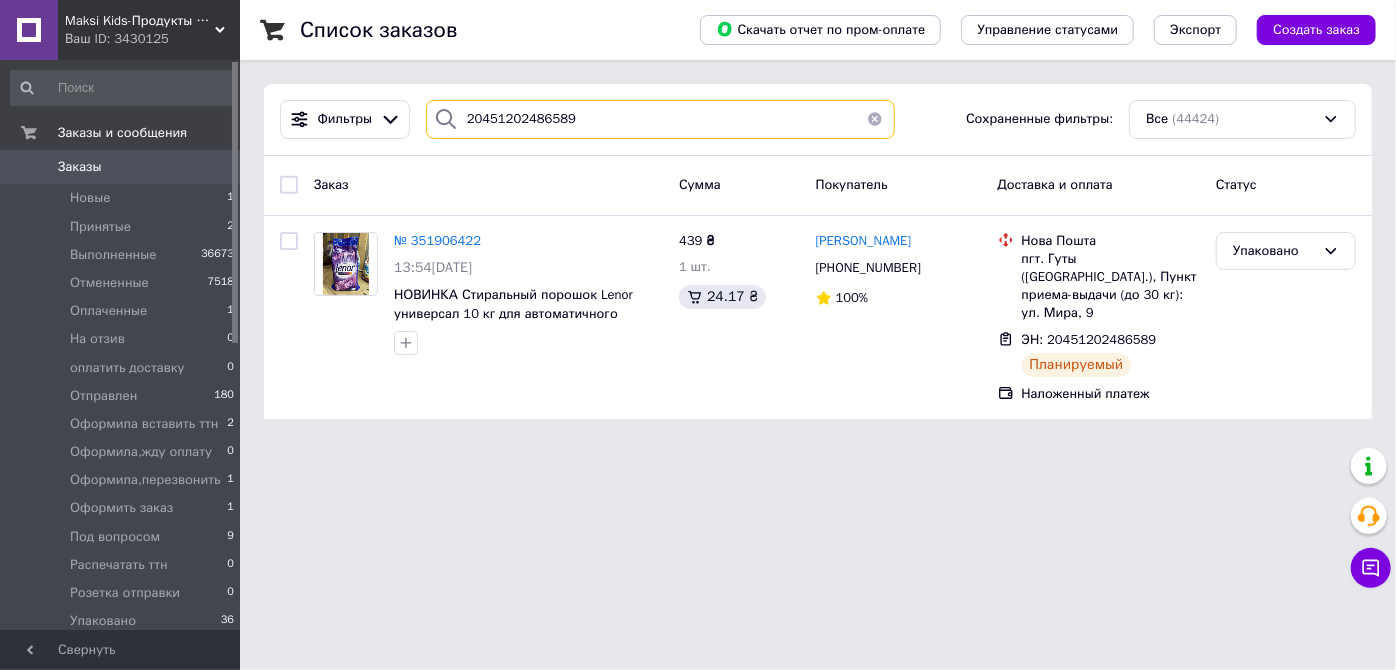 drag, startPoint x: 514, startPoint y: 121, endPoint x: 794, endPoint y: 140, distance: 280.6439 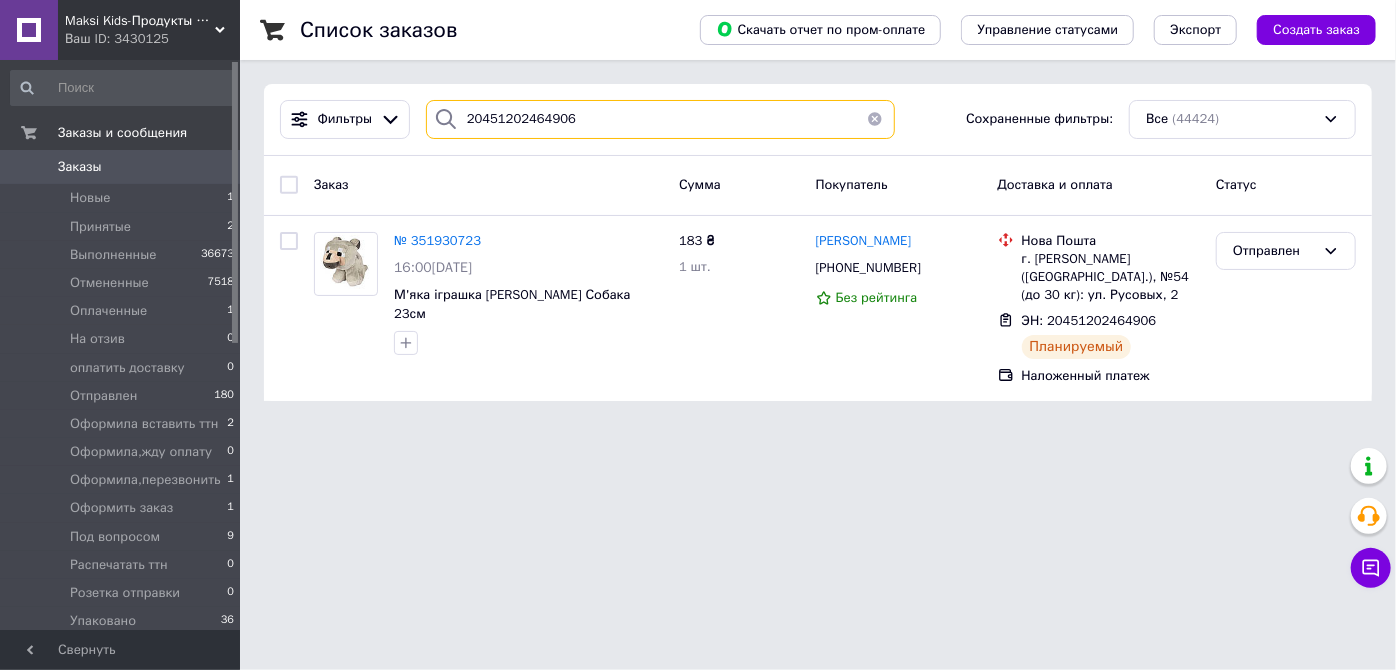 drag, startPoint x: 535, startPoint y: 116, endPoint x: 736, endPoint y: 135, distance: 201.89601 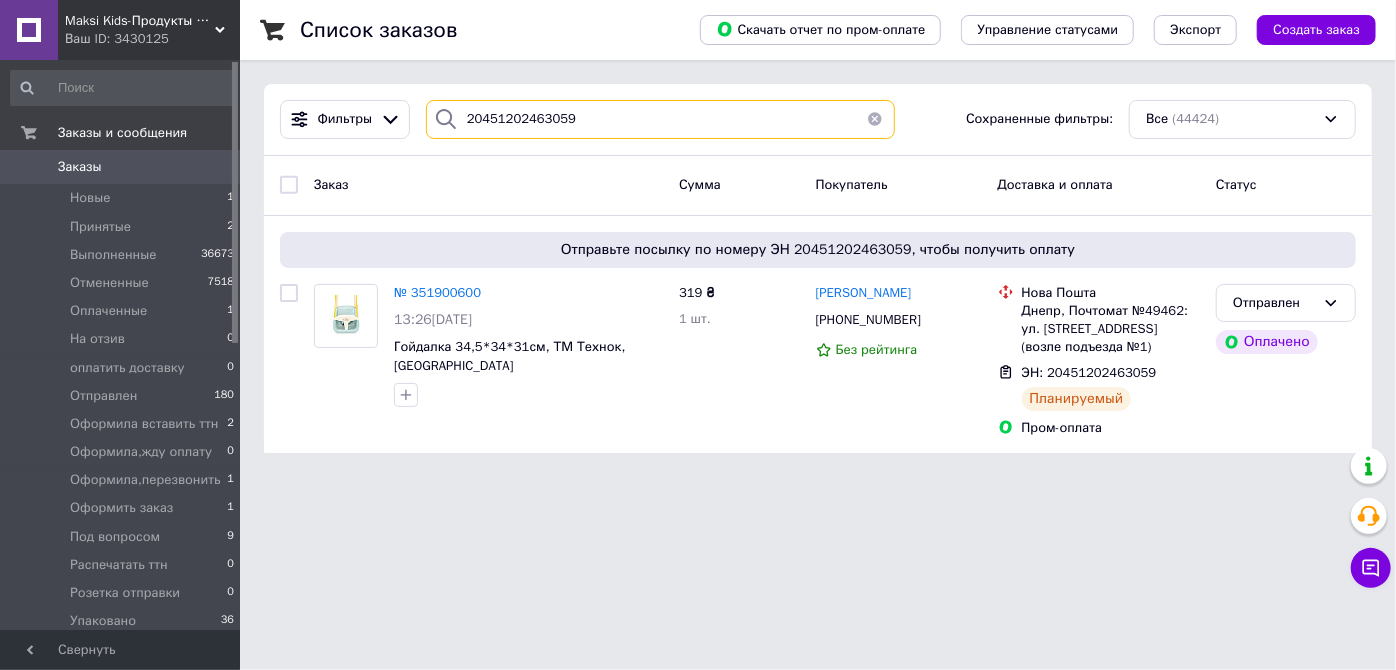 drag, startPoint x: 544, startPoint y: 122, endPoint x: 721, endPoint y: 147, distance: 178.75682 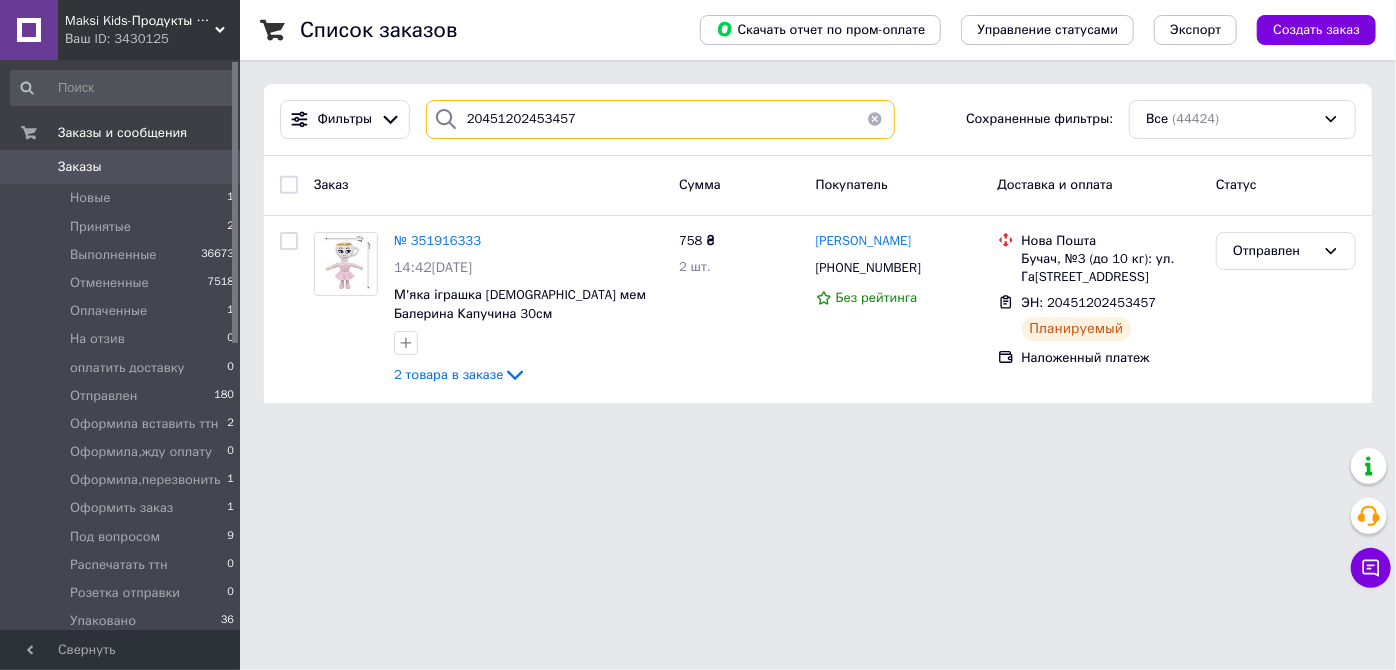 drag, startPoint x: 533, startPoint y: 120, endPoint x: 861, endPoint y: 163, distance: 330.80658 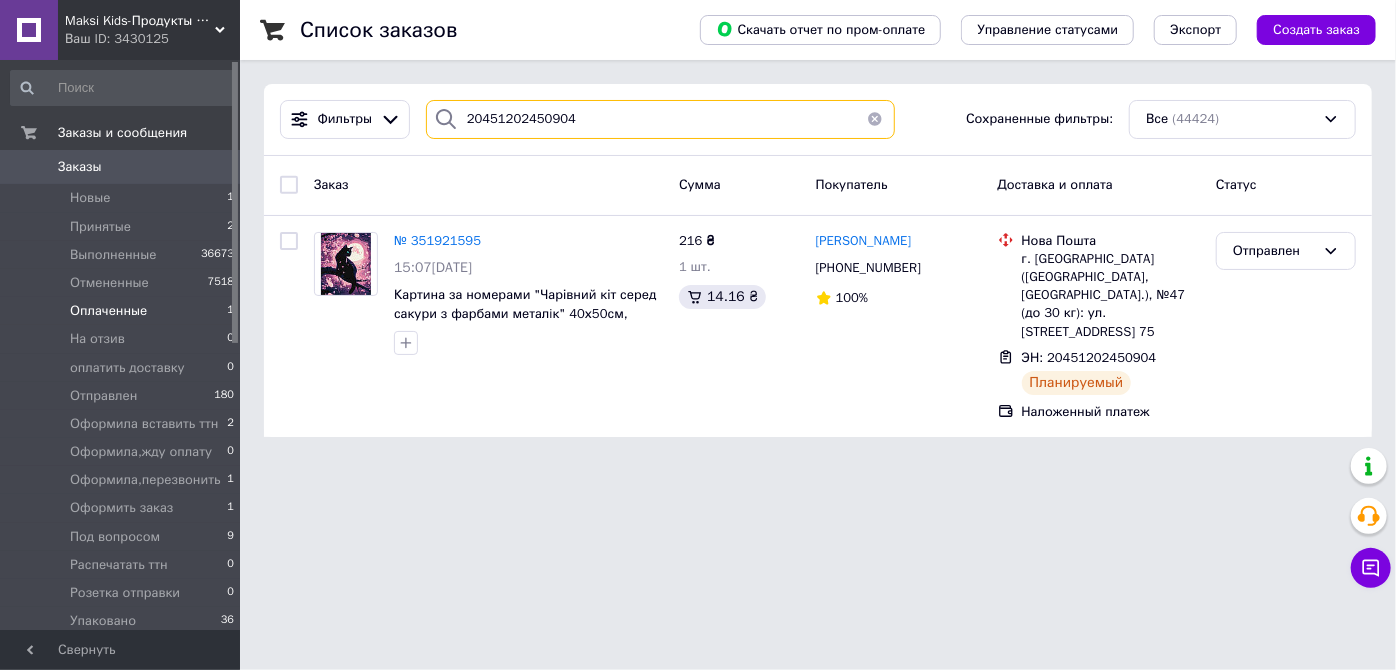 type on "20451202450904" 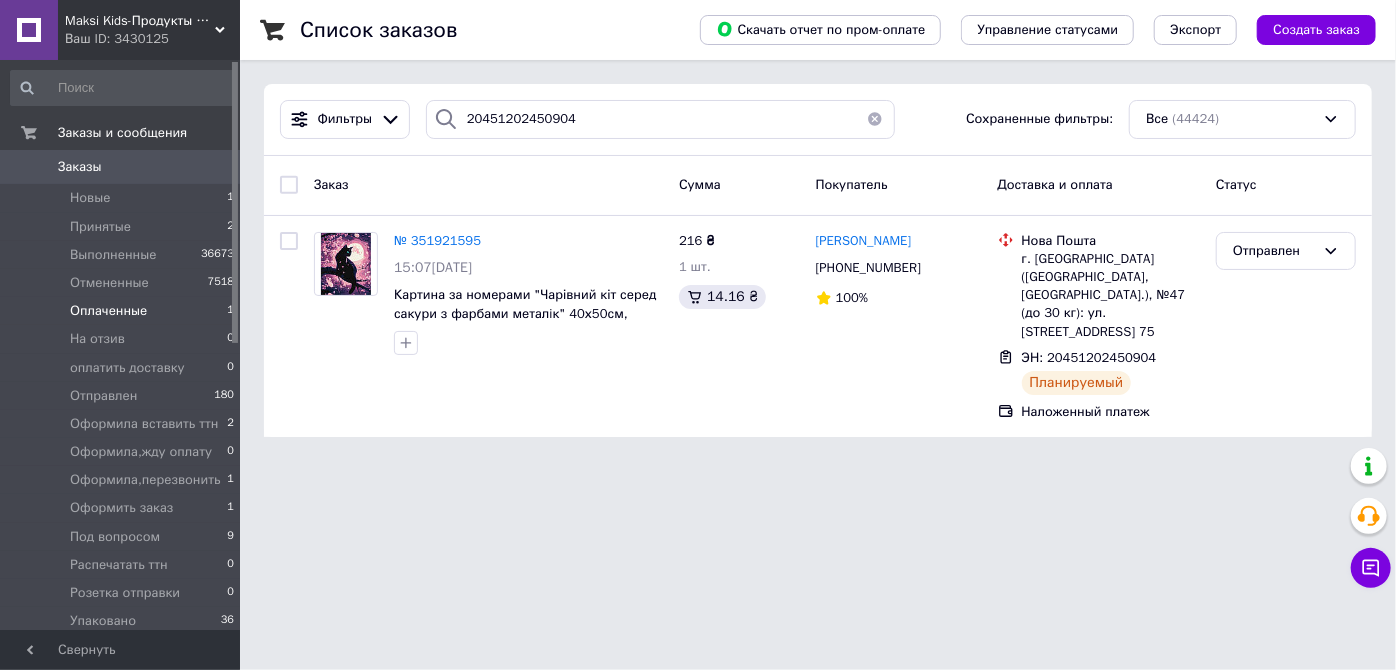 click on "Оплаченные" at bounding box center (108, 311) 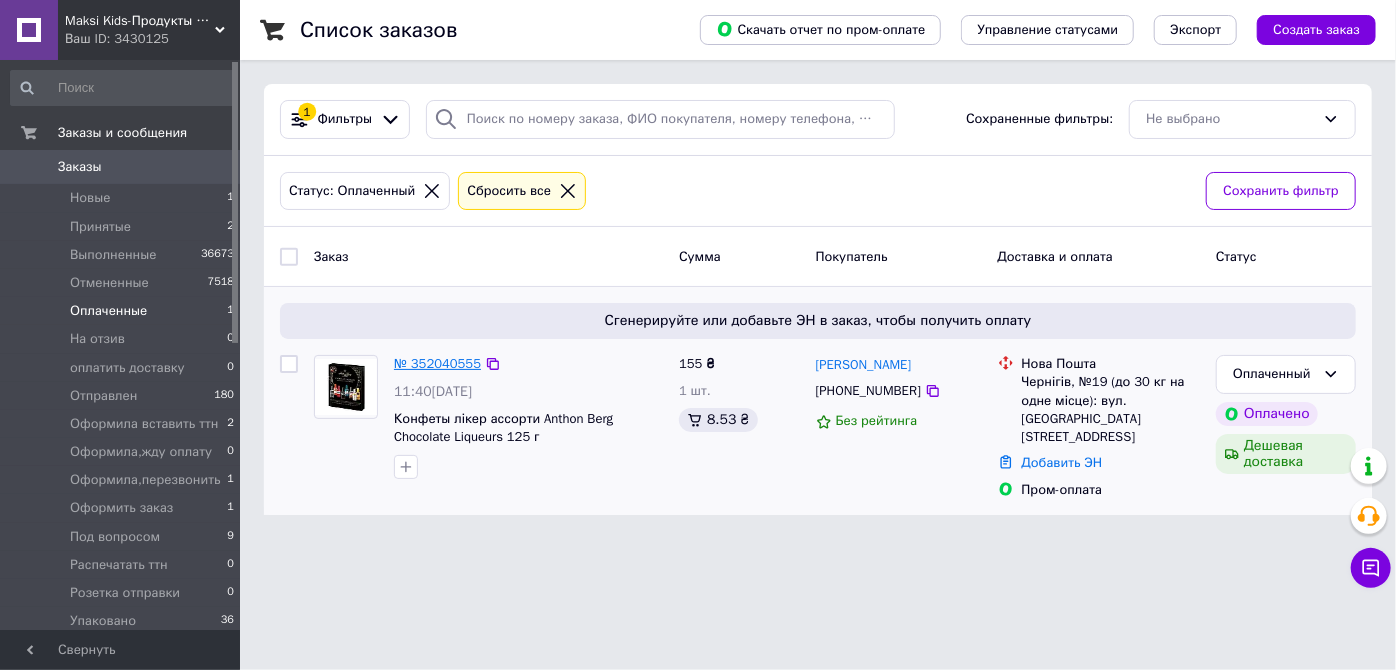 click on "№ 352040555" at bounding box center (437, 363) 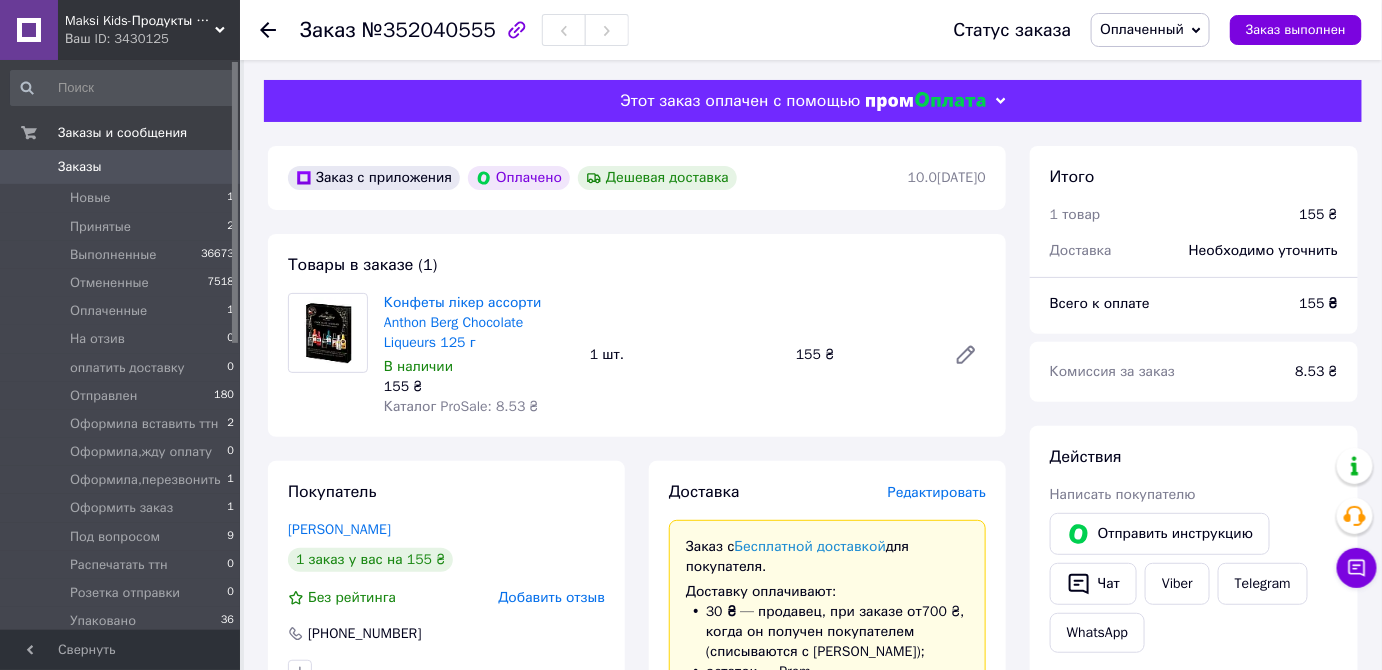 click on "Оплаченный" at bounding box center [1142, 29] 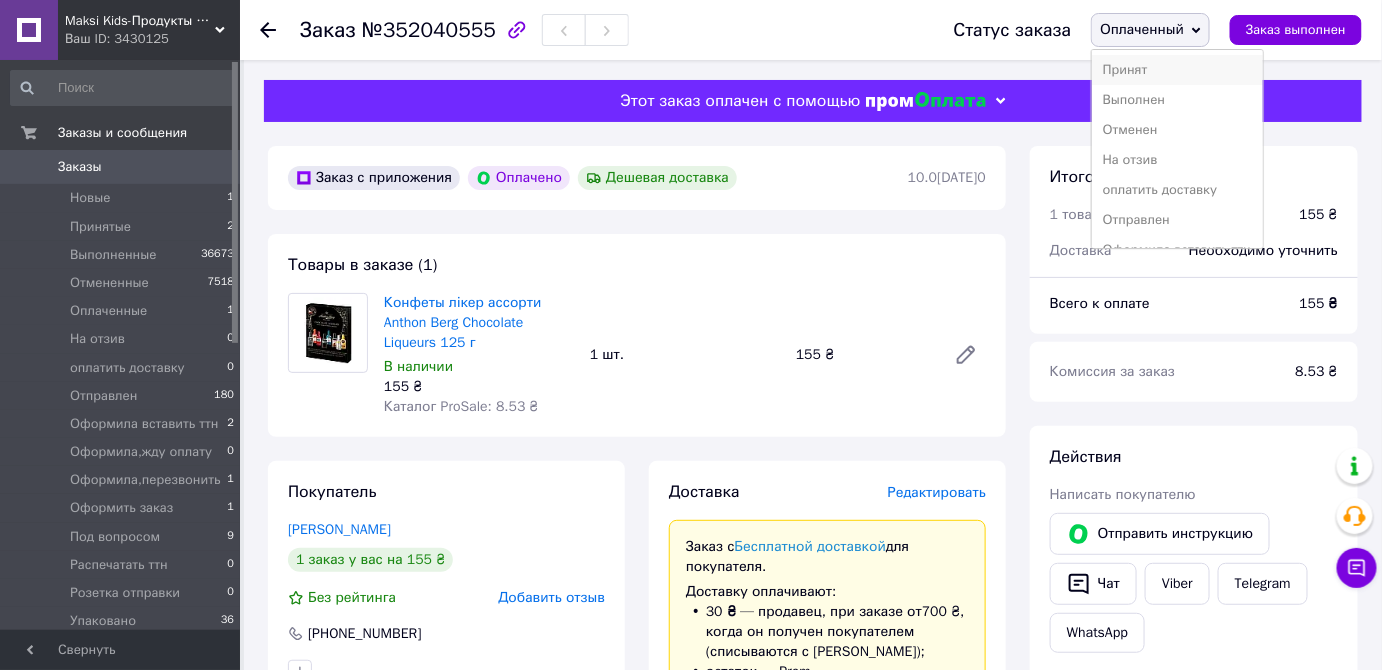 click on "Принят" at bounding box center [1177, 70] 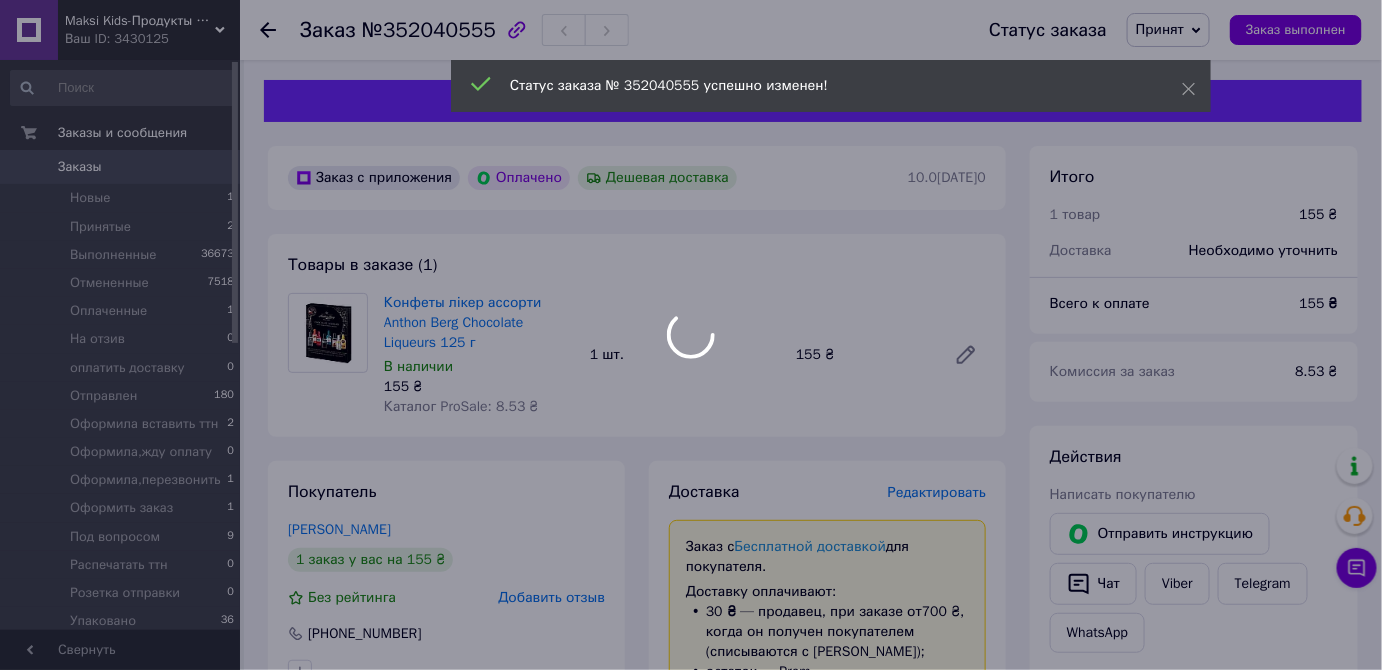 click at bounding box center [691, 335] 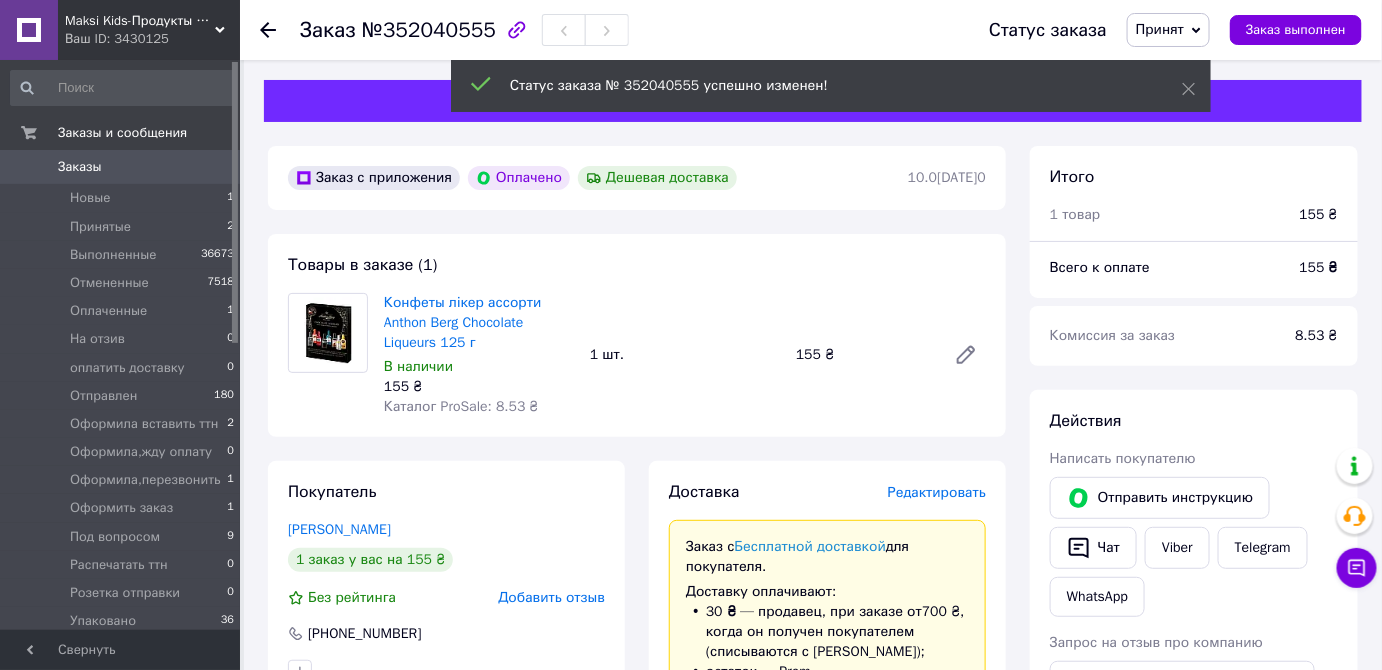 click on "Принят" at bounding box center [1160, 29] 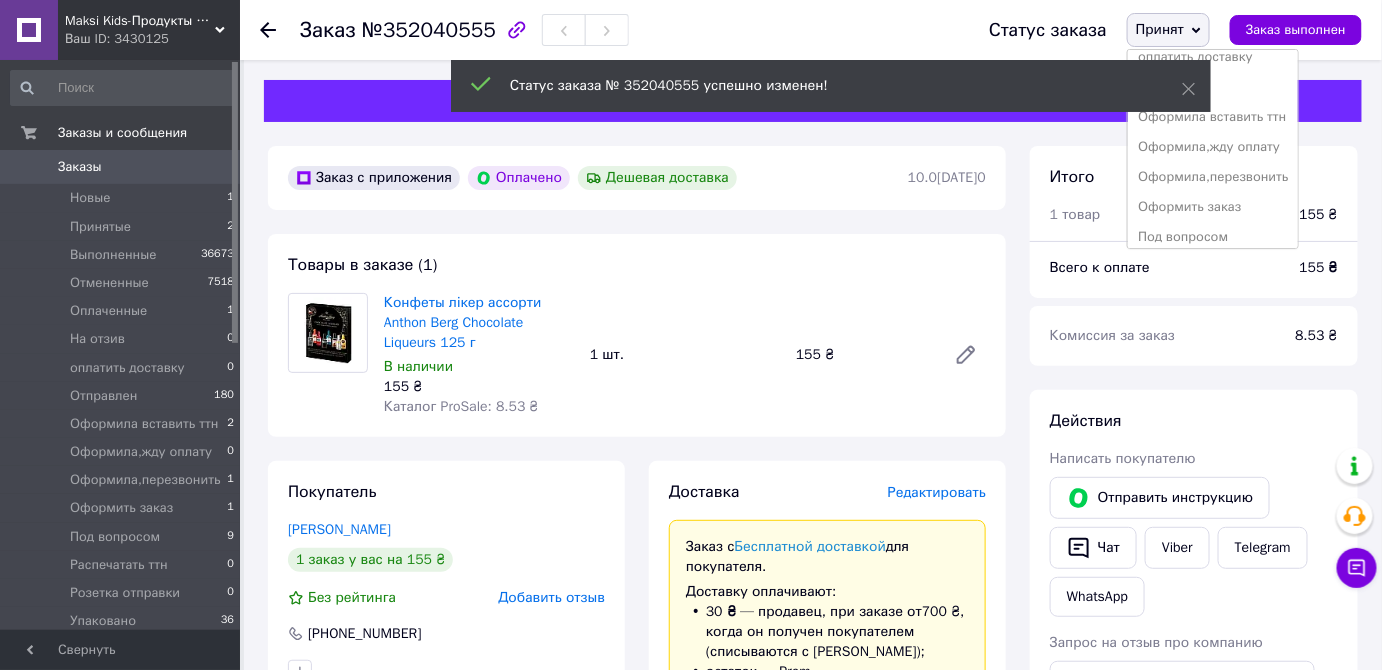 scroll, scrollTop: 231, scrollLeft: 0, axis: vertical 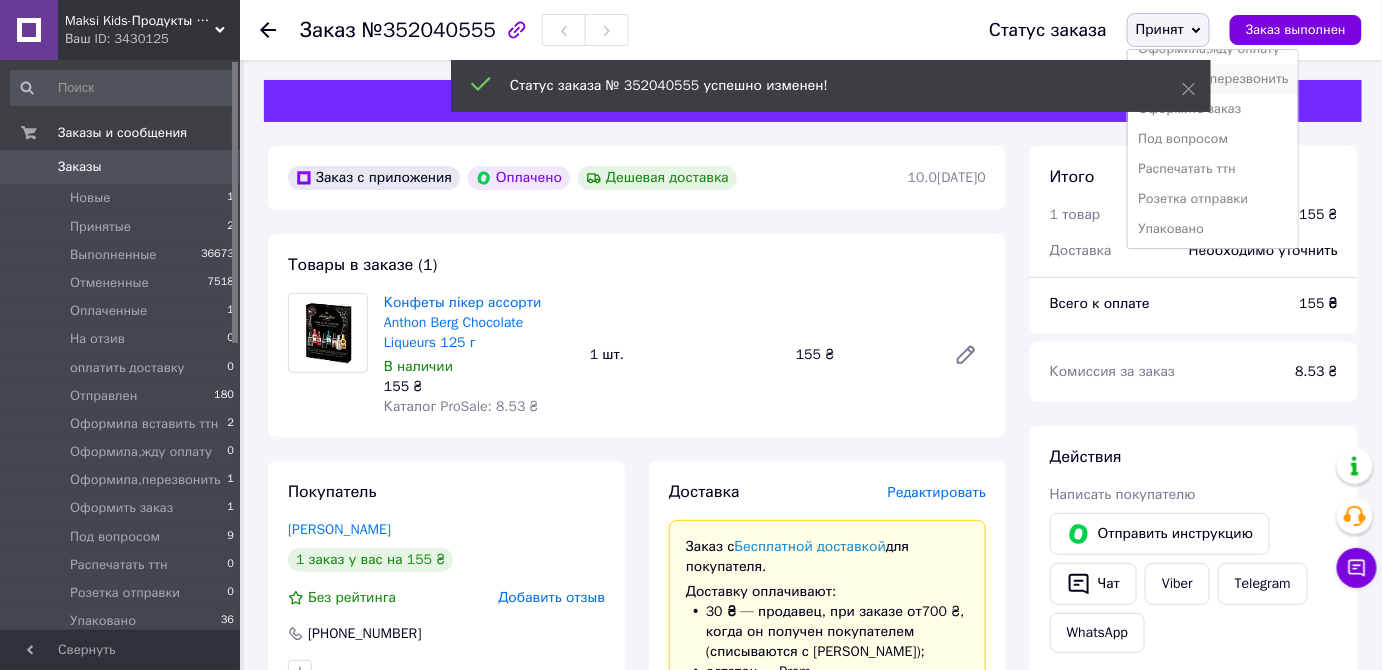 click on "Оформила,перезвонить" at bounding box center (1213, 79) 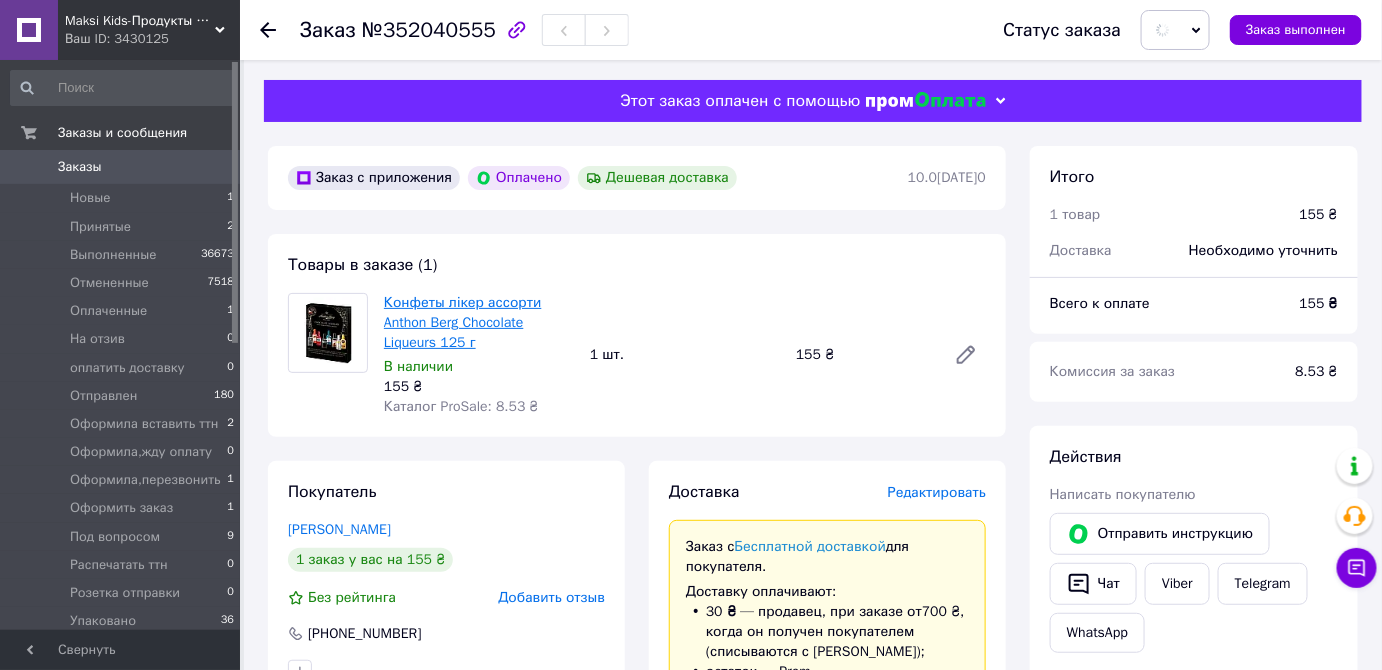 click on "Конфеты лікер  ассорти Anthon Berg Chocolate Liqueurs 125 г" at bounding box center (463, 322) 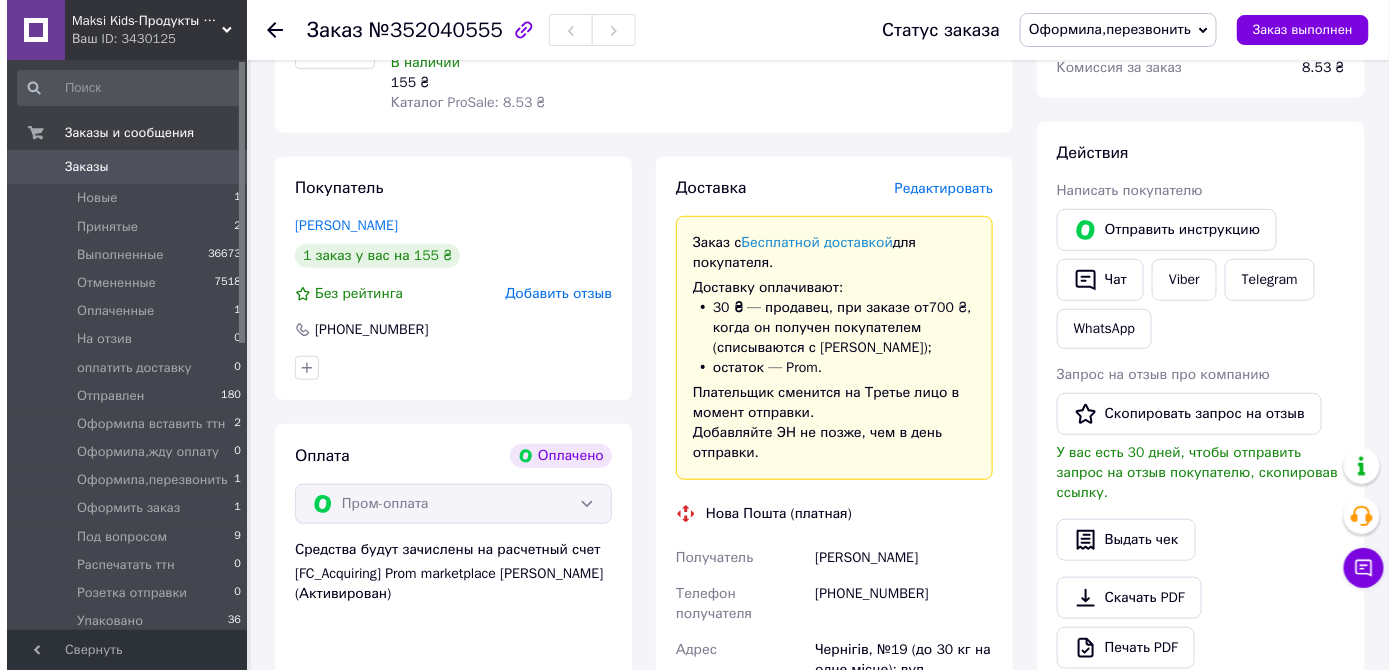 scroll, scrollTop: 272, scrollLeft: 0, axis: vertical 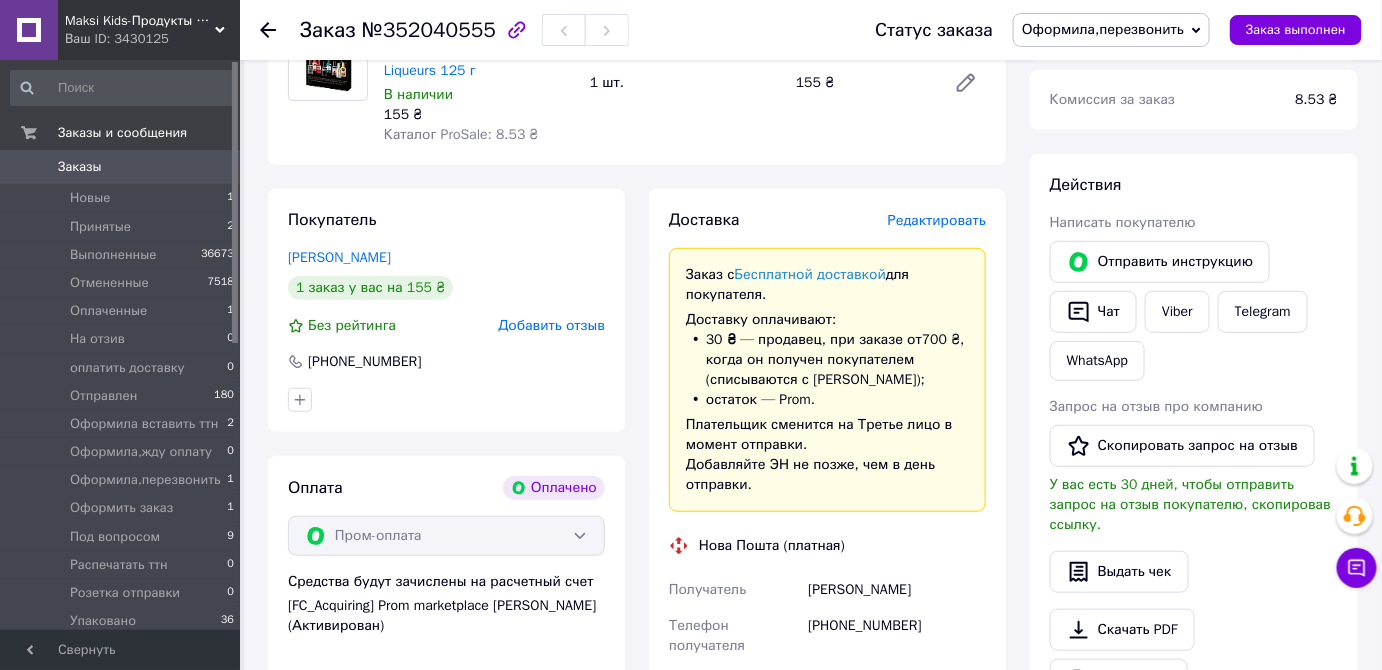 click on "Редактировать" at bounding box center [937, 220] 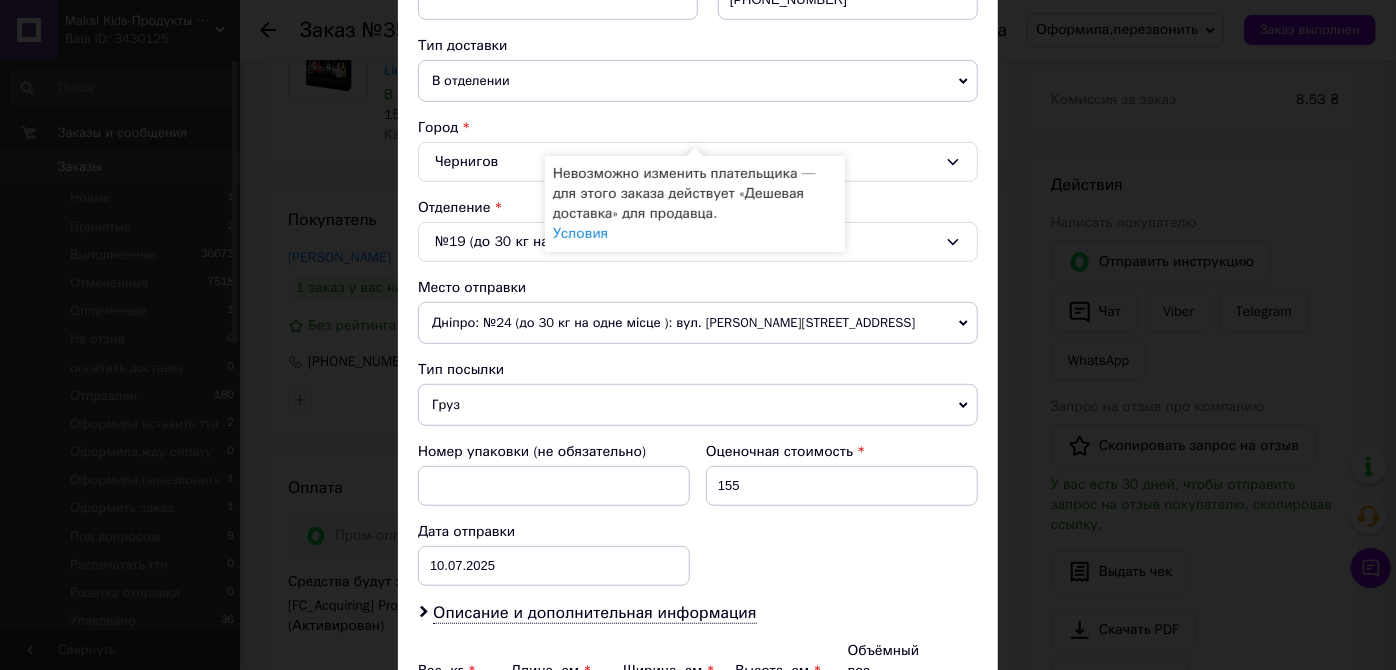 scroll, scrollTop: 454, scrollLeft: 0, axis: vertical 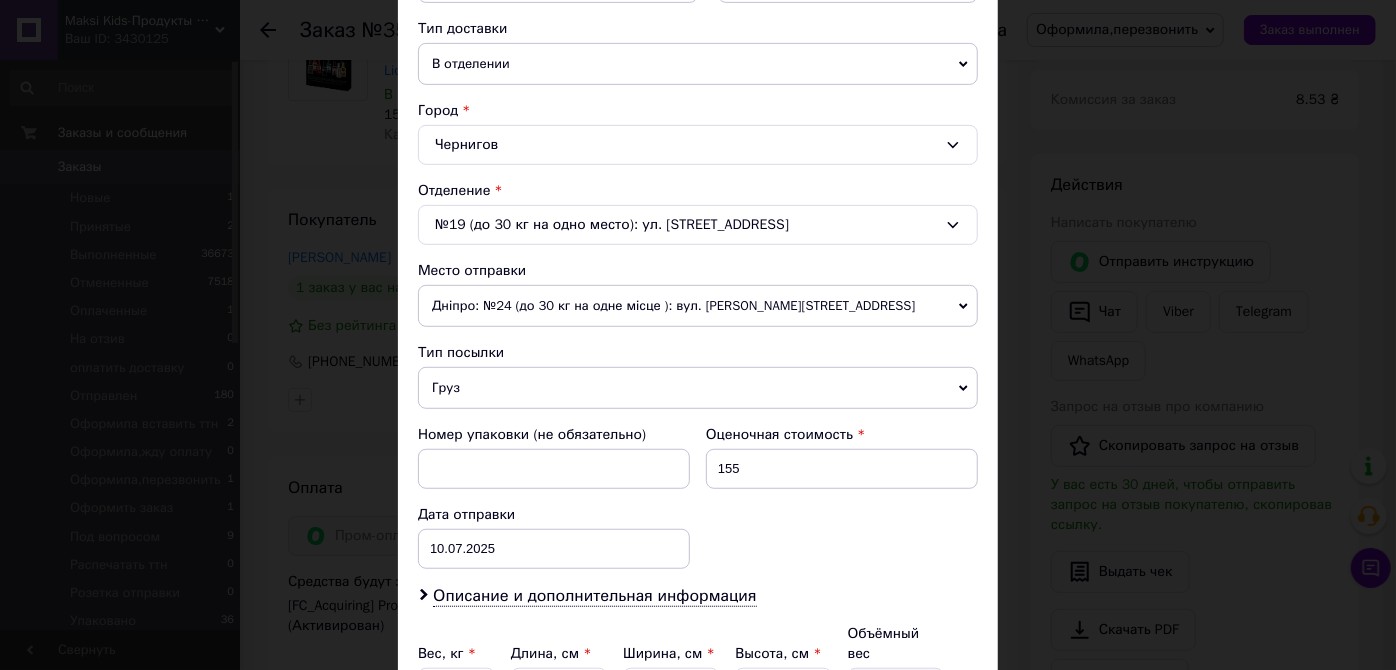 click on "Дніпро: №24 (до 30 кг на одне місце ): вул. Богдана Хмельницького, 25Б" at bounding box center [698, 306] 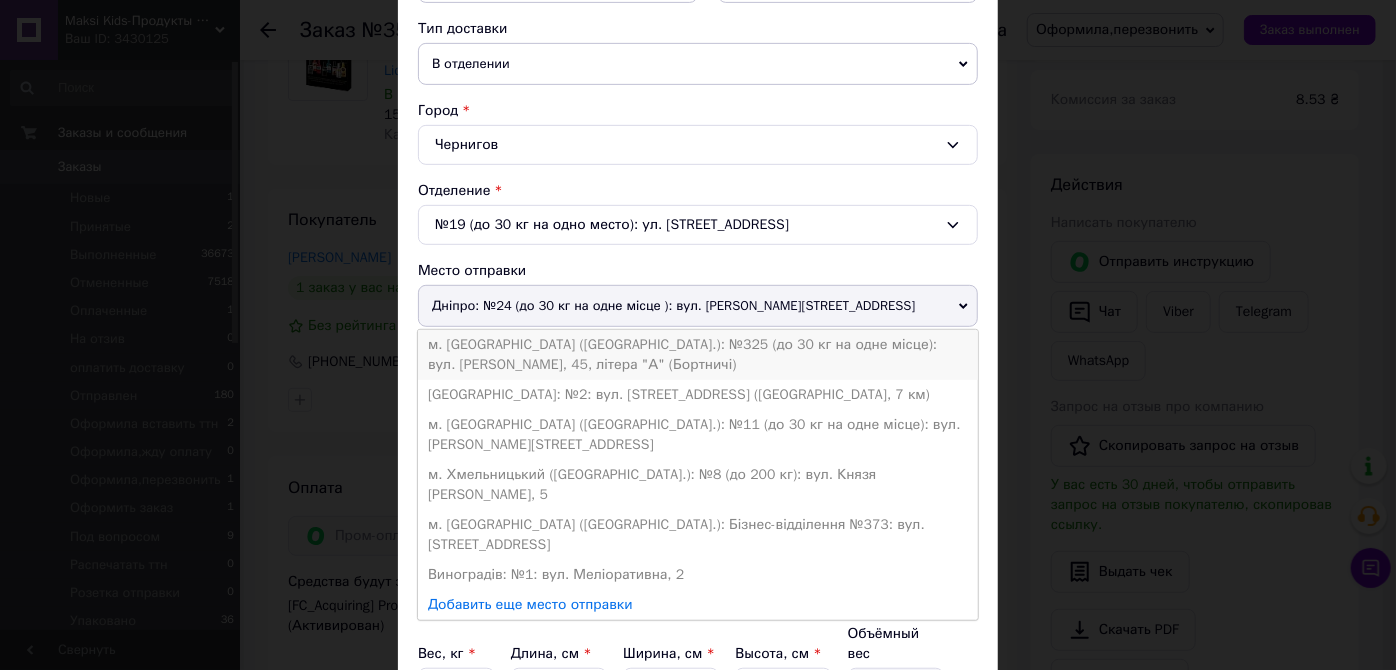 click on "м. Київ (Київська обл.): №325 (до 30 кг на одне місце): вул. Євгенія Харченка, 45, літера "А" (Бортничі)" at bounding box center (698, 355) 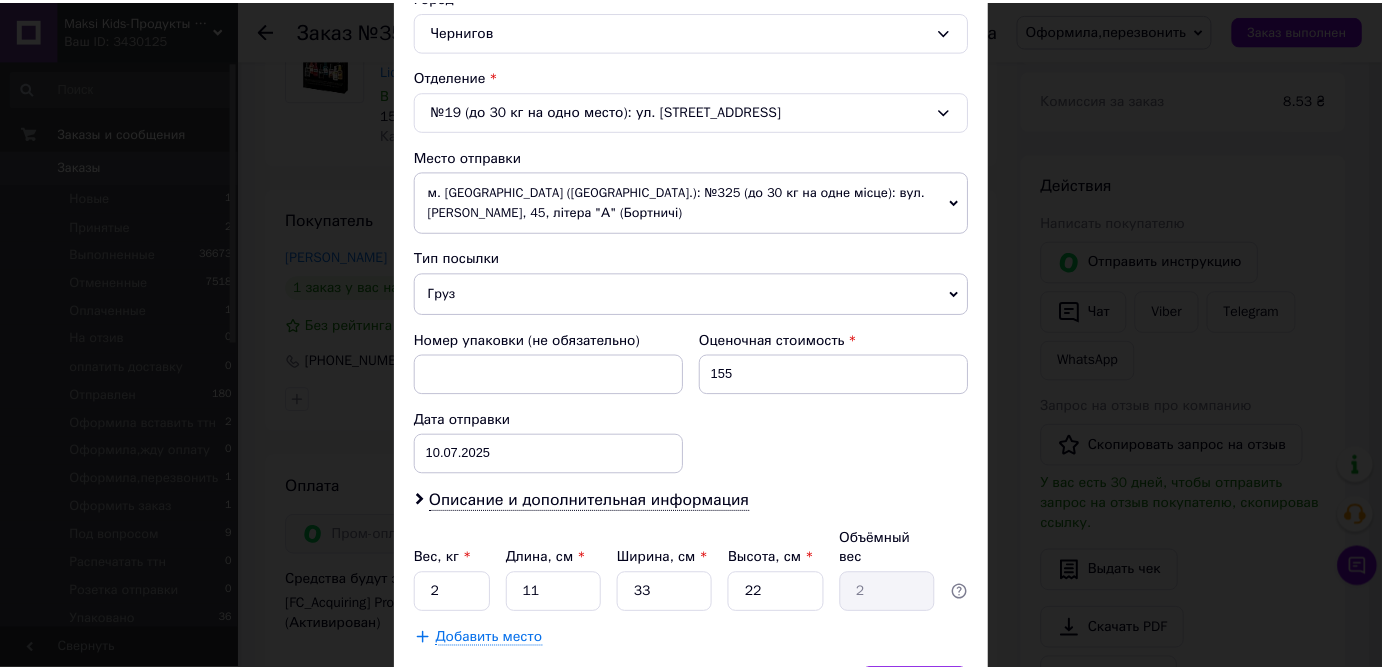 scroll, scrollTop: 670, scrollLeft: 0, axis: vertical 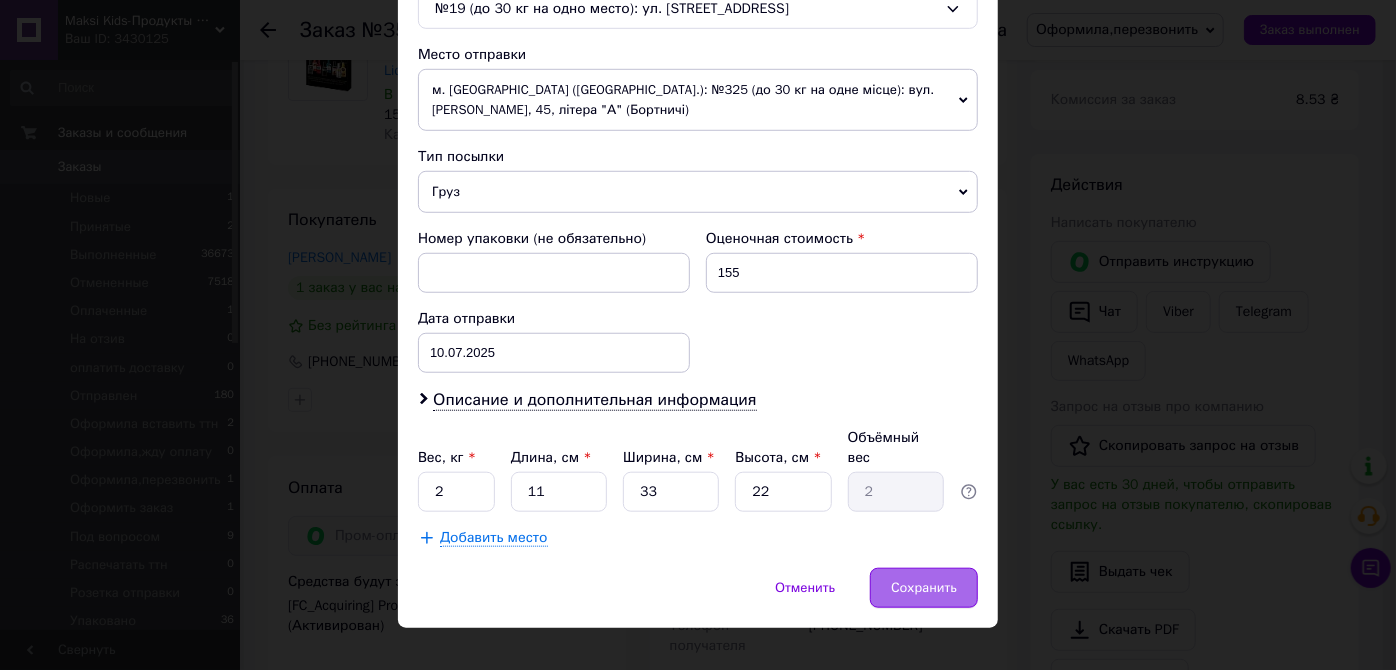 click on "Сохранить" at bounding box center [924, 588] 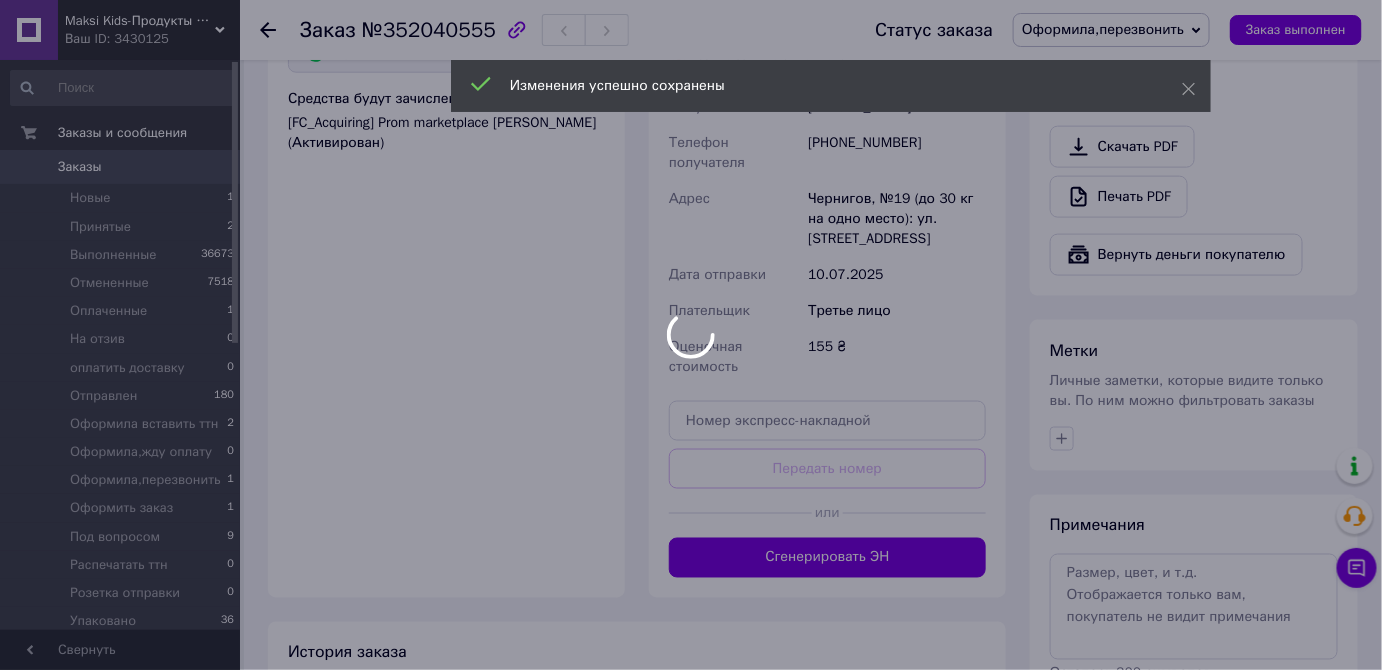 scroll, scrollTop: 818, scrollLeft: 0, axis: vertical 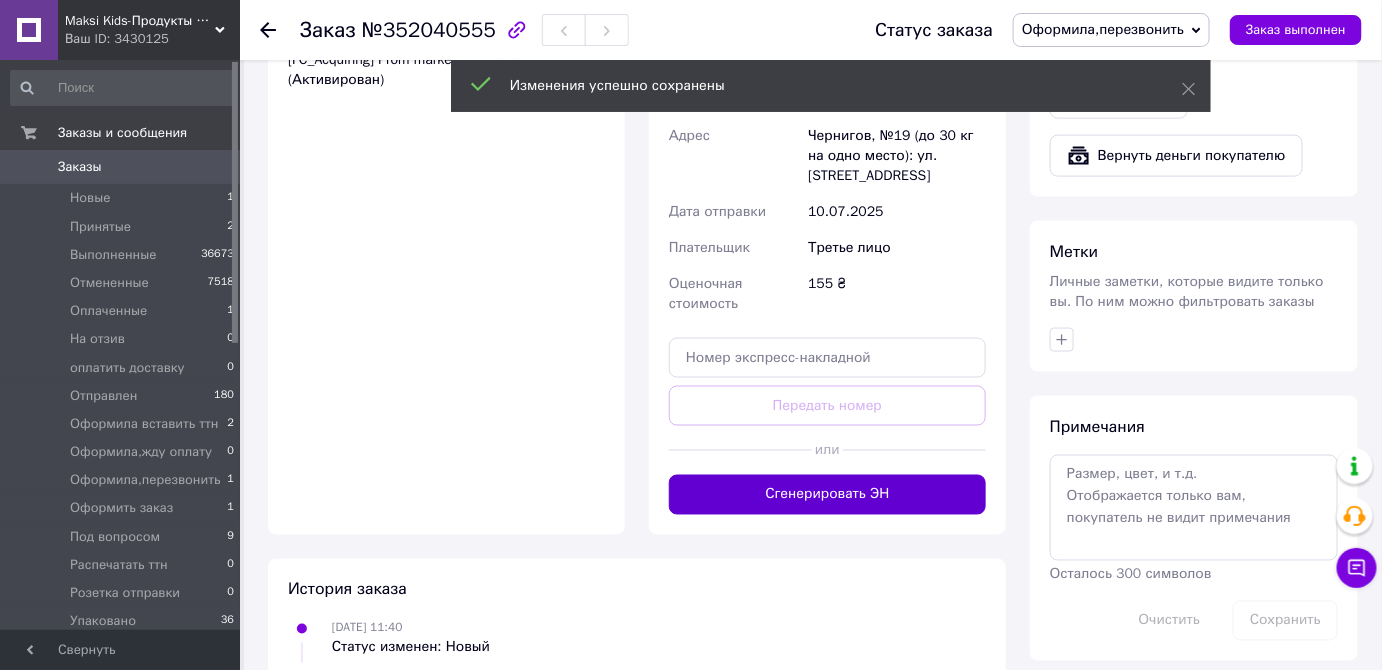 click on "Сгенерировать ЭН" at bounding box center [827, 495] 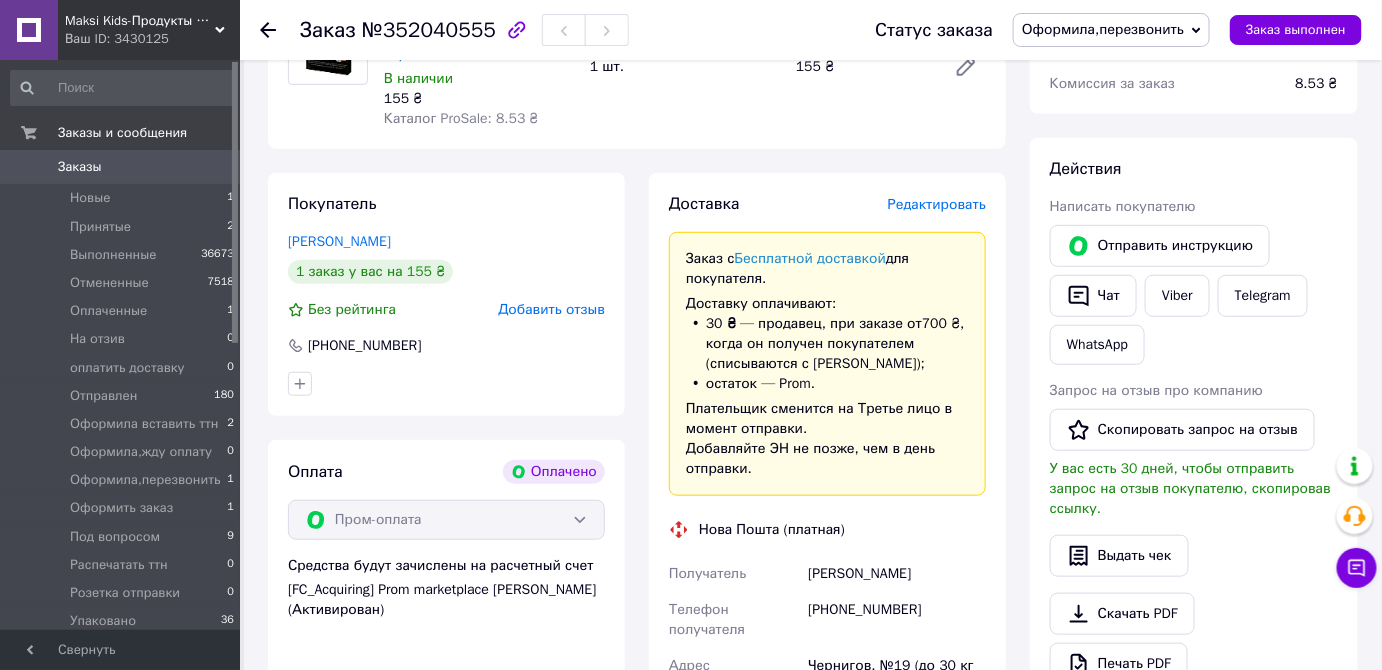 scroll, scrollTop: 363, scrollLeft: 0, axis: vertical 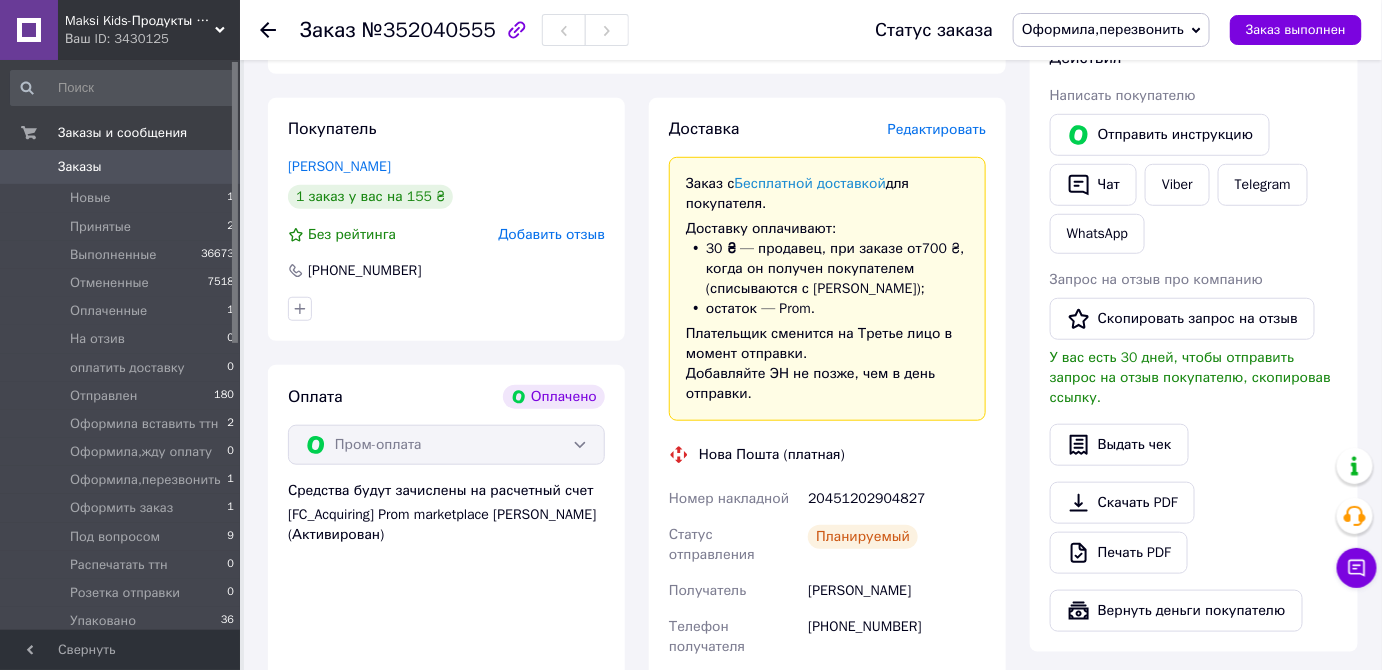 drag, startPoint x: 802, startPoint y: 488, endPoint x: 918, endPoint y: 558, distance: 135.48431 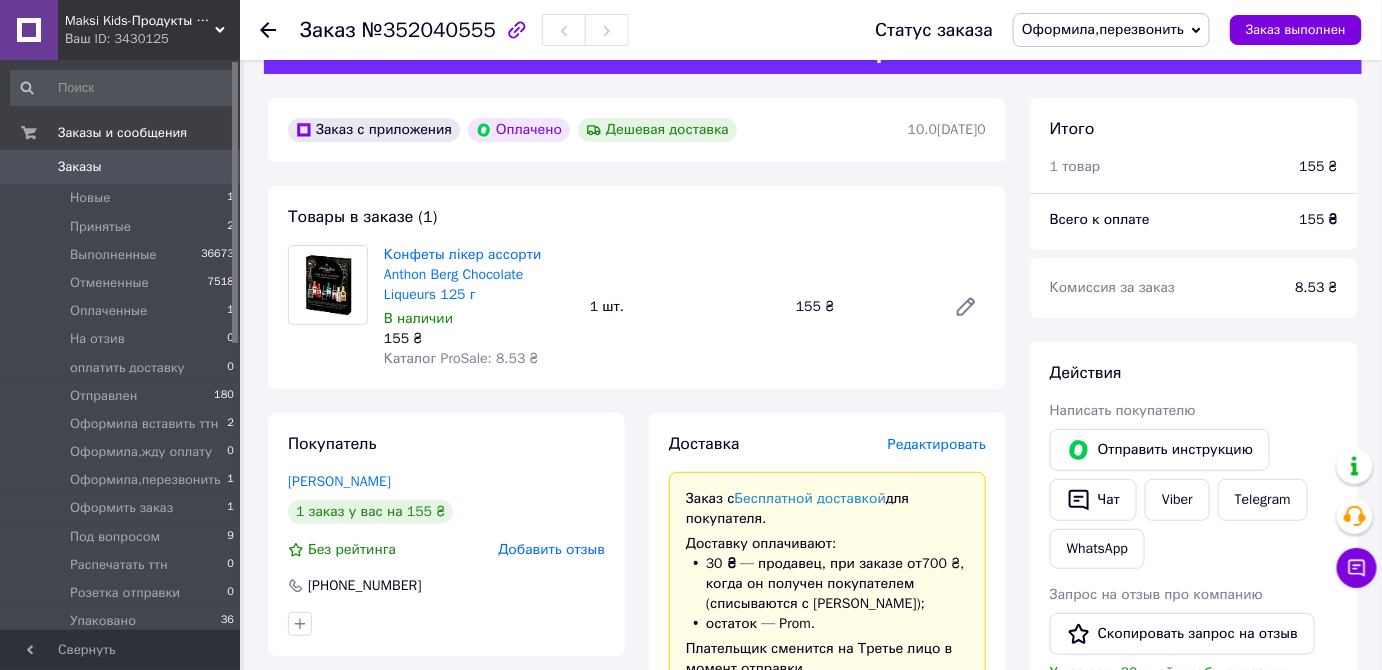 scroll, scrollTop: 0, scrollLeft: 0, axis: both 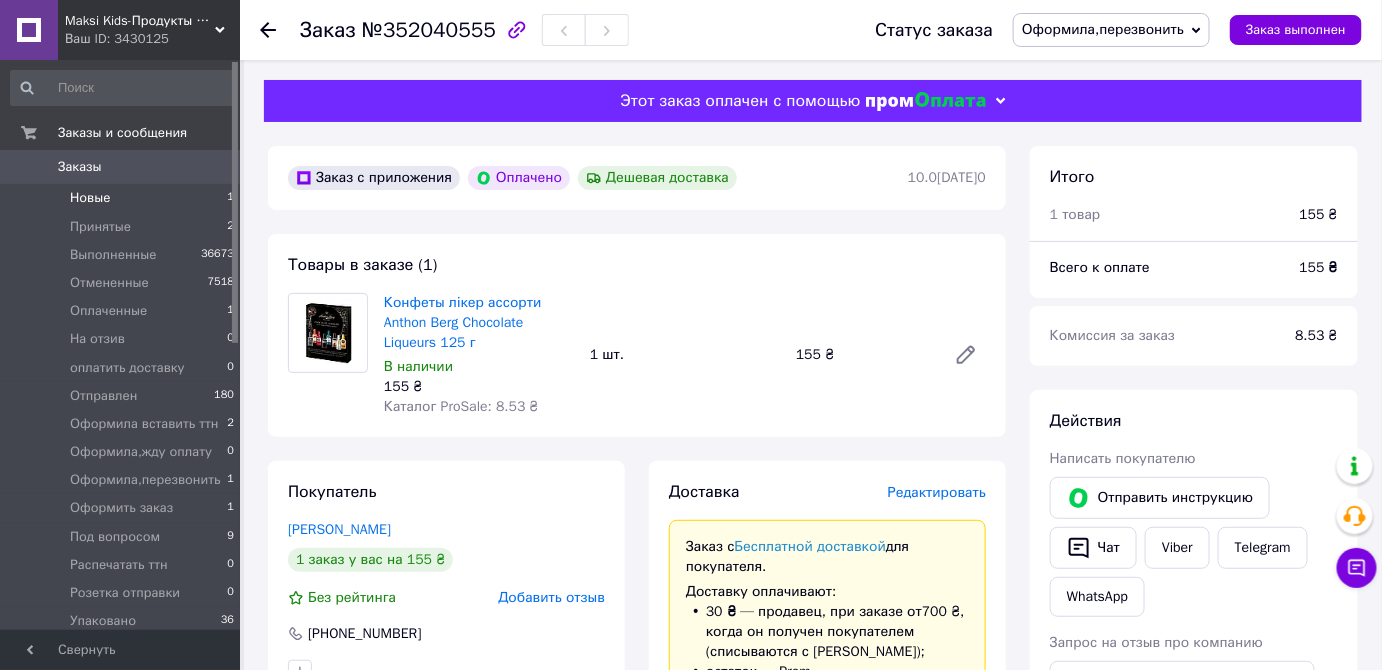 click on "Новые" at bounding box center [90, 198] 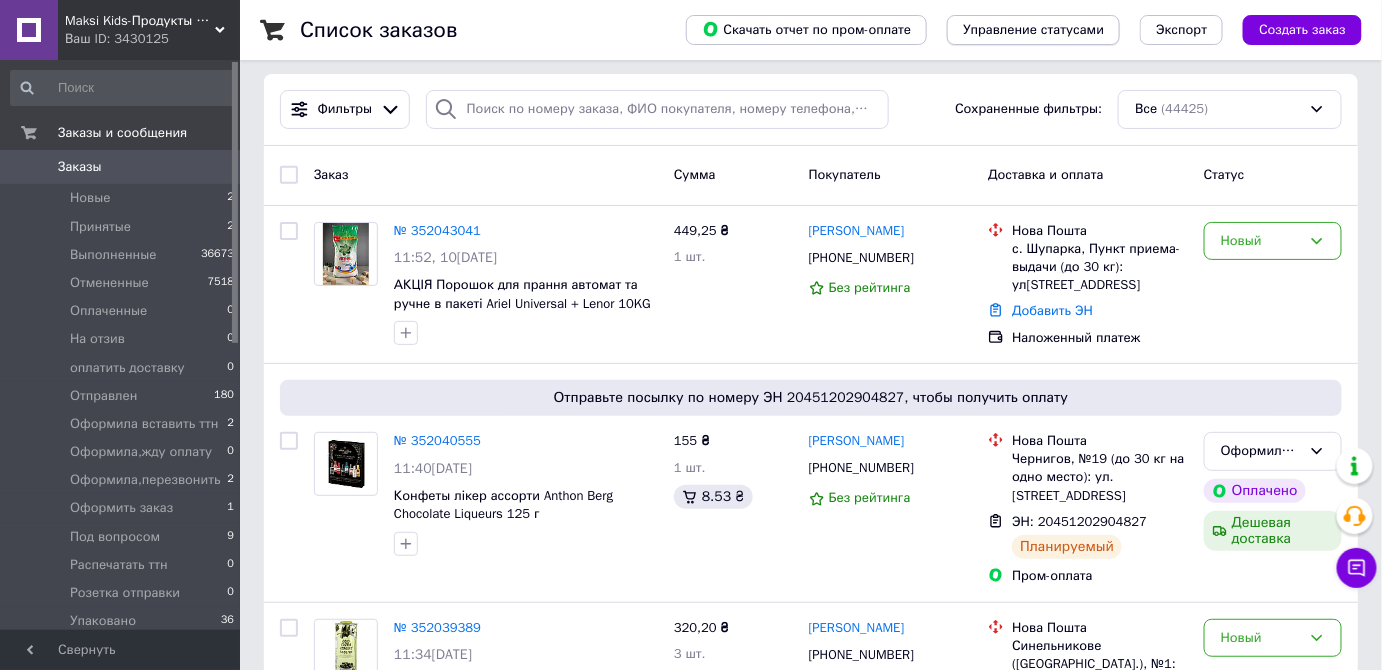 scroll, scrollTop: 0, scrollLeft: 0, axis: both 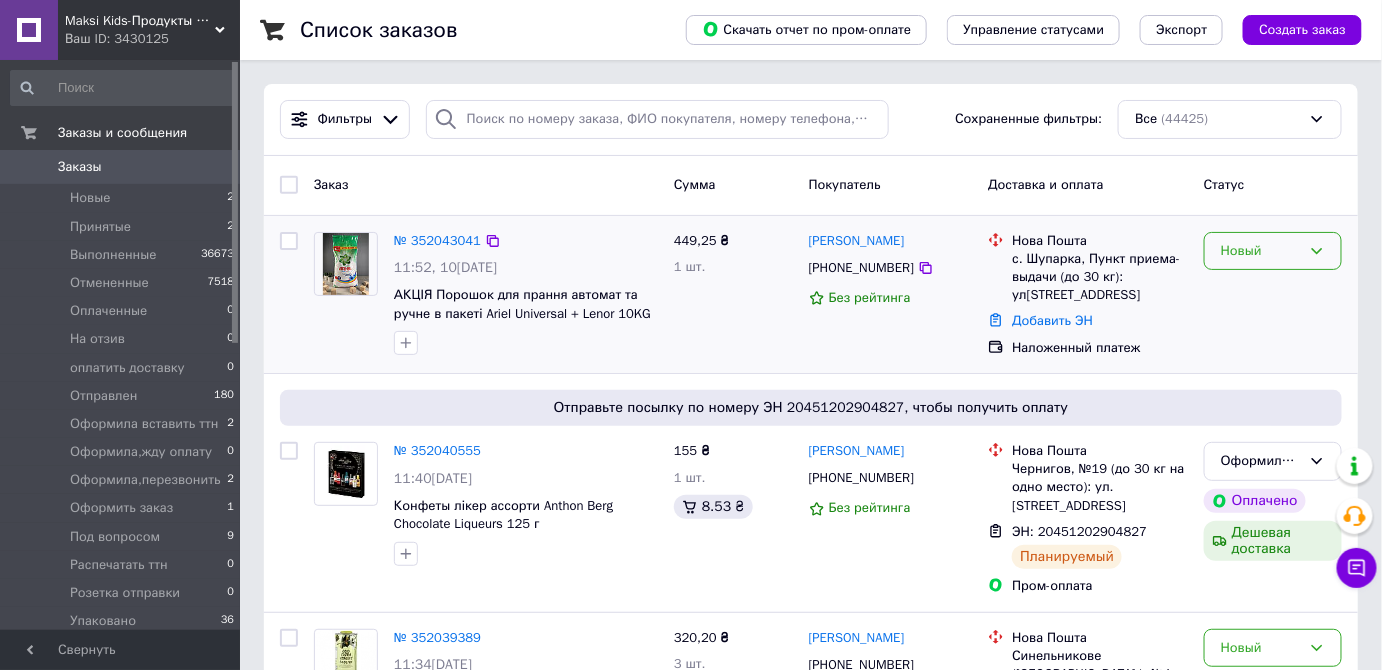 click on "Новый" at bounding box center (1261, 251) 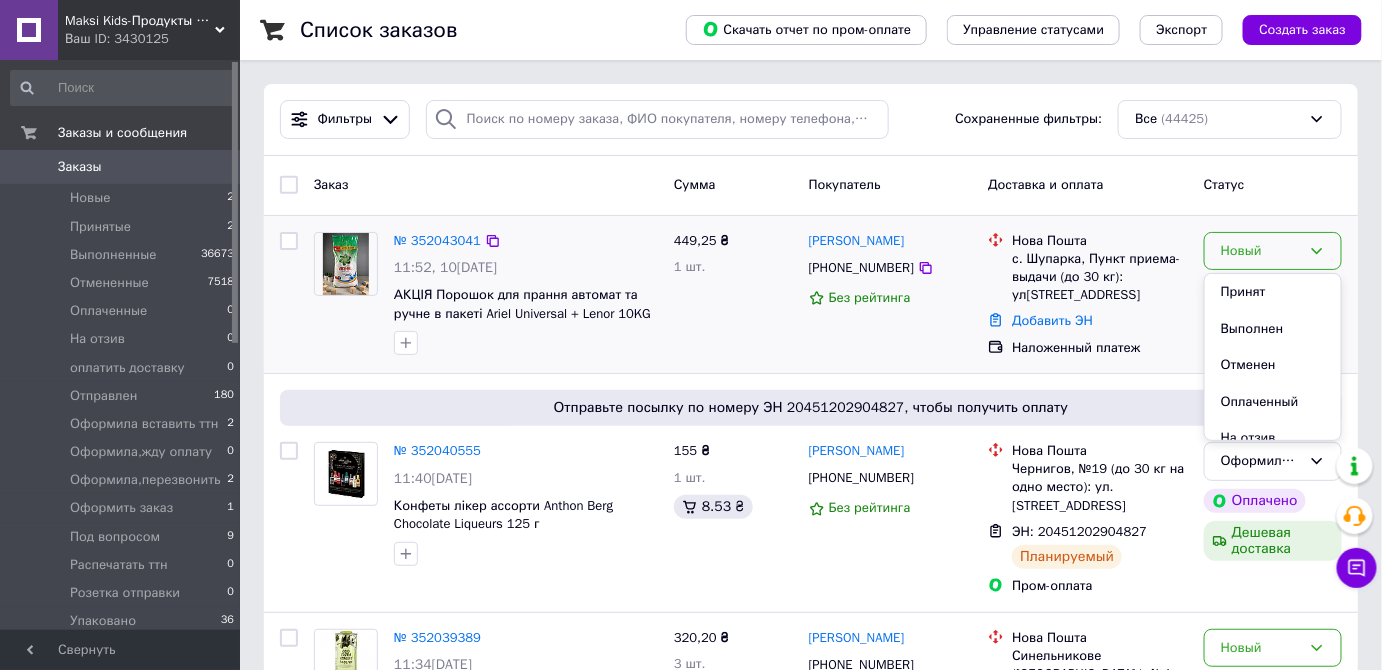 drag, startPoint x: 1253, startPoint y: 283, endPoint x: 589, endPoint y: 230, distance: 666.1119 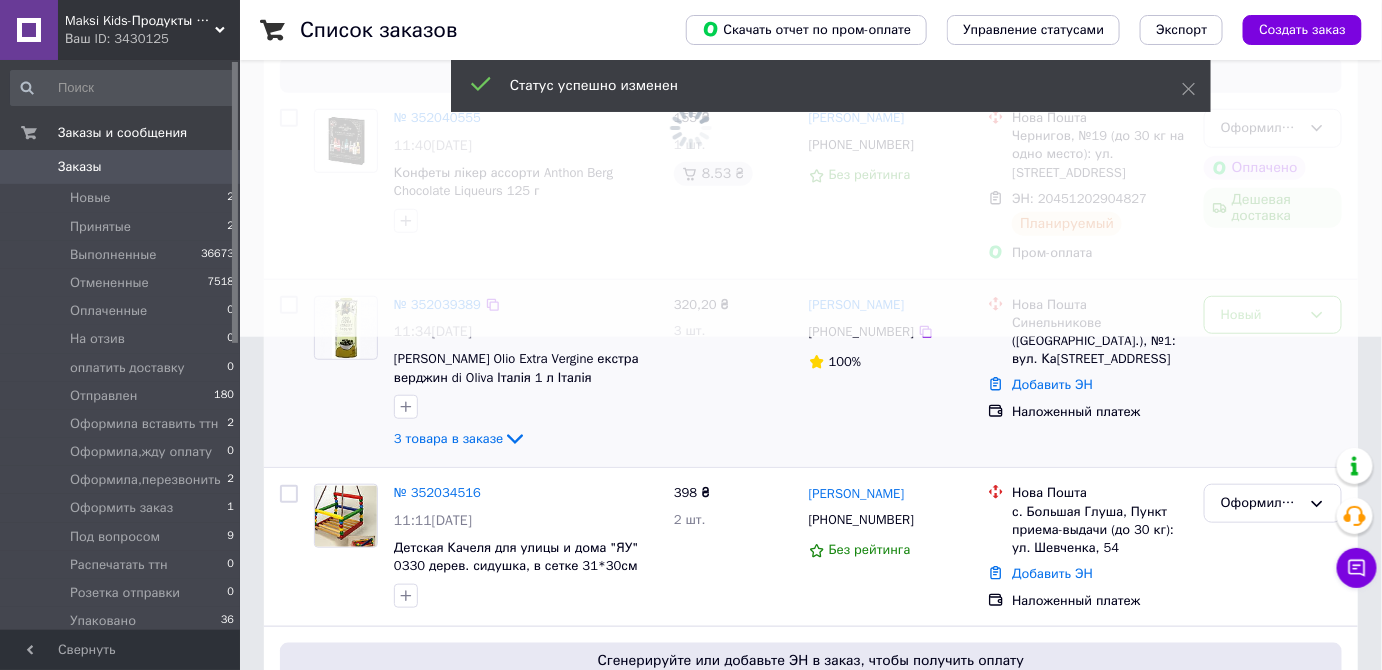 scroll, scrollTop: 363, scrollLeft: 0, axis: vertical 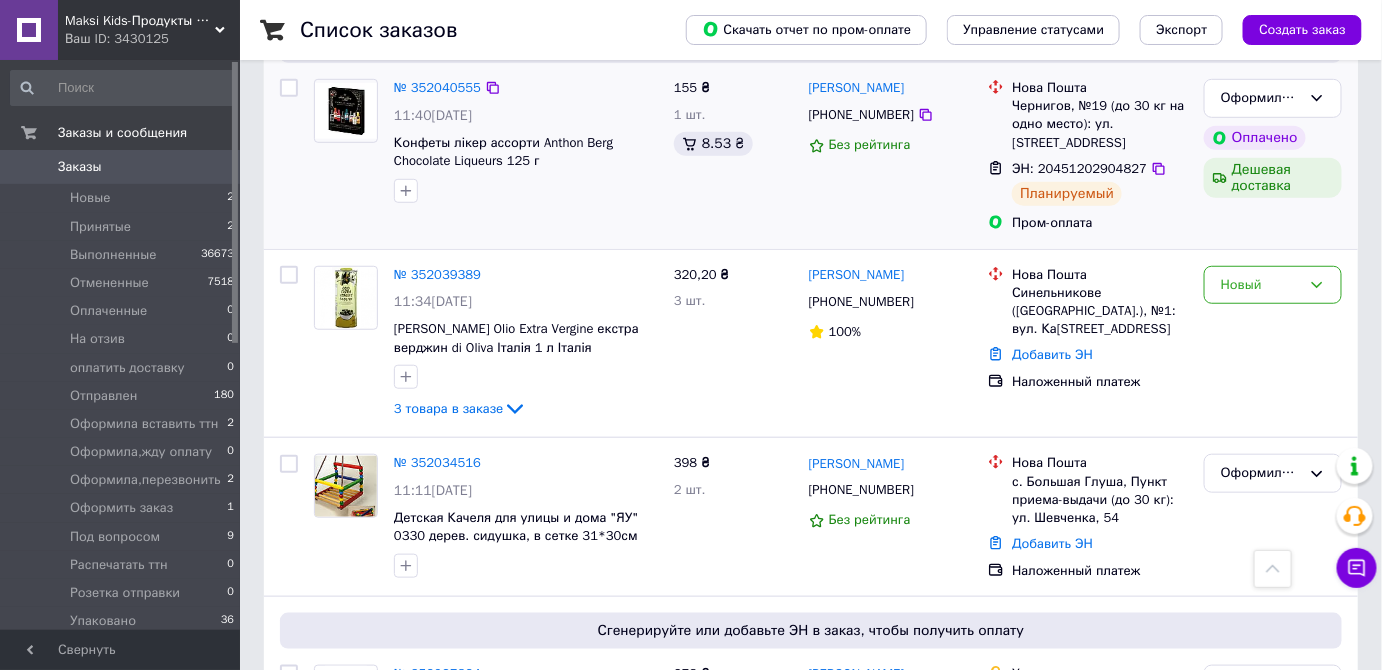 click on "Отправьте посылку по номеру ЭН 20451202904827, чтобы получить оплату № 352040555 11:40, 10.07.2025 Конфеты лікер  ассорти Anthon Berg Chocolate Liqueurs 125 г 155 ₴ 1 шт. 8.53 ₴ мария мелащенко +380978780609 Без рейтинга Нова Пошта Чернигов, №19 (до 30 кг на одно место): ул. Всехсвятская, 5 ЭН: 20451202904827 Планируемый Пром-оплата Оформила,перезвонить  Оплачено Дешевая доставка" at bounding box center [811, 130] 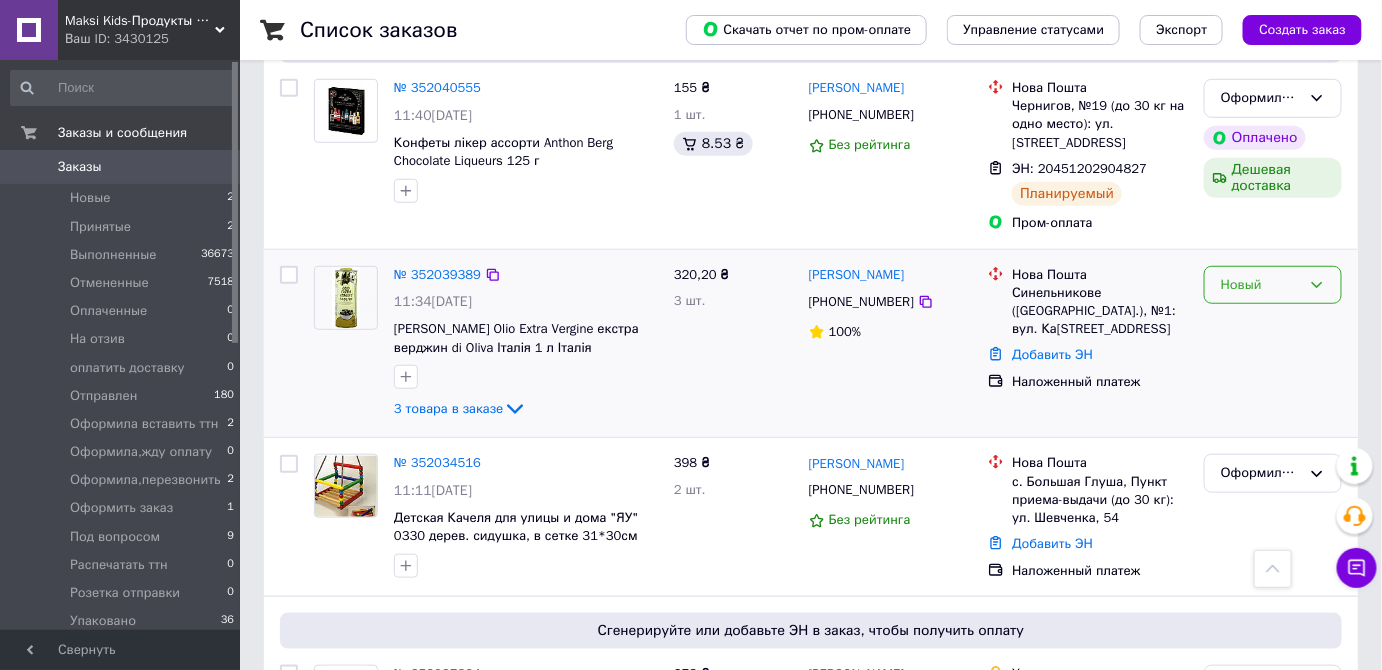 click on "Новый" at bounding box center (1261, 285) 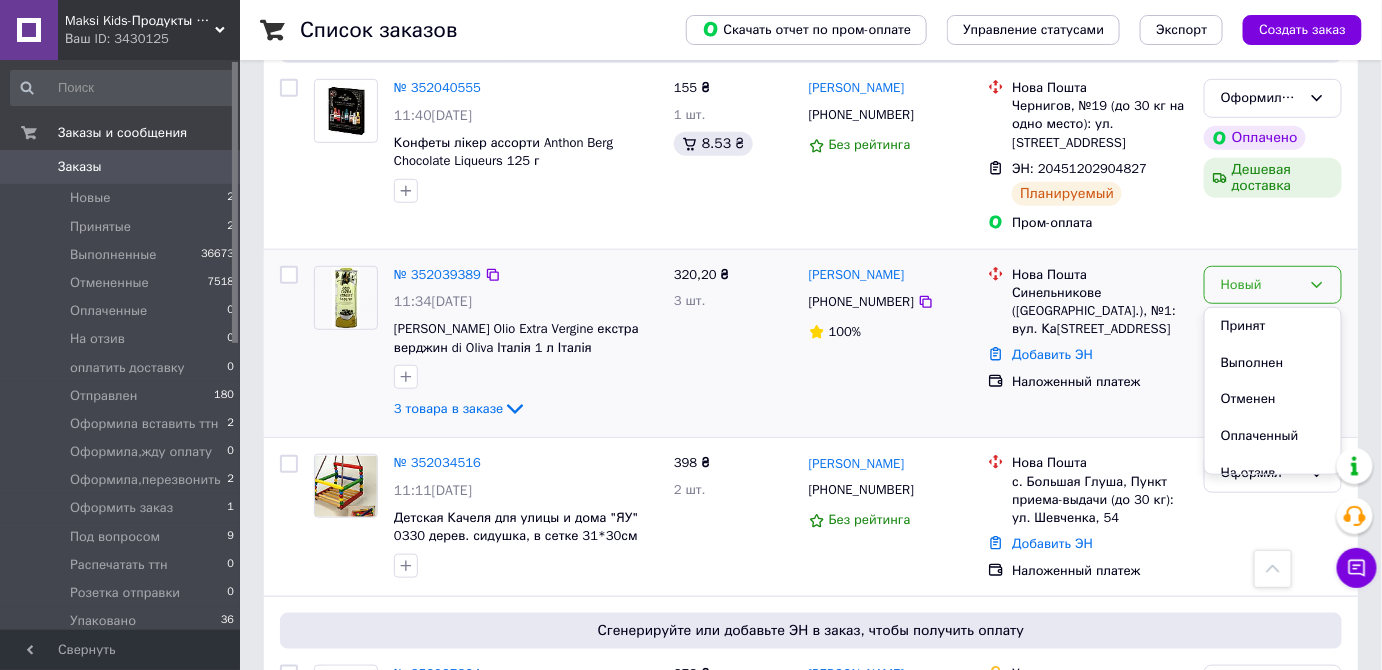click on "Принят" at bounding box center (1273, 326) 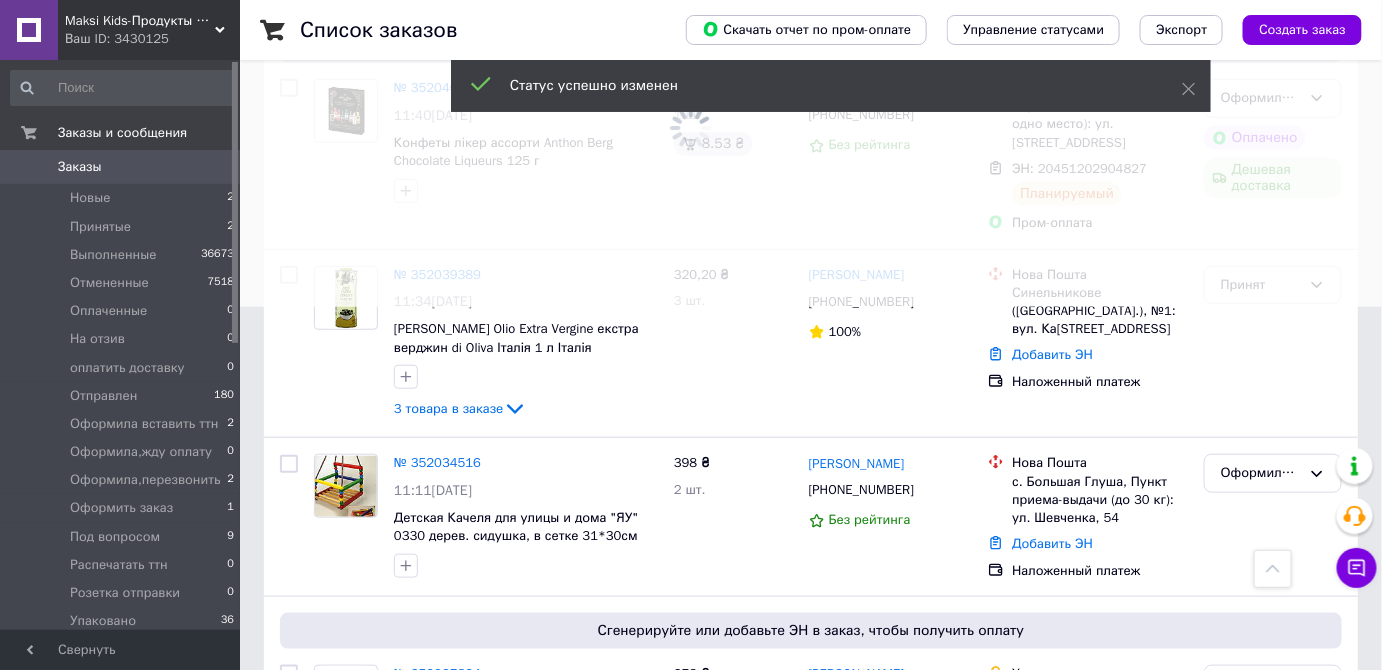 scroll, scrollTop: 454, scrollLeft: 0, axis: vertical 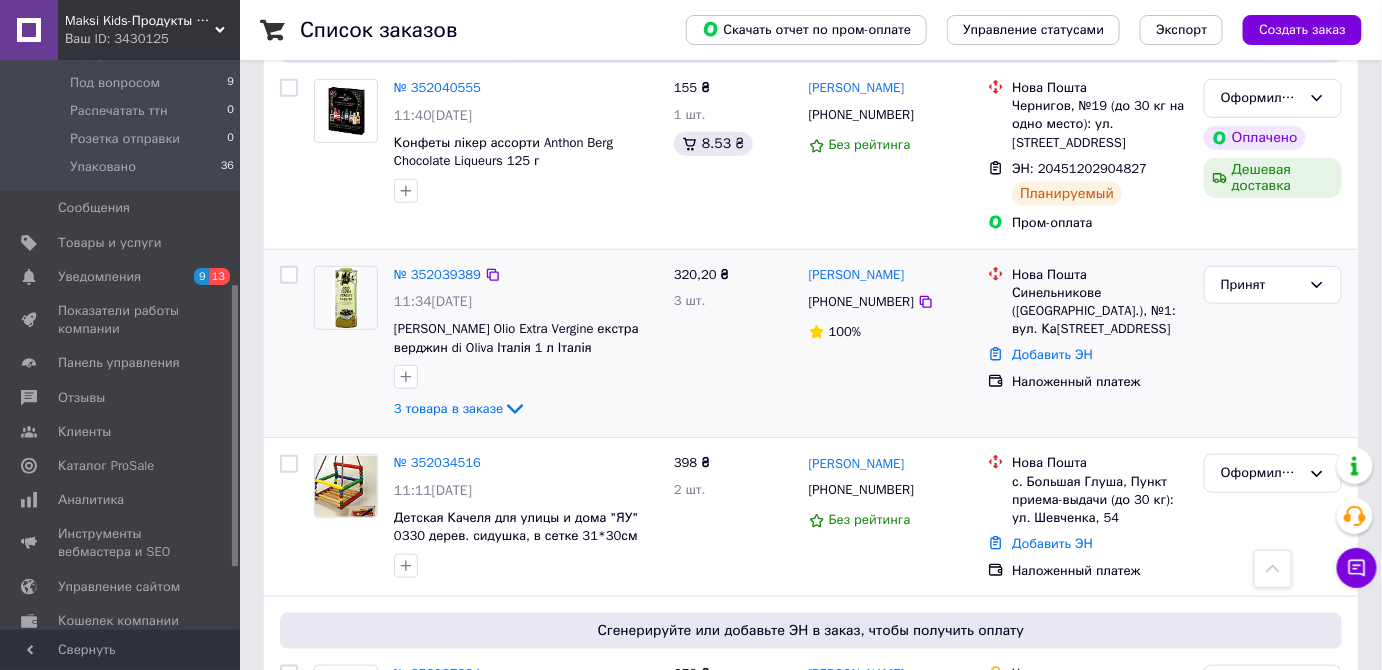 click on "№ 352039389" at bounding box center [437, 275] 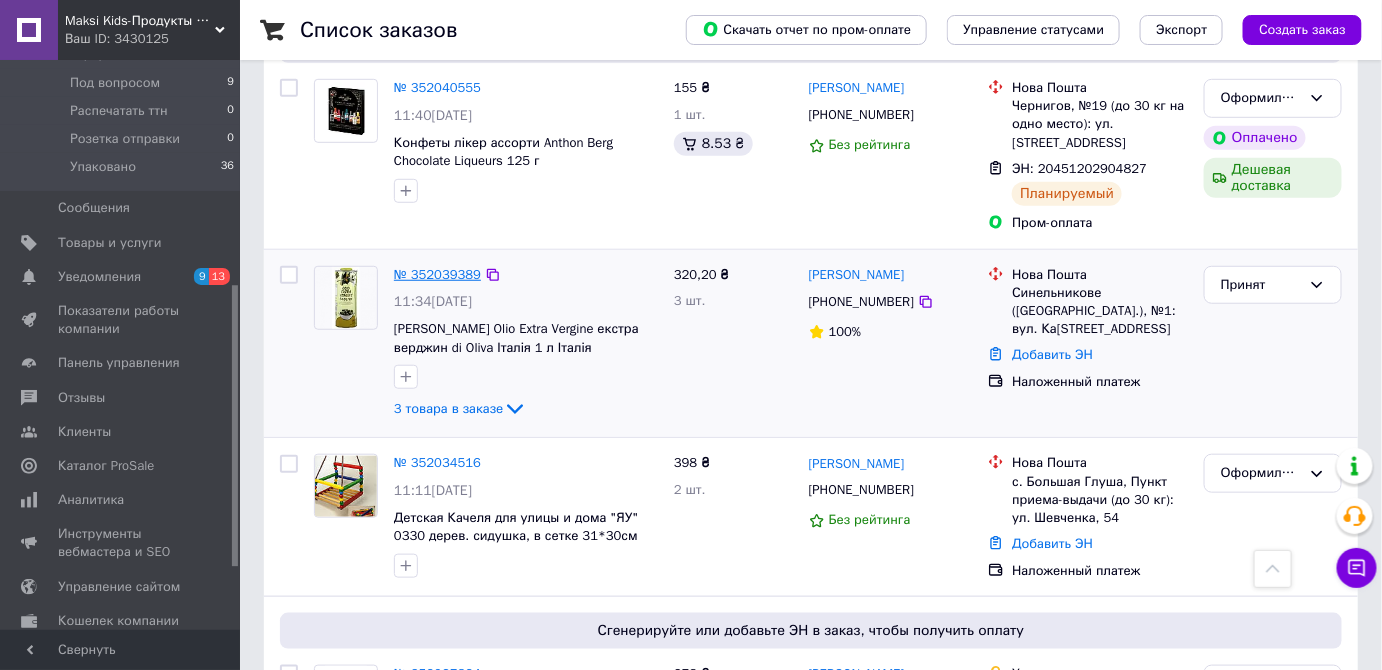 click on "№ 352039389" at bounding box center (437, 274) 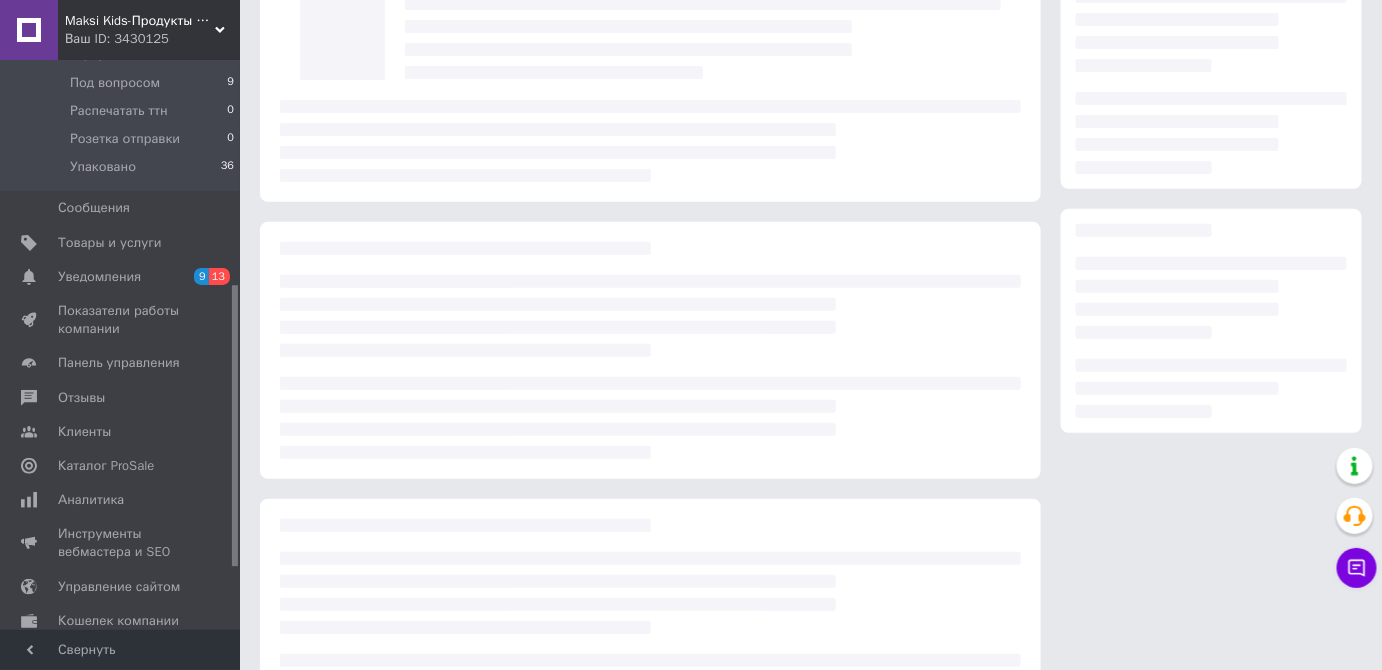 scroll, scrollTop: 0, scrollLeft: 0, axis: both 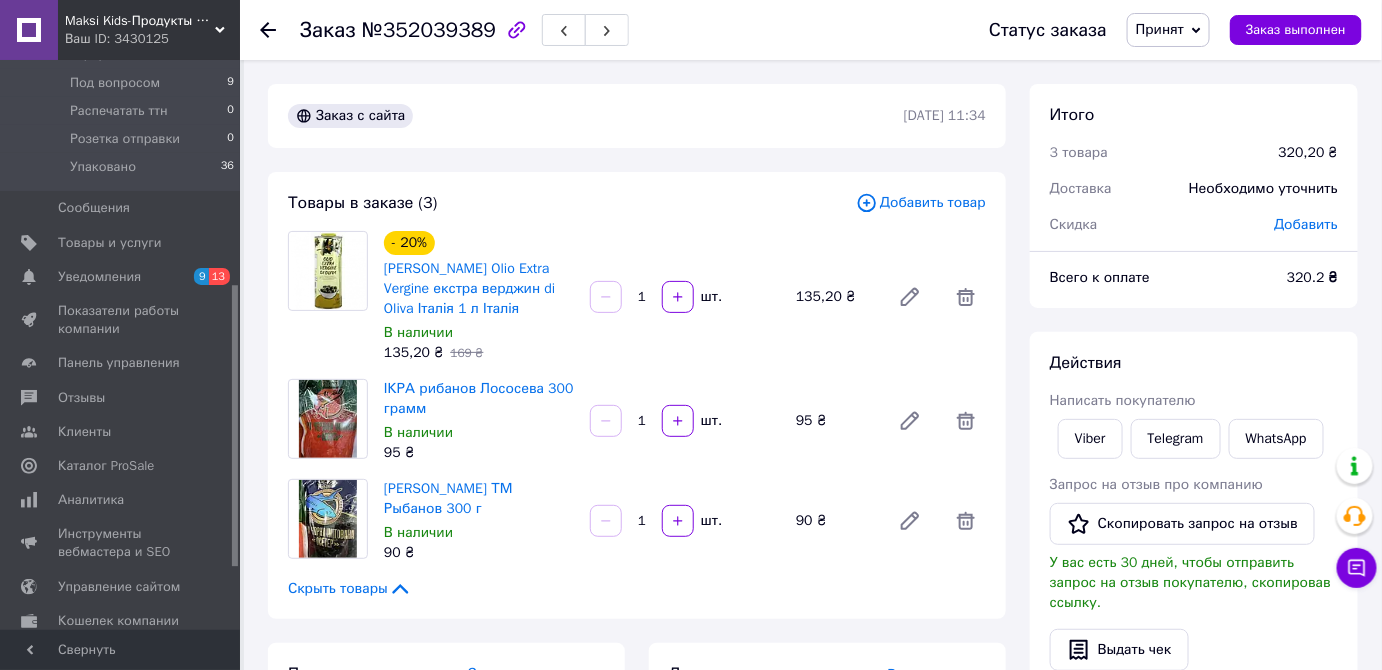 click on "Принят" at bounding box center (1160, 29) 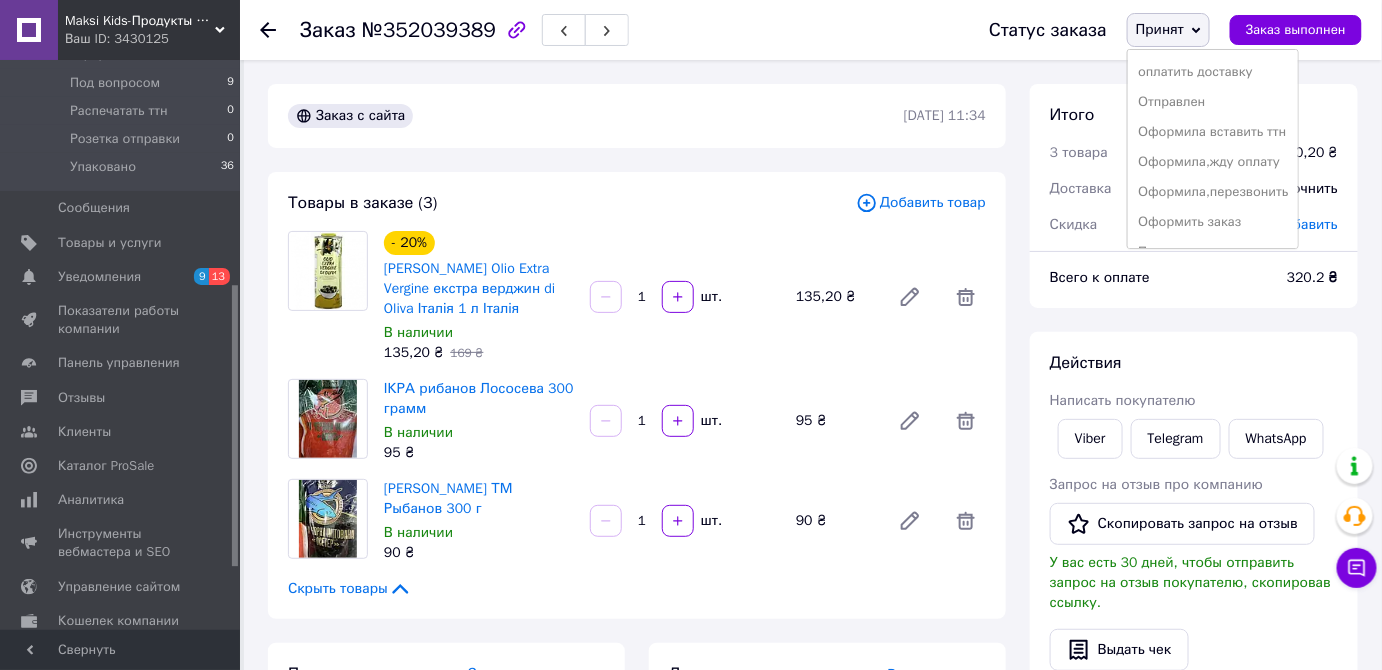 scroll, scrollTop: 231, scrollLeft: 0, axis: vertical 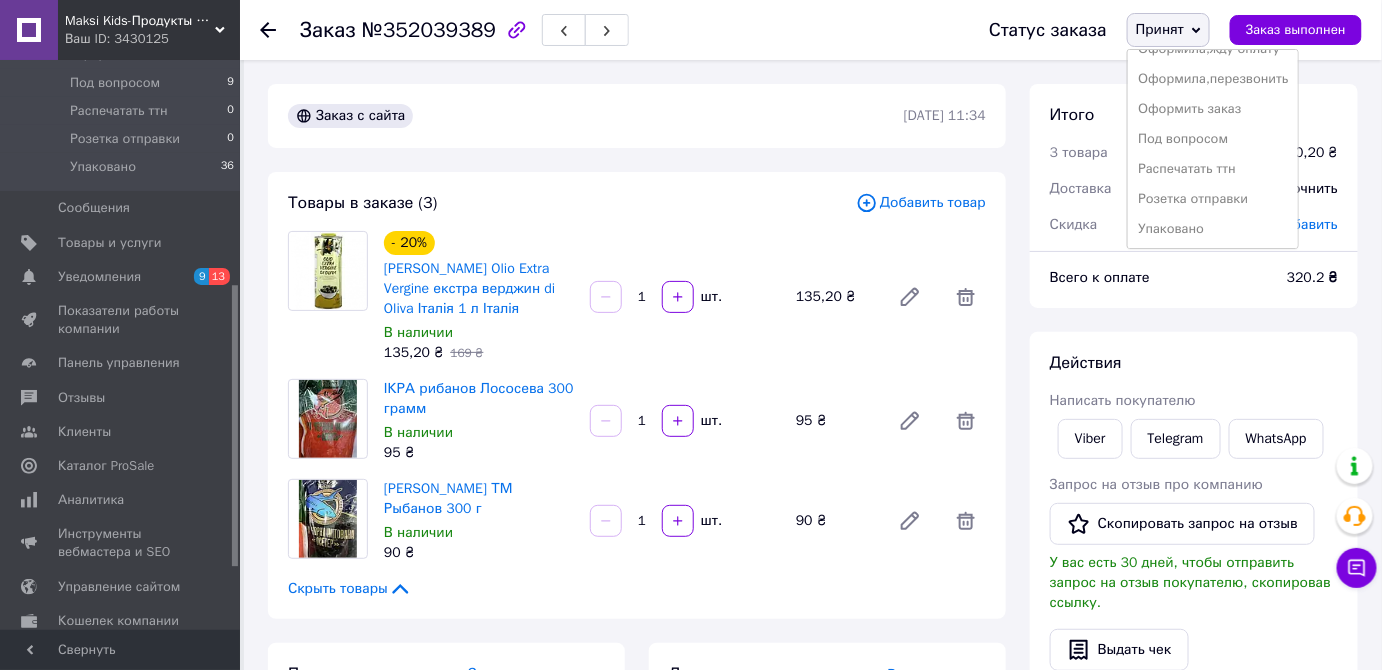 click on "Упаковано" at bounding box center [1213, 229] 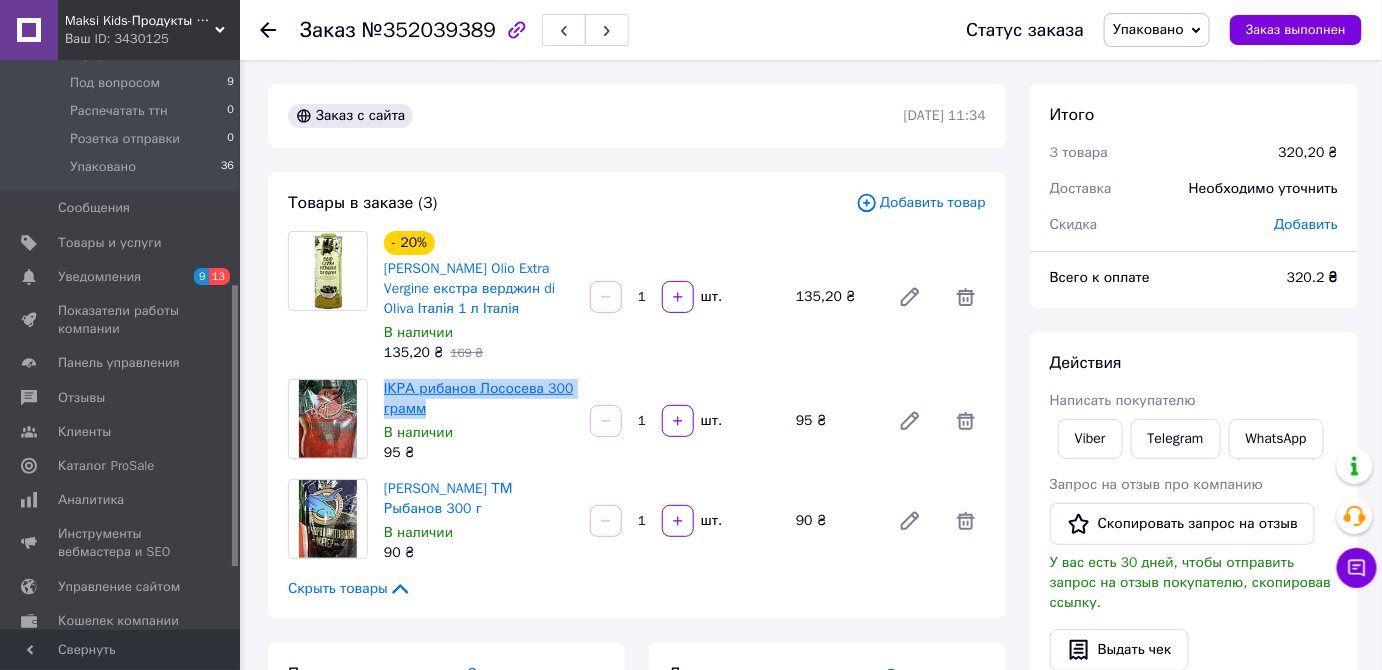 drag, startPoint x: 441, startPoint y: 414, endPoint x: 385, endPoint y: 384, distance: 63.529522 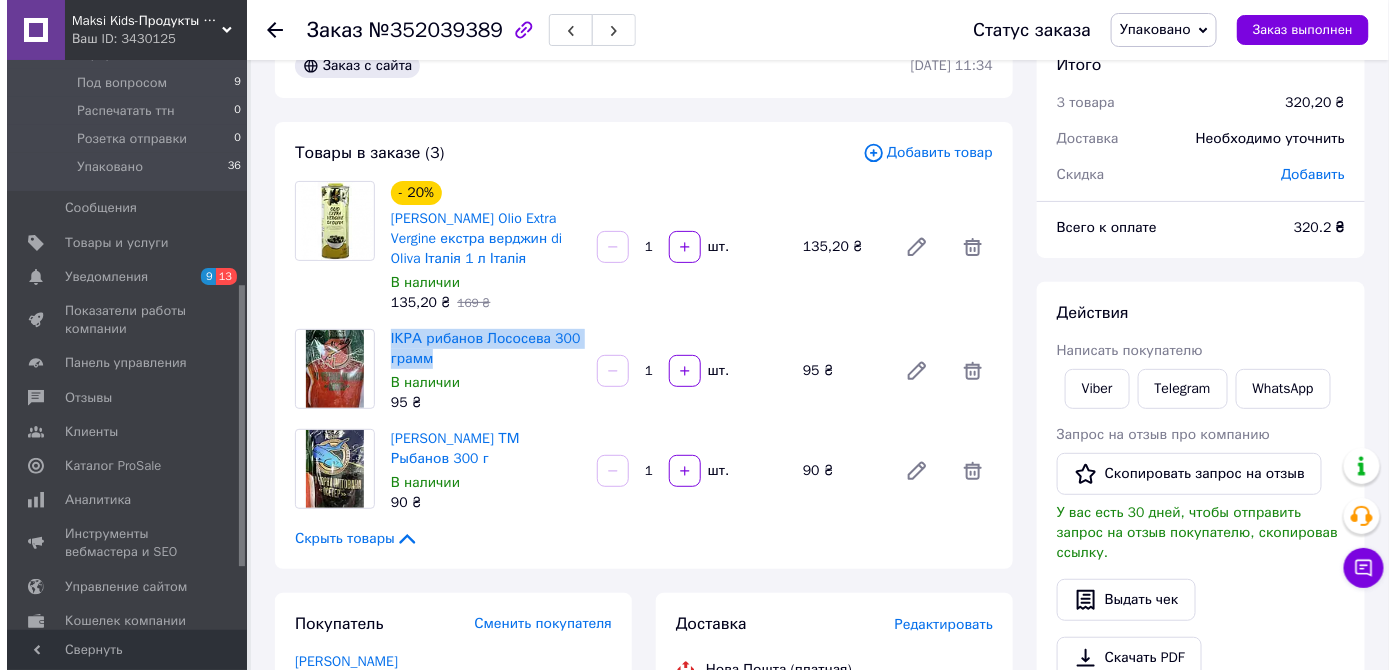 scroll, scrollTop: 90, scrollLeft: 0, axis: vertical 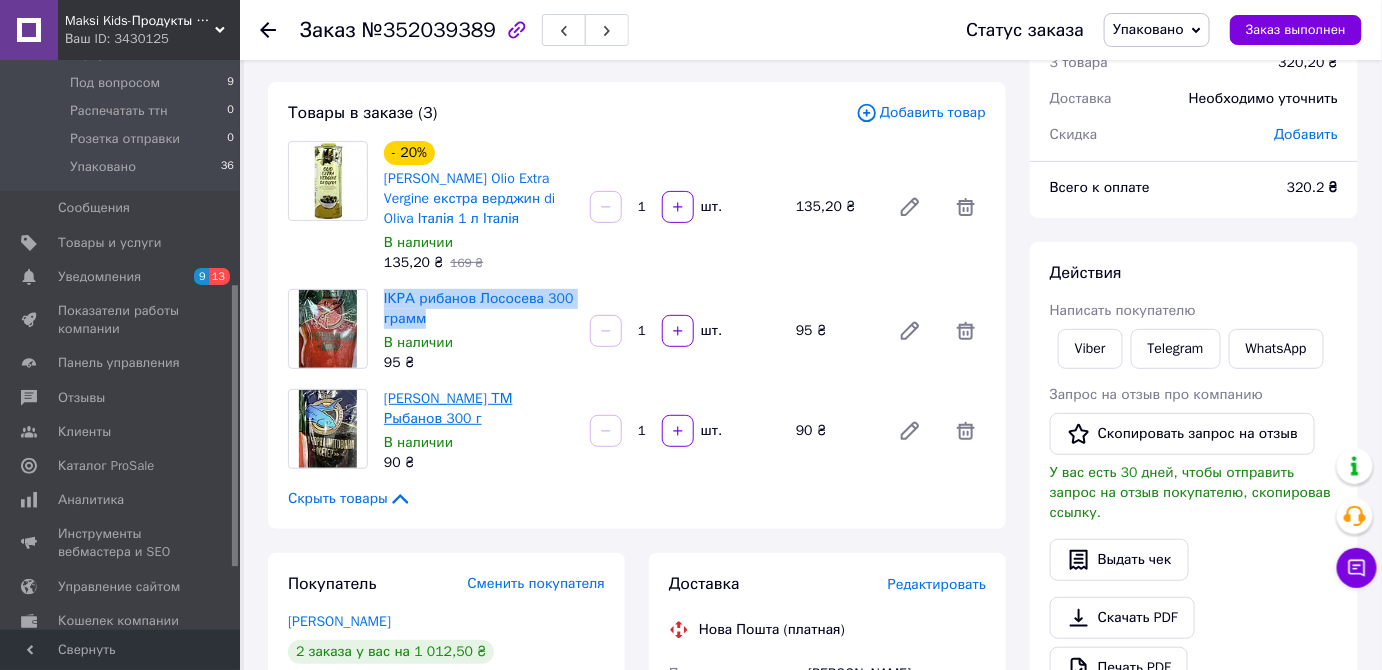 click on "Икра Осетрова ТМ Рыбанов 300 г" at bounding box center (448, 408) 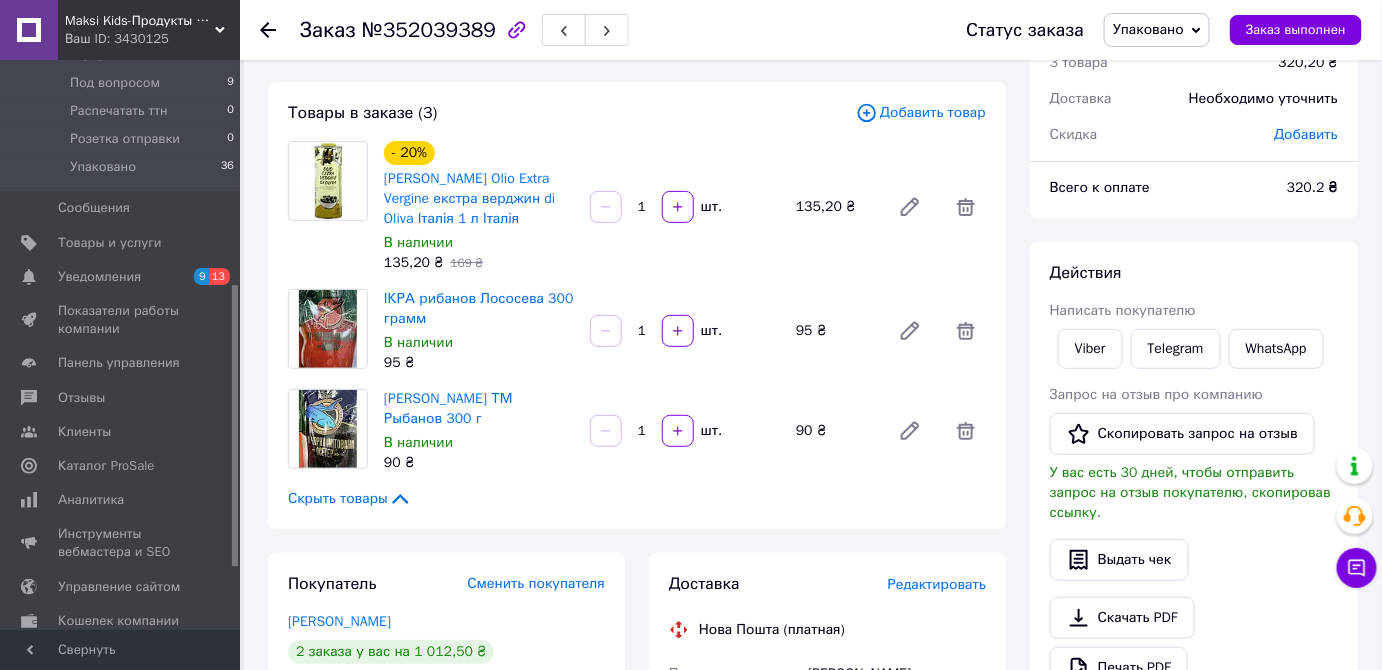 click on "Покупатель Сменить покупателя Крохмаль Олександр 2 заказа у вас на 1 012,50 ₴ 100%   успешных покупок Добавить отзыв Добавить +380508829980" at bounding box center [446, 692] 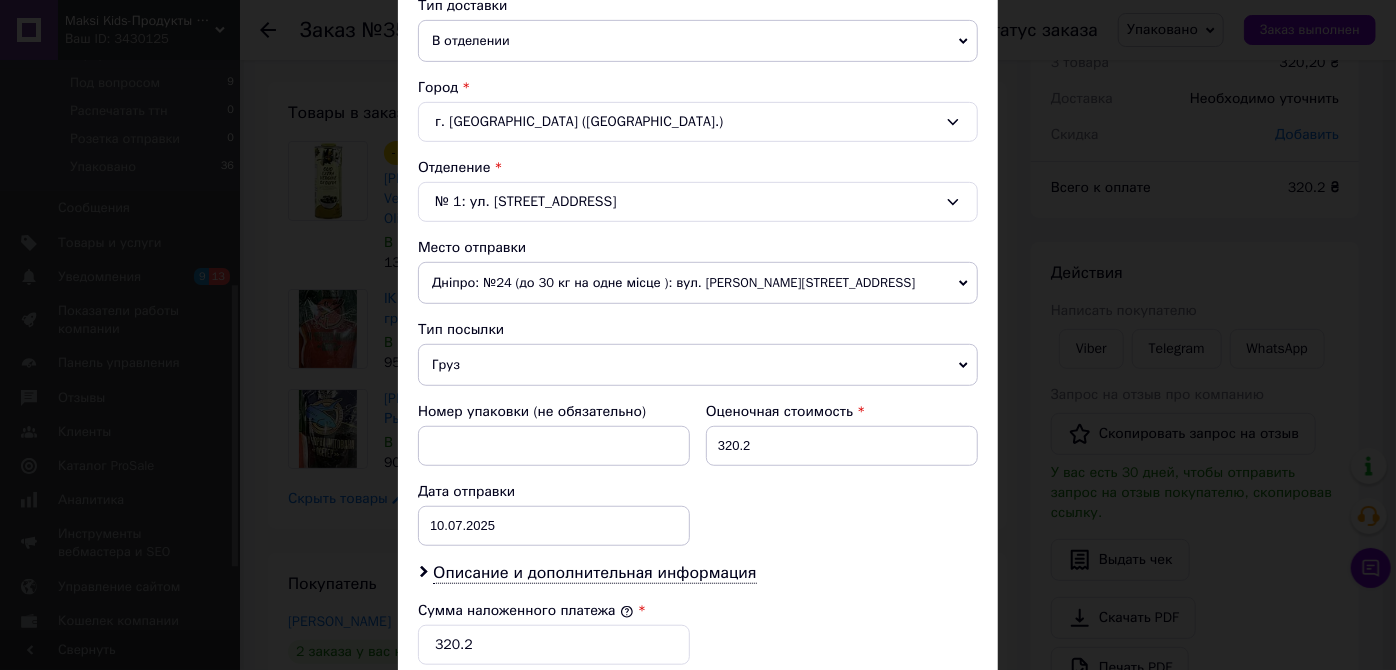 scroll, scrollTop: 545, scrollLeft: 0, axis: vertical 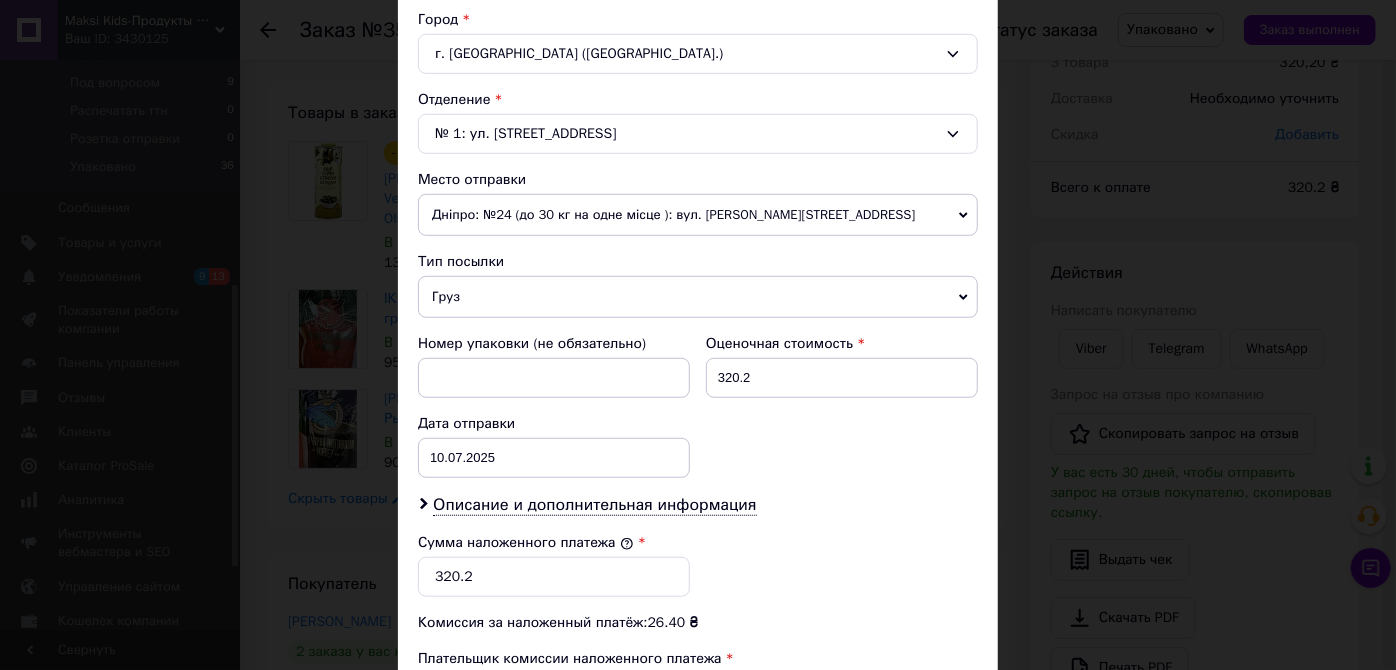 click on "Дніпро: №24 (до 30 кг на одне місце ): вул. Богдана Хмельницького, 25Б" at bounding box center (698, 215) 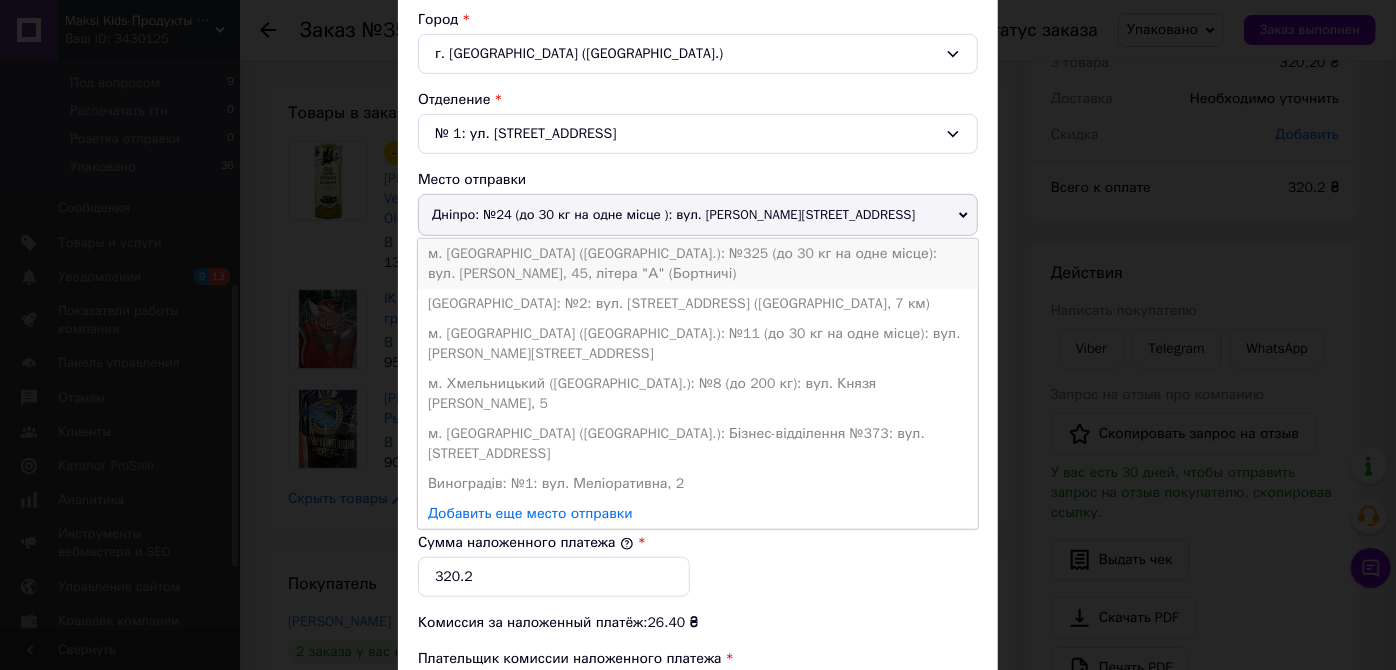 click on "м. Київ (Київська обл.): №325 (до 30 кг на одне місце): вул. Євгенія Харченка, 45, літера "А" (Бортничі)" at bounding box center (698, 264) 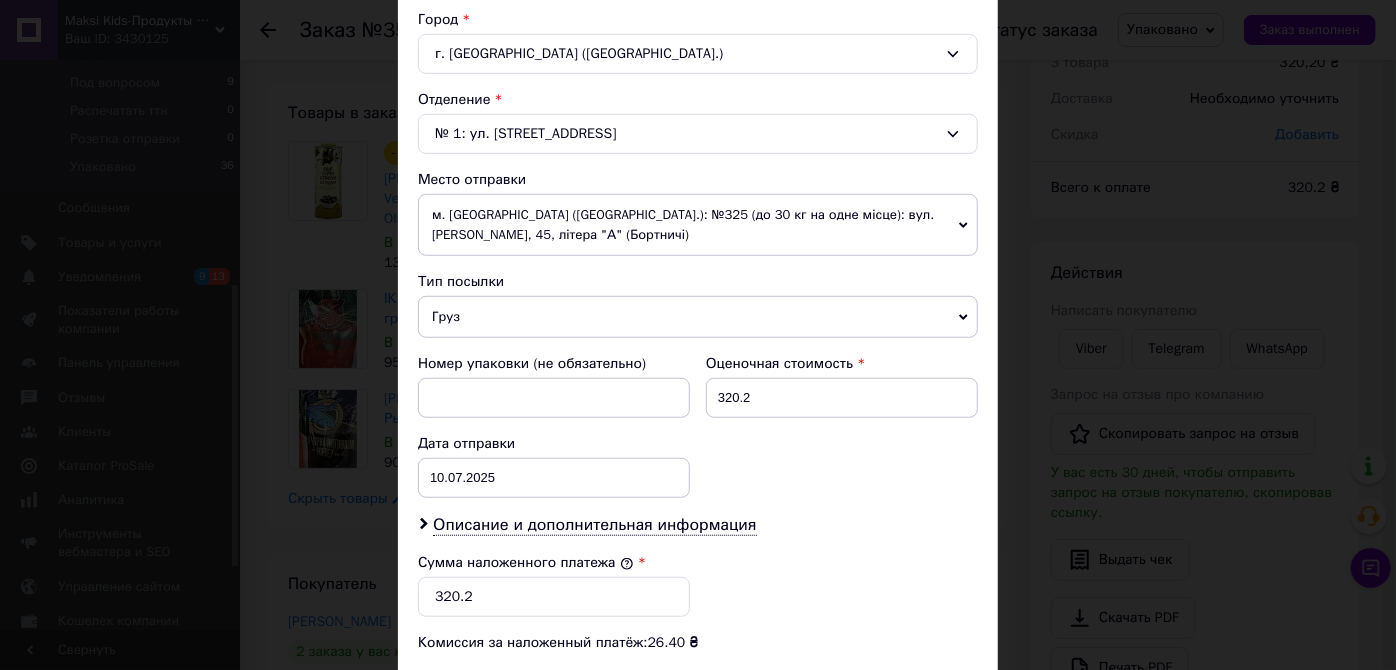 scroll, scrollTop: 866, scrollLeft: 0, axis: vertical 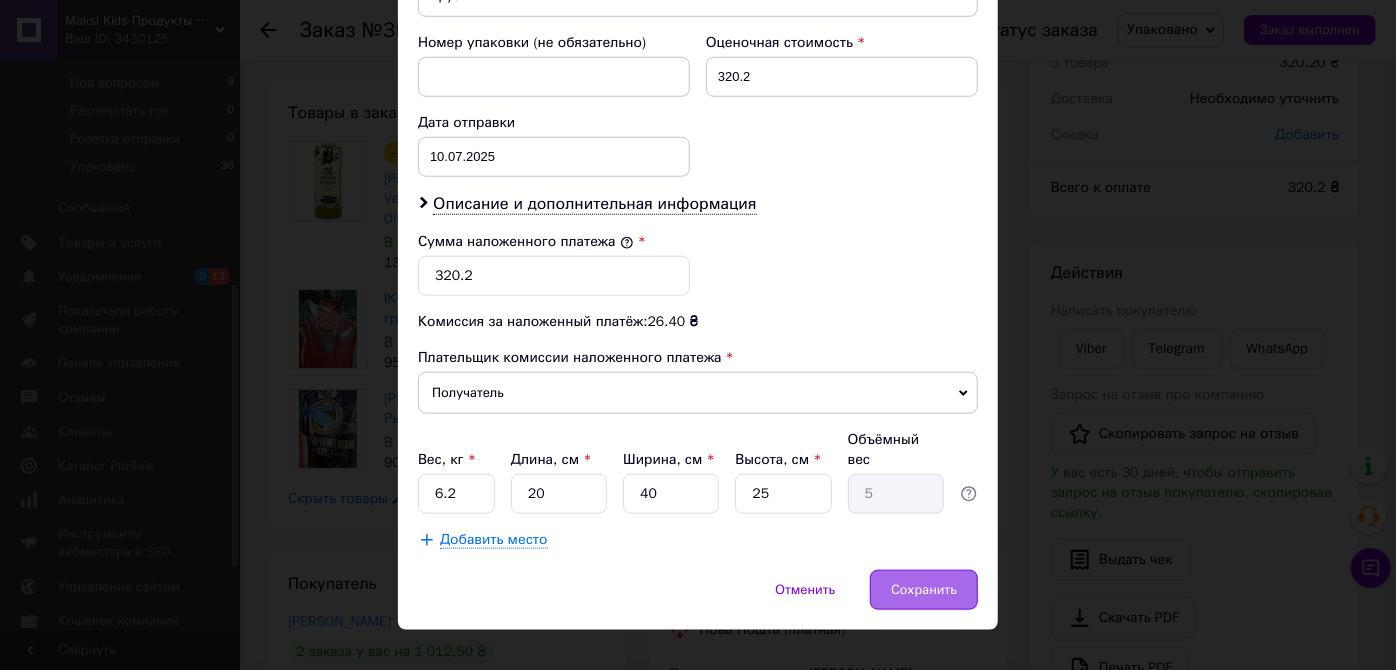 click on "Сохранить" at bounding box center [924, 590] 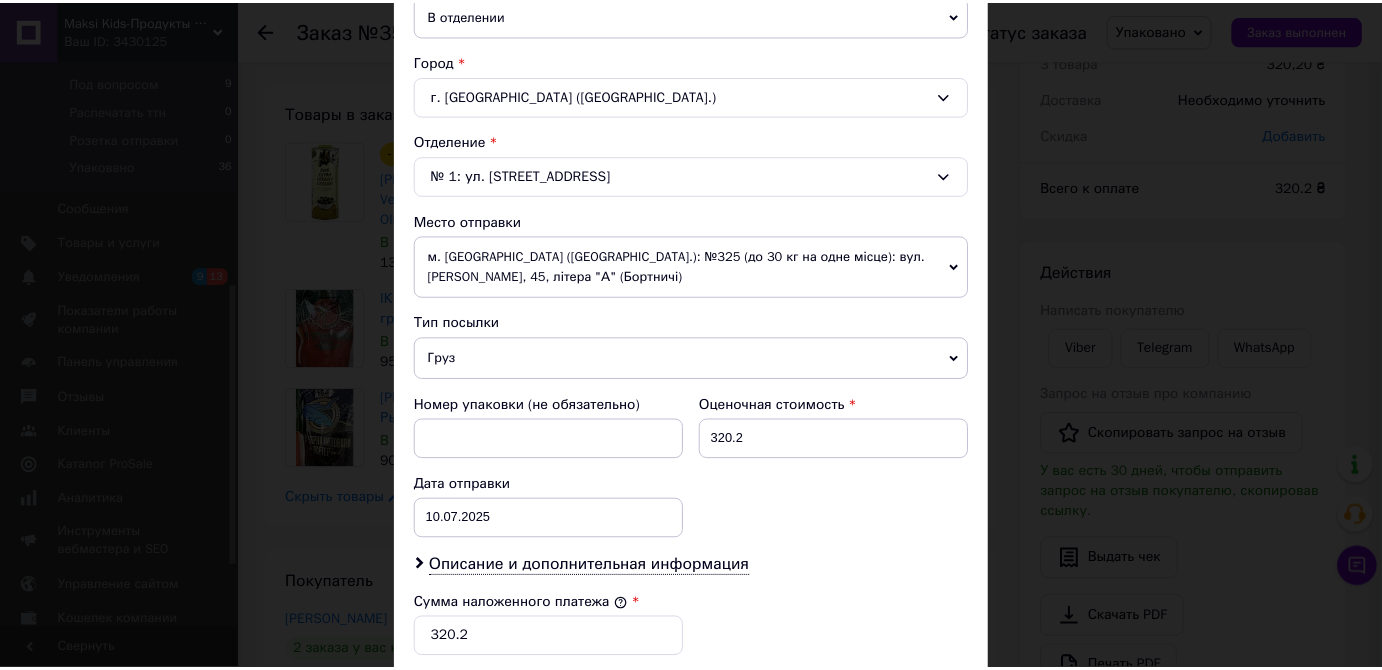 scroll, scrollTop: 216, scrollLeft: 0, axis: vertical 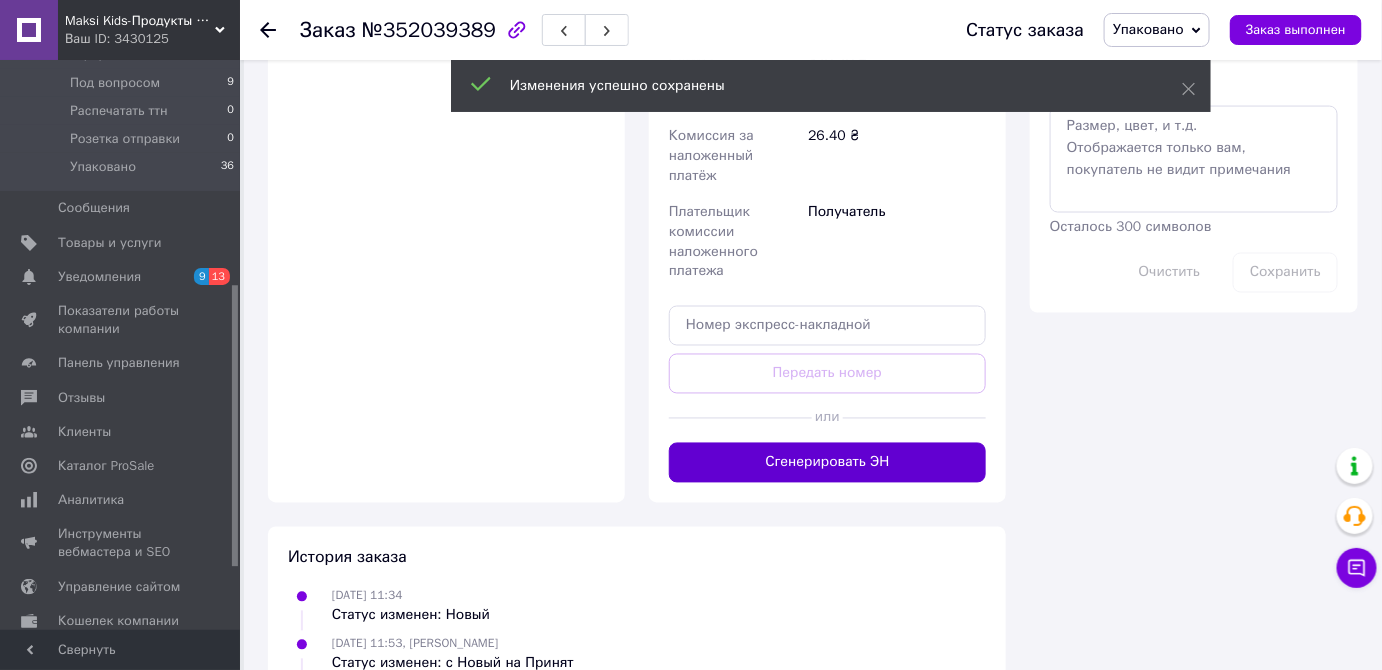 click on "Сгенерировать ЭН" at bounding box center [827, 463] 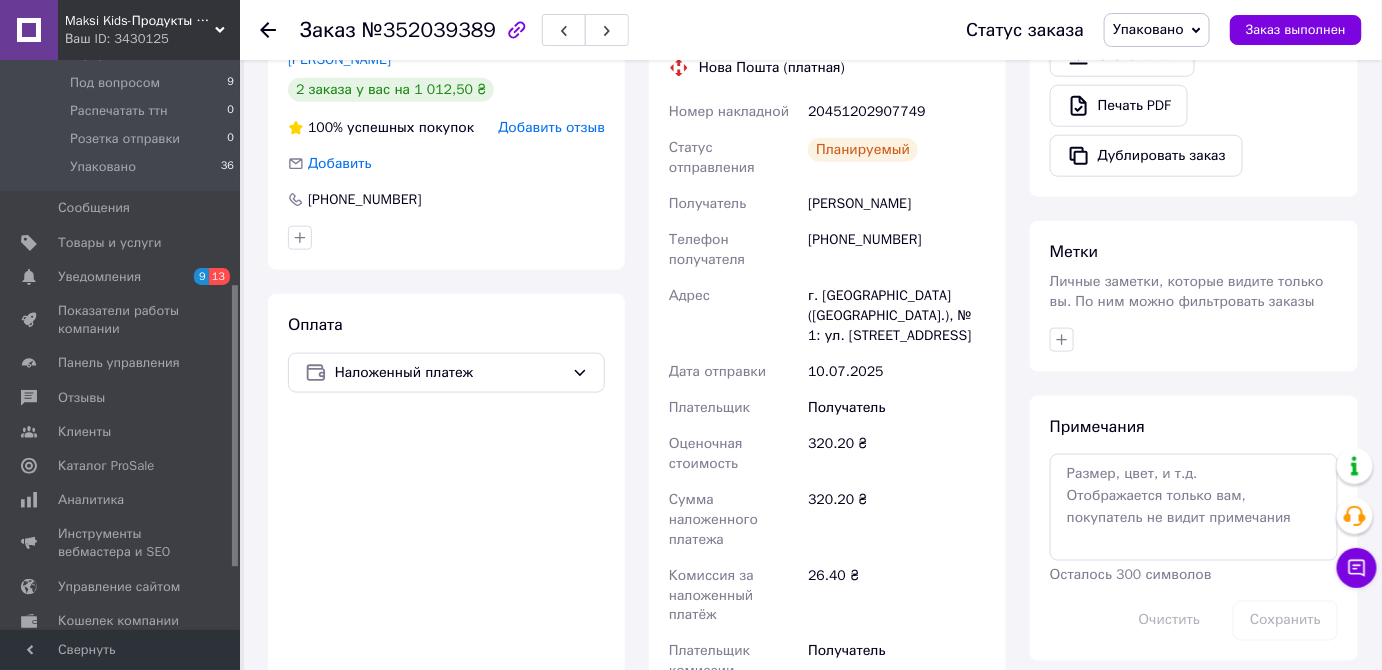 scroll, scrollTop: 545, scrollLeft: 0, axis: vertical 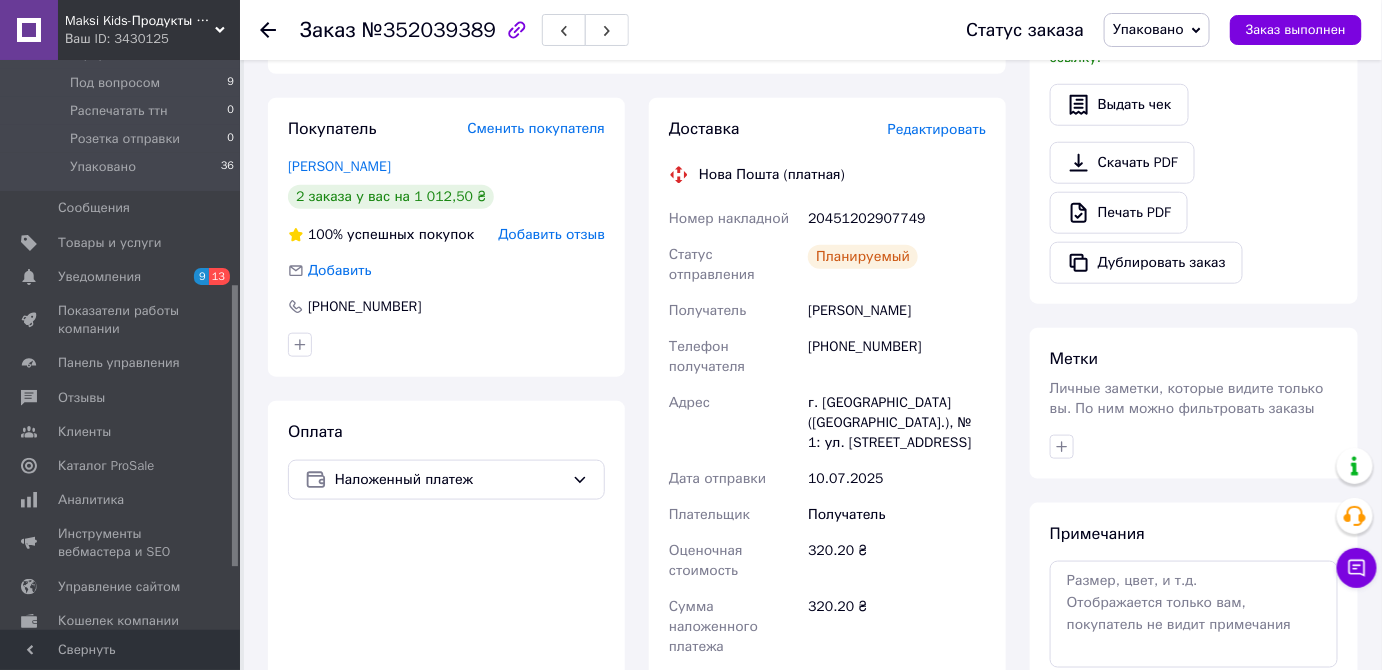 drag, startPoint x: 796, startPoint y: 211, endPoint x: 973, endPoint y: 297, distance: 196.78668 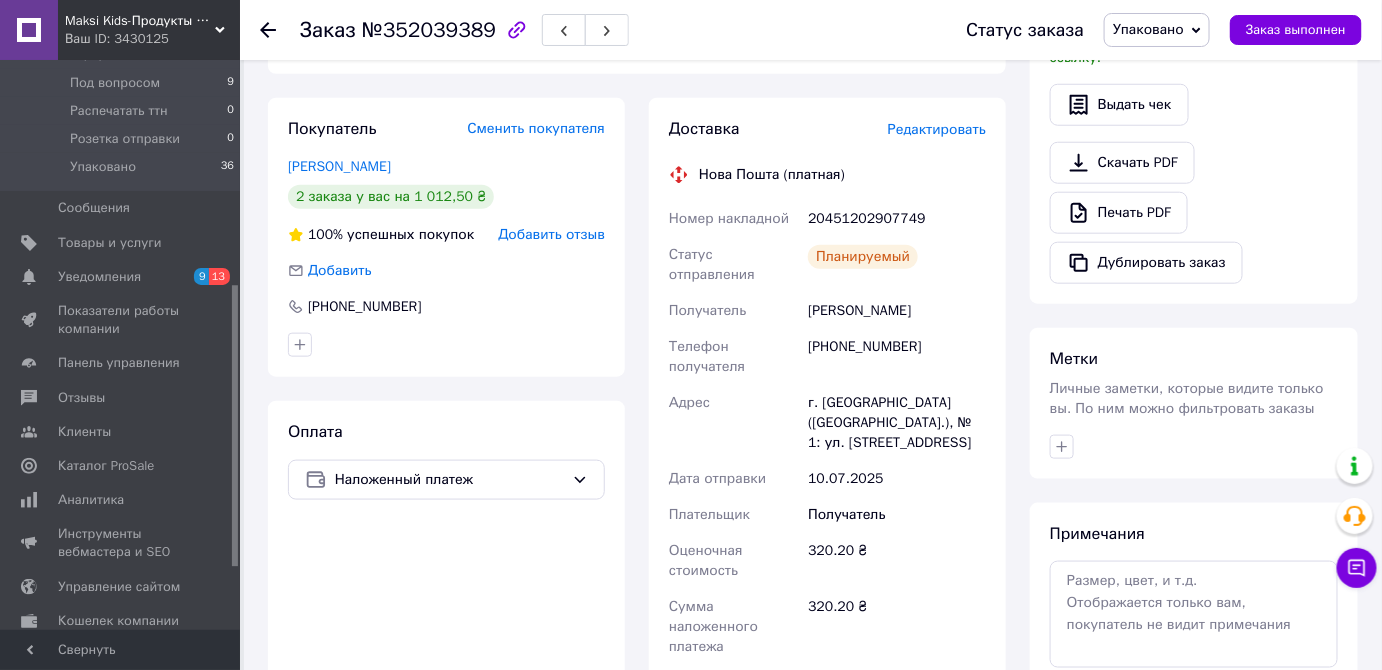 click on "Оплата Наложенный платеж" at bounding box center [446, 685] 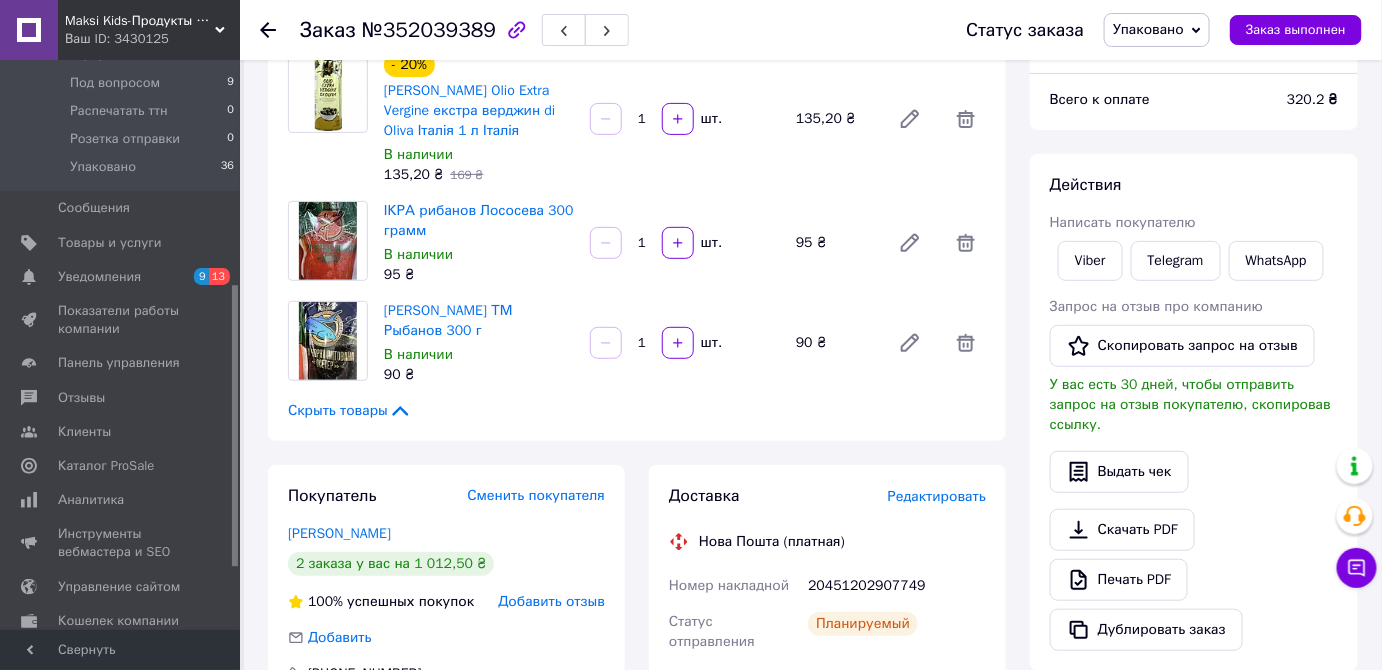 scroll, scrollTop: 0, scrollLeft: 0, axis: both 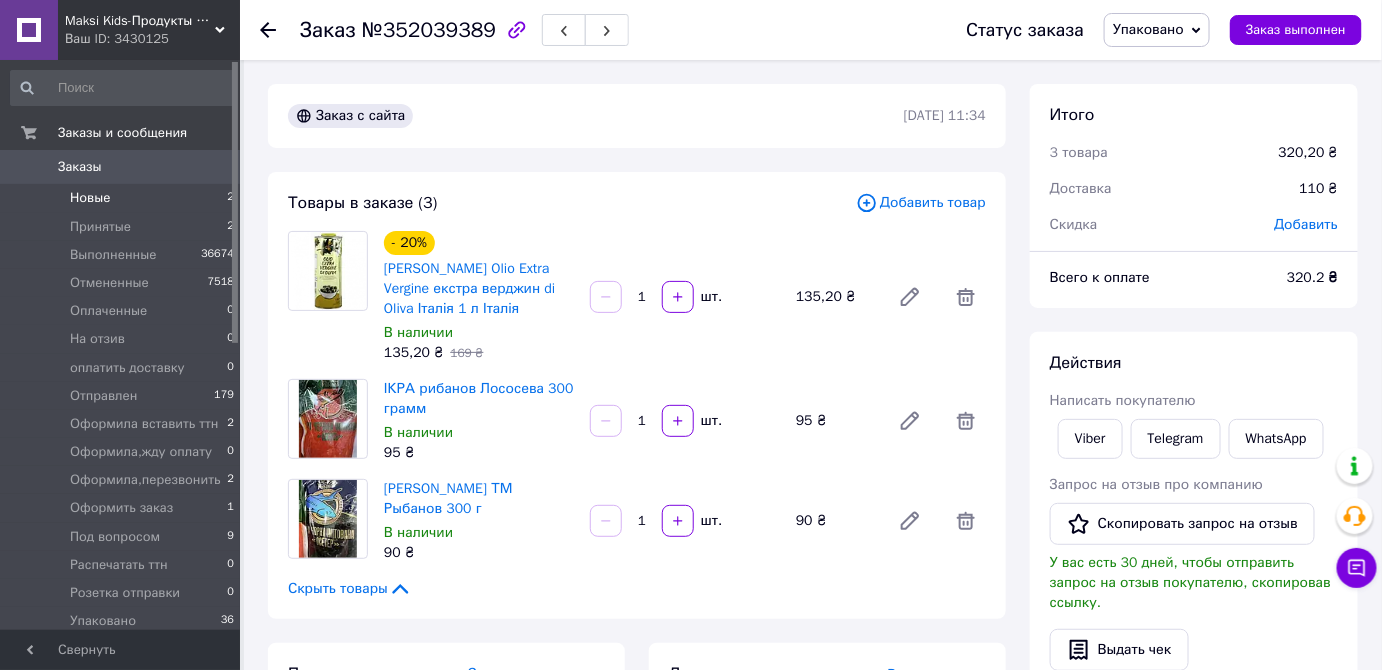 click on "Новые" at bounding box center [90, 198] 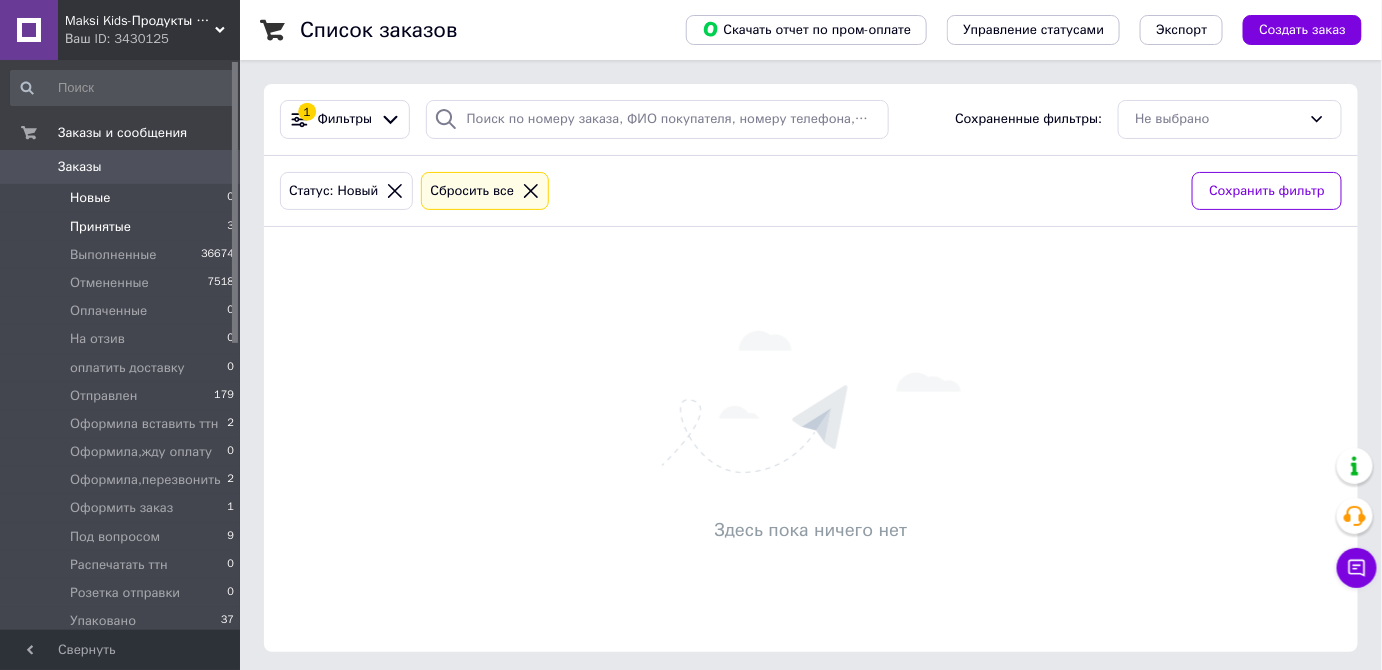 click on "Принятые 3" at bounding box center [123, 227] 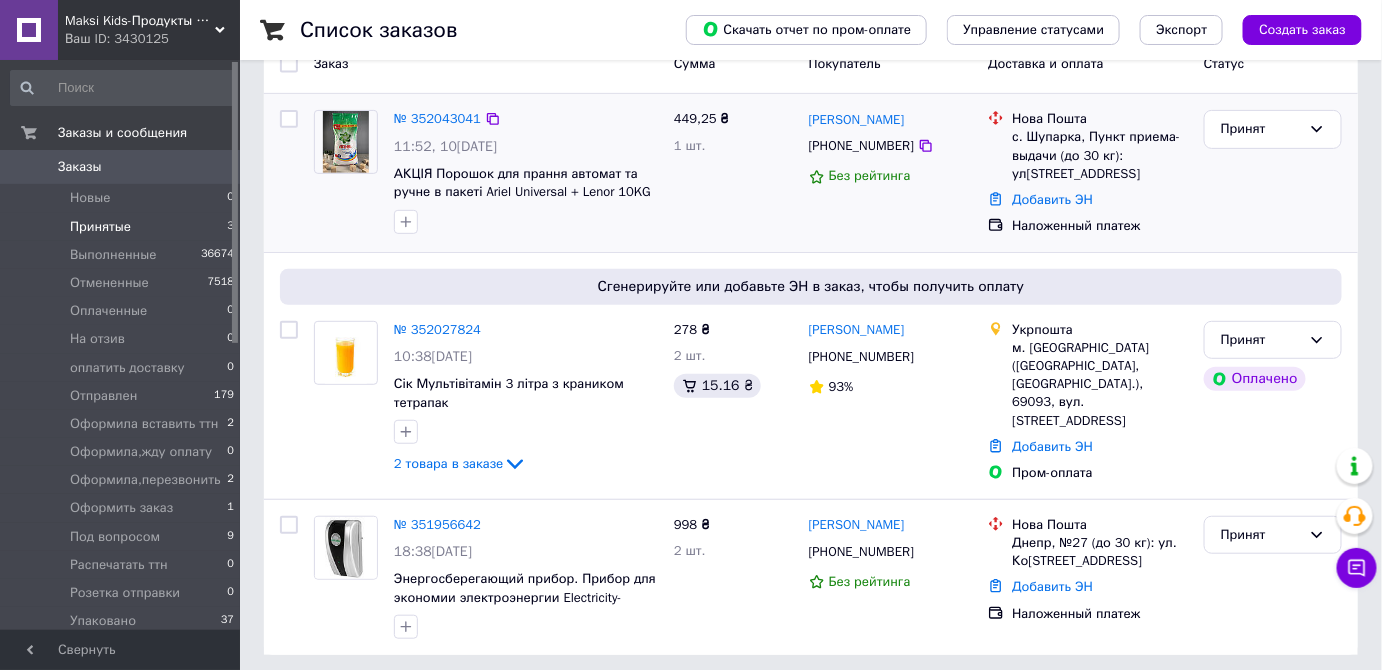scroll, scrollTop: 0, scrollLeft: 0, axis: both 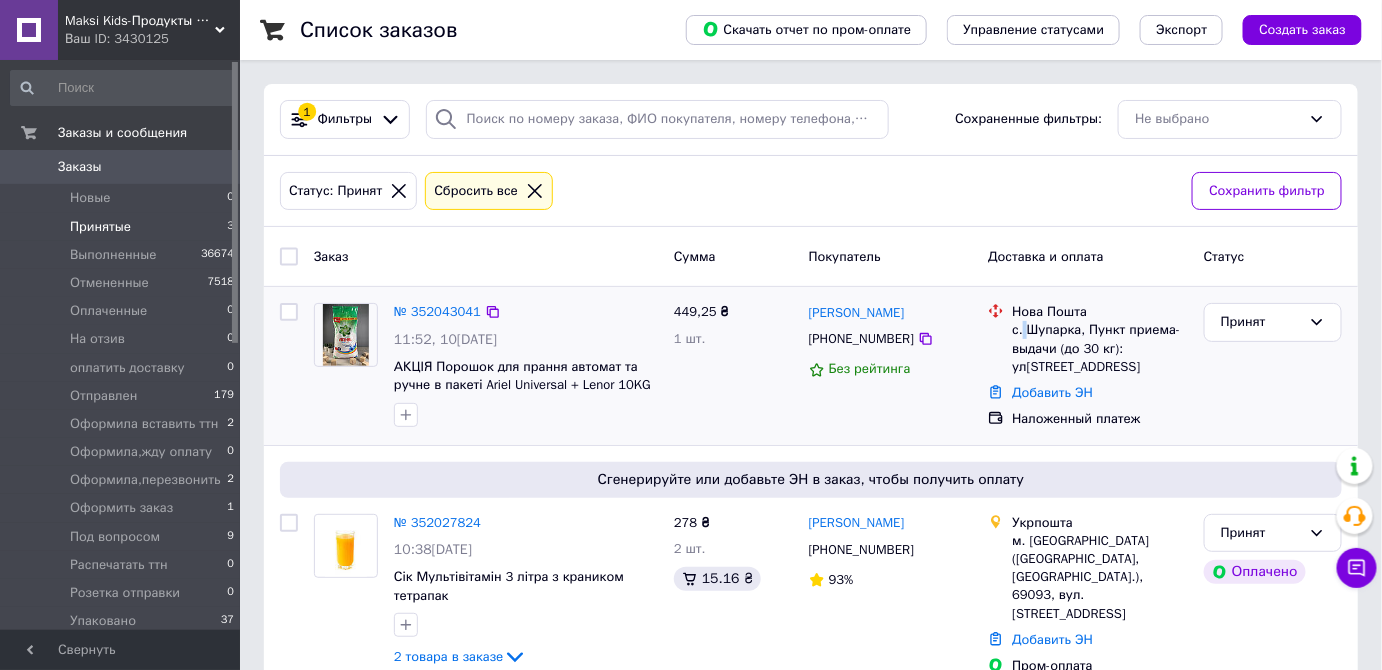 click on "с. Шупарка, Пункт приема-выдачи (до 30 кг): ул Центральная, 1" at bounding box center (1100, 348) 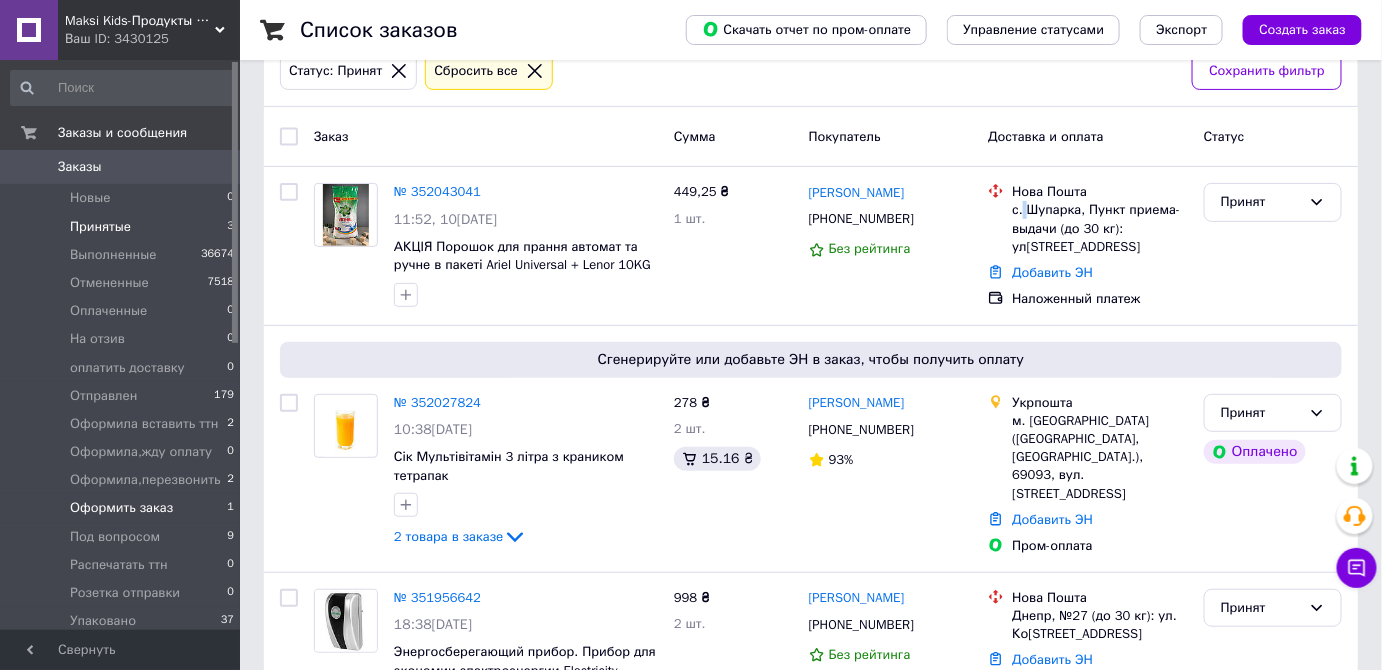 scroll, scrollTop: 193, scrollLeft: 0, axis: vertical 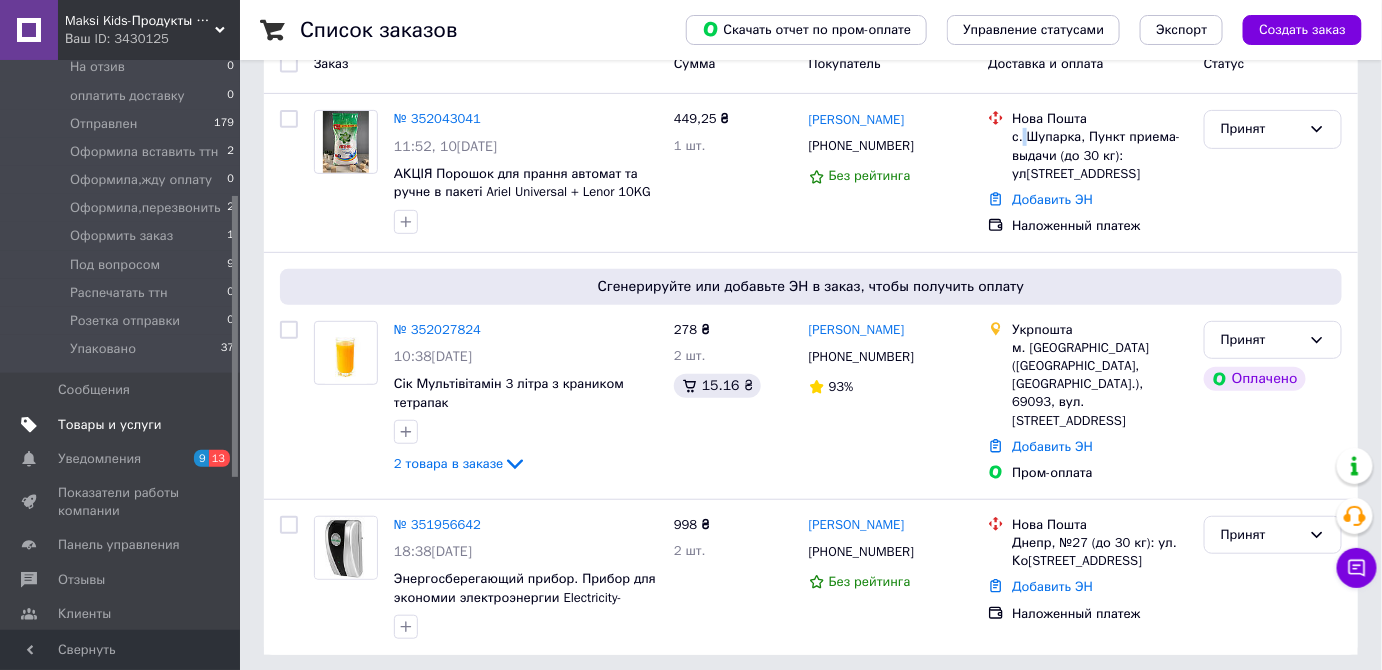 click on "Товары и услуги" at bounding box center (110, 425) 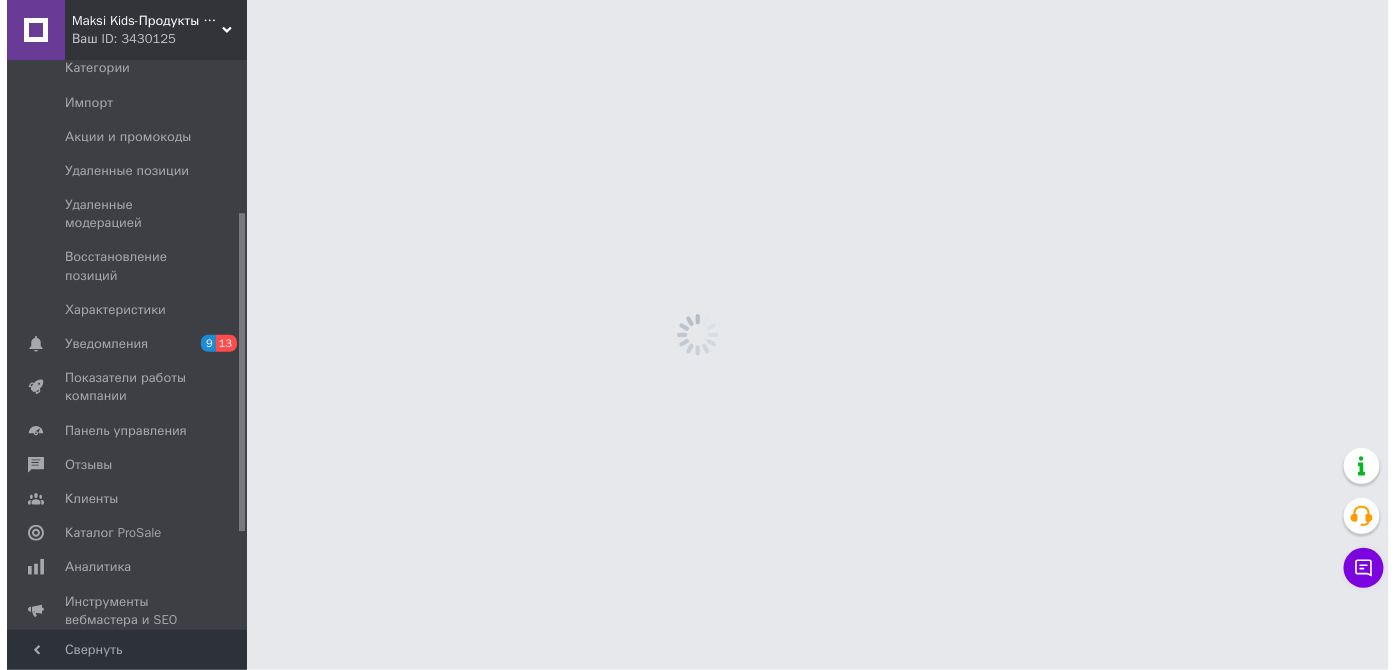 scroll, scrollTop: 0, scrollLeft: 0, axis: both 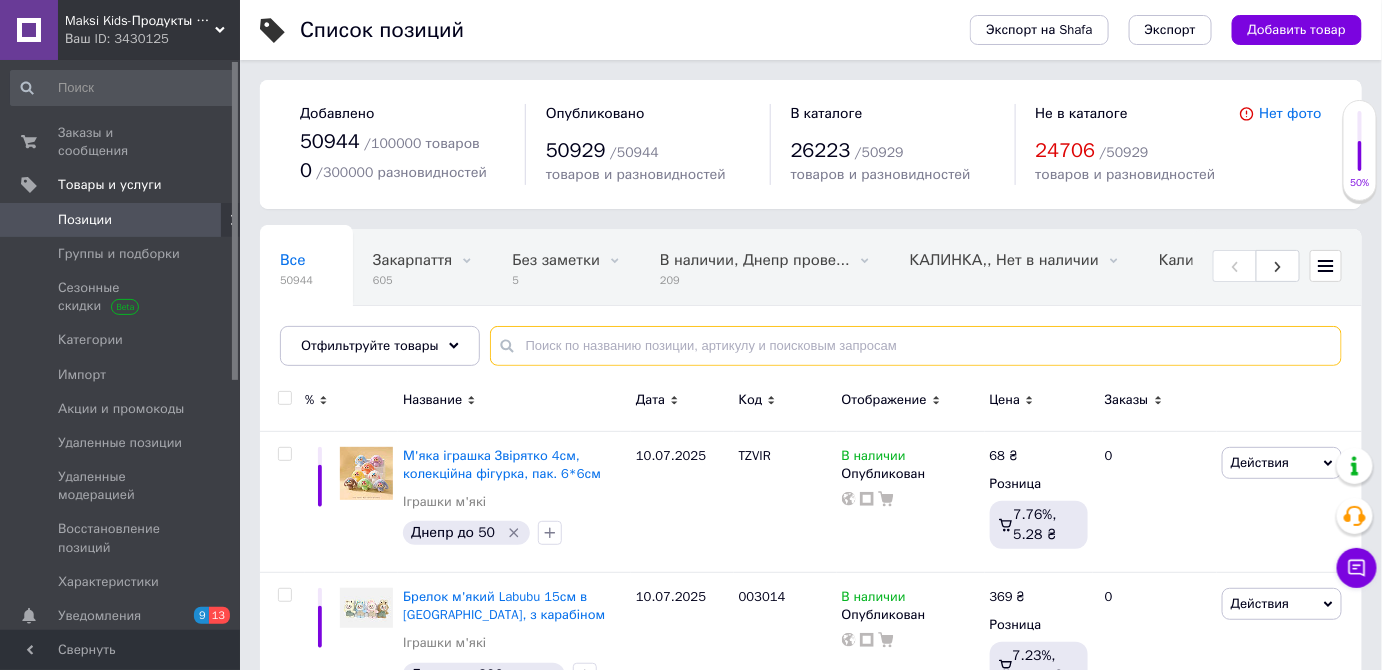 click at bounding box center [916, 346] 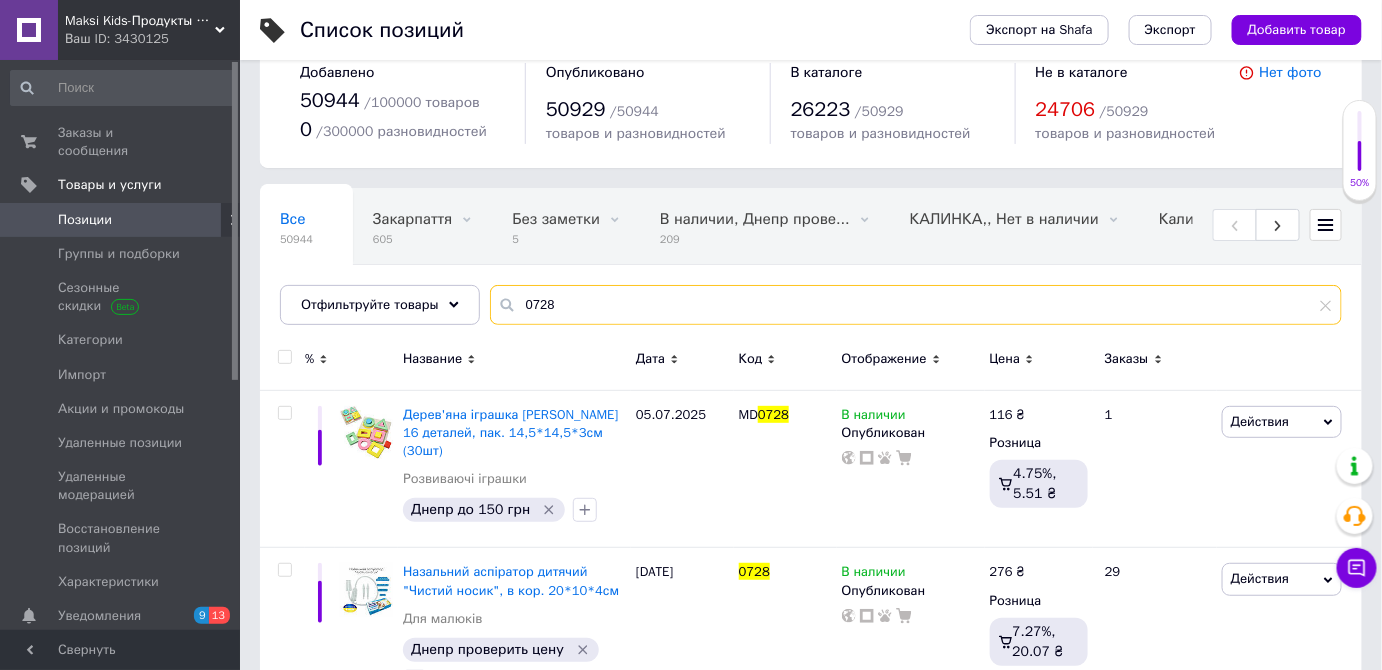 scroll, scrollTop: 61, scrollLeft: 0, axis: vertical 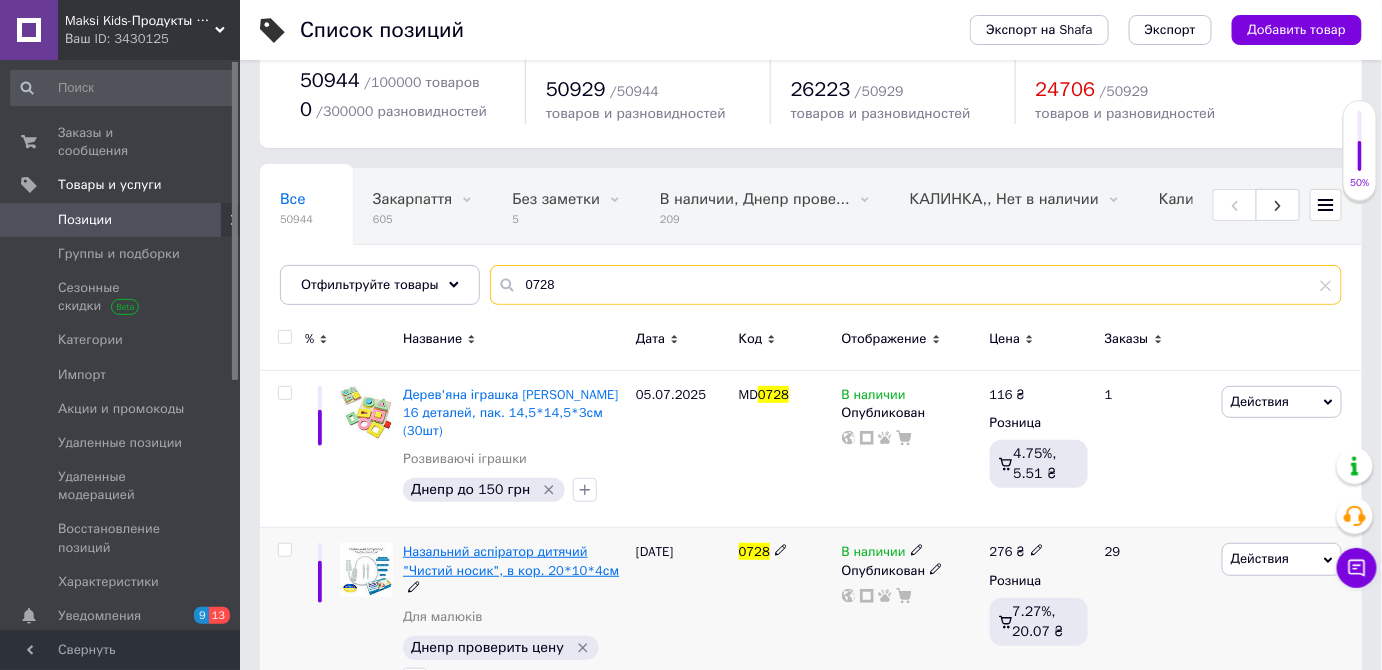 type on "0728" 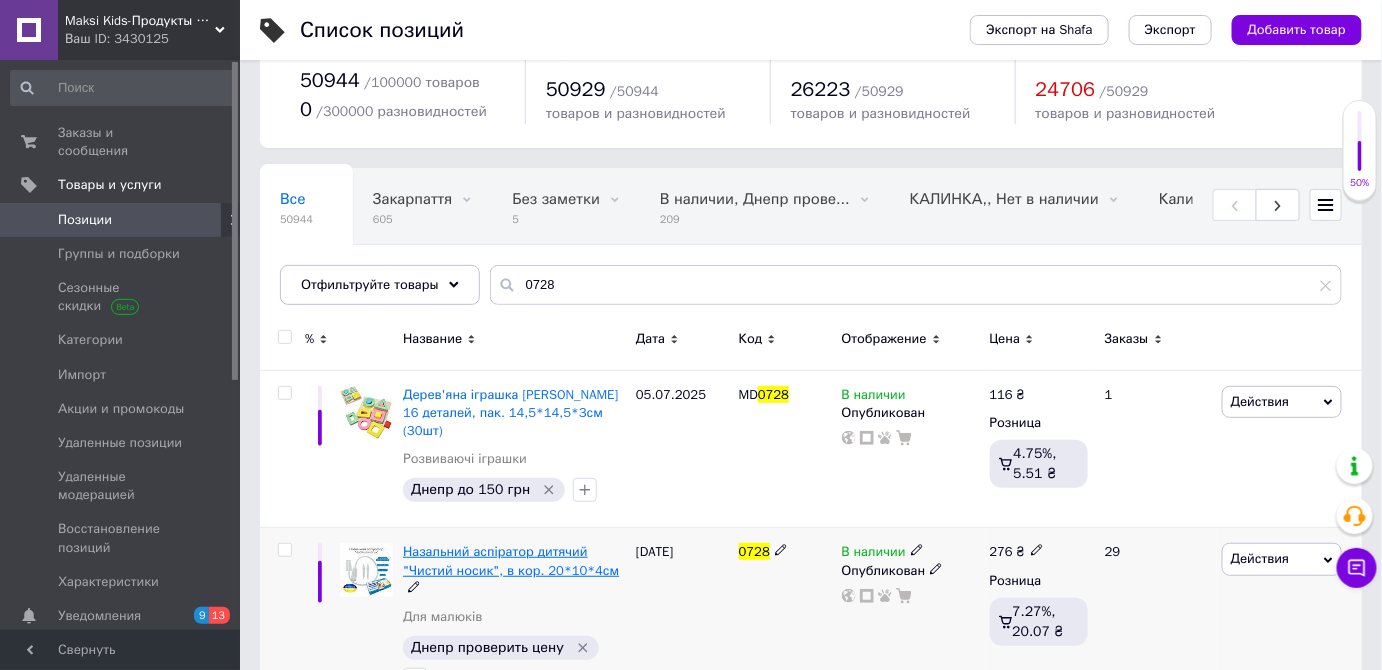click on "Назальний аспіратор дитячий "Чистий носик", в кор. 20*10*4см" at bounding box center [511, 560] 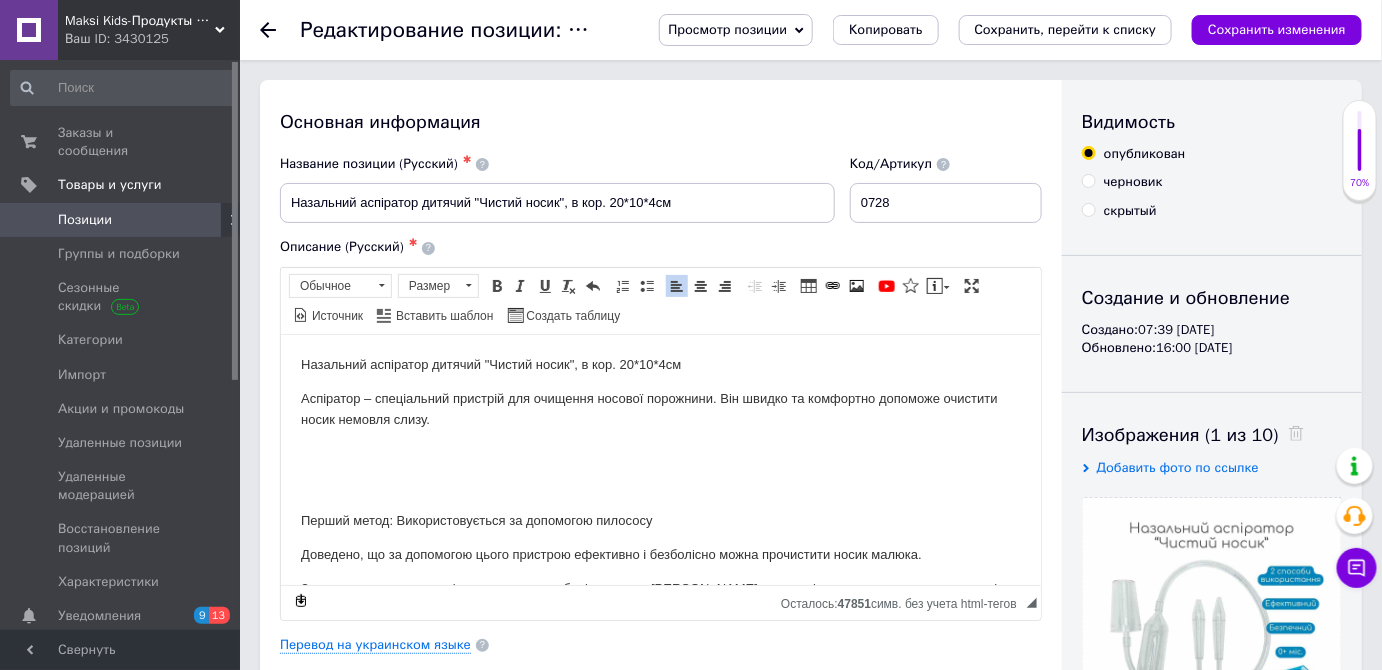 scroll, scrollTop: 989, scrollLeft: 0, axis: vertical 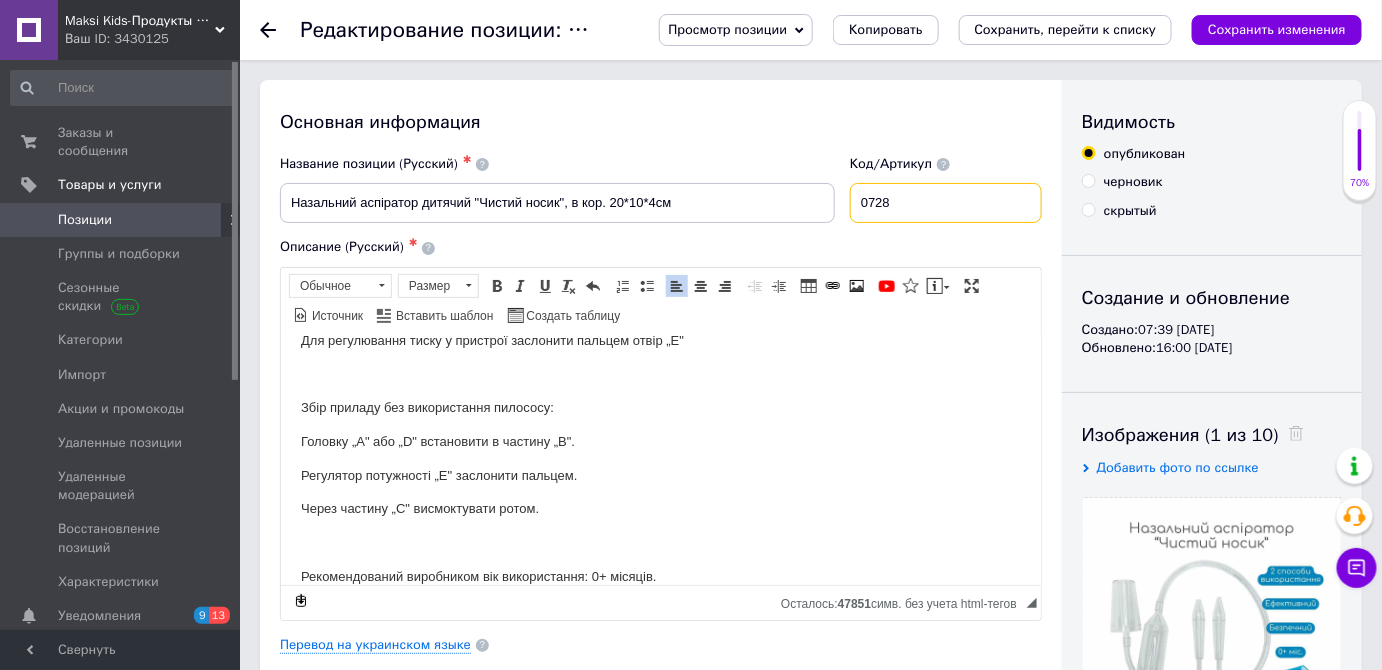 click on "0728" at bounding box center [946, 203] 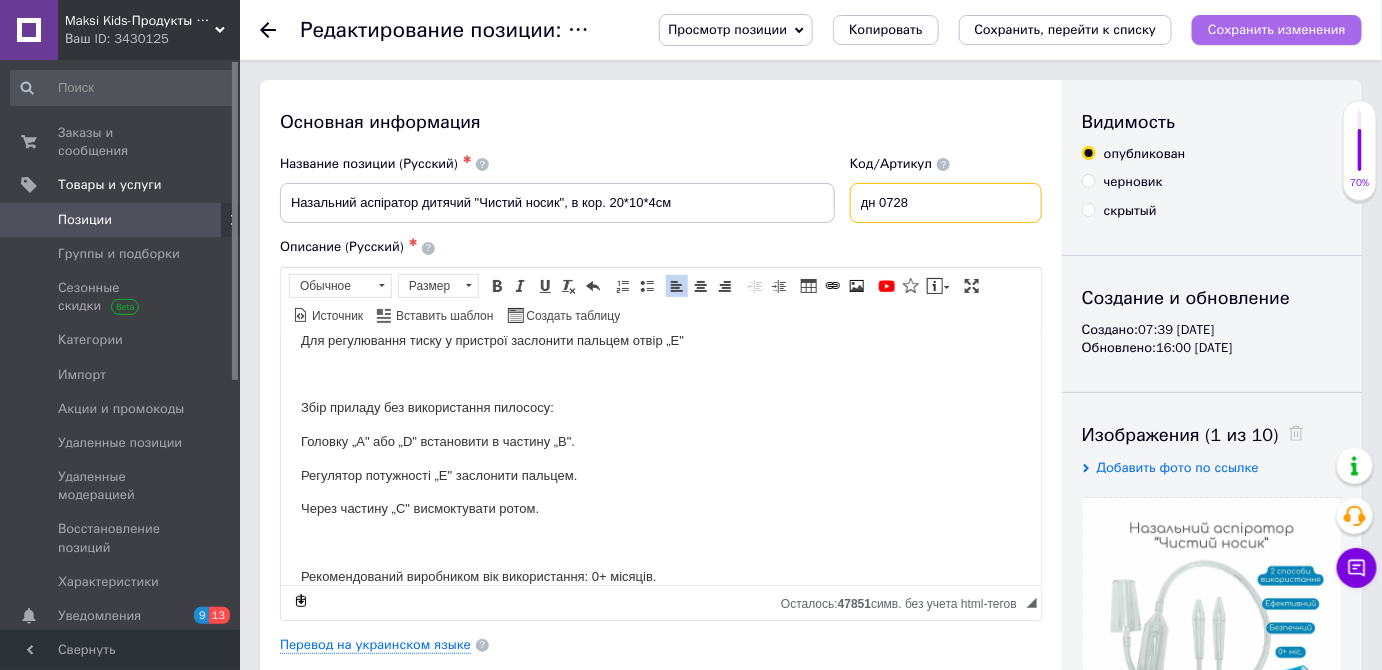 type on "дн 0728" 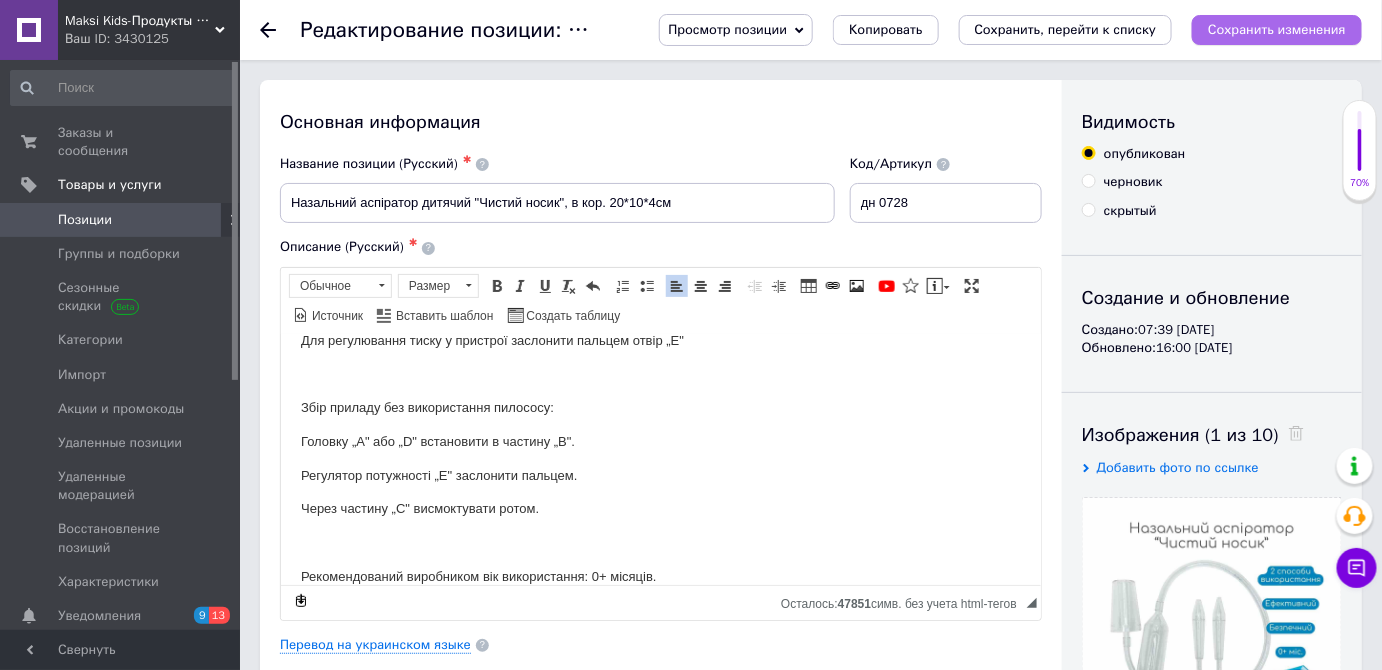 click on "Сохранить изменения" at bounding box center (1277, 30) 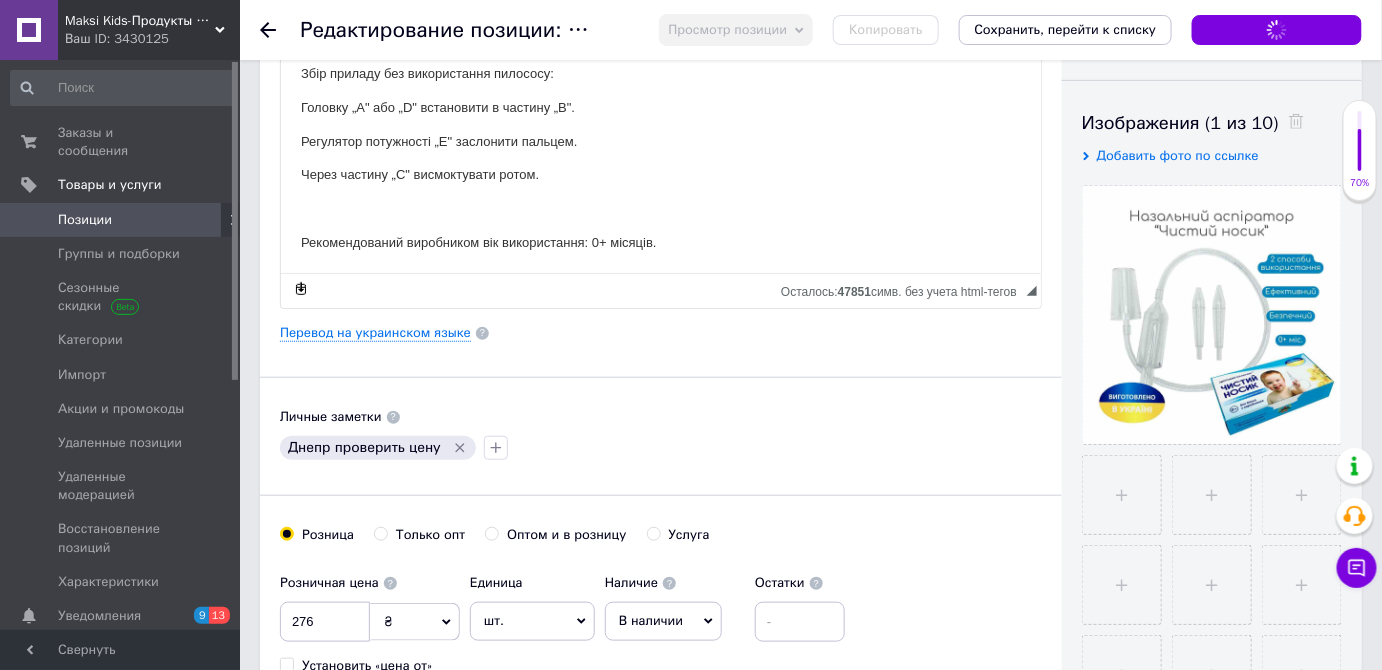 scroll, scrollTop: 454, scrollLeft: 0, axis: vertical 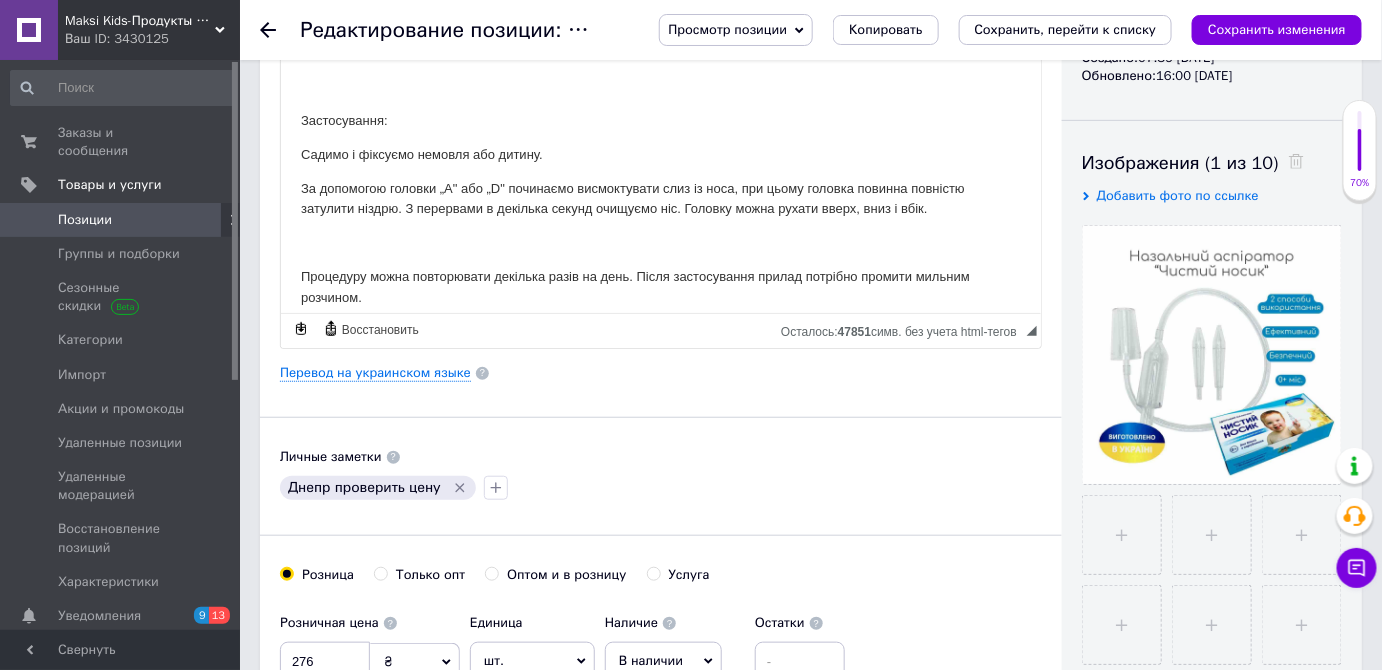click on "Сохранить изменения" at bounding box center [1277, 29] 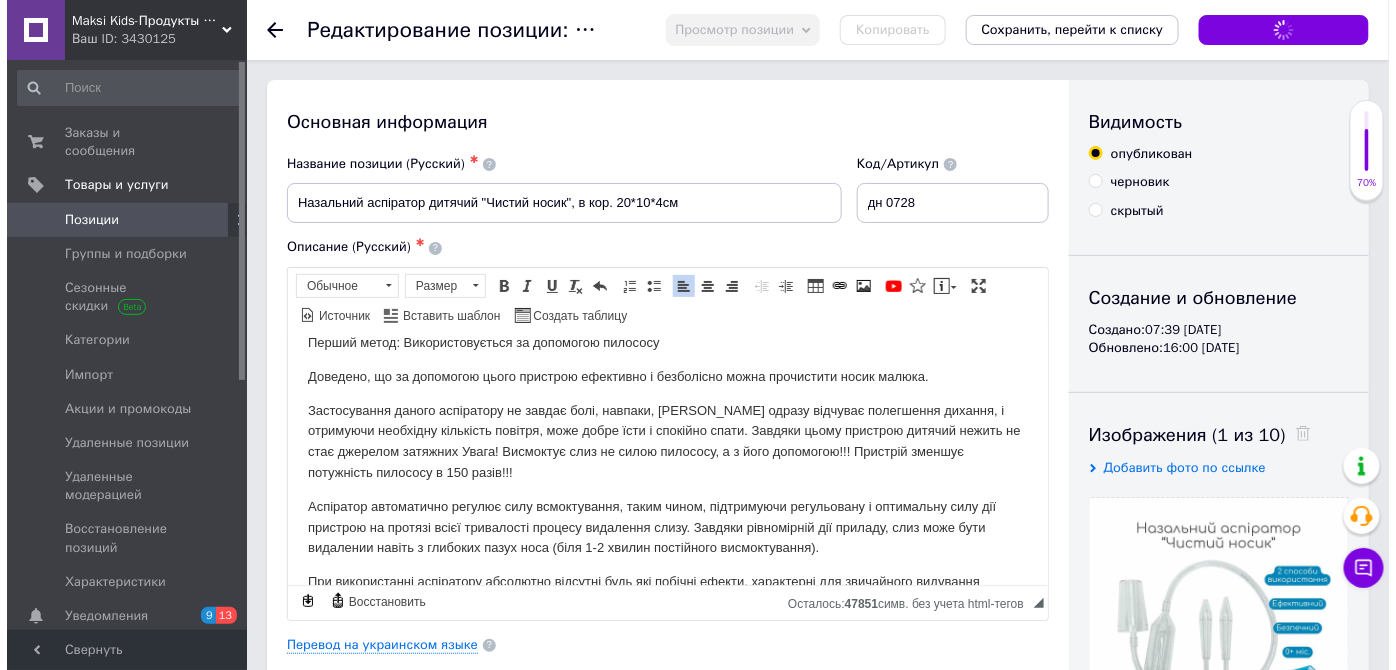 scroll, scrollTop: 102, scrollLeft: 0, axis: vertical 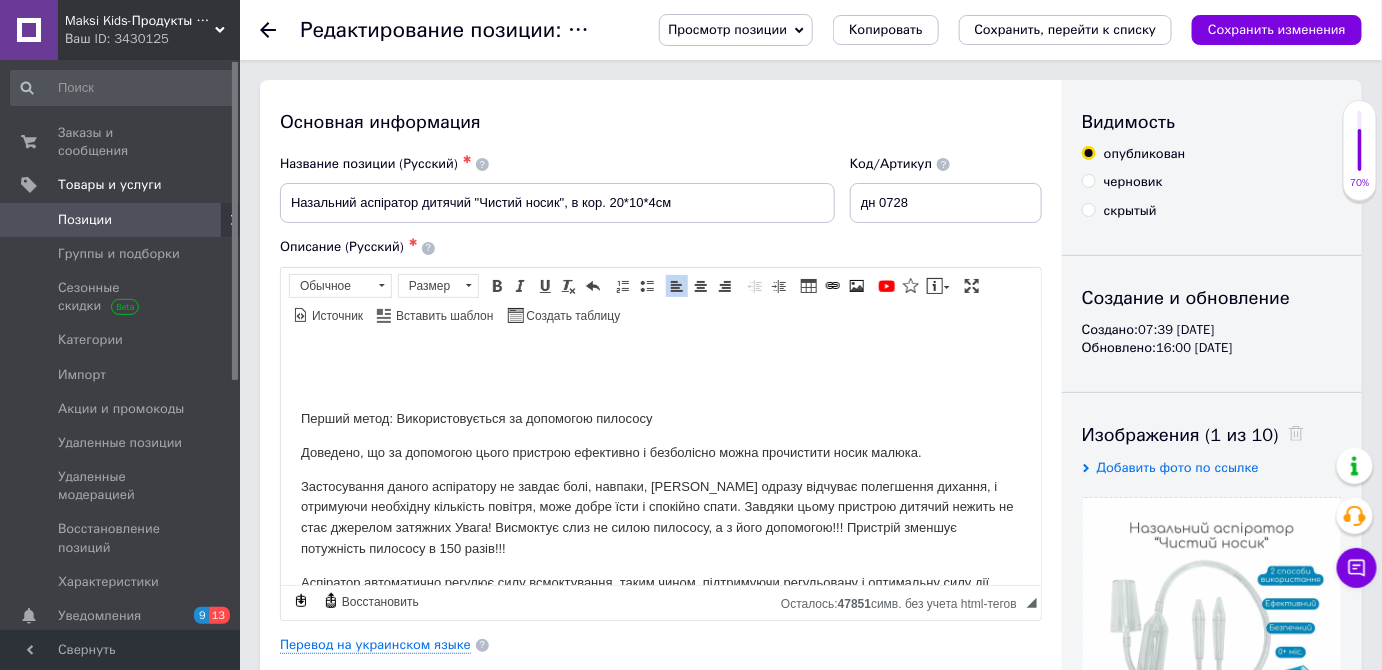 drag, startPoint x: 1261, startPoint y: 32, endPoint x: 671, endPoint y: 226, distance: 621.0765 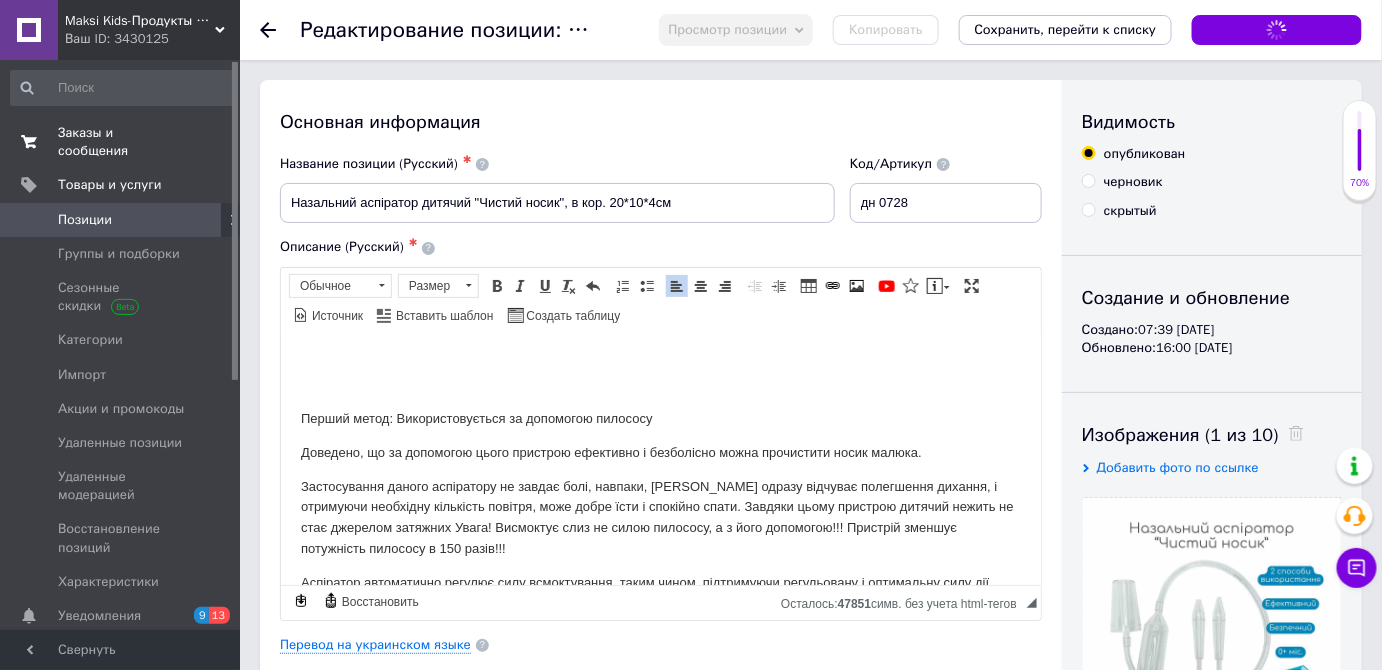 click on "Заказы и сообщения" at bounding box center (121, 142) 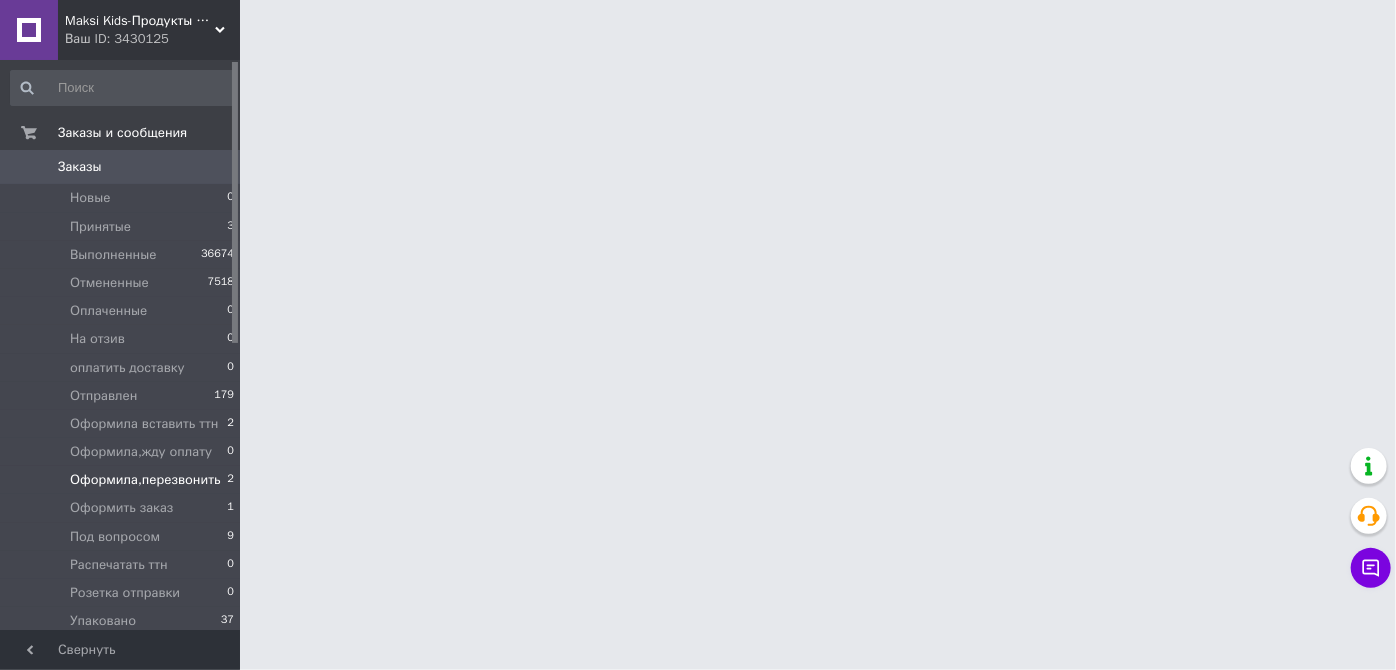 click on "Оформила,перезвонить" at bounding box center (145, 480) 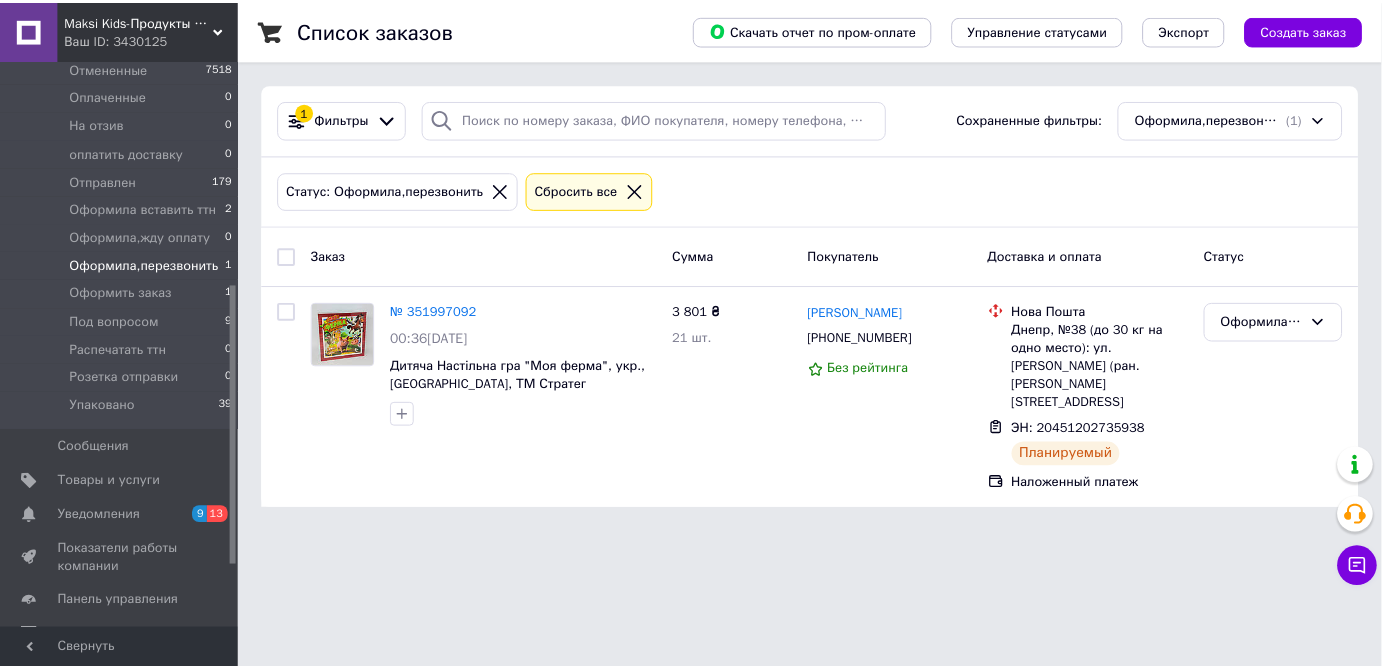 scroll, scrollTop: 454, scrollLeft: 0, axis: vertical 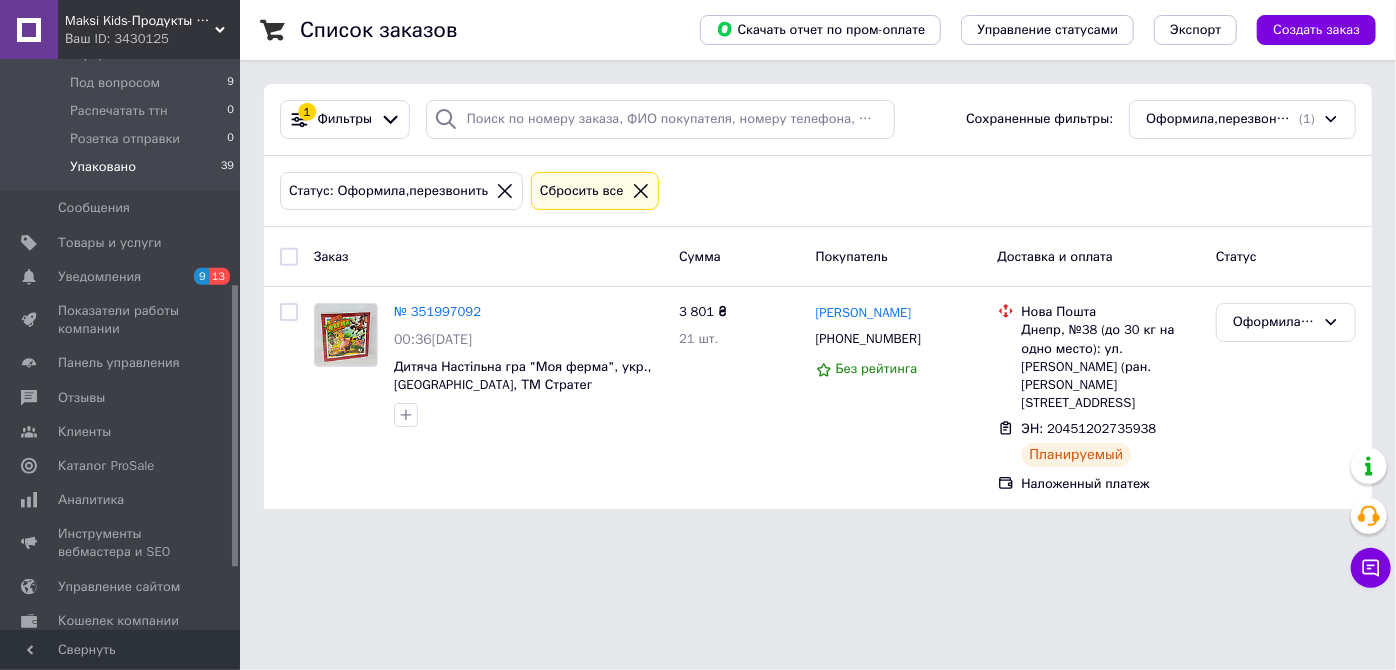click on "Упаковано 39" at bounding box center (123, 172) 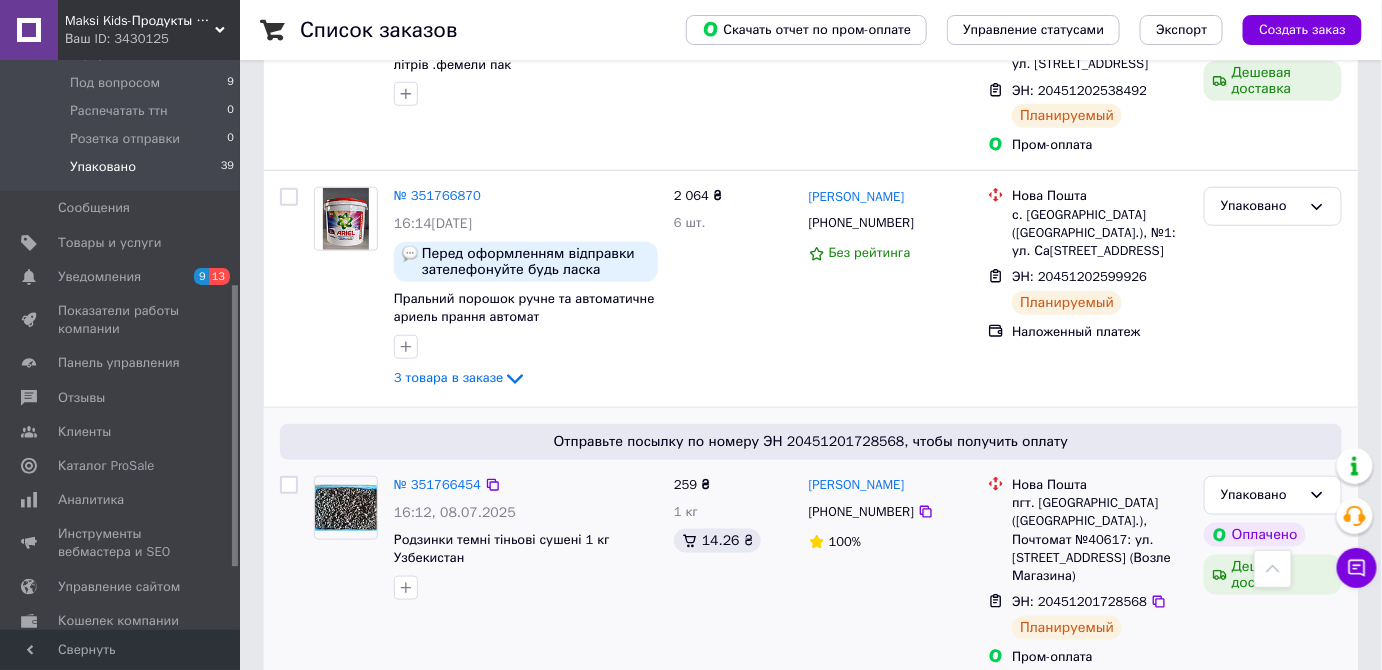 scroll, scrollTop: 8102, scrollLeft: 0, axis: vertical 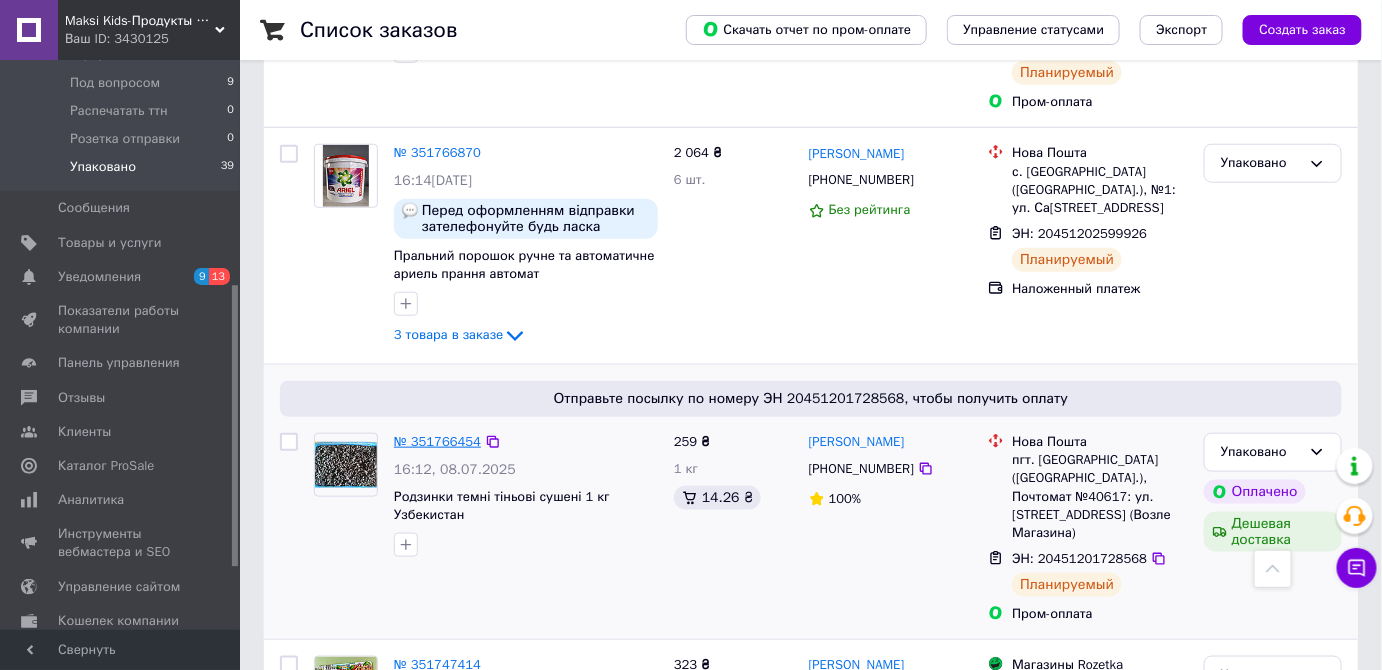click on "№ 351766454" at bounding box center (437, 441) 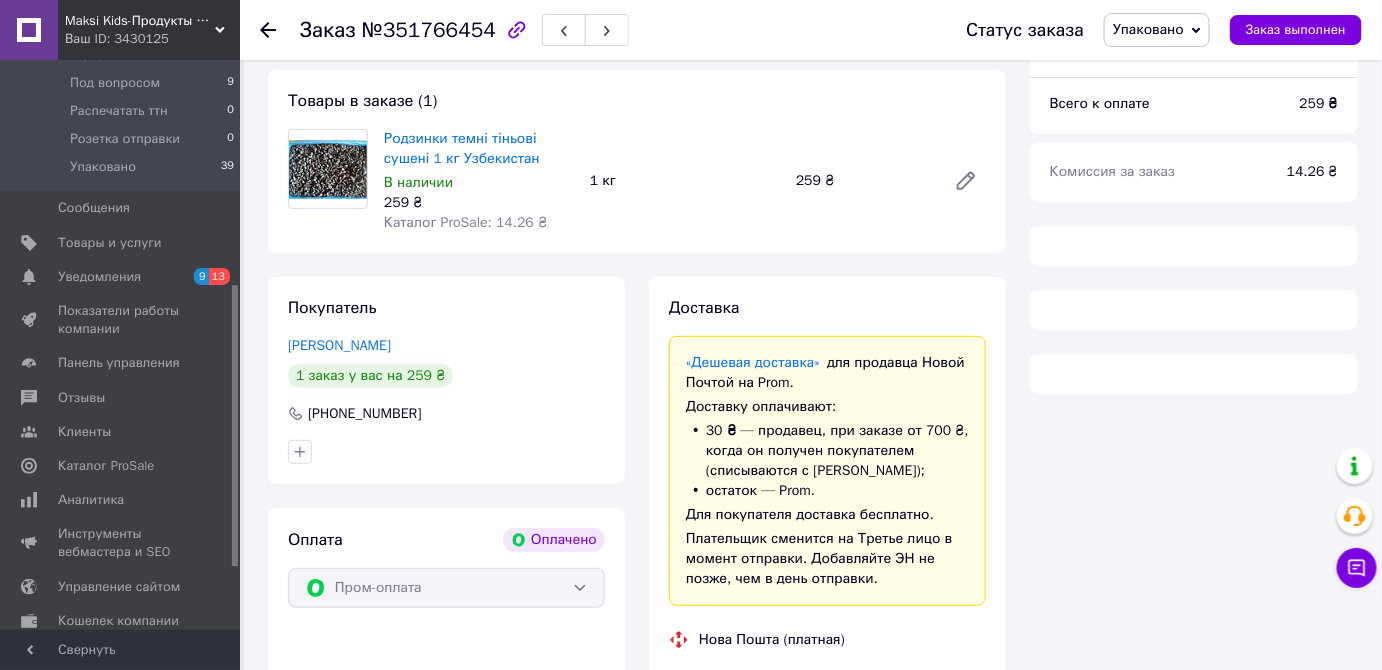 scroll, scrollTop: 181, scrollLeft: 0, axis: vertical 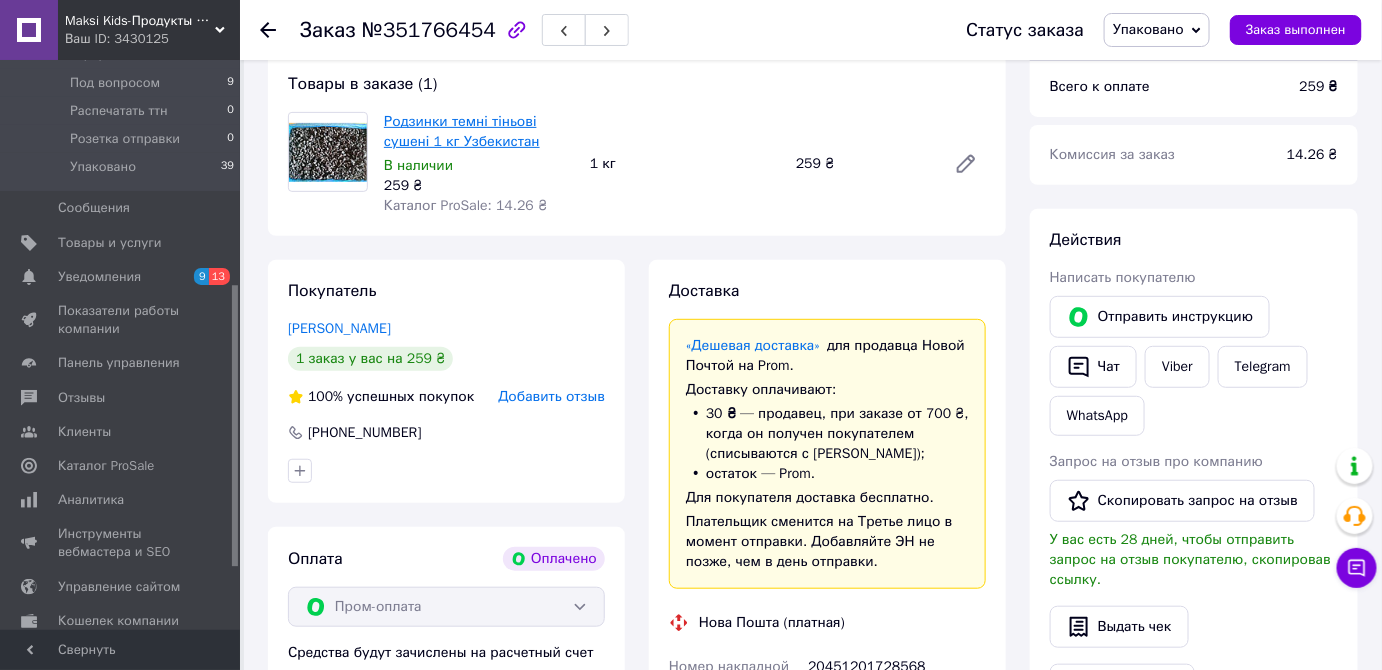 click on "Родзинки темні тіньові сушені  1 кг Узбекистан" at bounding box center [462, 131] 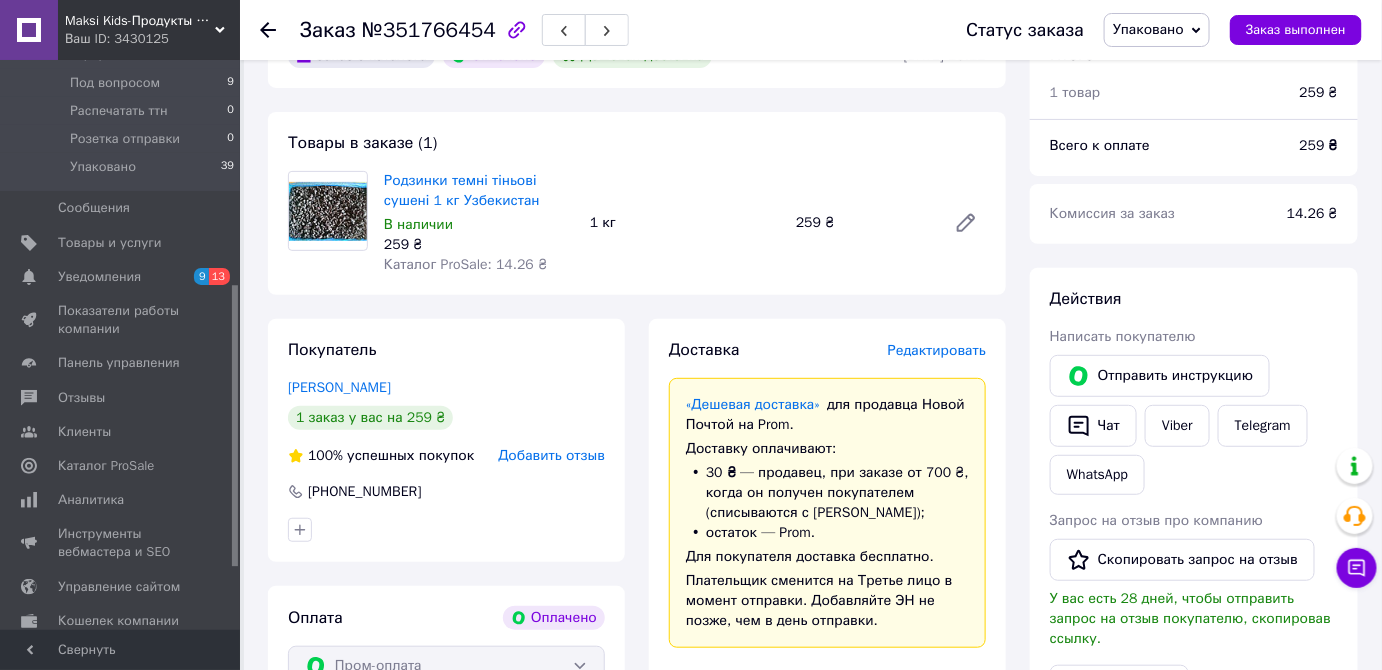 scroll, scrollTop: 90, scrollLeft: 0, axis: vertical 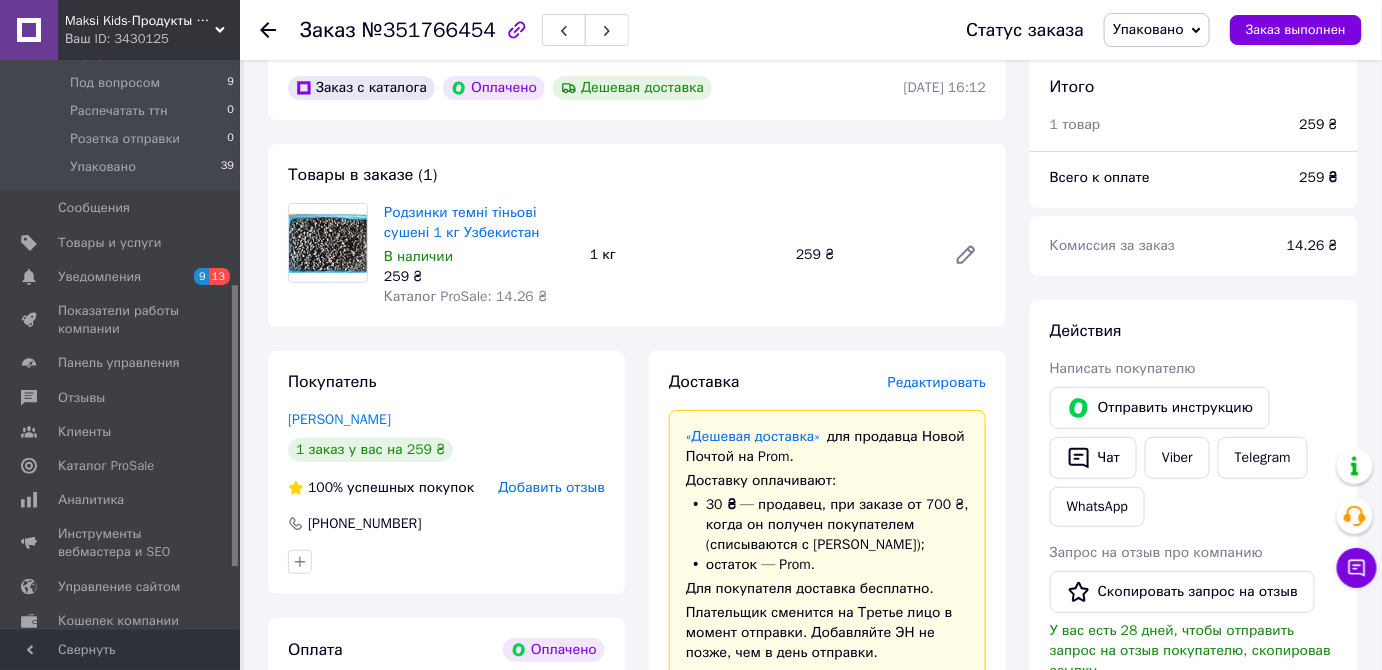 click on "Покупатель Сароян Ліліт 1 заказ у вас на 259 ₴ 100%   успешных покупок Добавить отзыв +380988469143" at bounding box center [446, 472] 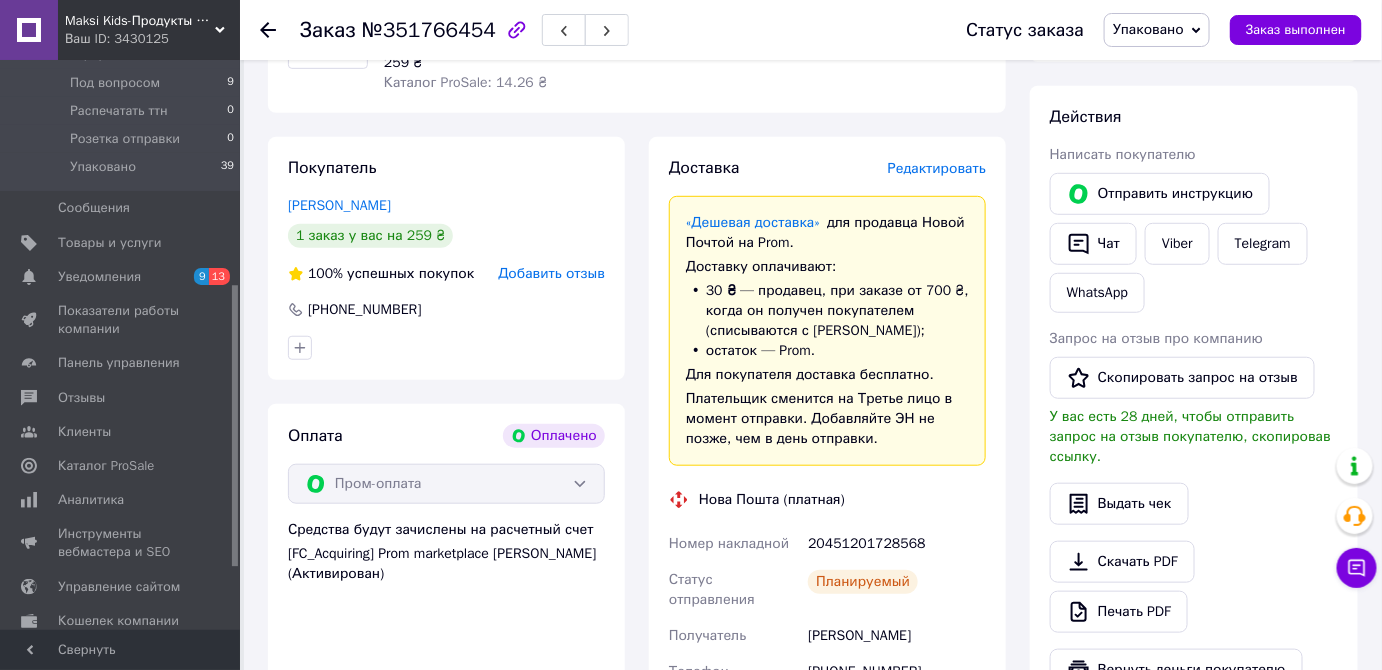 scroll, scrollTop: 545, scrollLeft: 0, axis: vertical 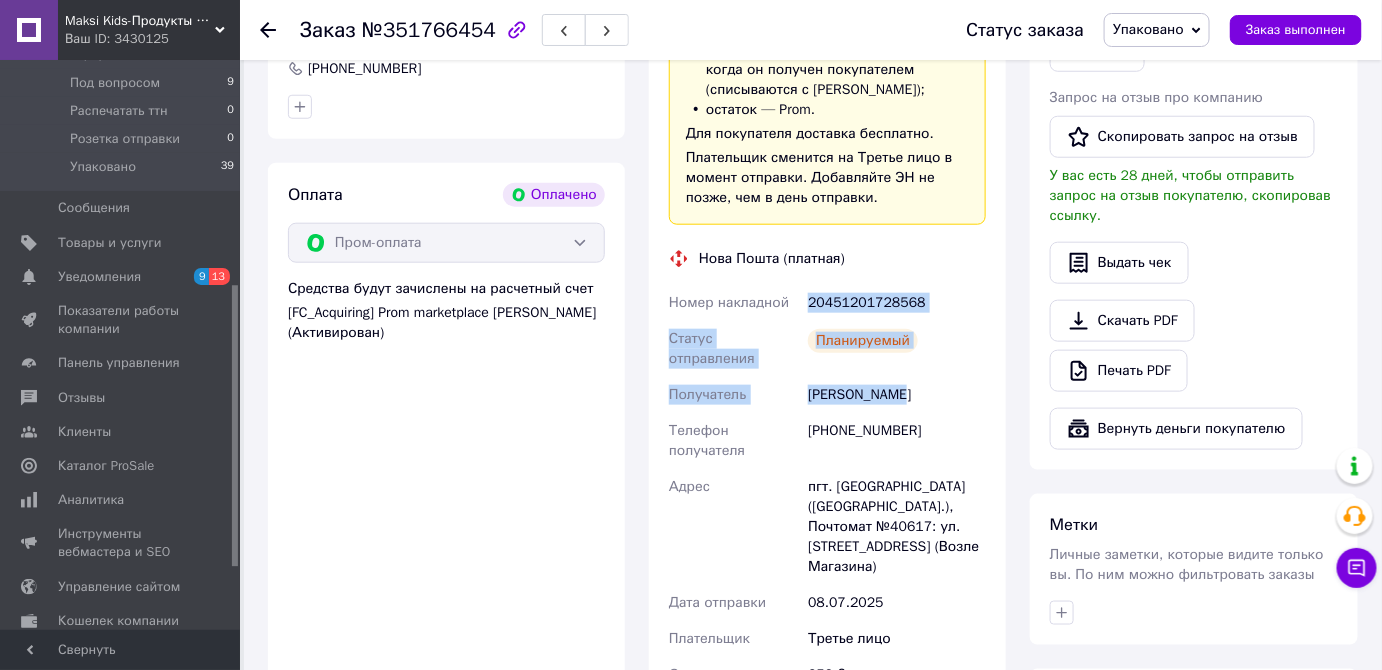 drag, startPoint x: 805, startPoint y: 304, endPoint x: 880, endPoint y: 390, distance: 114.1096 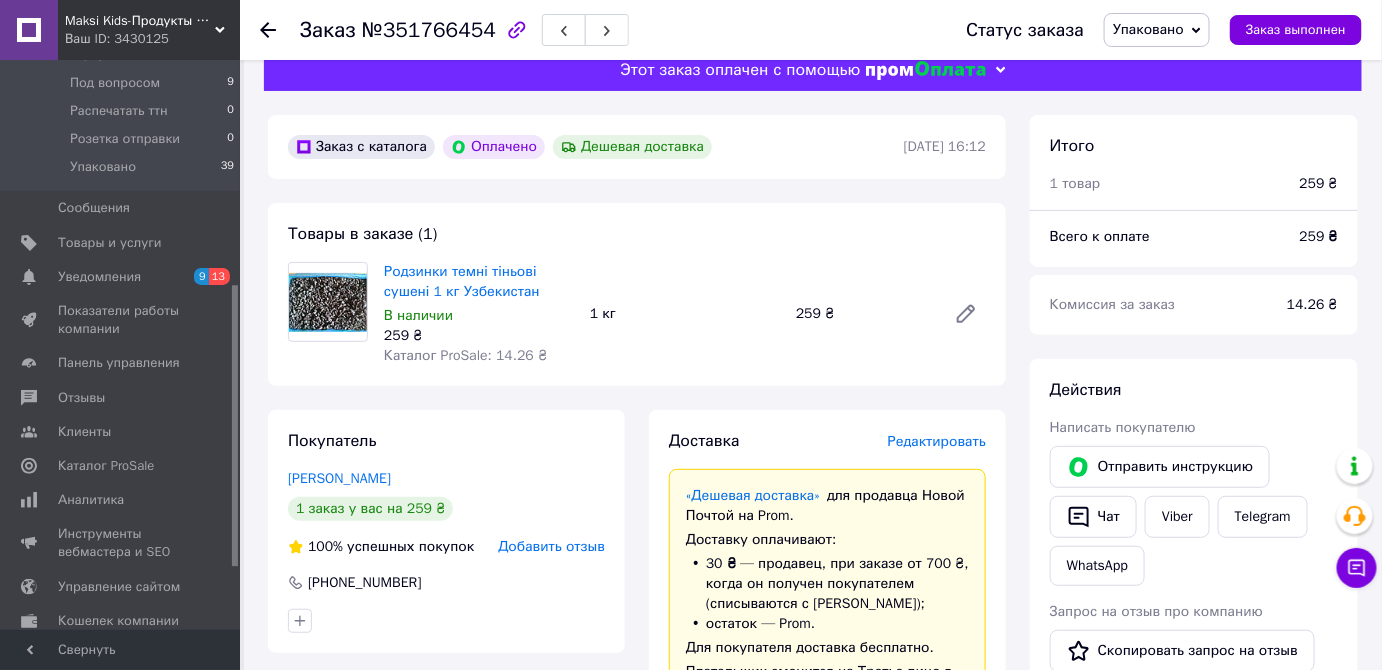 scroll, scrollTop: 0, scrollLeft: 0, axis: both 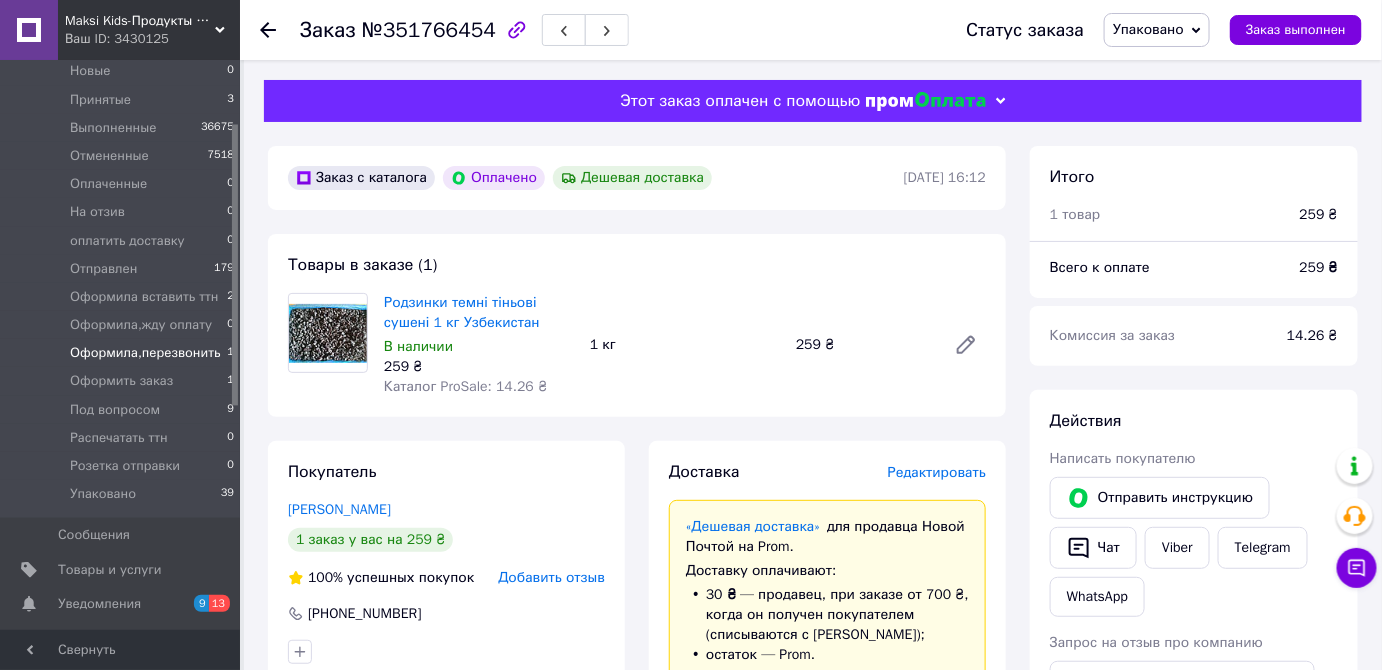 click on "Оформила,перезвонить  1" at bounding box center (123, 353) 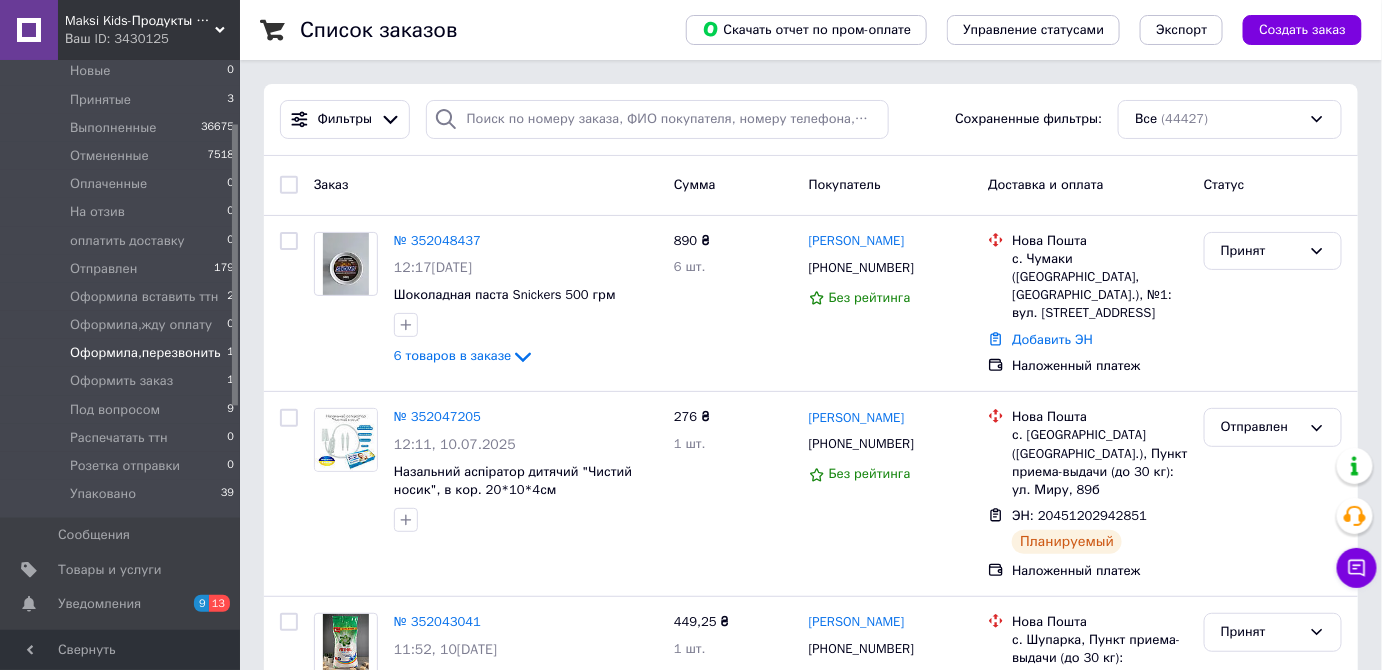 click on "Оформила,перезвонить" at bounding box center [145, 353] 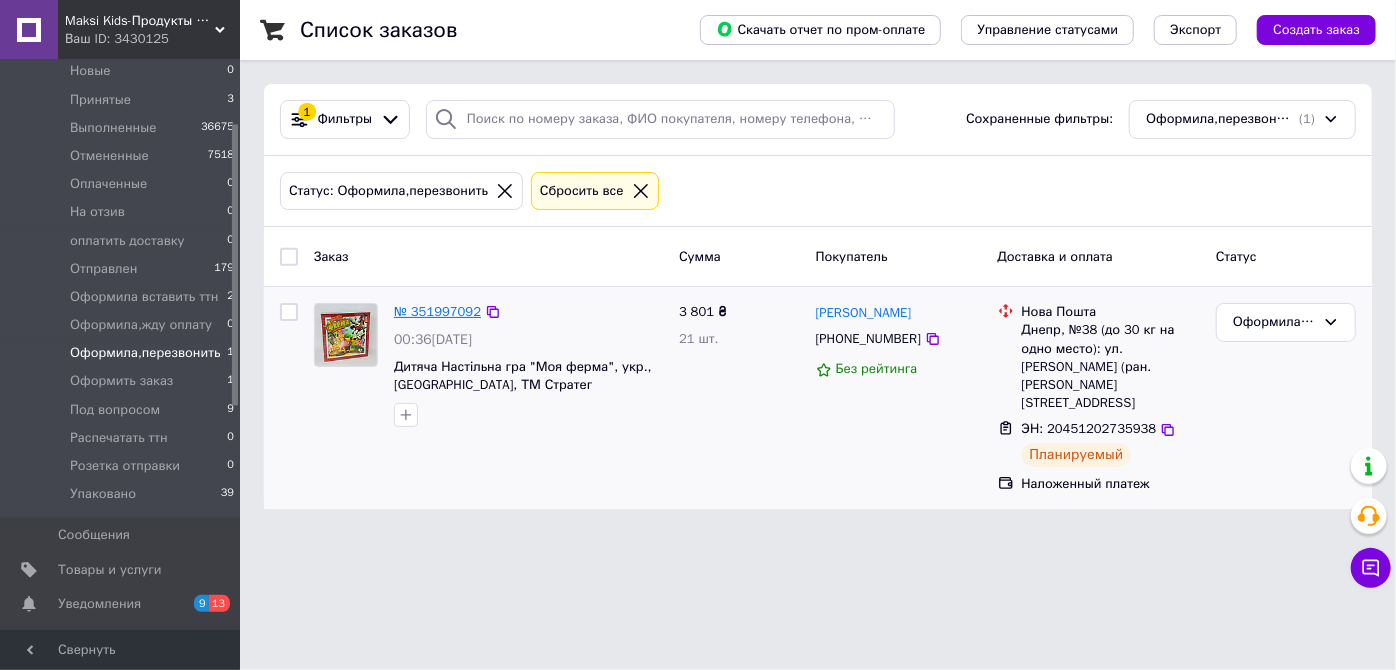 click on "№ 351997092" at bounding box center [437, 311] 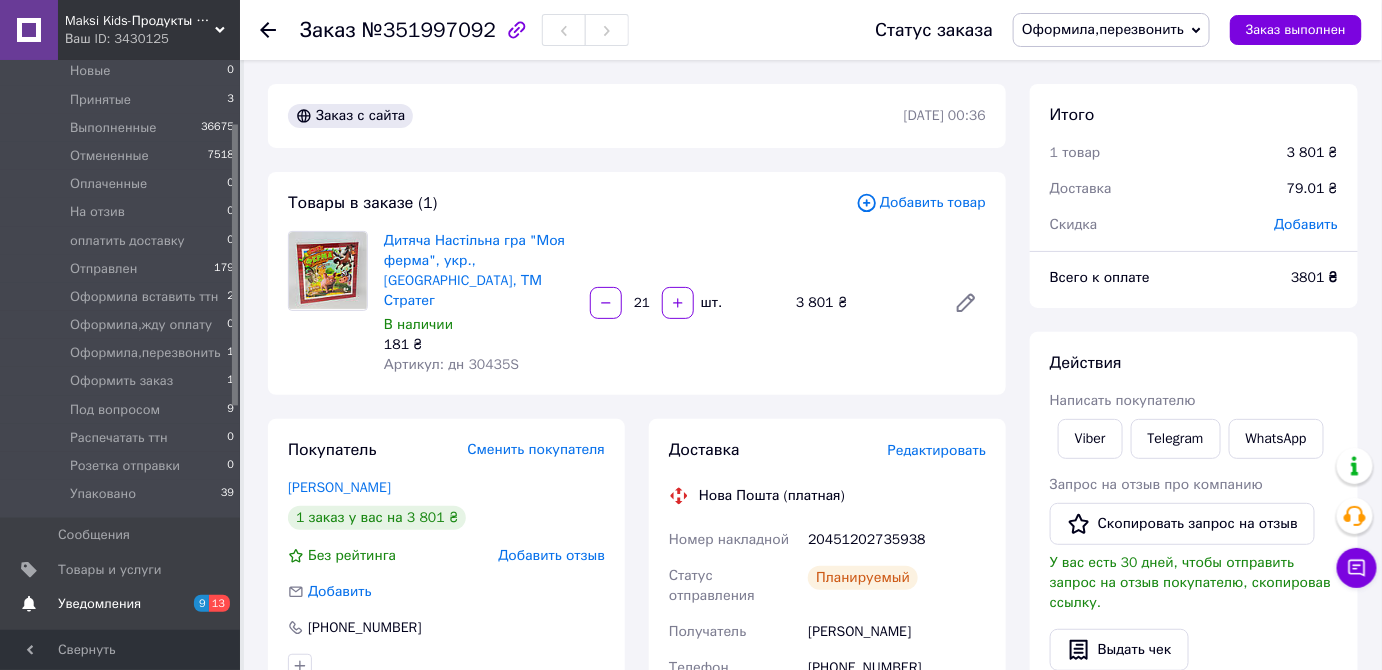 click on "Уведомления" at bounding box center (99, 604) 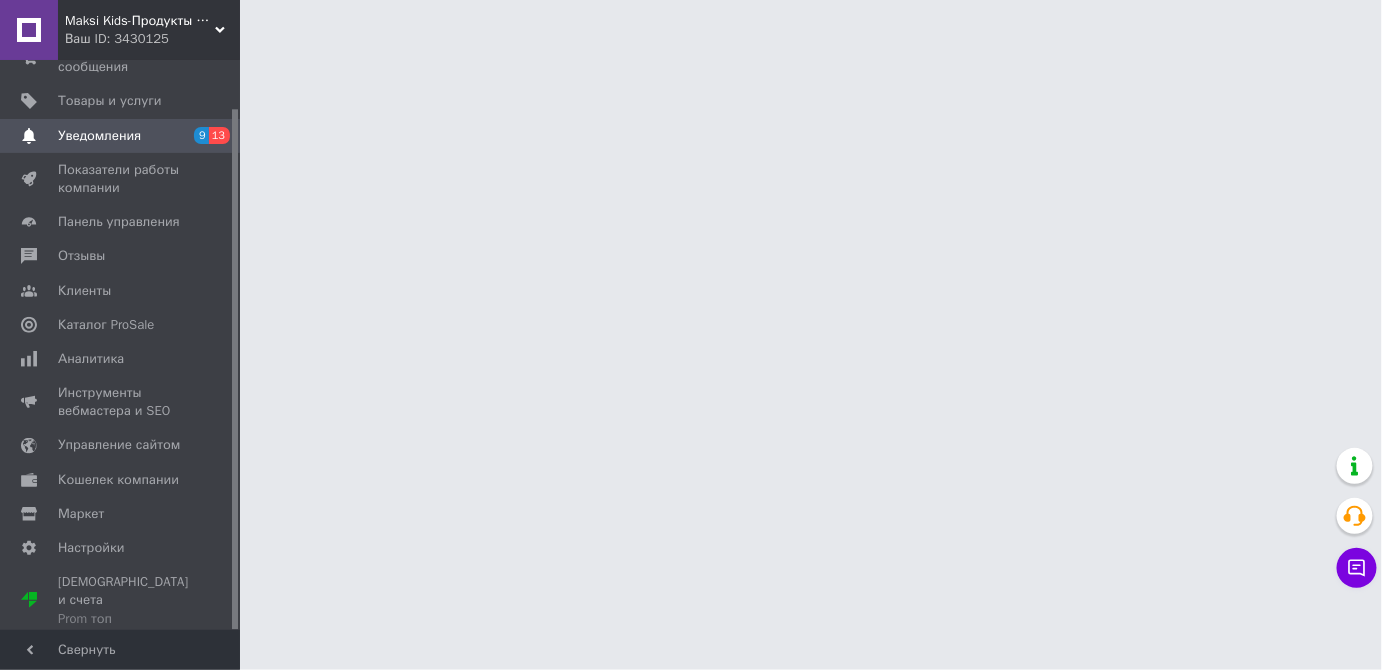 scroll, scrollTop: 52, scrollLeft: 0, axis: vertical 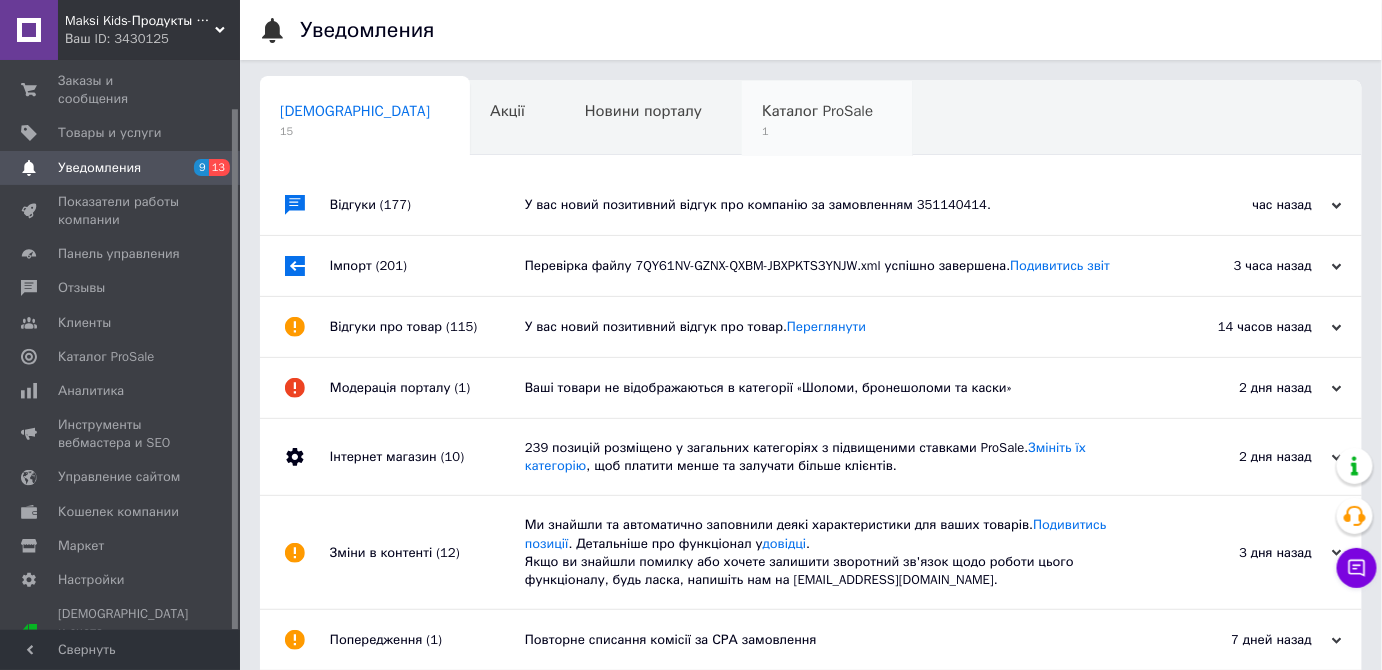 click on "Каталог ProSale 1" at bounding box center (827, 119) 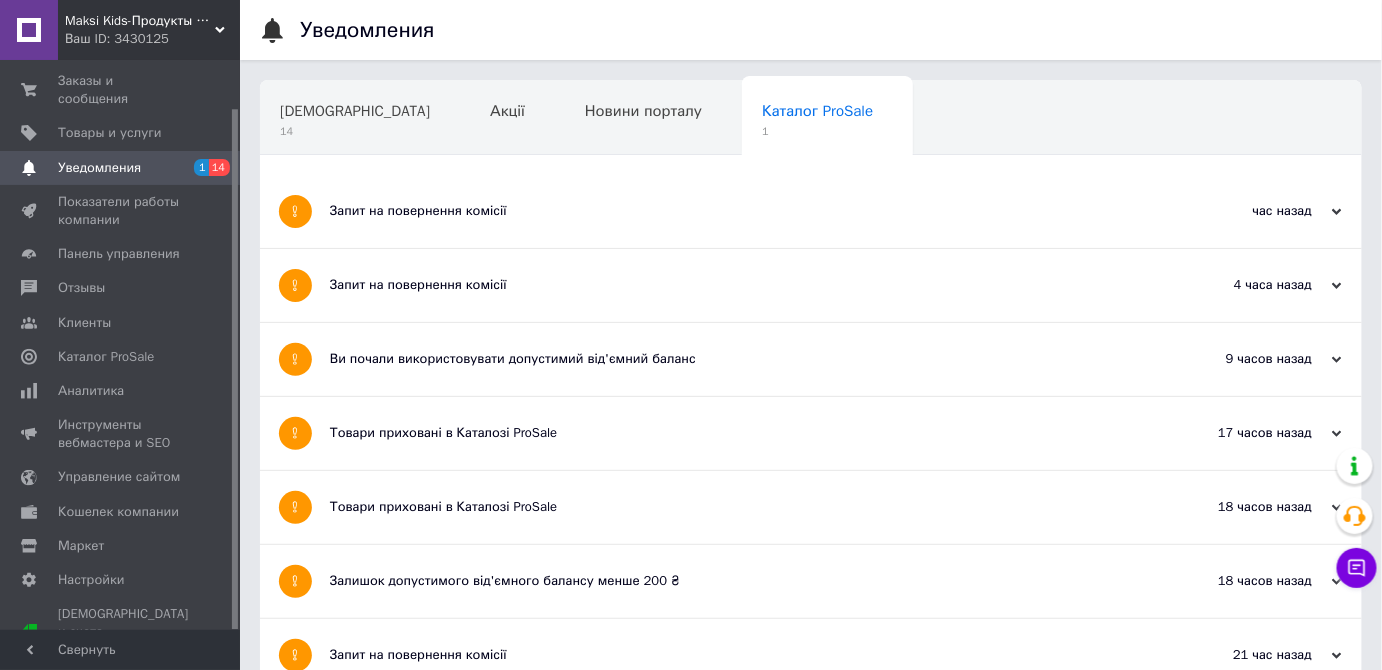 scroll, scrollTop: 0, scrollLeft: 0, axis: both 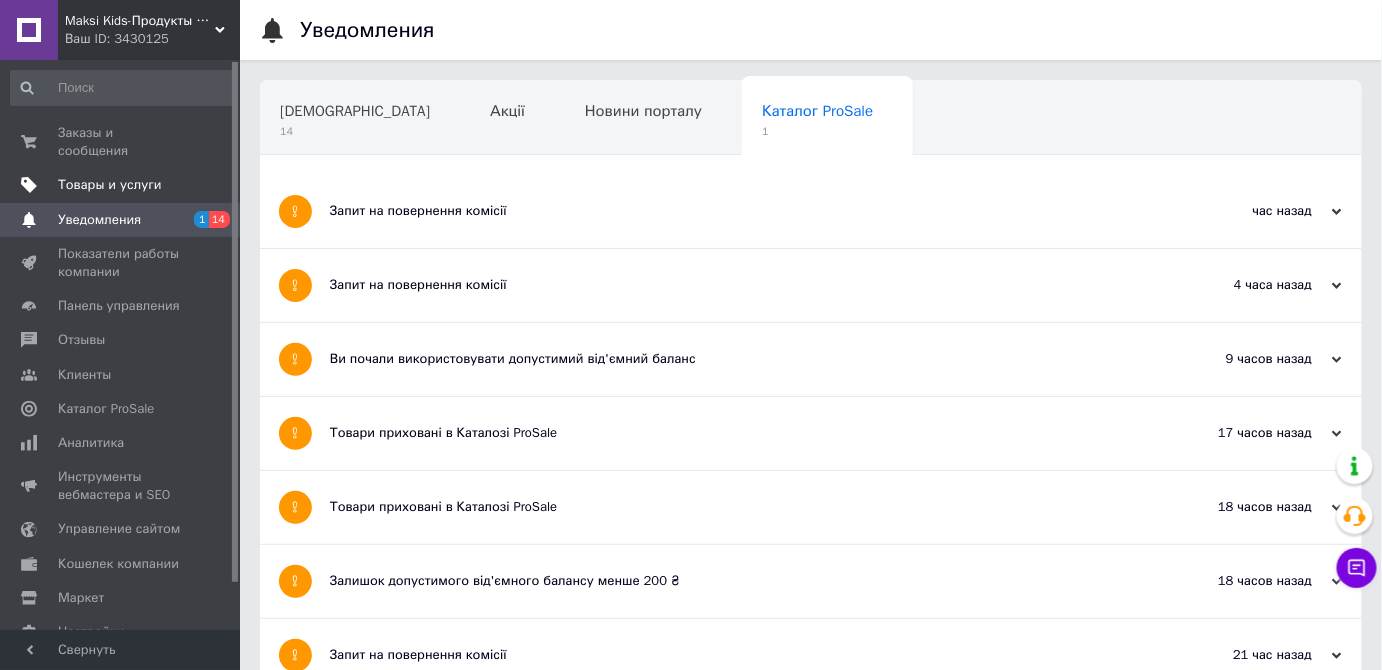 click on "Товары и услуги" at bounding box center [110, 185] 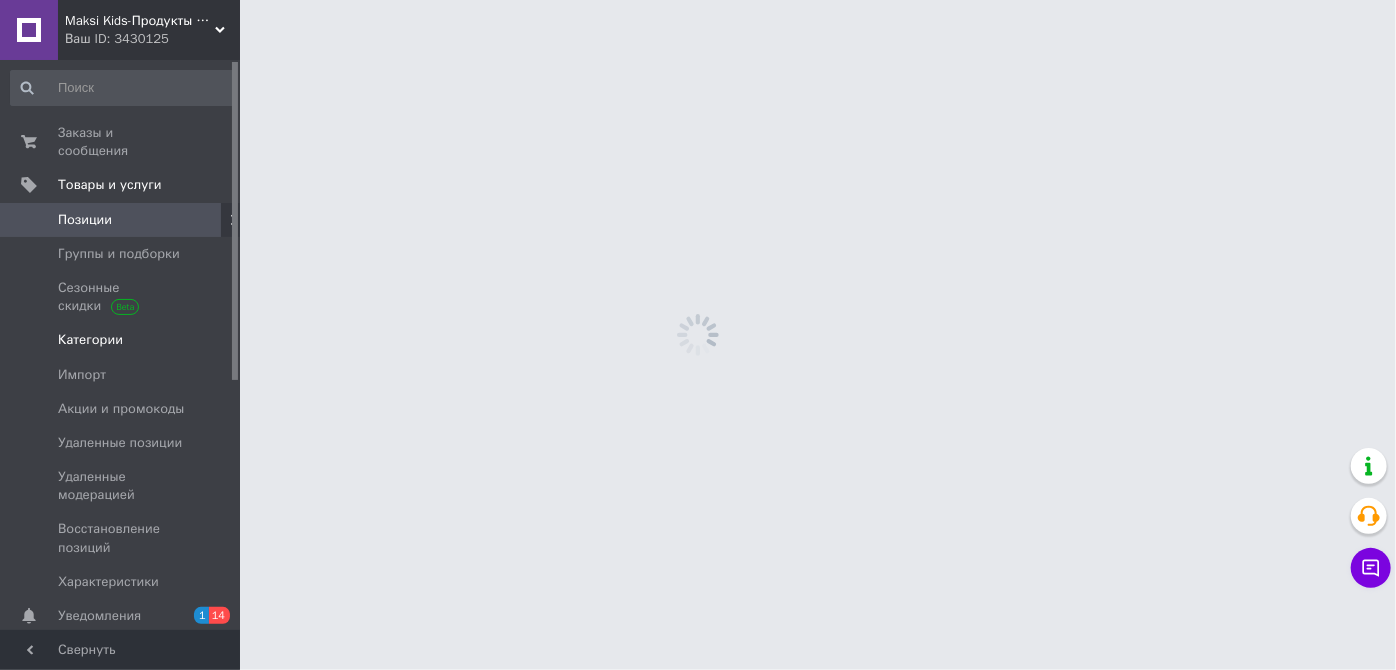 click on "Категории" at bounding box center [90, 340] 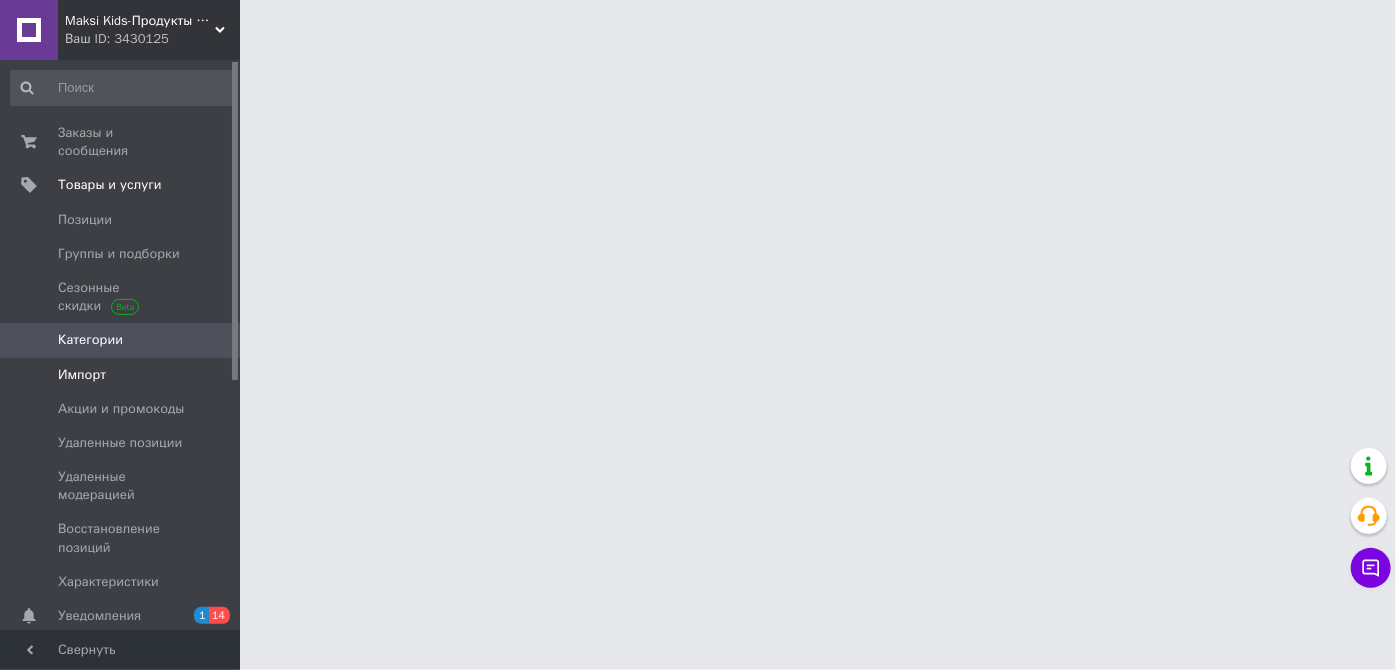 click on "Импорт" at bounding box center [82, 375] 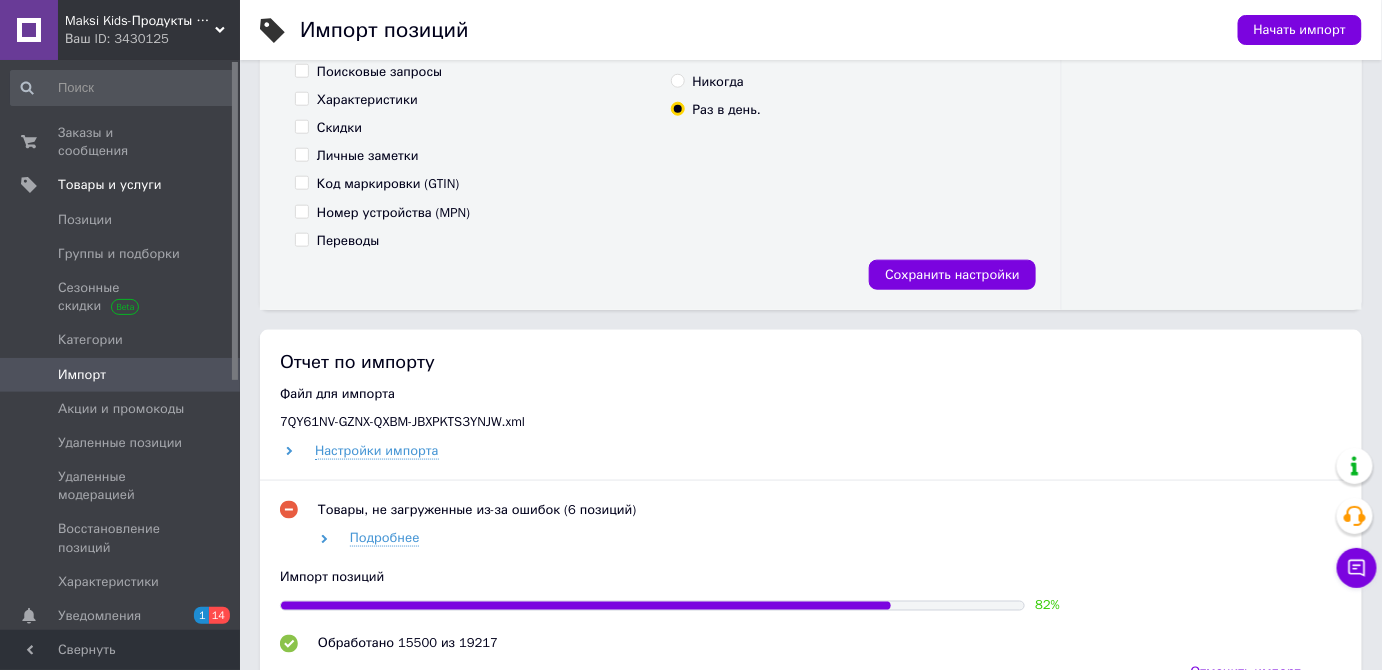 scroll, scrollTop: 1000, scrollLeft: 0, axis: vertical 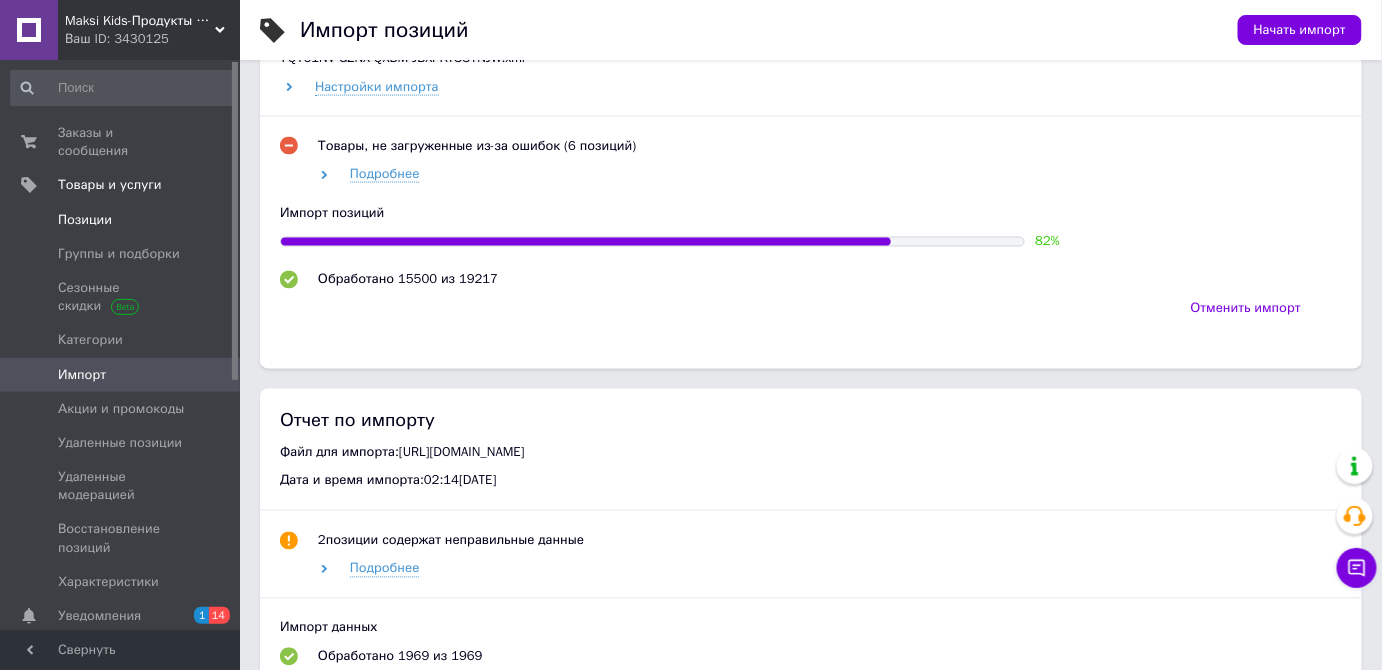 click on "Позиции" at bounding box center [85, 220] 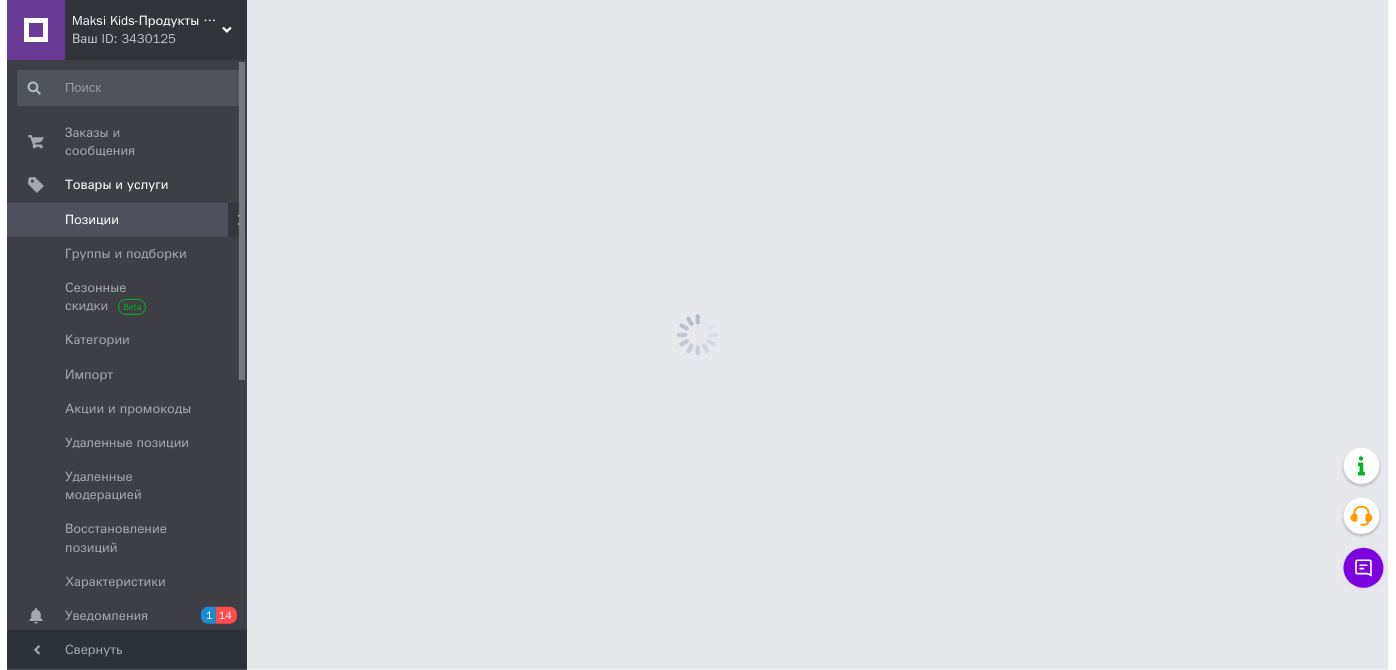 scroll, scrollTop: 0, scrollLeft: 0, axis: both 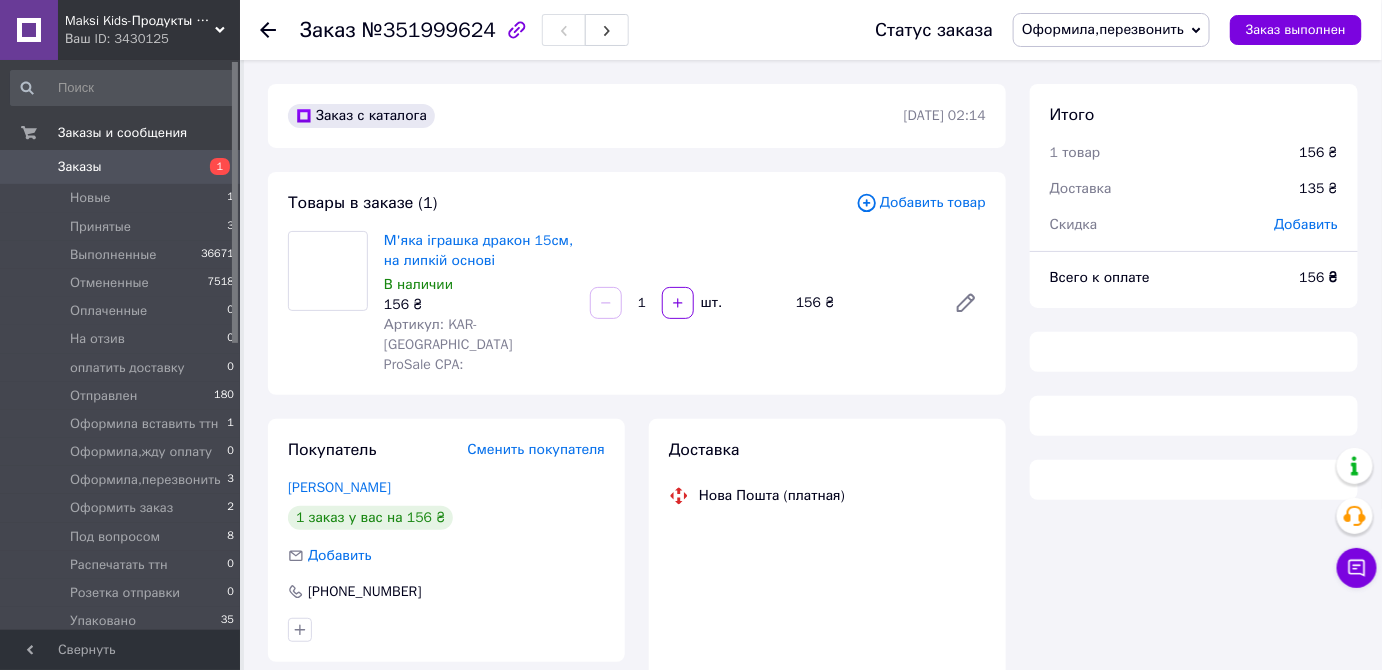 click on "Оформила,перезвонить" at bounding box center [1111, 30] 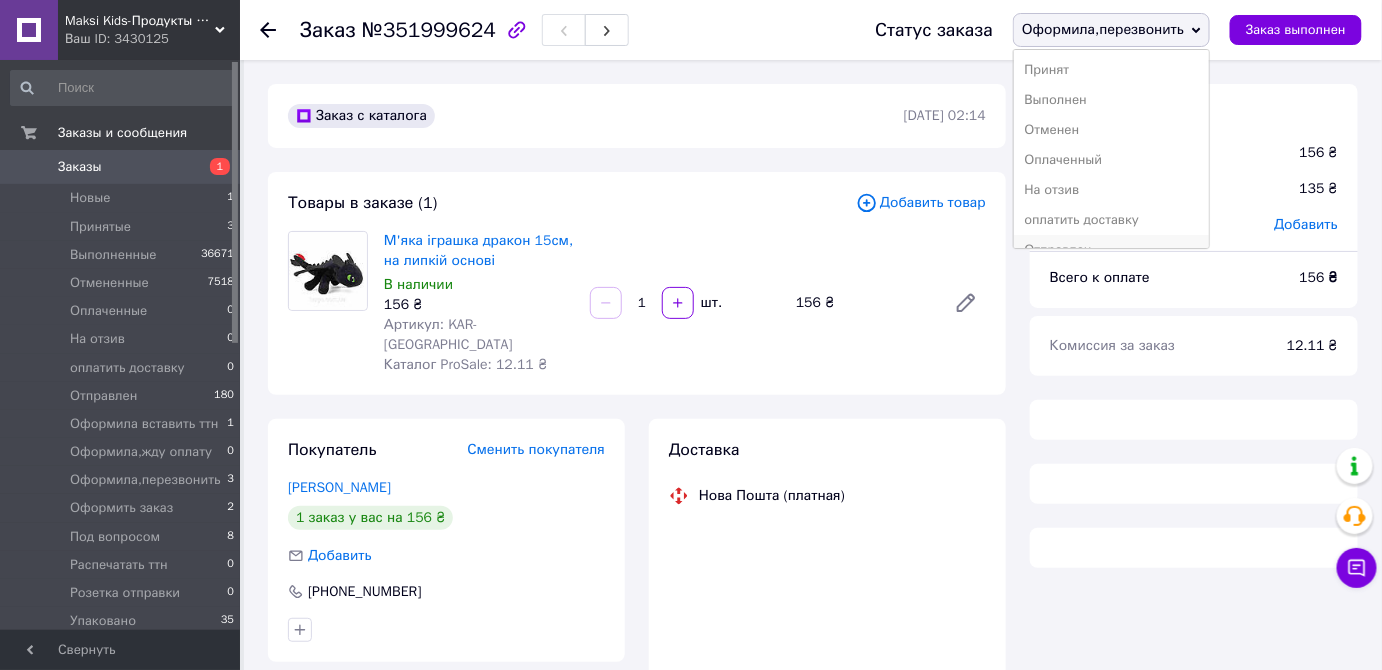 scroll, scrollTop: 90, scrollLeft: 0, axis: vertical 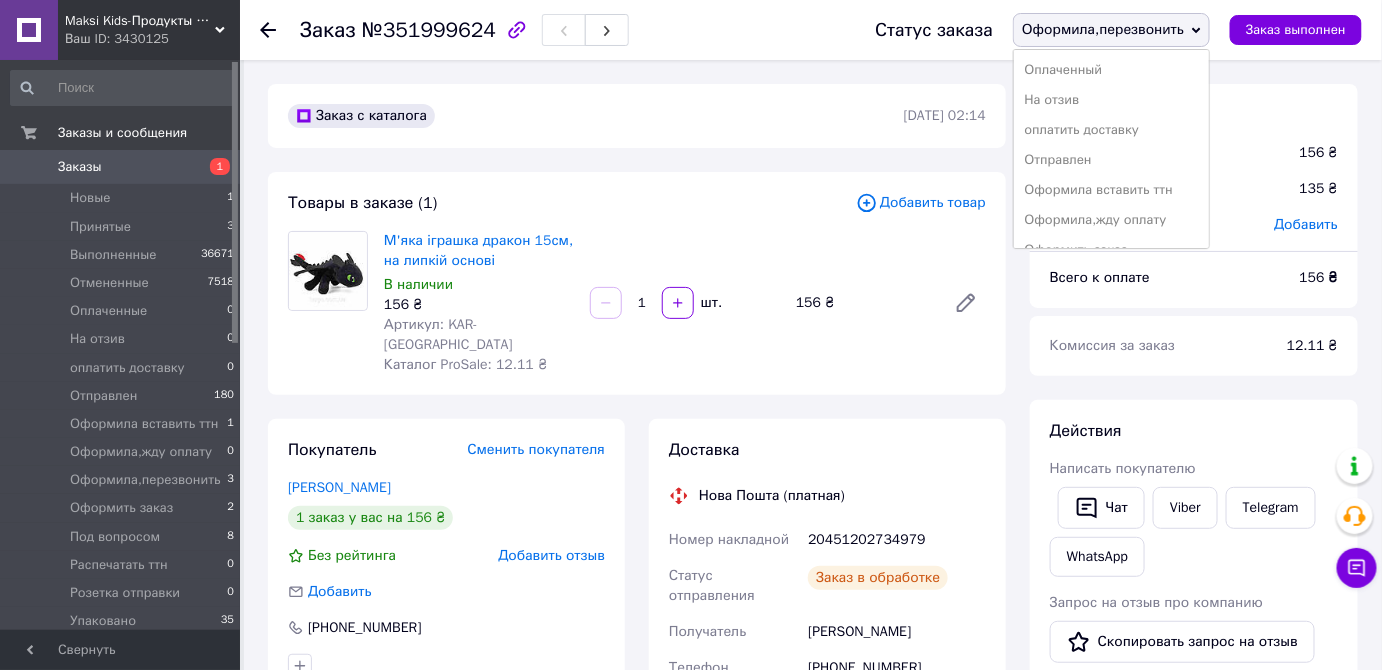 drag, startPoint x: 1079, startPoint y: 158, endPoint x: 1046, endPoint y: 248, distance: 95.85927 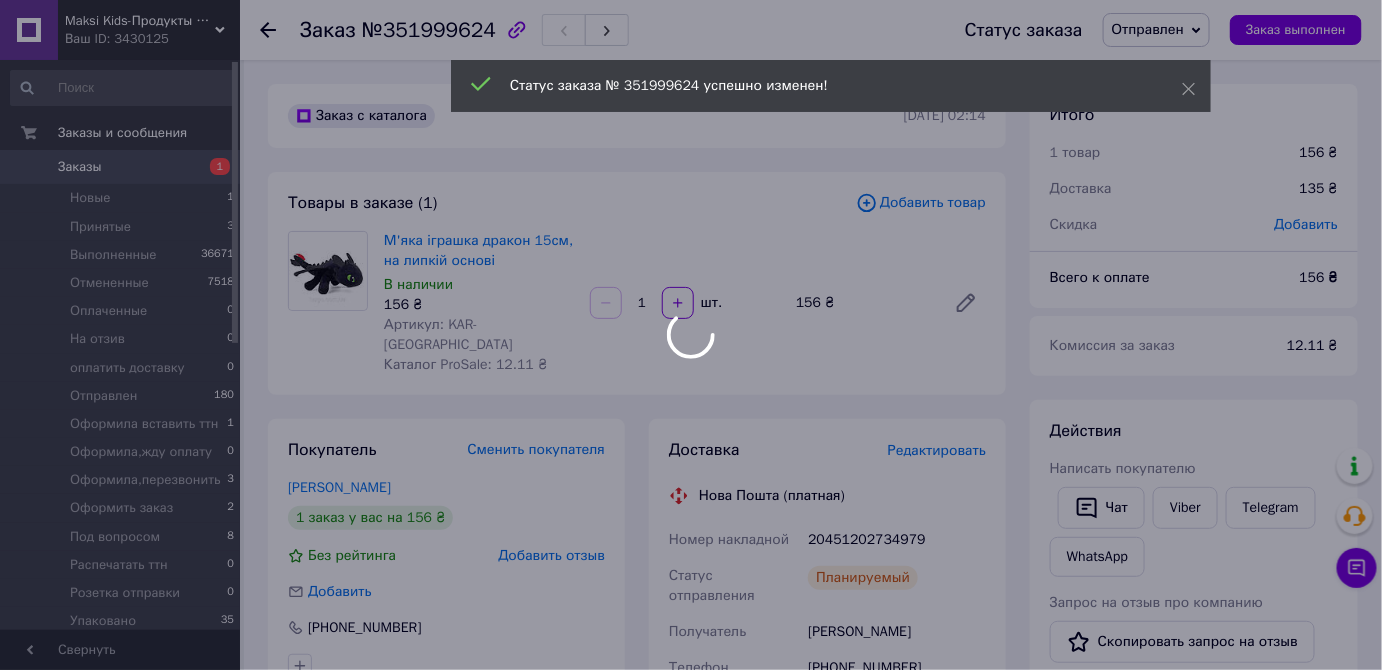 click at bounding box center [691, 335] 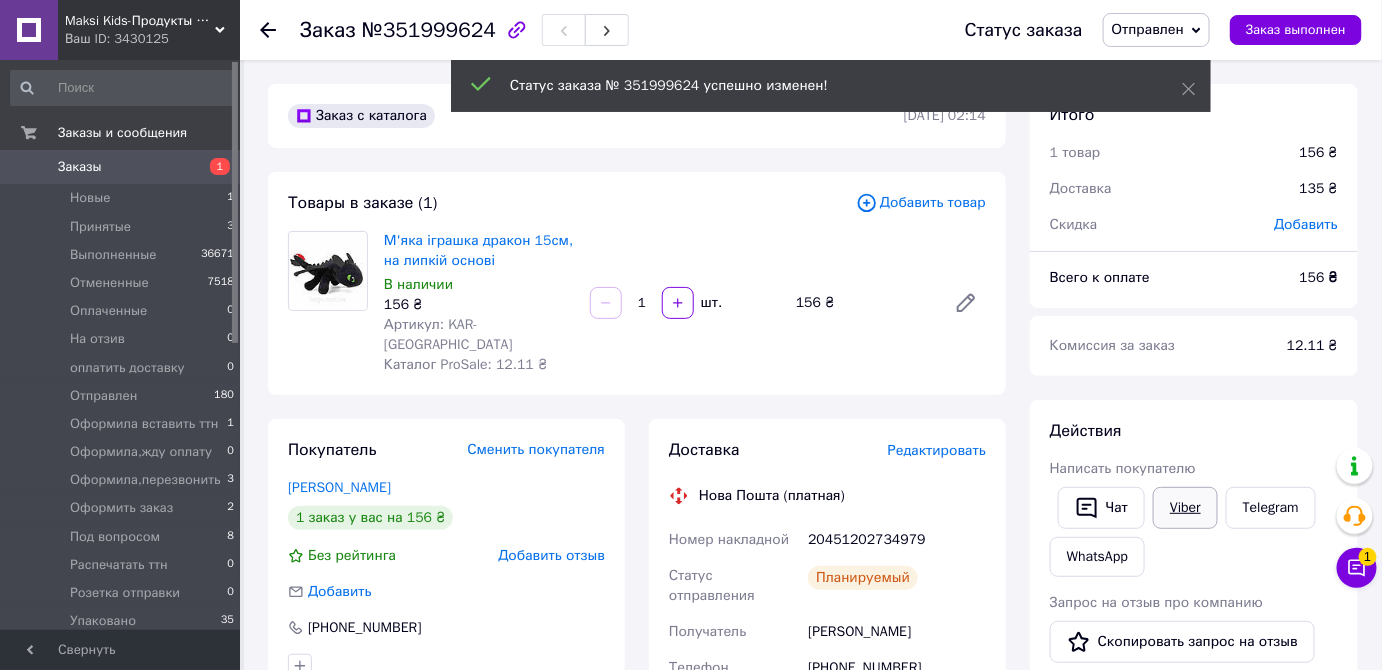 click on "Viber" at bounding box center [1185, 508] 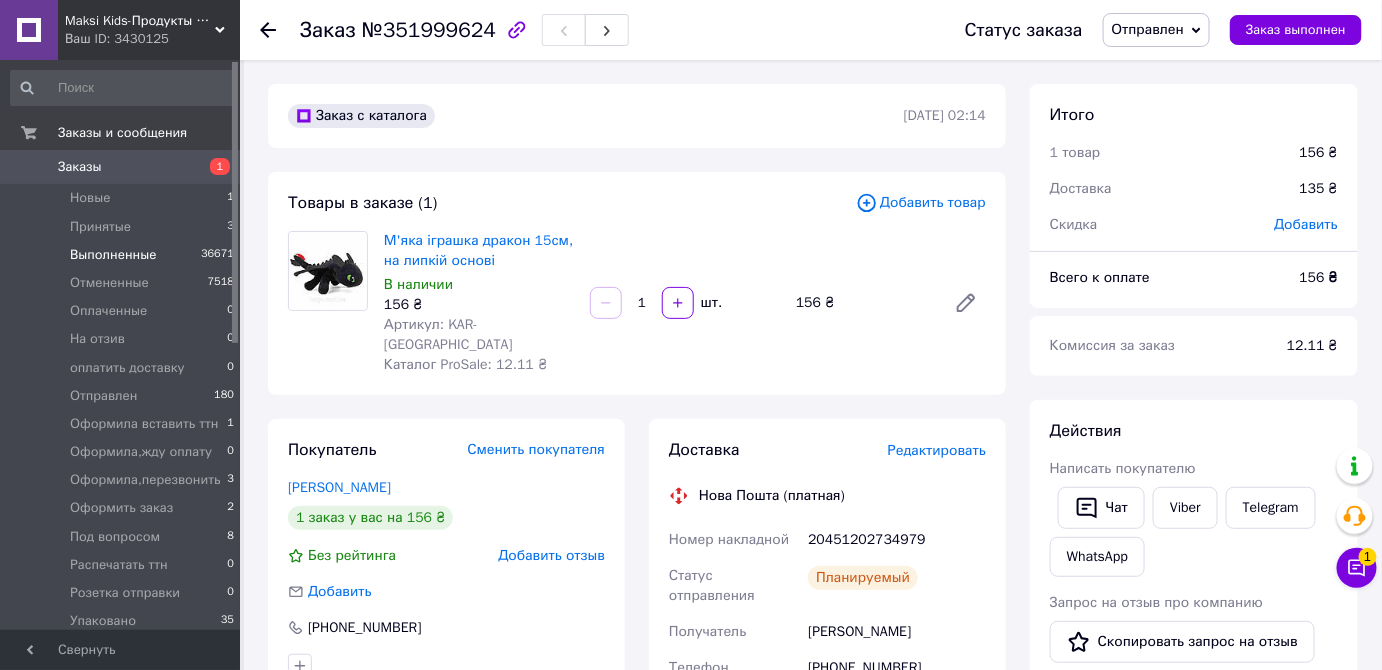 click on "Принятые" at bounding box center [100, 227] 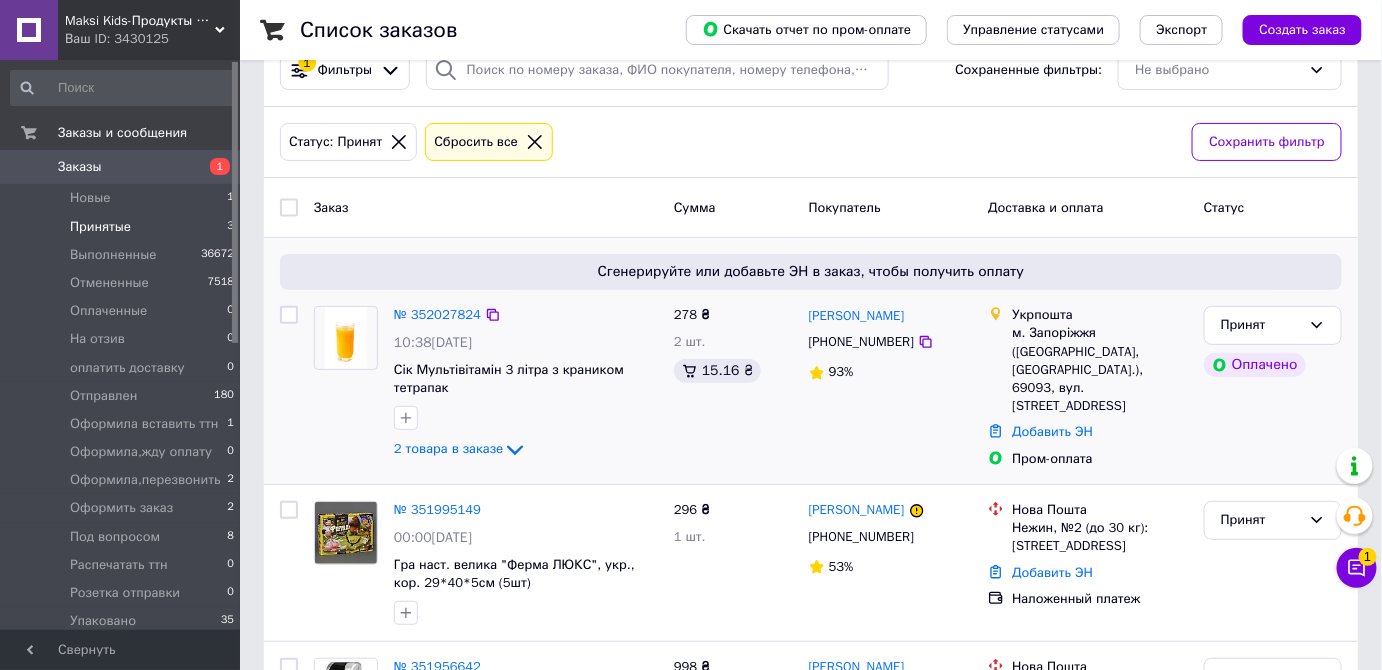 scroll, scrollTop: 192, scrollLeft: 0, axis: vertical 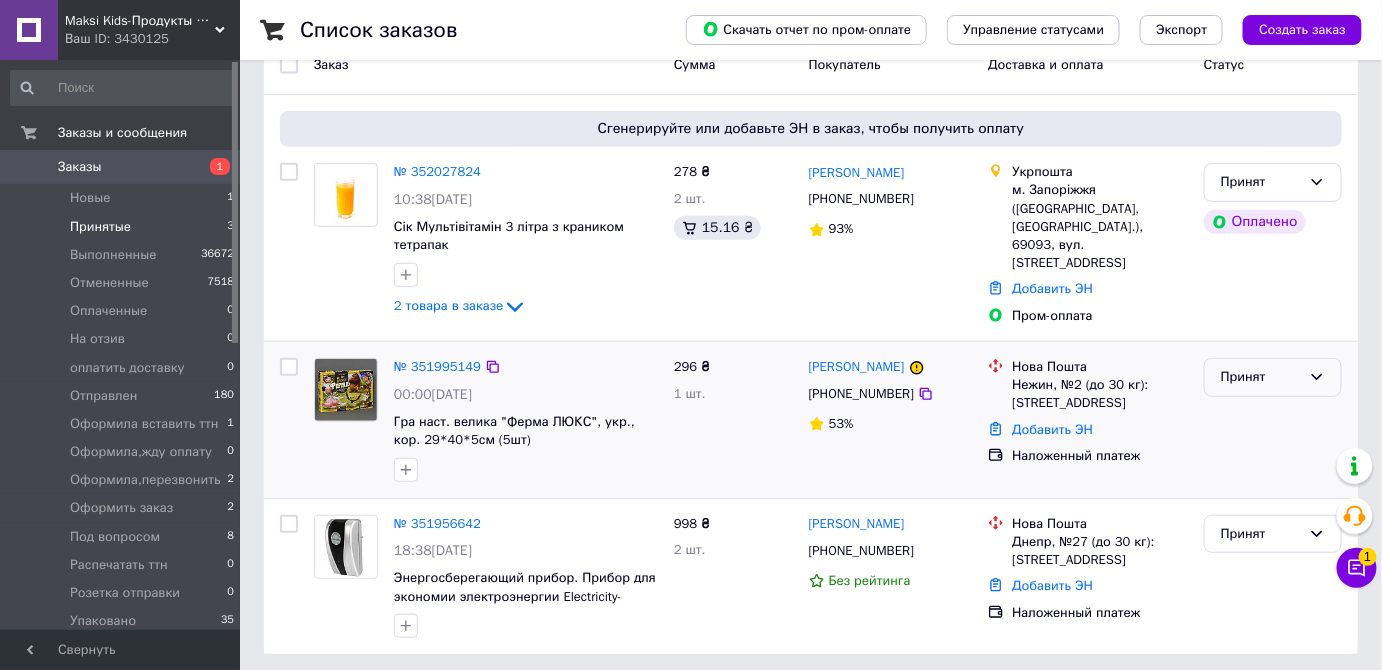 click on "Принят" at bounding box center (1261, 377) 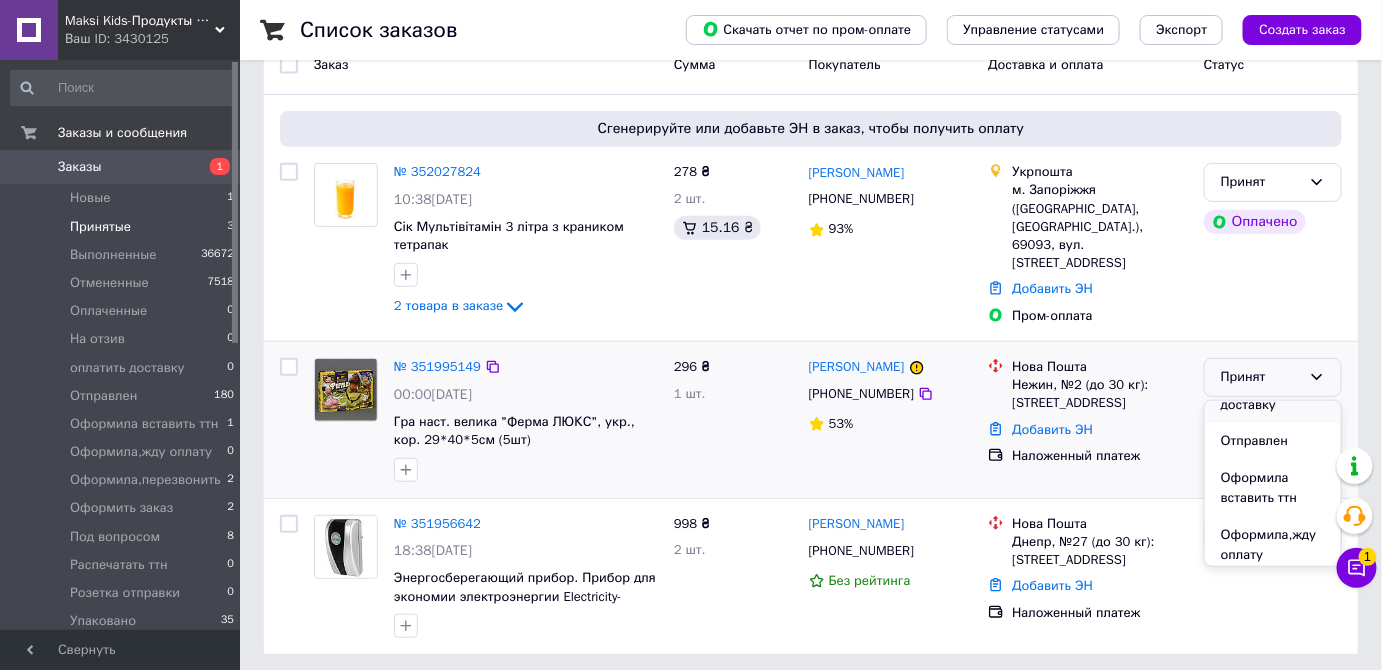 scroll, scrollTop: 363, scrollLeft: 0, axis: vertical 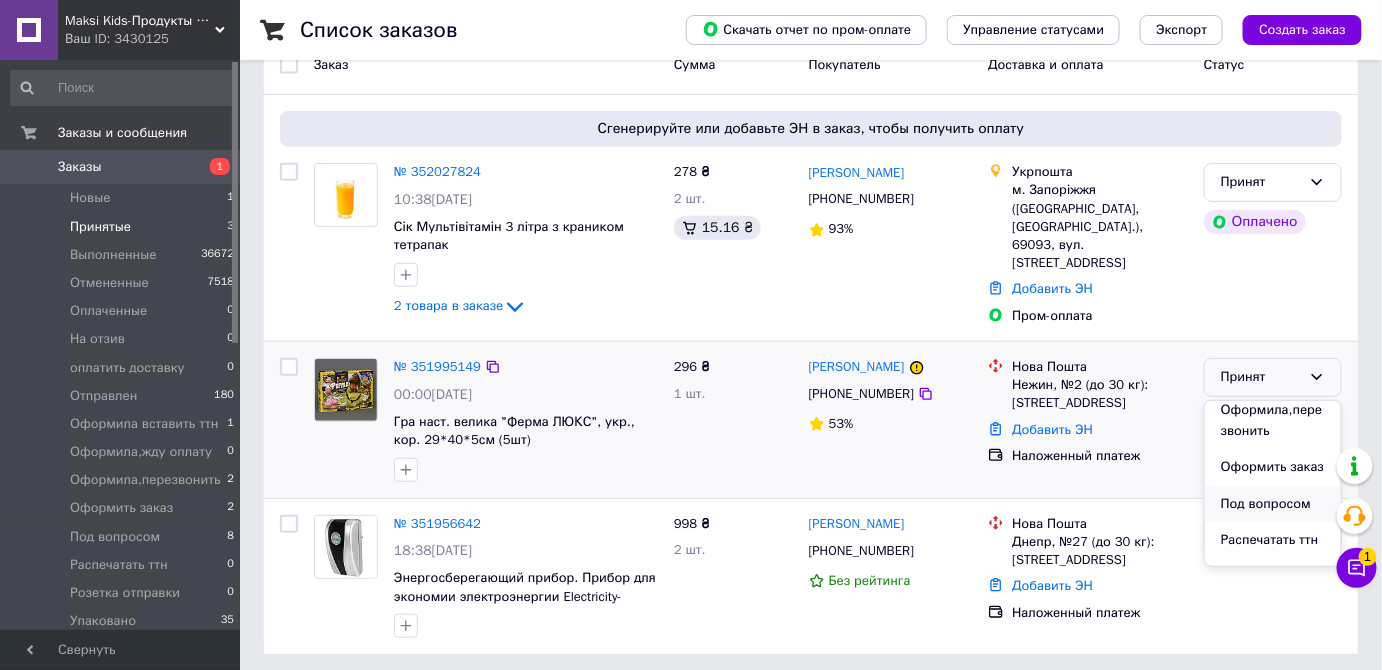 click on "Под вопросом" at bounding box center [1273, 504] 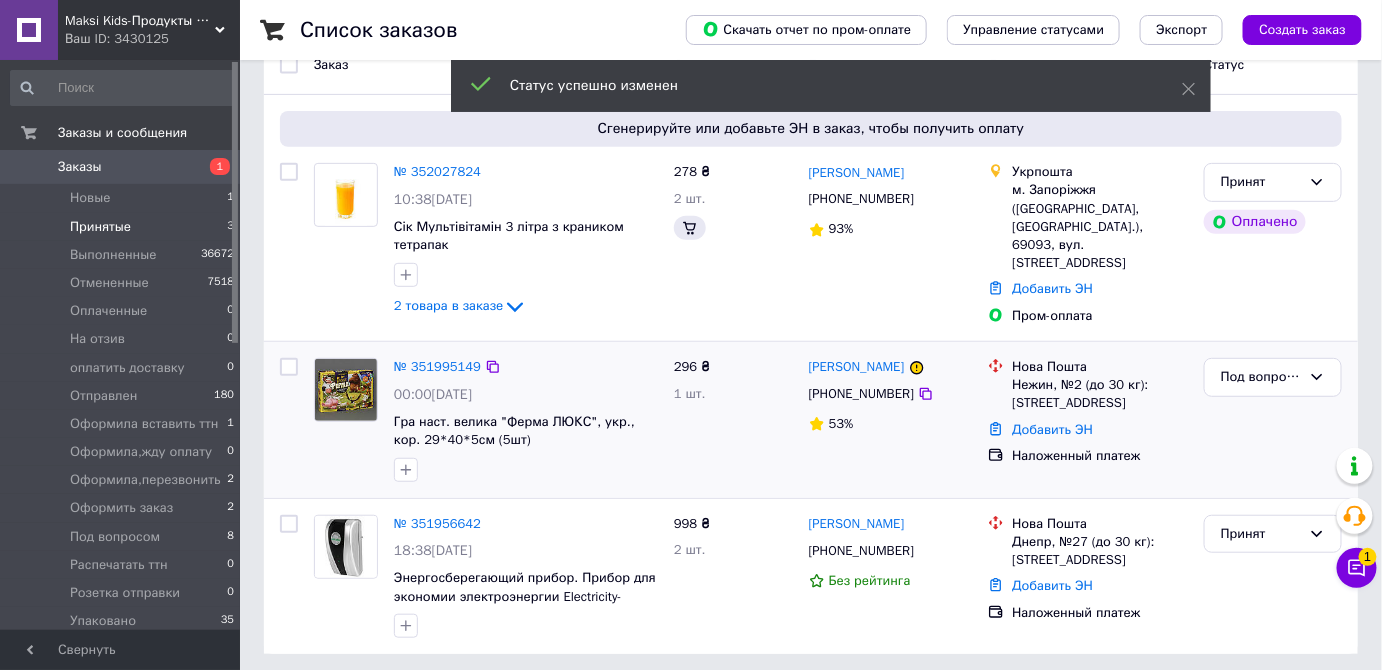 click on "Принятые" at bounding box center (100, 227) 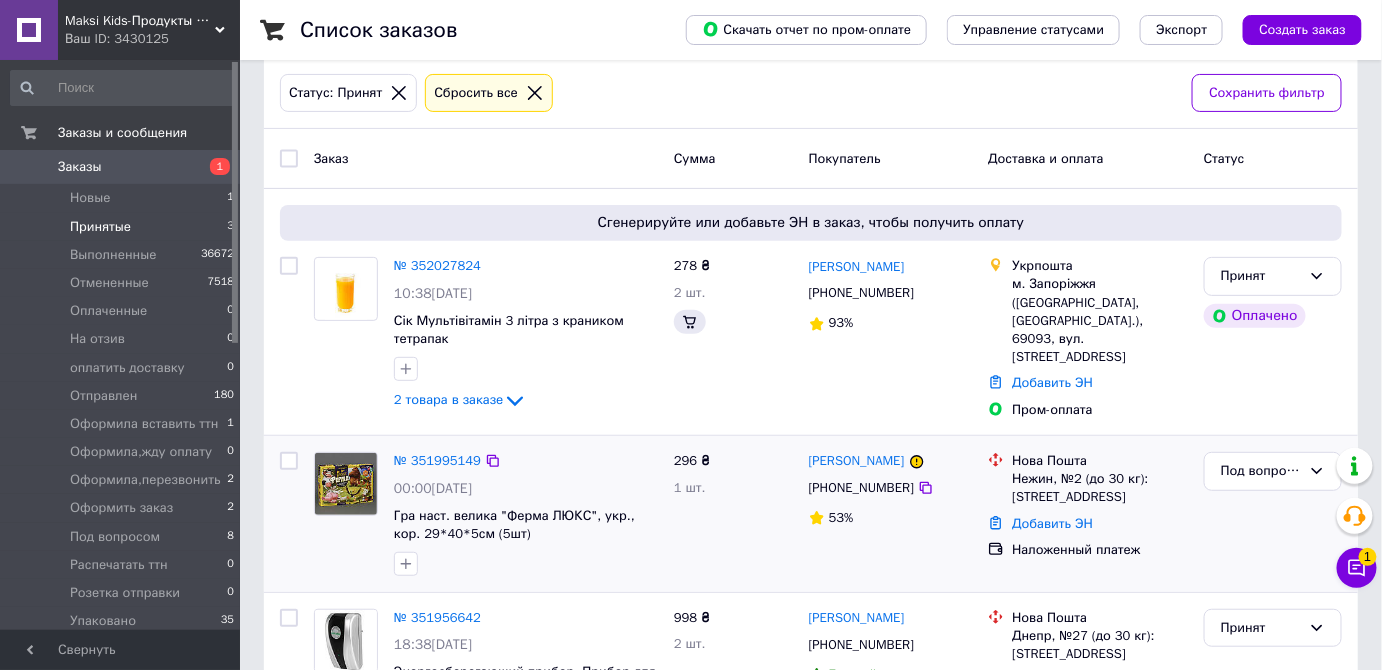 scroll, scrollTop: 192, scrollLeft: 0, axis: vertical 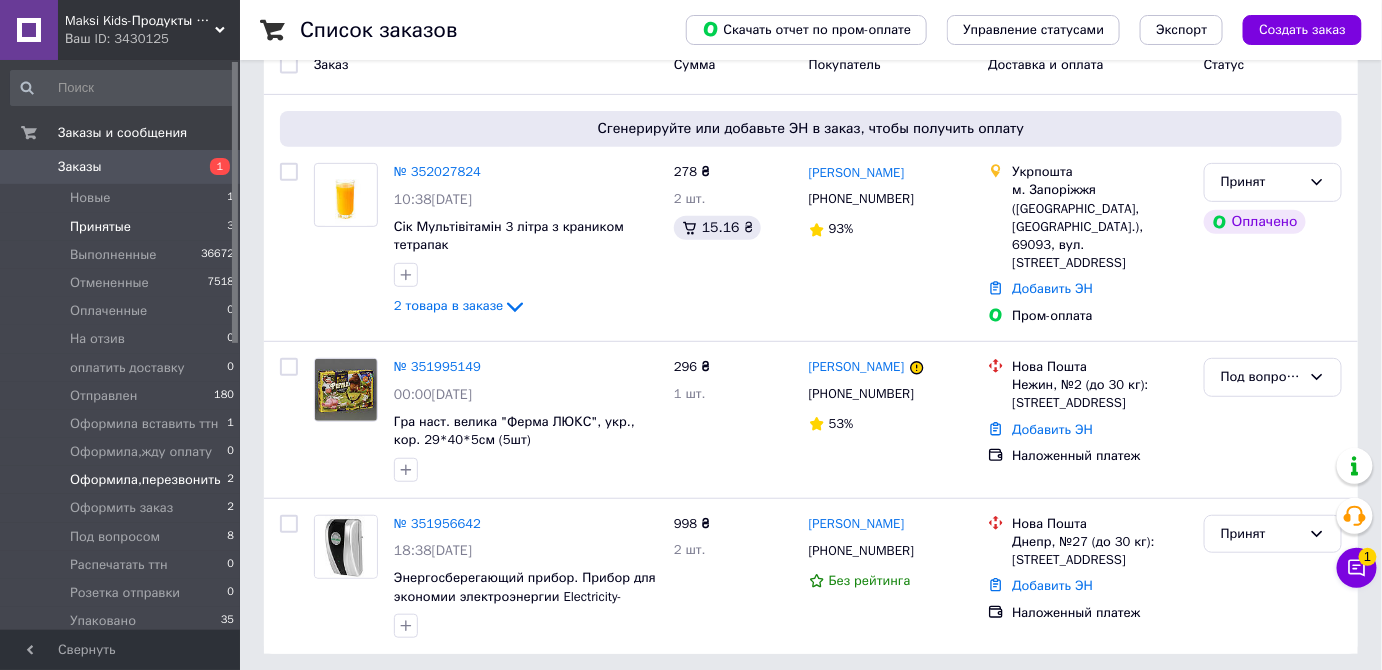 click on "Оформила,перезвонить" at bounding box center (145, 480) 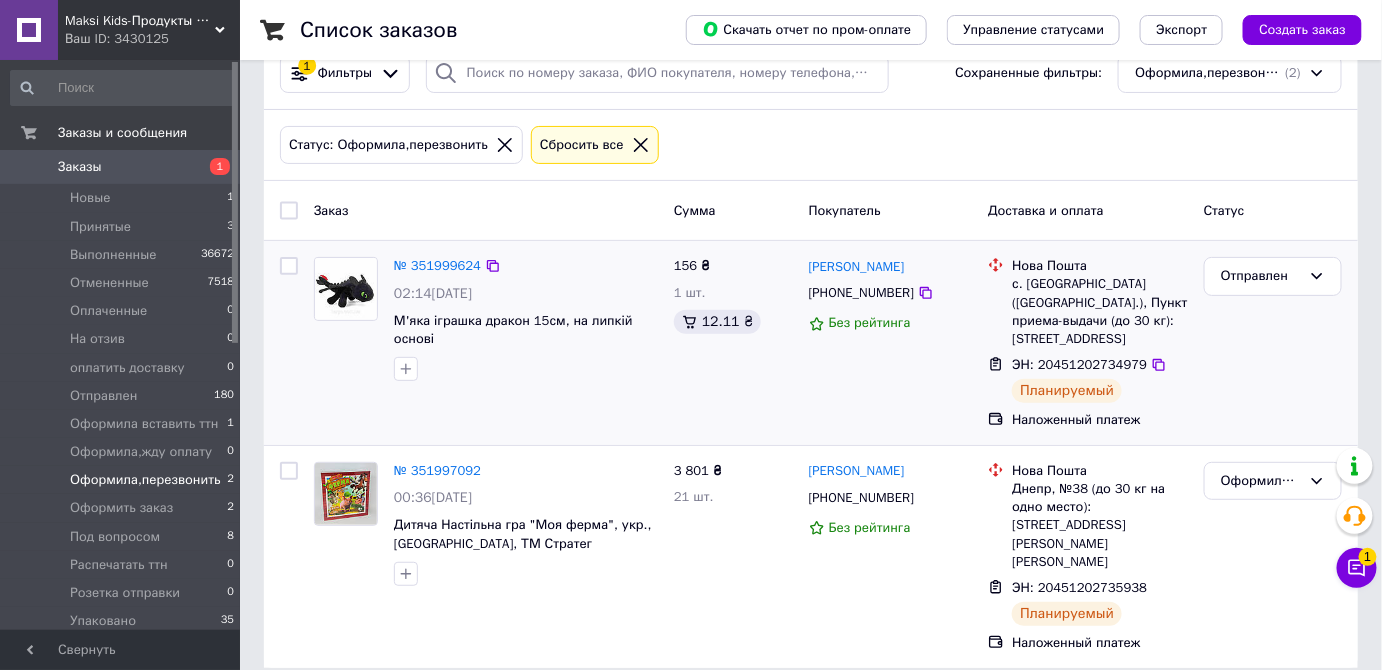 scroll, scrollTop: 47, scrollLeft: 0, axis: vertical 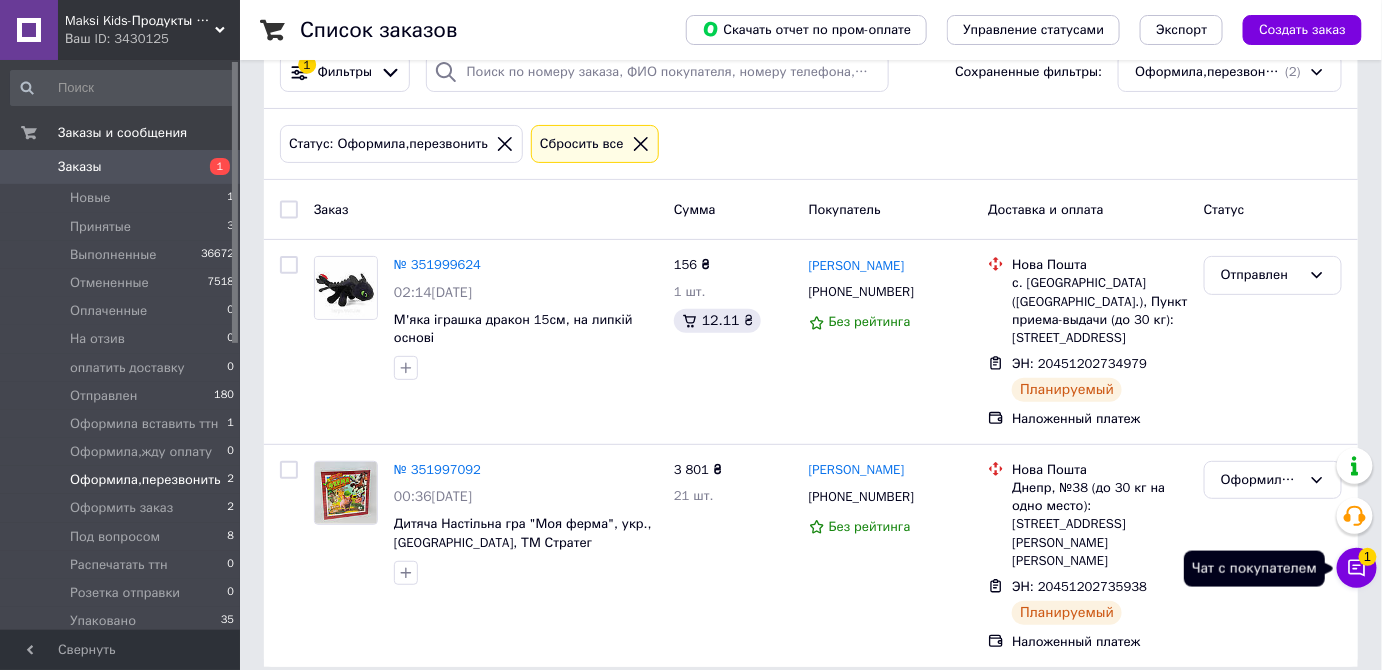 click 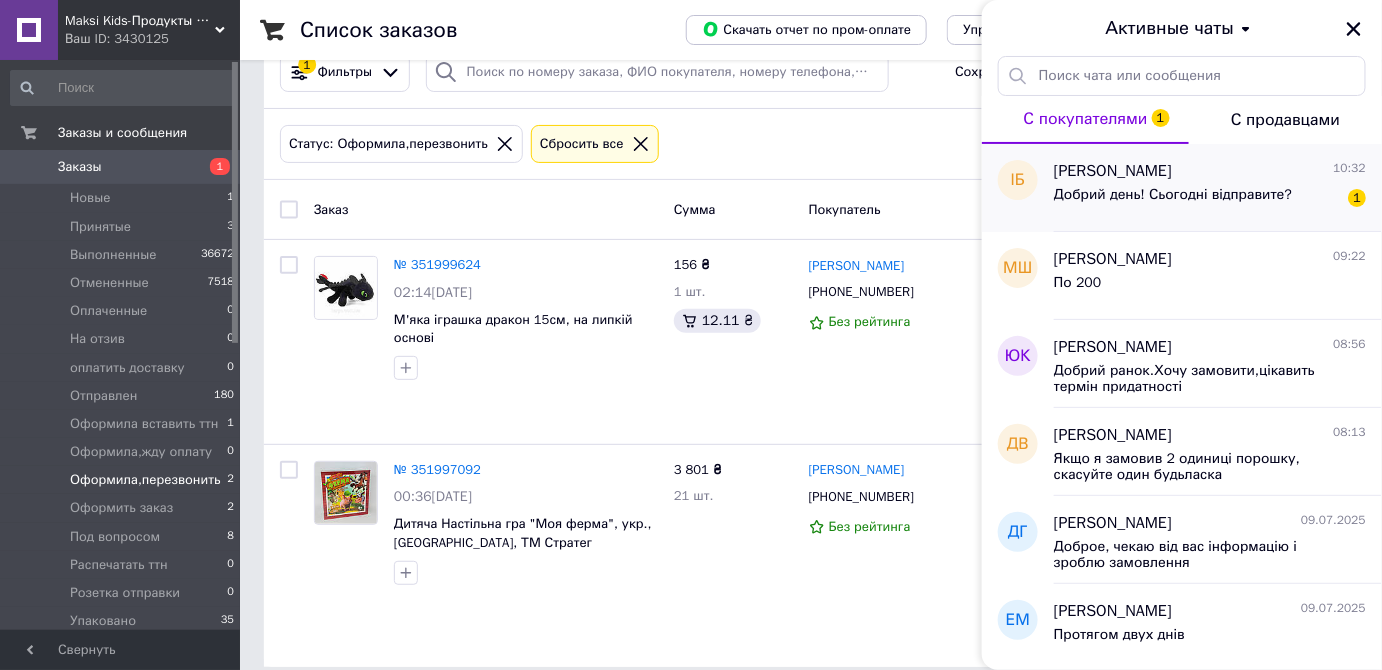 click on "Добрий день! Сьогодні відправите?" at bounding box center (1173, 195) 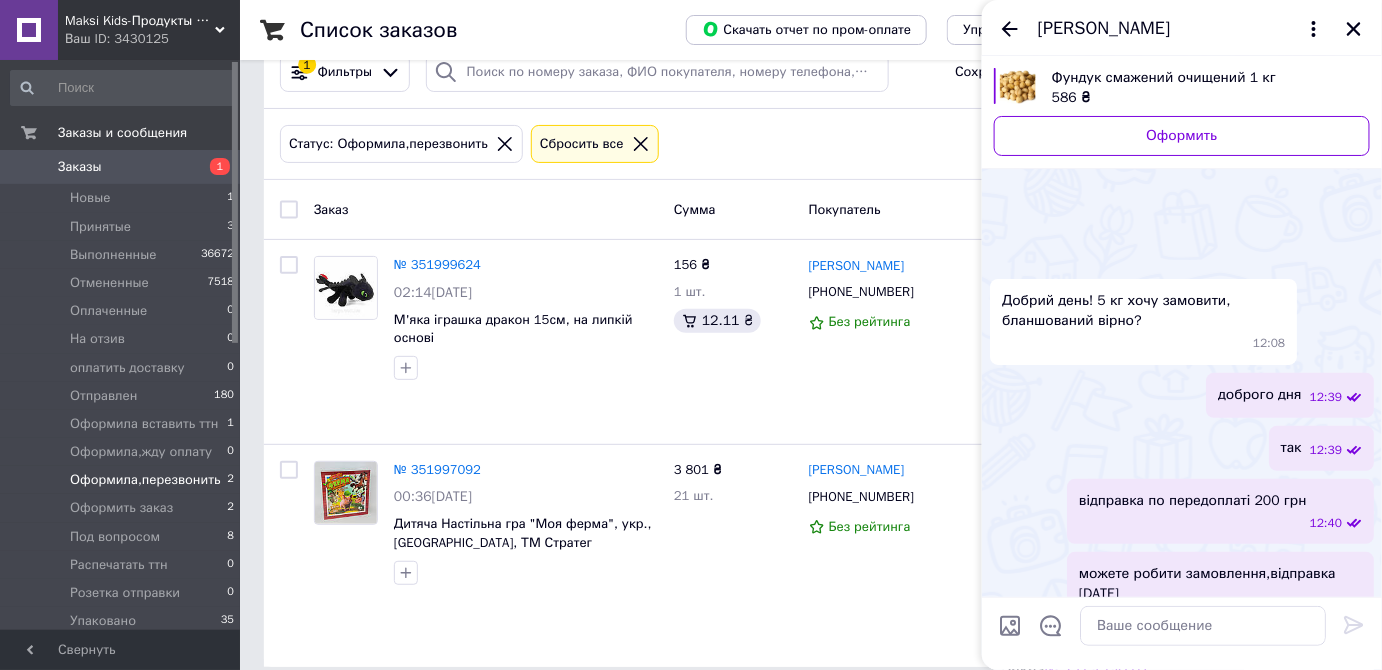 scroll, scrollTop: 560, scrollLeft: 0, axis: vertical 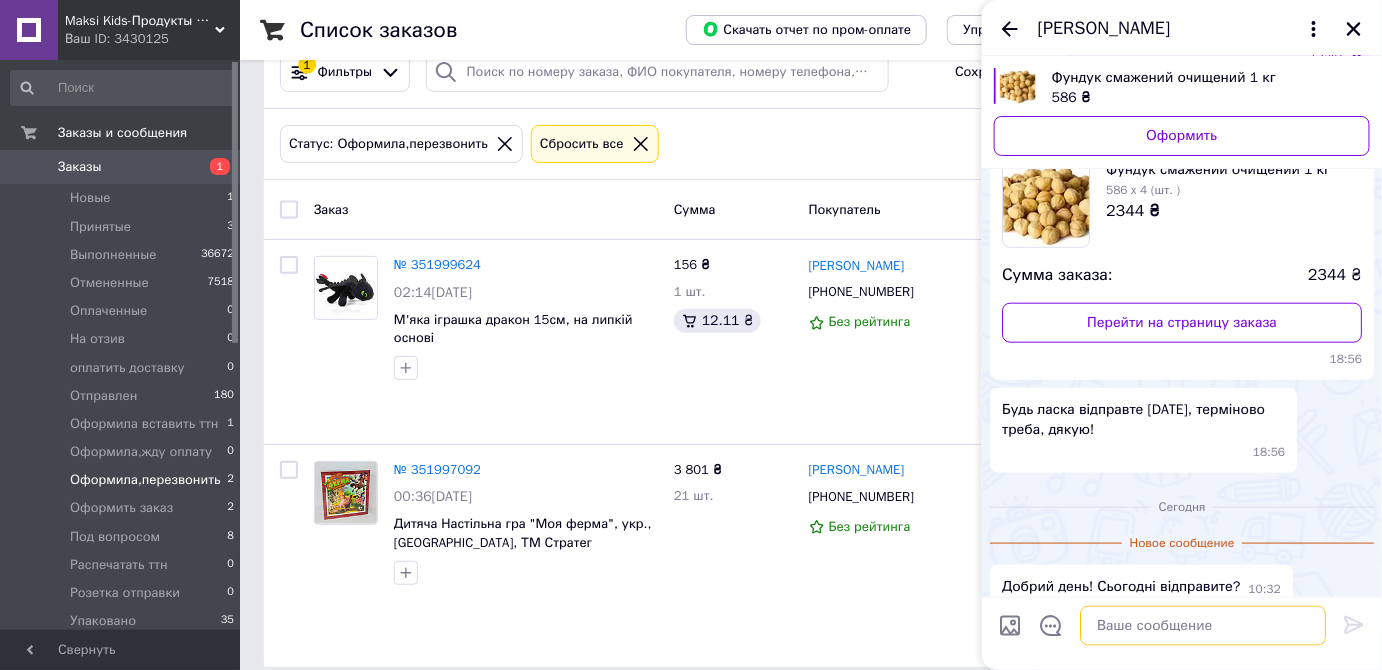 drag, startPoint x: 1215, startPoint y: 626, endPoint x: 1231, endPoint y: 623, distance: 16.27882 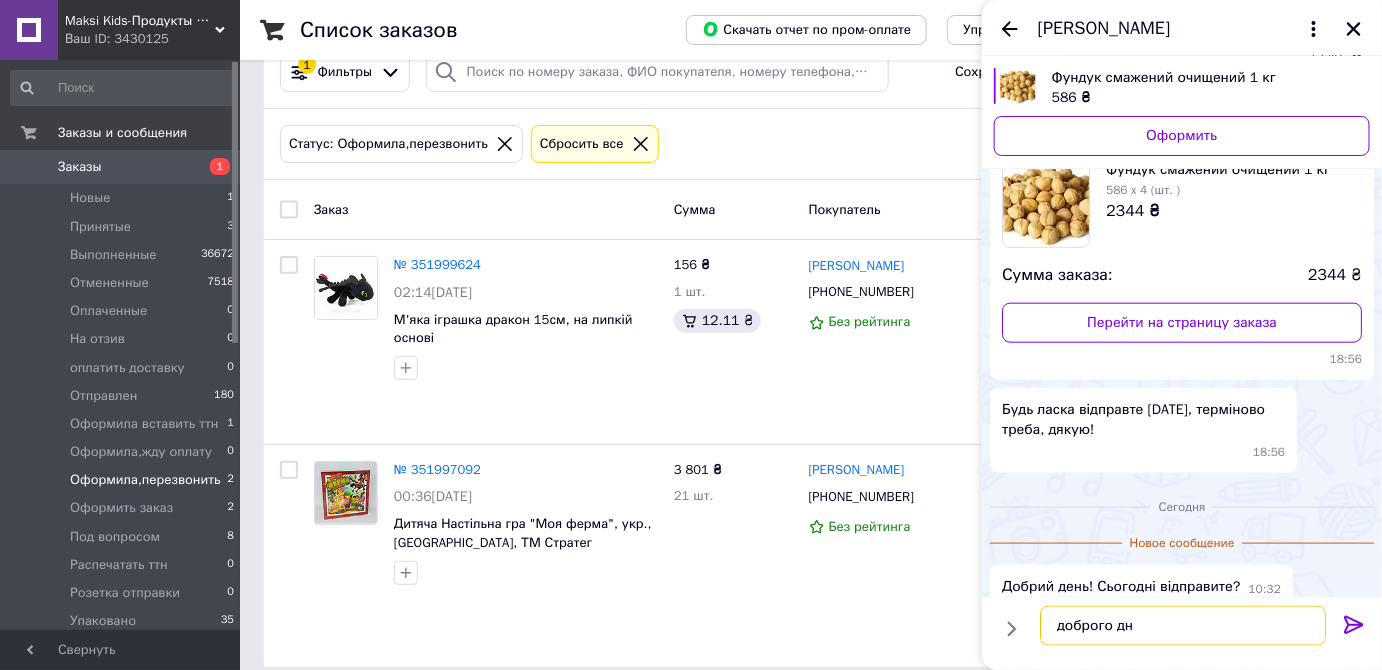 type on "доброго дня" 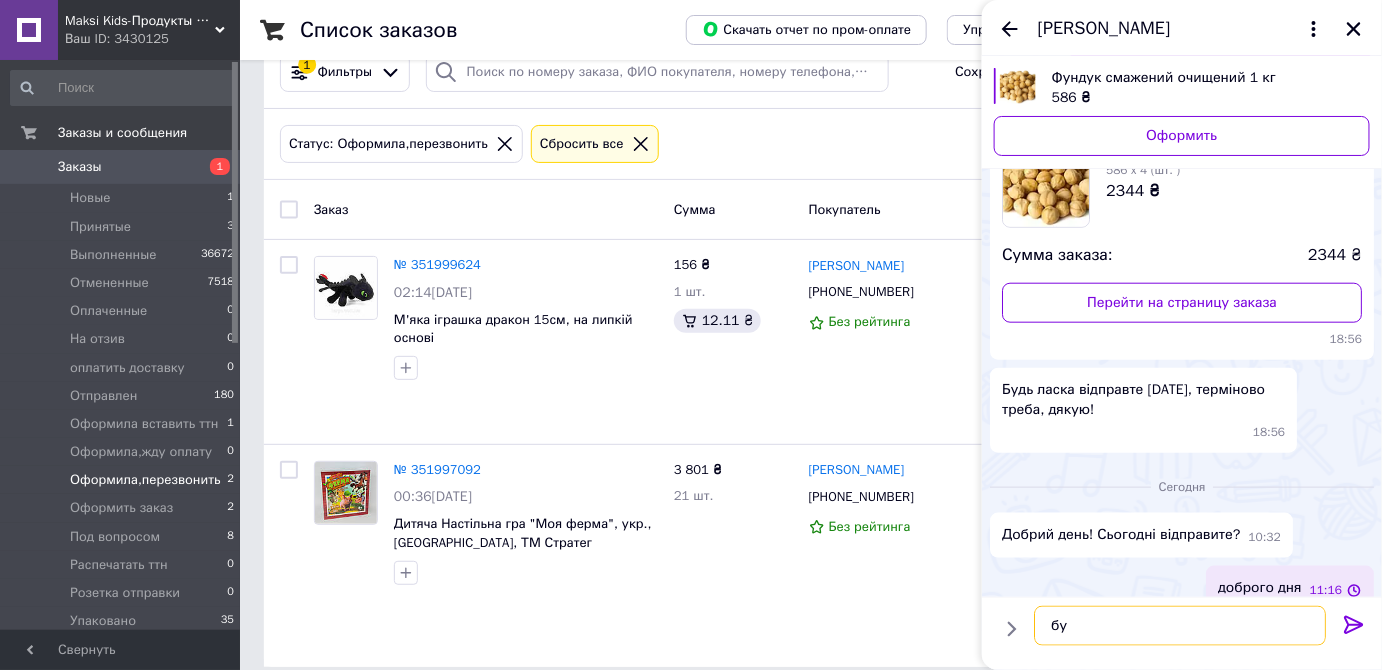 scroll, scrollTop: 530, scrollLeft: 0, axis: vertical 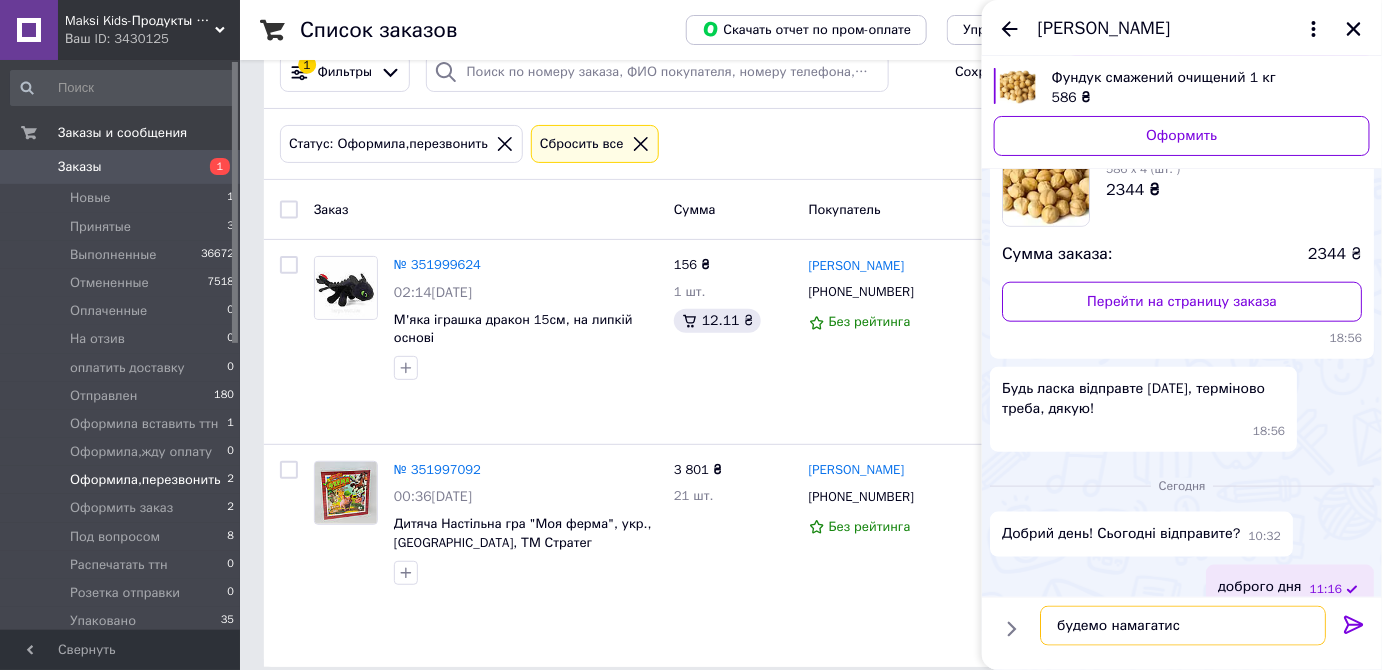 type on "будемо намагатись" 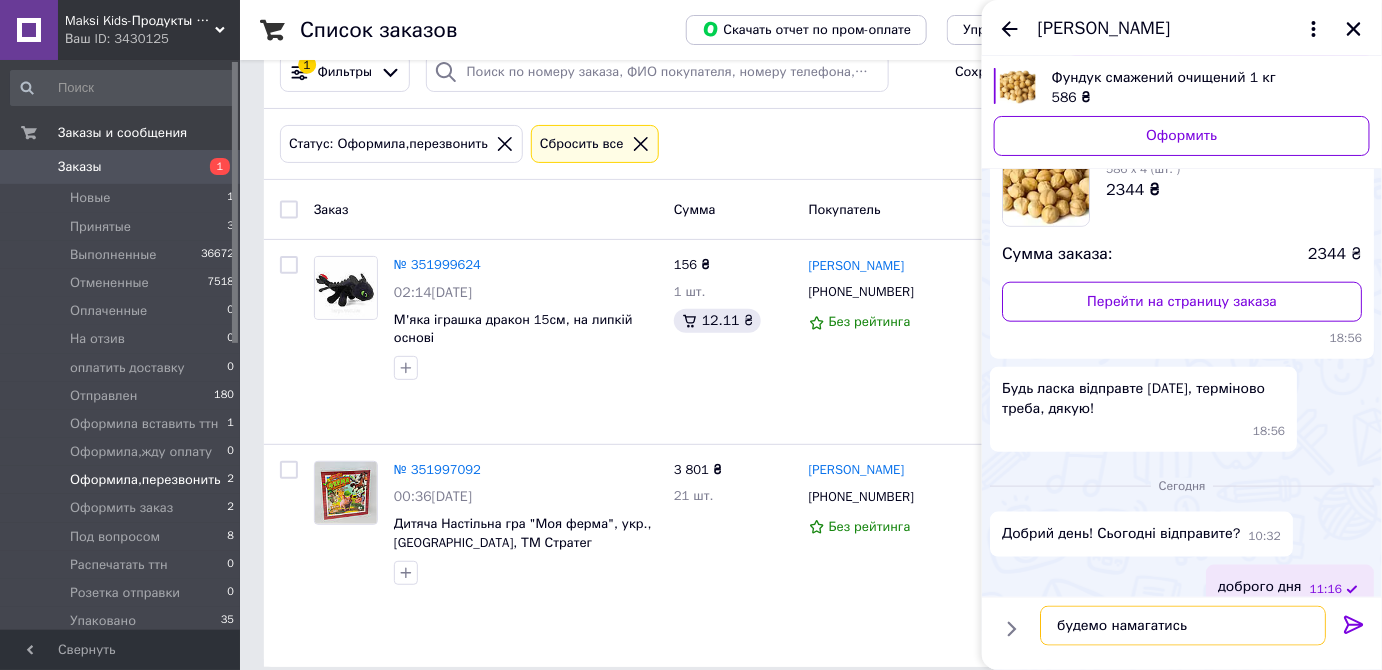 type 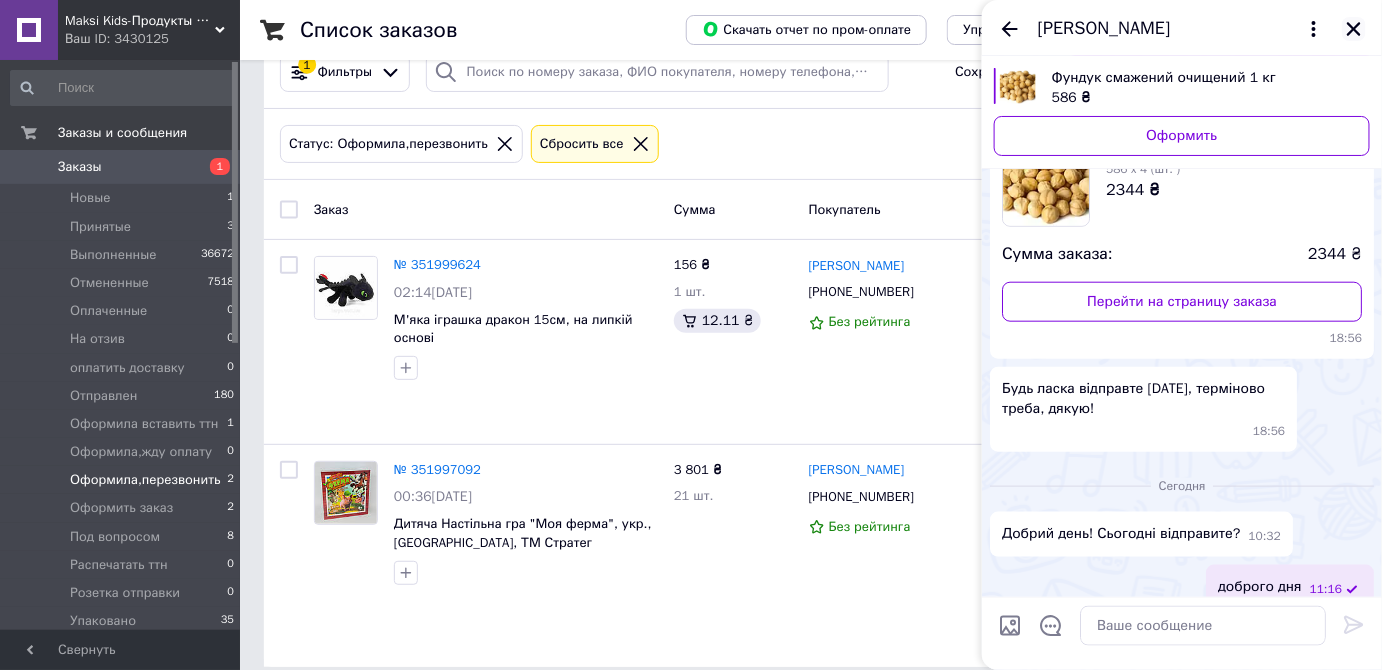 click 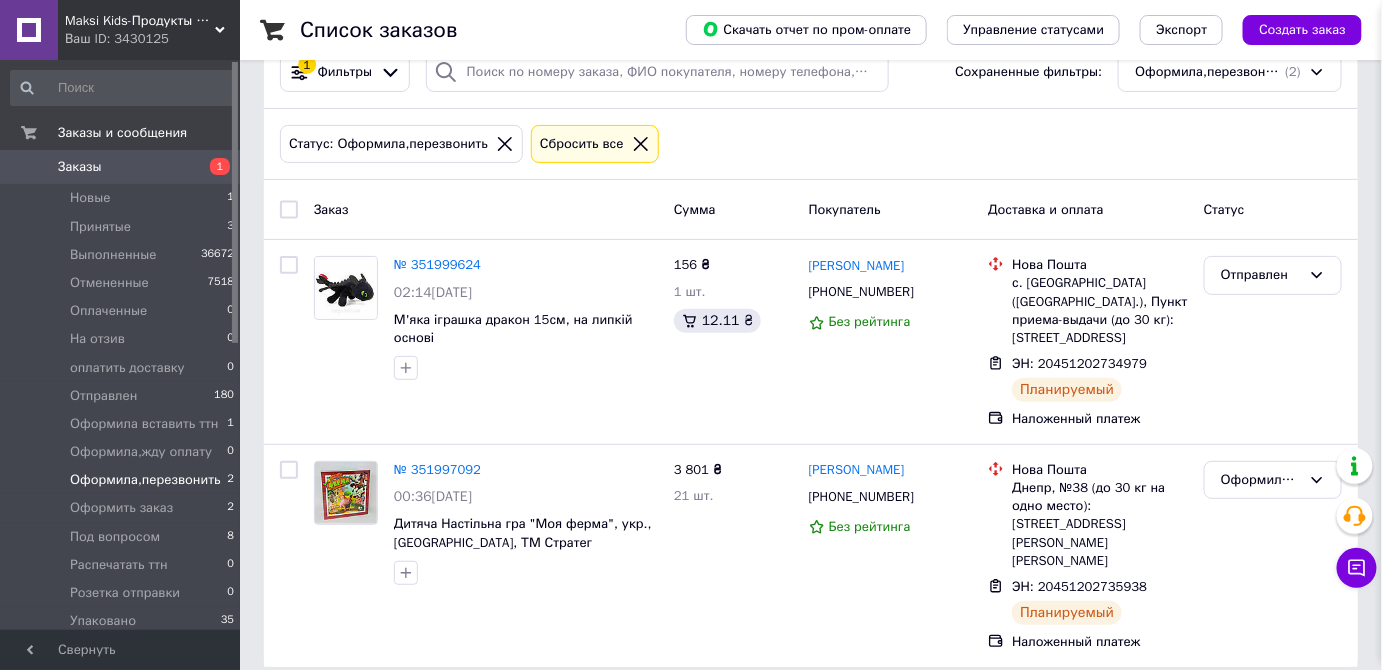 scroll, scrollTop: 583, scrollLeft: 0, axis: vertical 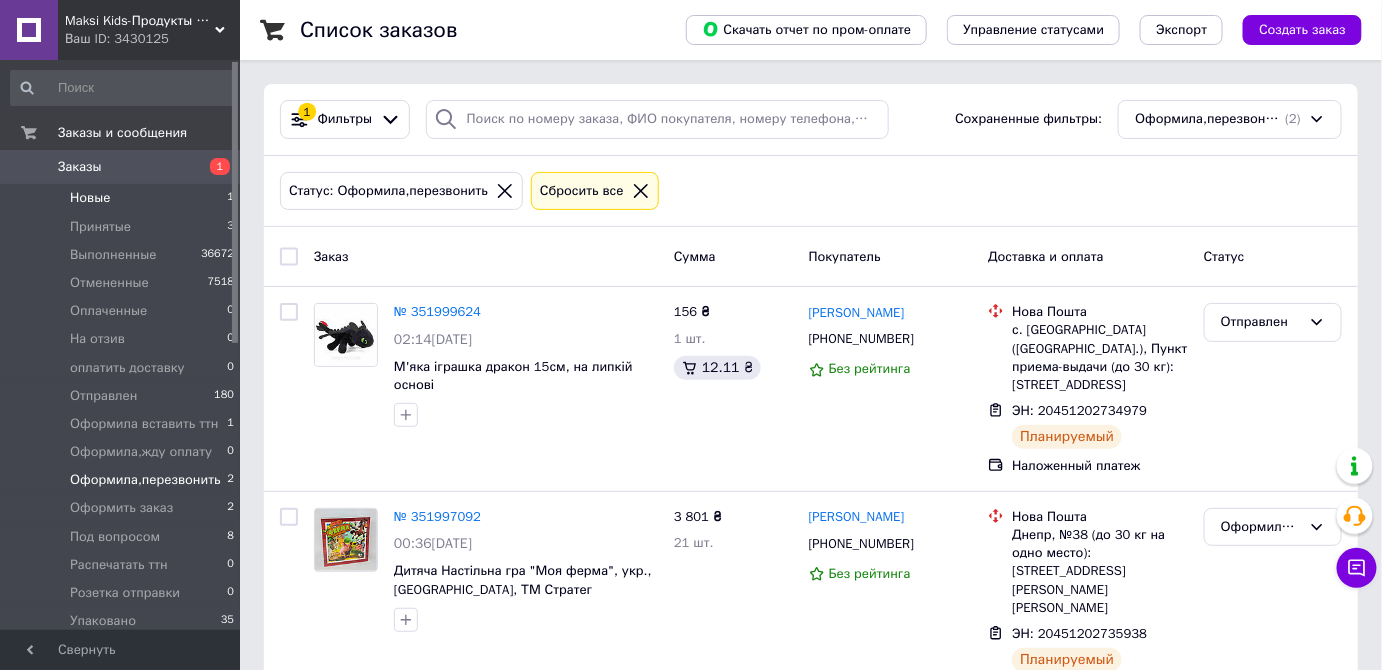 click on "Новые 1" at bounding box center (123, 198) 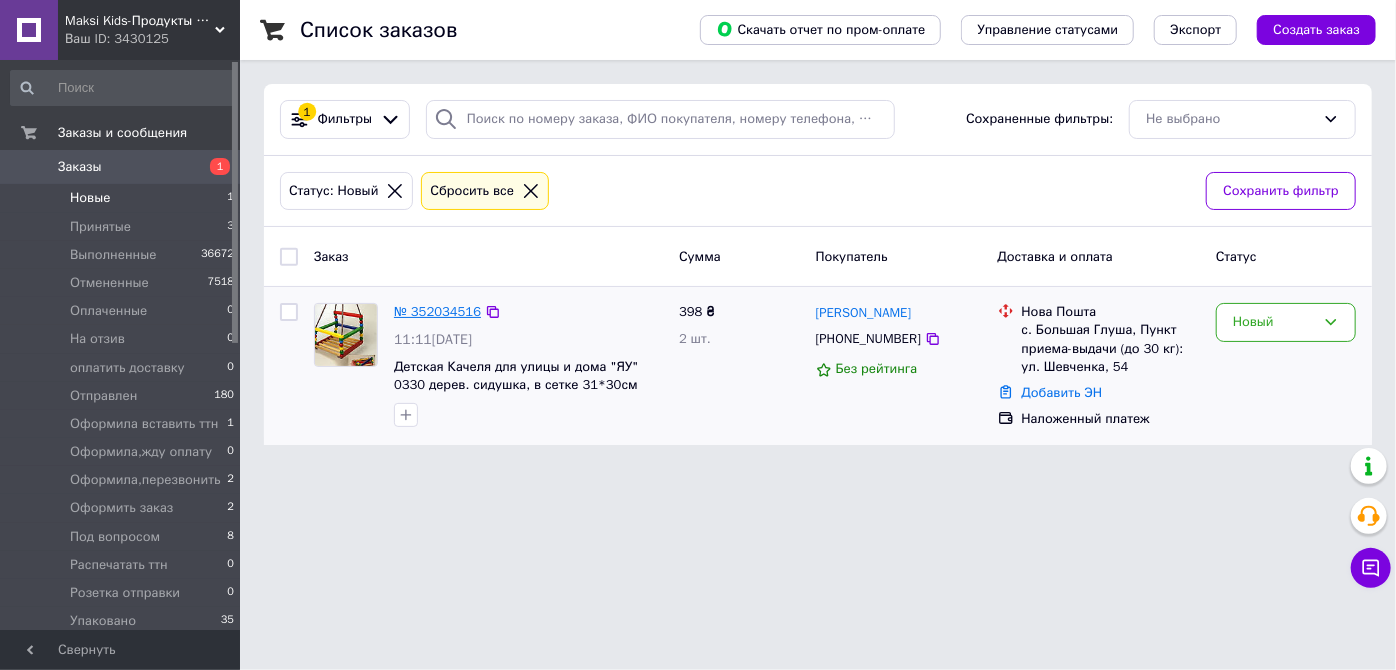 click on "№ 352034516" at bounding box center (437, 311) 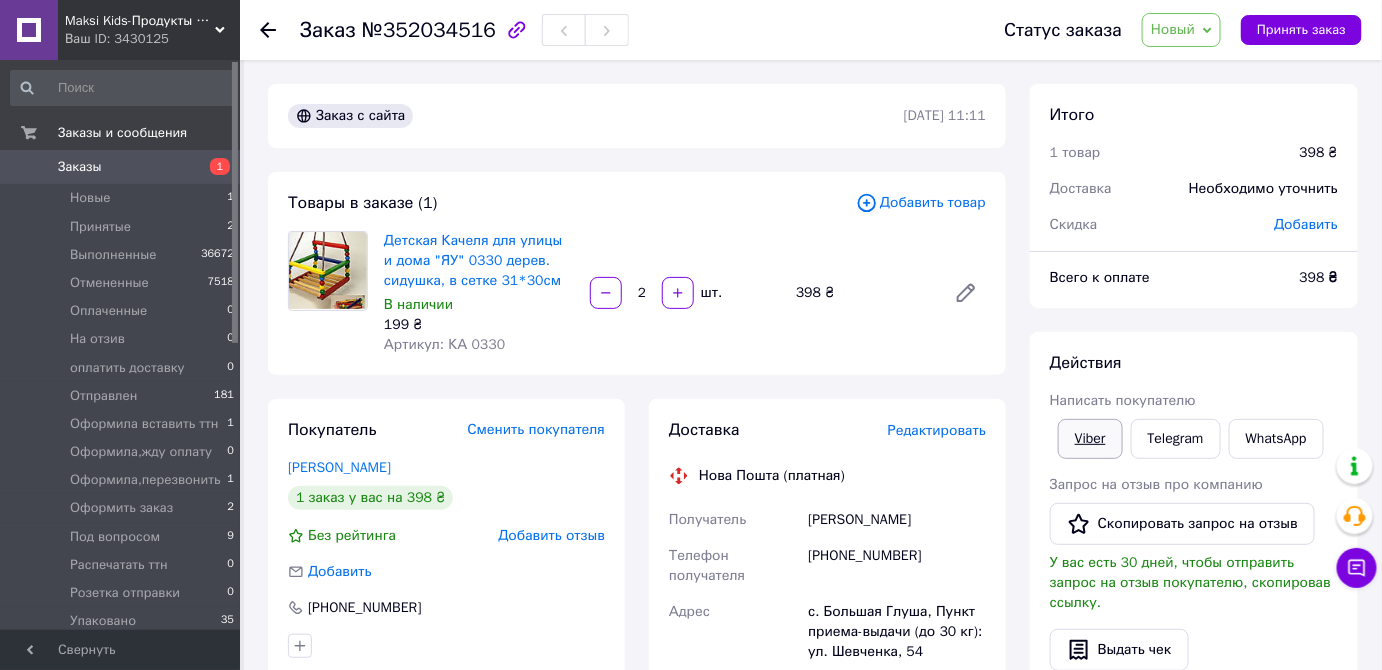 click on "Viber" at bounding box center (1090, 439) 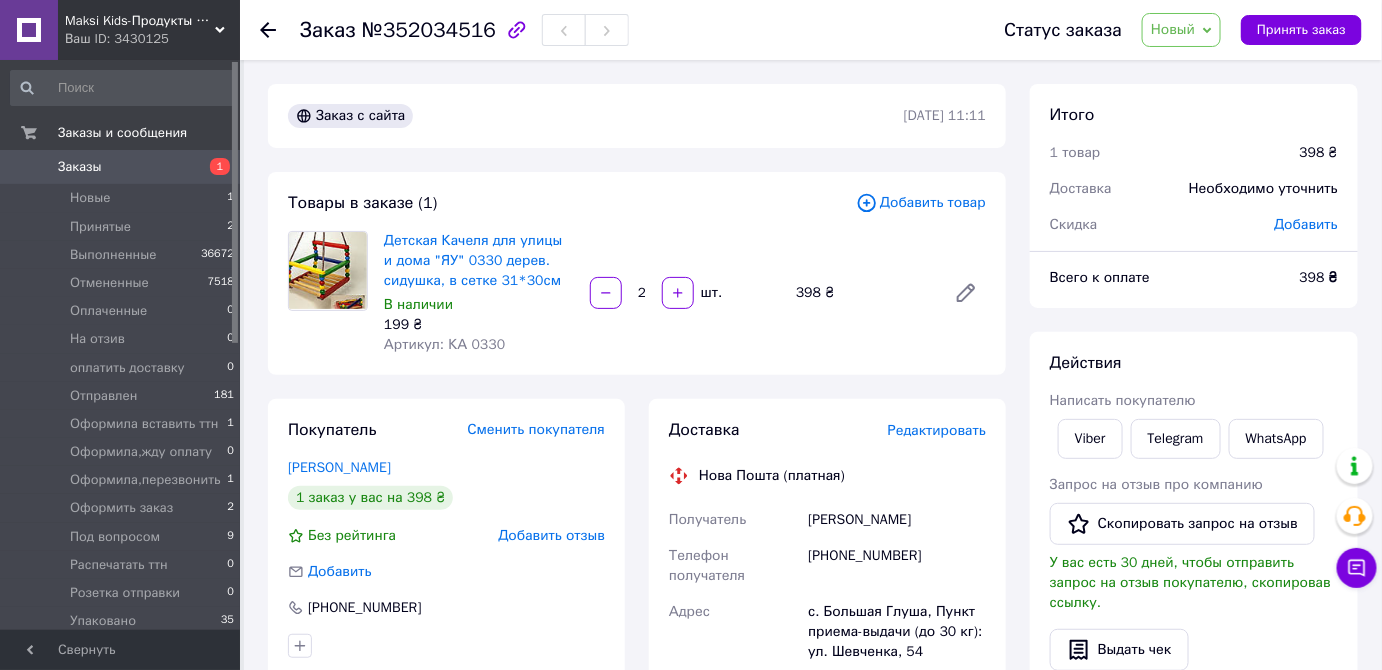 click on "Покупатель Сменить покупателя Кошелюк Богдана 1 заказ у вас на 398 ₴ Без рейтинга   Добавить отзыв Добавить +380989568503" at bounding box center [446, 538] 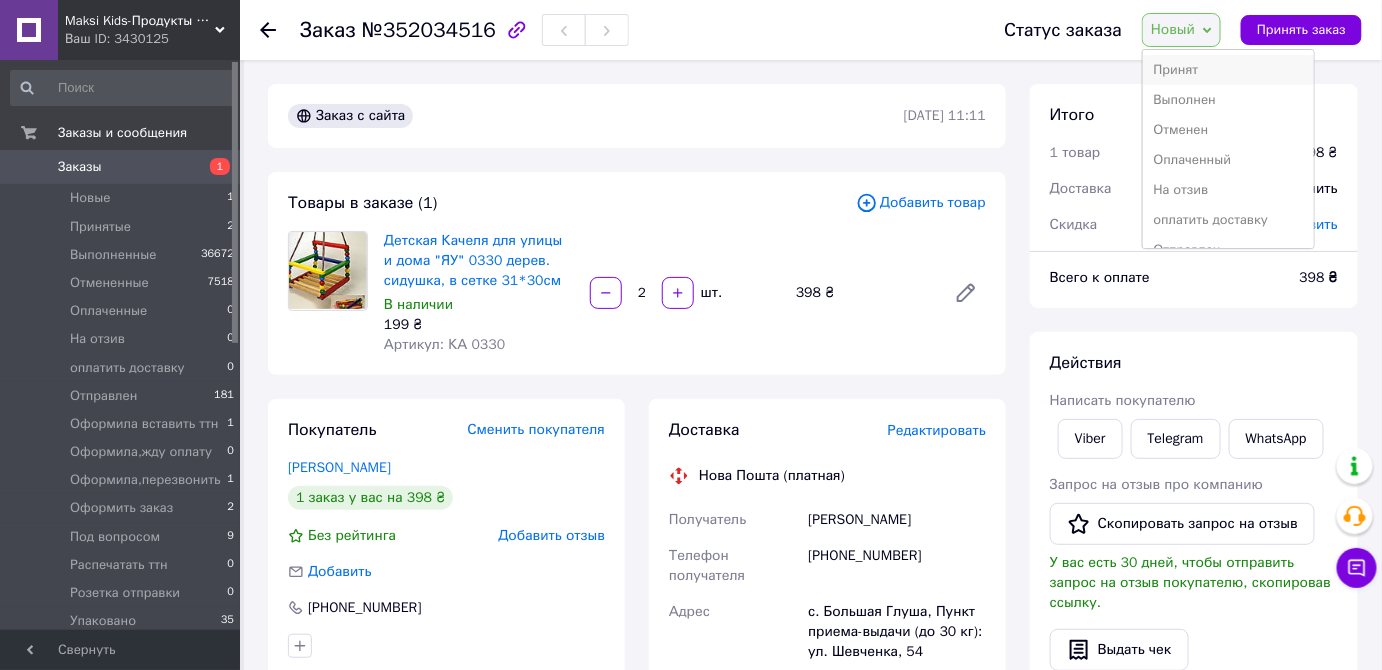 click on "Принят" at bounding box center (1228, 70) 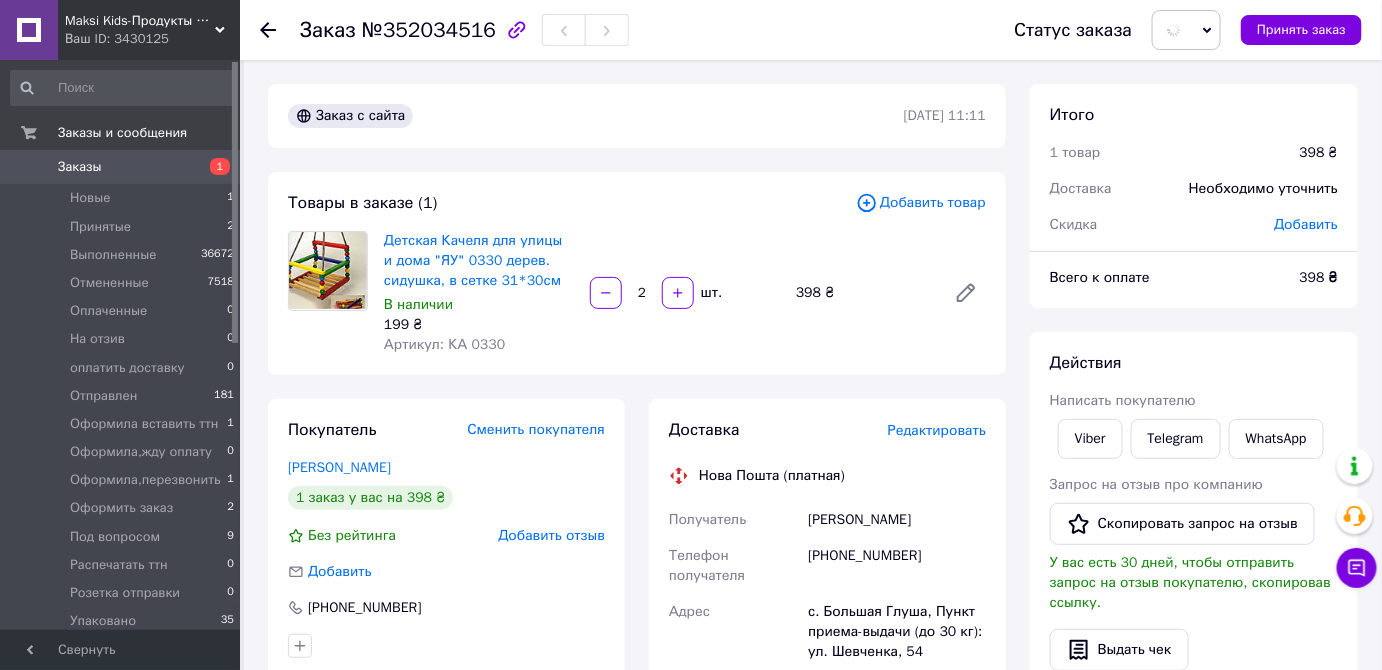 drag, startPoint x: 793, startPoint y: 519, endPoint x: 944, endPoint y: 527, distance: 151.21178 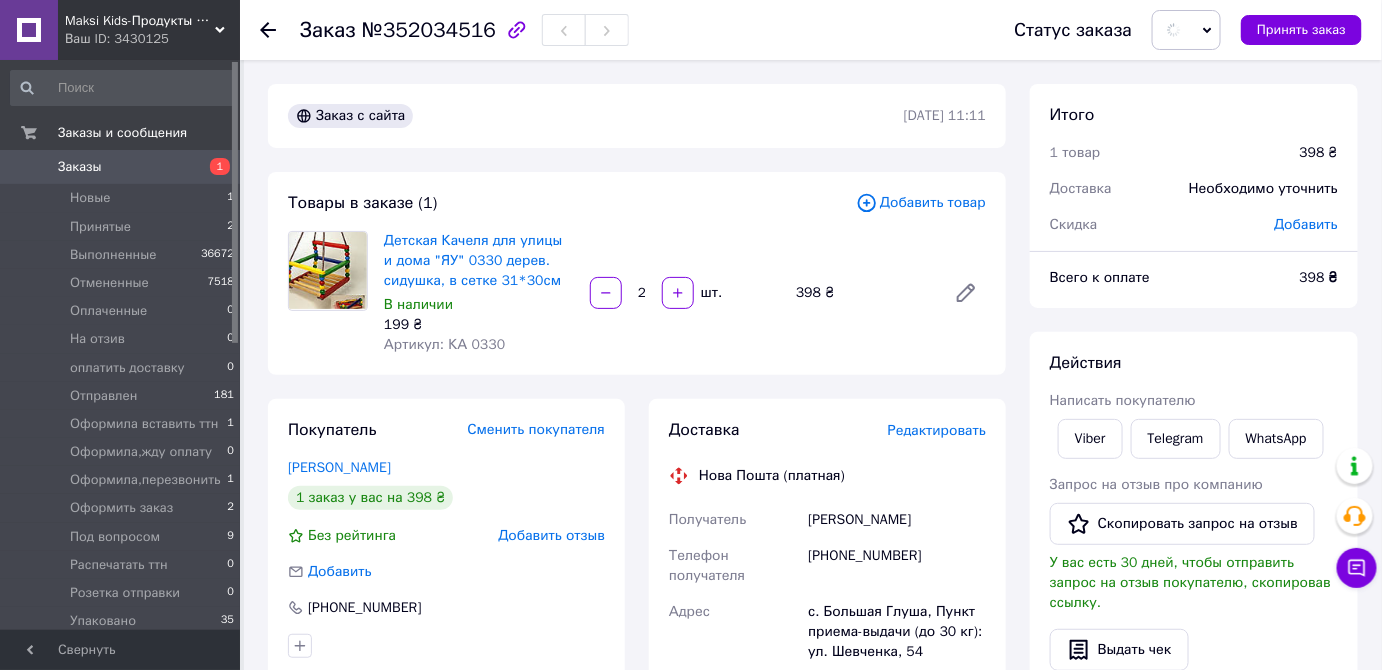 click on "Получатель Кошелюк Богдана Телефон получателя +380989568503 Адрес с. Большая Глуша, Пункт приема-выдачи (до 30 кг): ул. Шевченка, 54 Дата отправки 10.07.2025 Плательщик Получатель Оценочная стоимость 398 ₴ Сумма наложенного платежа 398 ₴ Комиссия за наложенный платёж 27.96 ₴ Плательщик комиссии наложенного платежа Получатель" at bounding box center (827, 774) 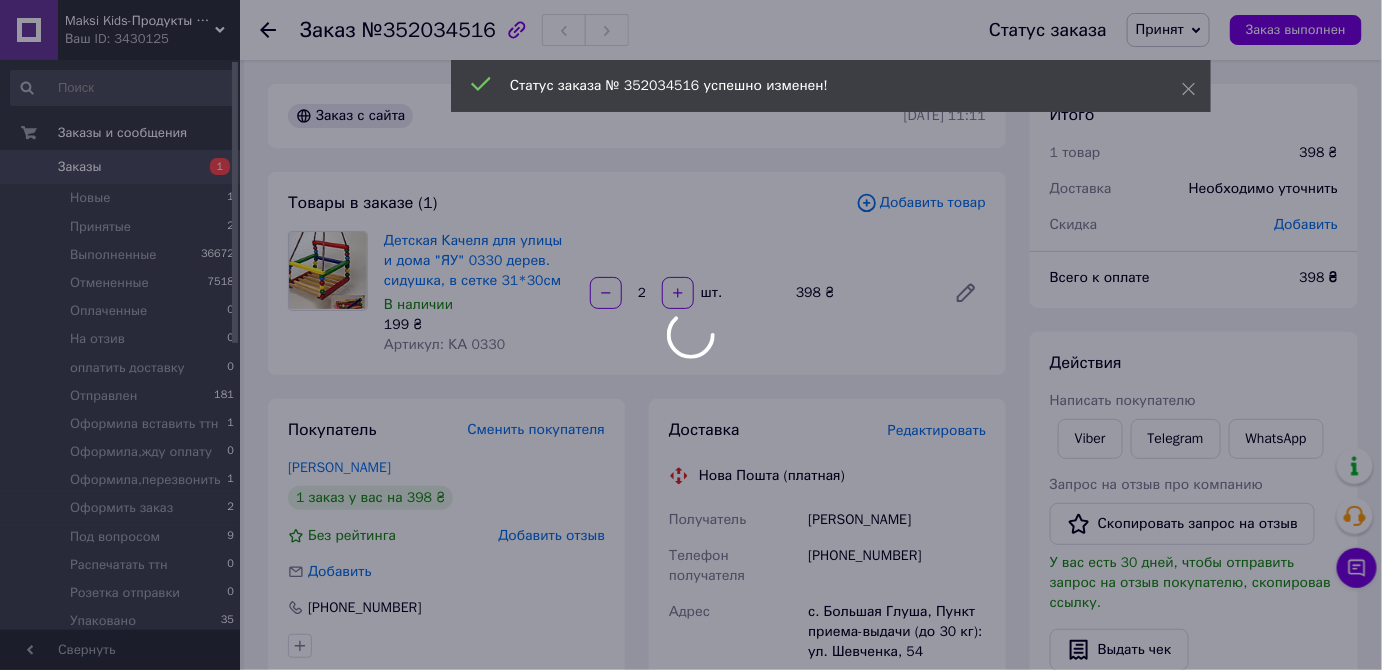 copy on "Получатель Кошелюк Богдана" 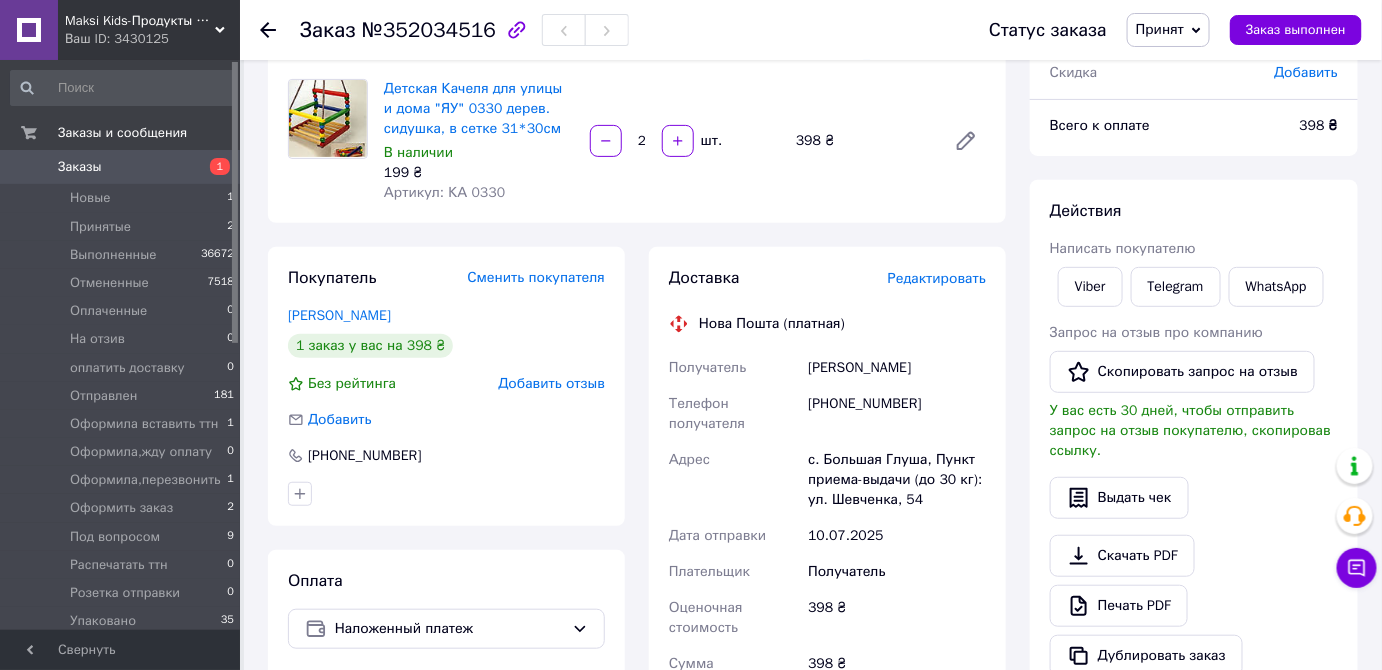 scroll, scrollTop: 181, scrollLeft: 0, axis: vertical 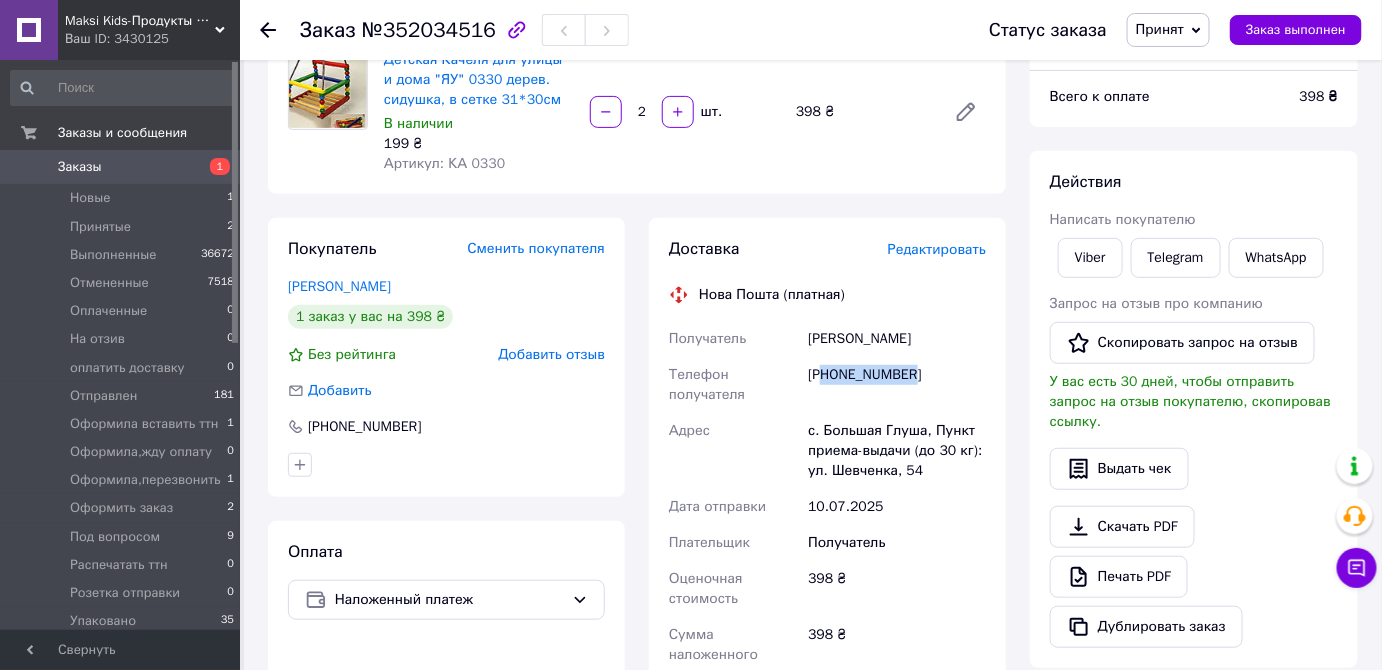 drag, startPoint x: 936, startPoint y: 381, endPoint x: 823, endPoint y: 373, distance: 113.28283 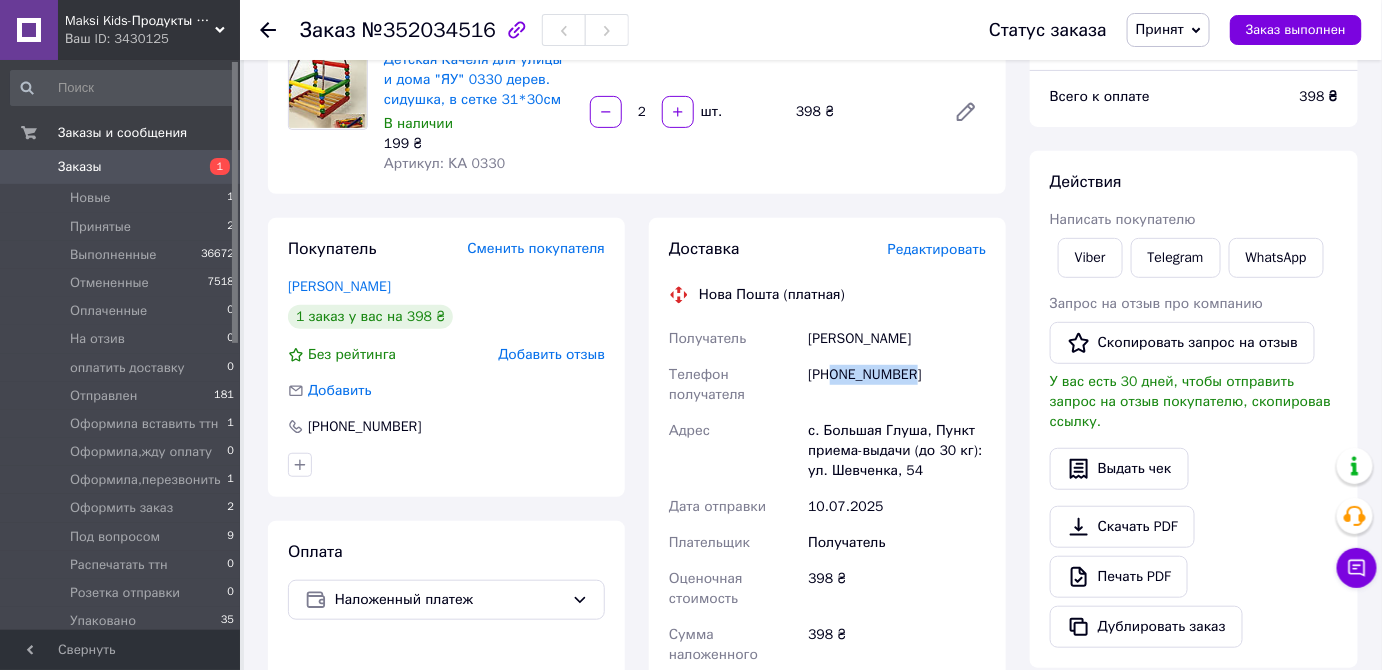 drag, startPoint x: 833, startPoint y: 373, endPoint x: 919, endPoint y: 380, distance: 86.28442 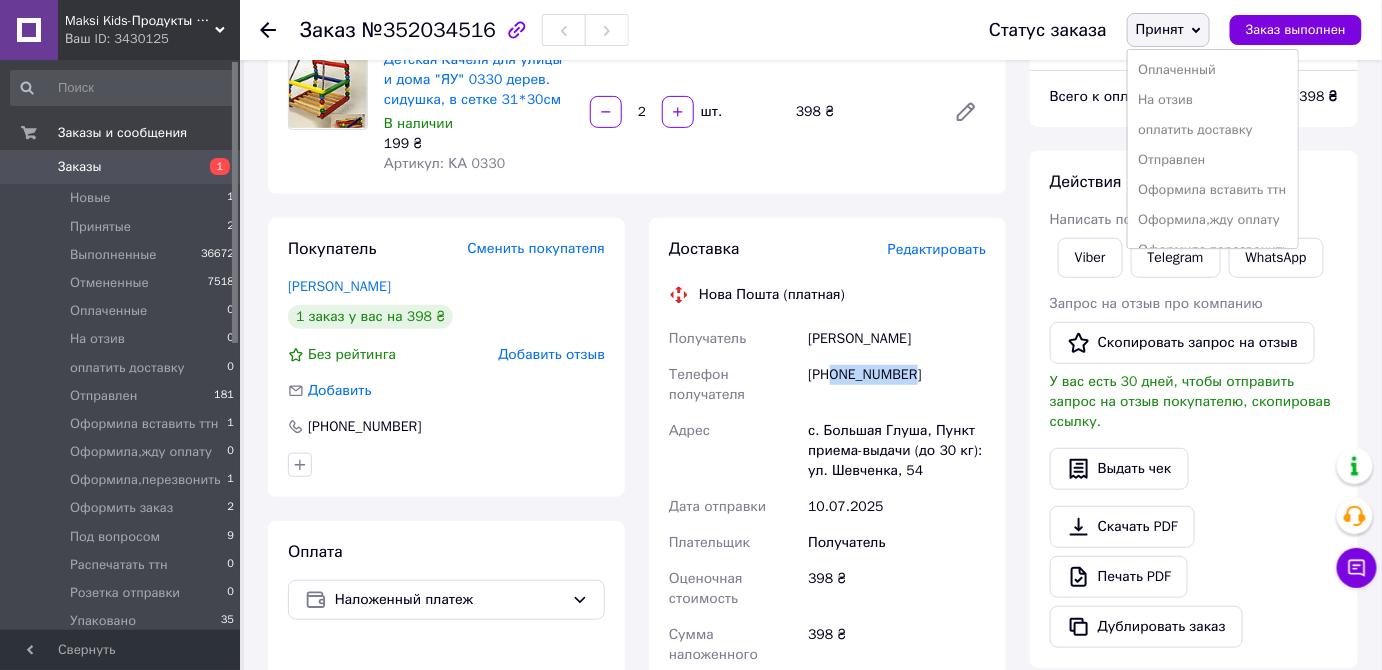 scroll, scrollTop: 181, scrollLeft: 0, axis: vertical 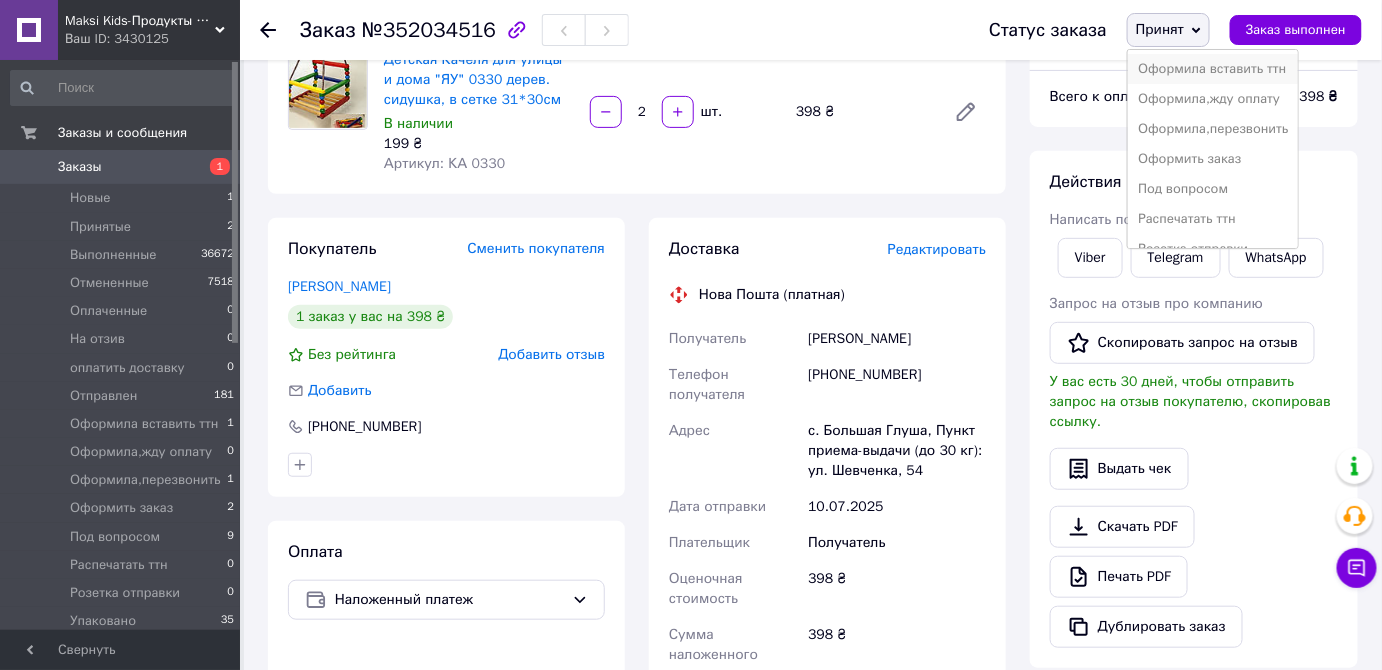 click on "Оформила вставить ттн" at bounding box center [1213, 69] 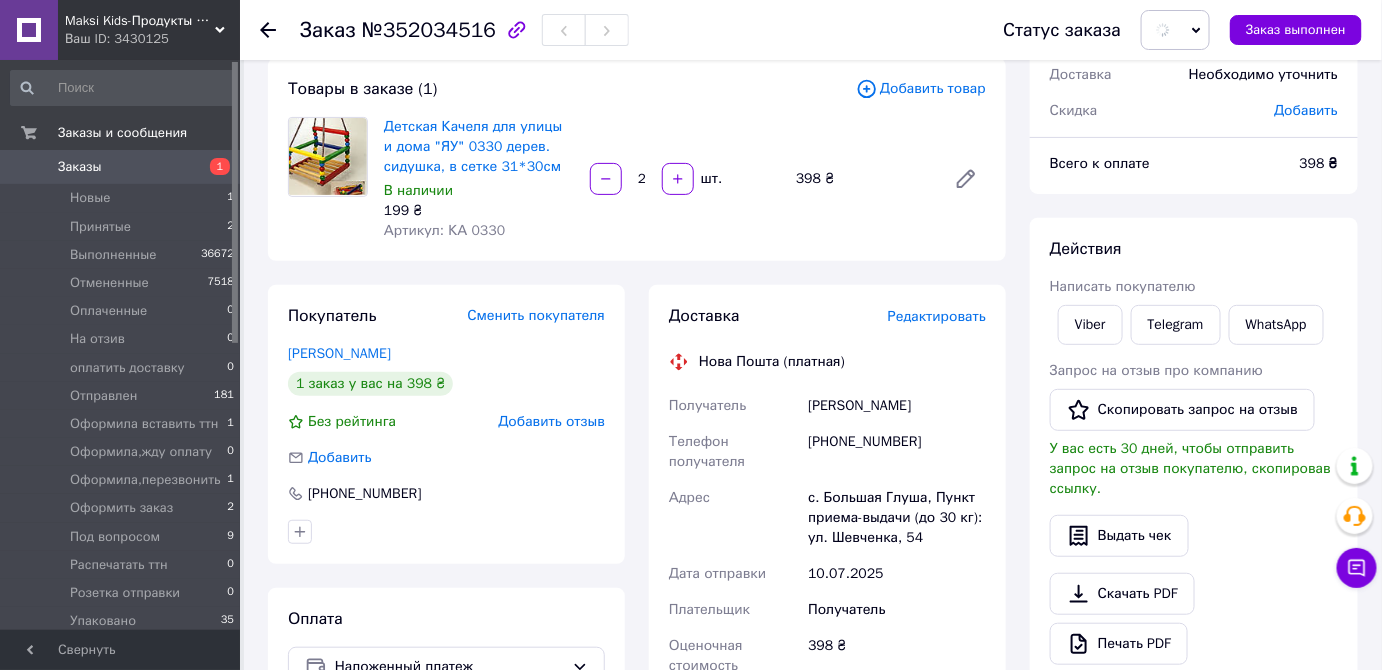 scroll, scrollTop: 0, scrollLeft: 0, axis: both 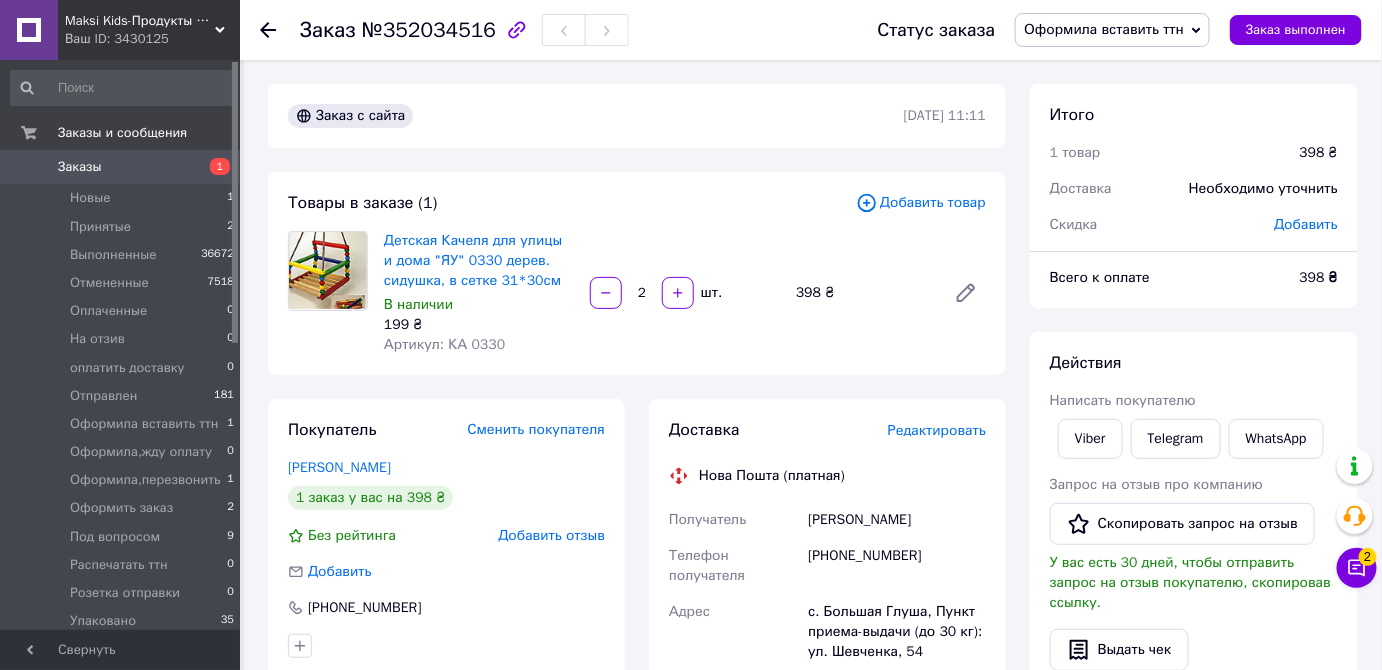 click on "с. Большая Глуша, Пункт приема-выдачи (до 30 кг): ул. Шевченка, 54" at bounding box center [897, 632] 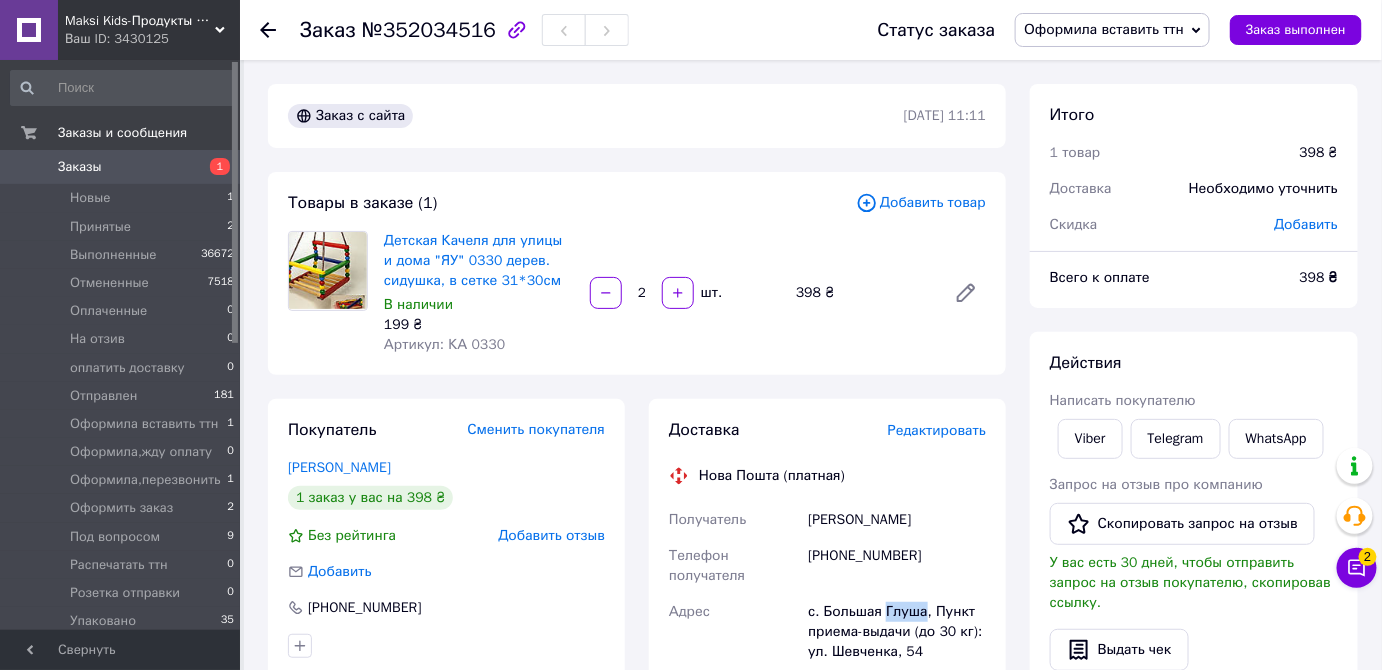 click on "с. Большая Глуша, Пункт приема-выдачи (до 30 кг): ул. Шевченка, 54" at bounding box center (897, 632) 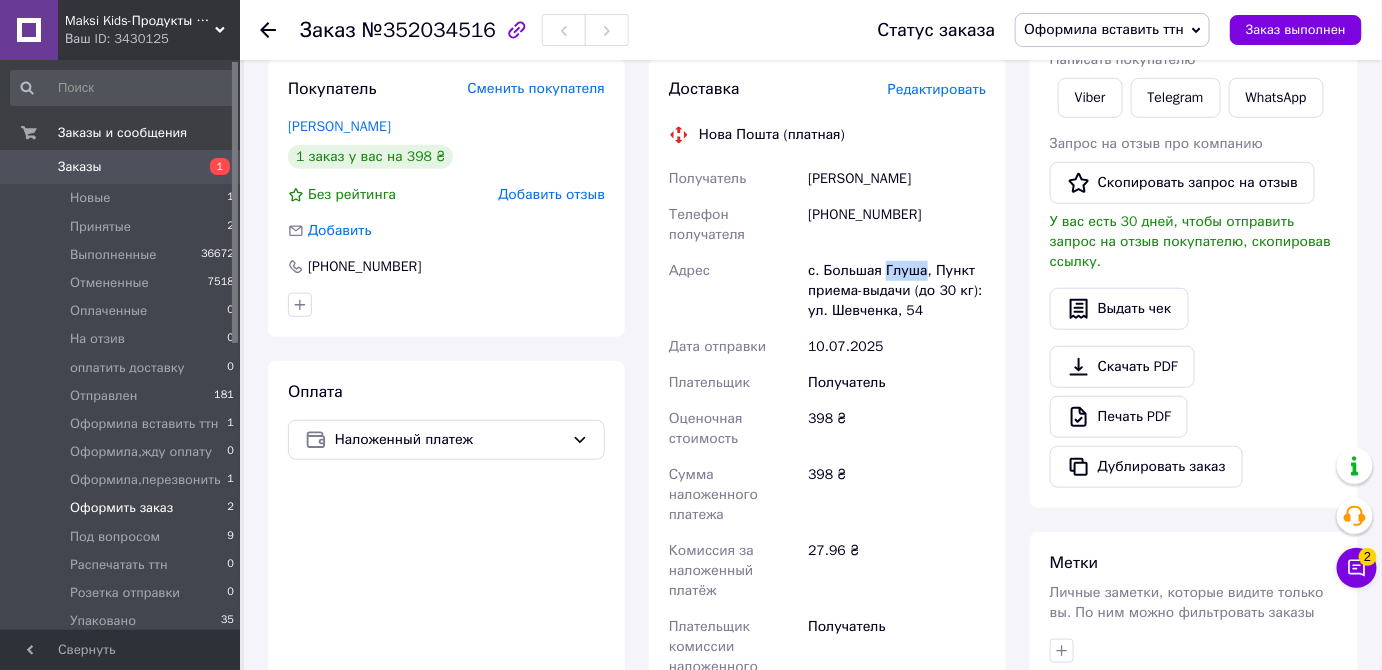 scroll, scrollTop: 363, scrollLeft: 0, axis: vertical 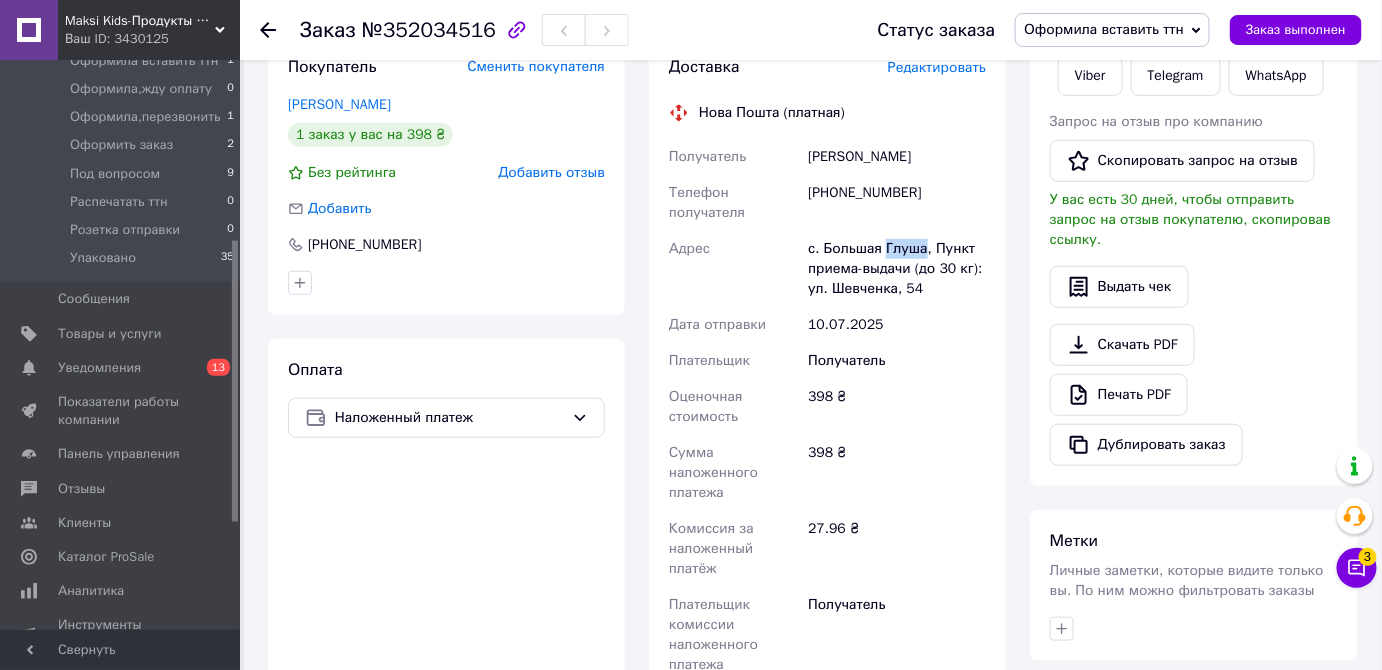click on "Товары и услуги" at bounding box center [123, 334] 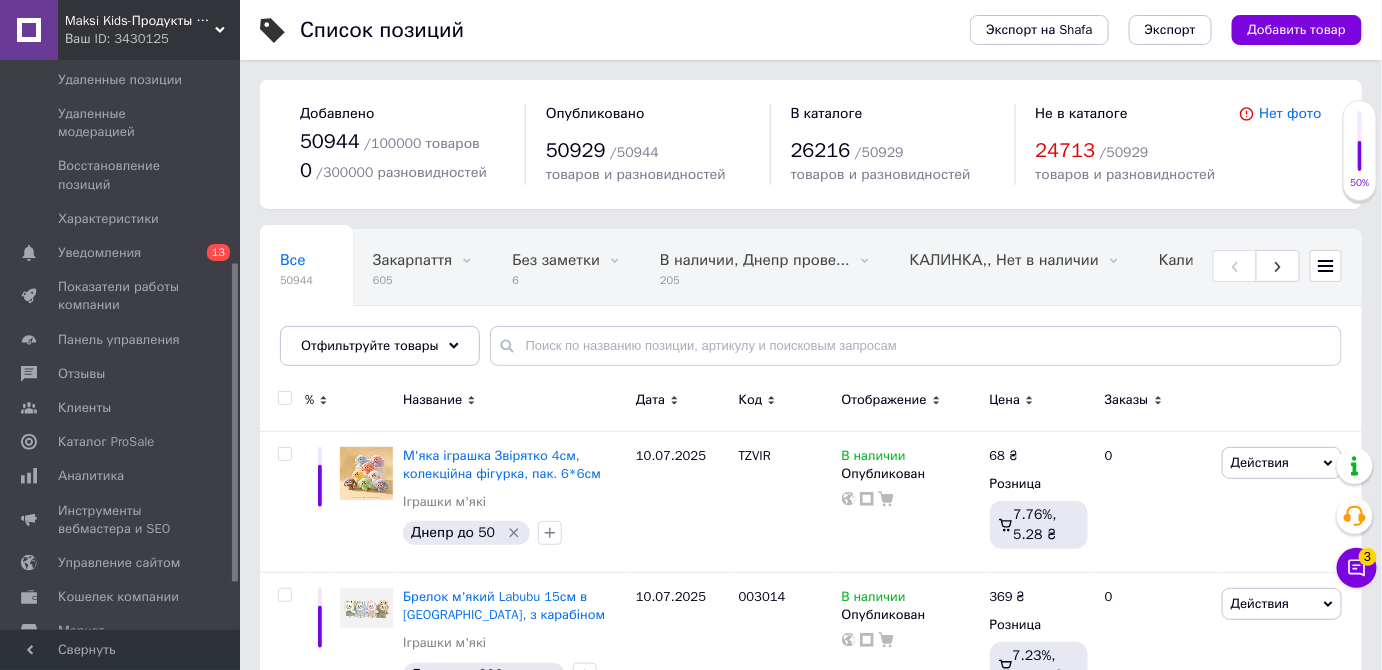 scroll, scrollTop: 226, scrollLeft: 0, axis: vertical 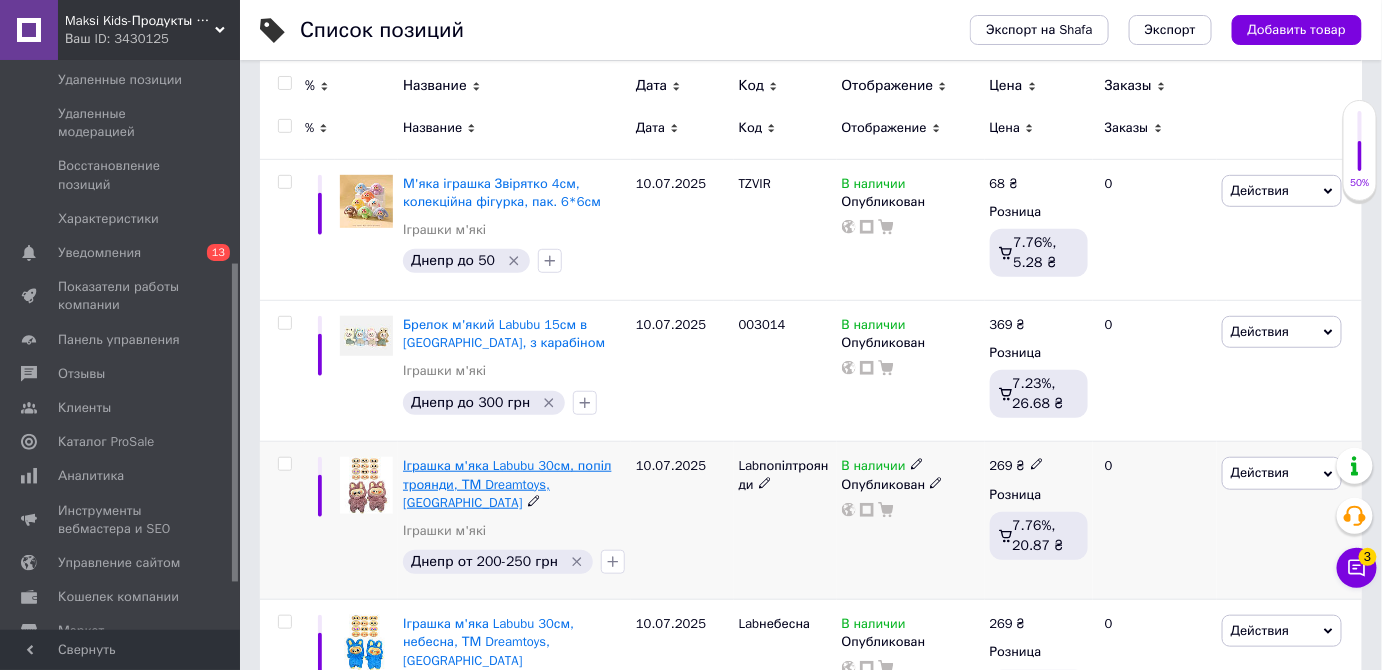 click on "Іграшка м'яка Labubu 30см, попіл троянди, ТМ Dreamtoys, [GEOGRAPHIC_DATA]" at bounding box center [507, 483] 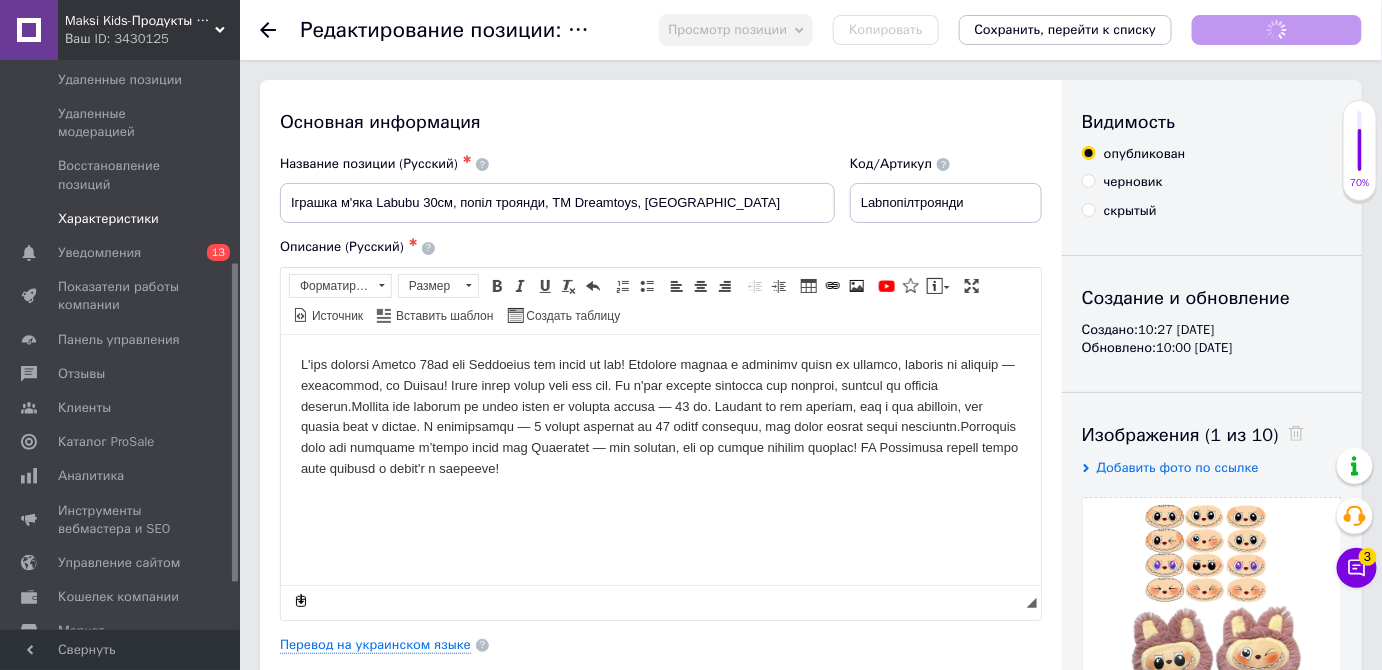 scroll, scrollTop: 0, scrollLeft: 0, axis: both 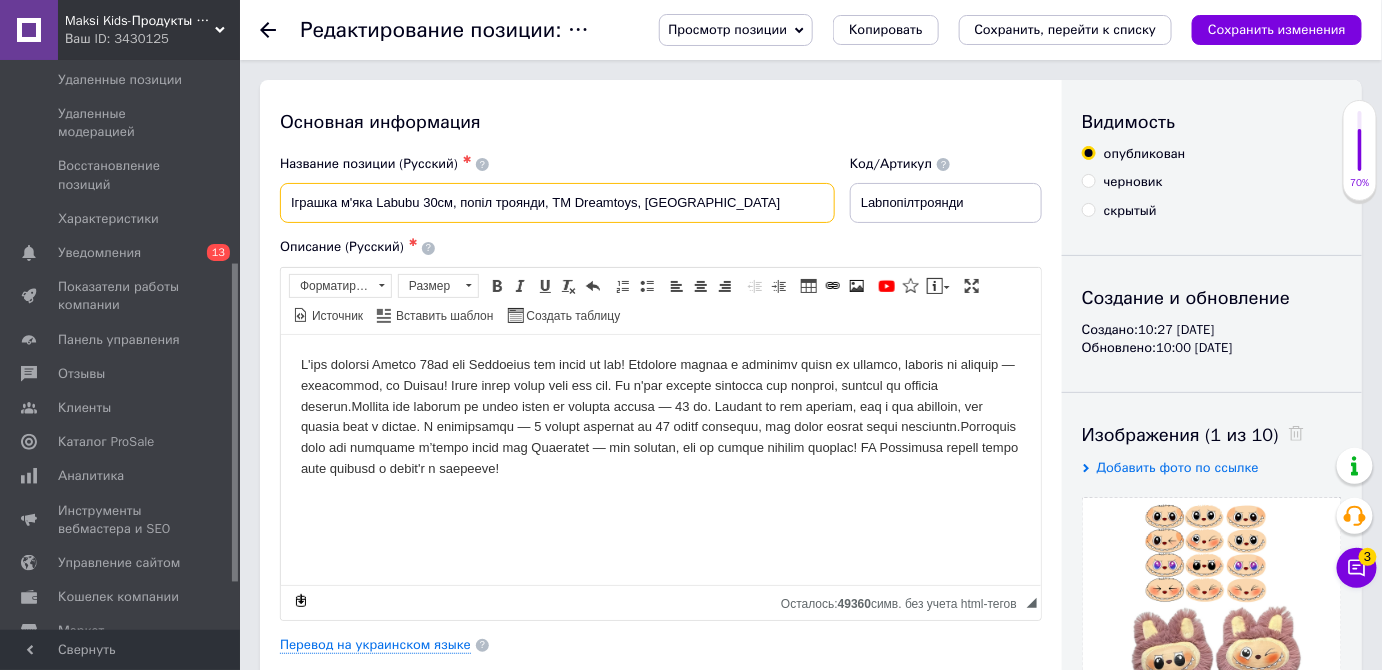 click on "Іграшка м'яка Labubu 30см, попіл троянди, ТМ Dreamtoys, [GEOGRAPHIC_DATA]" at bounding box center (557, 203) 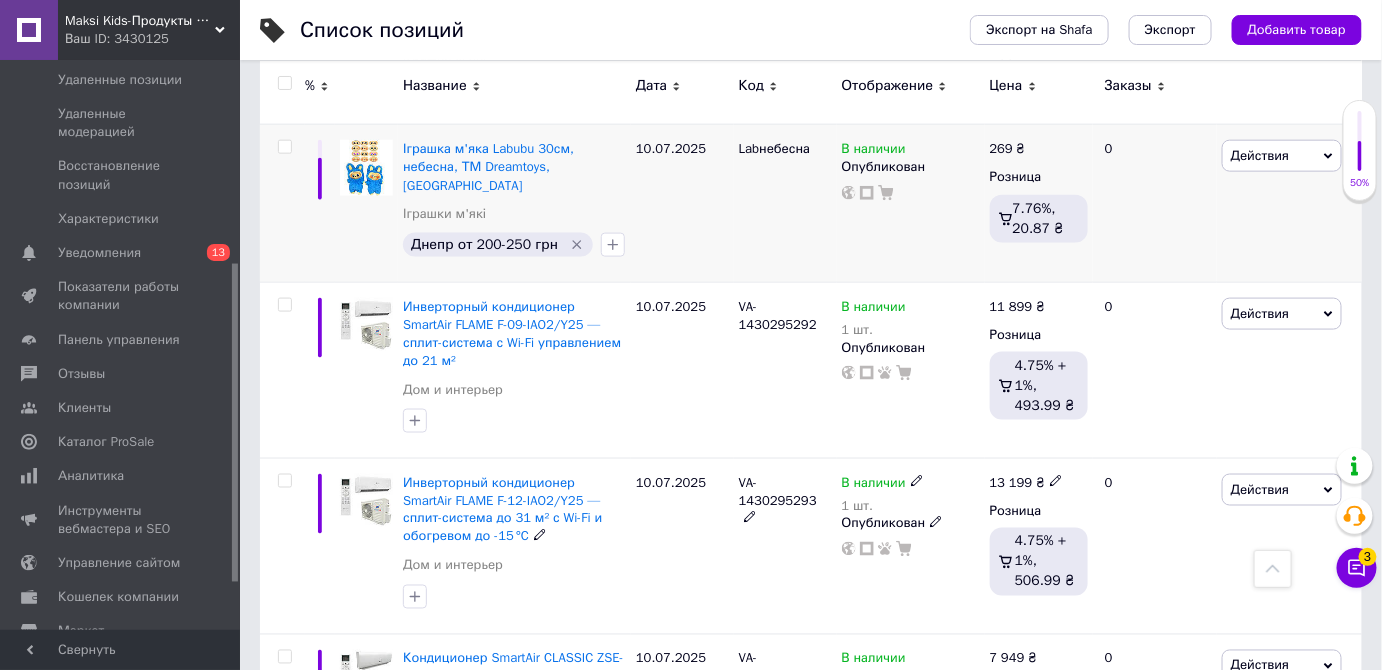 scroll, scrollTop: 545, scrollLeft: 0, axis: vertical 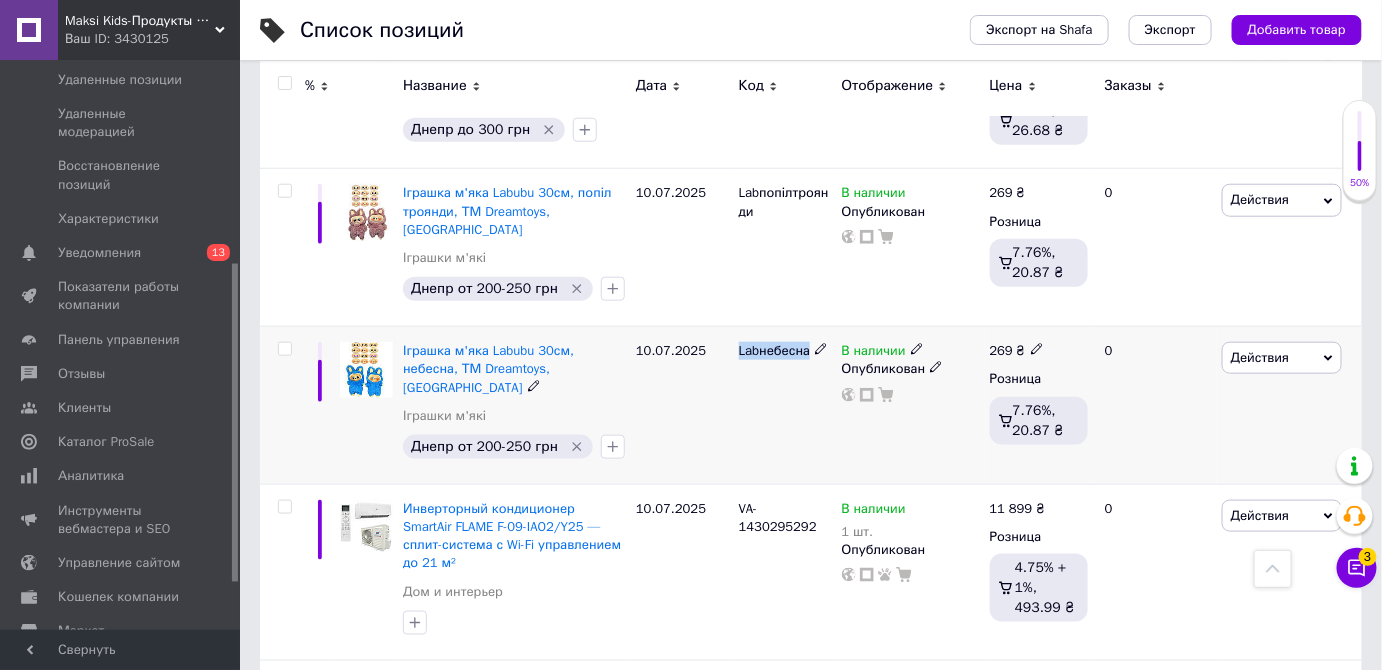drag, startPoint x: 812, startPoint y: 329, endPoint x: 740, endPoint y: 330, distance: 72.00694 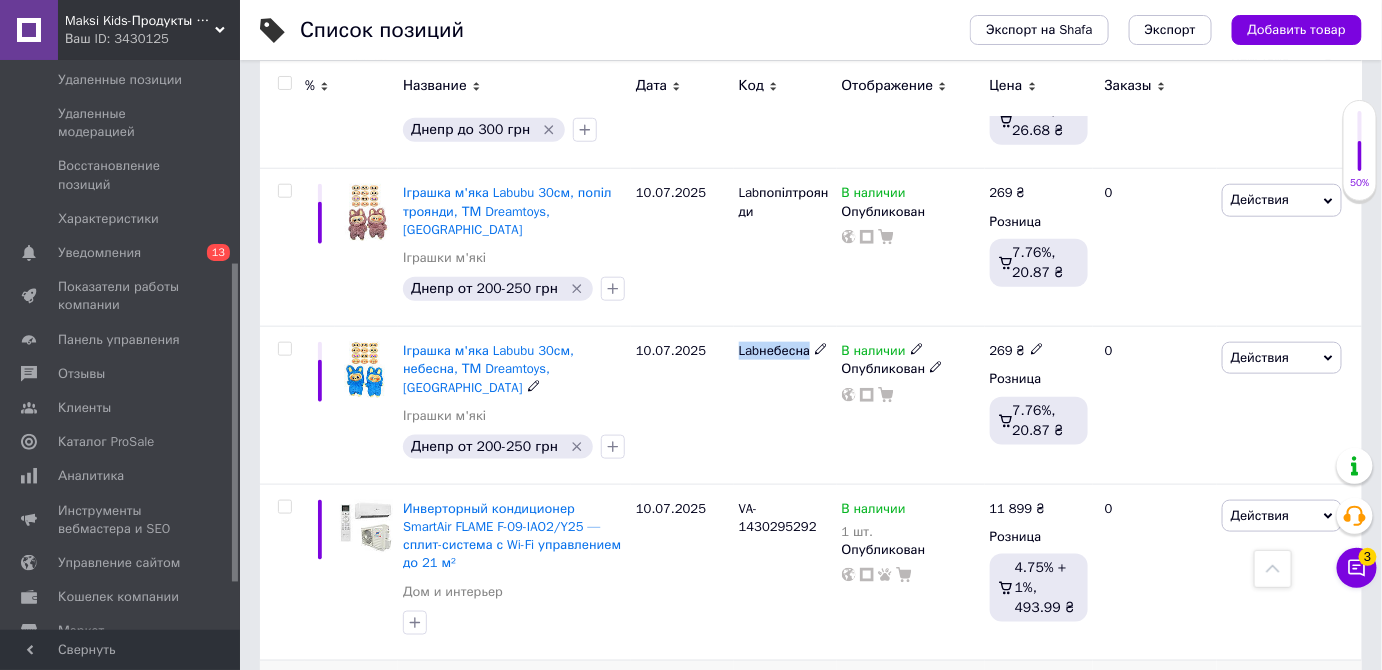 copy on "Labнебесна" 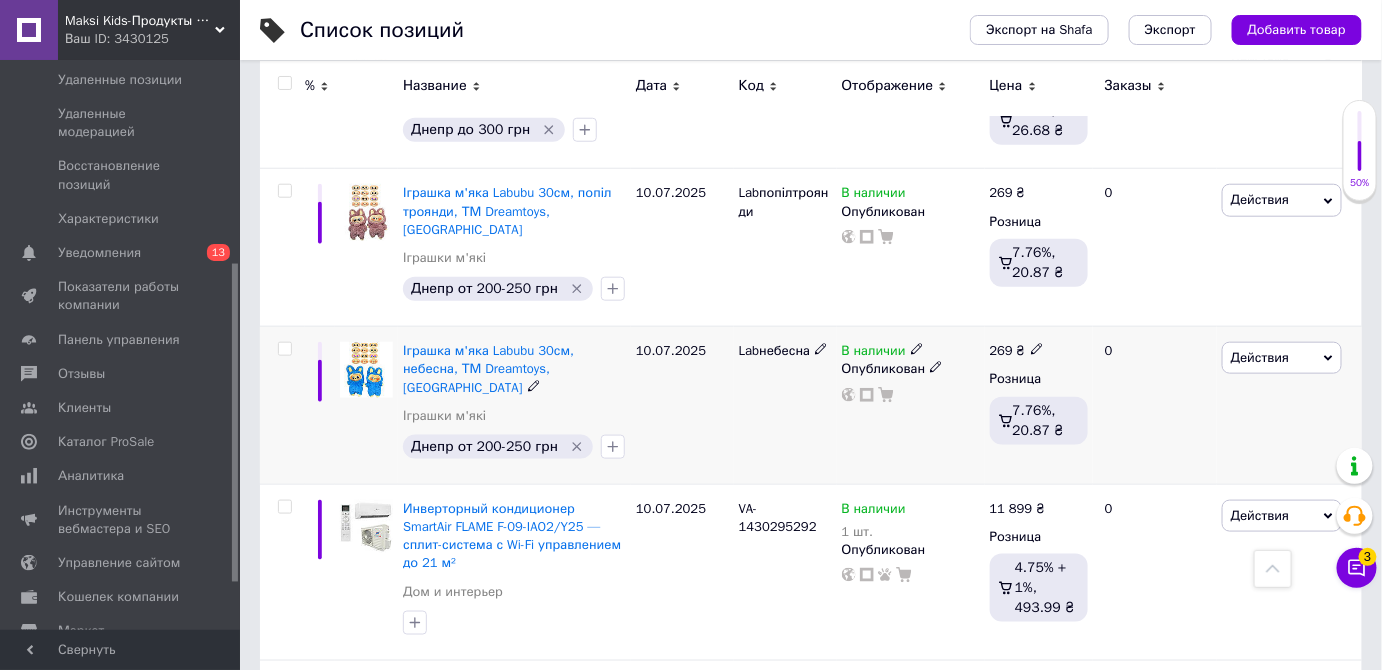 click on "В наличии" at bounding box center [874, 353] 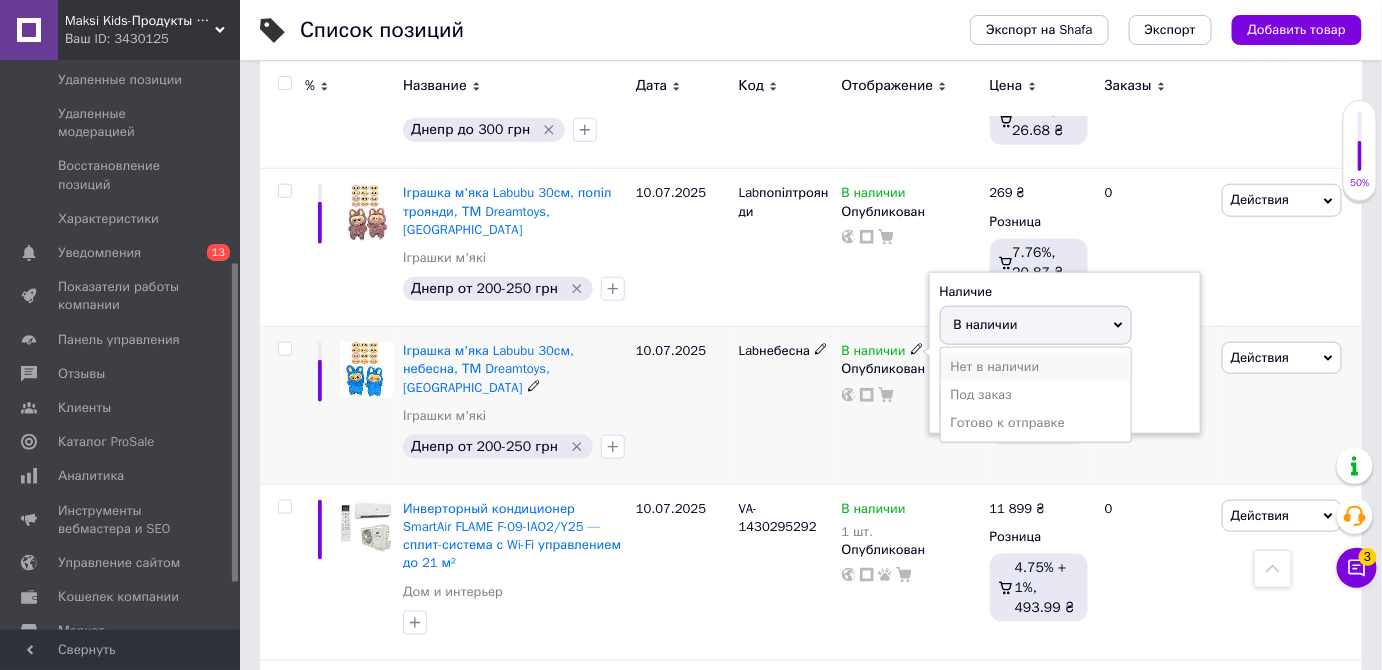 drag, startPoint x: 983, startPoint y: 340, endPoint x: 970, endPoint y: 336, distance: 13.601471 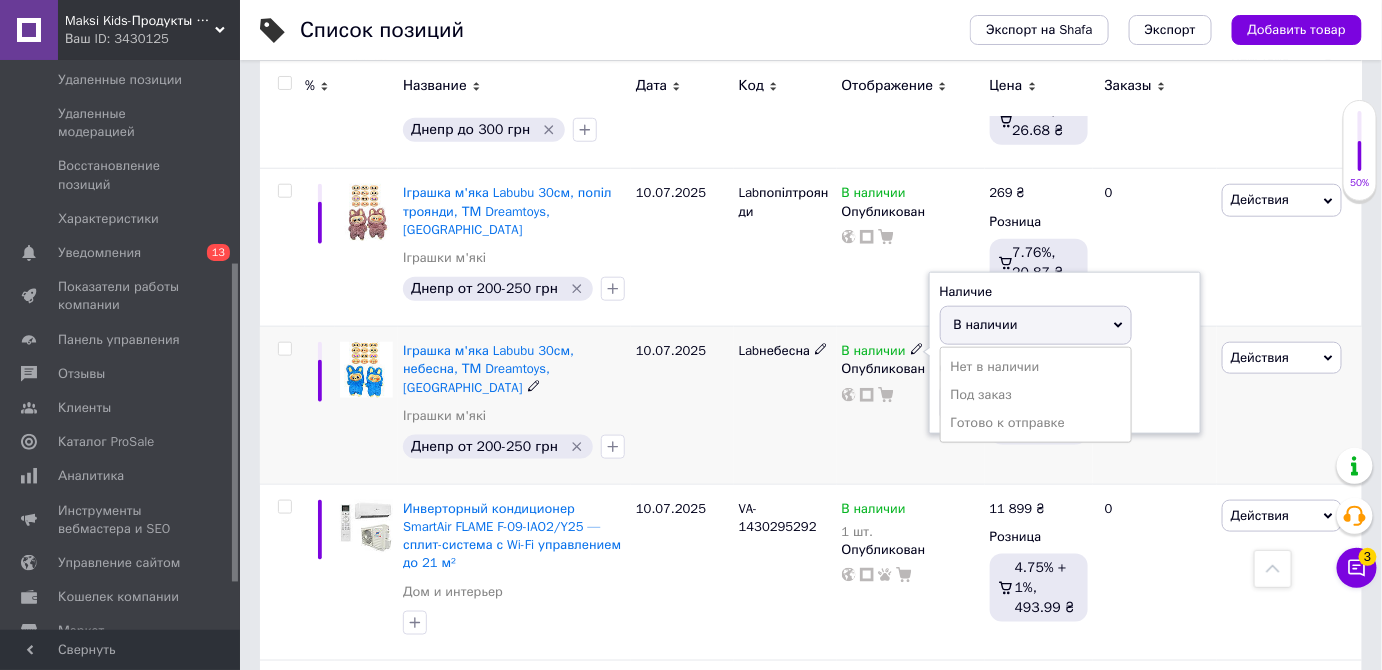 click on "Нет в наличии" at bounding box center (1036, 367) 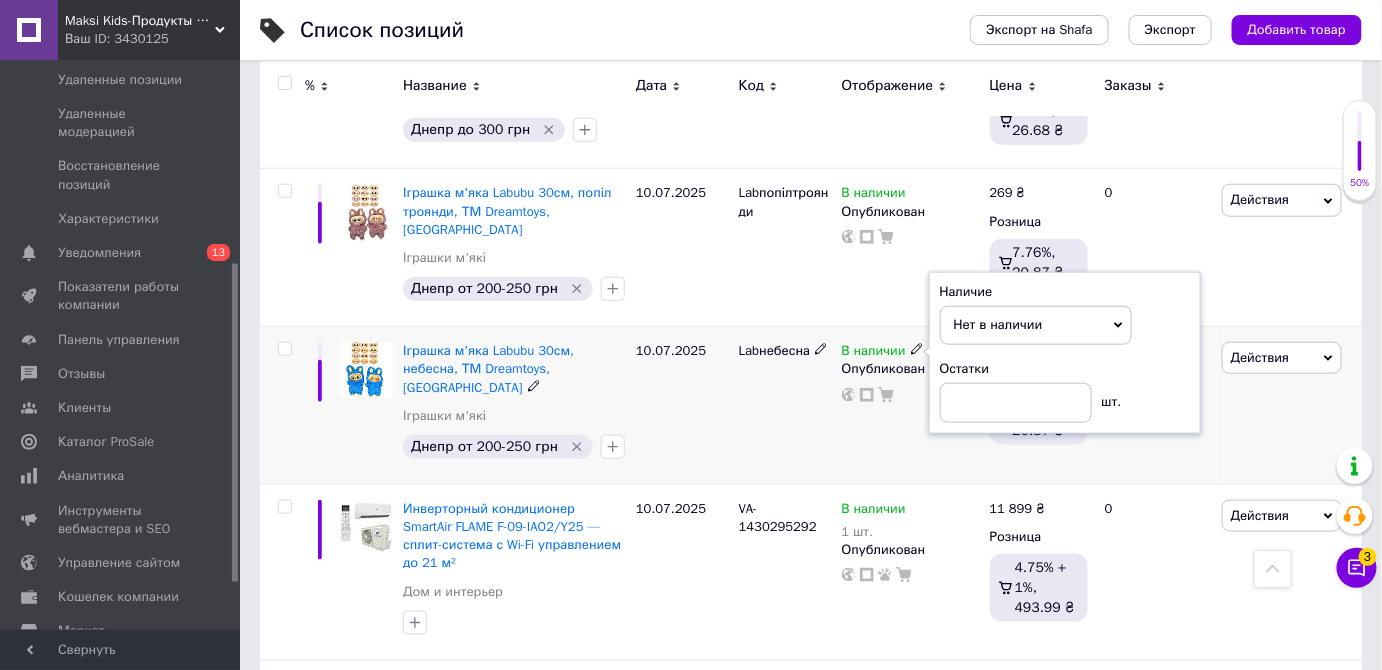 click on "10.07.2025" at bounding box center (682, 406) 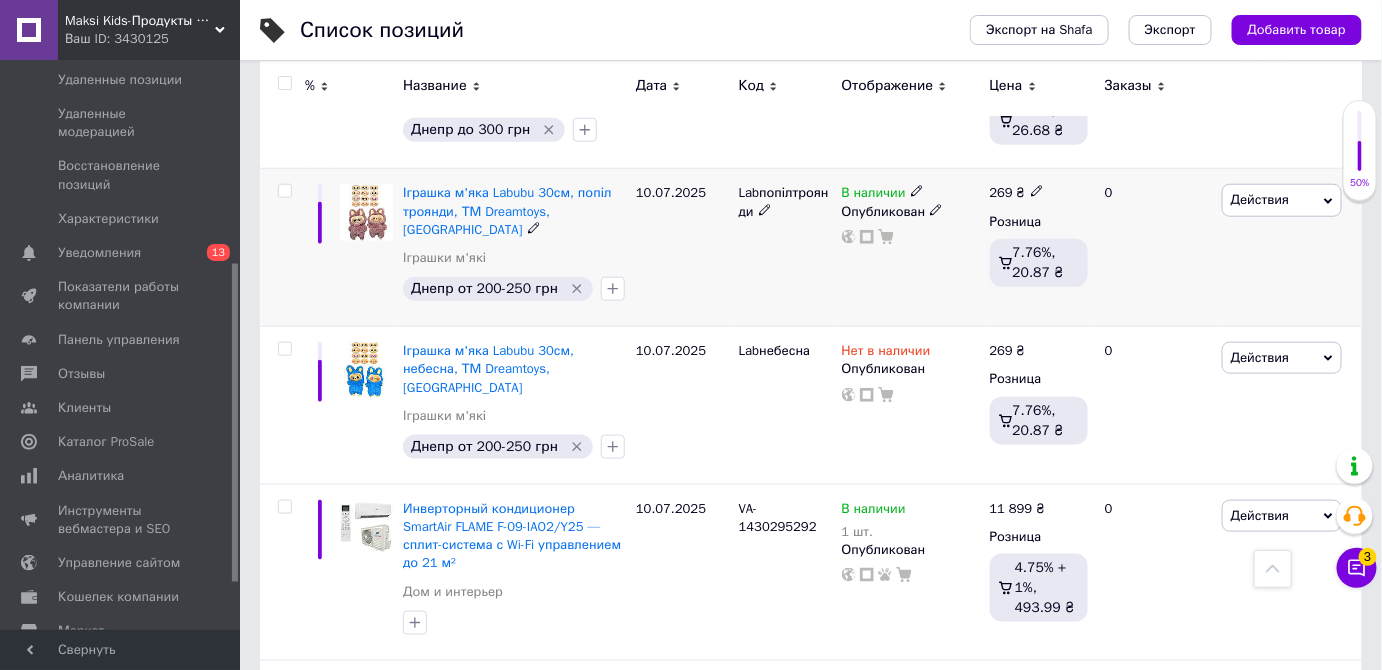 click on "В наличии Опубликован" at bounding box center (911, 248) 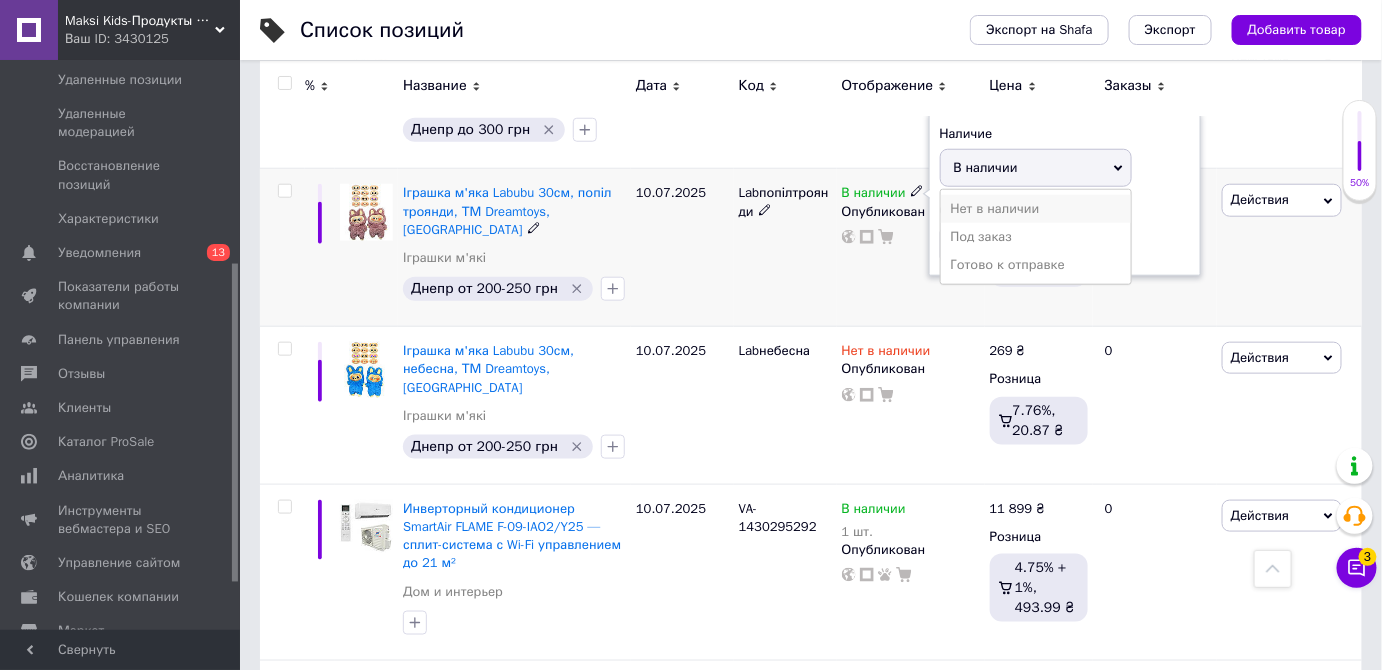 click on "Нет в наличии" at bounding box center (1036, 209) 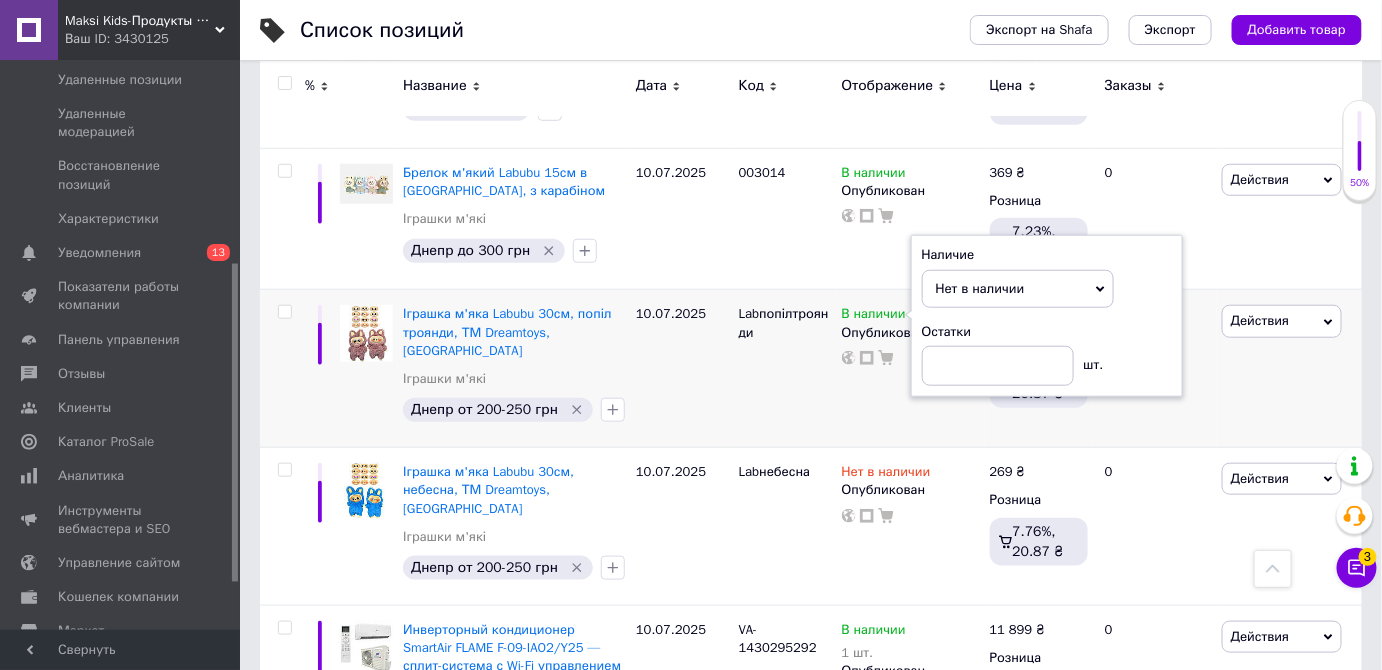 scroll, scrollTop: 0, scrollLeft: 0, axis: both 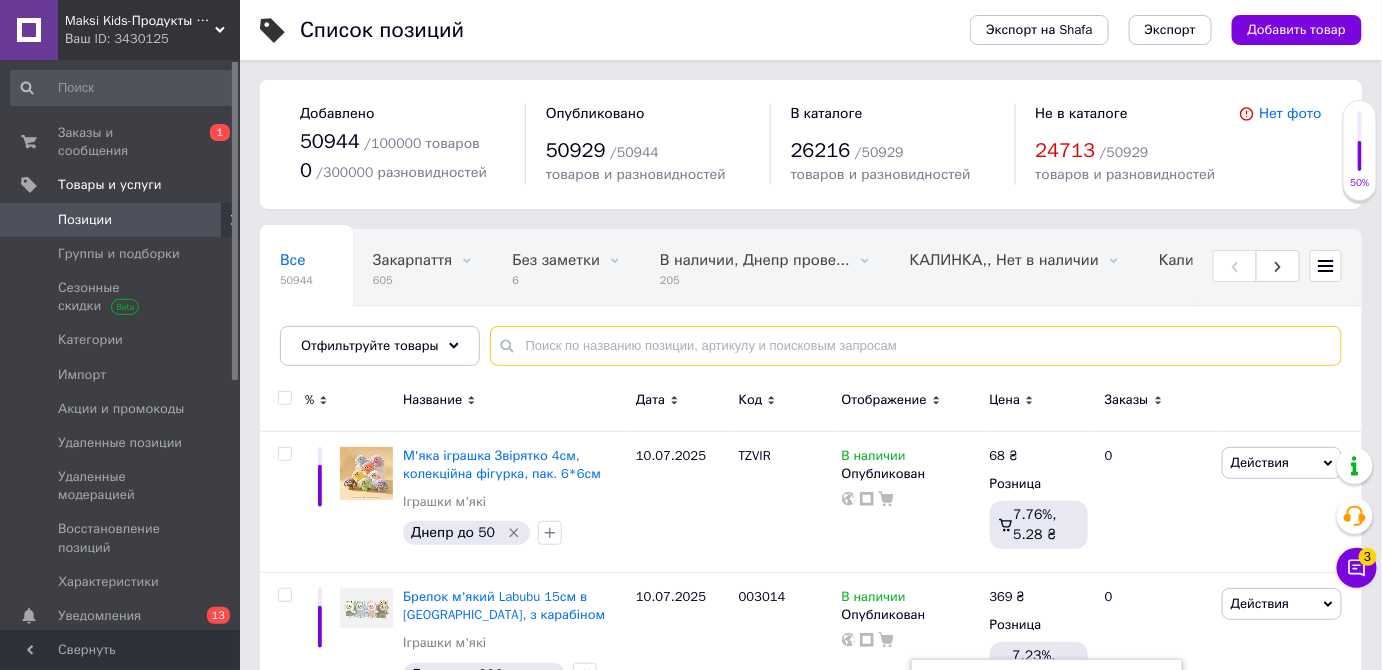 click at bounding box center [916, 346] 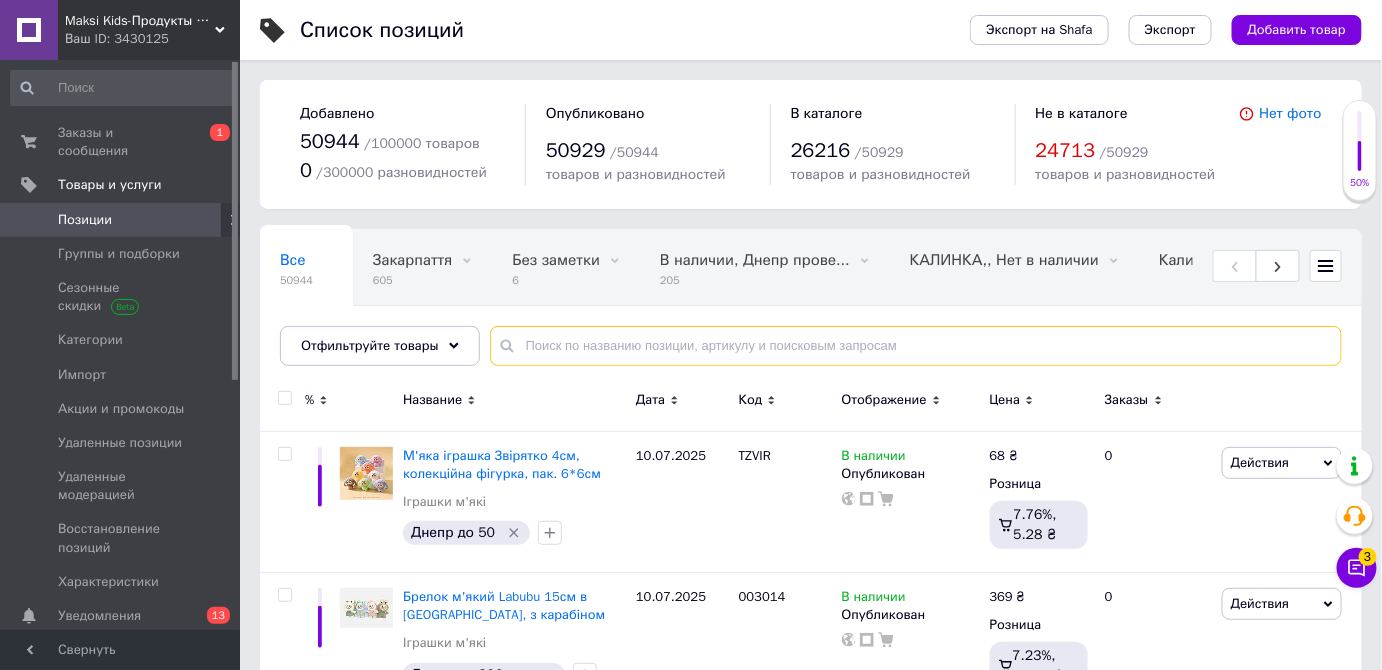 paste on "0665687484" 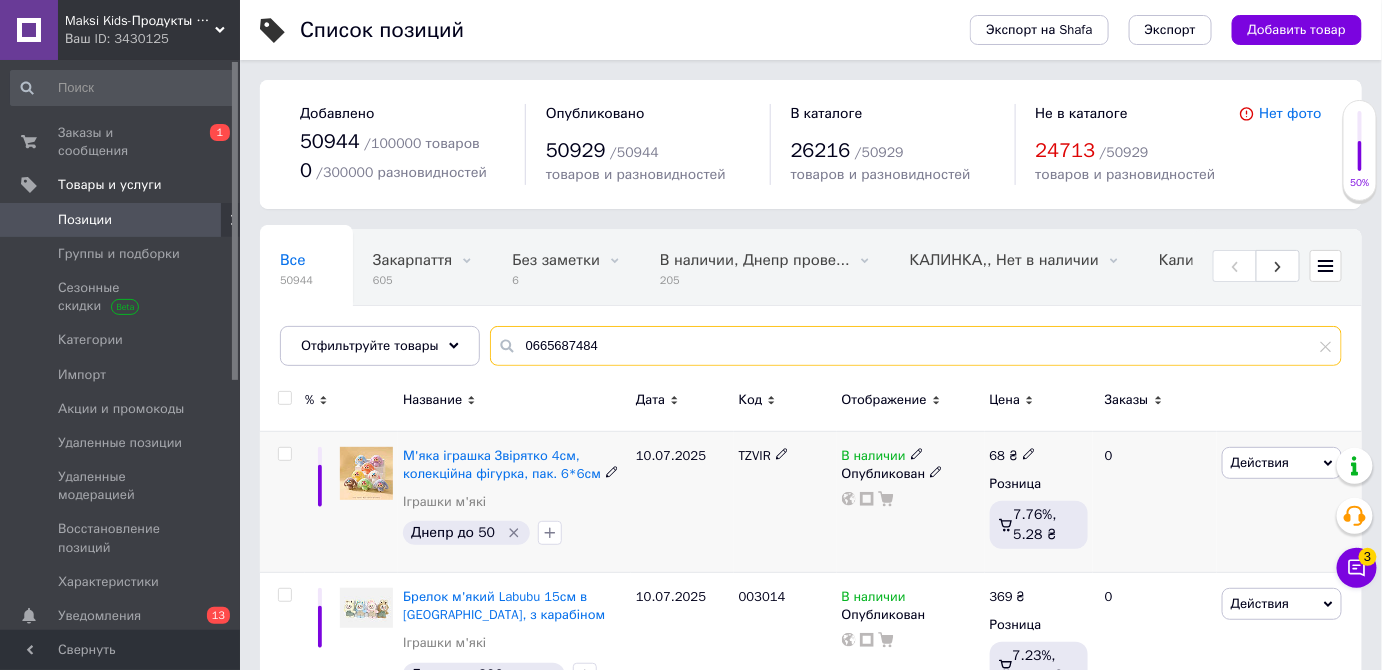 type on "0665687484" 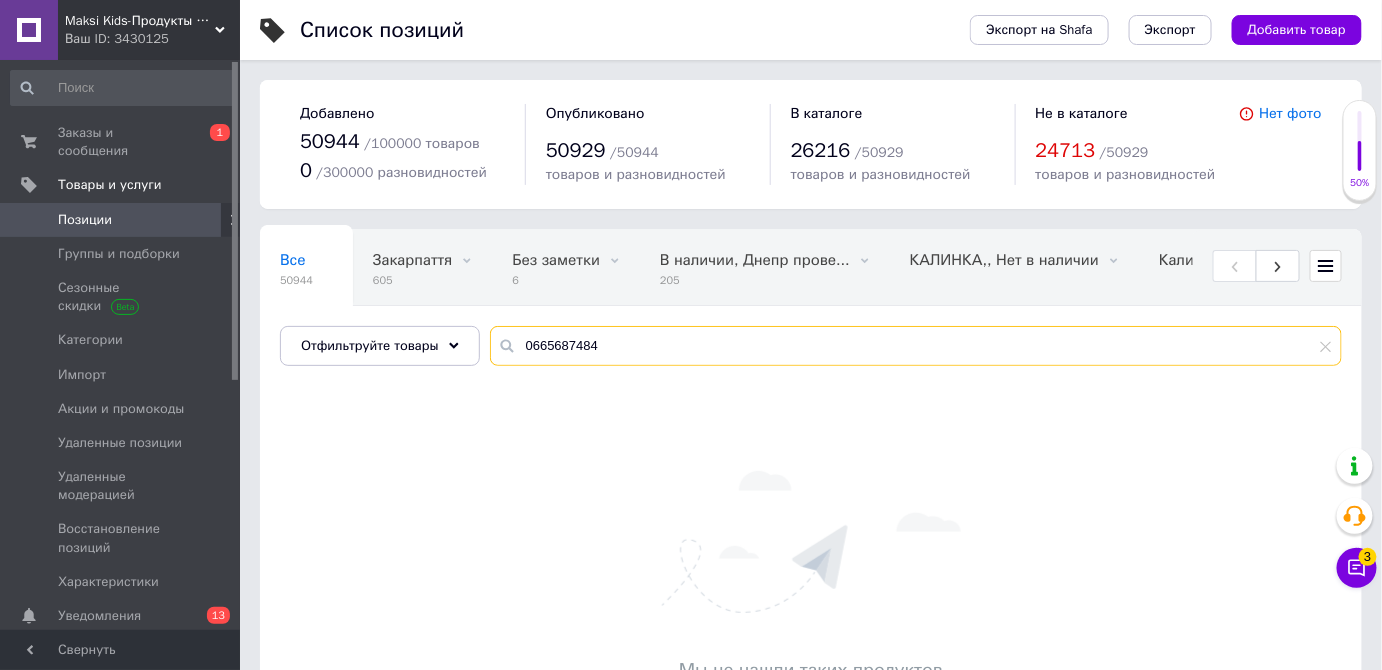 drag, startPoint x: 605, startPoint y: 334, endPoint x: 406, endPoint y: 315, distance: 199.90498 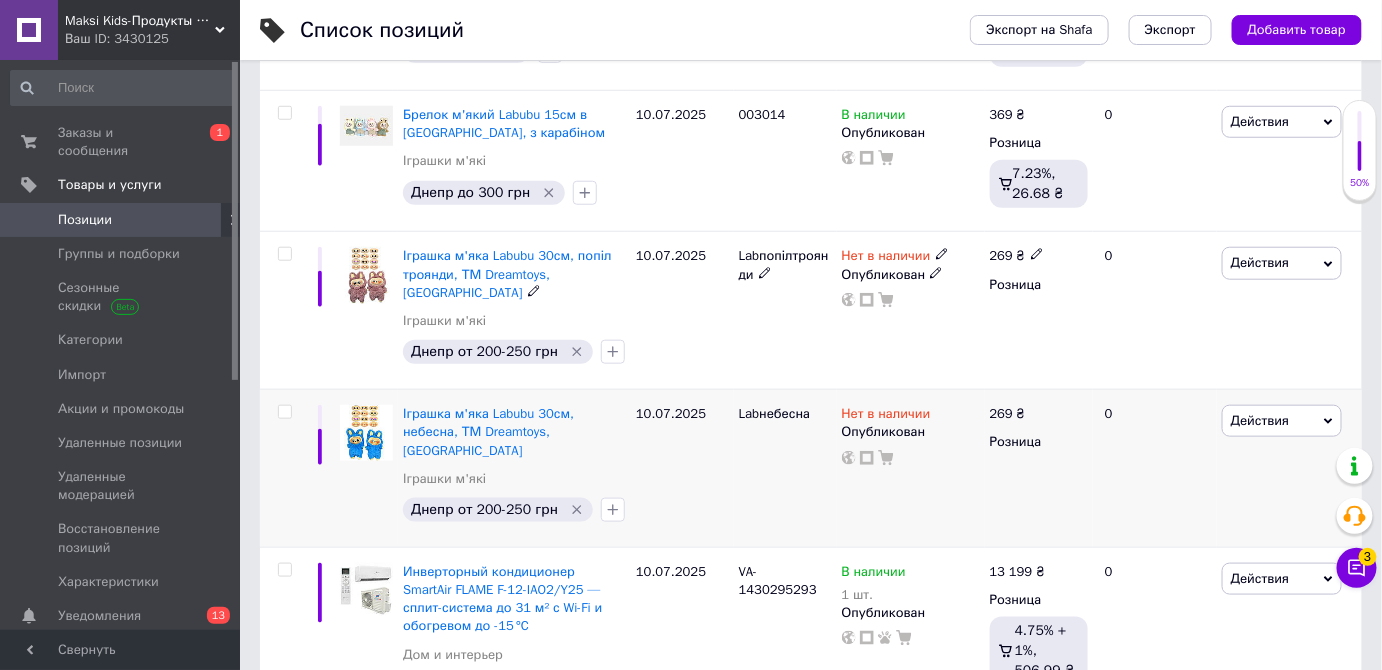 scroll, scrollTop: 636, scrollLeft: 0, axis: vertical 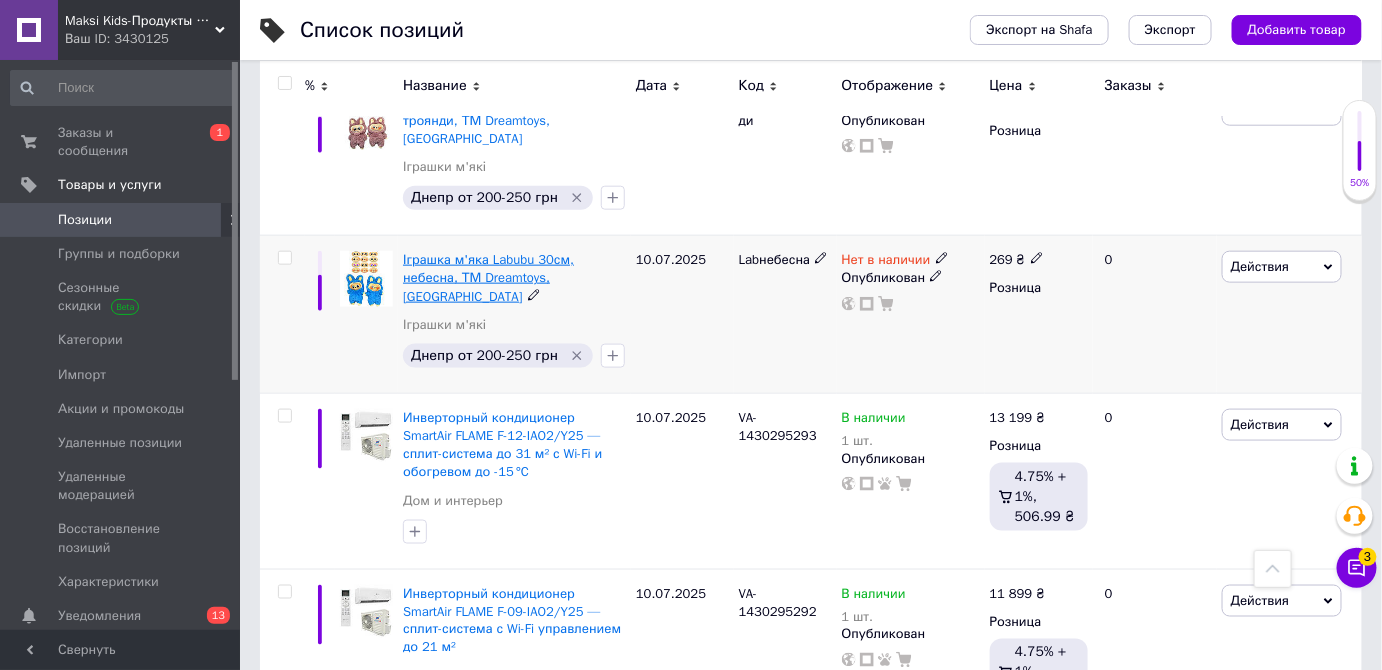 click on "Іграшка м'яка Labubu 30см, небесна, ТМ Dreamtoys, [GEOGRAPHIC_DATA]" at bounding box center [488, 277] 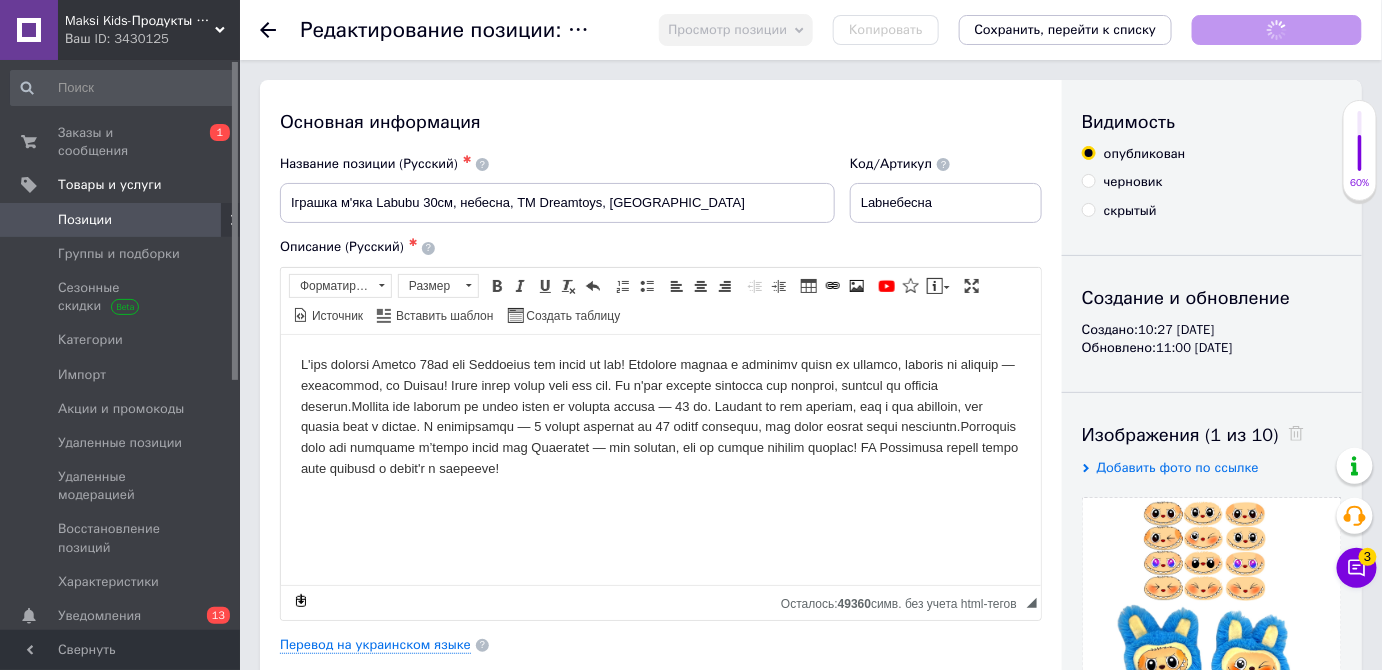 scroll, scrollTop: 0, scrollLeft: 0, axis: both 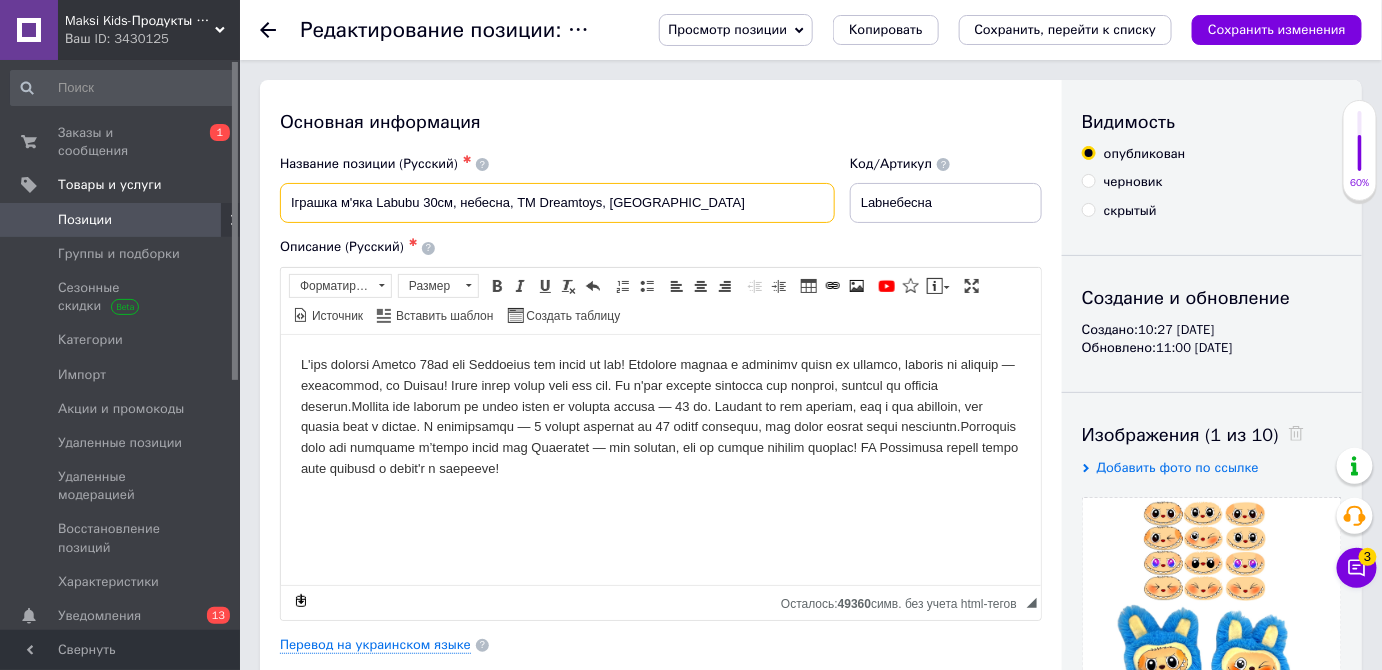 click on "Іграшка м'яка Labubu 30см, небесна, ТМ Dreamtoys, [GEOGRAPHIC_DATA]" at bounding box center [557, 203] 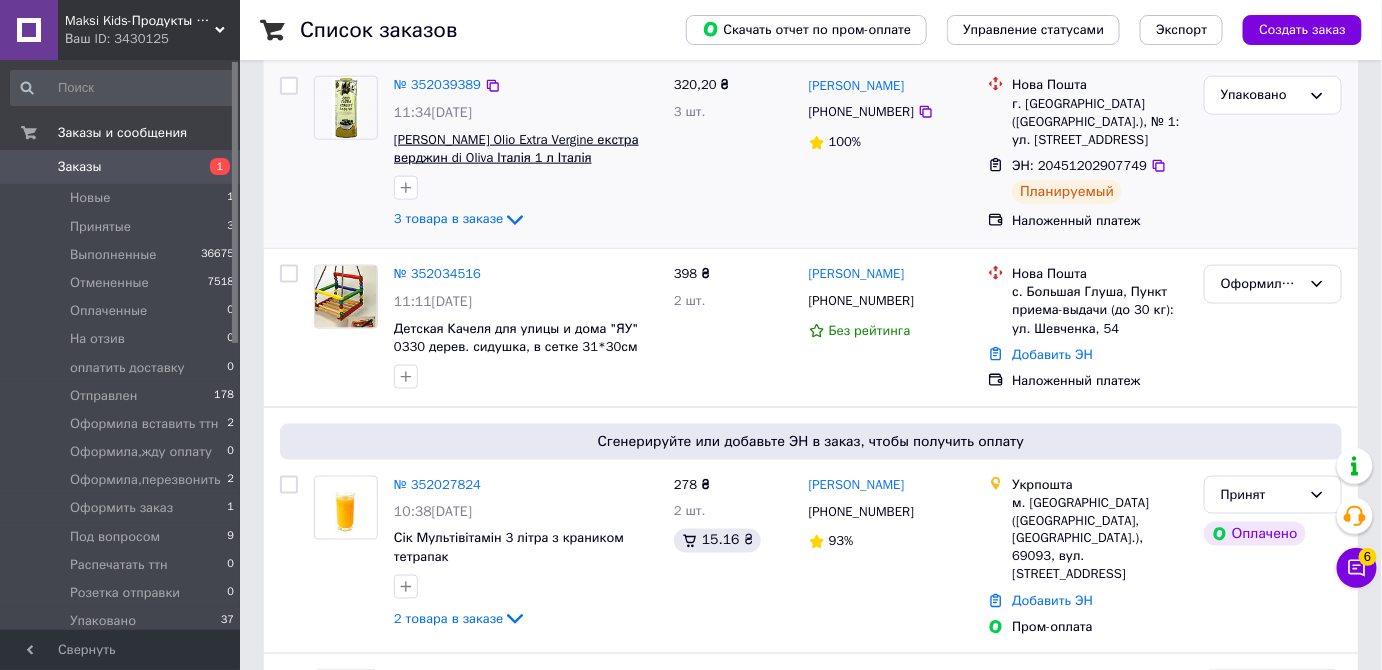 scroll, scrollTop: 818, scrollLeft: 0, axis: vertical 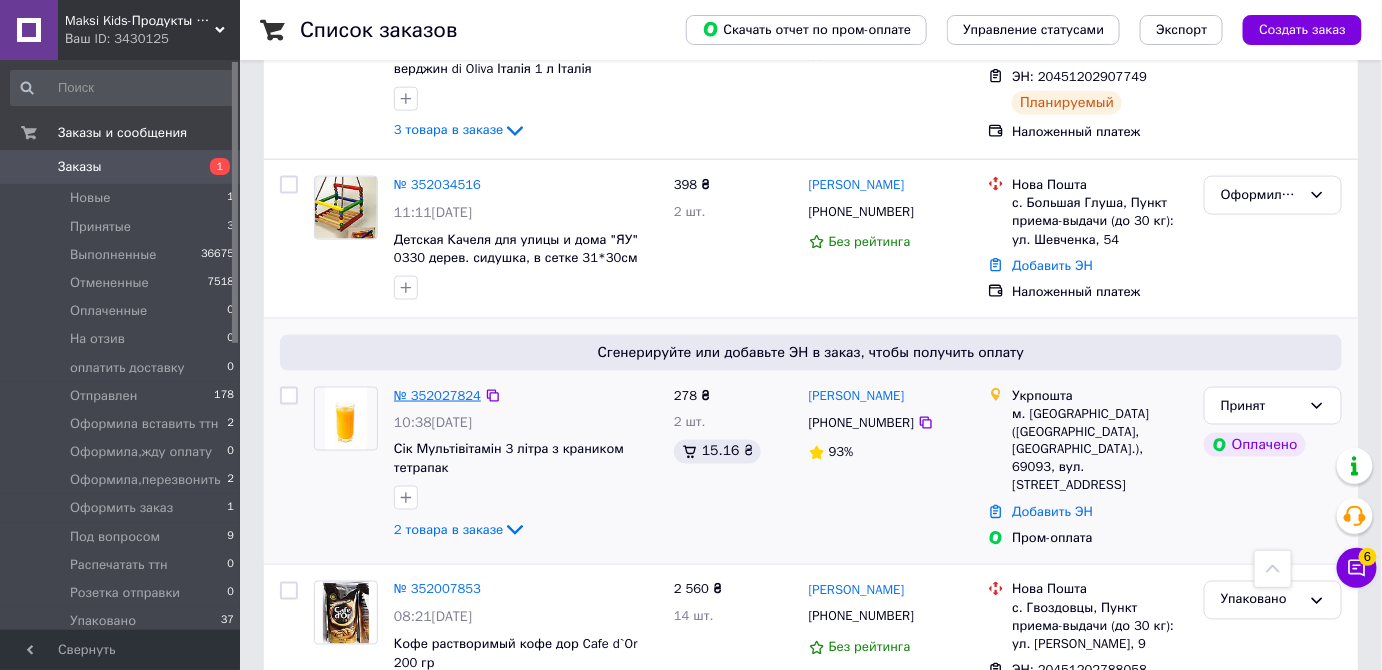 click on "№ 352027824" at bounding box center [437, 395] 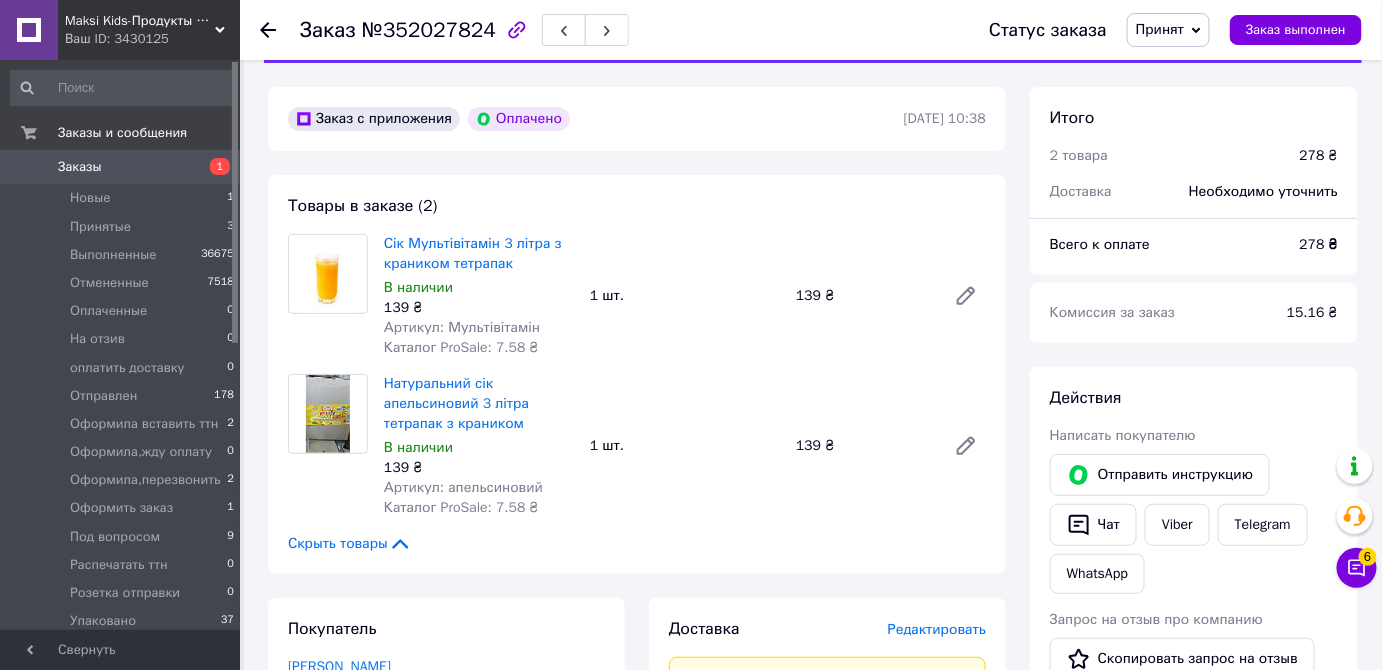 scroll, scrollTop: 181, scrollLeft: 0, axis: vertical 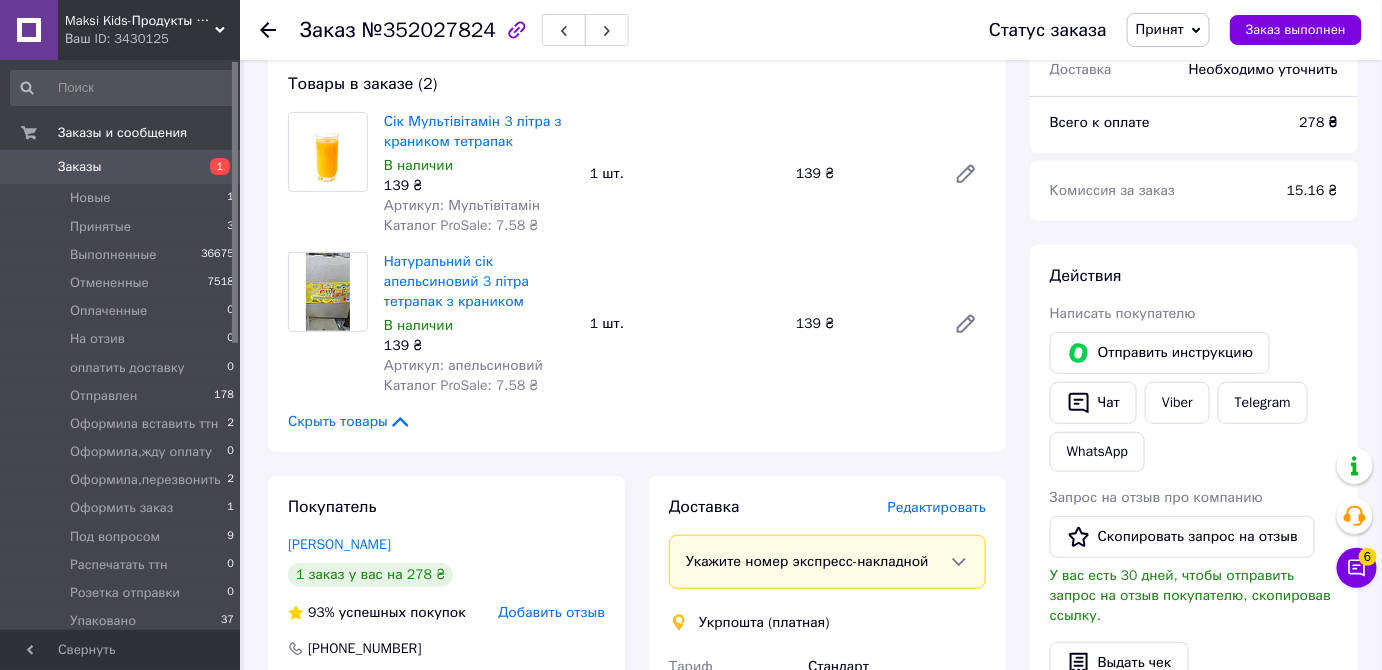 click on "Принят" at bounding box center [1168, 30] 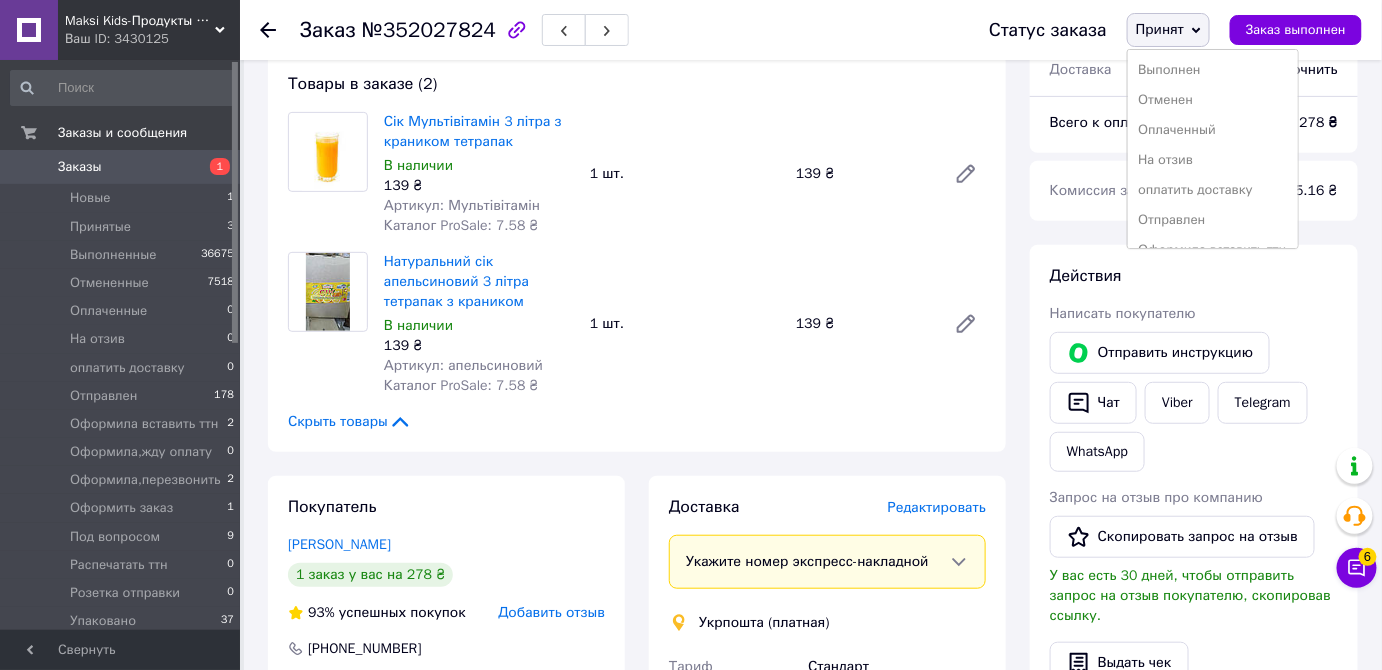 scroll, scrollTop: 231, scrollLeft: 0, axis: vertical 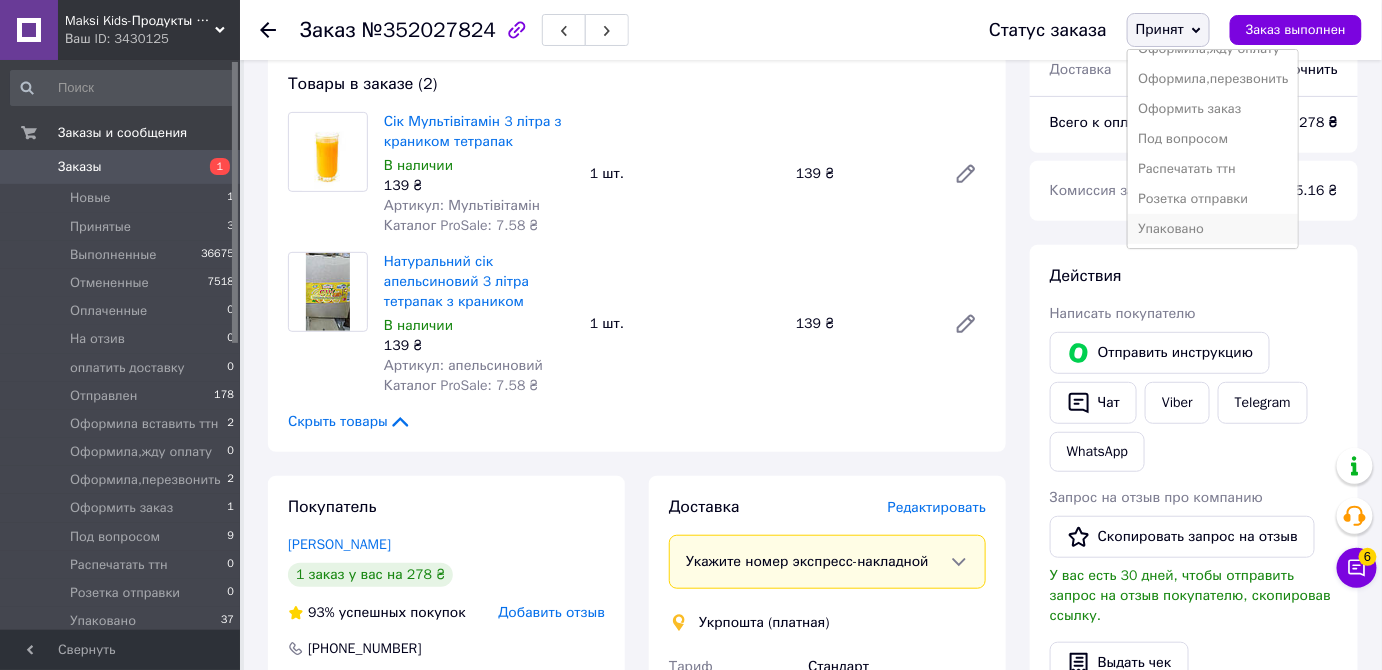 click on "Упаковано" at bounding box center (1213, 229) 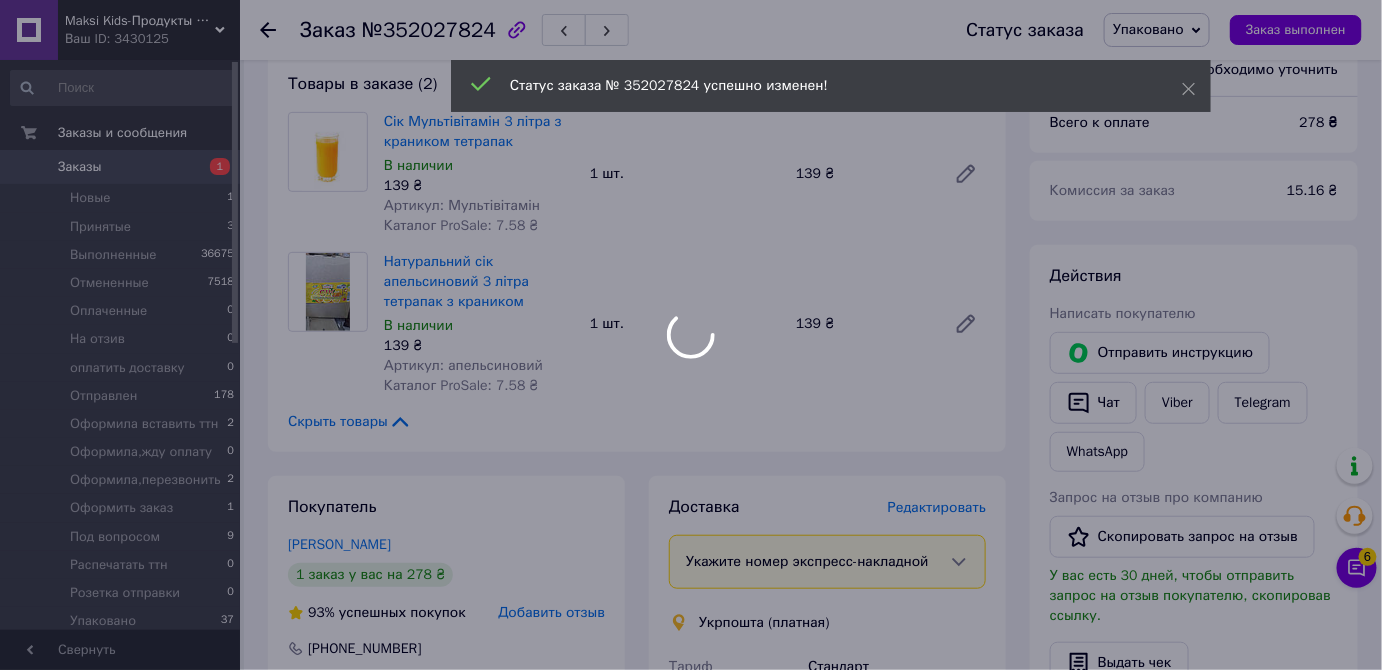 click at bounding box center (691, 335) 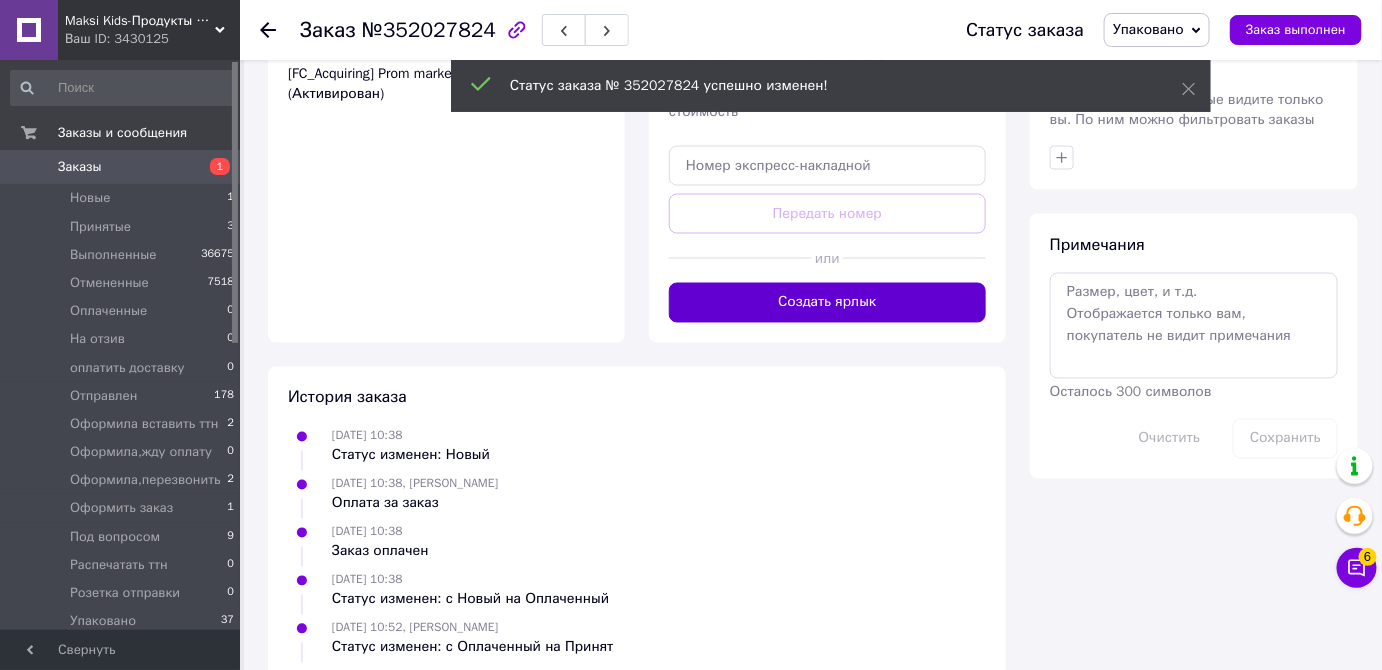 click on "Создать ярлык" at bounding box center (827, 303) 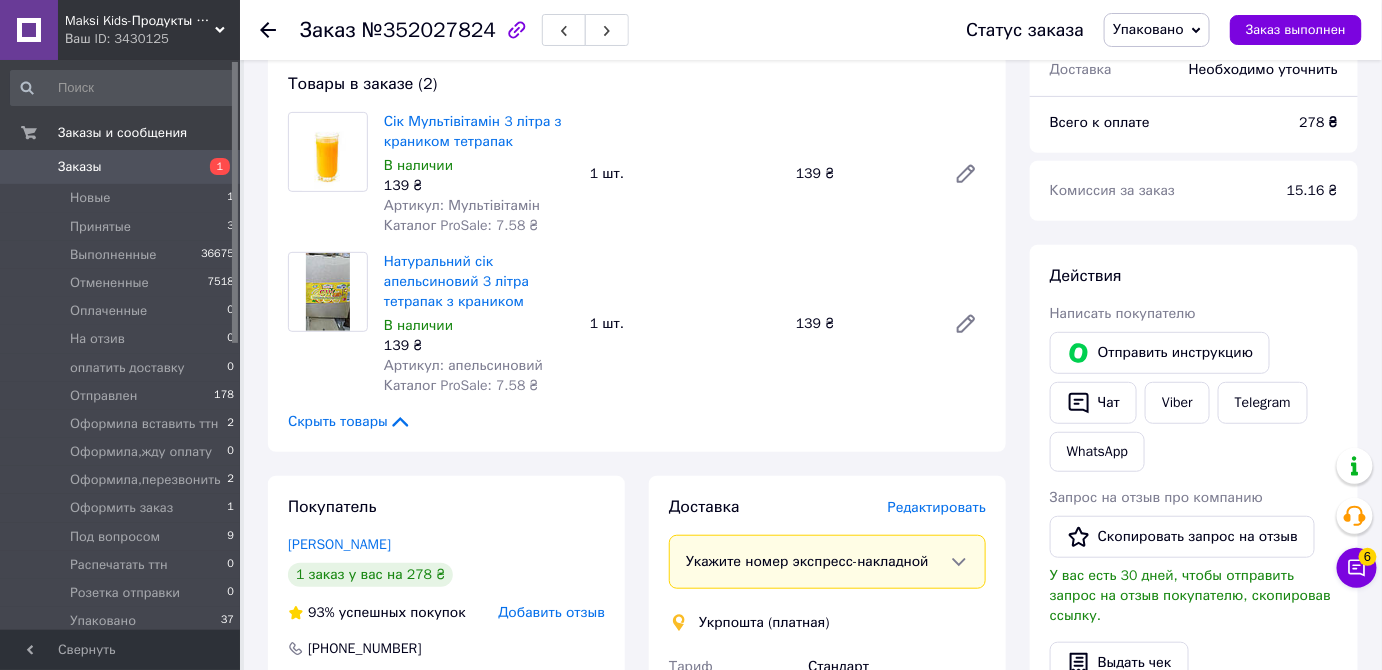 scroll, scrollTop: 149, scrollLeft: 0, axis: vertical 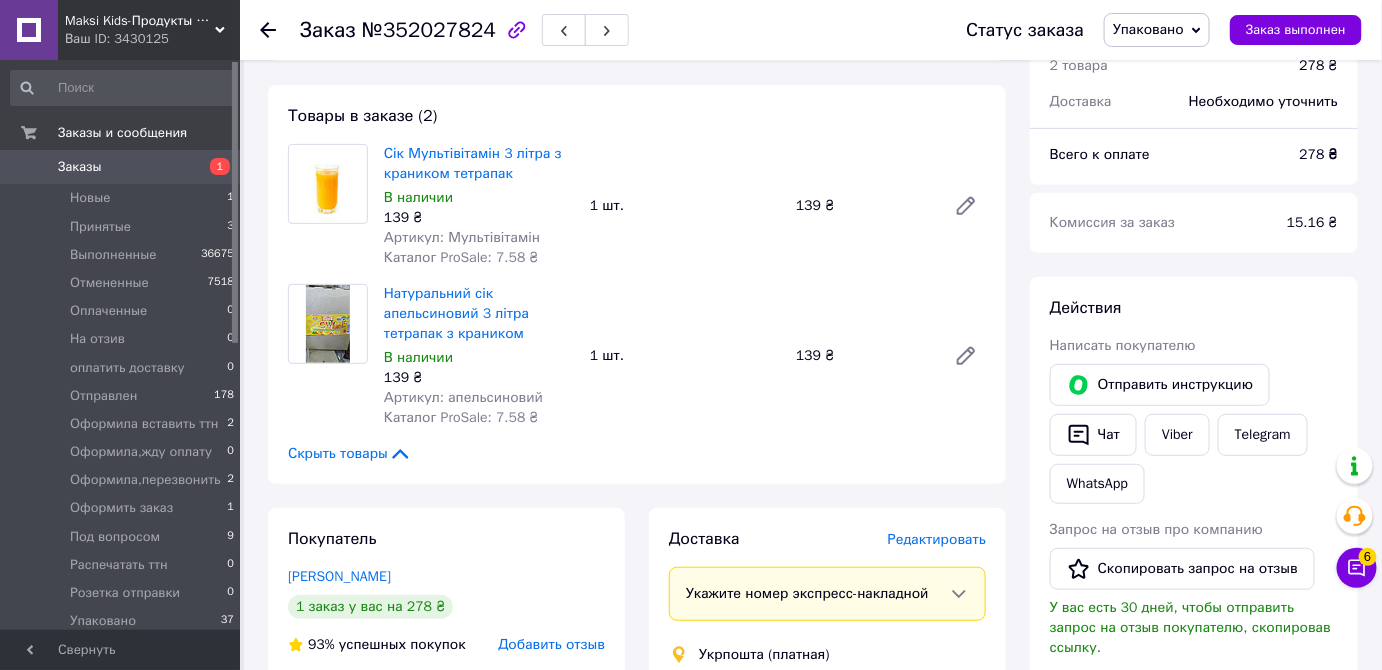 type 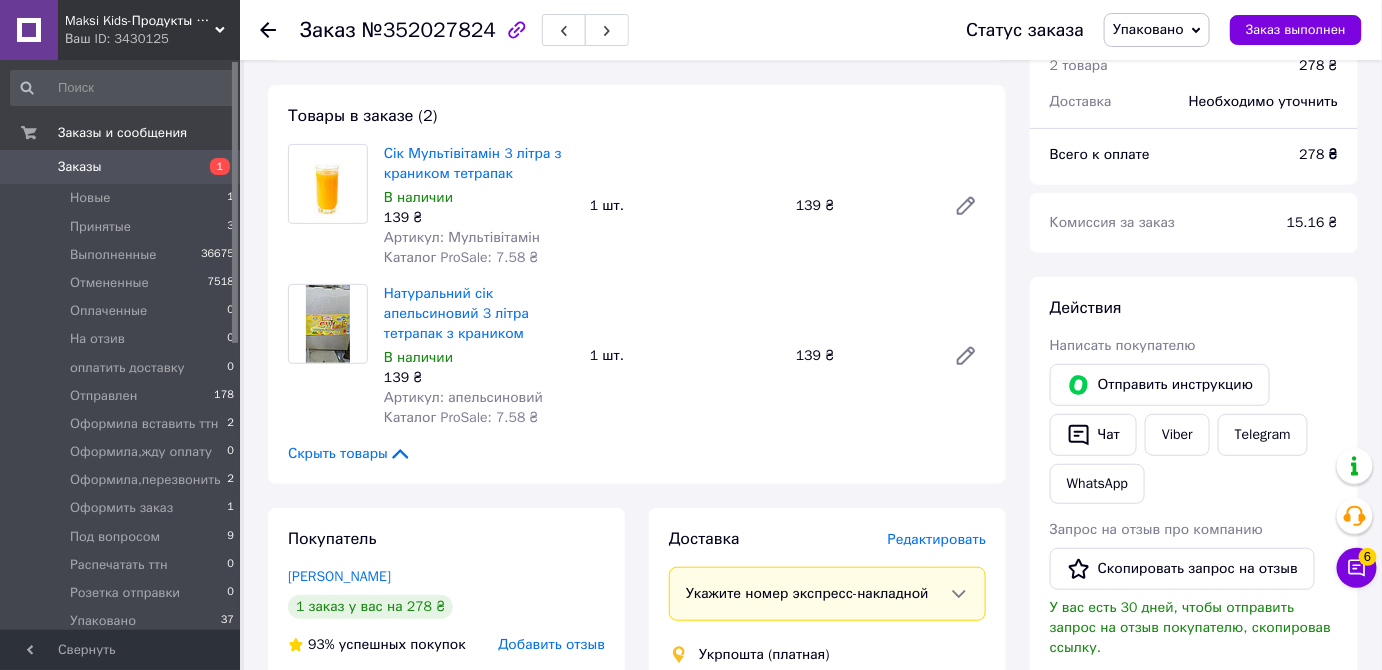 click at bounding box center [328, 356] 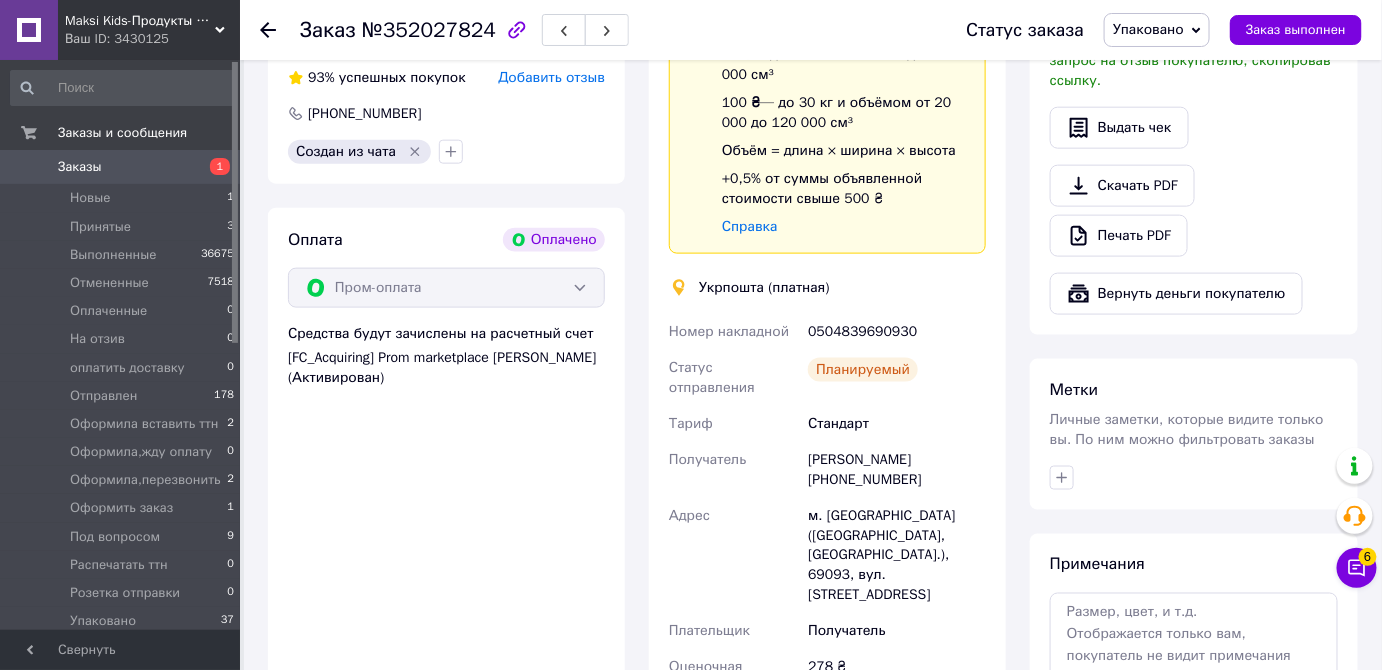 scroll, scrollTop: 785, scrollLeft: 0, axis: vertical 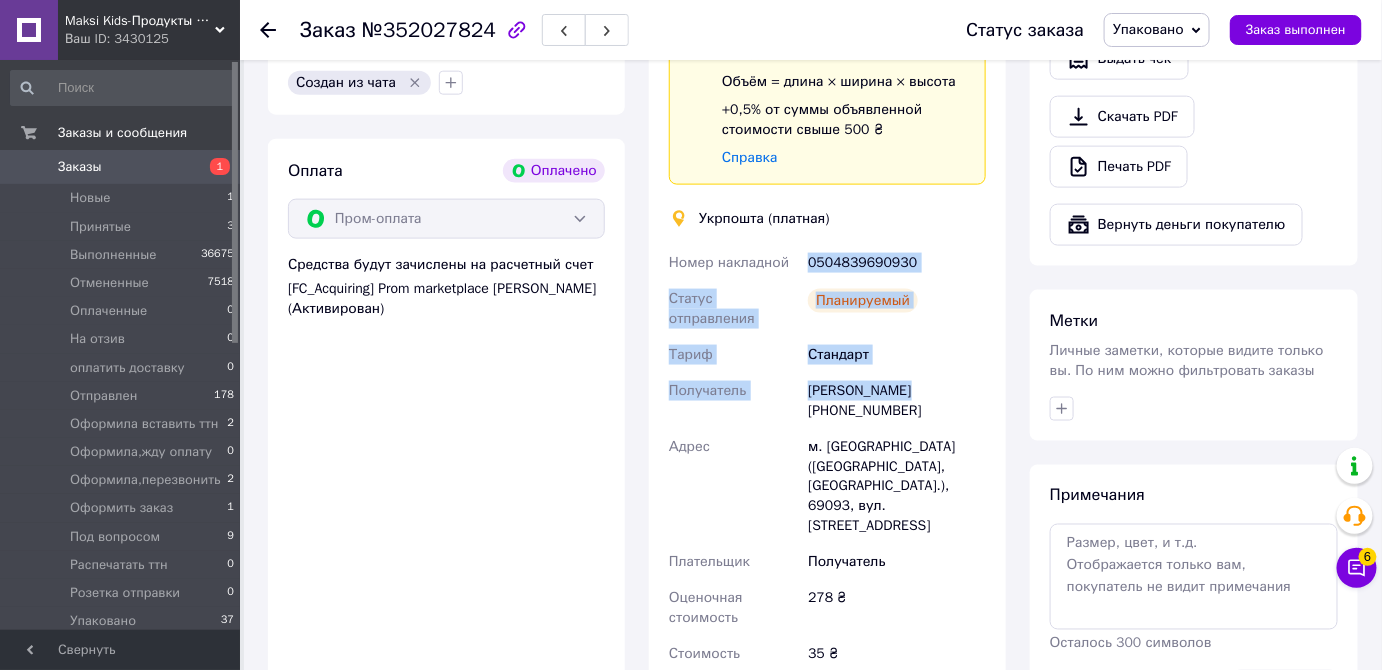 drag, startPoint x: 800, startPoint y: 262, endPoint x: 930, endPoint y: 369, distance: 168.37161 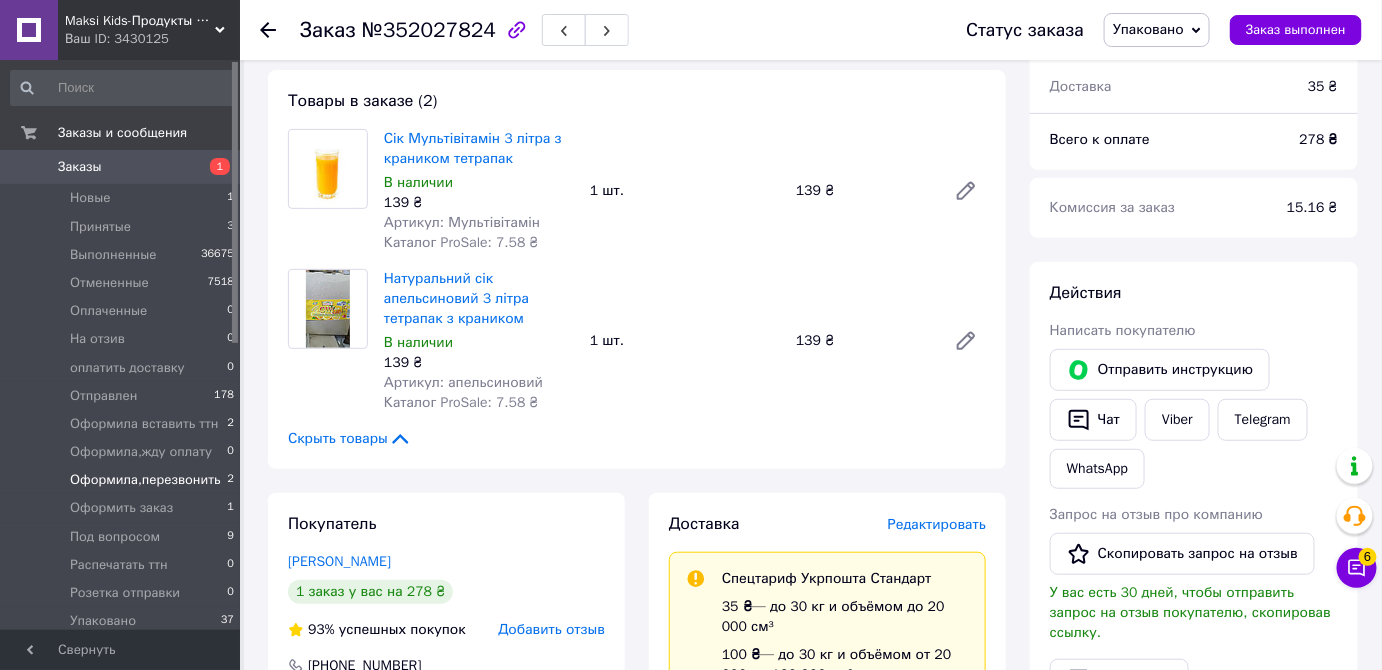 scroll, scrollTop: 0, scrollLeft: 0, axis: both 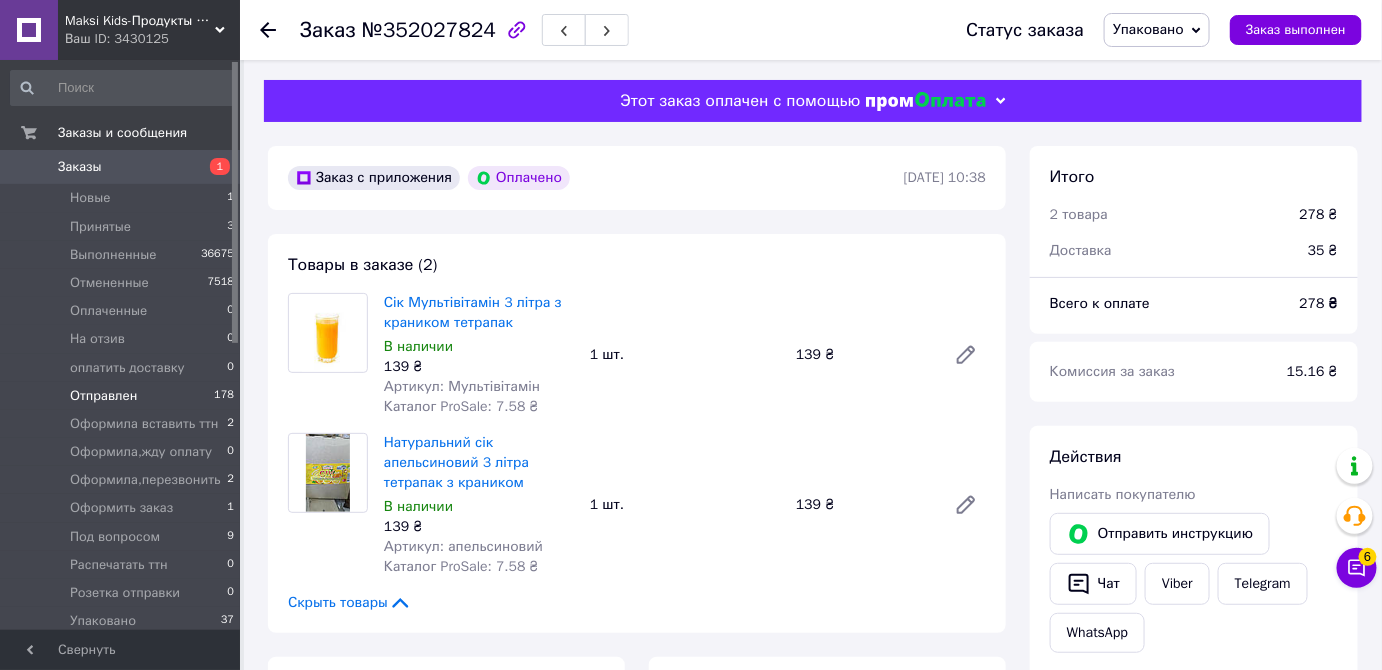 click on "Отправлен" at bounding box center (103, 396) 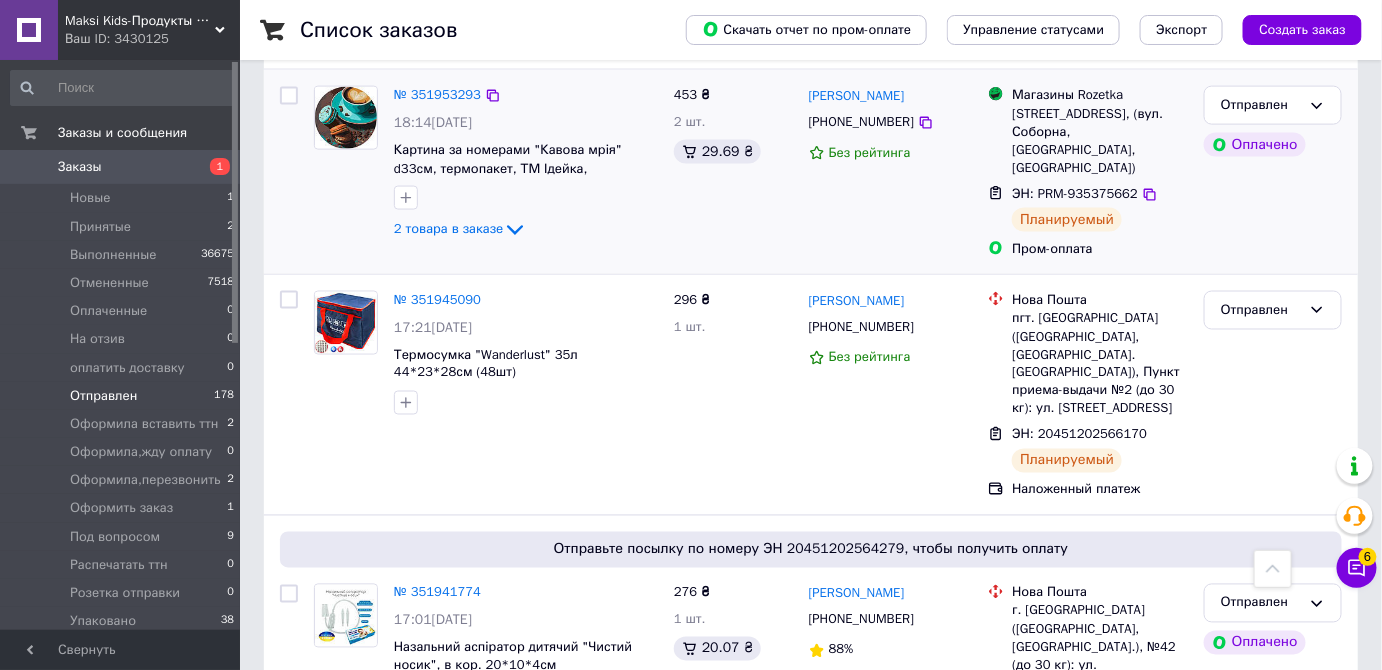 scroll, scrollTop: 909, scrollLeft: 0, axis: vertical 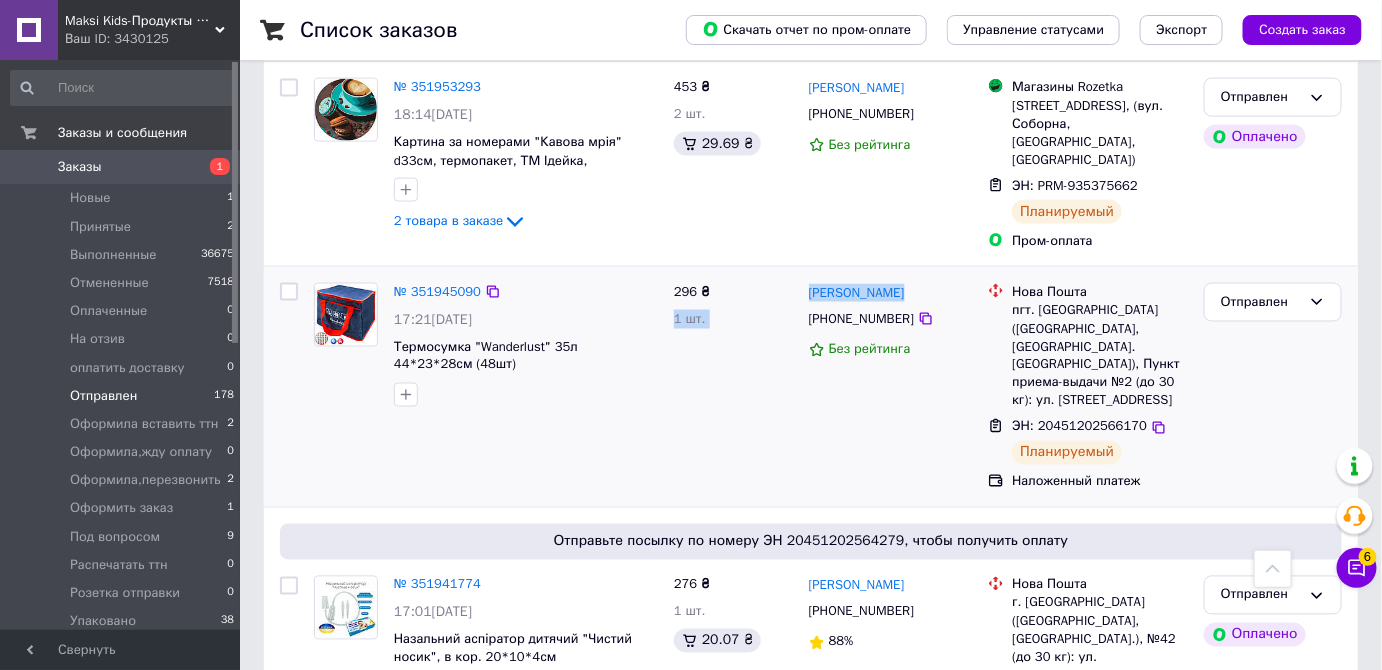 click on "№ 351945090 17:21, 09.07.2025 Термосумка "Wanderlust" 35л 44*23*28см (48шт) 296 ₴ 1 шт. Света Вакулка +380630245164 Без рейтинга Нова Пошта пгт. Александровка (Одесская обл., Одесский р-н. Чорноморська сельсовет), Пункт приема-выдачи №2 (до 30 кг): ул. Железнодорожная, 55 ЭН: 20451202566170 Планируемый Наложенный платеж Отправлен" at bounding box center (811, 387) 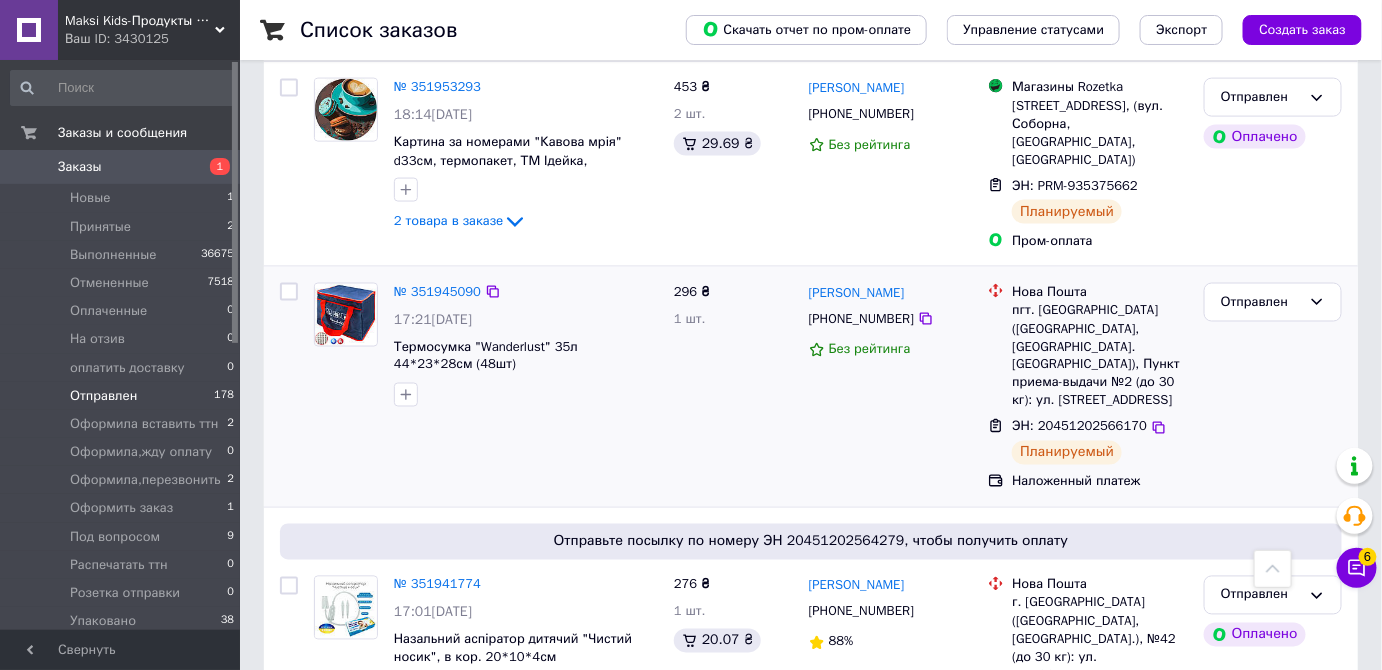 click on "Света Вакулка" at bounding box center (891, 292) 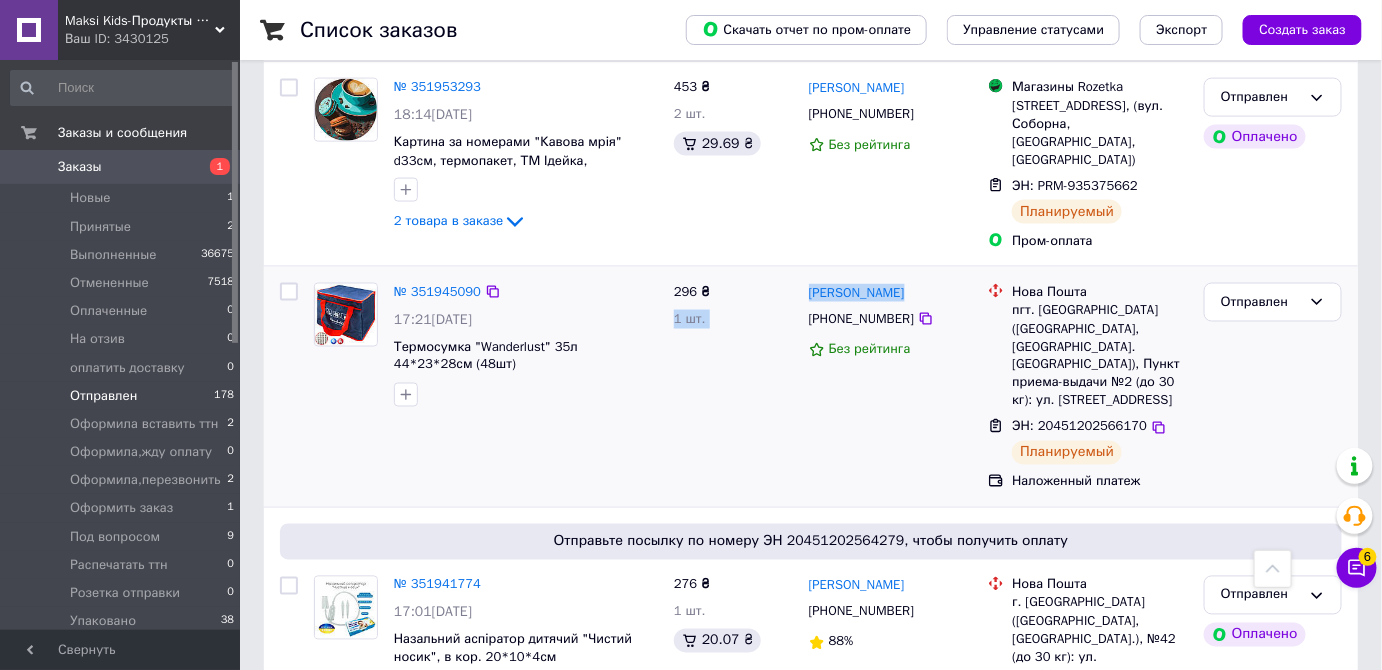 drag, startPoint x: 919, startPoint y: 235, endPoint x: 781, endPoint y: 244, distance: 138.29317 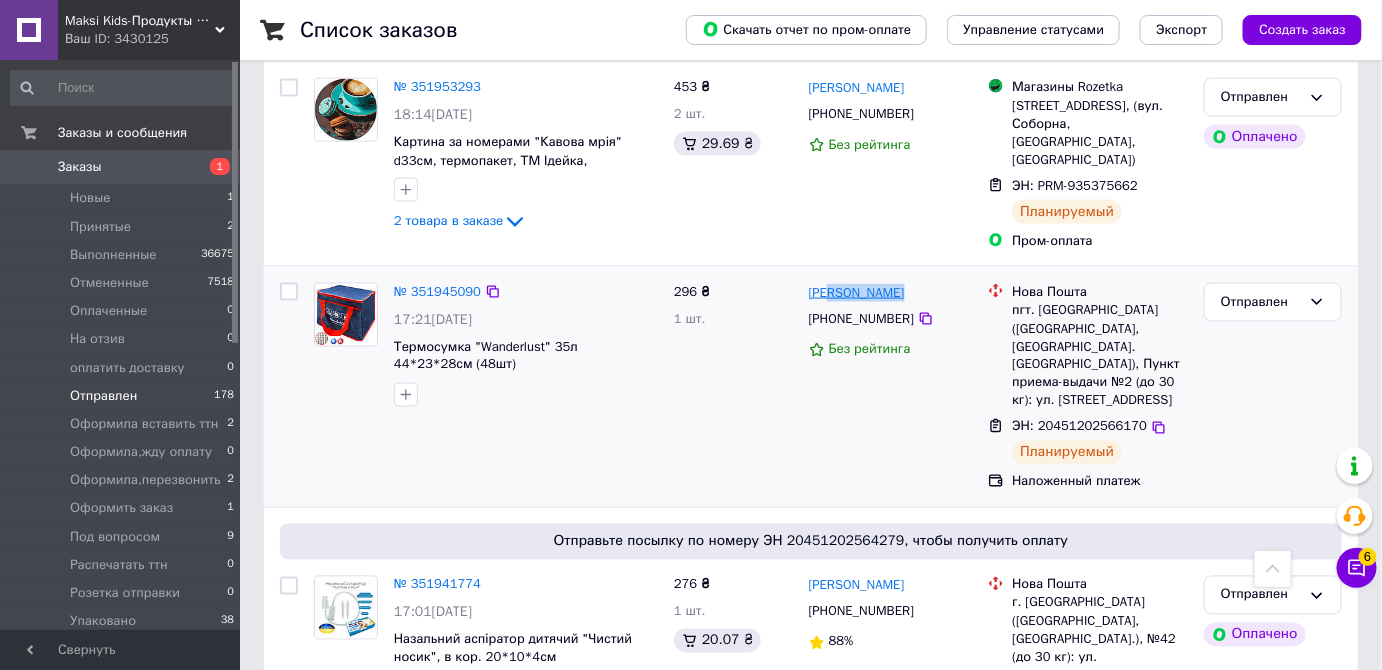 drag, startPoint x: 930, startPoint y: 230, endPoint x: 829, endPoint y: 230, distance: 101 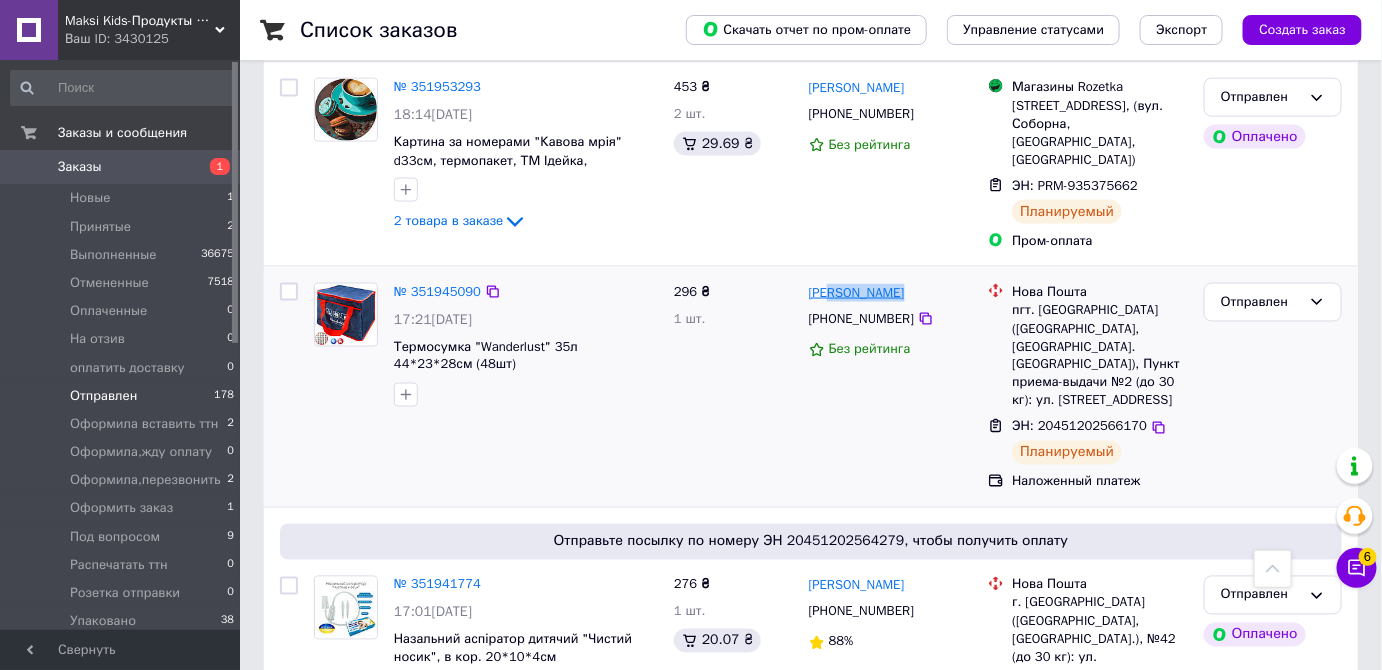 click on "Света Вакулка" at bounding box center [891, 292] 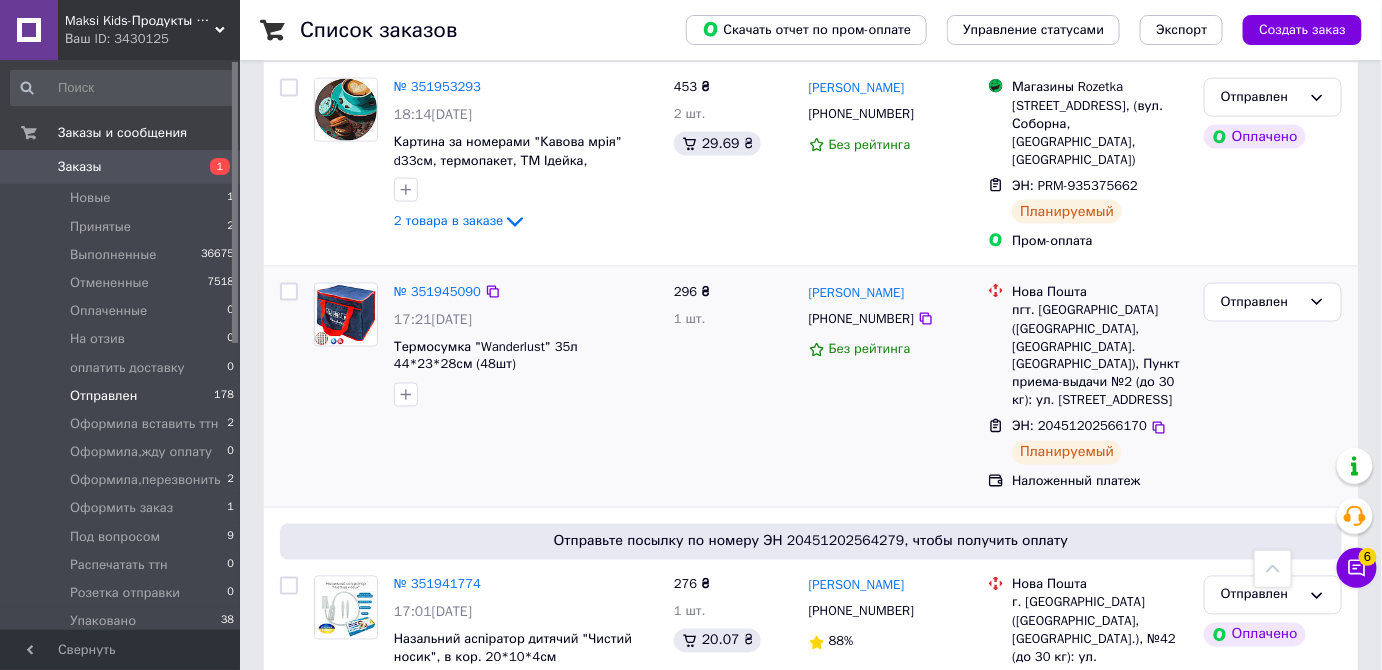 click on "296 ₴ 1 шт." at bounding box center [733, 387] 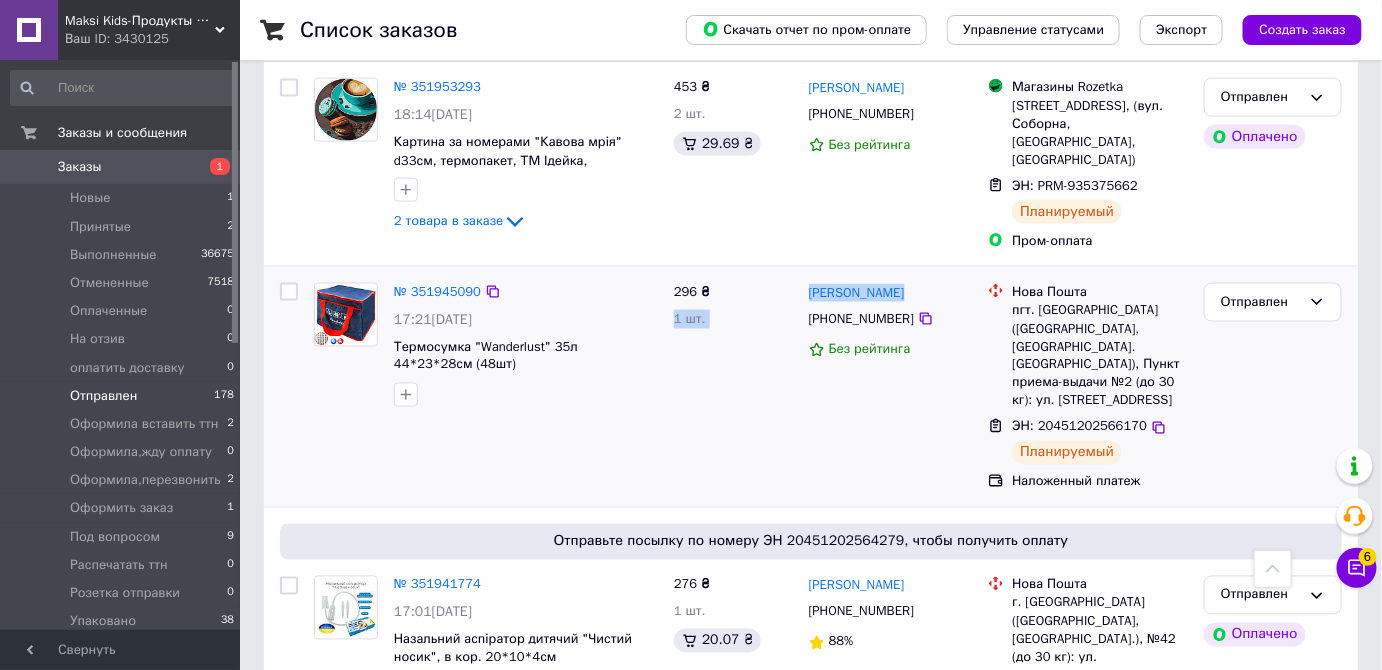 drag, startPoint x: 784, startPoint y: 235, endPoint x: 927, endPoint y: 235, distance: 143 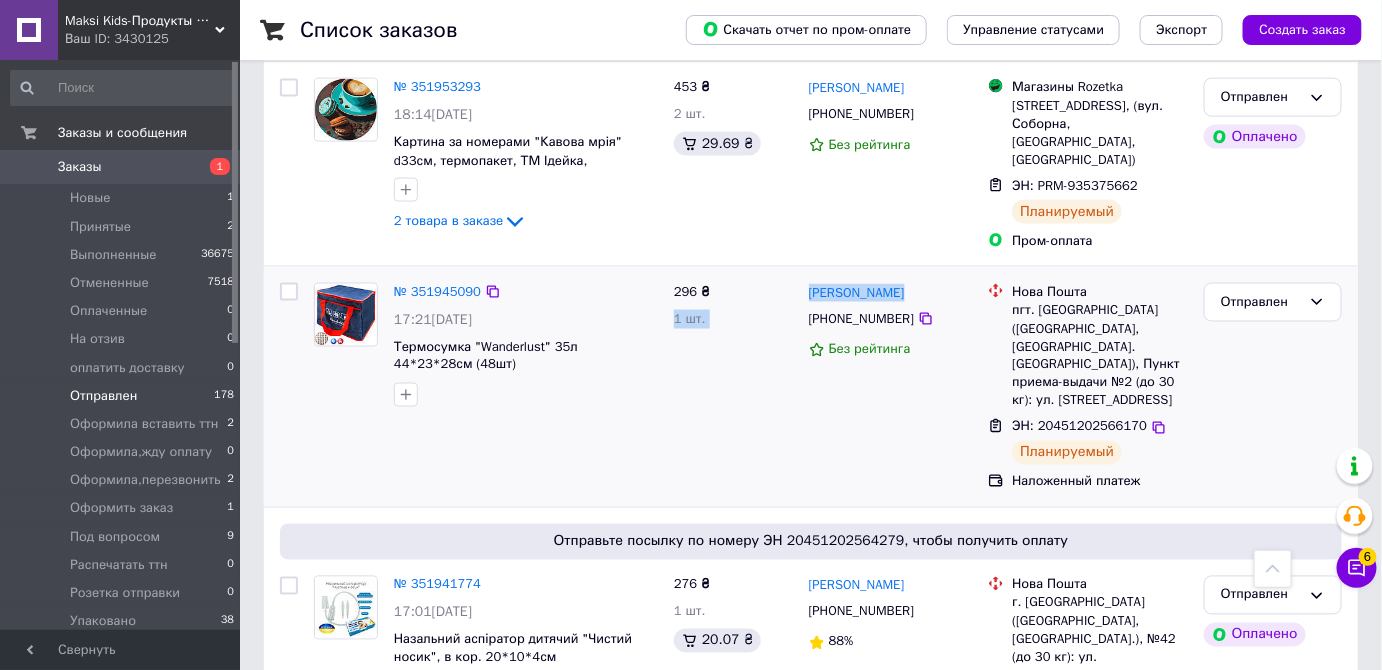 click on "Света Вакулка" at bounding box center [891, 292] 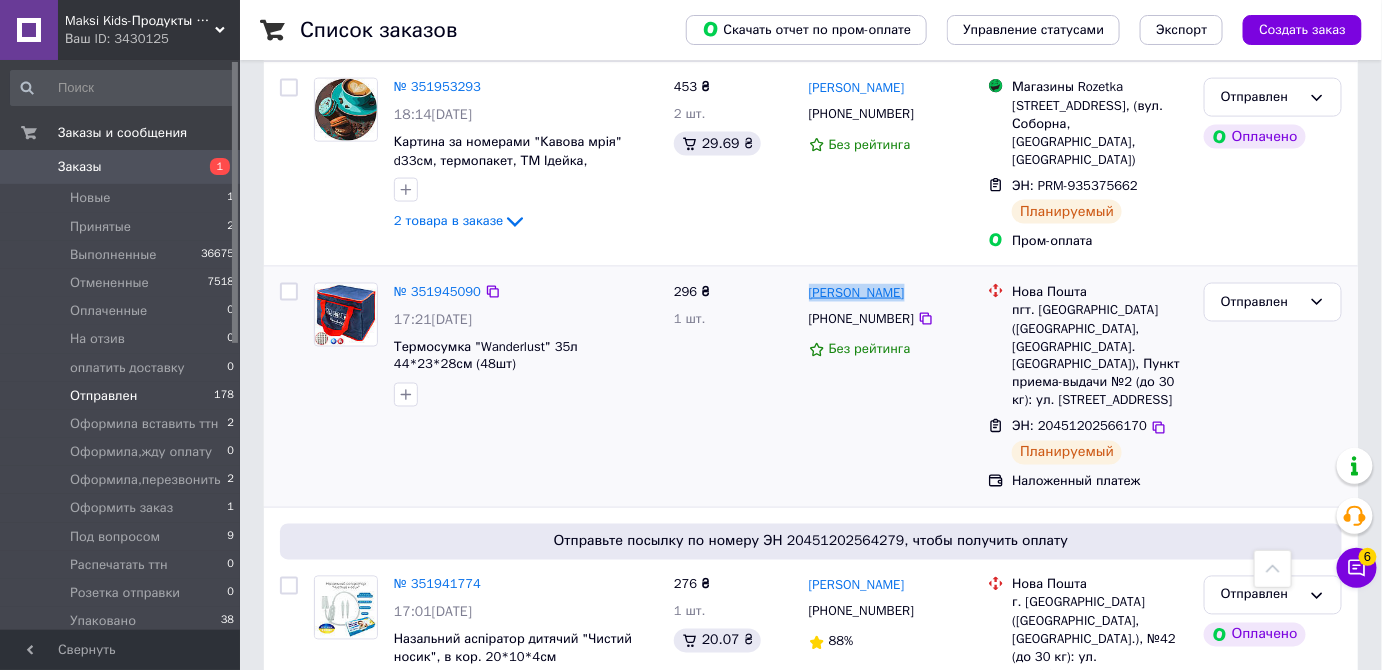 drag, startPoint x: 914, startPoint y: 237, endPoint x: 811, endPoint y: 241, distance: 103.077644 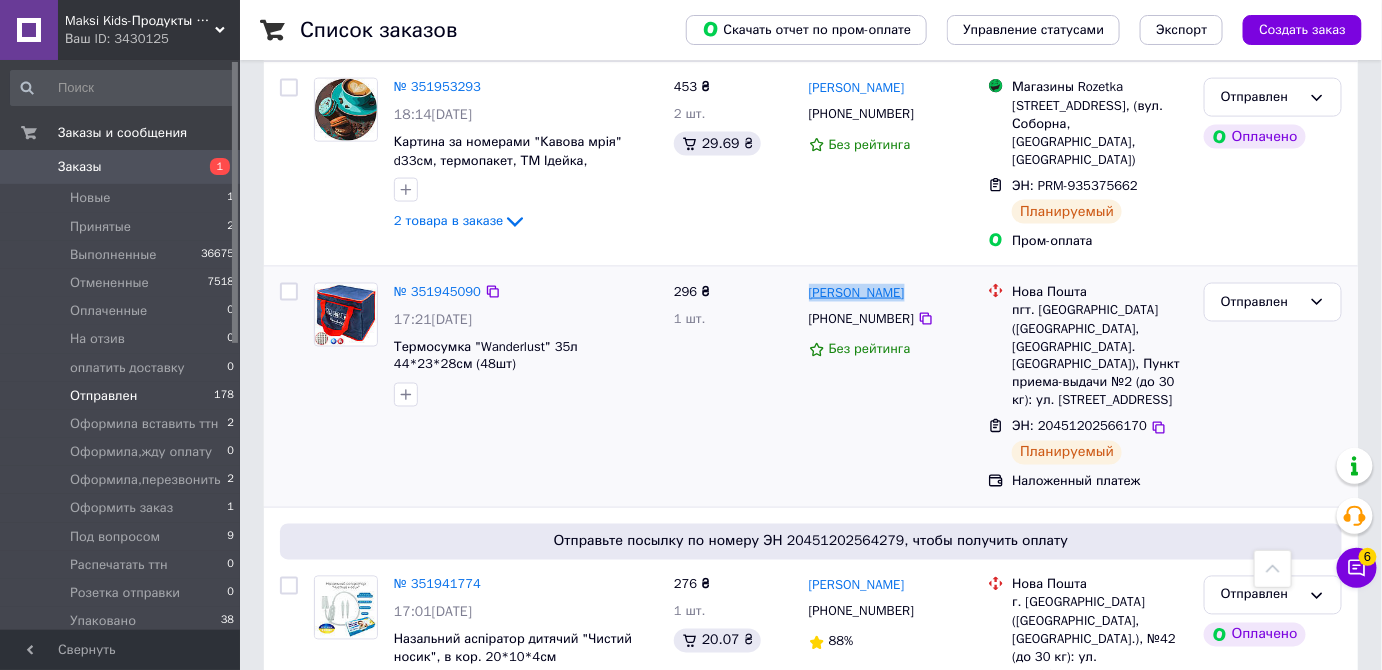 click on "Света Вакулка +380630245164 Без рейтинга" at bounding box center (891, 387) 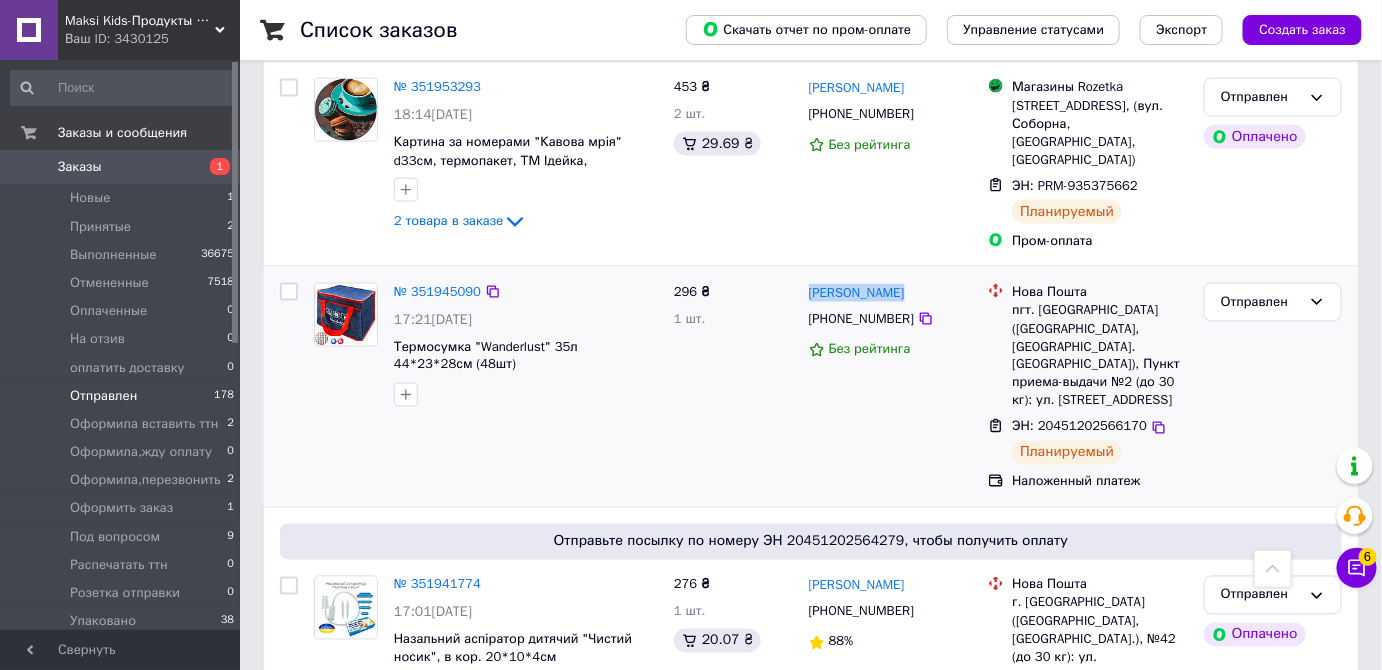 drag, startPoint x: 1146, startPoint y: 367, endPoint x: 963, endPoint y: 334, distance: 185.9516 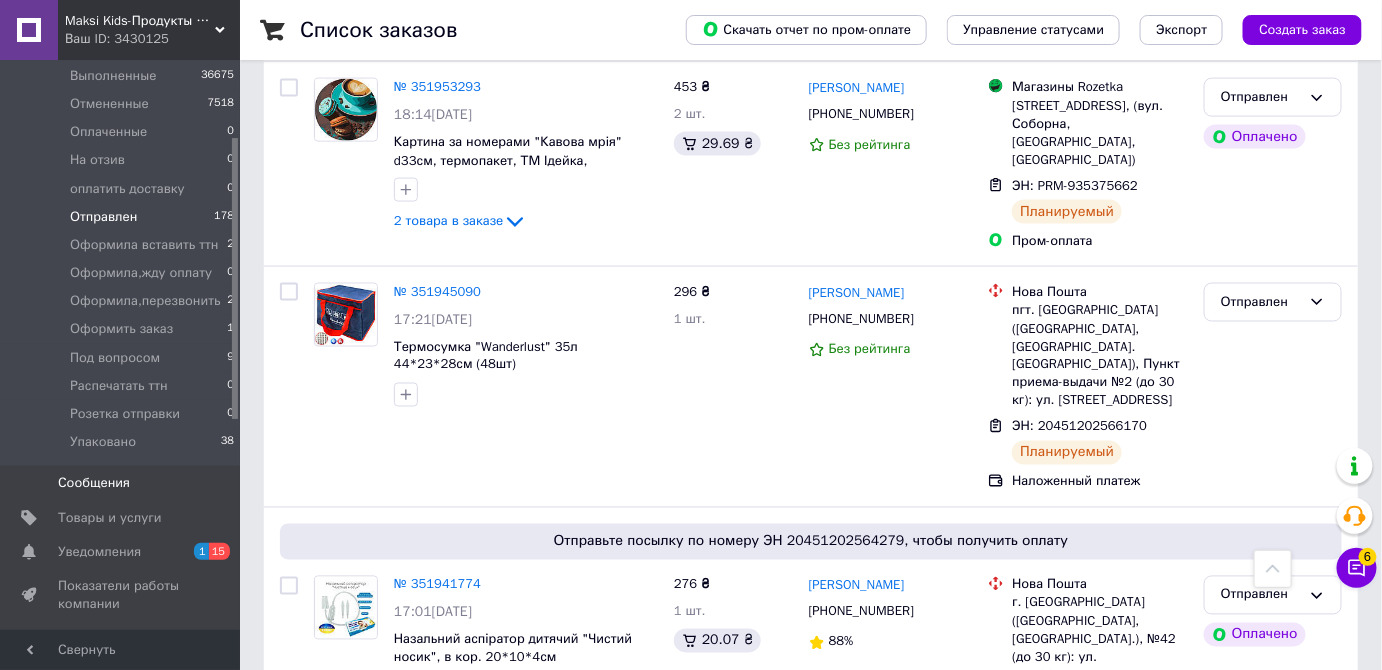 scroll, scrollTop: 181, scrollLeft: 0, axis: vertical 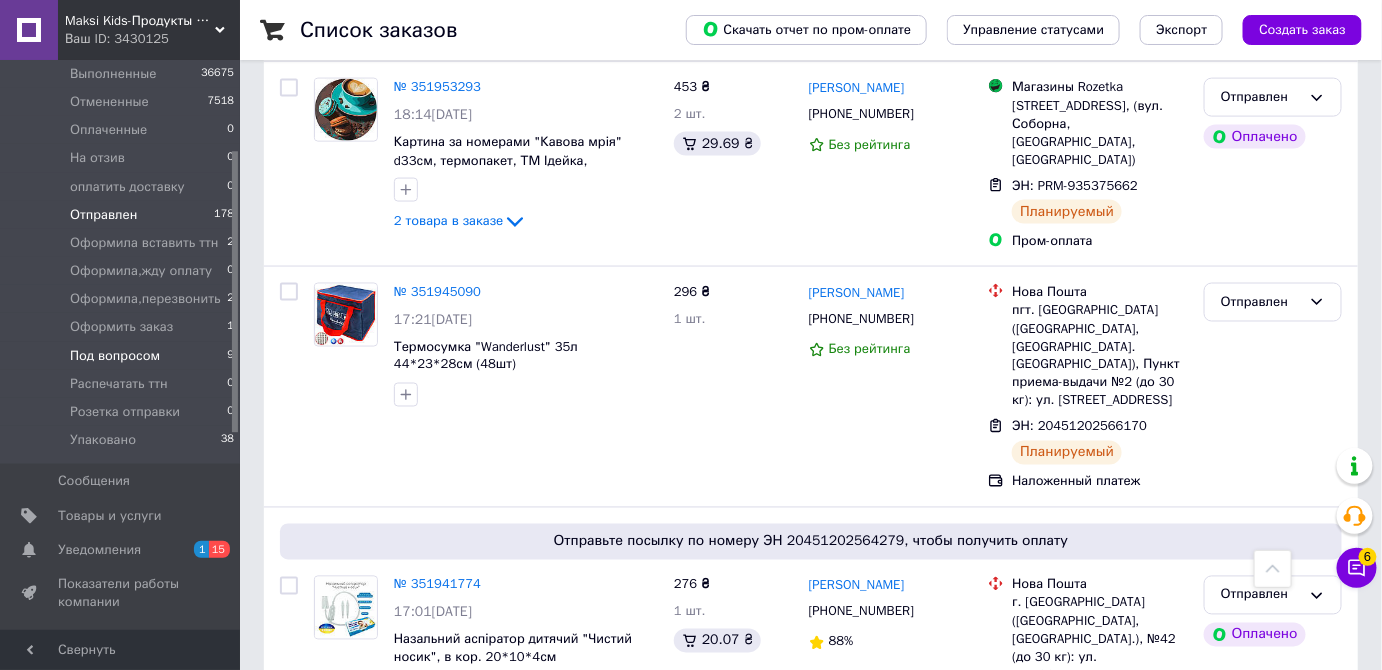 click on "Под вопросом" at bounding box center (115, 356) 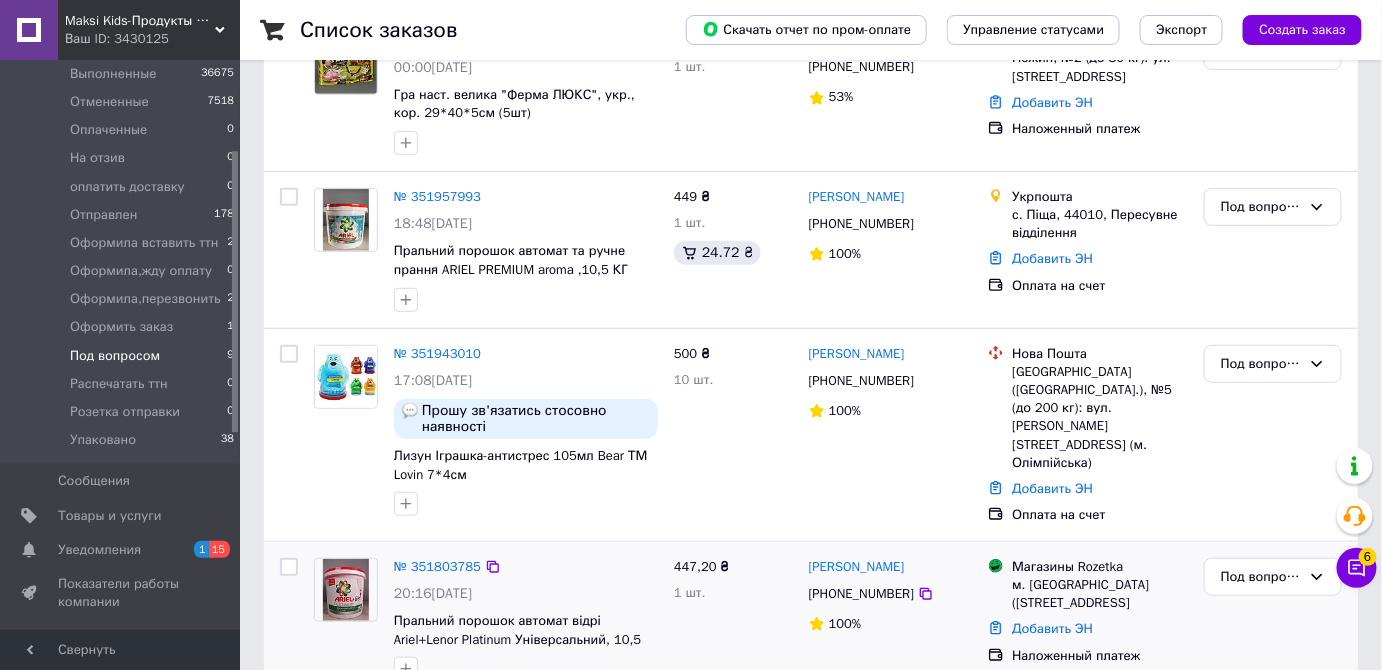scroll, scrollTop: 454, scrollLeft: 0, axis: vertical 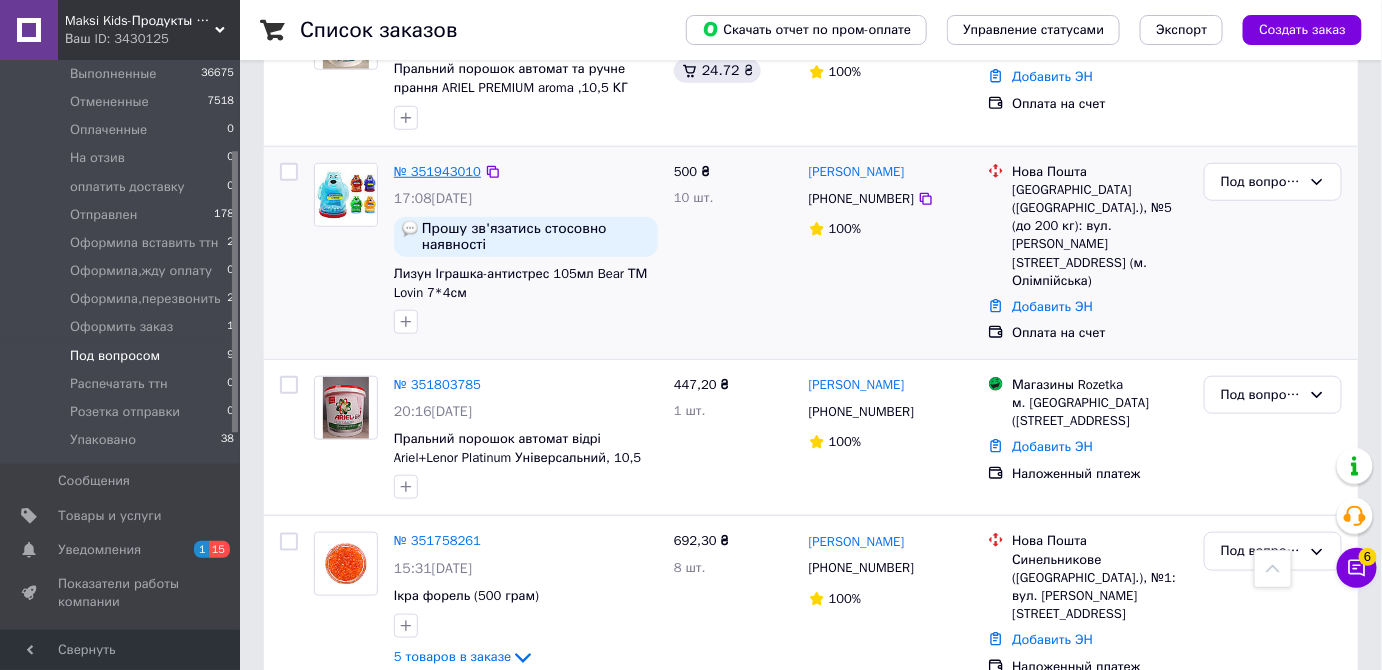 click on "№ 351943010" at bounding box center [437, 171] 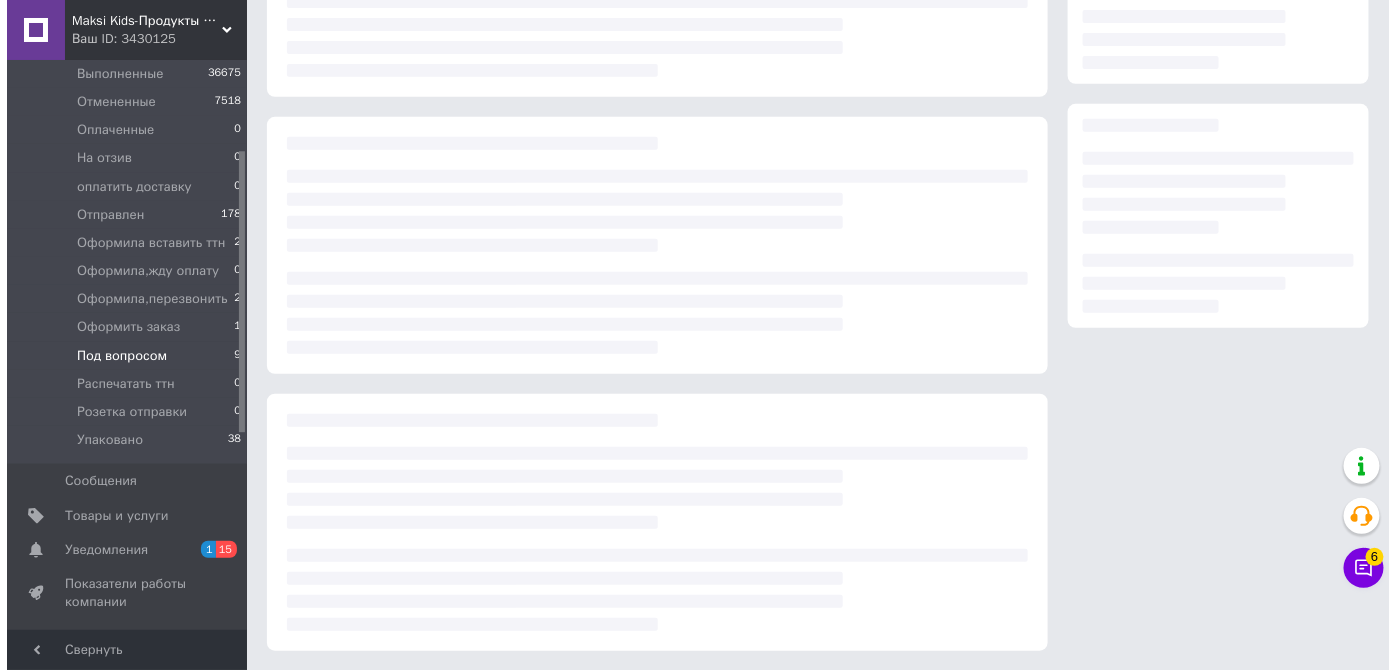 scroll, scrollTop: 0, scrollLeft: 0, axis: both 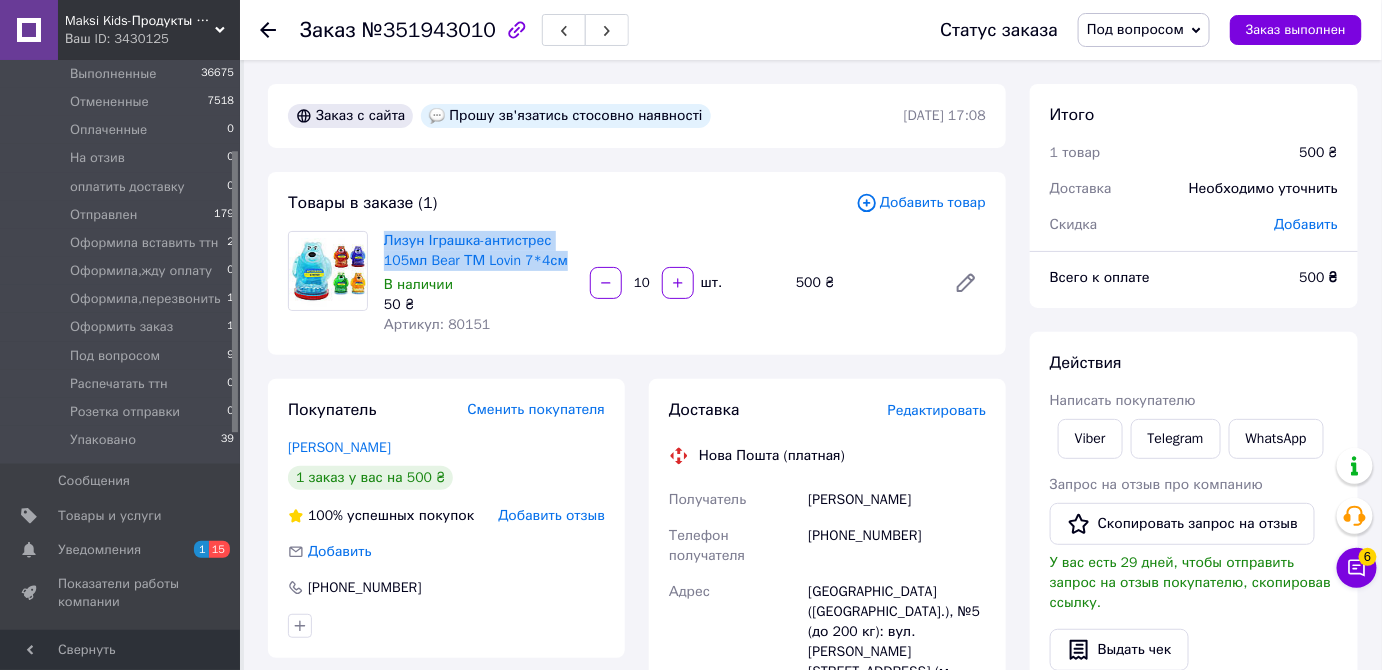 drag, startPoint x: 570, startPoint y: 264, endPoint x: 383, endPoint y: 240, distance: 188.53381 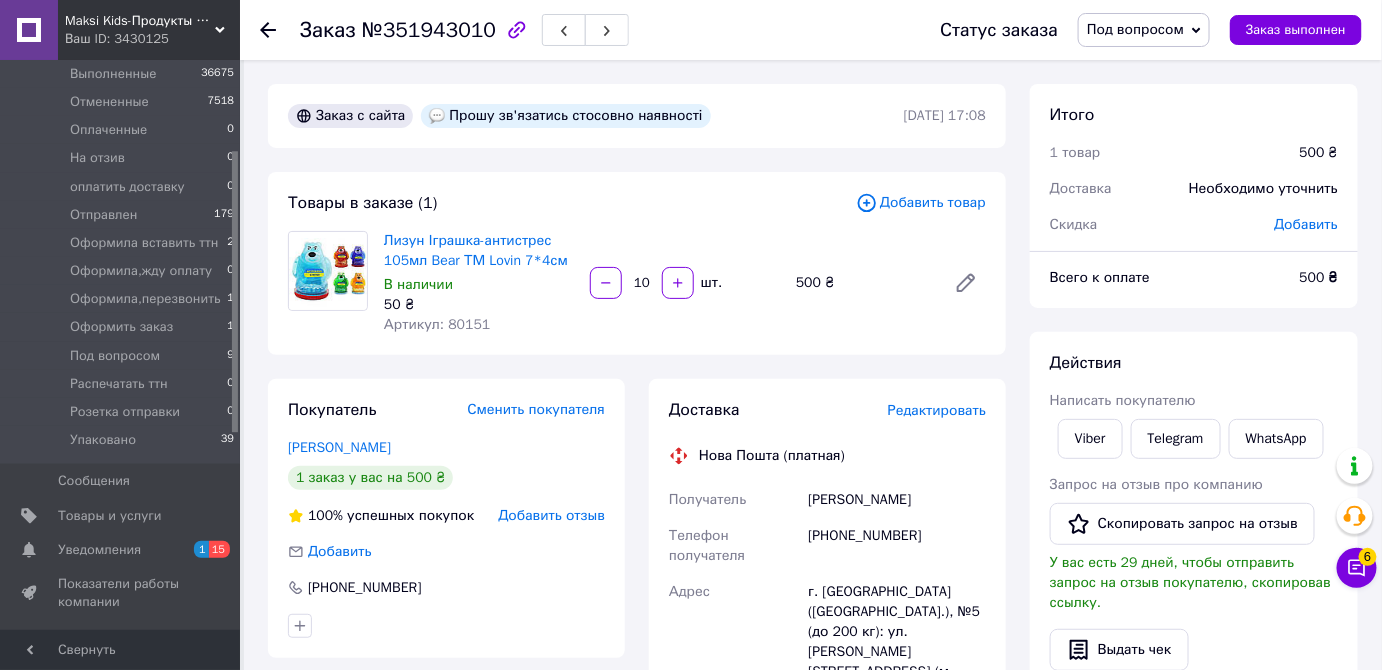 click on "Артикул: 80151" at bounding box center (437, 324) 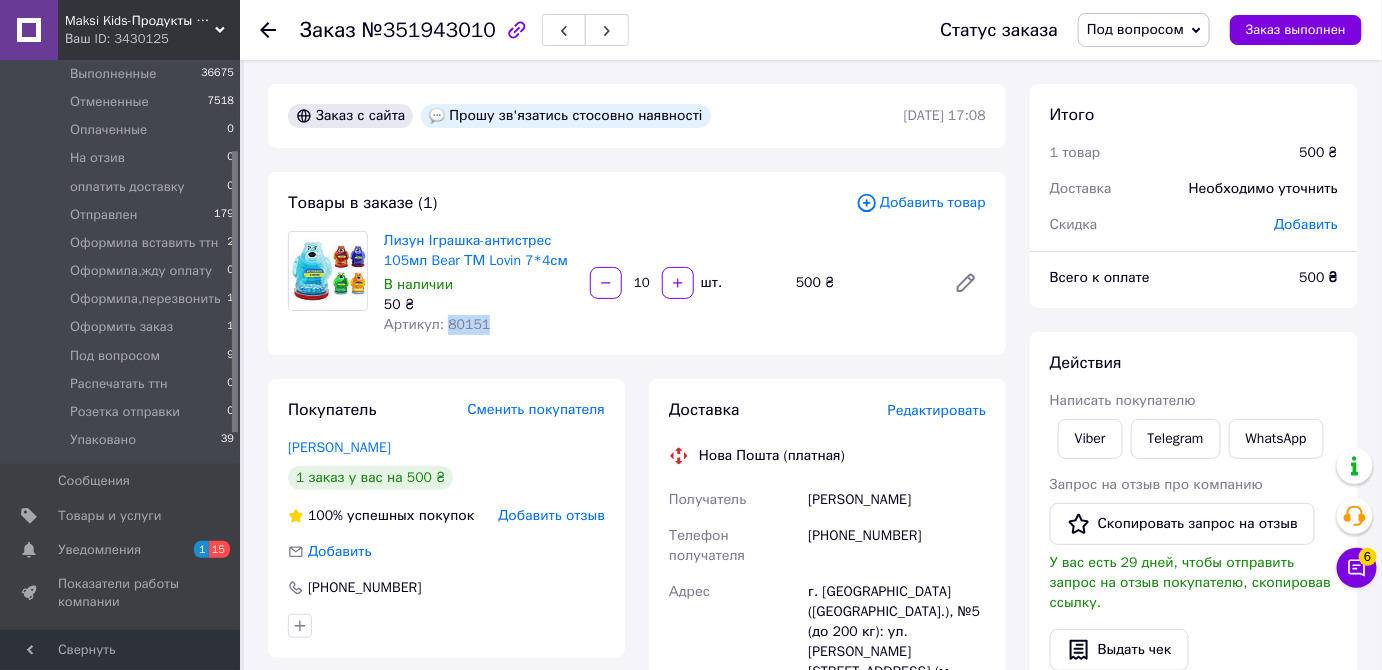 click on "Артикул: 80151" at bounding box center [437, 324] 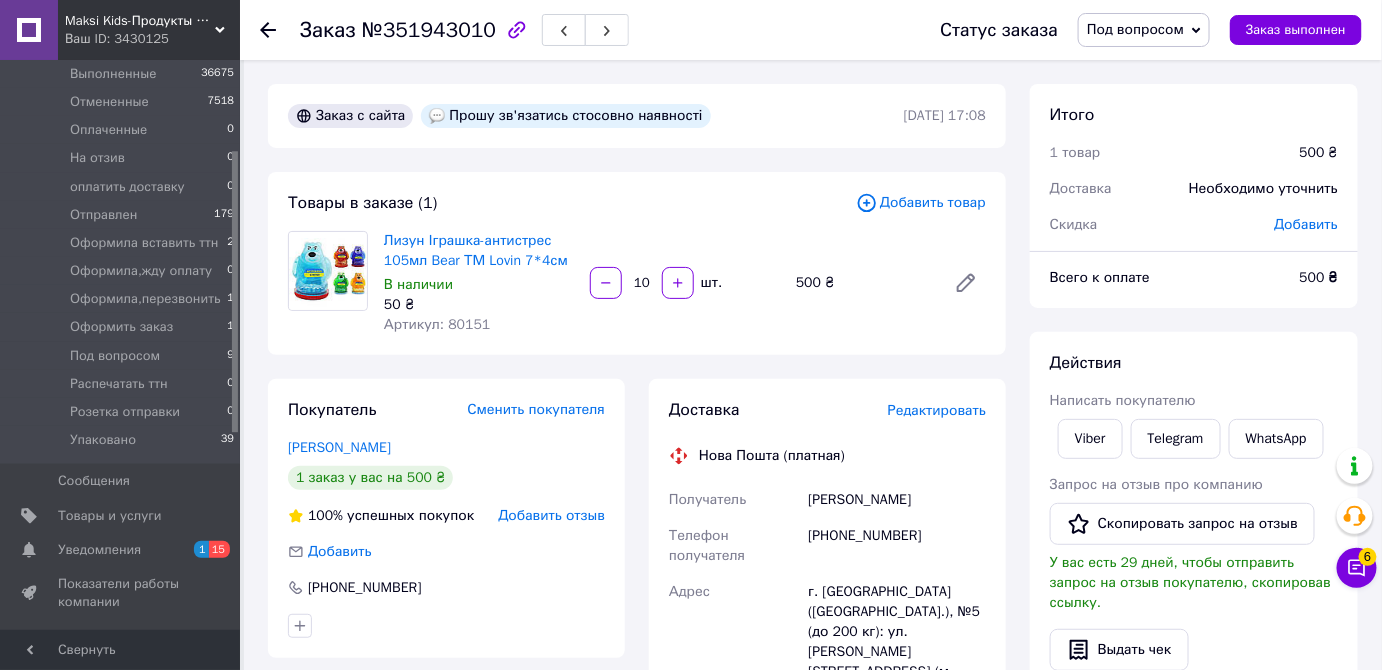 click on "Редактировать" at bounding box center [937, 410] 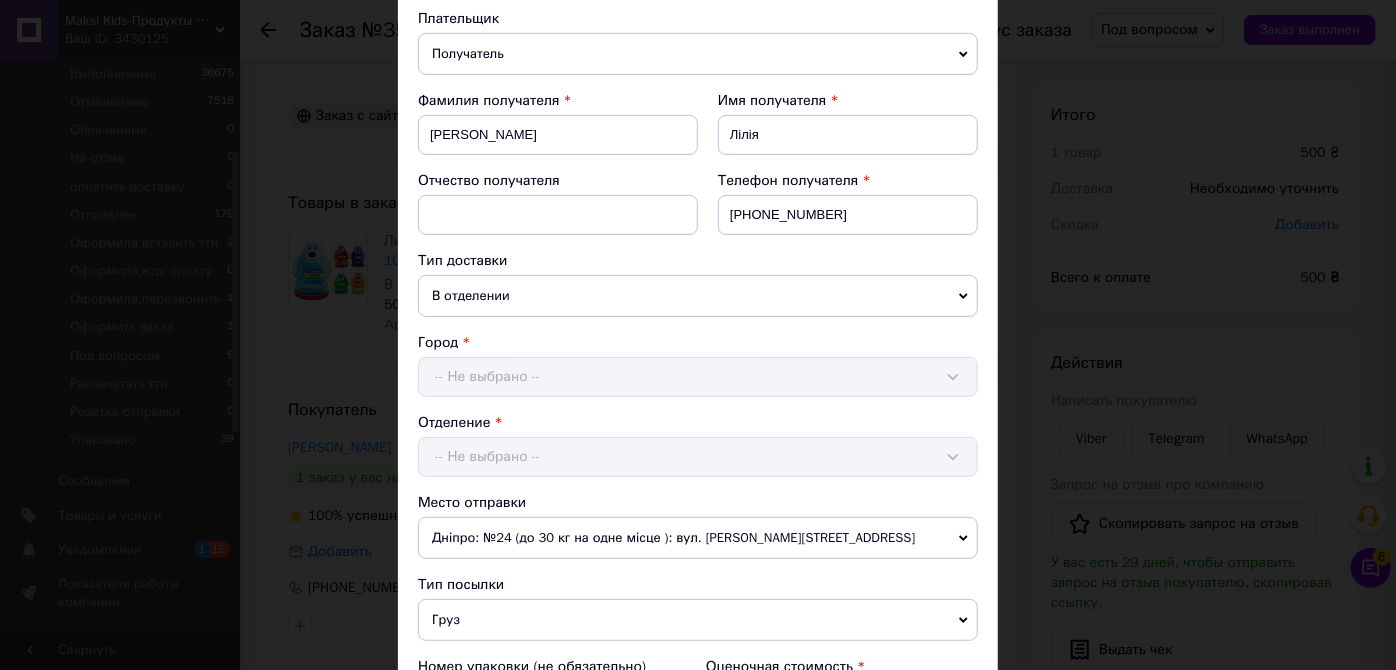 scroll, scrollTop: 272, scrollLeft: 0, axis: vertical 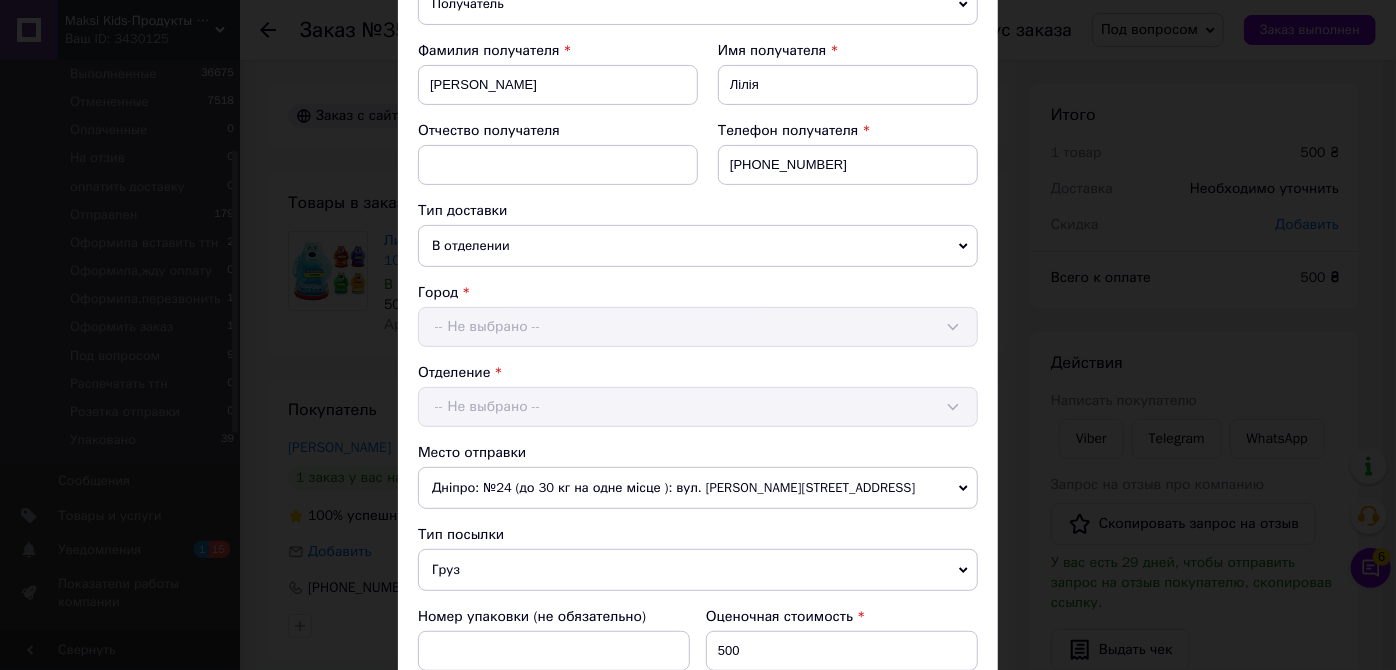 click on "Дніпро: №24 (до 30 кг на одне місце ): вул. Богдана Хмельницького, 25Б" at bounding box center (698, 488) 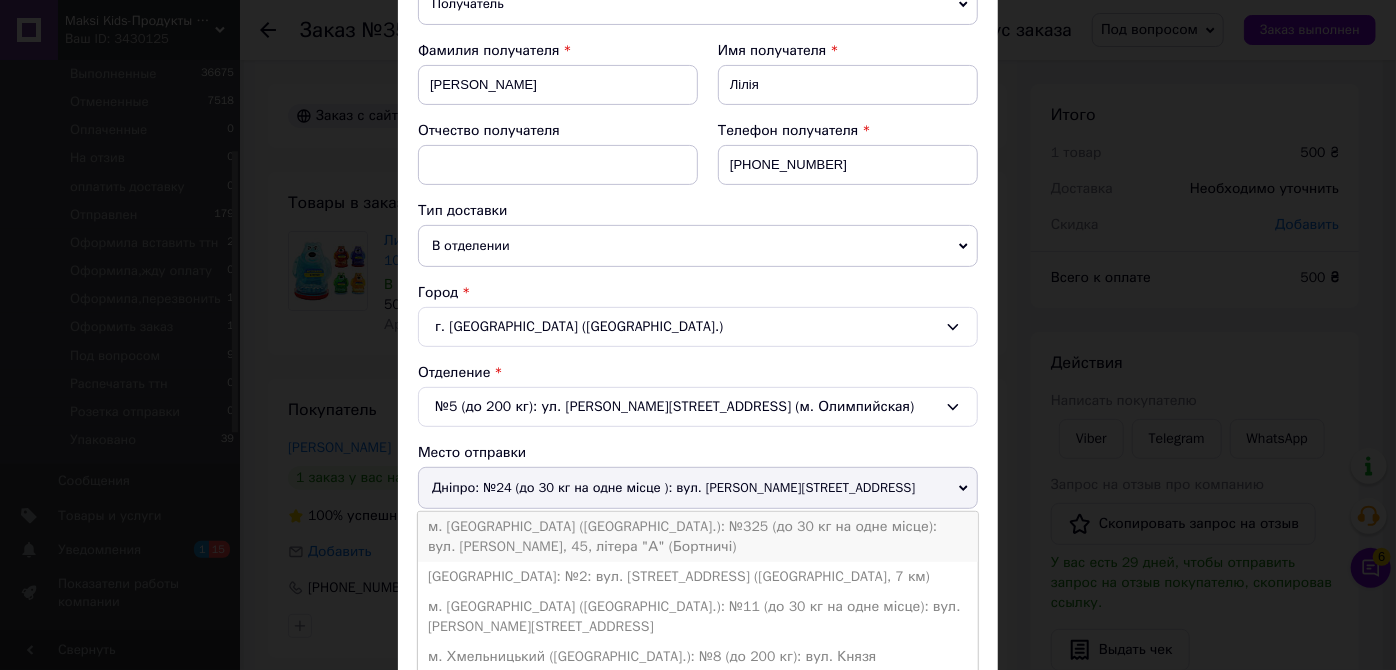 click on "м. Київ (Київська обл.): №325 (до 30 кг на одне місце): вул. Євгенія Харченка, 45, літера "А" (Бортничі)" at bounding box center [698, 537] 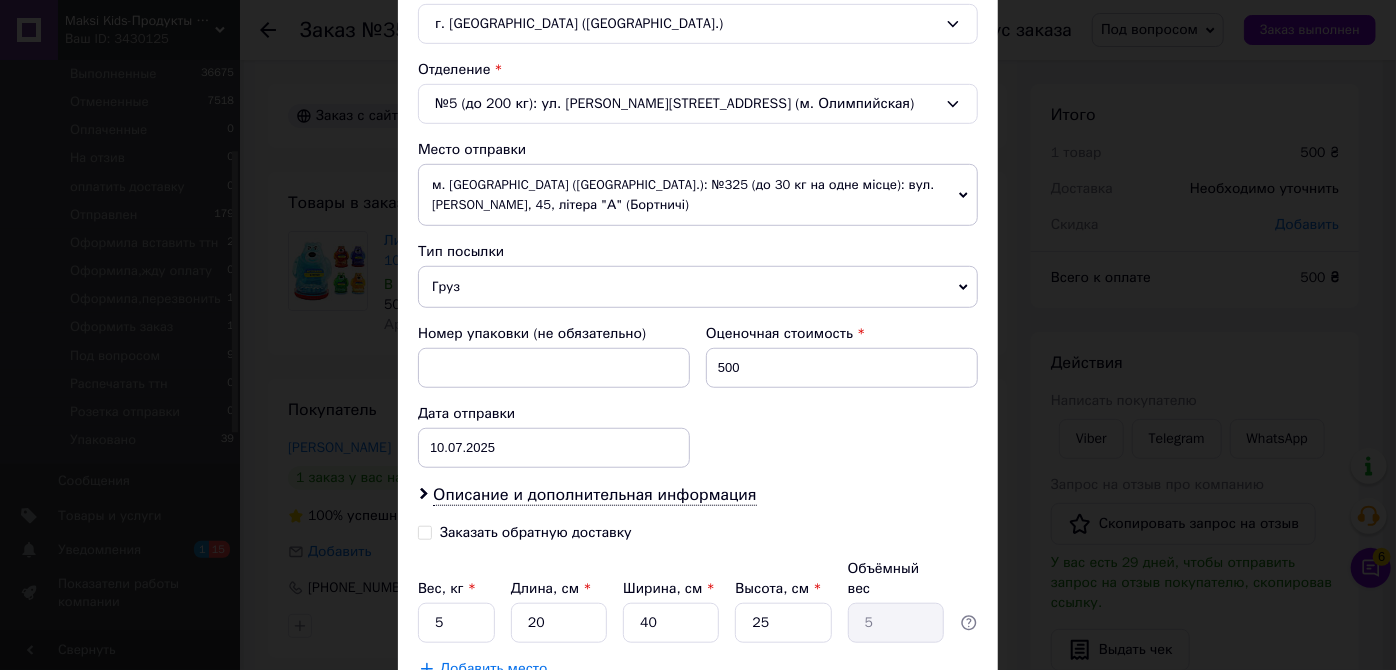 scroll, scrollTop: 706, scrollLeft: 0, axis: vertical 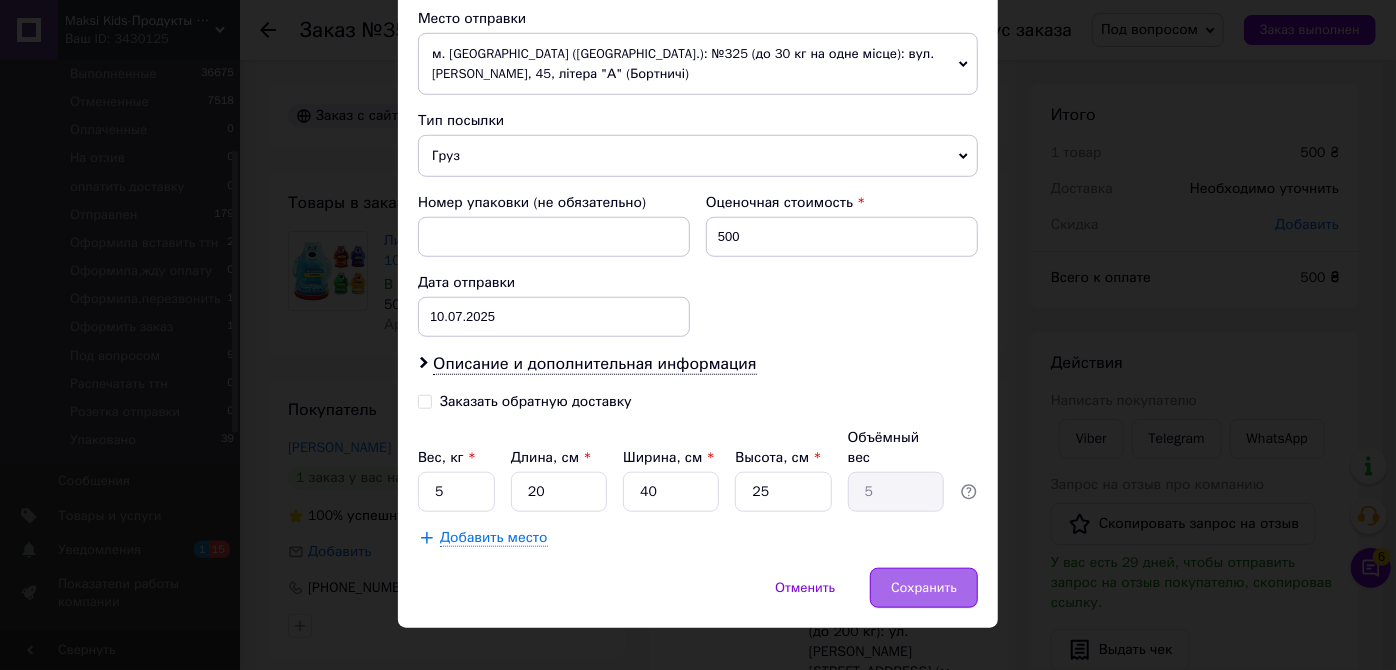 click on "Сохранить" at bounding box center [924, 588] 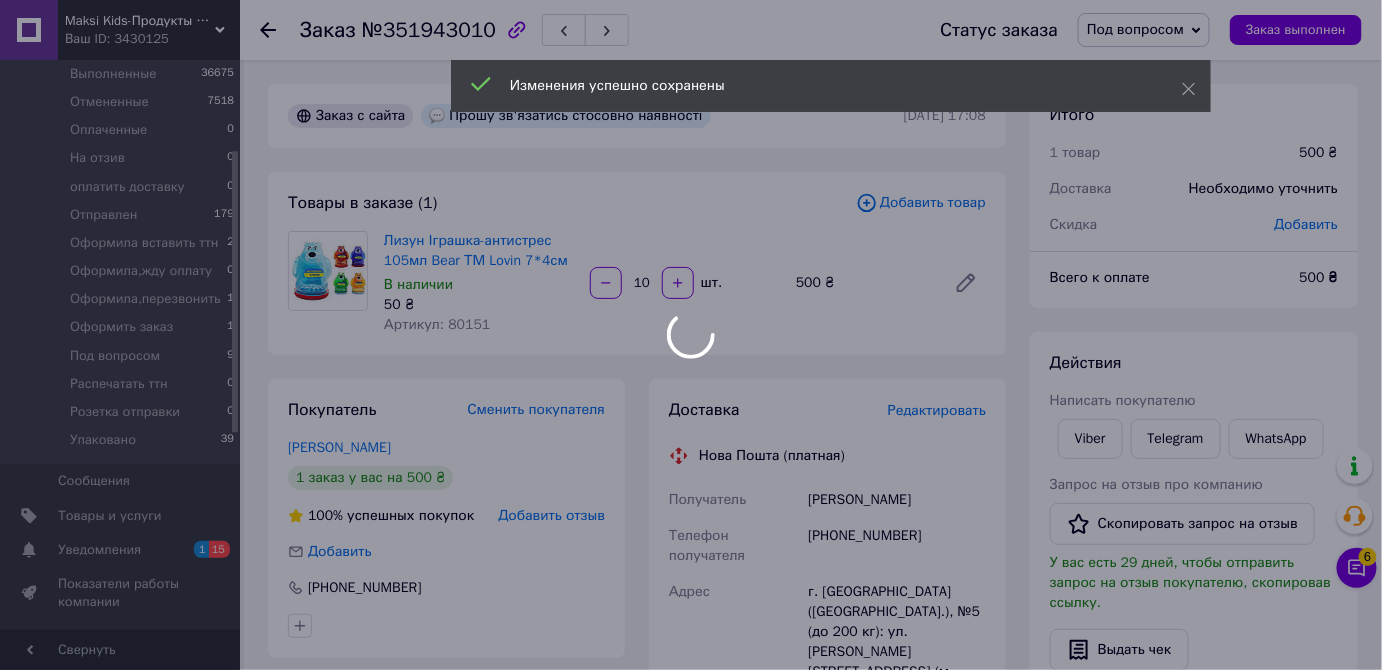 click on "Maksi Kids-Продукты харчування та товари для дітей. Ваш ID: 3430125 Сайт Maksi Kids-Продукты харчування та т... Кабинет покупателя Проверить состояние системы Страница на портале Справка Выйти Заказы и сообщения Заказы 1 Новые 0 Принятые 3 Выполненные 36675 Отмененные 7518 Оплаченные 0 На отзив 0 оплатить доставку 0 Отправлен 179 Оформила вставить ттн 2 Оформила,жду оплату 0 Оформила,перезвонить  1 Оформить заказ 1 Под вопросом 9 Распечатать ттн 0 Розетка отправки 0 Упаковано 39 Сообщения 0 Товары и услуги Уведомления 1 15 Отзывы Маркет" at bounding box center [691, 668] 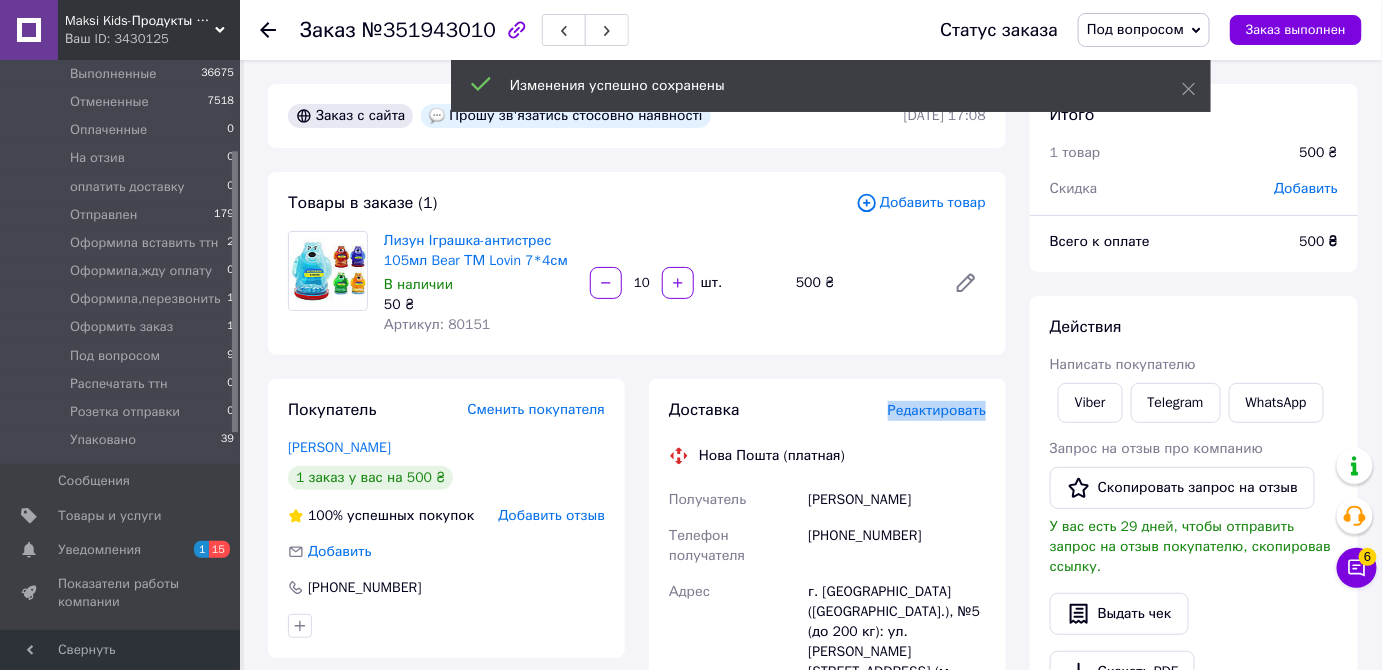 click on "Редактировать" at bounding box center [937, 410] 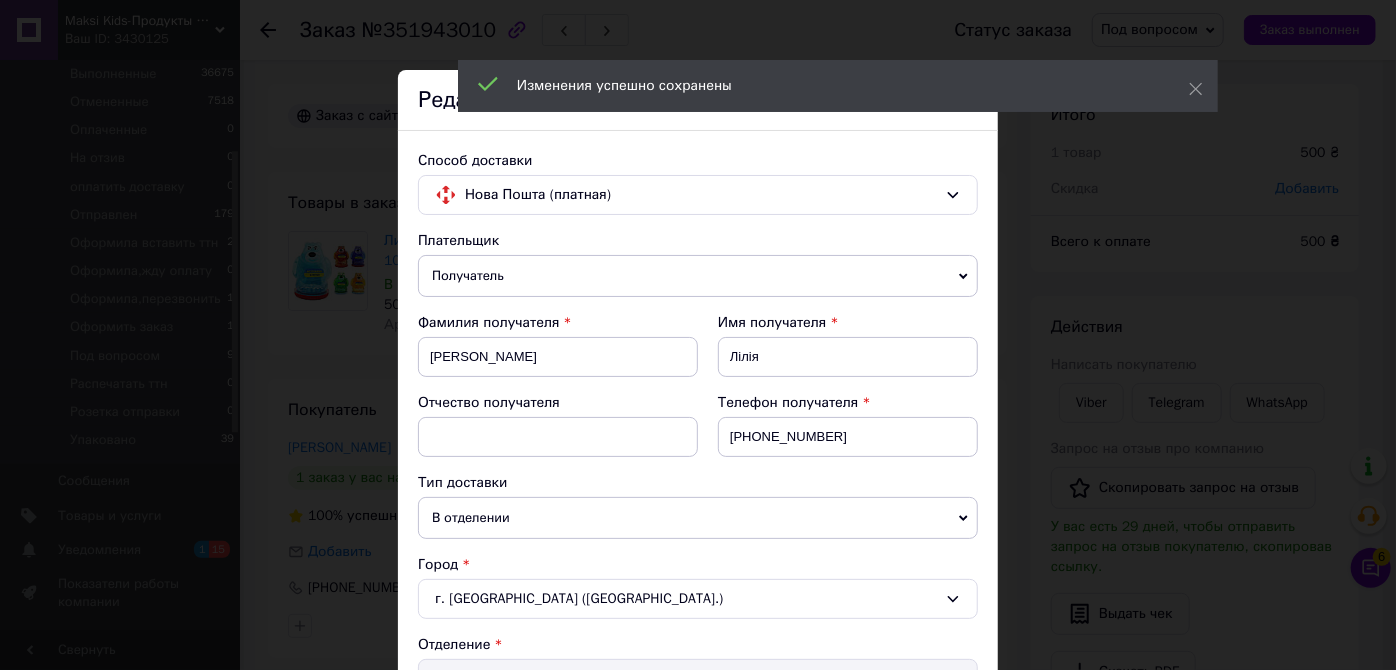 scroll, scrollTop: 272, scrollLeft: 0, axis: vertical 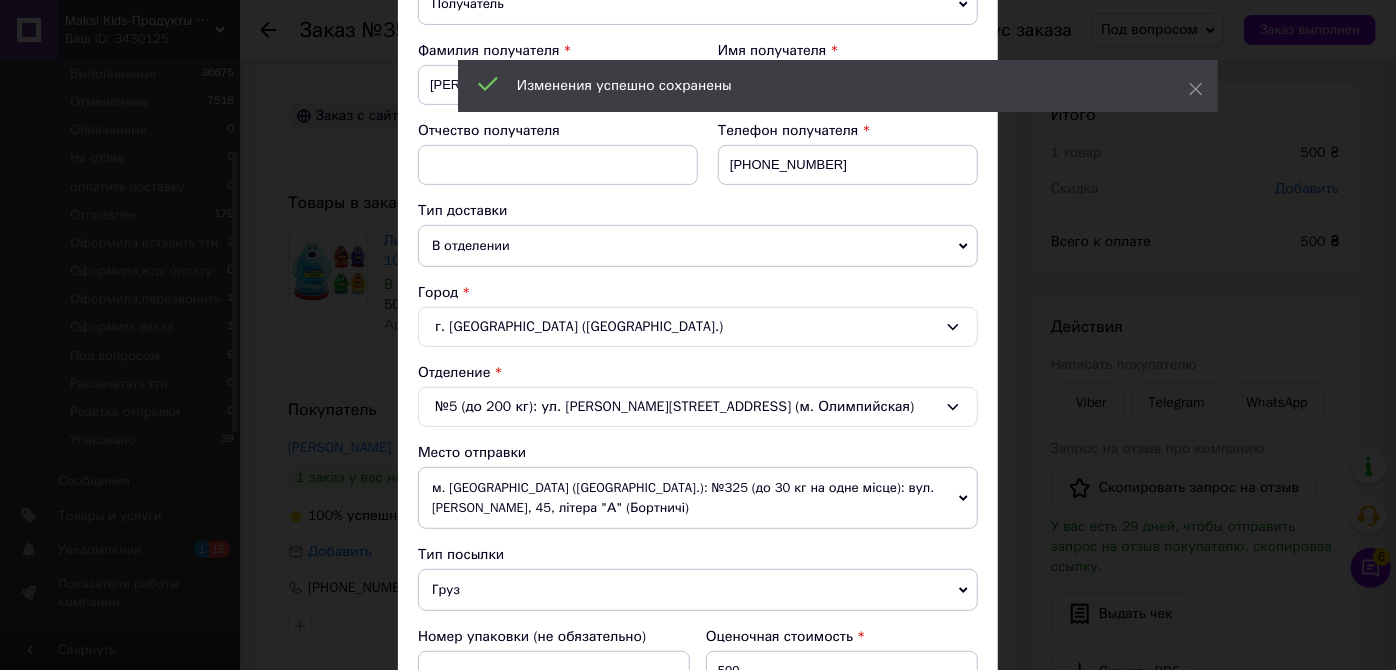 click on "г. Киев (Киевская обл.)" at bounding box center [698, 327] 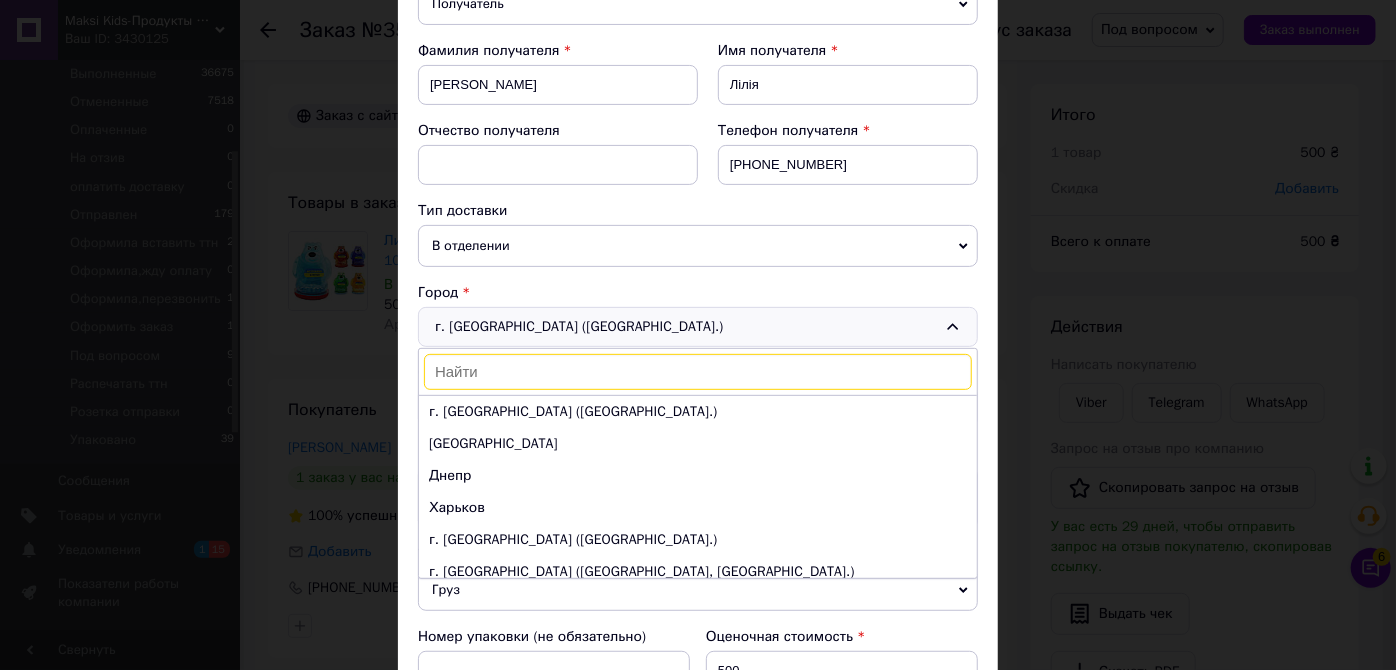click on "г. Киев (Киевская обл.) г. Киев (Киевская обл.) Одесса Днепр Харьков г. Львов (Львовская обл.) г. Запорожье (Запорожская обл., Запорожский р-н.) г. Кривой Рог (Днепропетровская обл.) г. Николаев (Николаевская обл.) Винница г. Полтава (Полтавская обл.) г. Хмельницкий (Хмельницкая обл.) г. Черкассы (Черкасская обл.) г. Черновцы (Черновицкая обл.) Сумы Житомир Ивано-Франковск г. Ровно (Ровенская обл.) Чернигов Кропивницкий Тернополь" at bounding box center (698, 327) 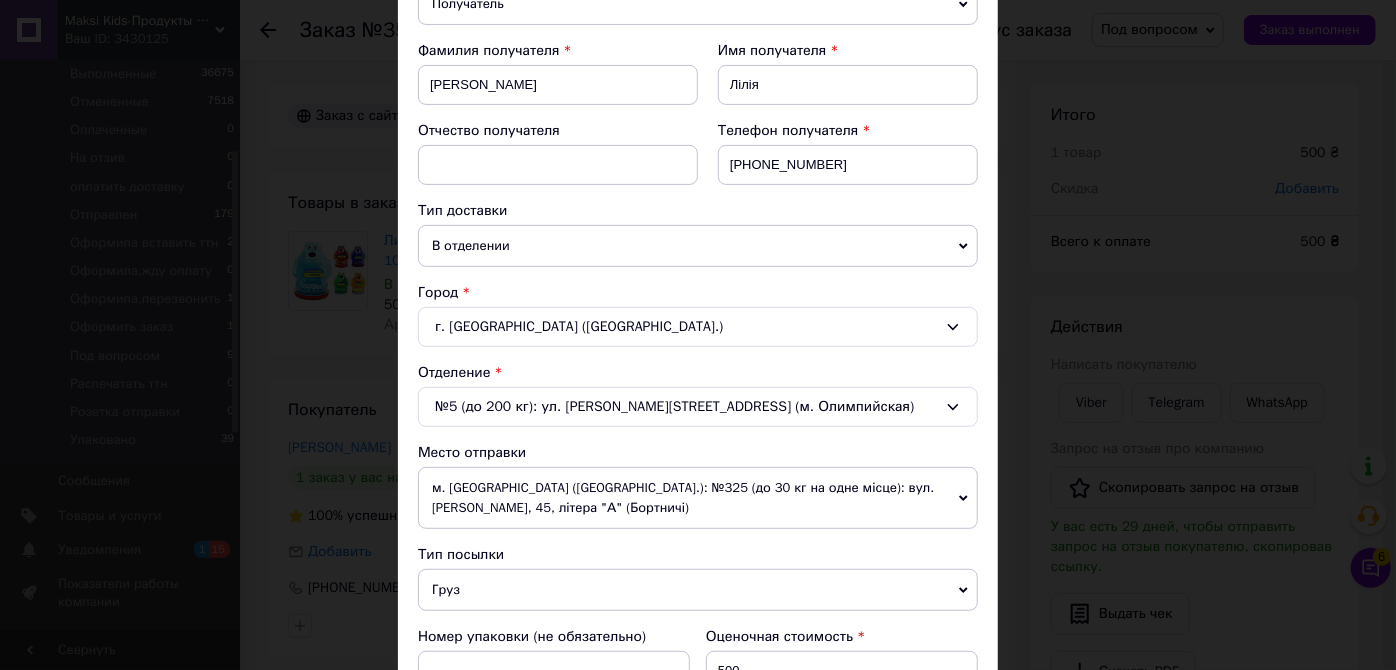 click on "м. Київ (Київська обл.): №325 (до 30 кг на одне місце): вул. Євгенія Харченка, 45, літера "А" (Бортничі)" at bounding box center [698, 498] 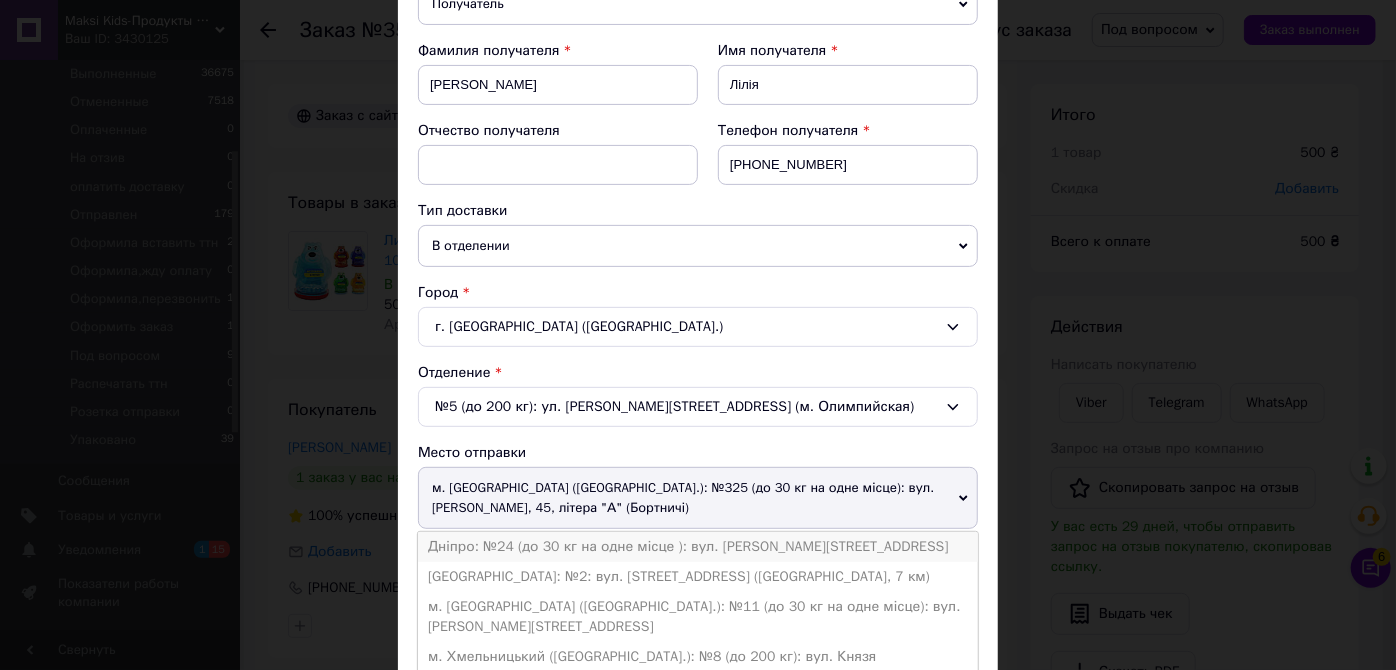 click on "Дніпро: №24 (до 30 кг на одне місце ): вул. Богдана Хмельницького, 25Б" at bounding box center [698, 547] 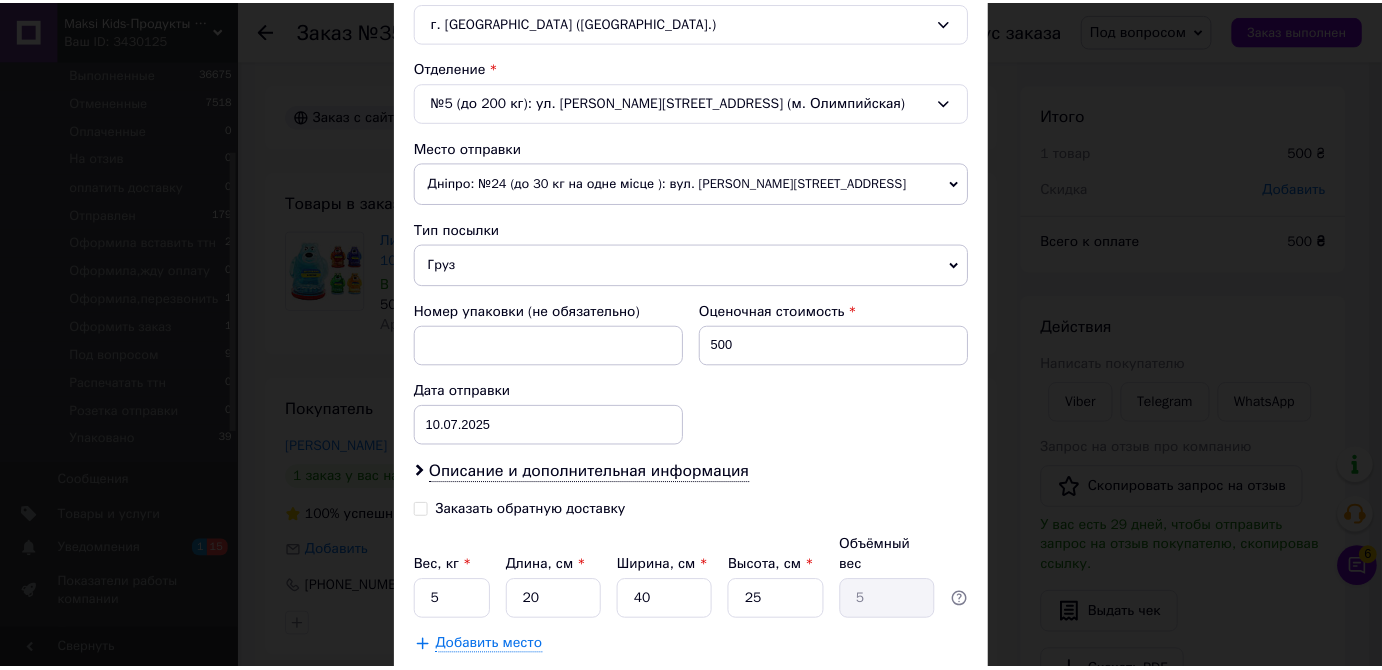 scroll, scrollTop: 686, scrollLeft: 0, axis: vertical 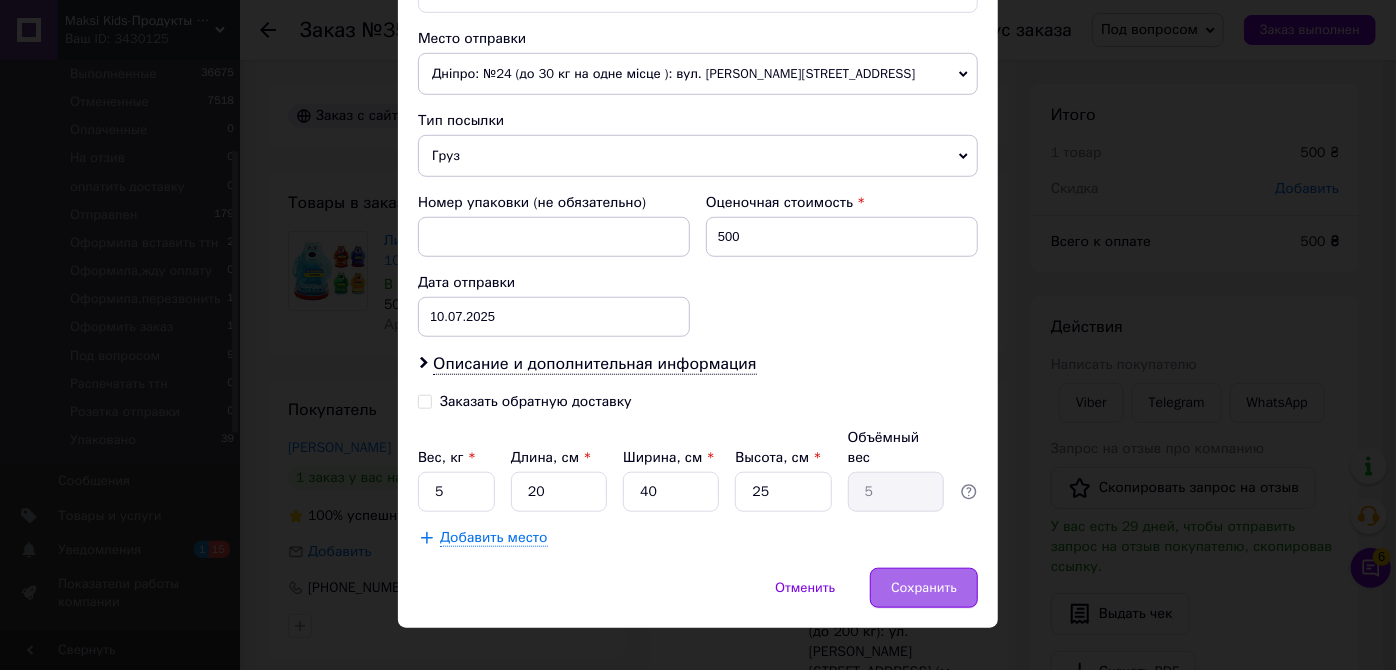 click on "Сохранить" at bounding box center [924, 588] 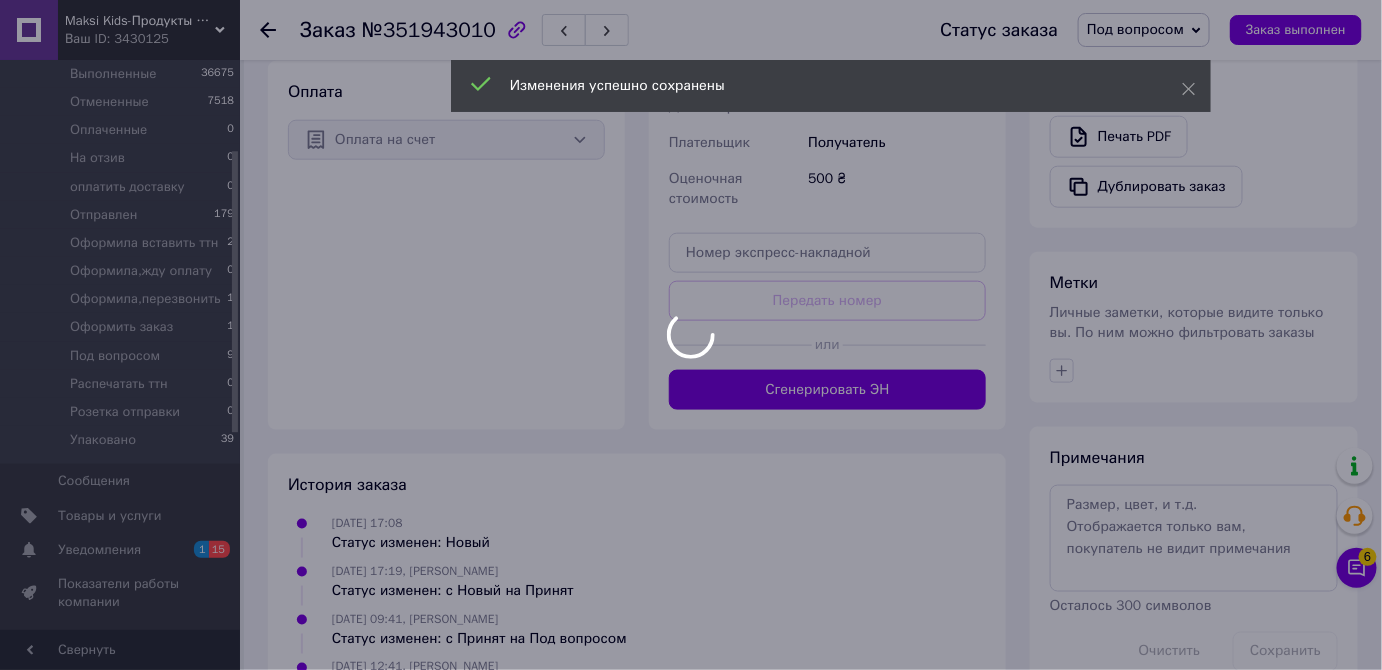 scroll, scrollTop: 769, scrollLeft: 0, axis: vertical 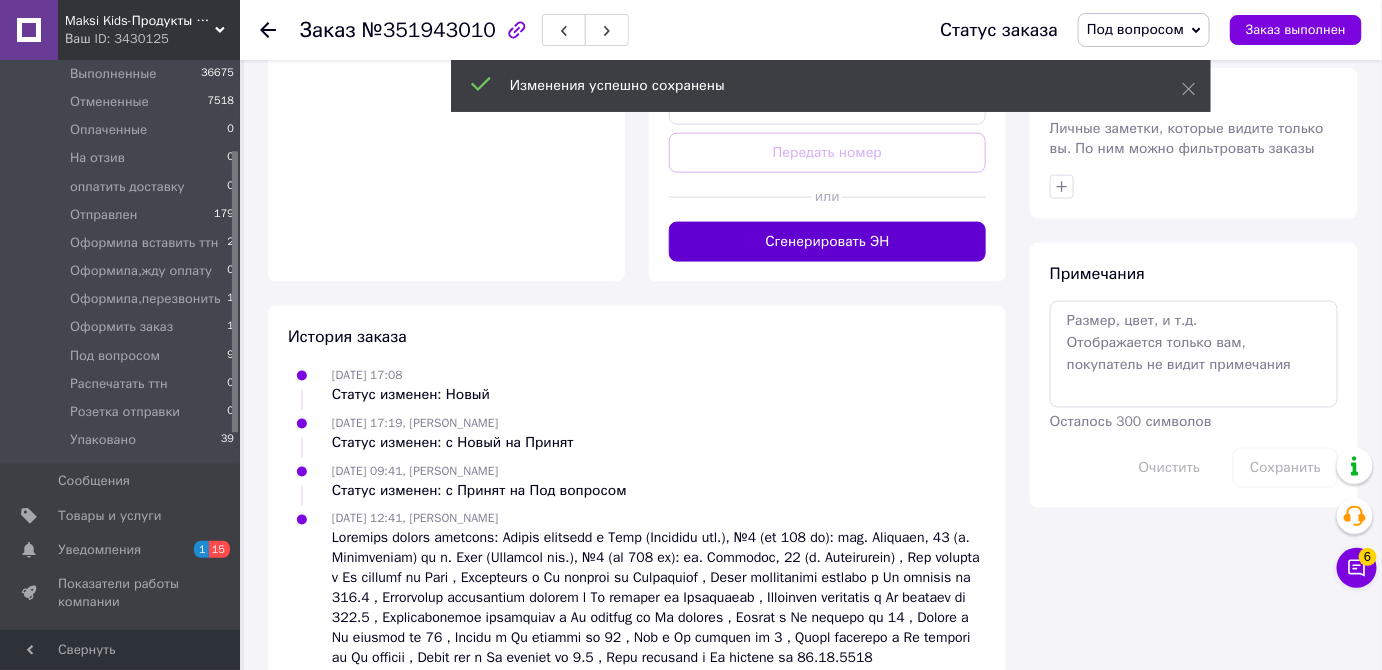 click on "Сгенерировать ЭН" at bounding box center (827, 242) 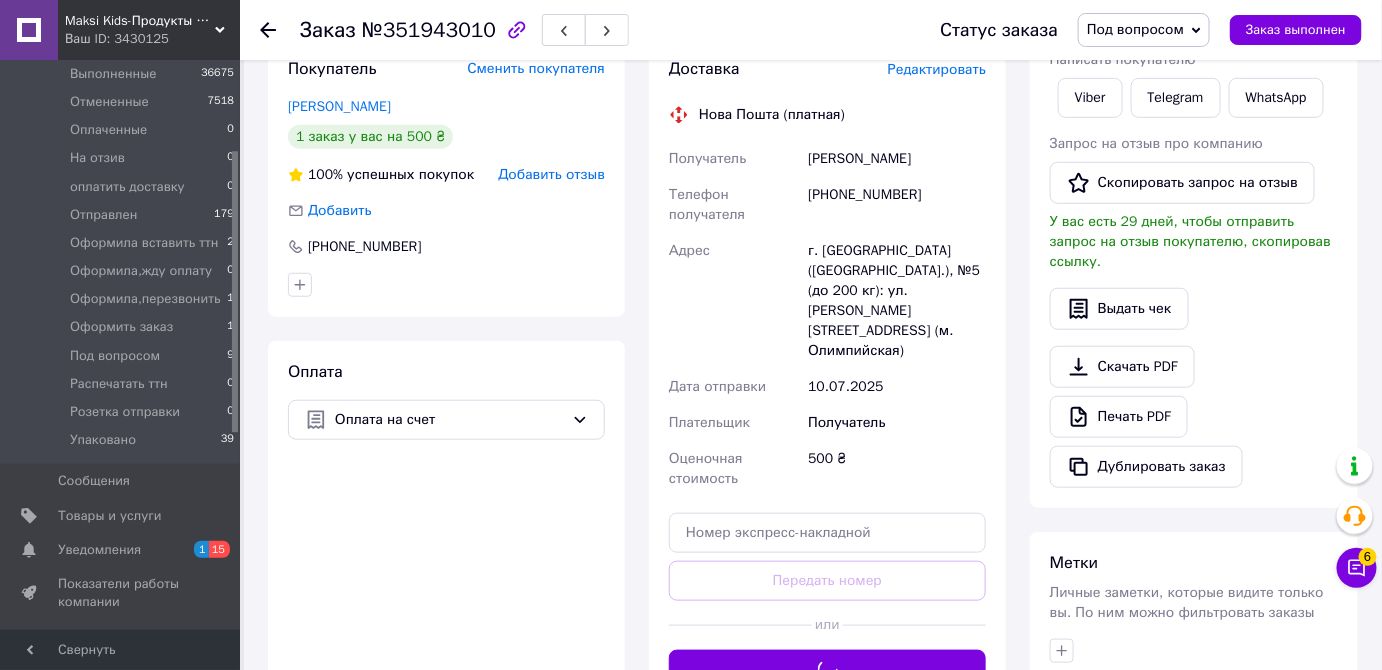 scroll, scrollTop: 133, scrollLeft: 0, axis: vertical 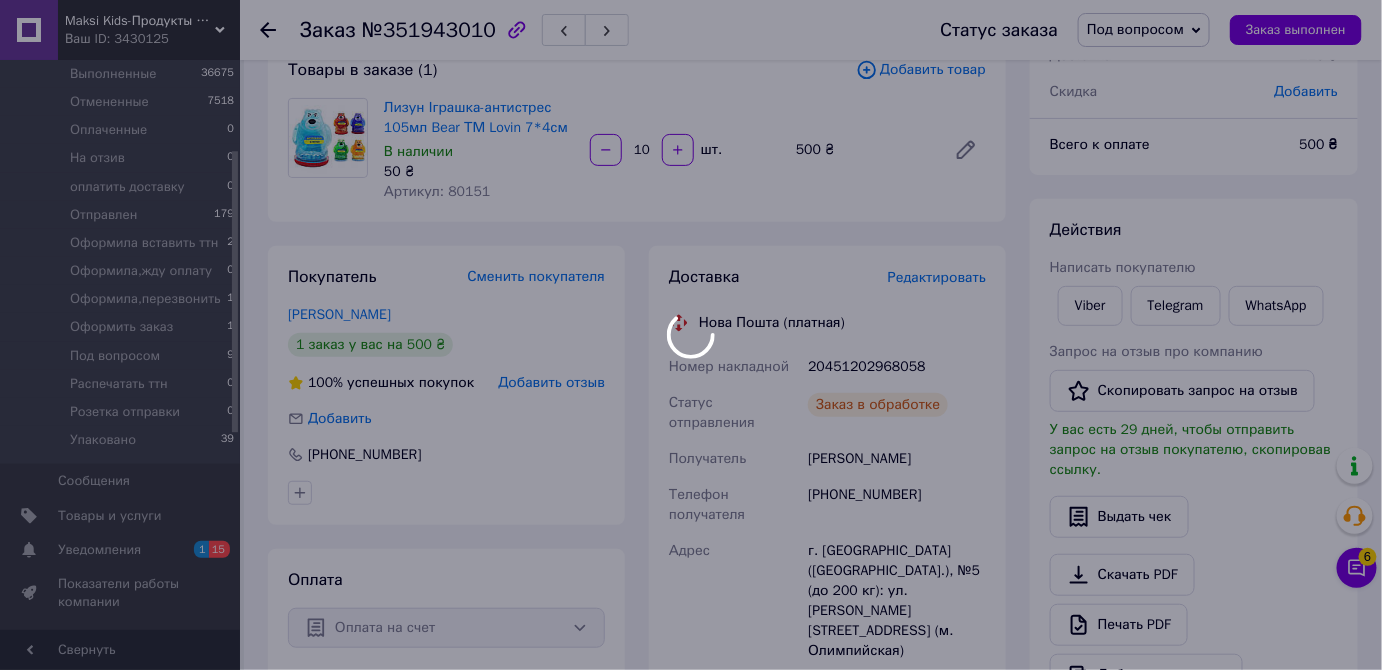 click at bounding box center (691, 335) 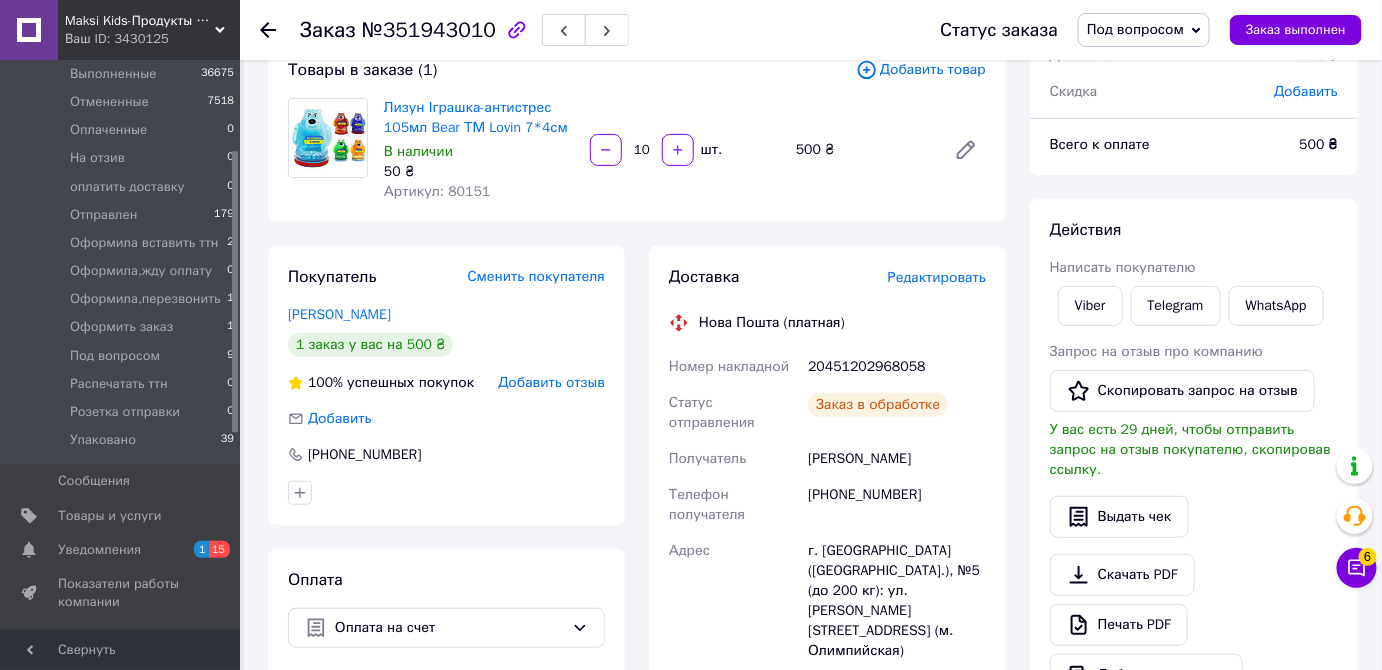 click on "Под вопросом" at bounding box center (1135, 29) 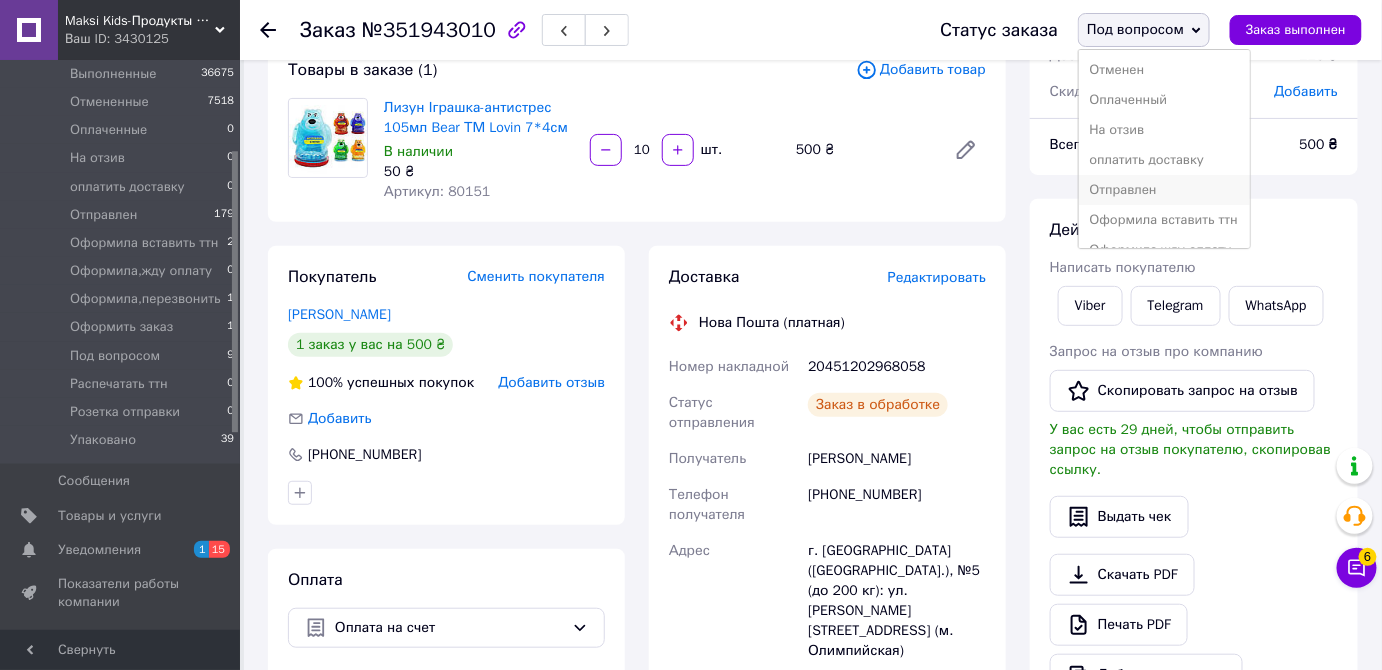 scroll, scrollTop: 90, scrollLeft: 0, axis: vertical 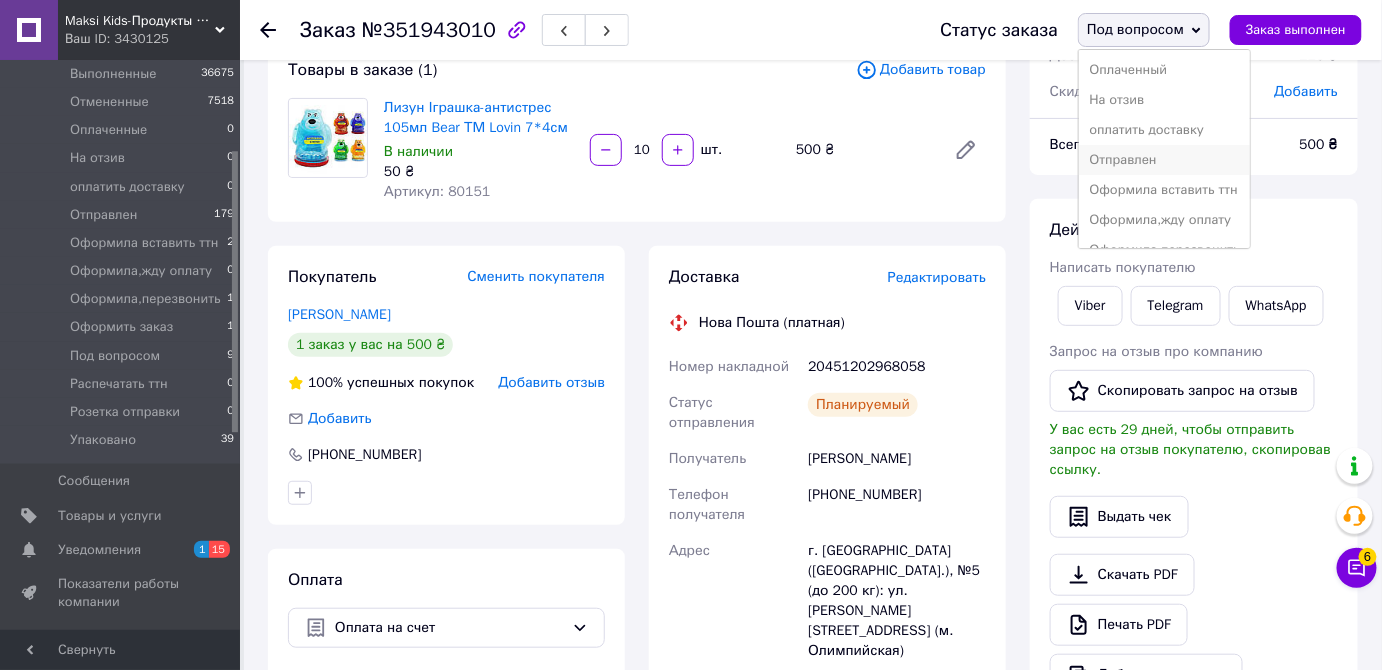 click on "Отправлен" at bounding box center (1164, 160) 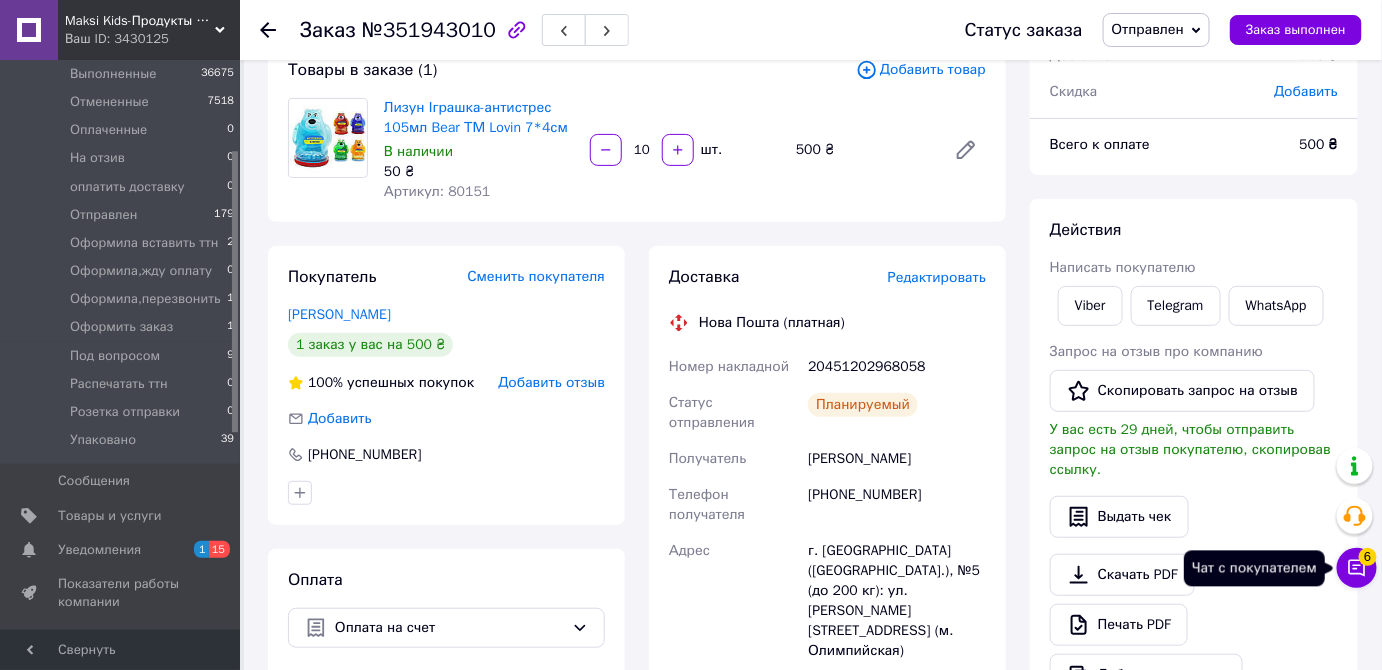 click 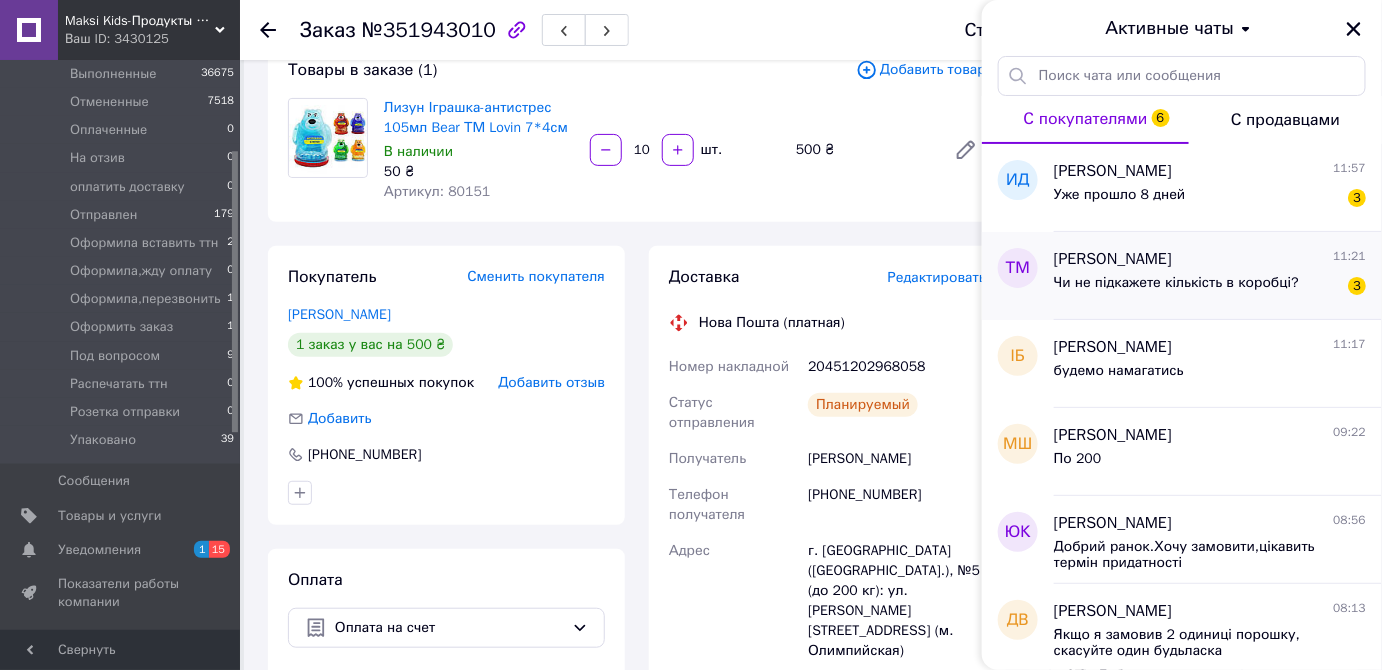 click on "Чи не підкажете кількість в коробці? 3" at bounding box center [1210, 287] 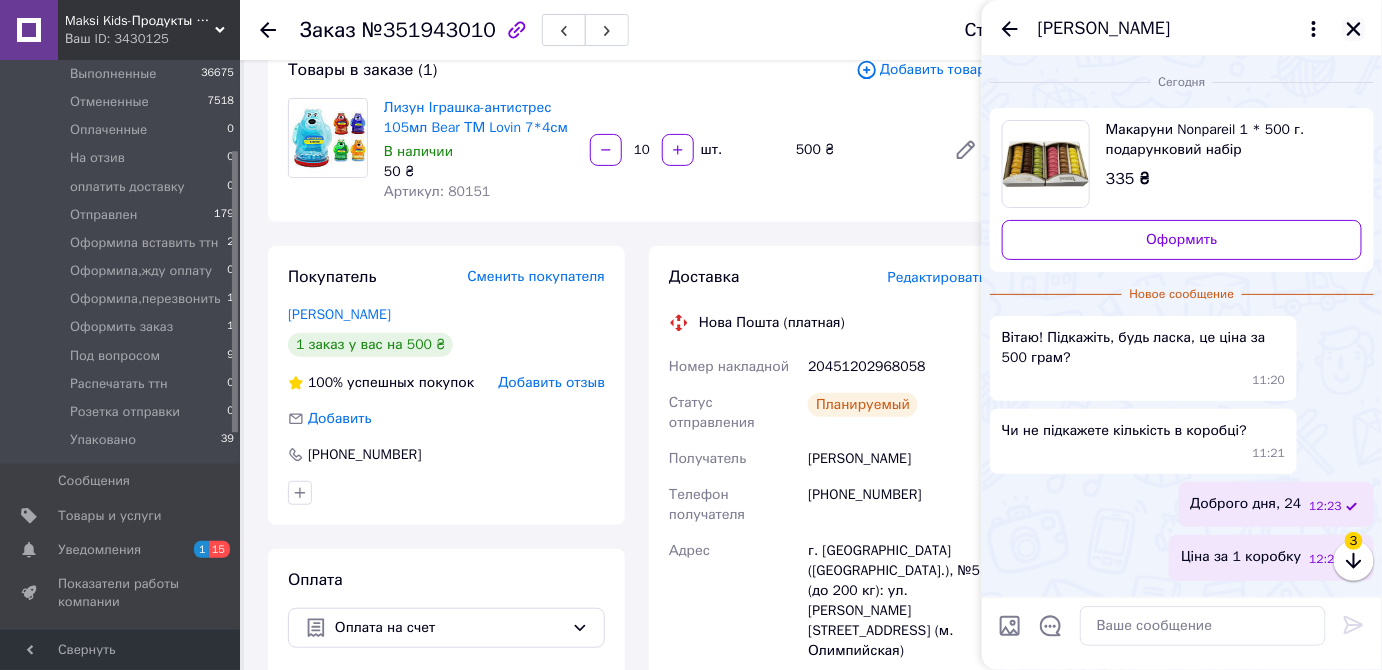 click at bounding box center [1354, 29] 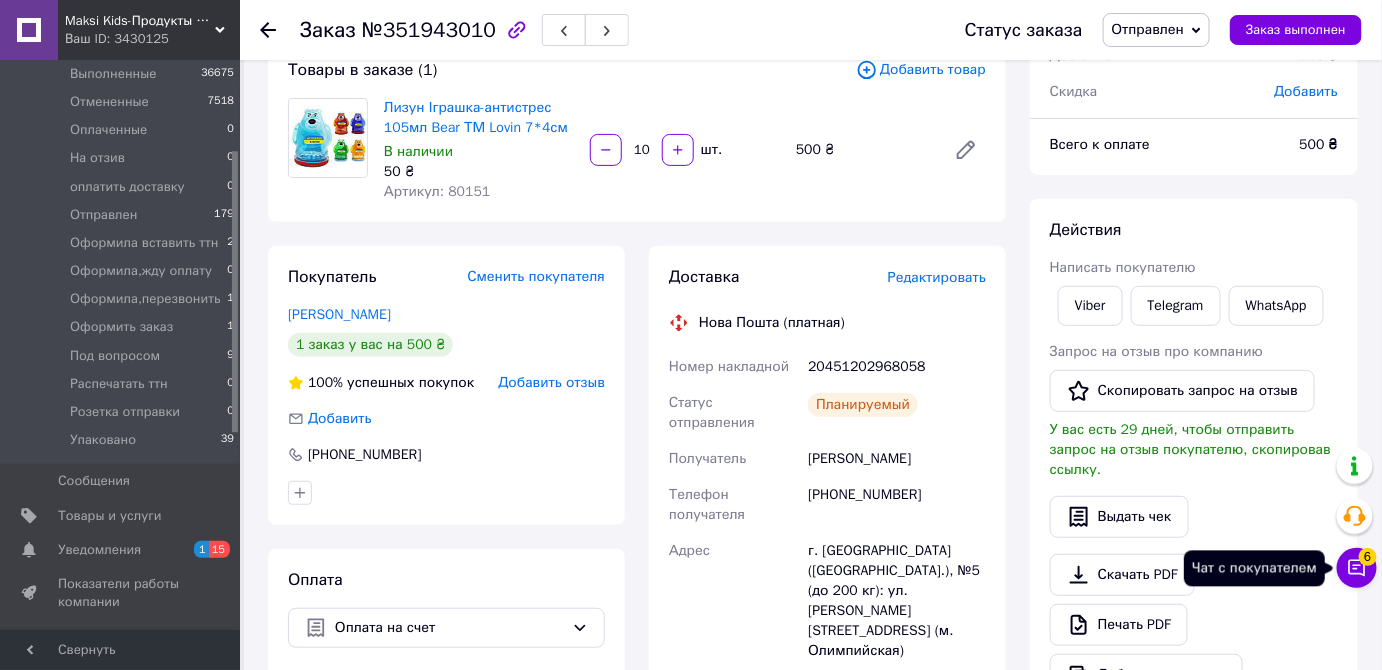 click on "Чат с покупателем 6" at bounding box center [1357, 568] 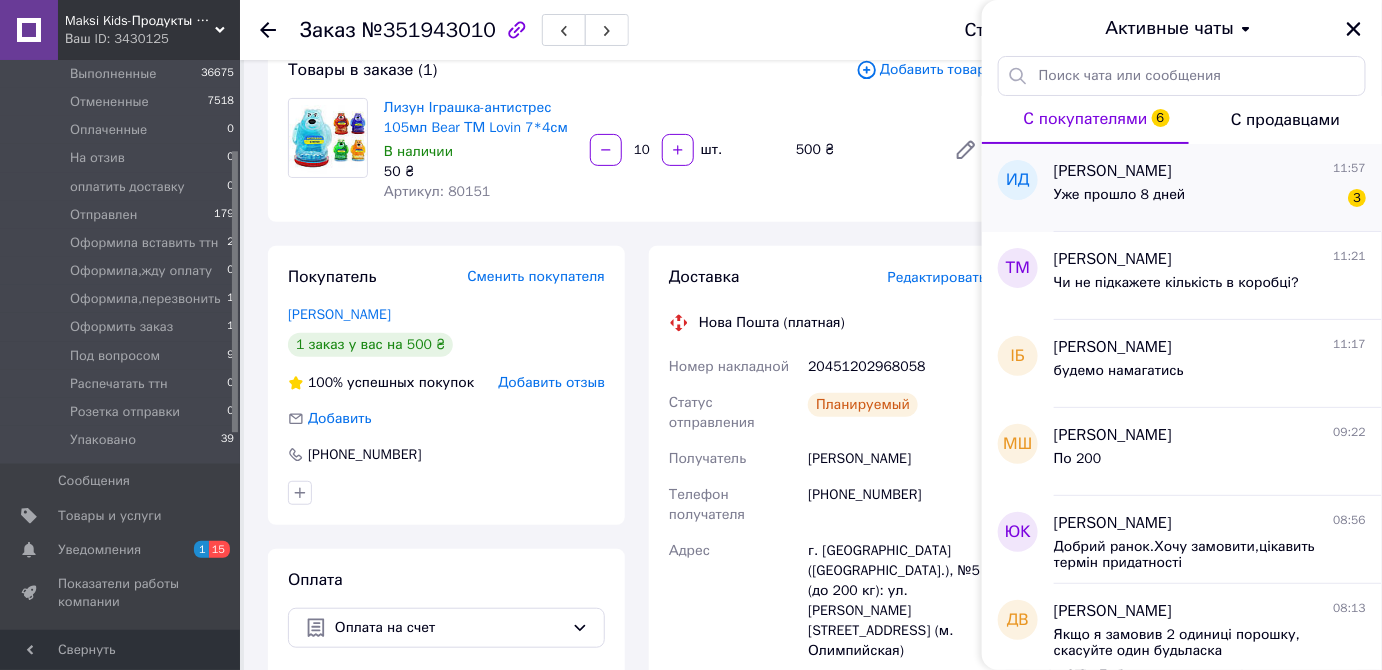 click on "Уже прошло 8 дней 3" at bounding box center (1210, 199) 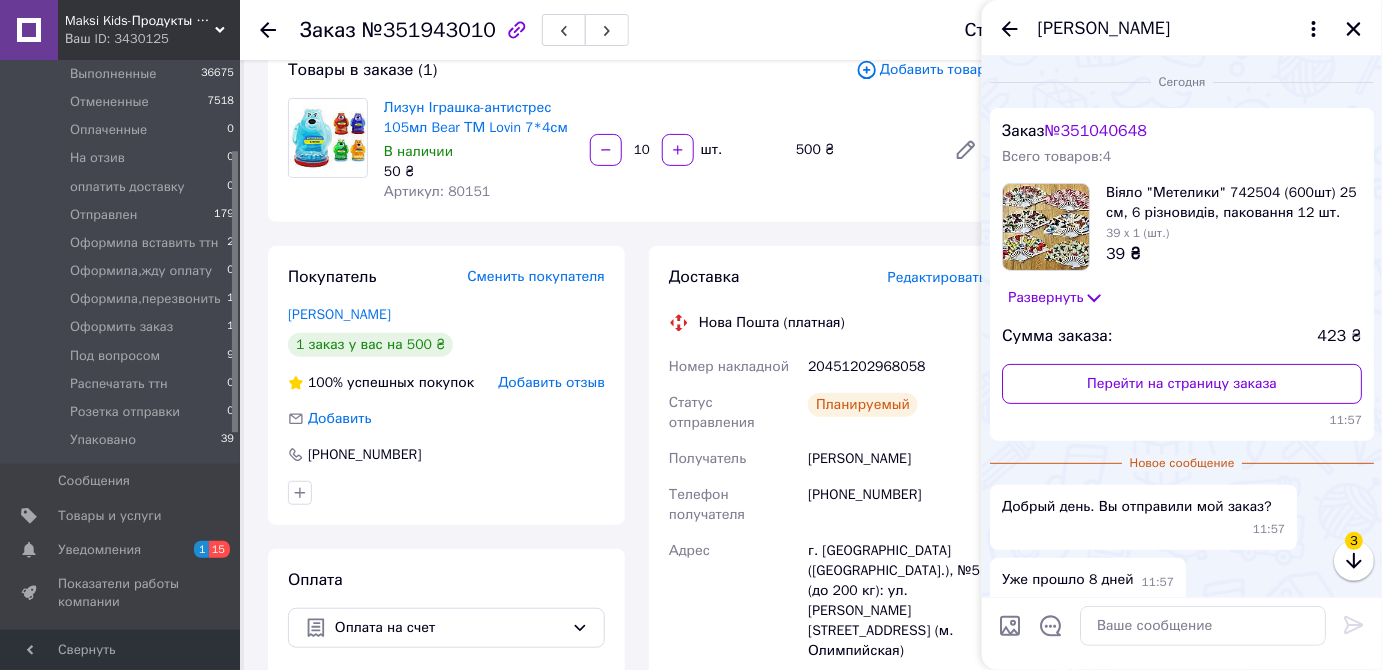 scroll, scrollTop: 138, scrollLeft: 0, axis: vertical 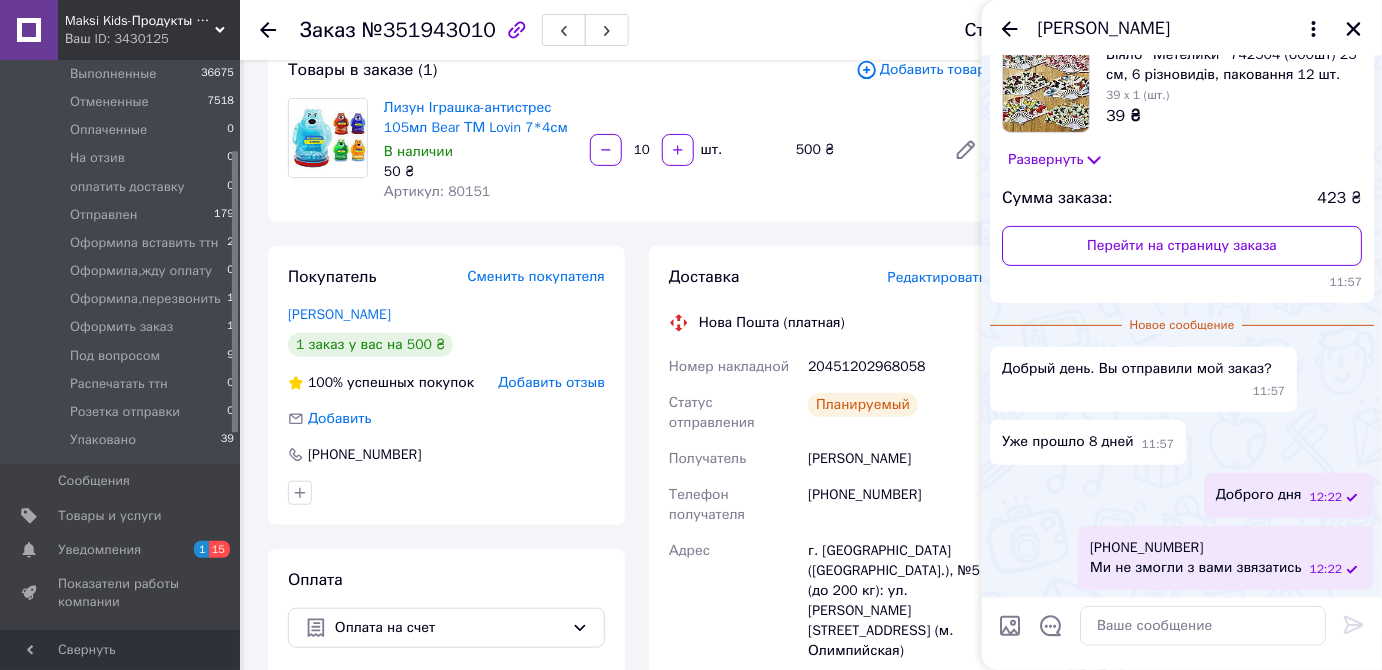 drag, startPoint x: 1357, startPoint y: 29, endPoint x: 1390, endPoint y: 374, distance: 346.57468 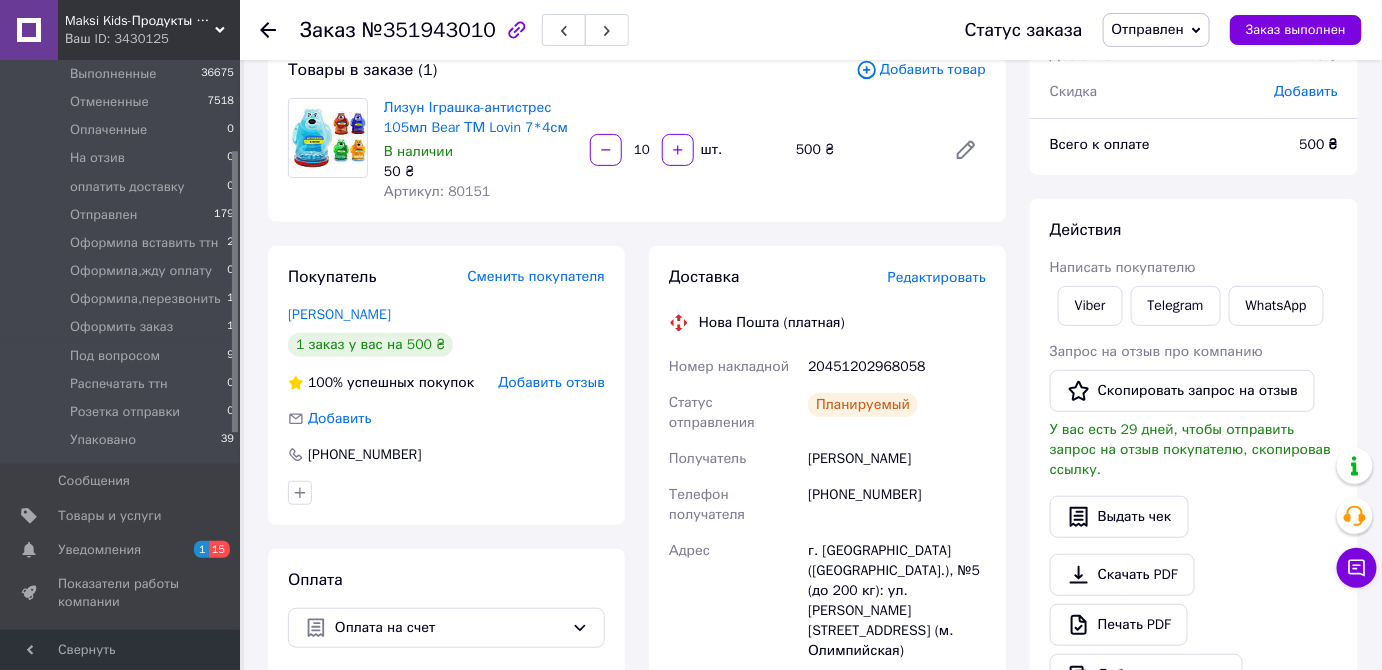 drag, startPoint x: 797, startPoint y: 361, endPoint x: 937, endPoint y: 445, distance: 163.26665 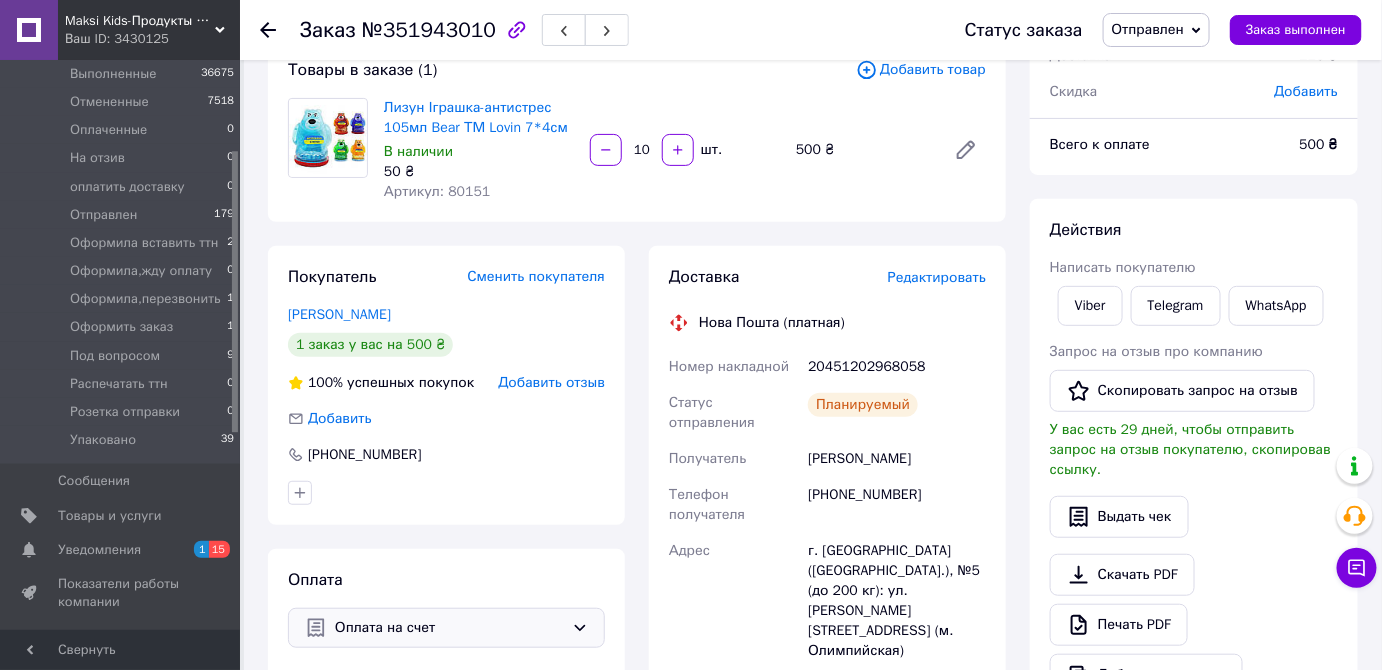 copy on "Номер накладной 20451202968058 Статус отправления Планируемый Получатель Петренко Лілія" 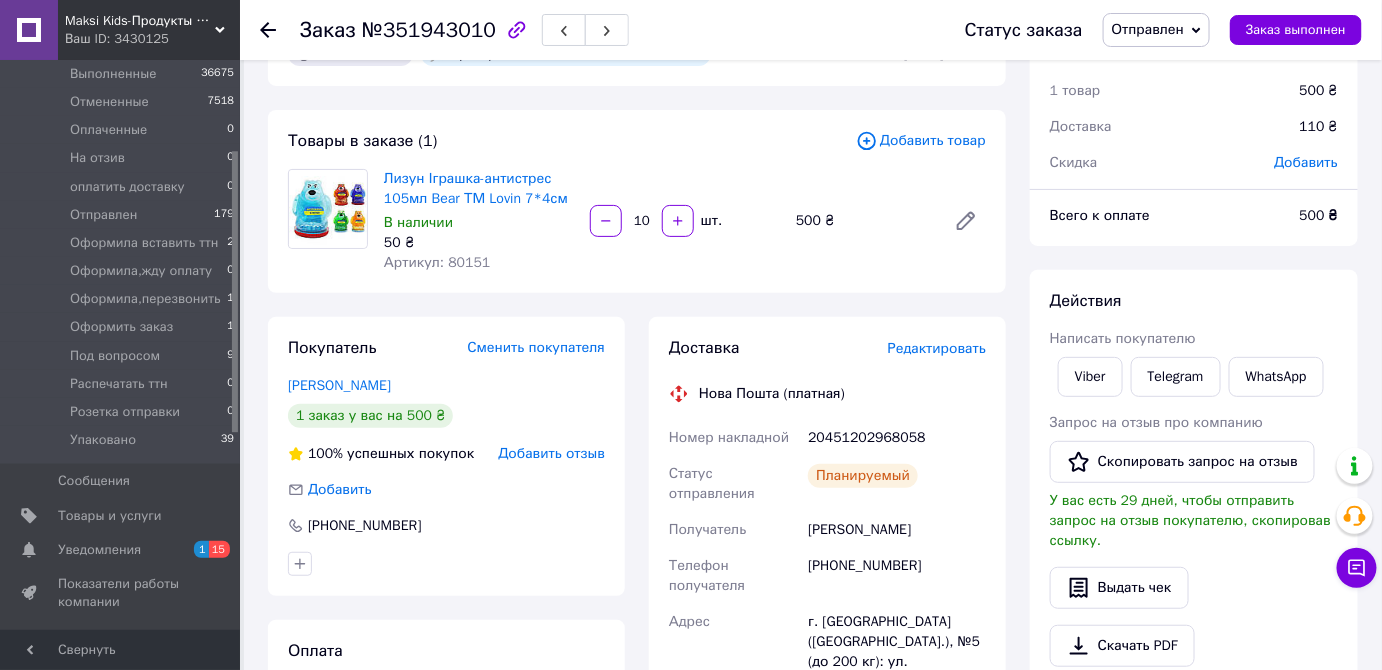 scroll, scrollTop: 0, scrollLeft: 0, axis: both 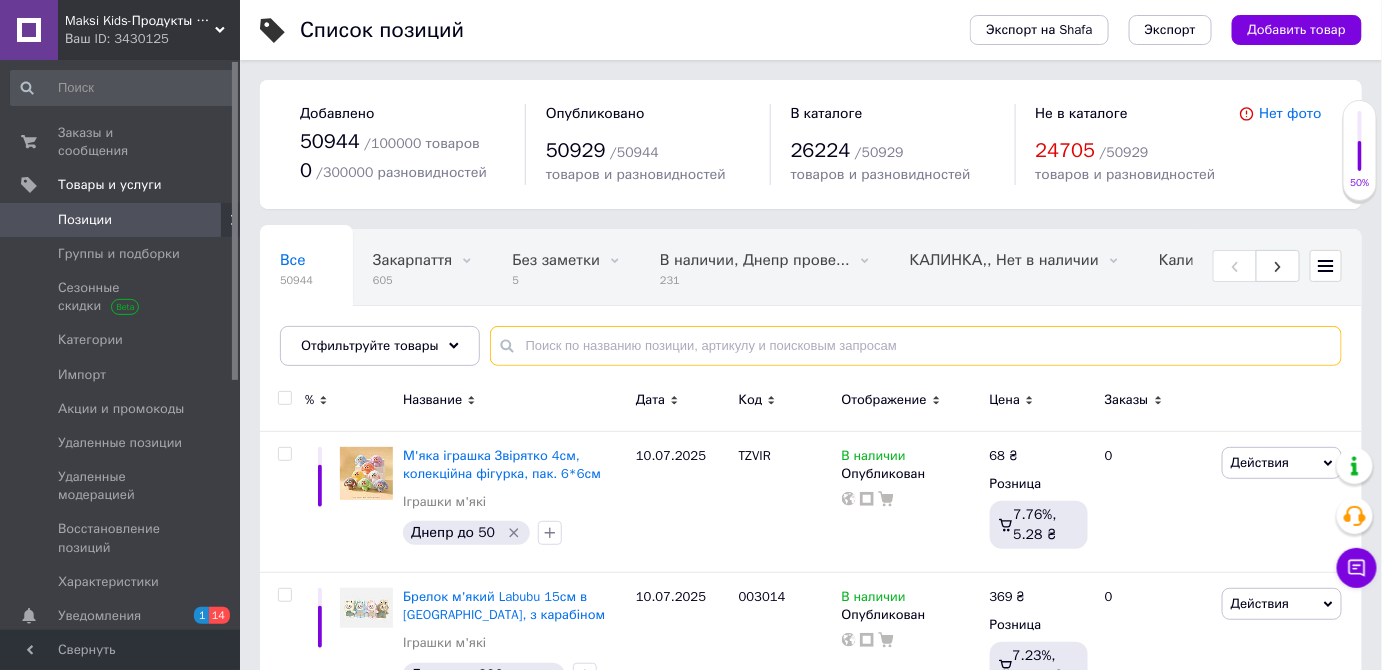 click at bounding box center [916, 346] 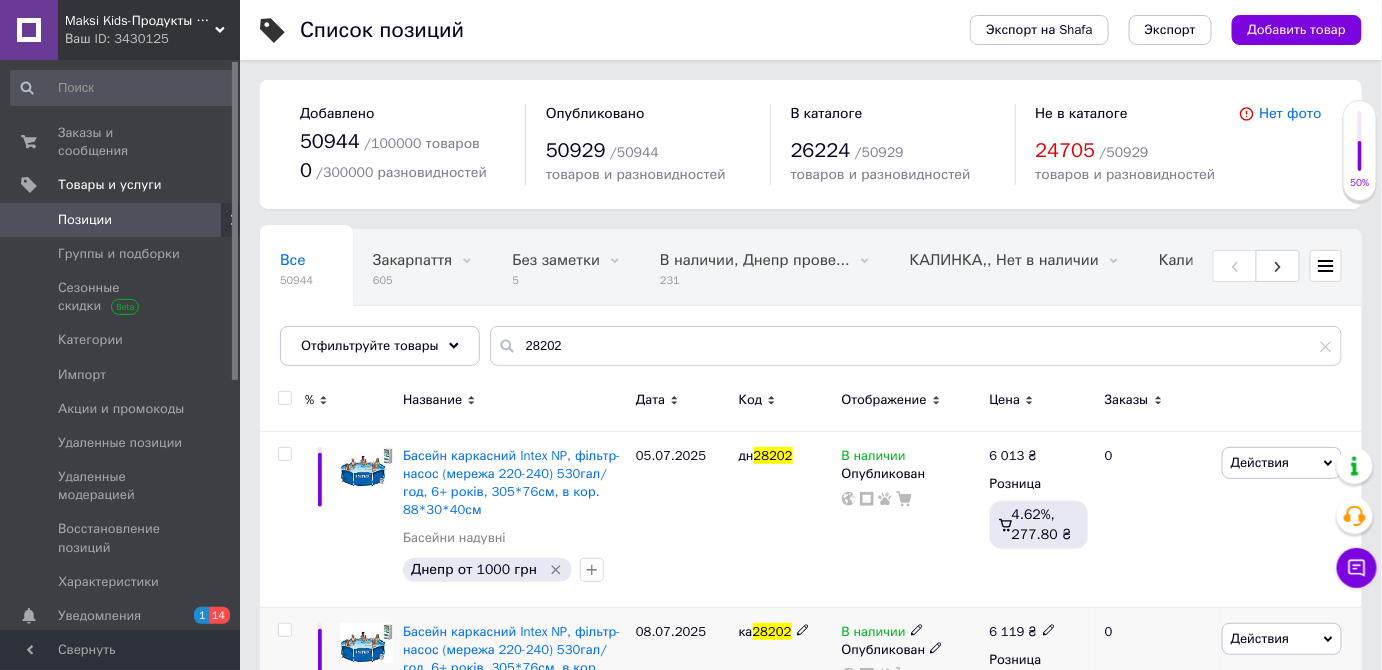 drag, startPoint x: 909, startPoint y: 625, endPoint x: 930, endPoint y: 630, distance: 21.587032 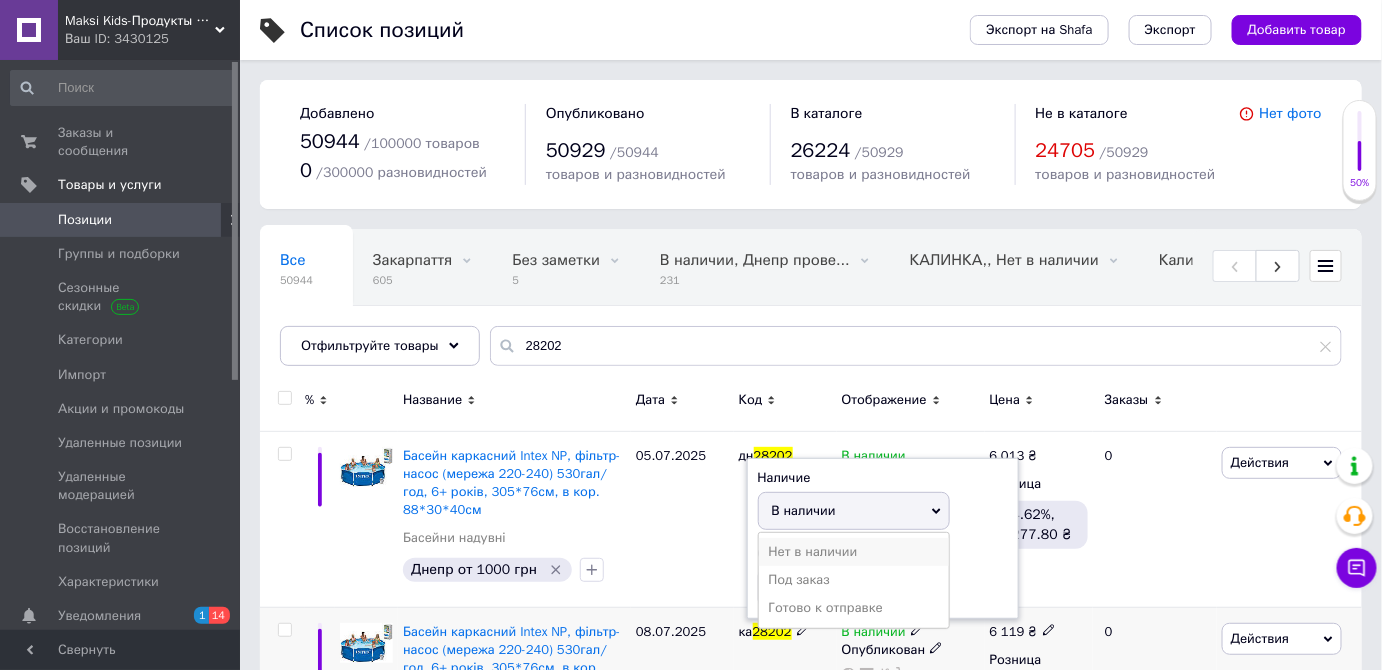 click on "Нет в наличии" at bounding box center [854, 552] 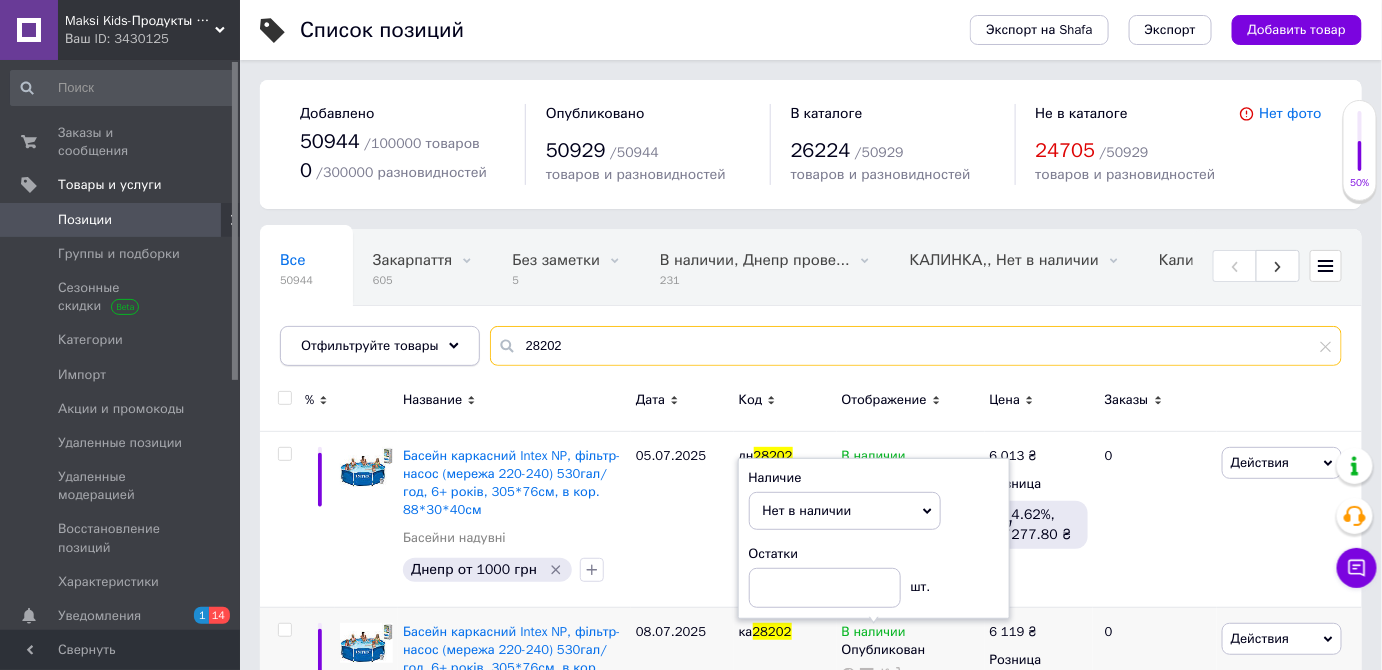 drag, startPoint x: 594, startPoint y: 338, endPoint x: 292, endPoint y: 341, distance: 302.0149 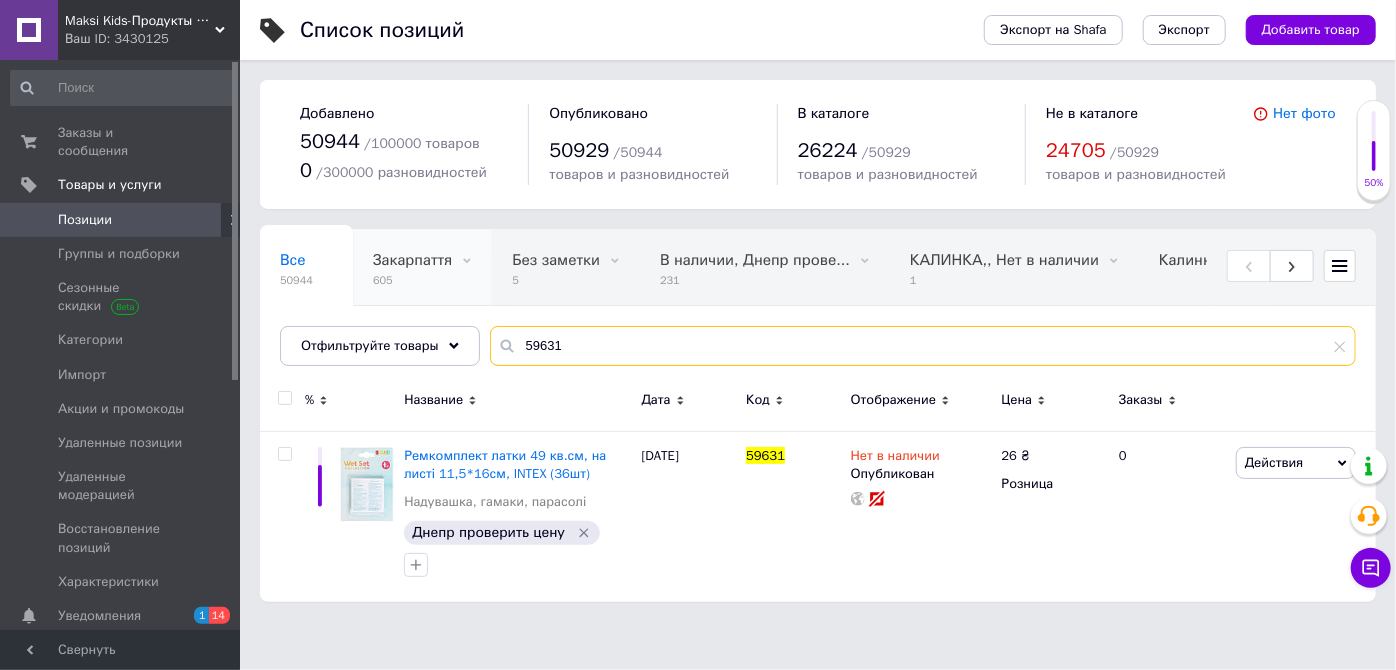 drag, startPoint x: 477, startPoint y: 305, endPoint x: 378, endPoint y: 287, distance: 100.62306 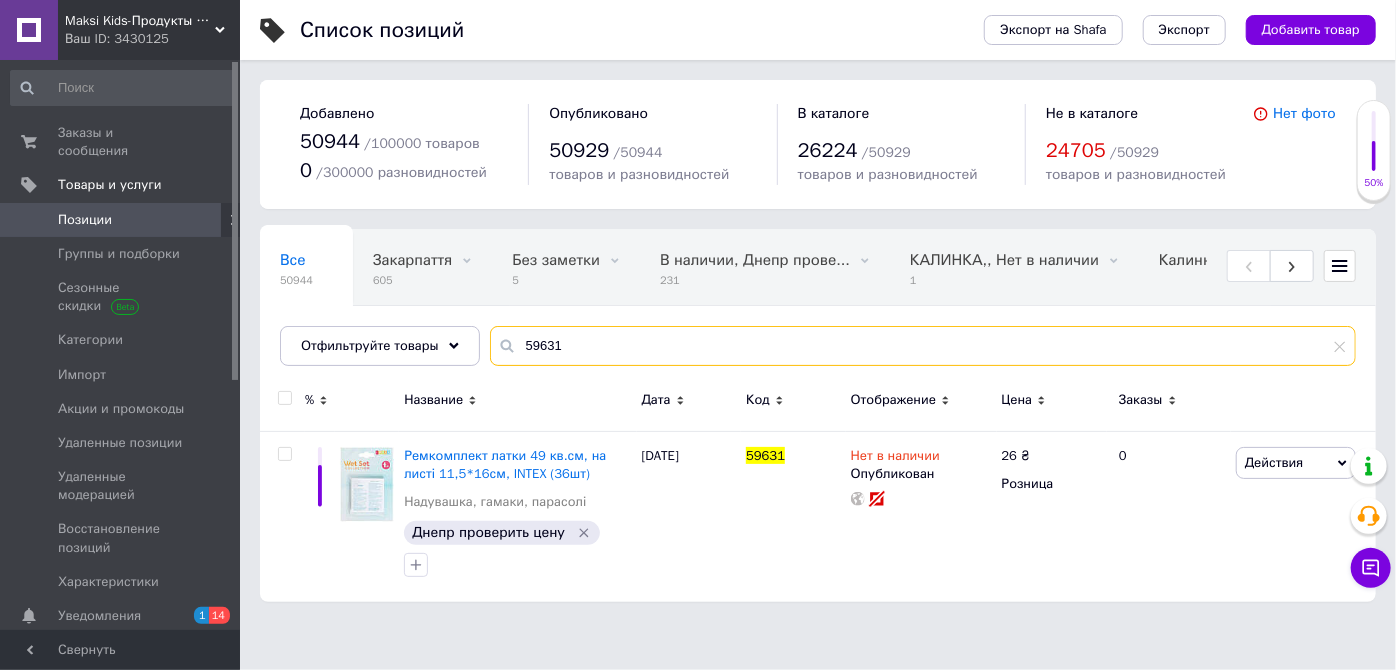 paste on "MK5295" 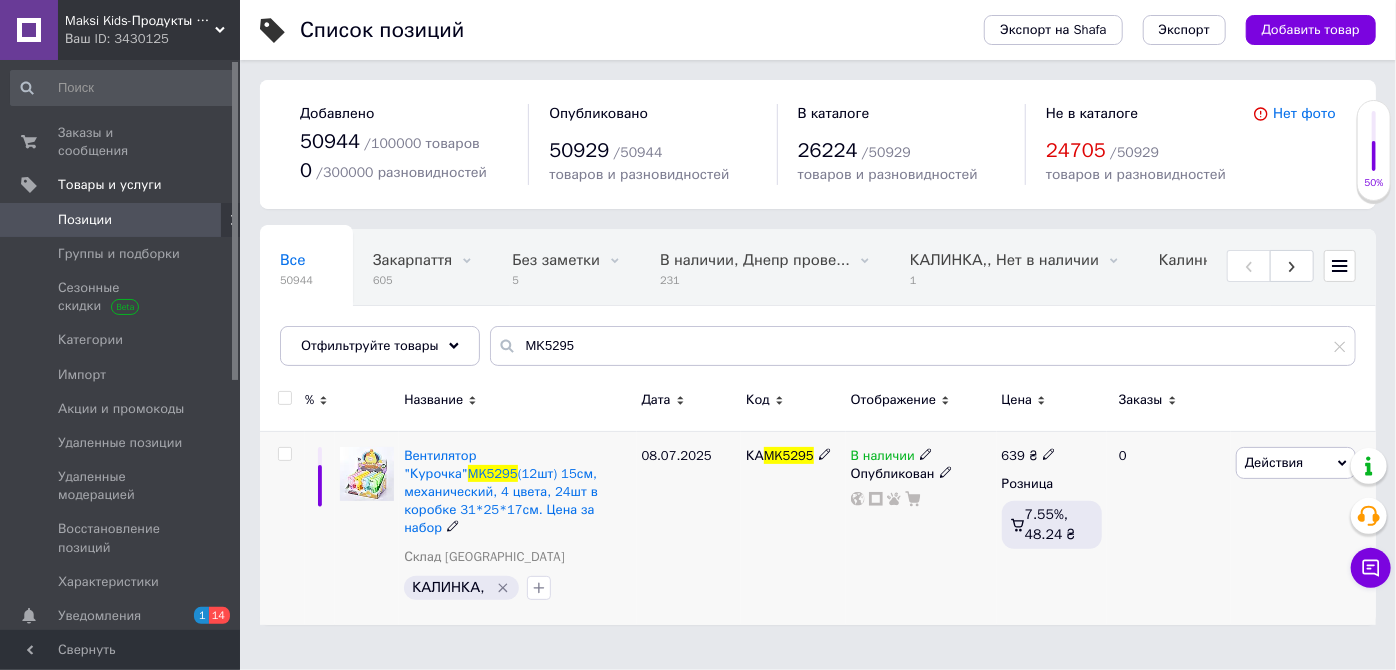 click 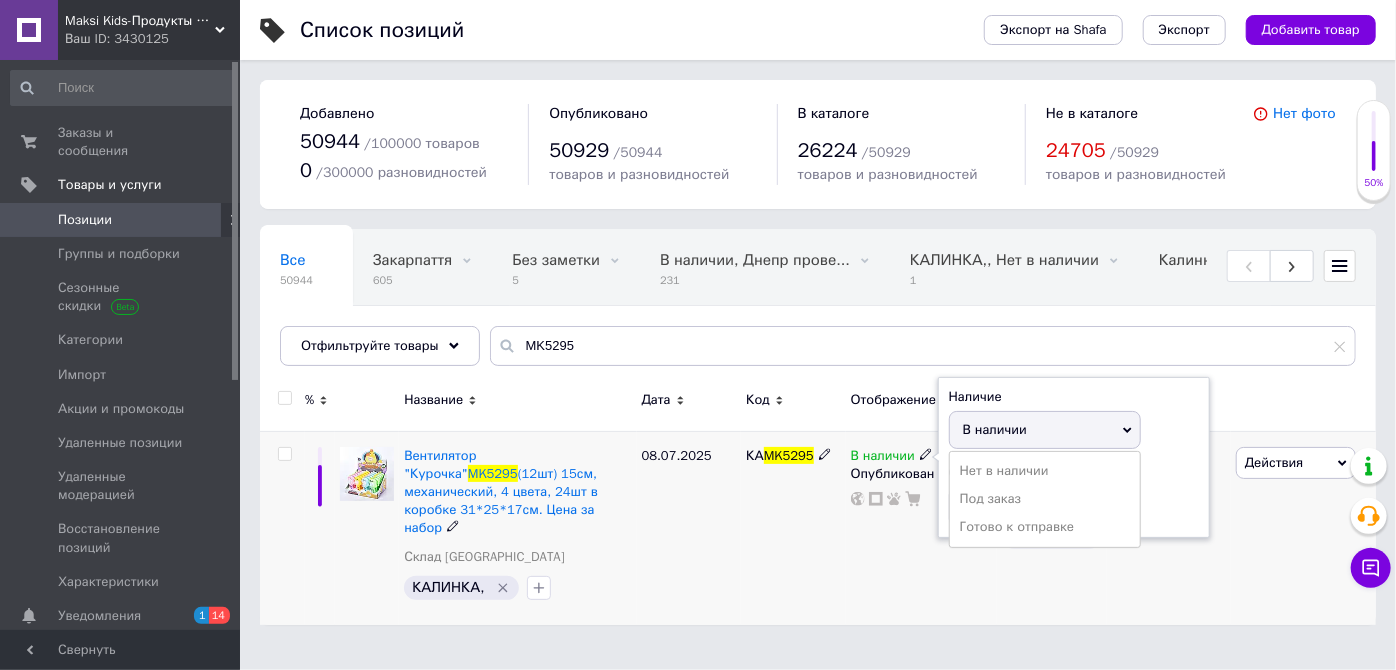 click on "Нет в наличии" at bounding box center [1045, 471] 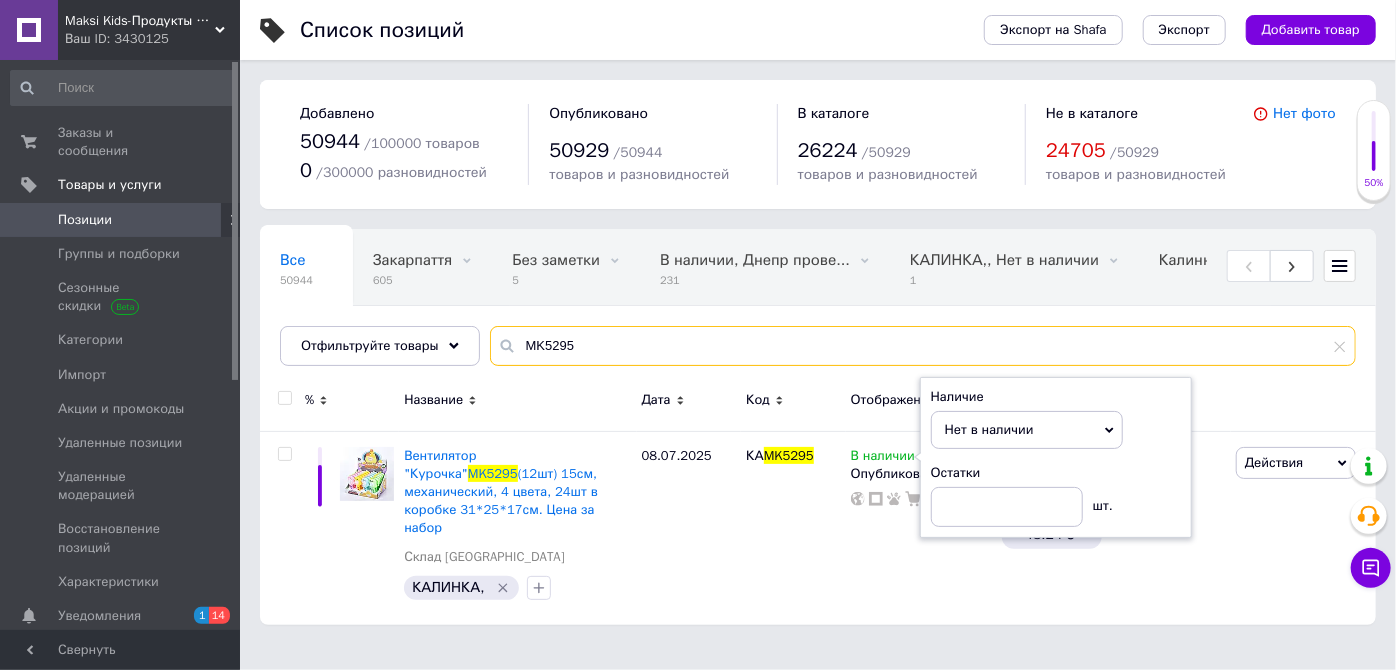 drag, startPoint x: 478, startPoint y: 337, endPoint x: 402, endPoint y: 322, distance: 77.46612 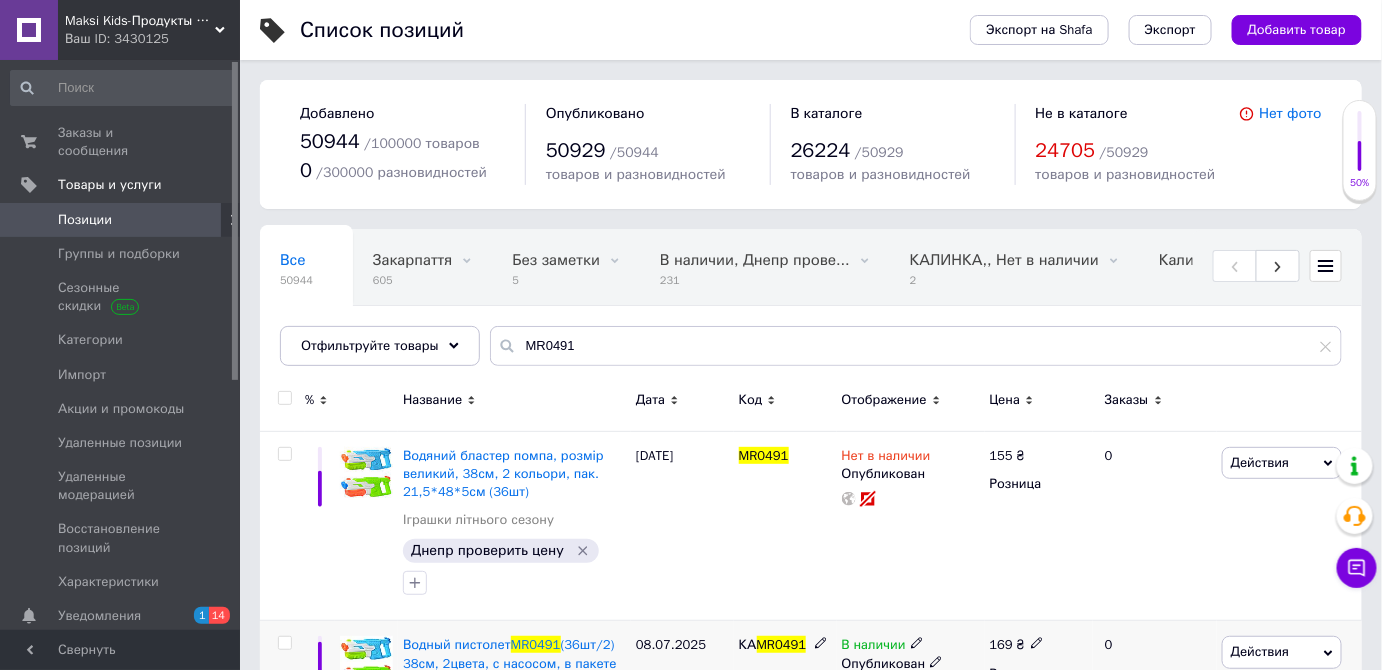 click 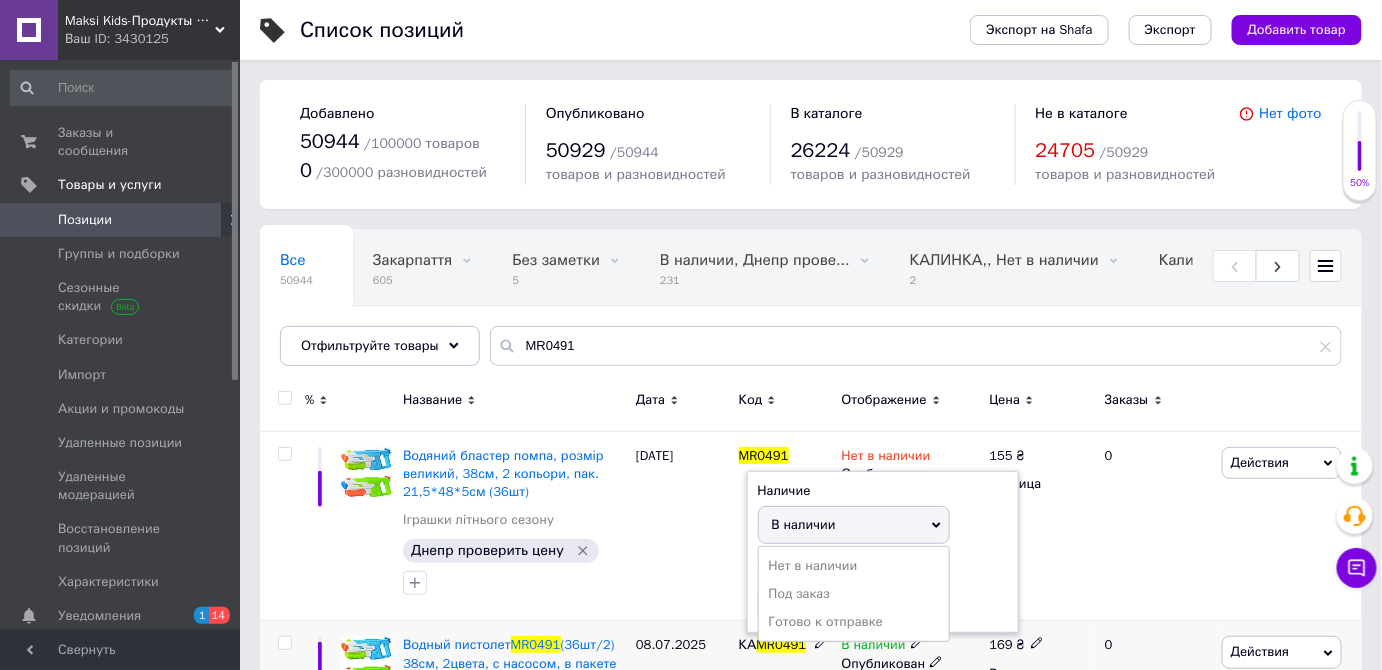 click on "Опубликован" at bounding box center (911, 664) 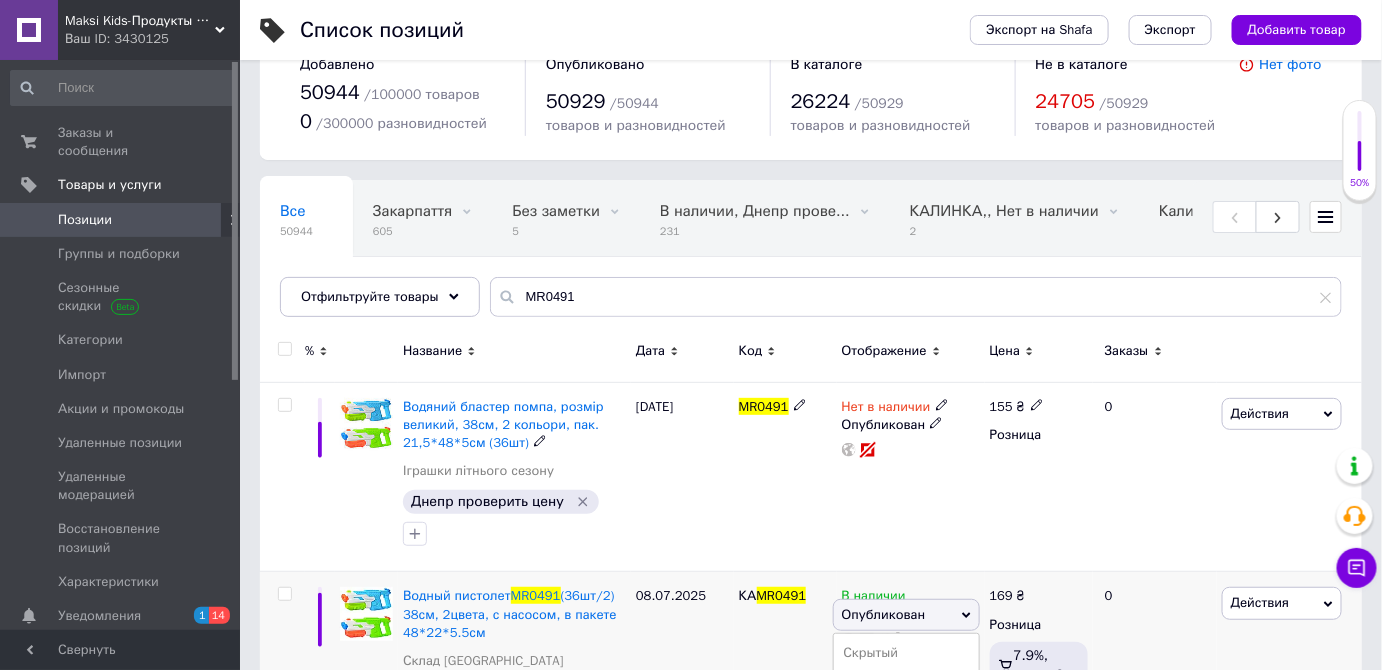 scroll, scrollTop: 93, scrollLeft: 0, axis: vertical 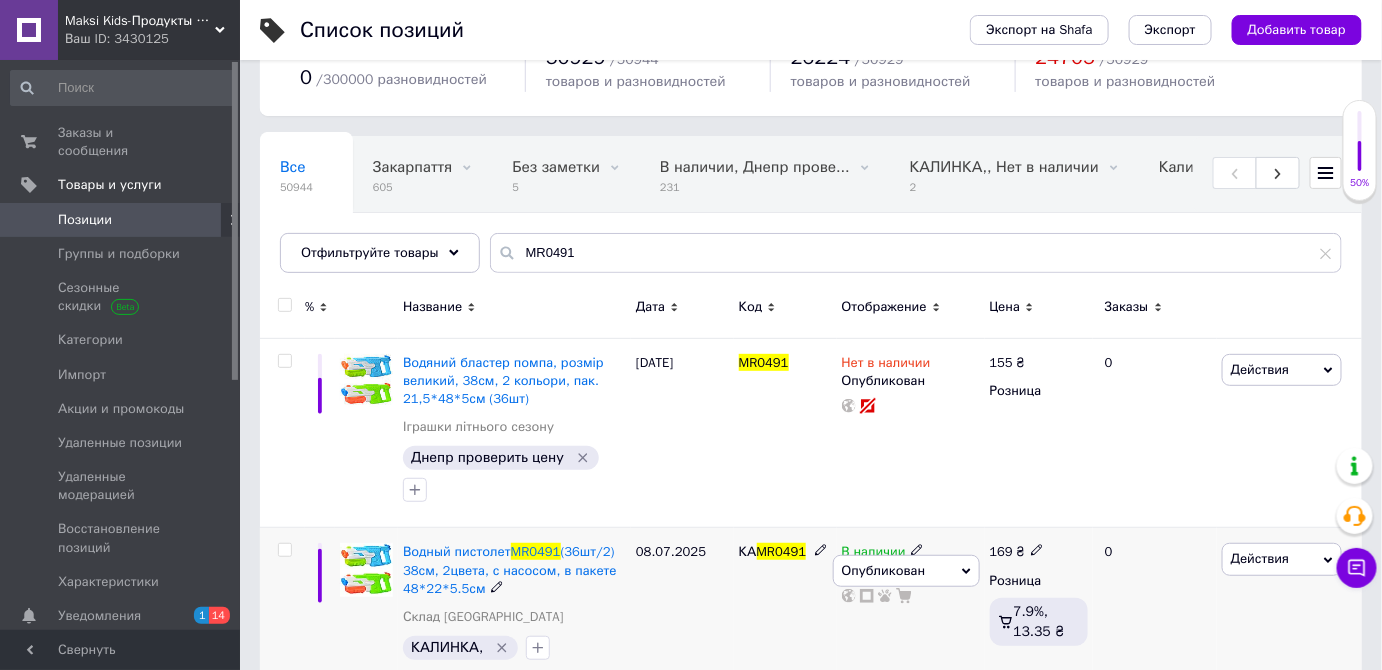 click on "В наличии Опубликован Скрытый Черновик" at bounding box center (911, 606) 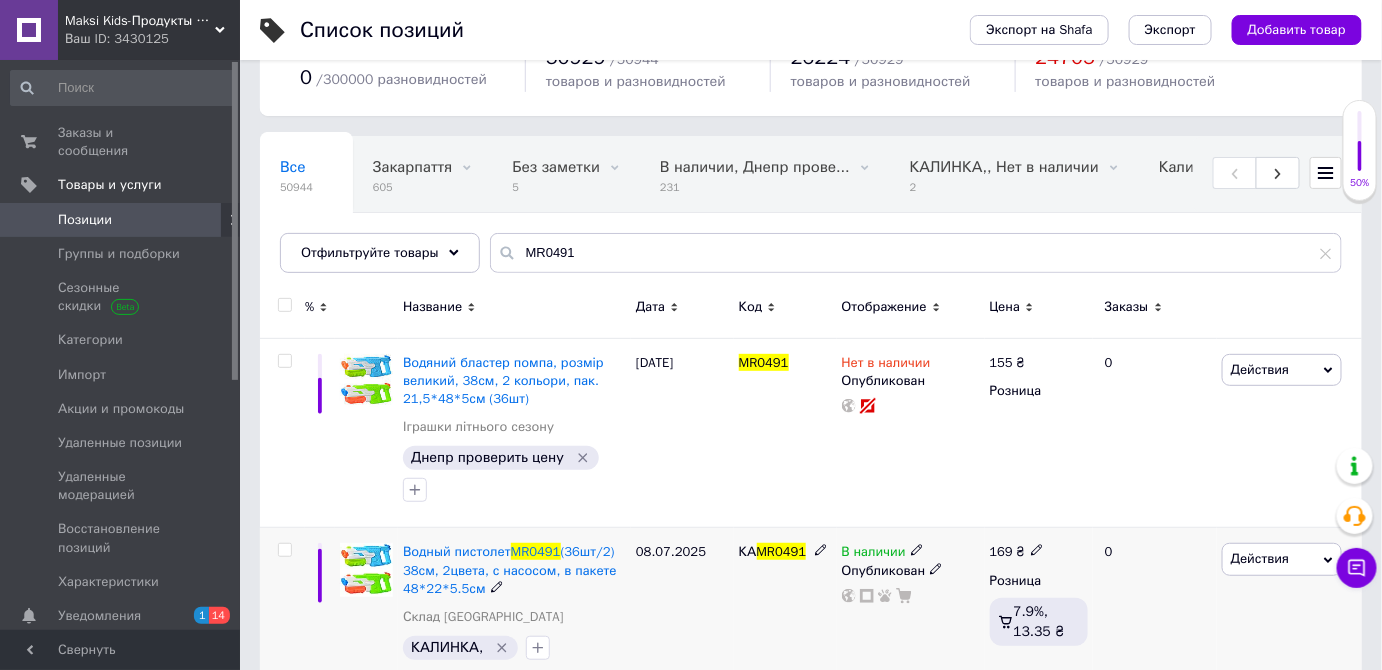 click 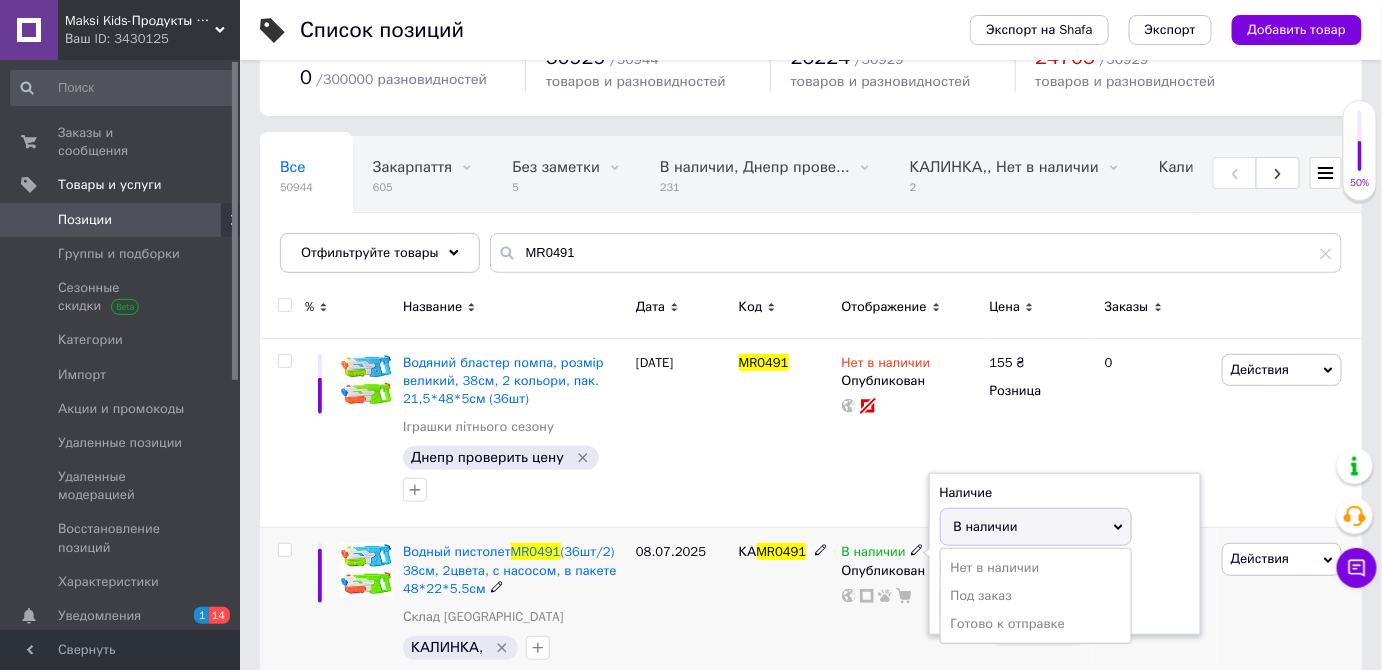 drag, startPoint x: 989, startPoint y: 522, endPoint x: 972, endPoint y: 538, distance: 23.345236 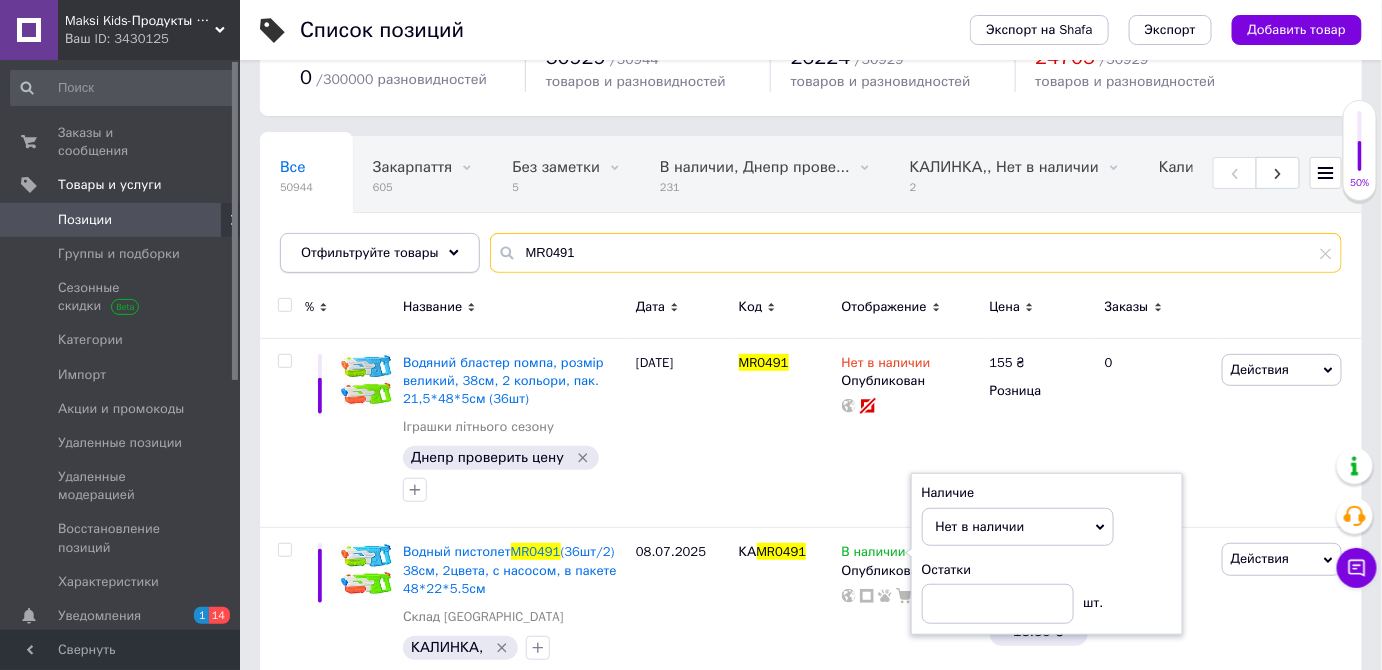 drag, startPoint x: 517, startPoint y: 255, endPoint x: 369, endPoint y: 247, distance: 148.21606 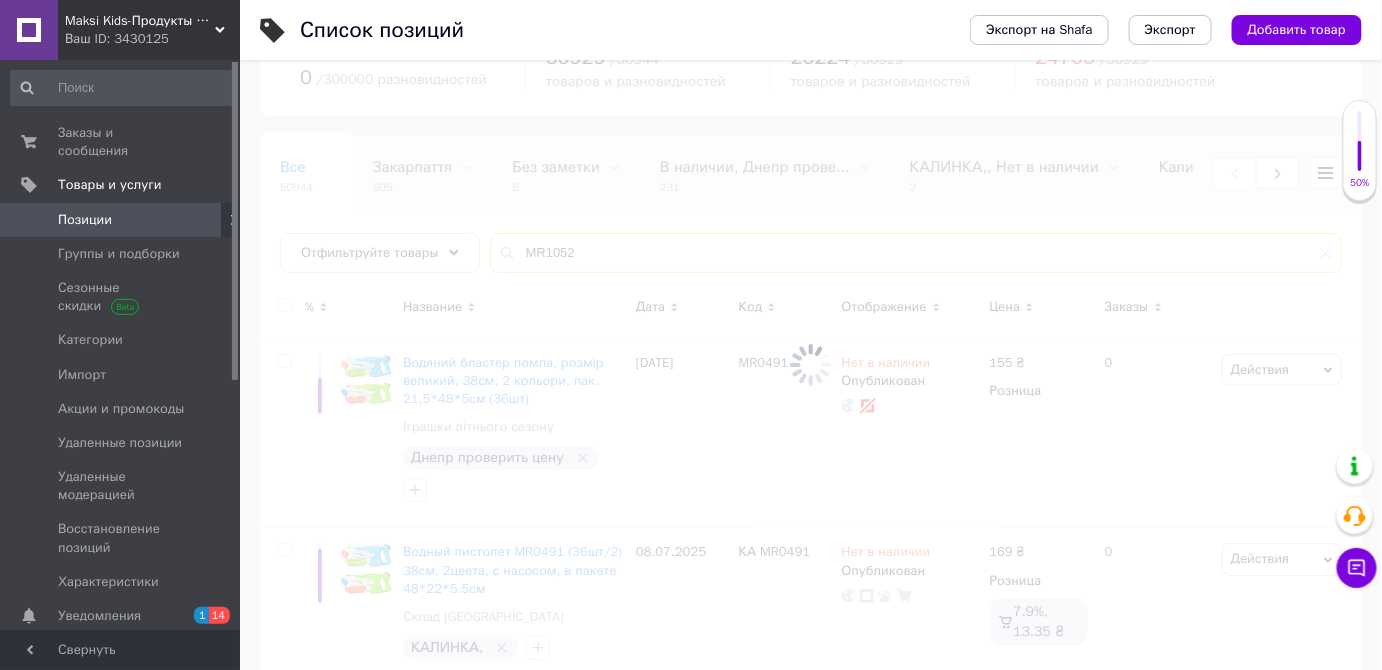 scroll, scrollTop: 0, scrollLeft: 0, axis: both 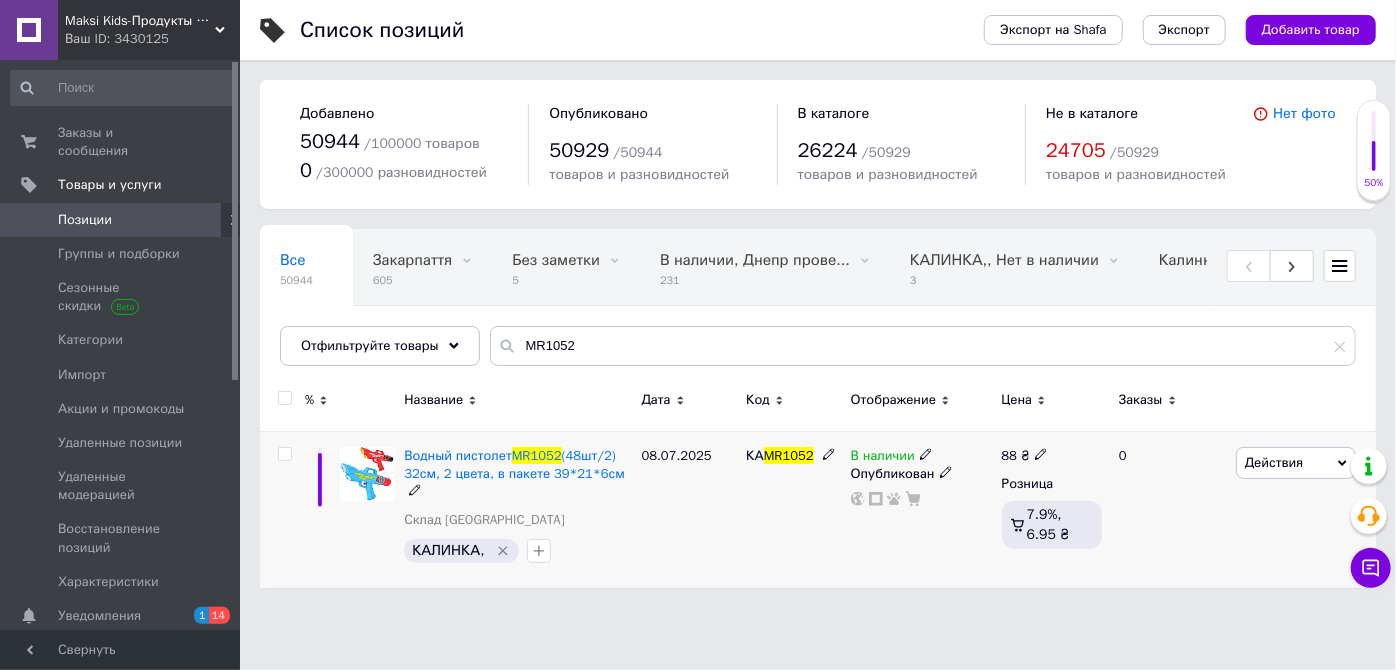 click 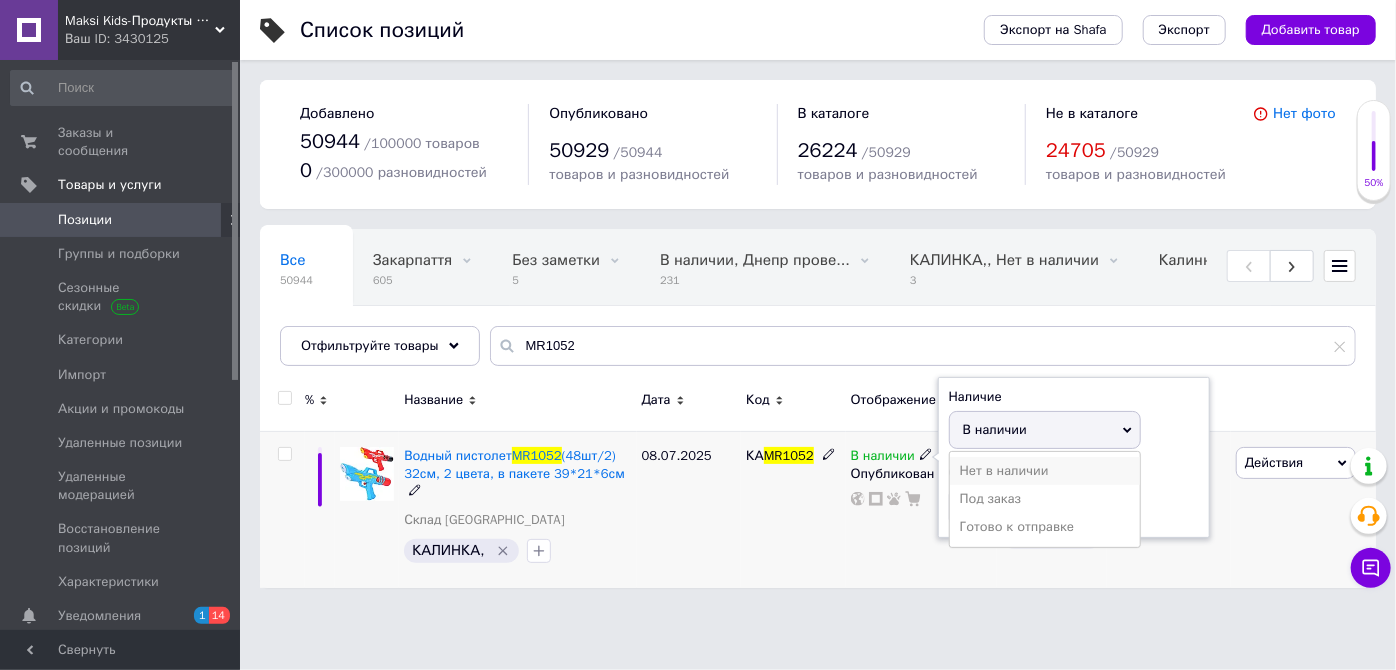 click on "Нет в наличии" at bounding box center (1045, 471) 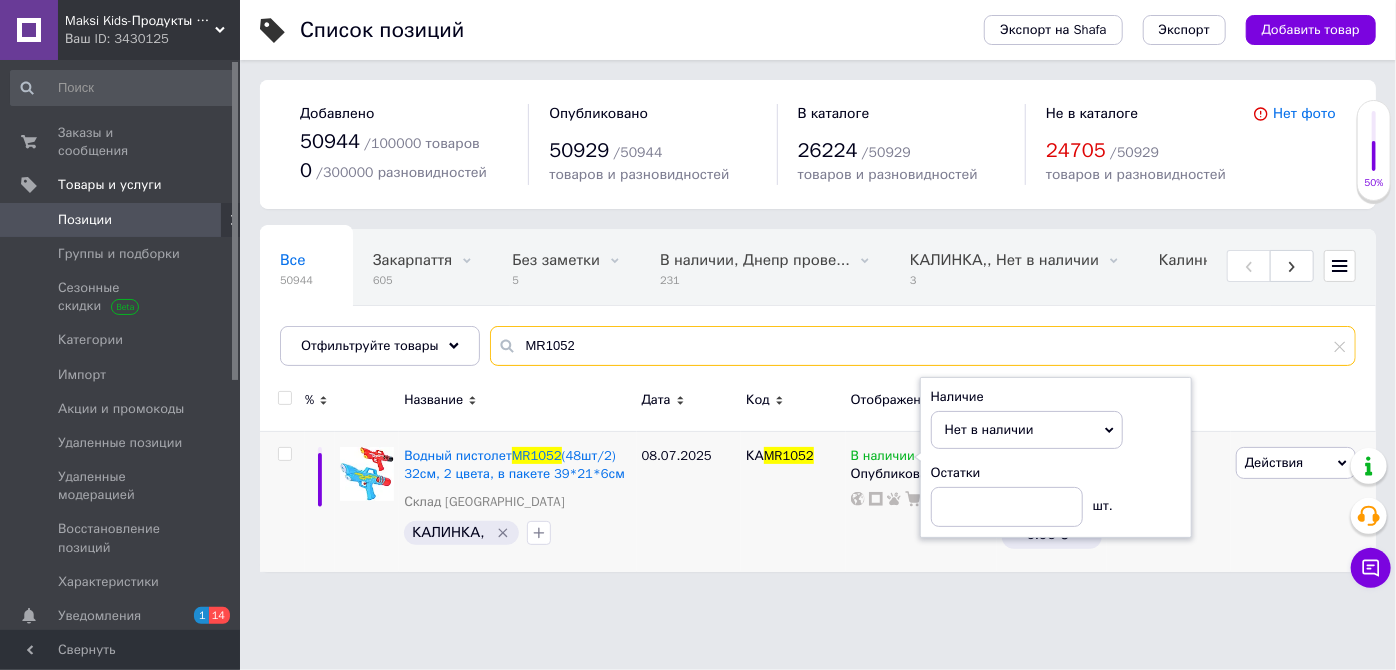 drag, startPoint x: 451, startPoint y: 271, endPoint x: 282, endPoint y: 232, distance: 173.44164 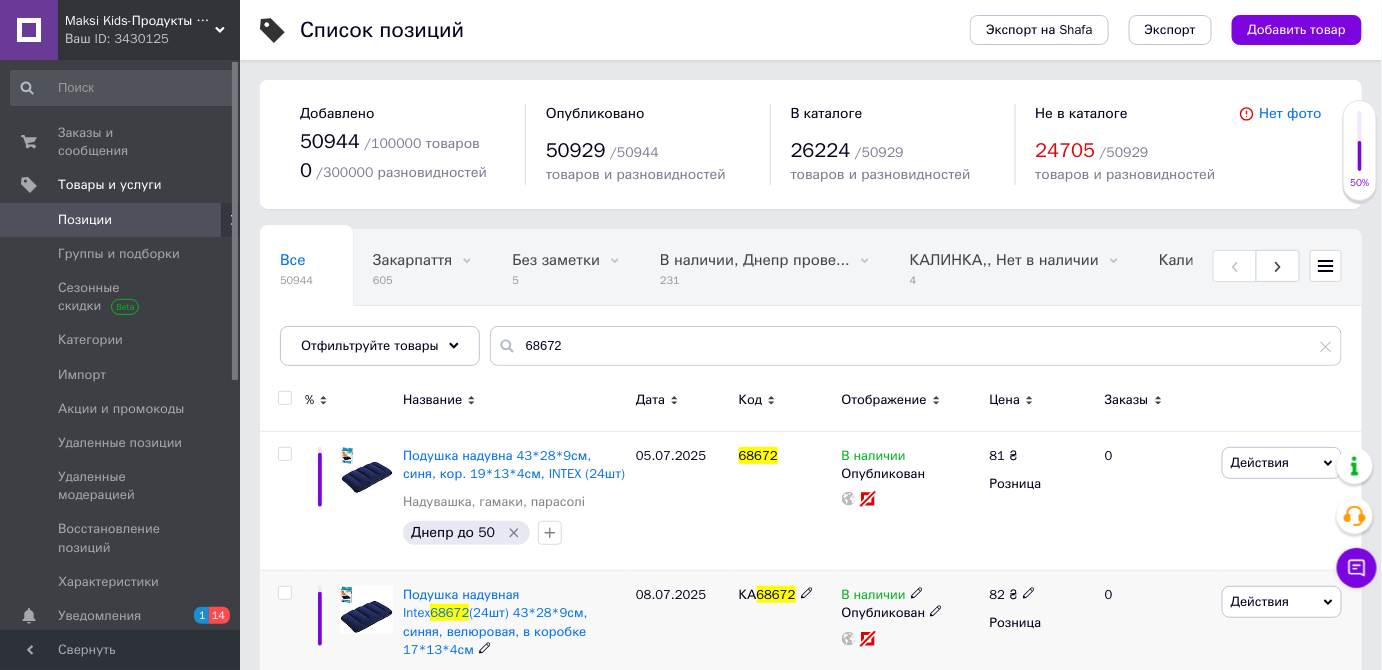 click at bounding box center [917, 593] 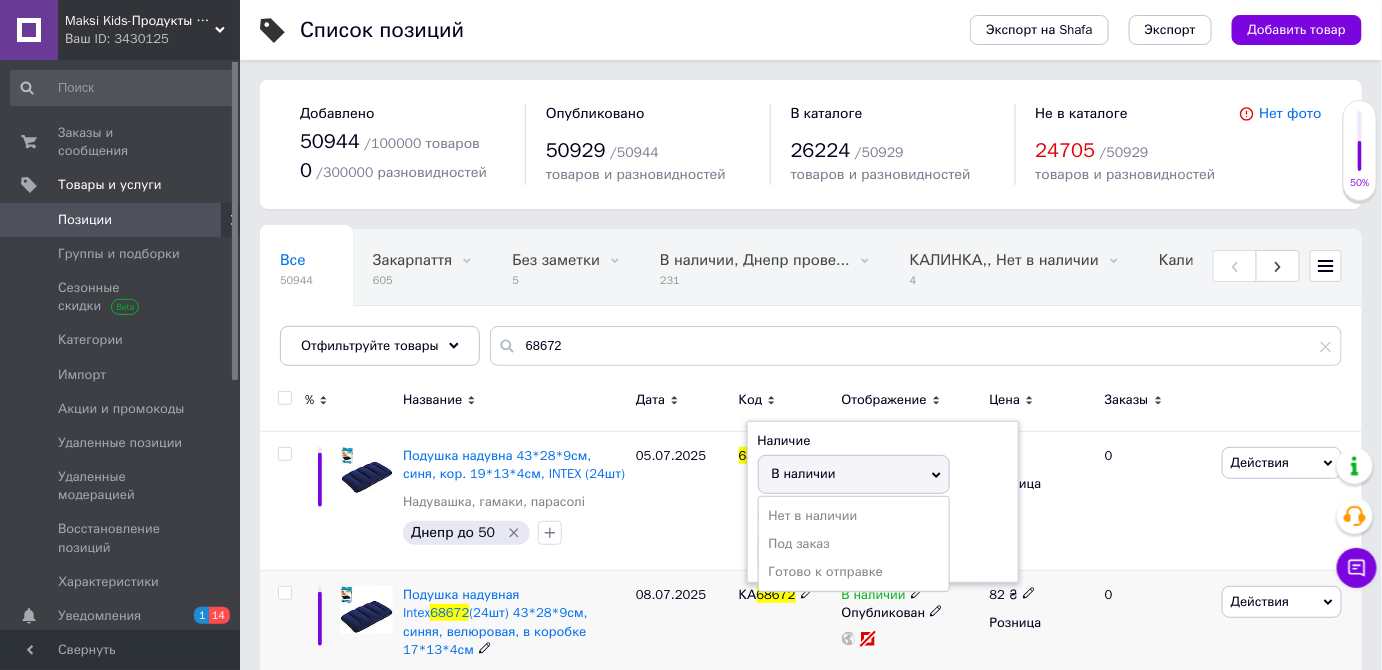 click on "В наличии Наличие В наличии Нет в наличии Под заказ Готово к отправке Остатки шт." at bounding box center (911, 595) 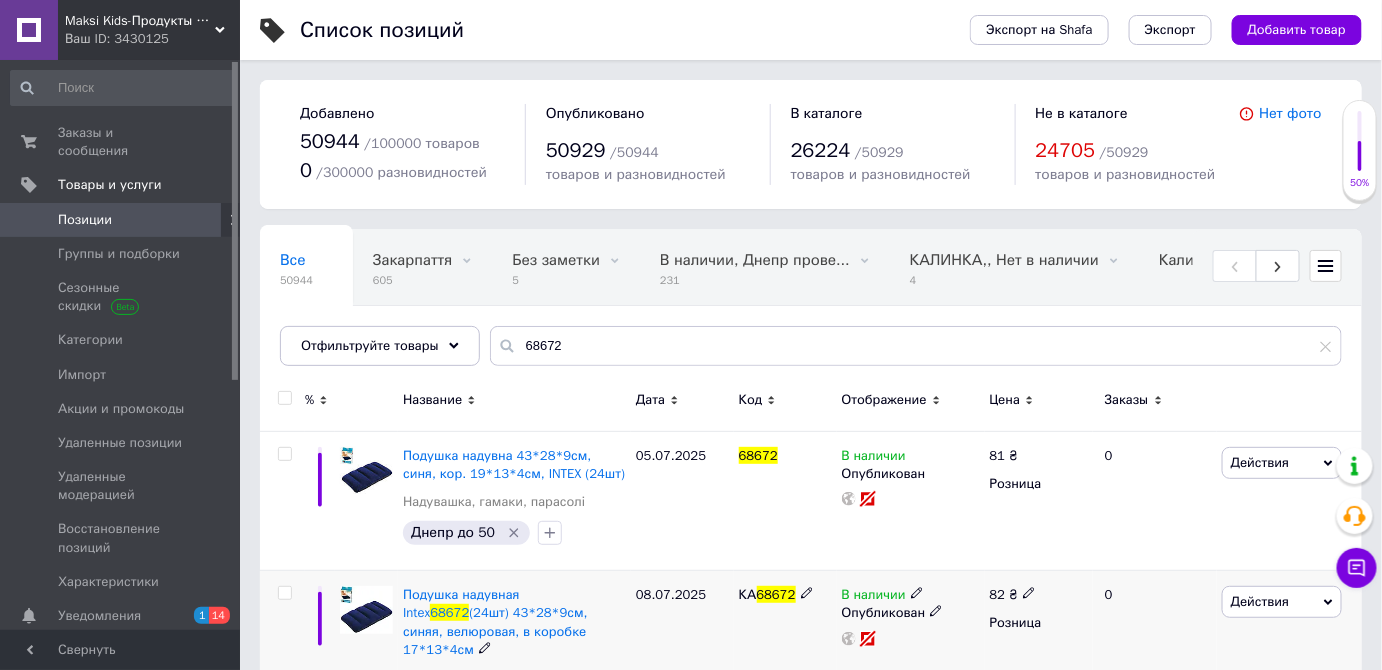 click at bounding box center [917, 593] 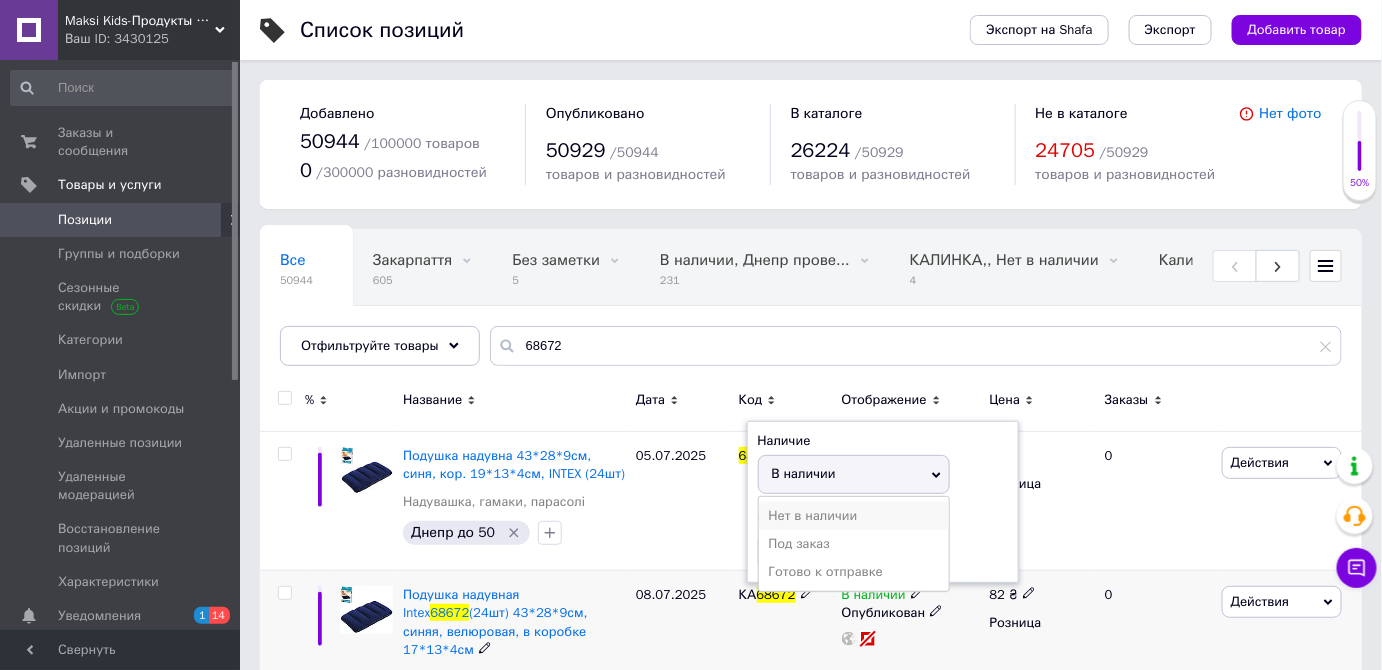click on "Нет в наличии" at bounding box center [854, 516] 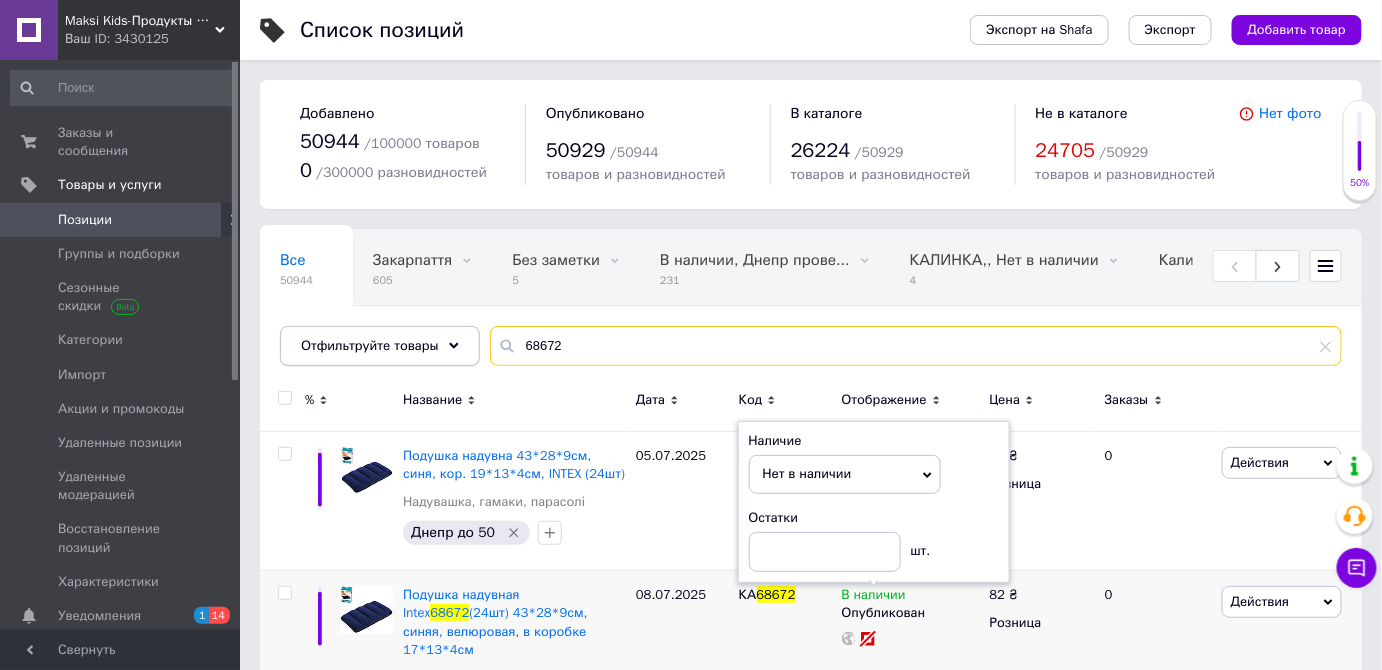 drag, startPoint x: 570, startPoint y: 338, endPoint x: 296, endPoint y: 347, distance: 274.14777 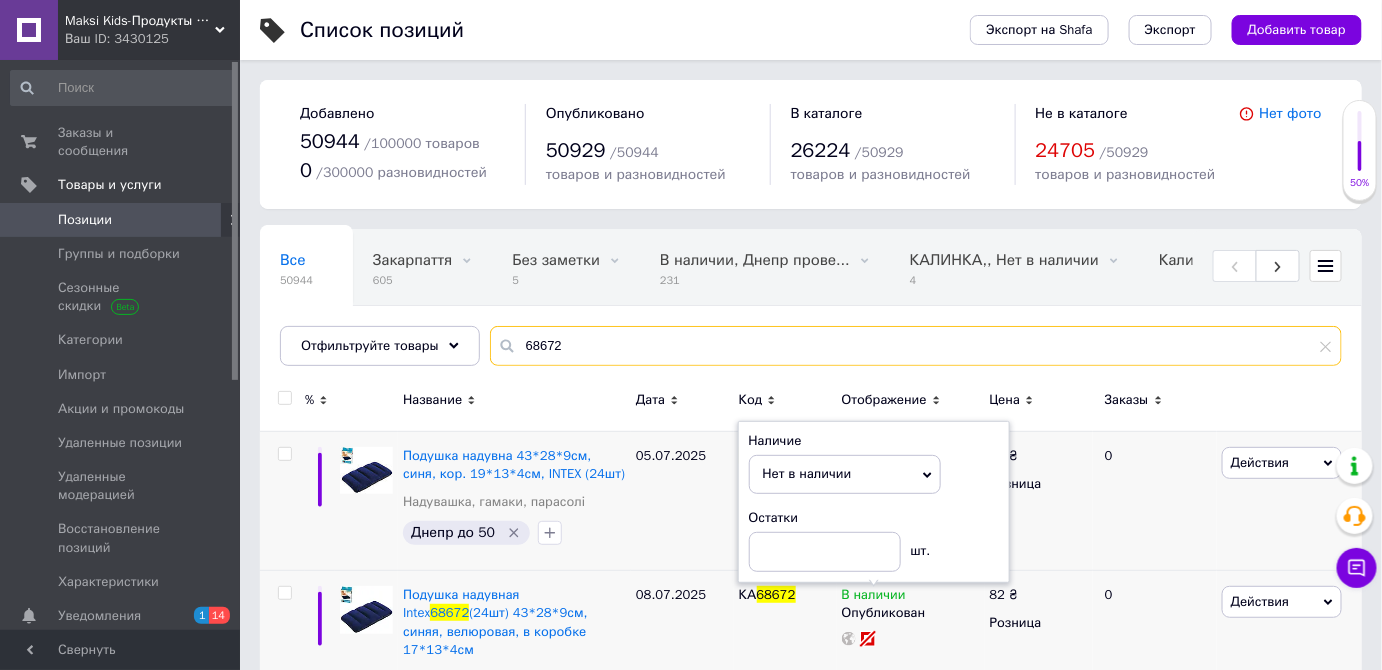 paste on "59266" 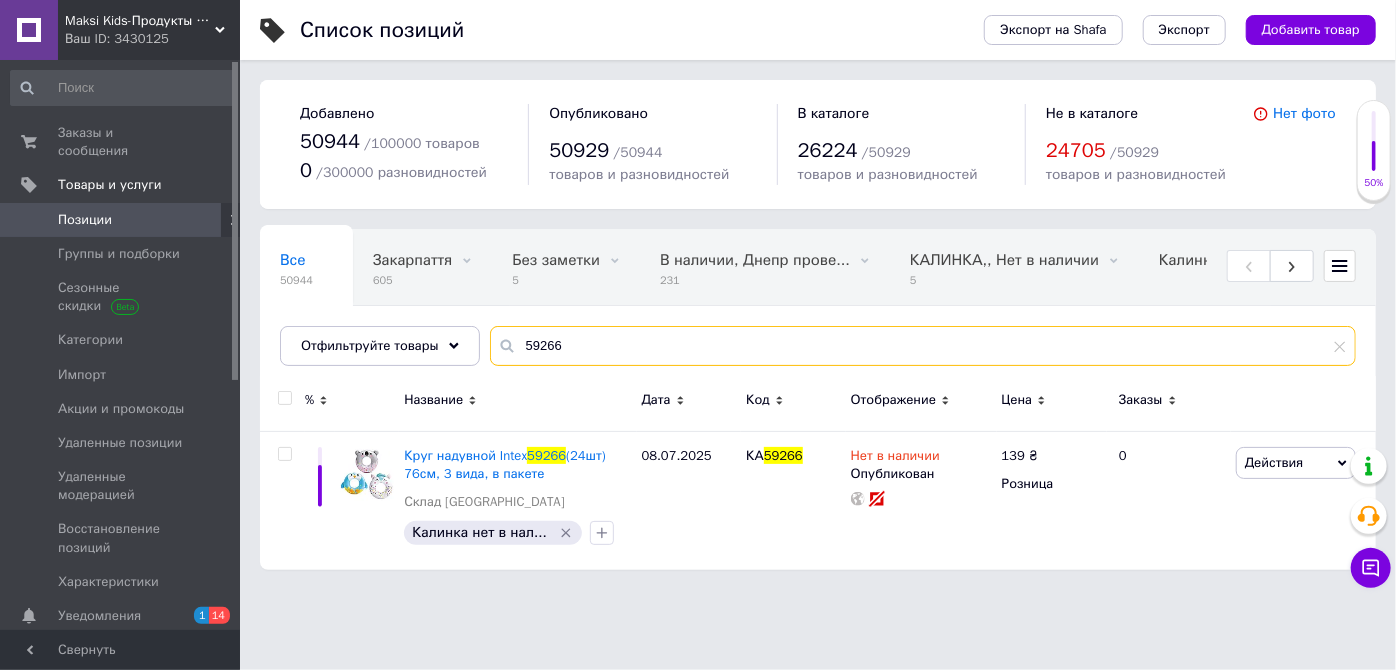 drag, startPoint x: 633, startPoint y: 329, endPoint x: 282, endPoint y: 389, distance: 356.09128 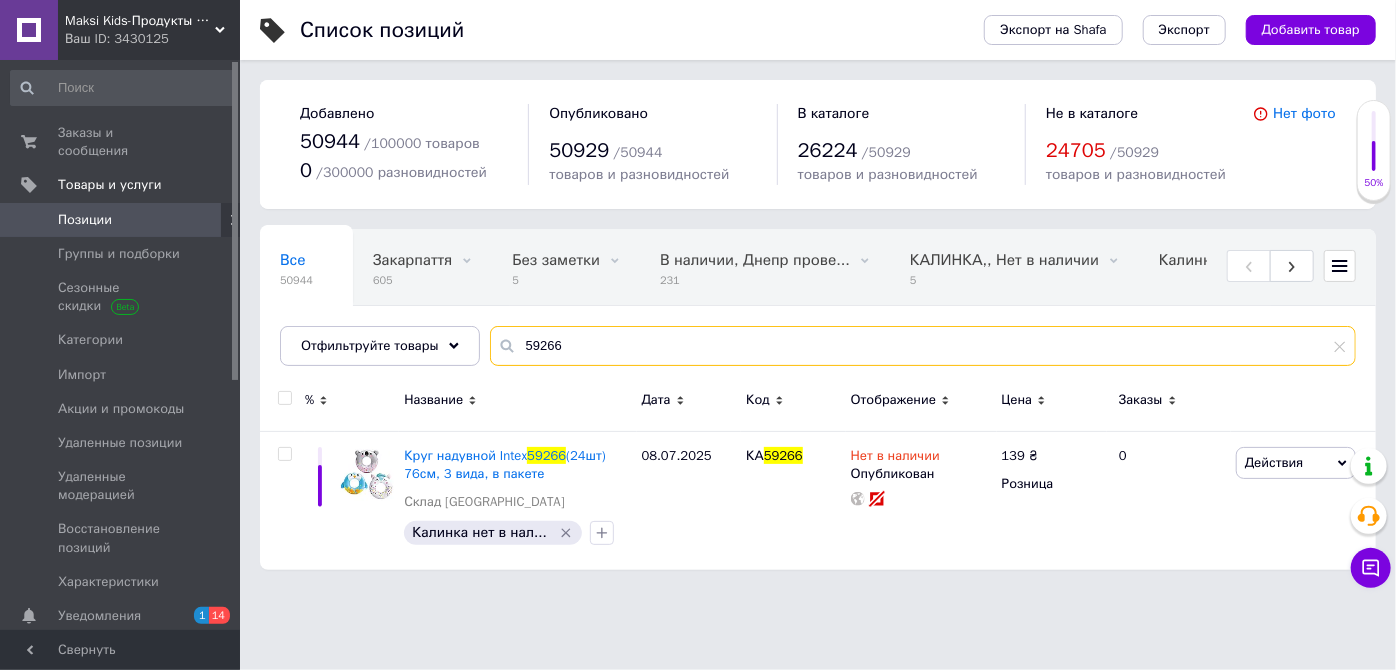 paste on "8077-08" 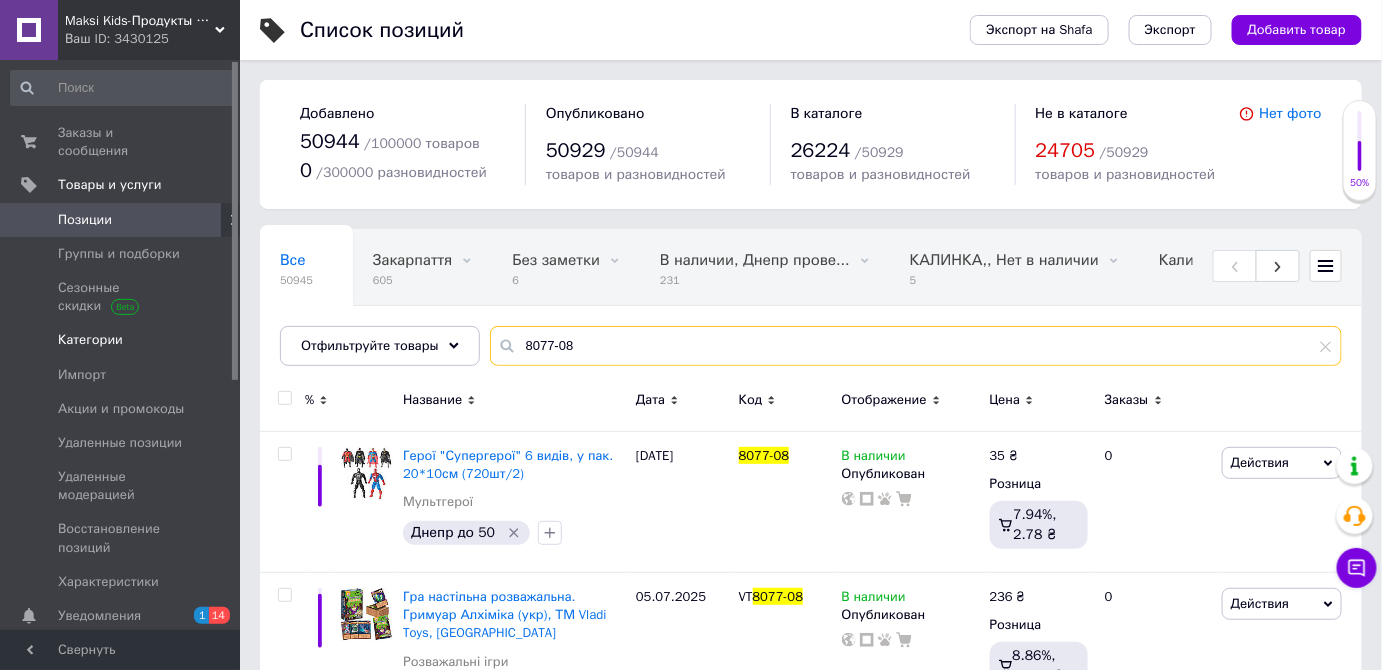 drag, startPoint x: 332, startPoint y: 346, endPoint x: 170, endPoint y: 334, distance: 162.44383 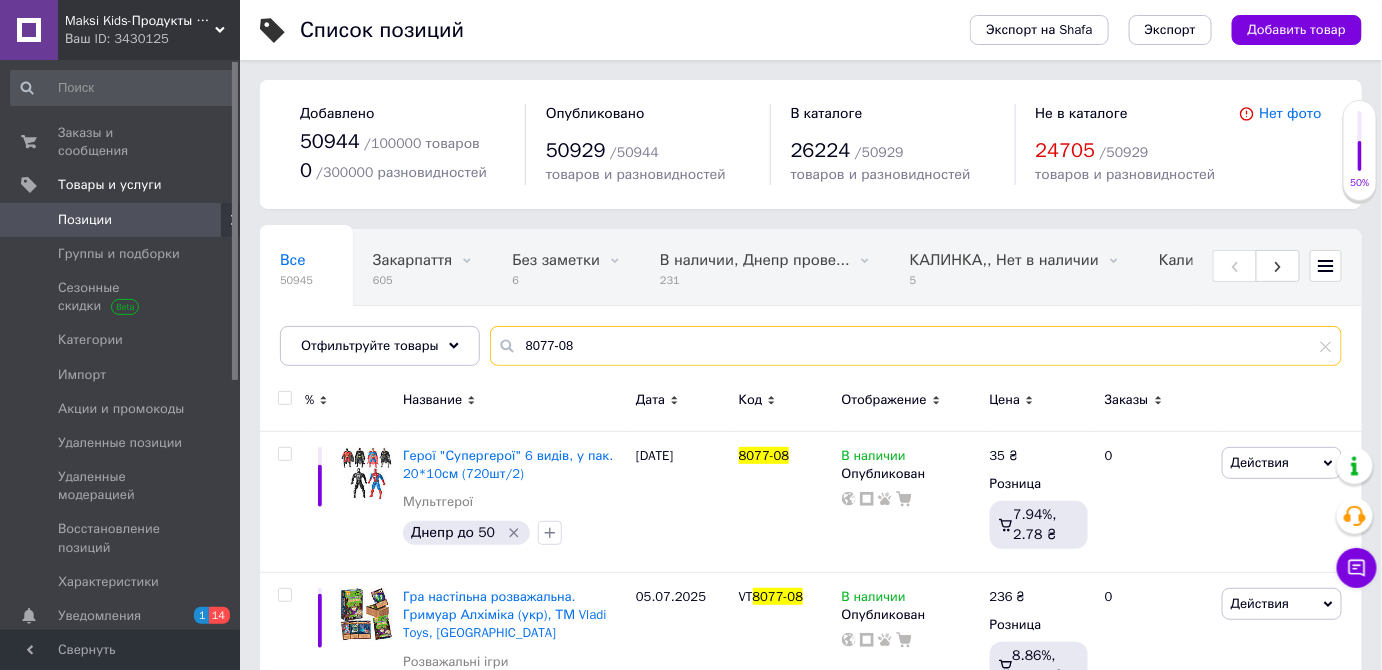 paste on "64759" 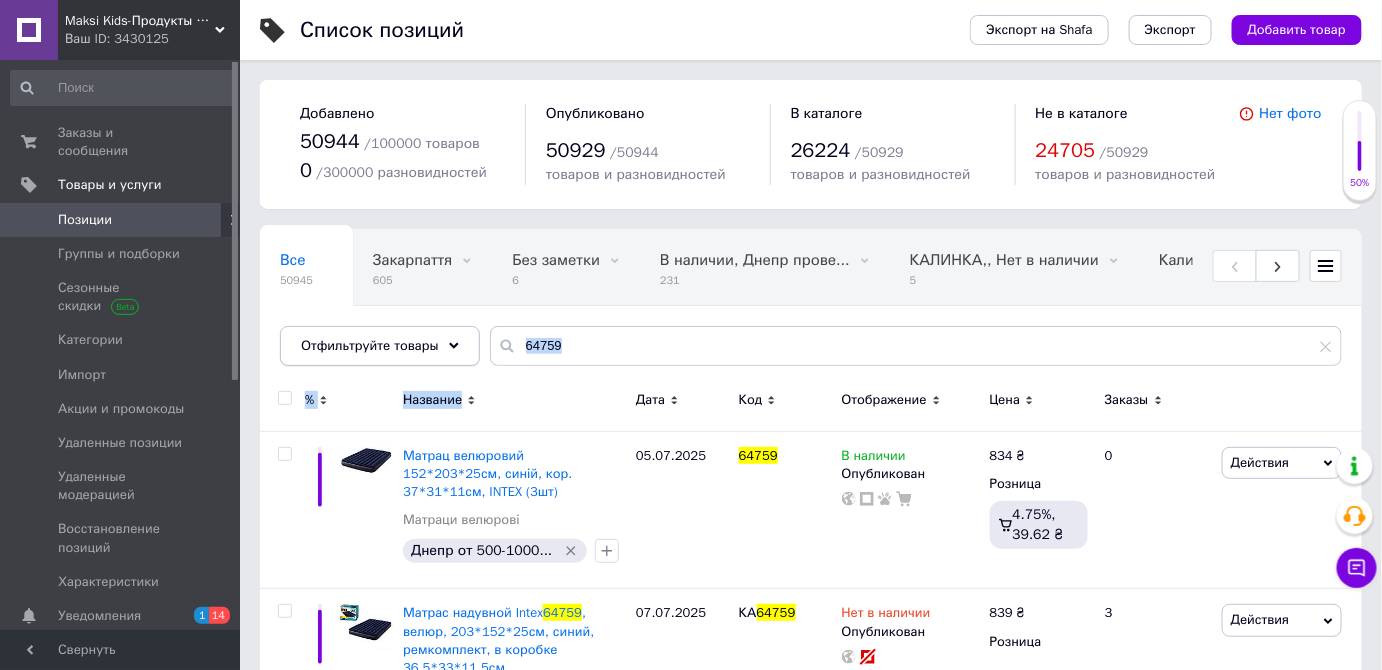 drag, startPoint x: 604, startPoint y: 372, endPoint x: 414, endPoint y: 362, distance: 190.26297 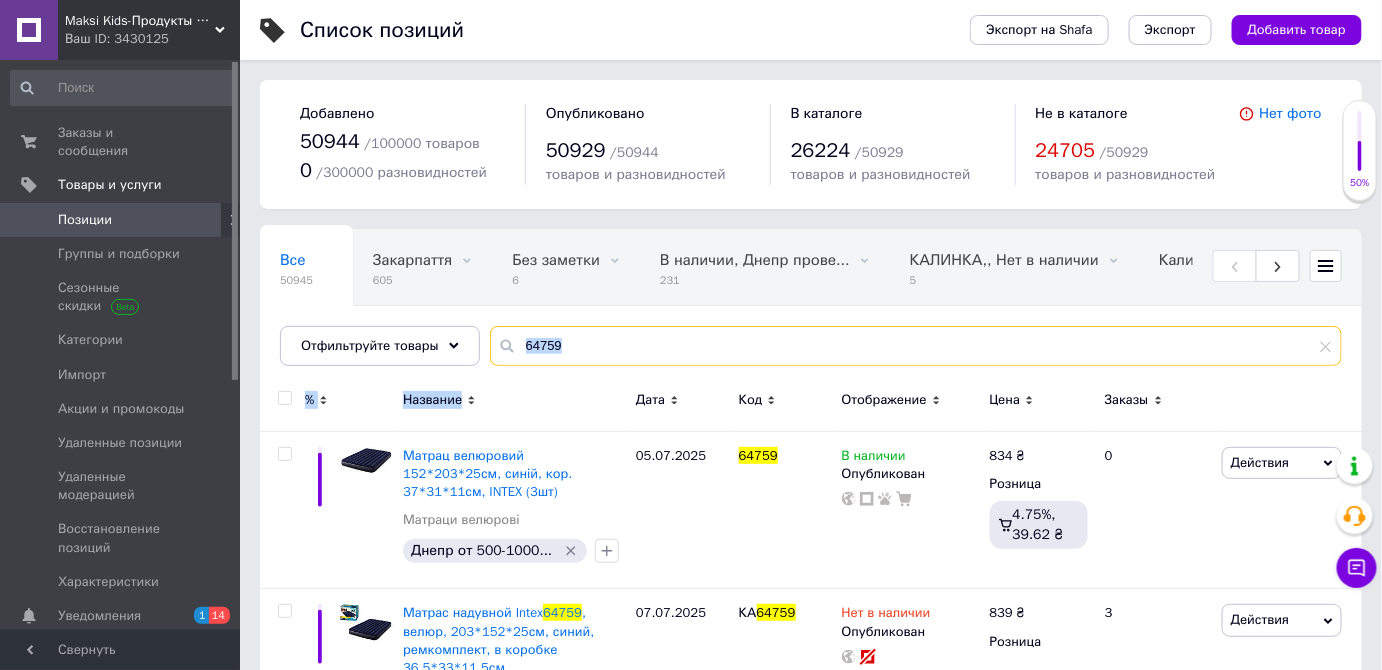 click on "64759" at bounding box center [916, 346] 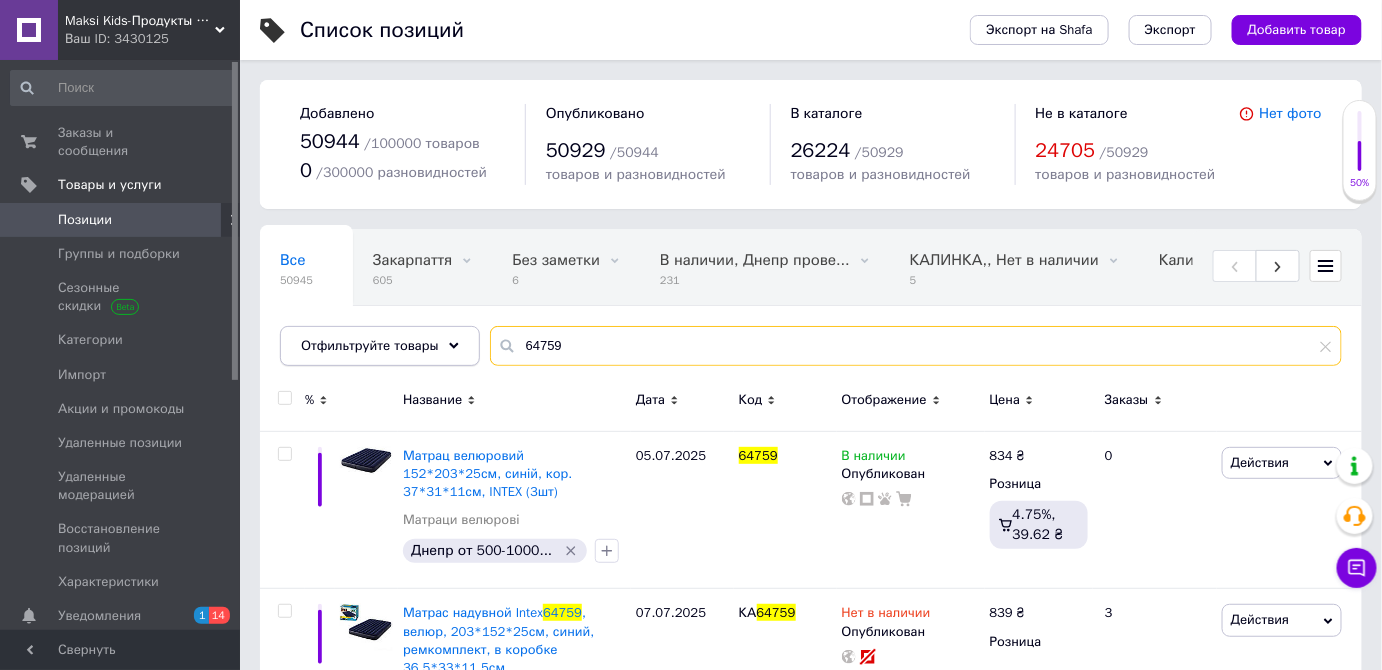 drag, startPoint x: 595, startPoint y: 350, endPoint x: 361, endPoint y: 333, distance: 234.61671 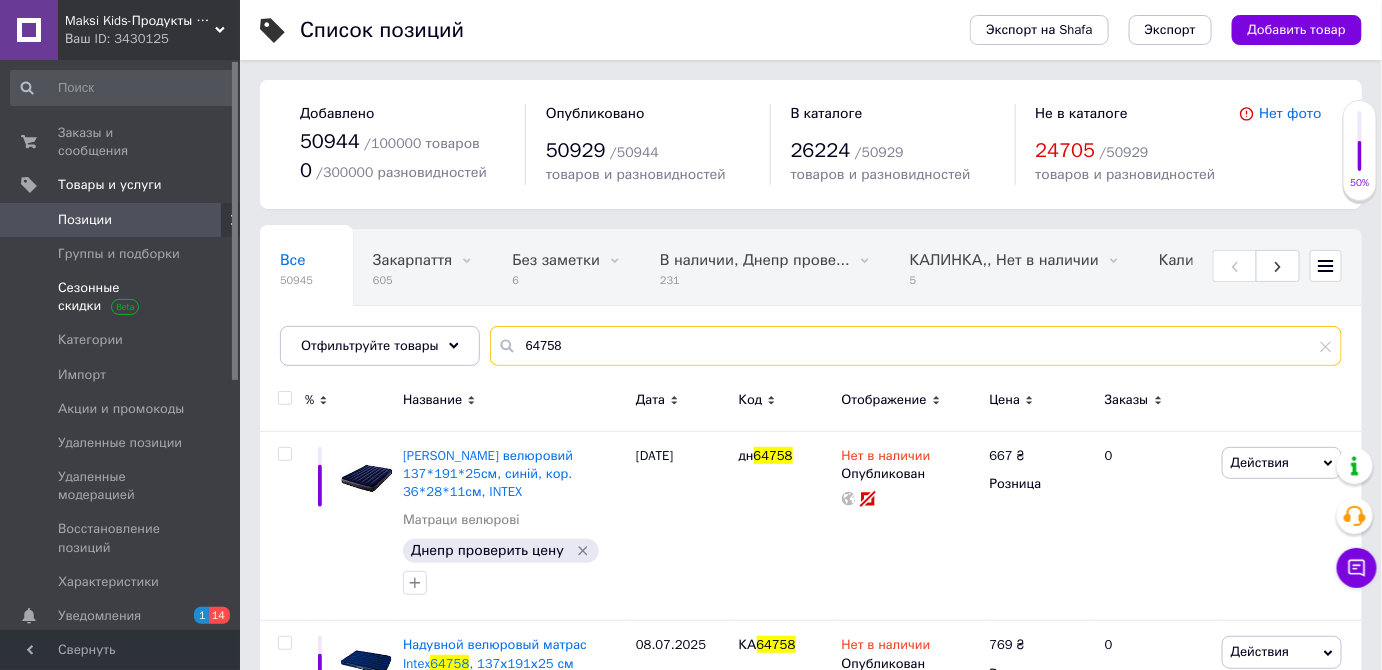drag, startPoint x: 557, startPoint y: 347, endPoint x: 205, endPoint y: 260, distance: 362.59207 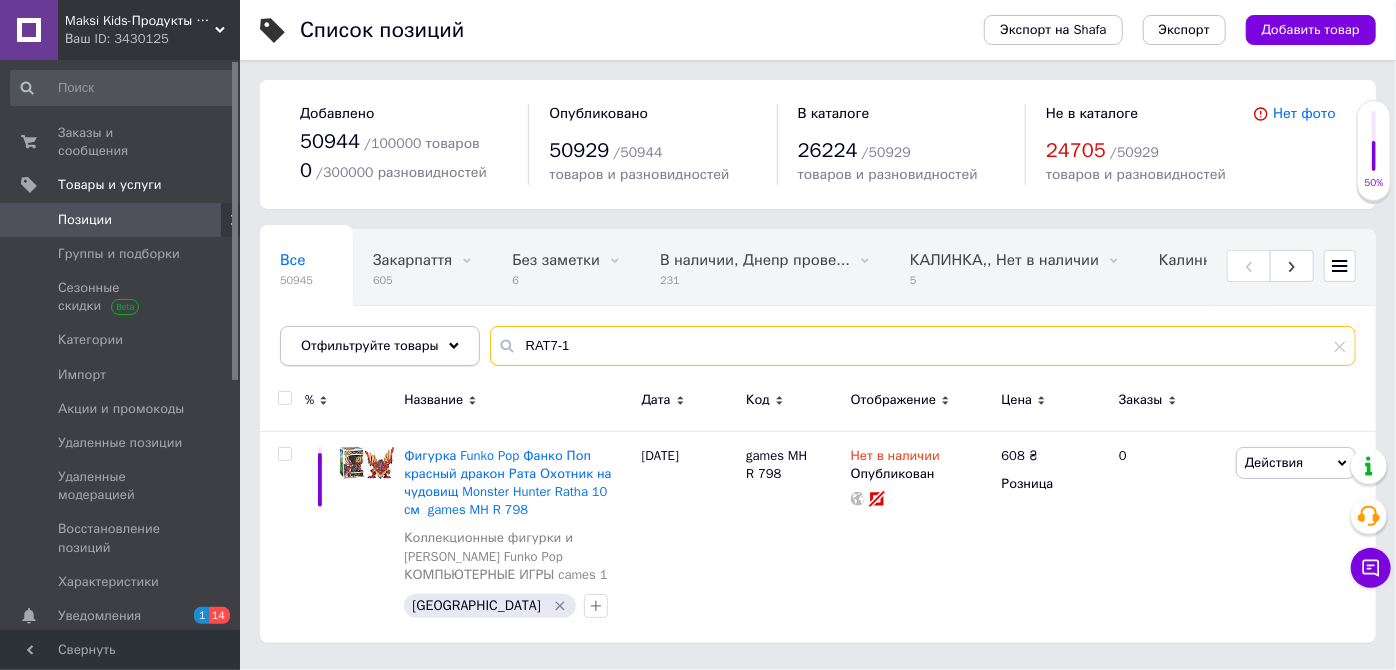 drag, startPoint x: 627, startPoint y: 346, endPoint x: 349, endPoint y: 328, distance: 278.58212 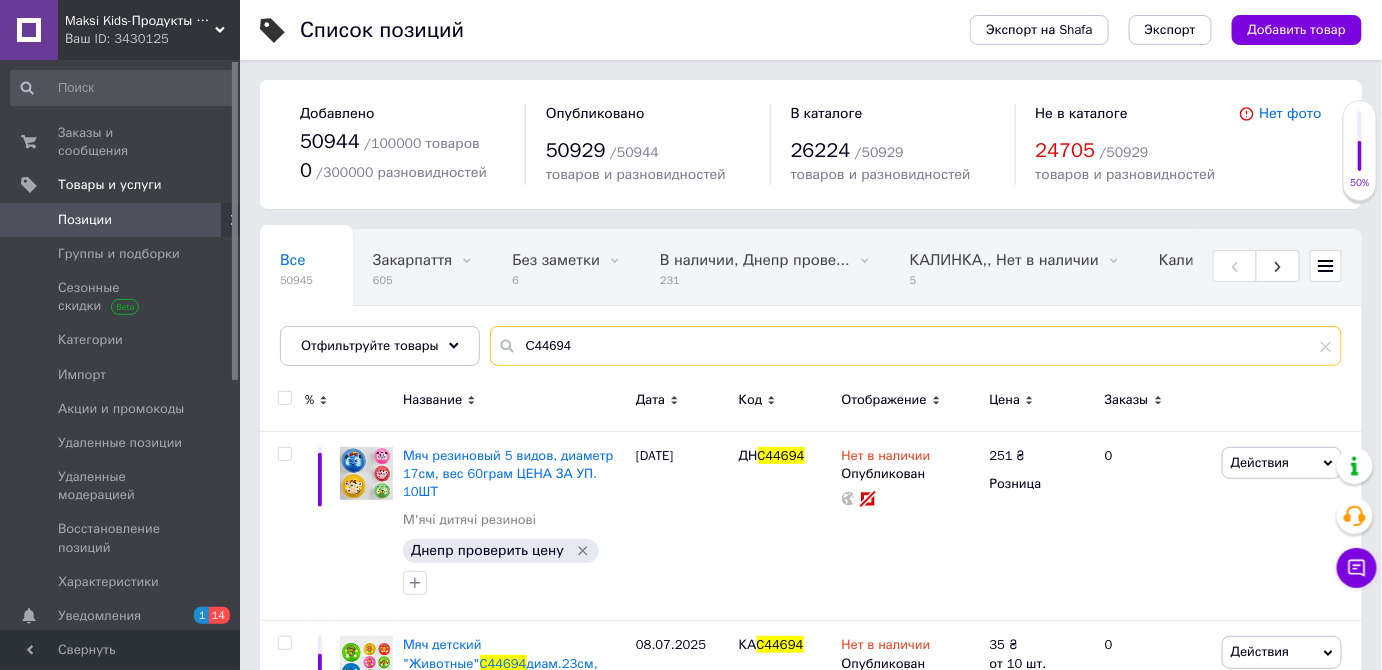 scroll, scrollTop: 39, scrollLeft: 0, axis: vertical 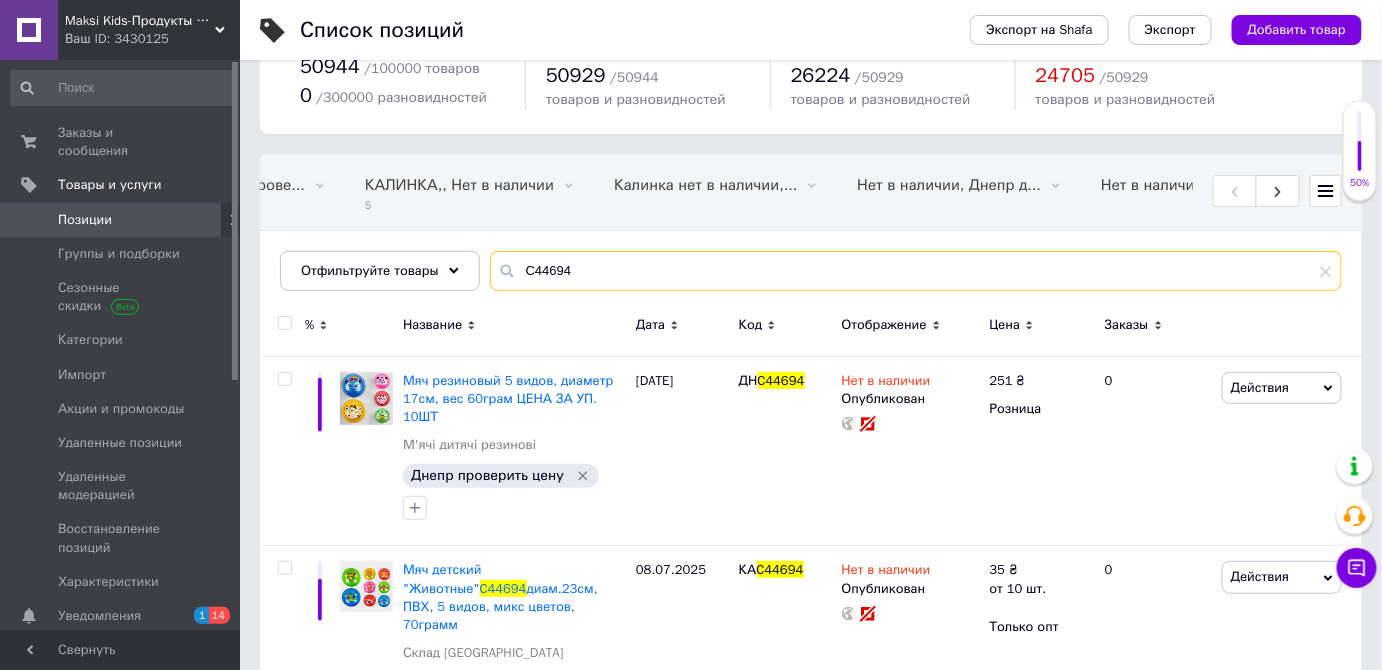 drag, startPoint x: 576, startPoint y: 277, endPoint x: 349, endPoint y: 235, distance: 230.85277 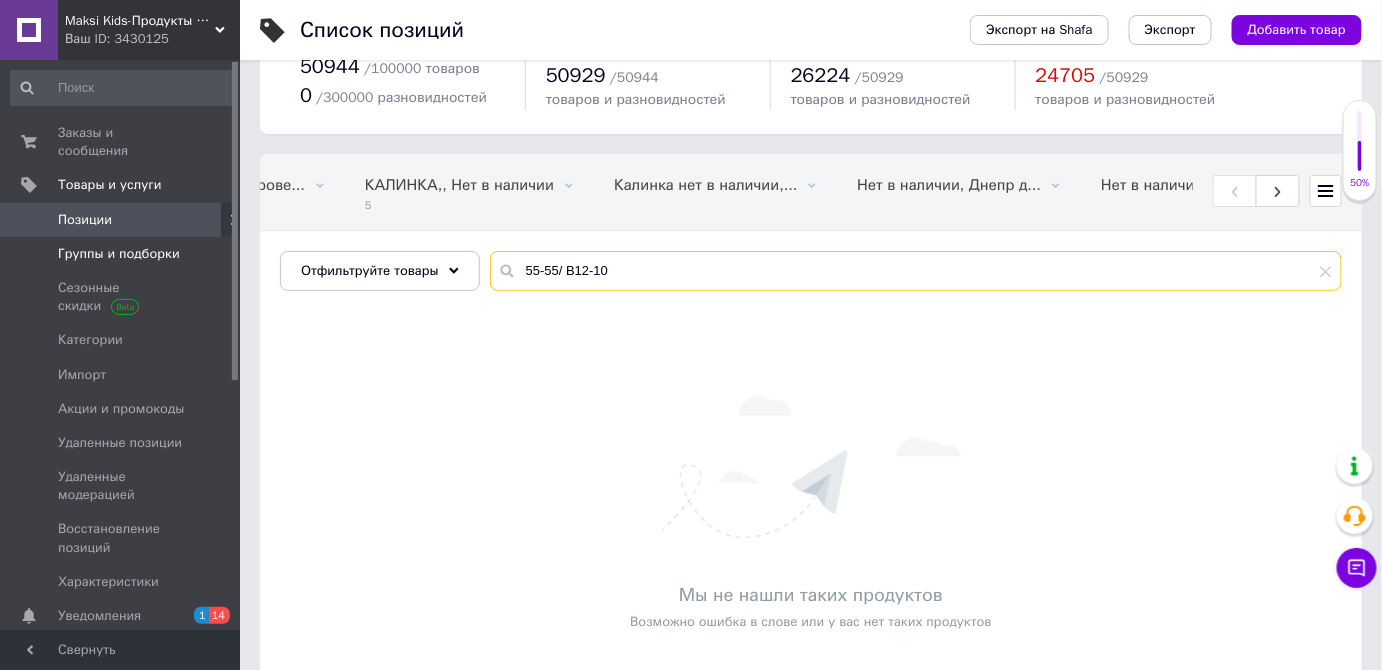 drag, startPoint x: 620, startPoint y: 284, endPoint x: 136, endPoint y: 237, distance: 486.27667 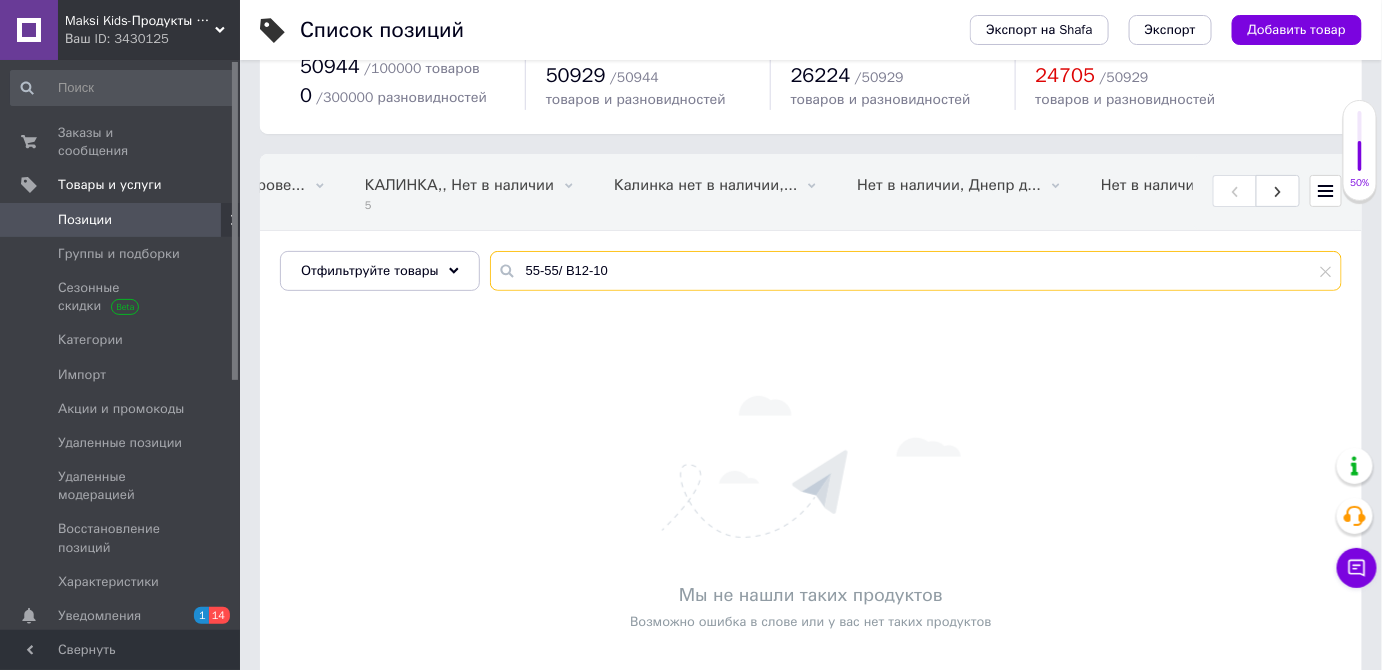 paste on "899-31-32-33K" 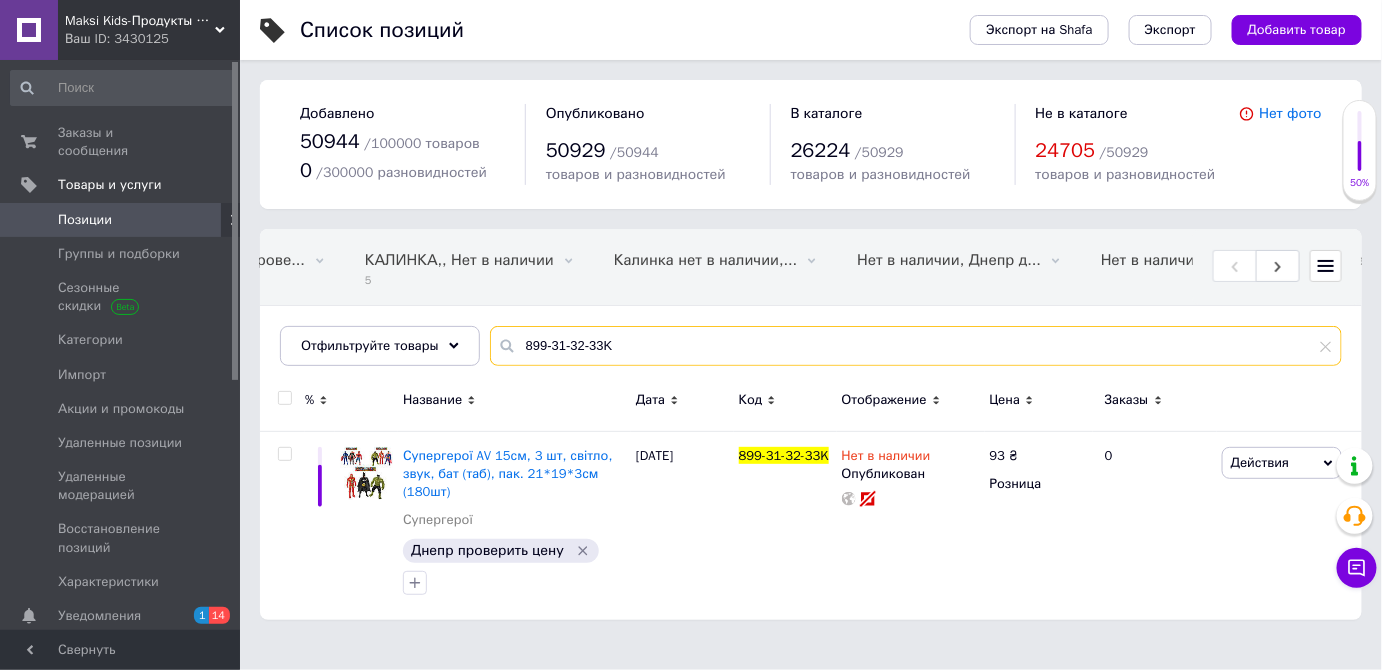 scroll, scrollTop: 0, scrollLeft: 0, axis: both 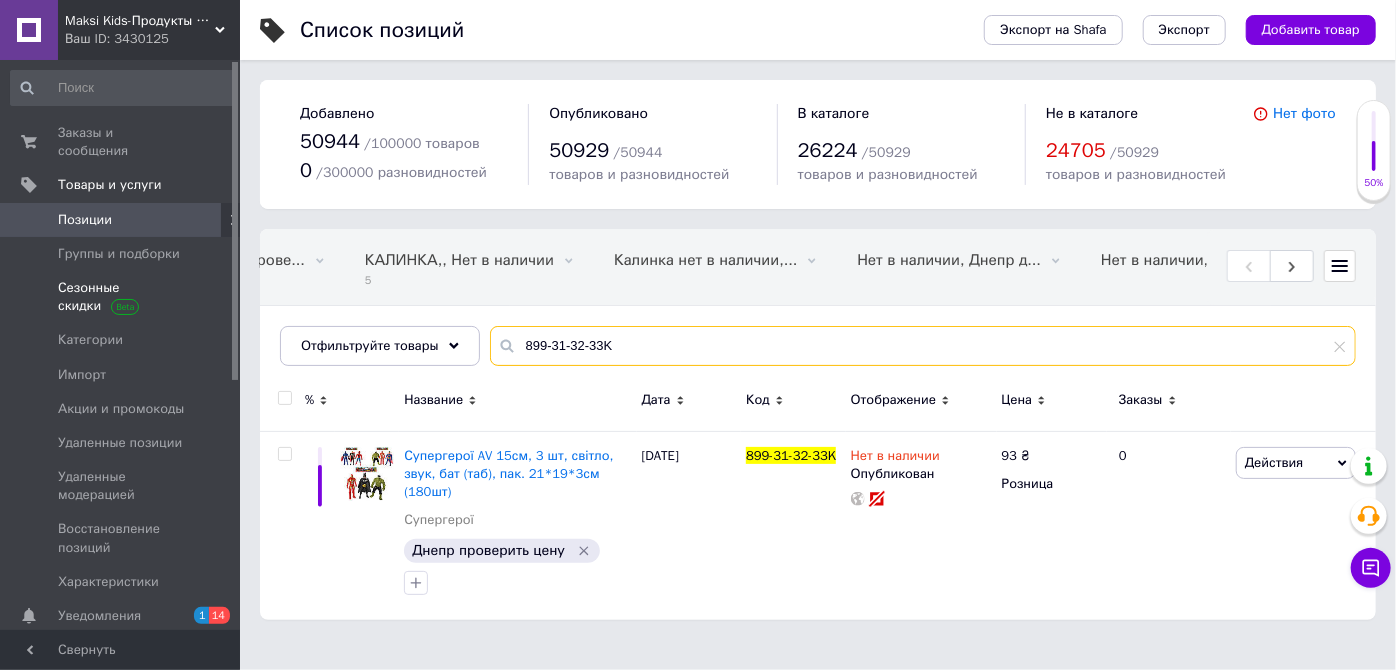 drag, startPoint x: 645, startPoint y: 347, endPoint x: 127, endPoint y: 287, distance: 521.4633 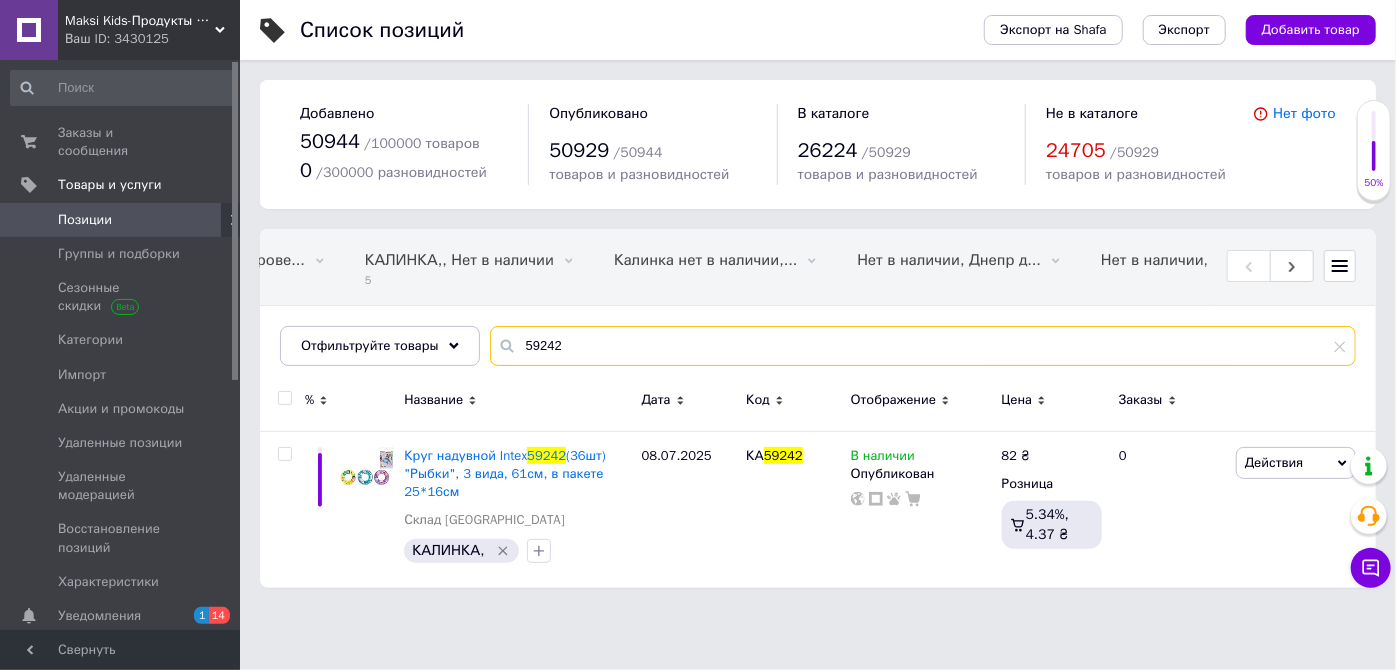 click on "59242" at bounding box center [923, 346] 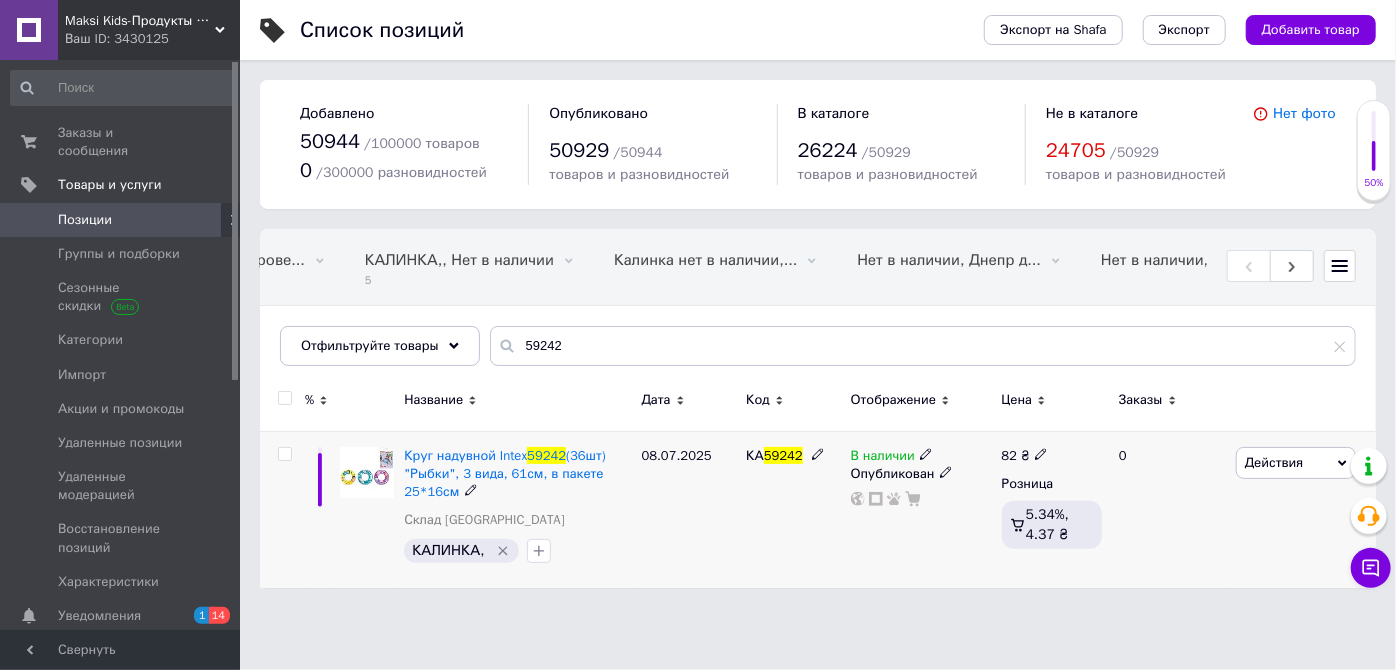 click 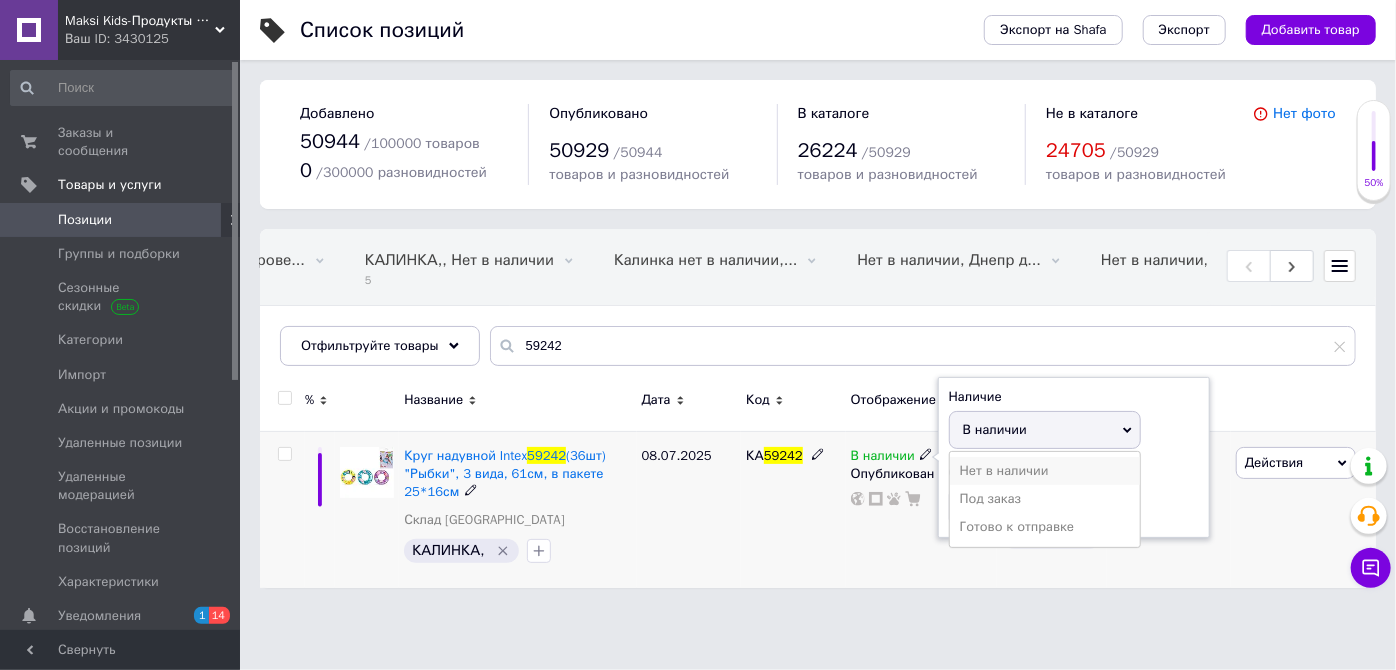 click on "Нет в наличии" at bounding box center (1045, 471) 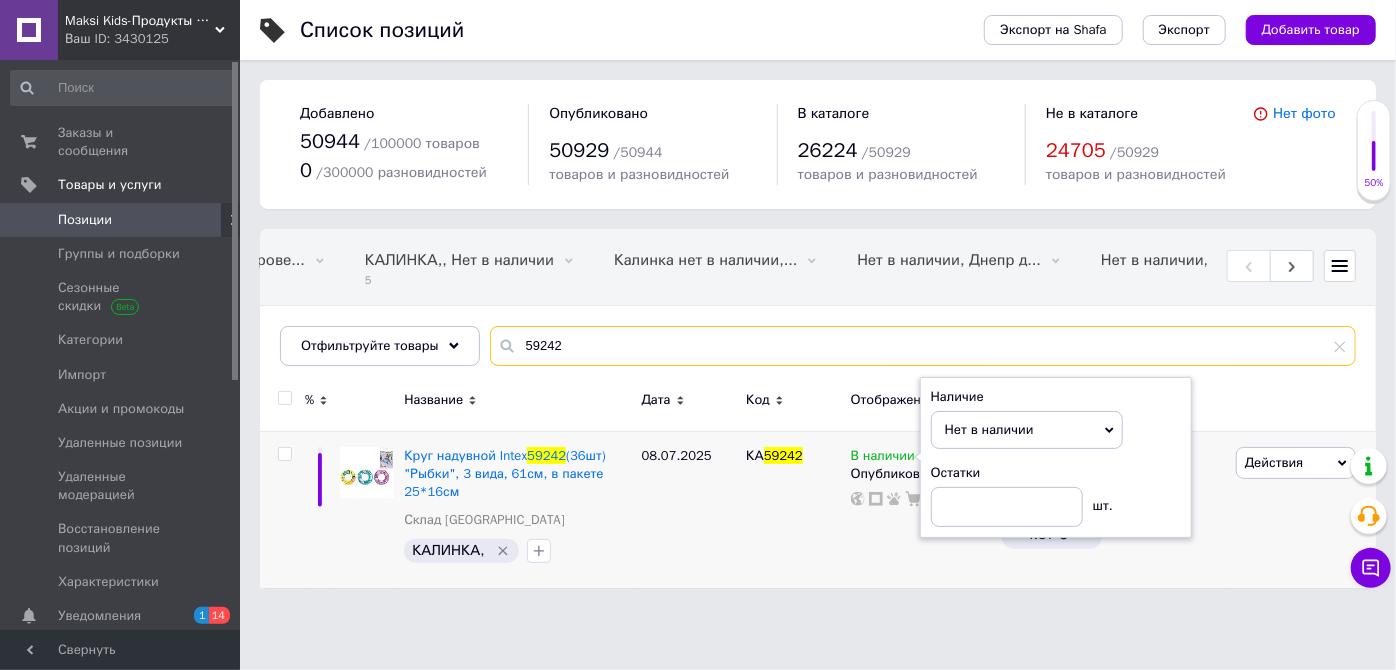 drag, startPoint x: 573, startPoint y: 356, endPoint x: 237, endPoint y: 260, distance: 349.44528 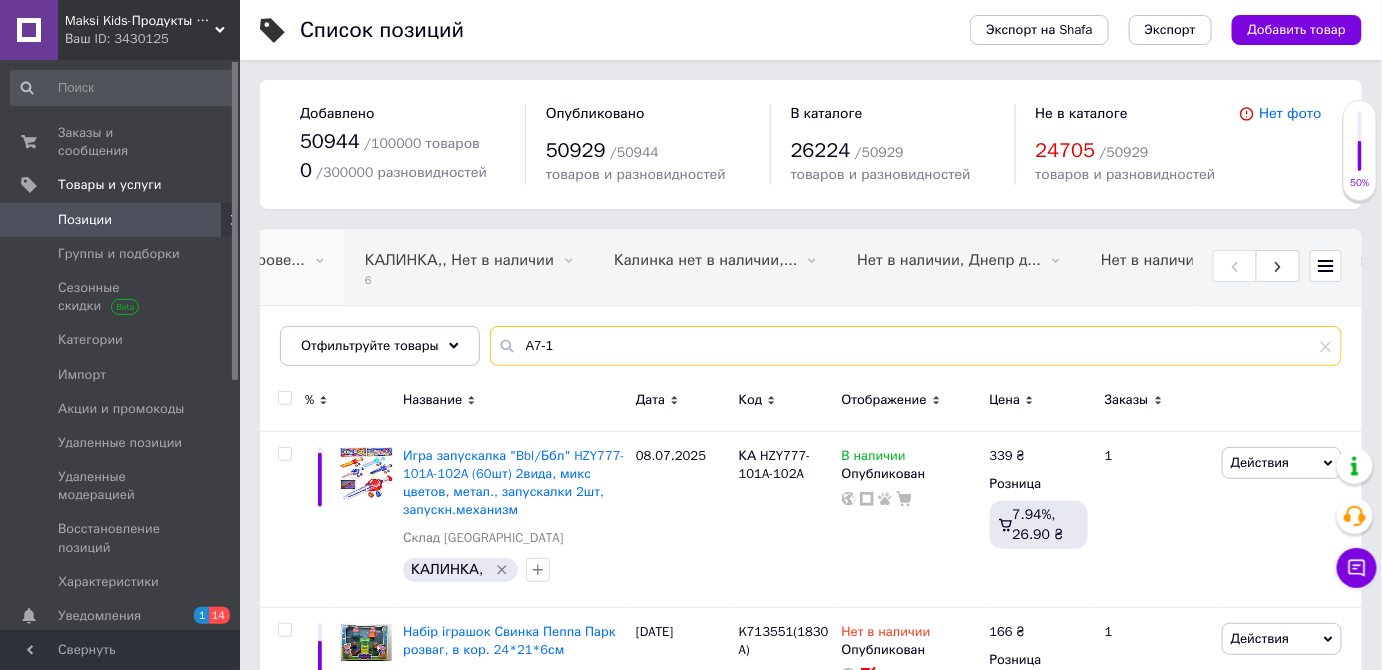 drag, startPoint x: 320, startPoint y: 291, endPoint x: 306, endPoint y: 293, distance: 14.142136 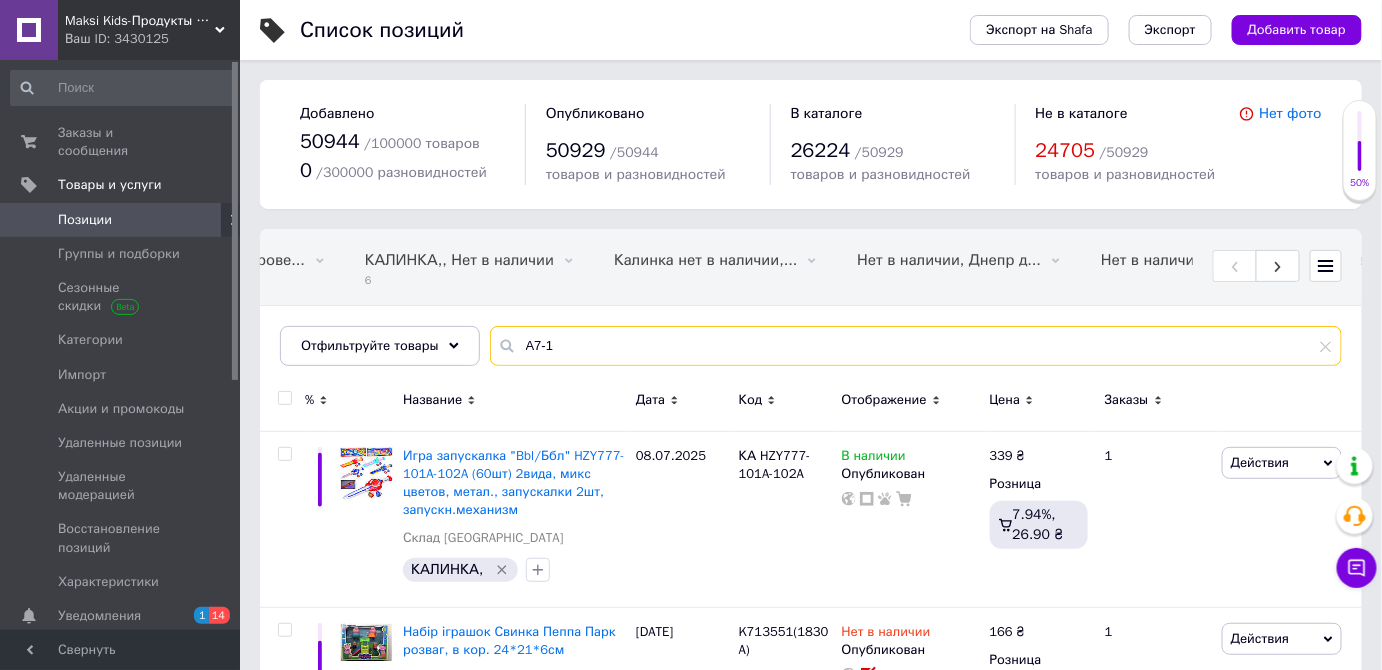 paste on "668-52" 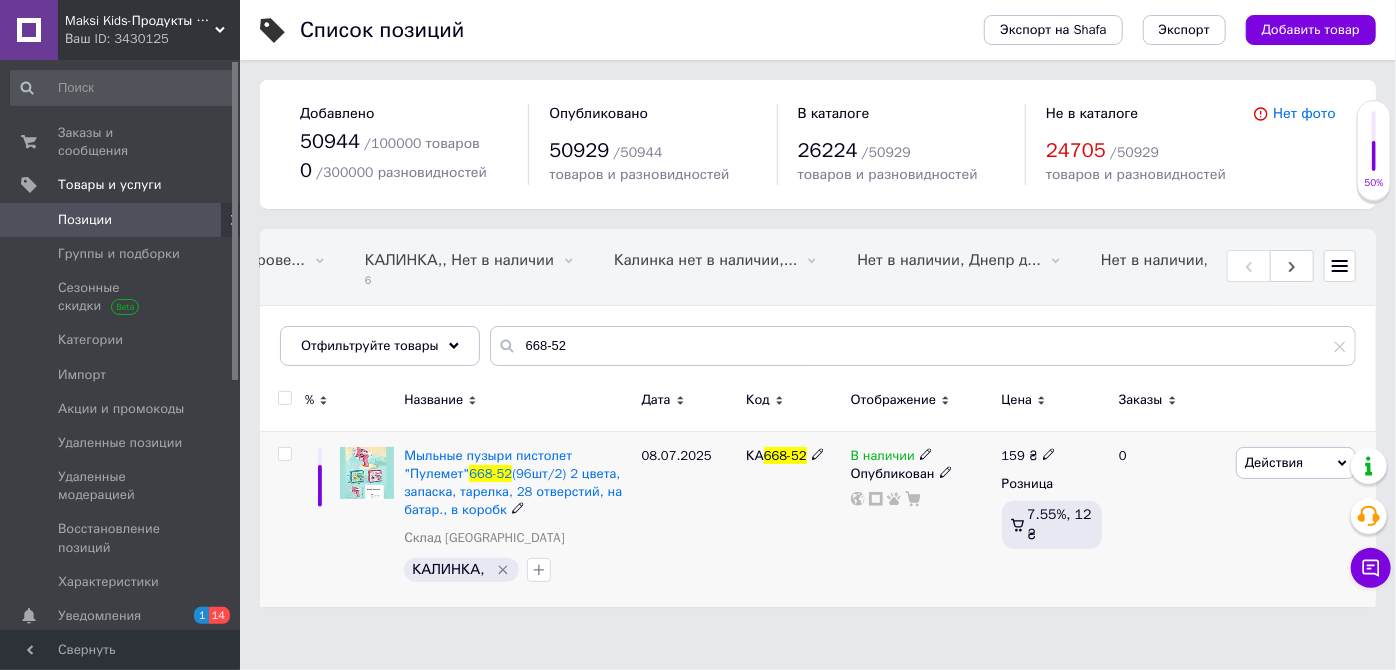 click 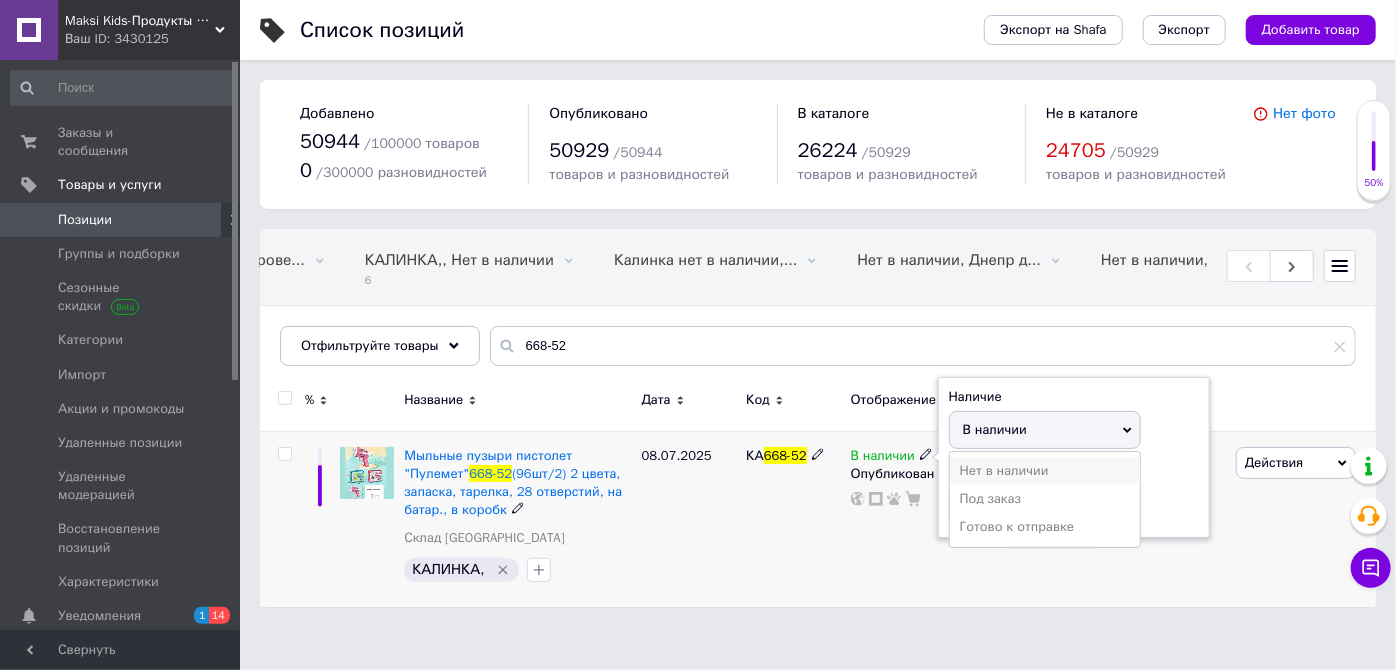 click on "Нет в наличии" at bounding box center (1045, 471) 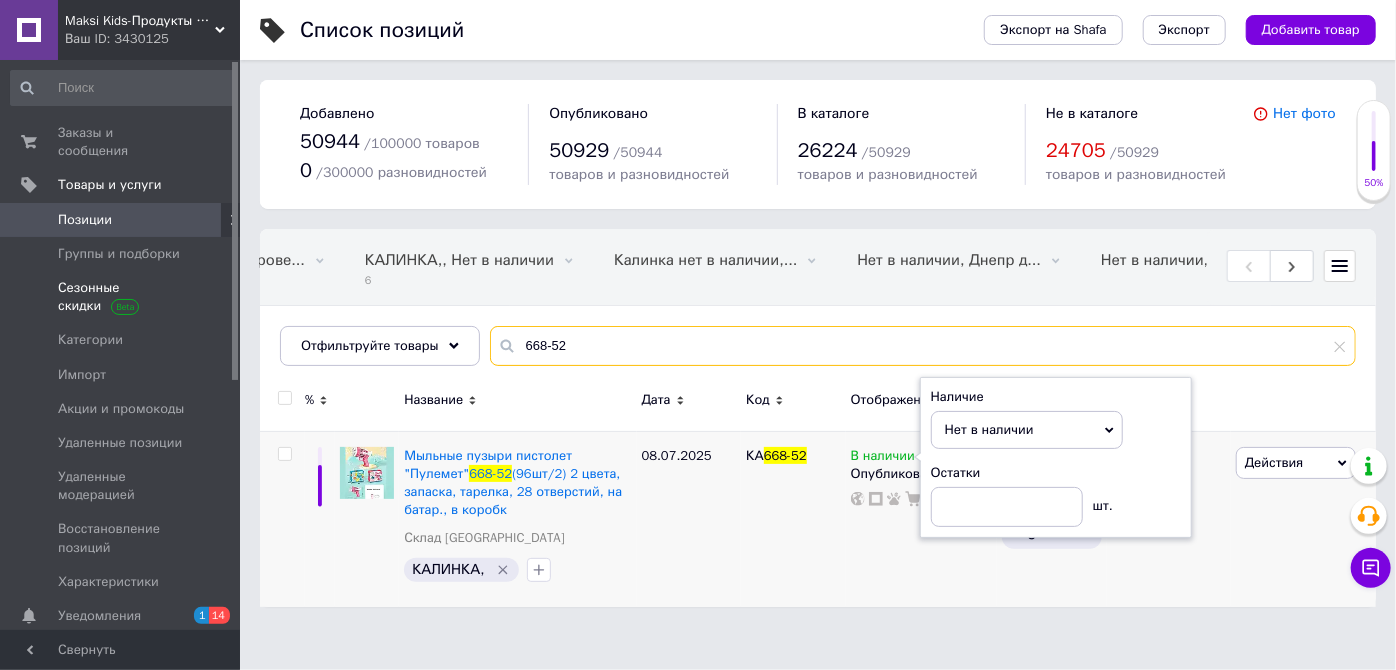 drag, startPoint x: 288, startPoint y: 312, endPoint x: 202, endPoint y: 270, distance: 95.707886 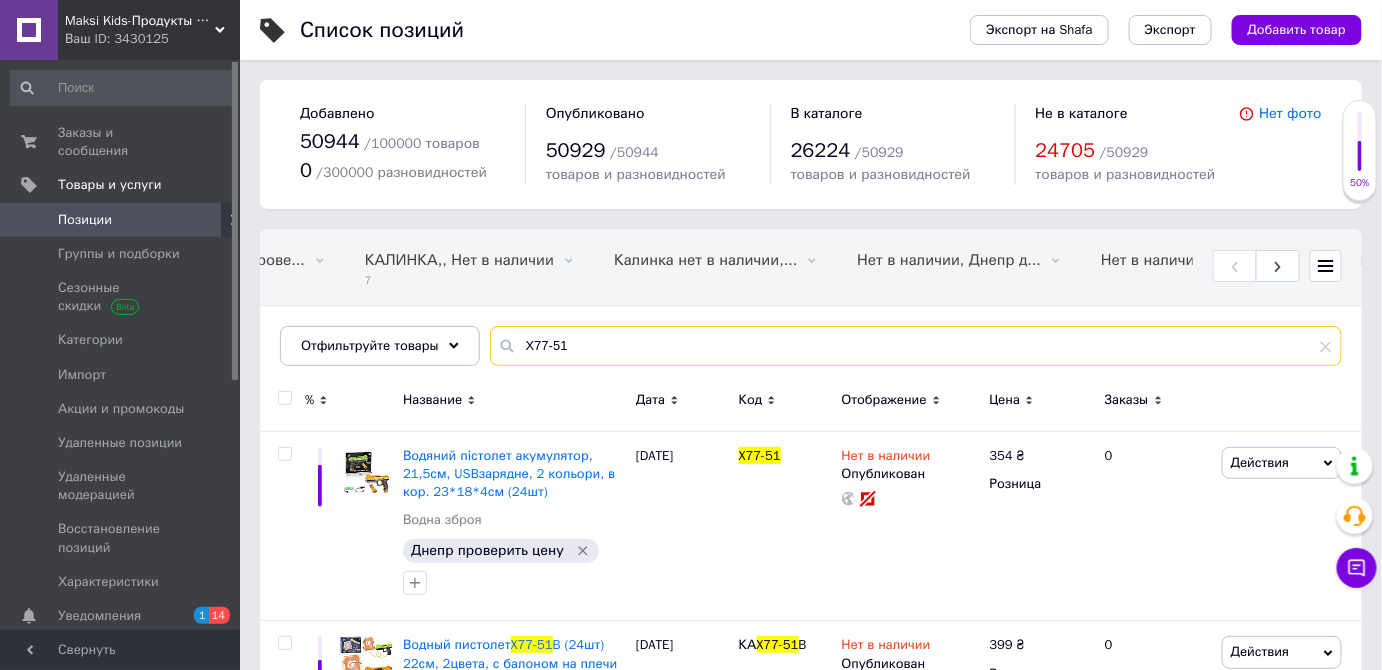 click on "X77-51" at bounding box center (916, 346) 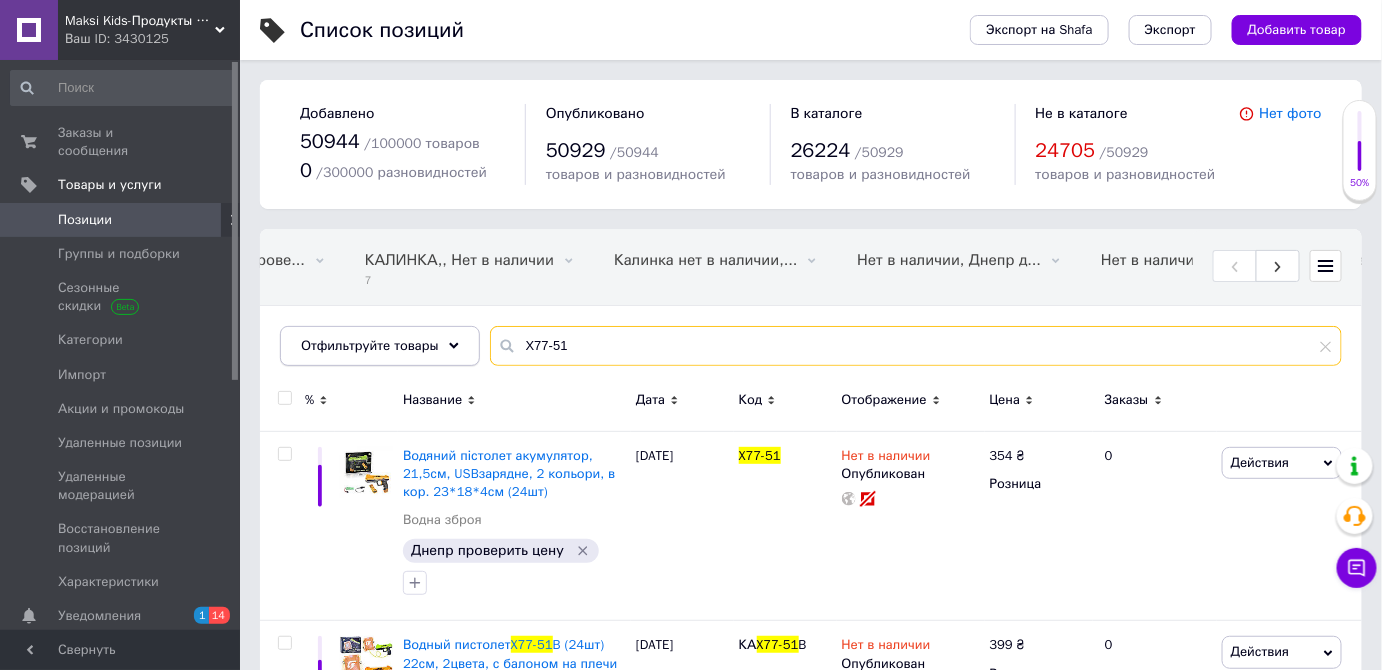 drag, startPoint x: 576, startPoint y: 353, endPoint x: 378, endPoint y: 357, distance: 198.0404 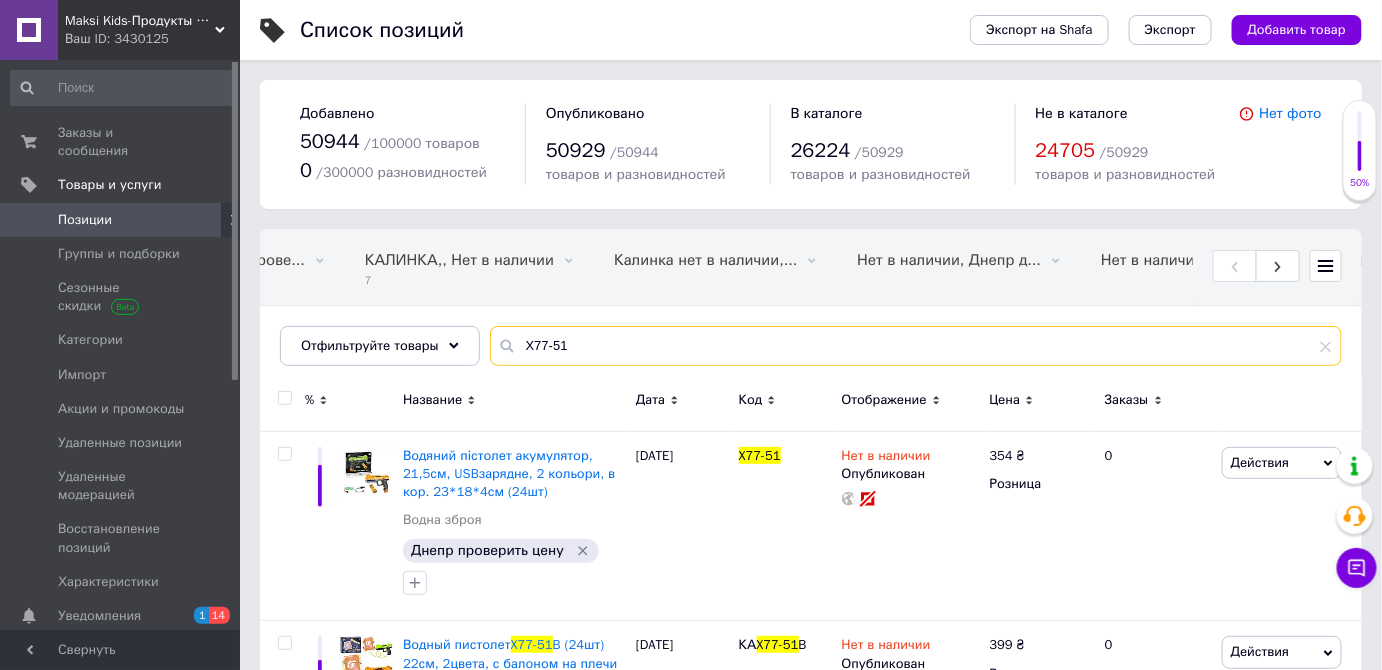 paste on "43199" 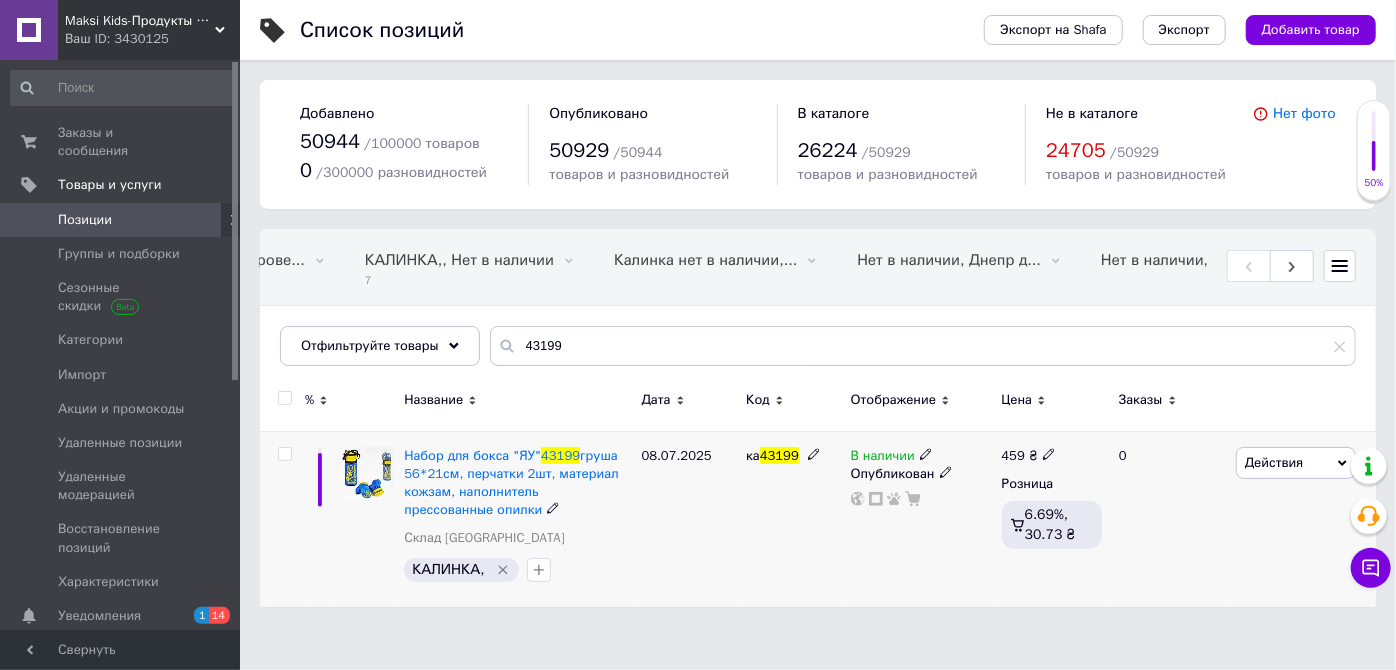 drag, startPoint x: 933, startPoint y: 451, endPoint x: 914, endPoint y: 459, distance: 20.615528 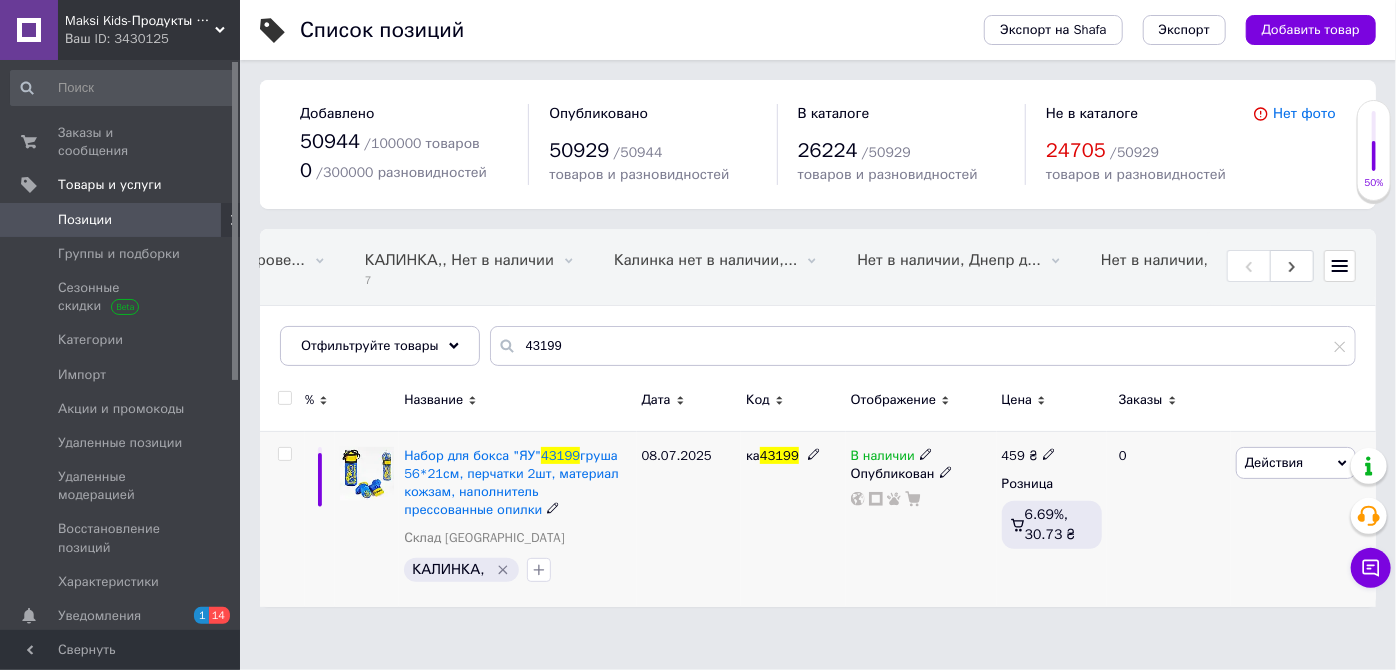 click at bounding box center [926, 453] 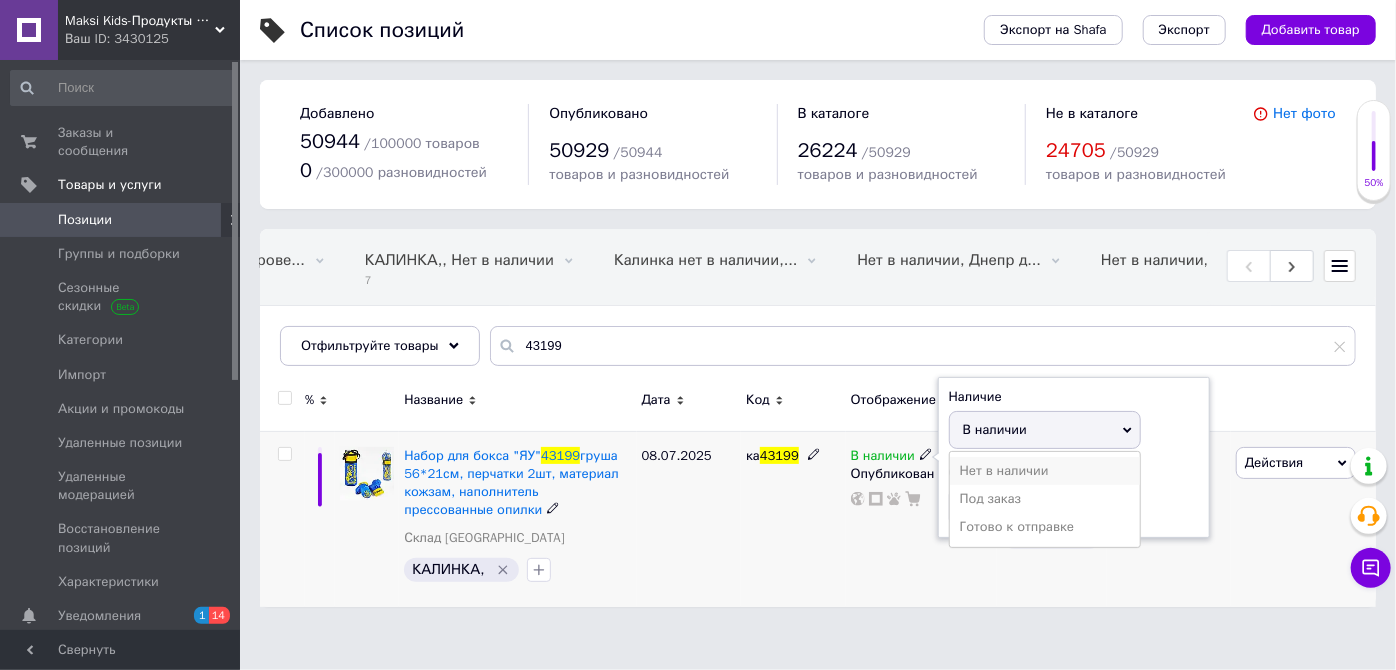click on "Нет в наличии" at bounding box center (1045, 471) 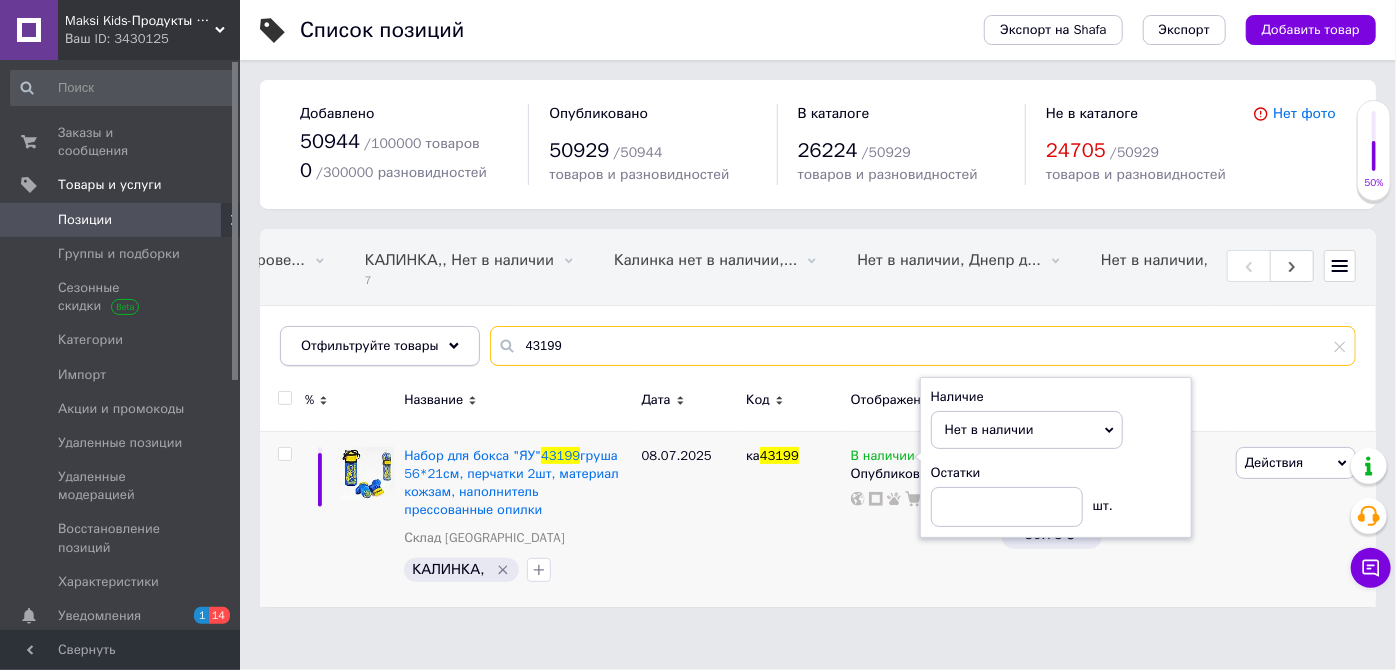 drag, startPoint x: 617, startPoint y: 344, endPoint x: 328, endPoint y: 360, distance: 289.44257 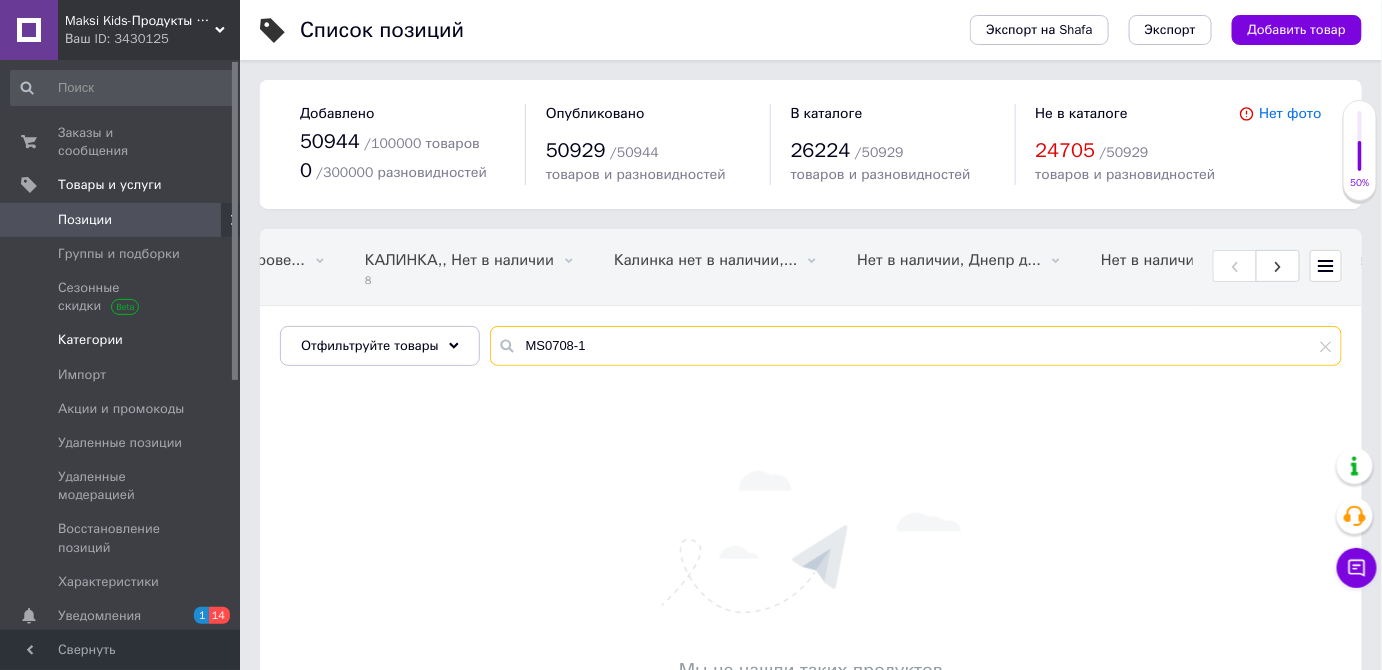 drag, startPoint x: 271, startPoint y: 334, endPoint x: 197, endPoint y: 316, distance: 76.15773 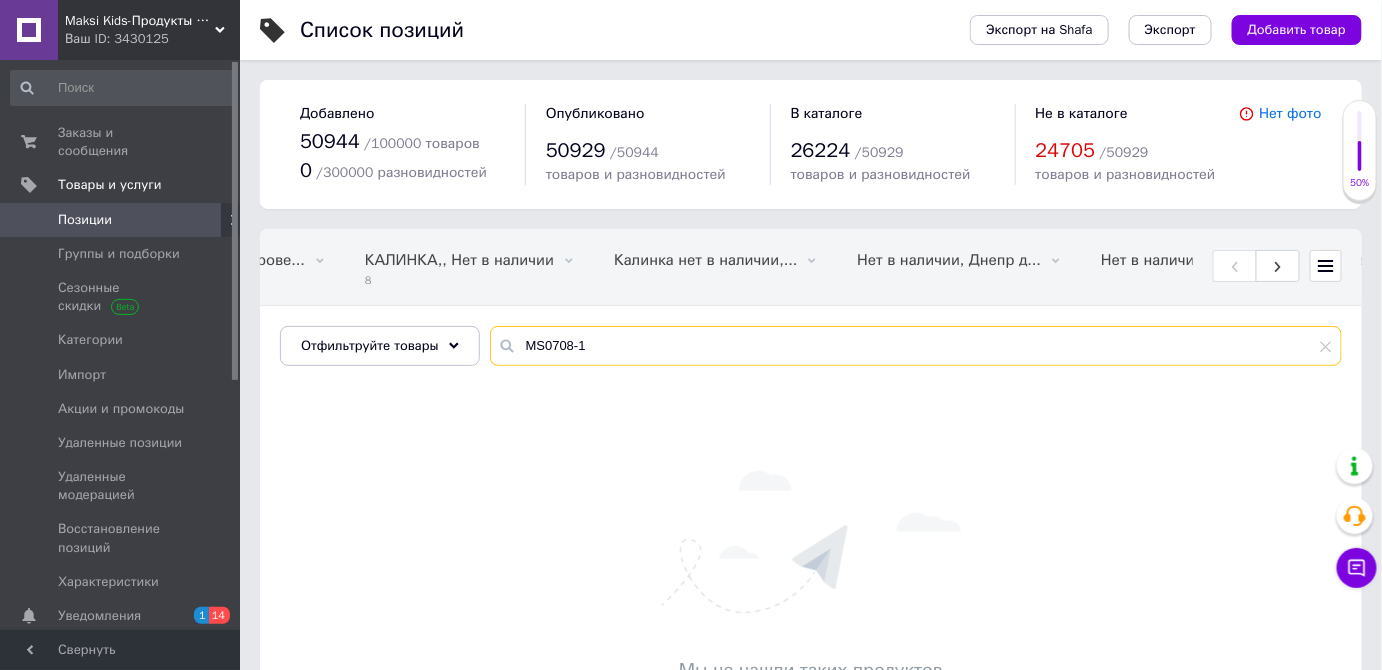 paste on "R1033" 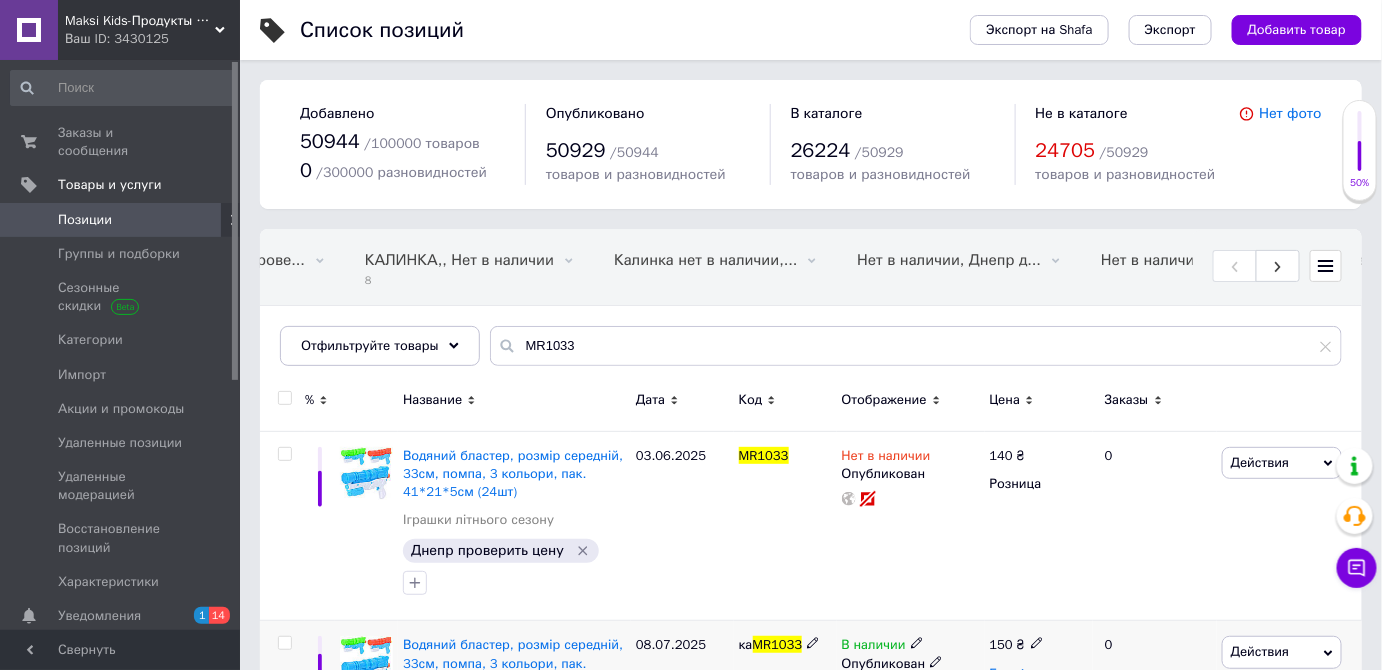 click at bounding box center (917, 643) 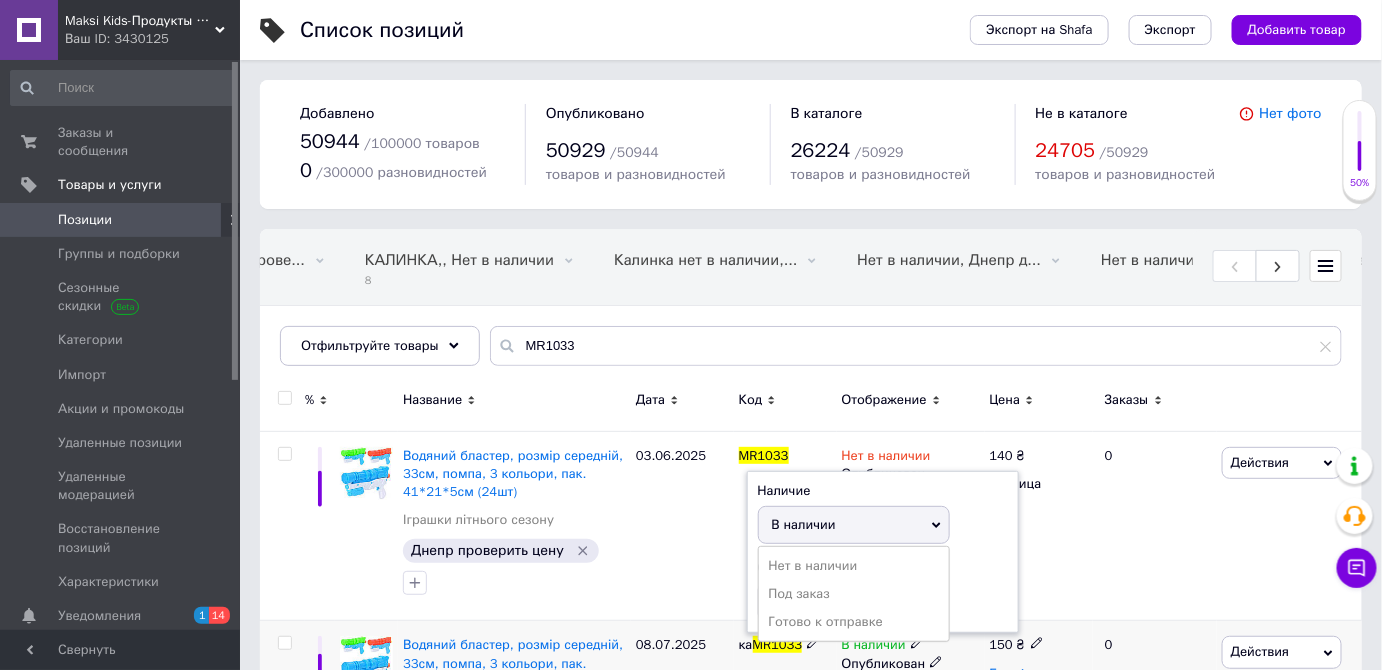 click on "В наличии Наличие В наличии Нет в наличии Под заказ Готово к отправке Остатки шт." at bounding box center [911, 645] 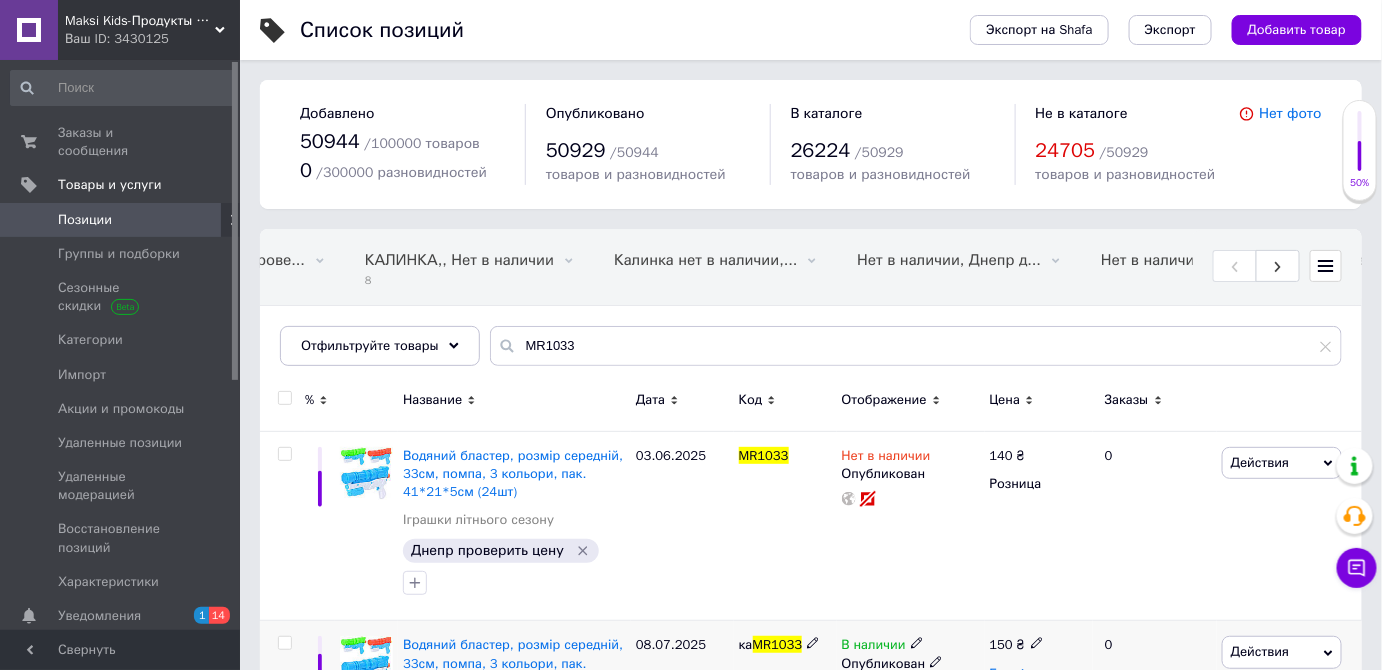 click 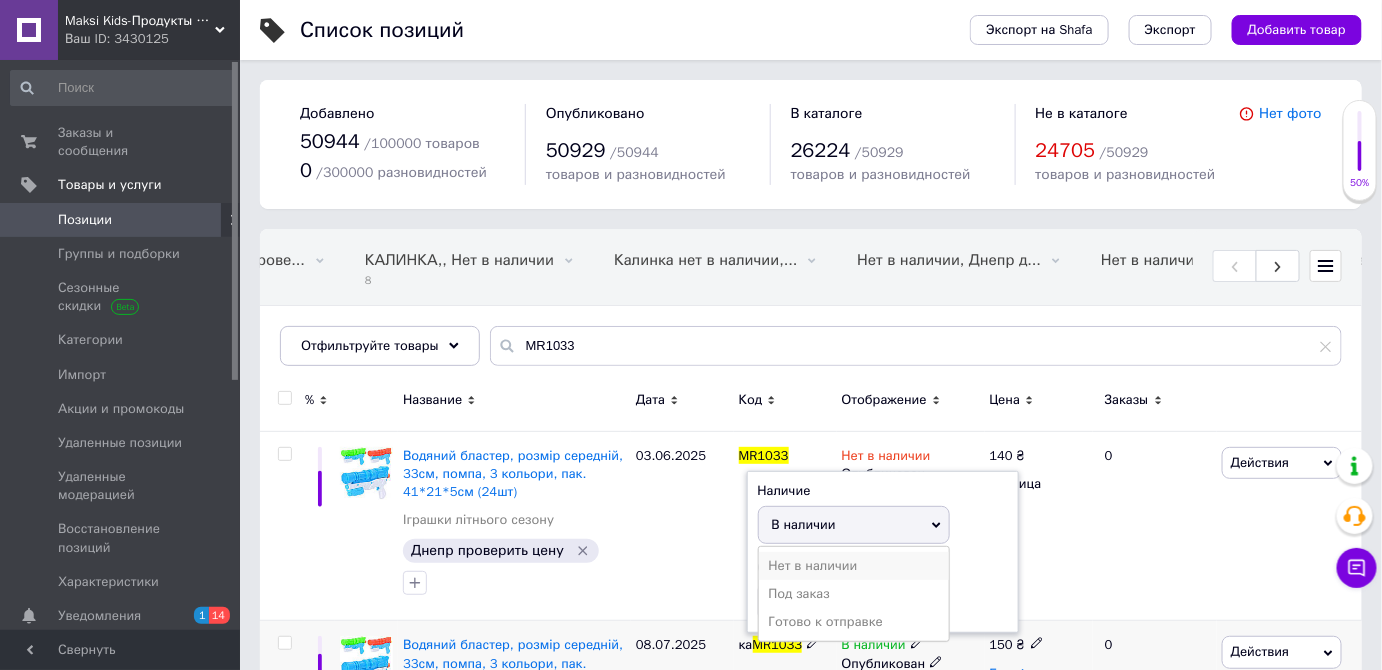 click on "Нет в наличии" at bounding box center [854, 566] 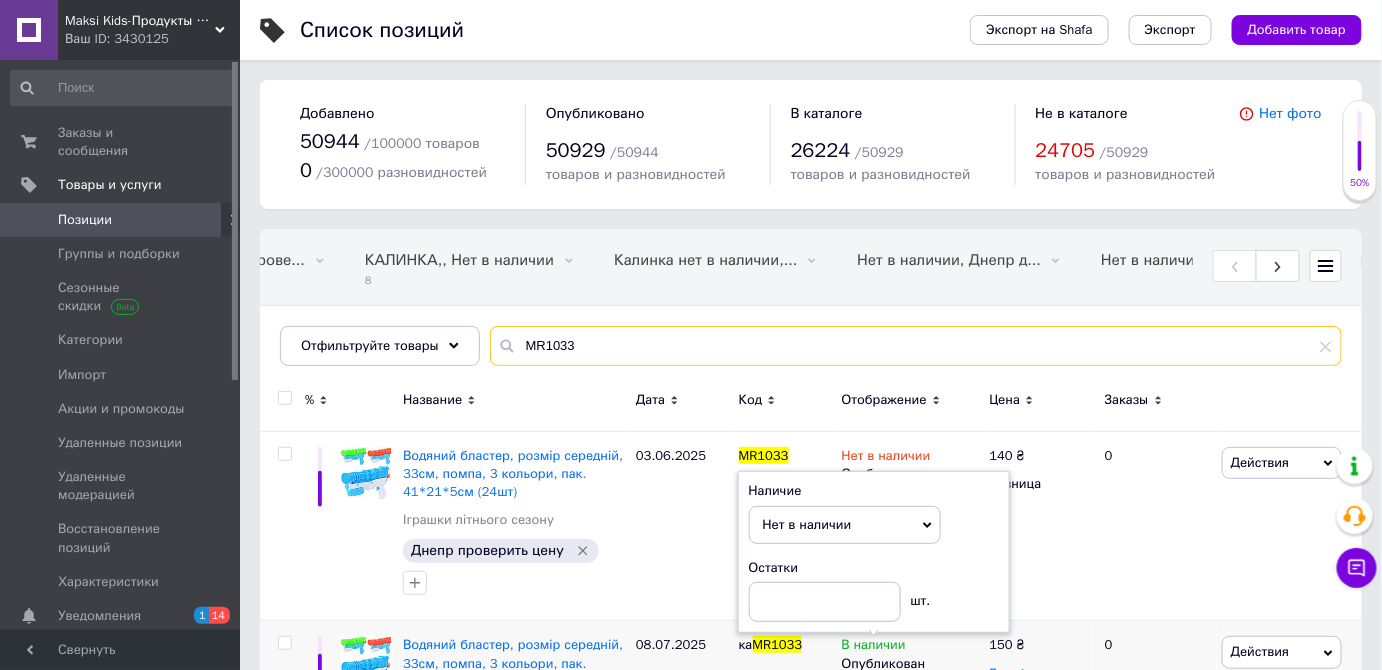 click on "Все 50945 Закарпаття 605 Удалить Редактировать Без заметки 6 Удалить Редактировать В наличии, Днепр прове... 231 Удалить Редактировать КАЛИНКА,, Нет в наличии 8 Удалить Редактировать Калинка нет в наличии,... 0 Удалить Редактировать Нет в наличии, Днепр д... 0 Удалить Редактировать Нет в наличии, Днепр о... 0 Удалить Редактировать Нет в наличии, Днепр о... 2 Удалить Редактировать Нет в наличии, Днепр д... 0 Удалить Редактировать Нет в наличии, Днепр д... 1 Удалить Редактировать Нет в наличии, Днепр д... 0 Удалить Редактировать Нет в наличии, Днепр д... 0 Удалить Редактировать 0 0 0" at bounding box center [811, 297] 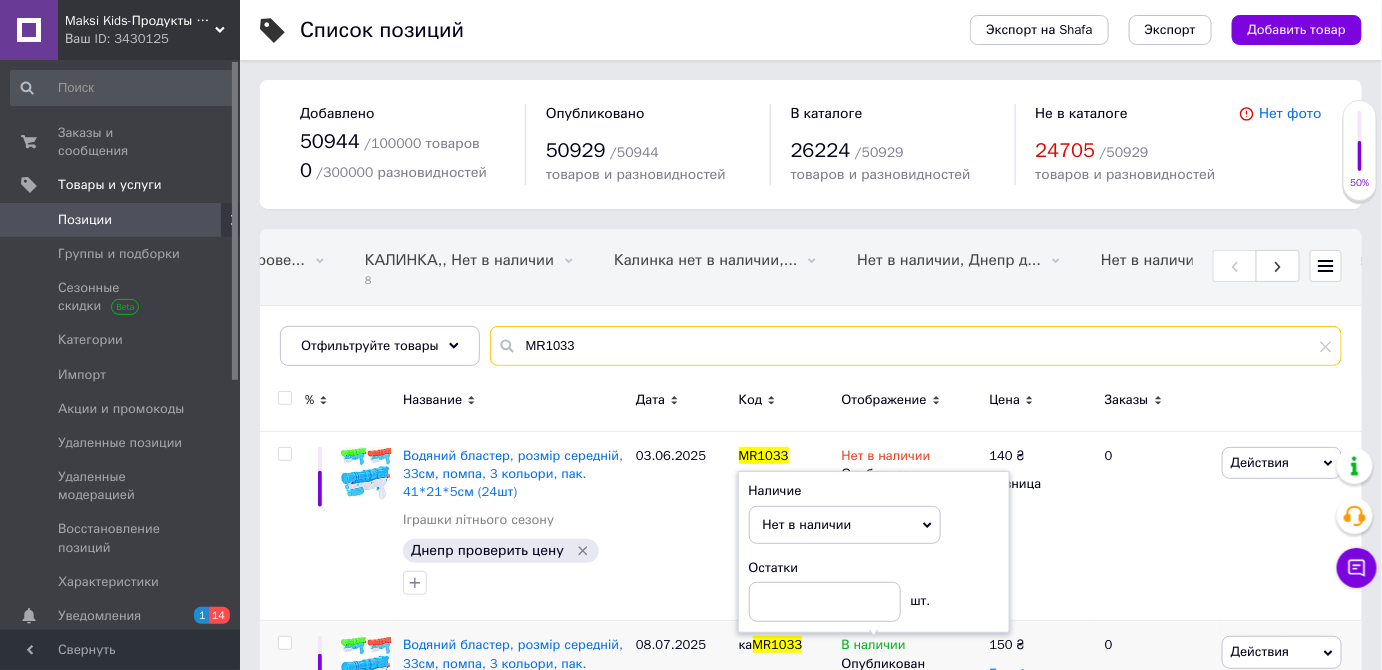 paste on "LB122" 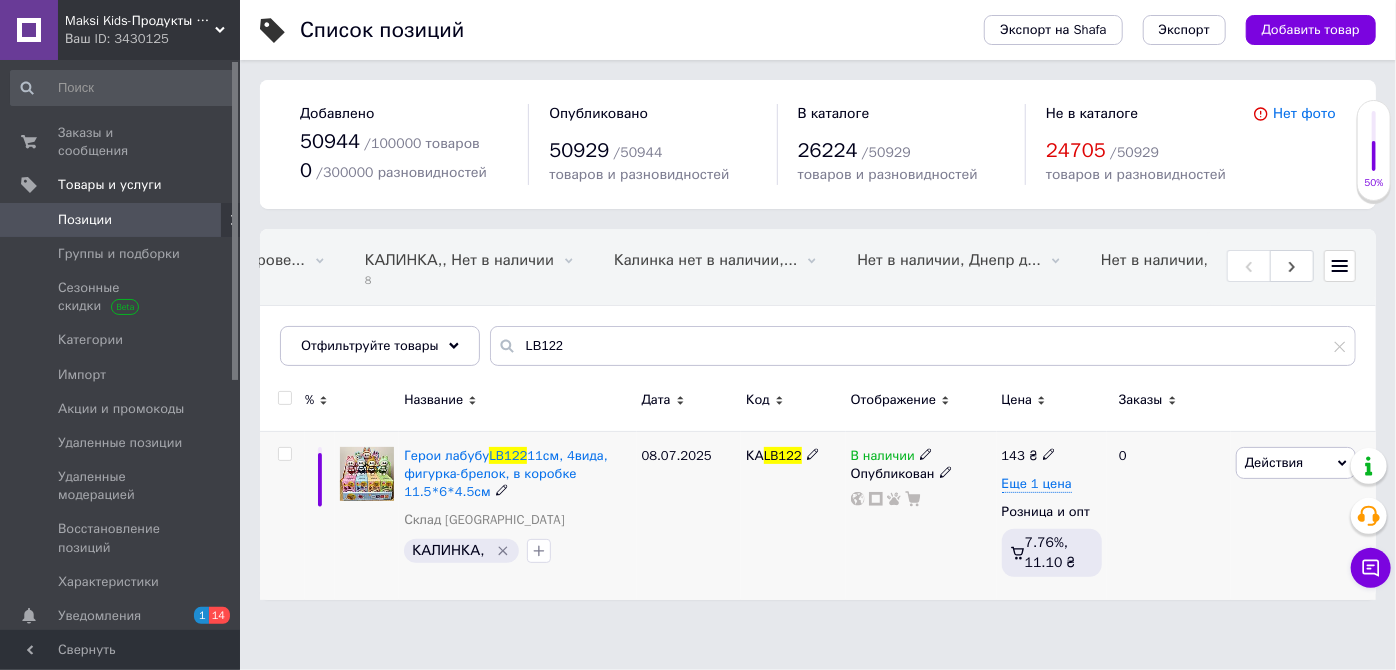 click 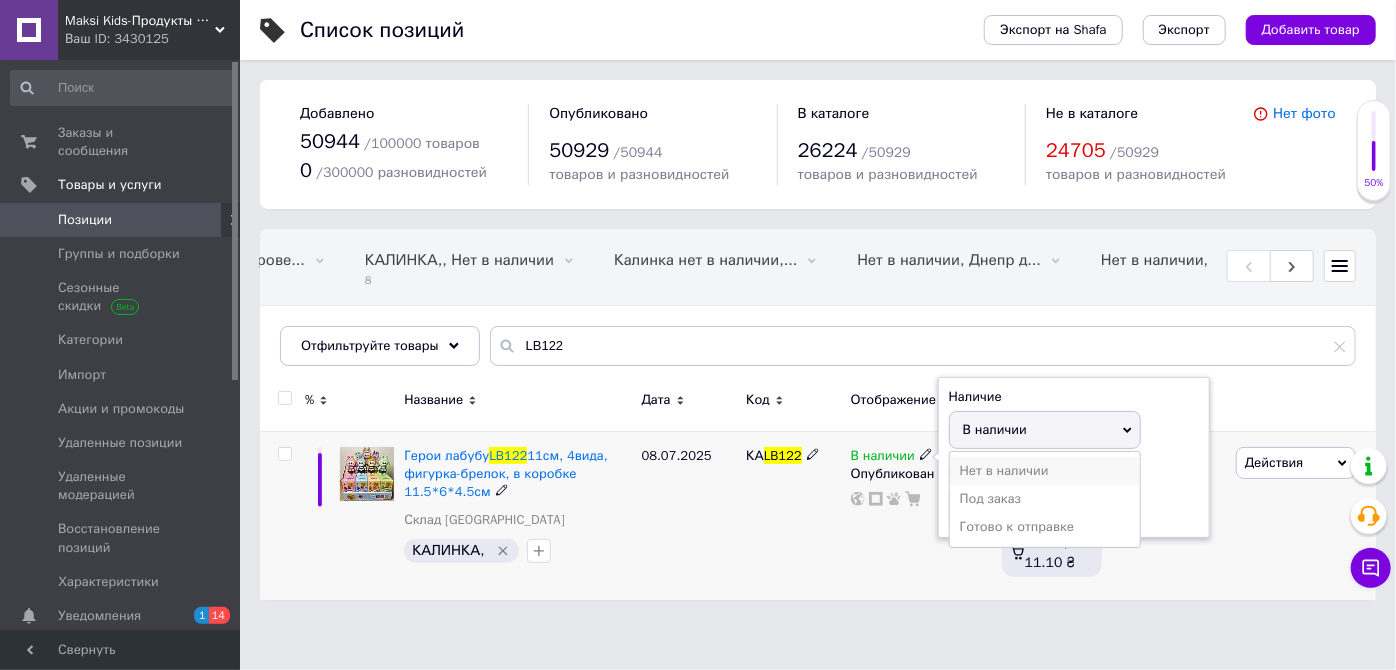 click on "Нет в наличии" at bounding box center (1045, 471) 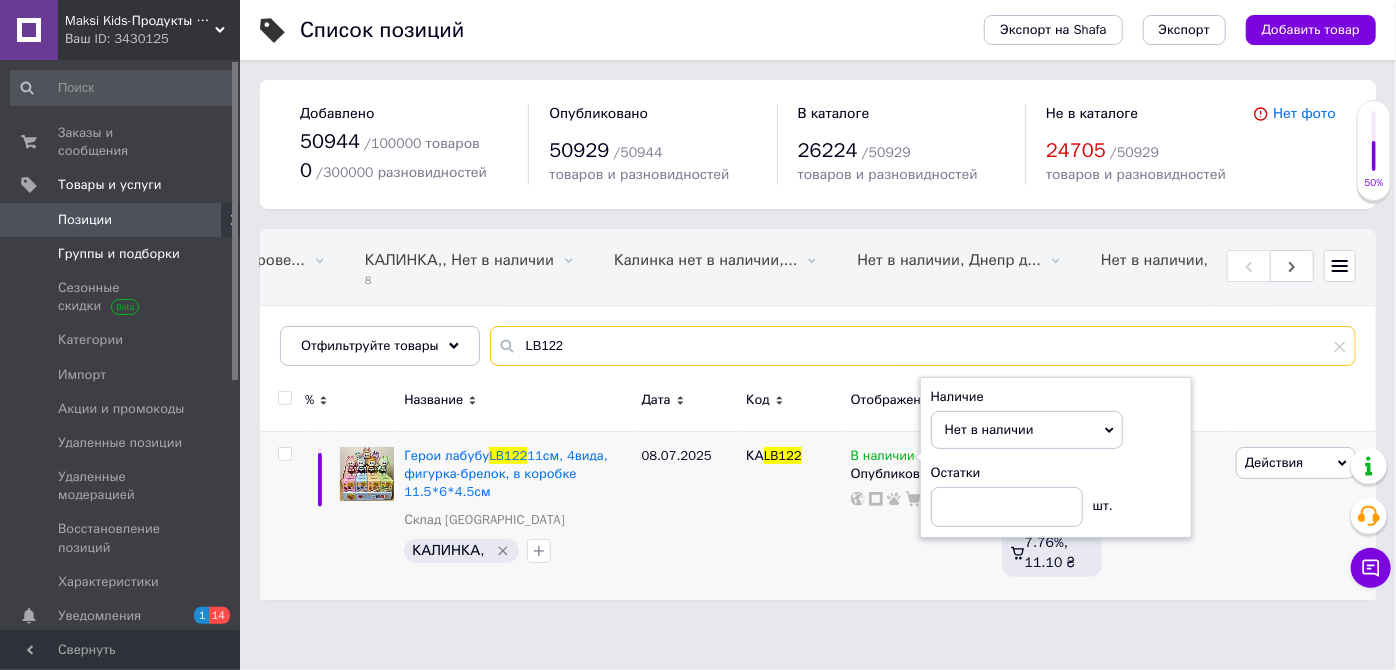 drag, startPoint x: 594, startPoint y: 342, endPoint x: 64, endPoint y: 247, distance: 538.44684 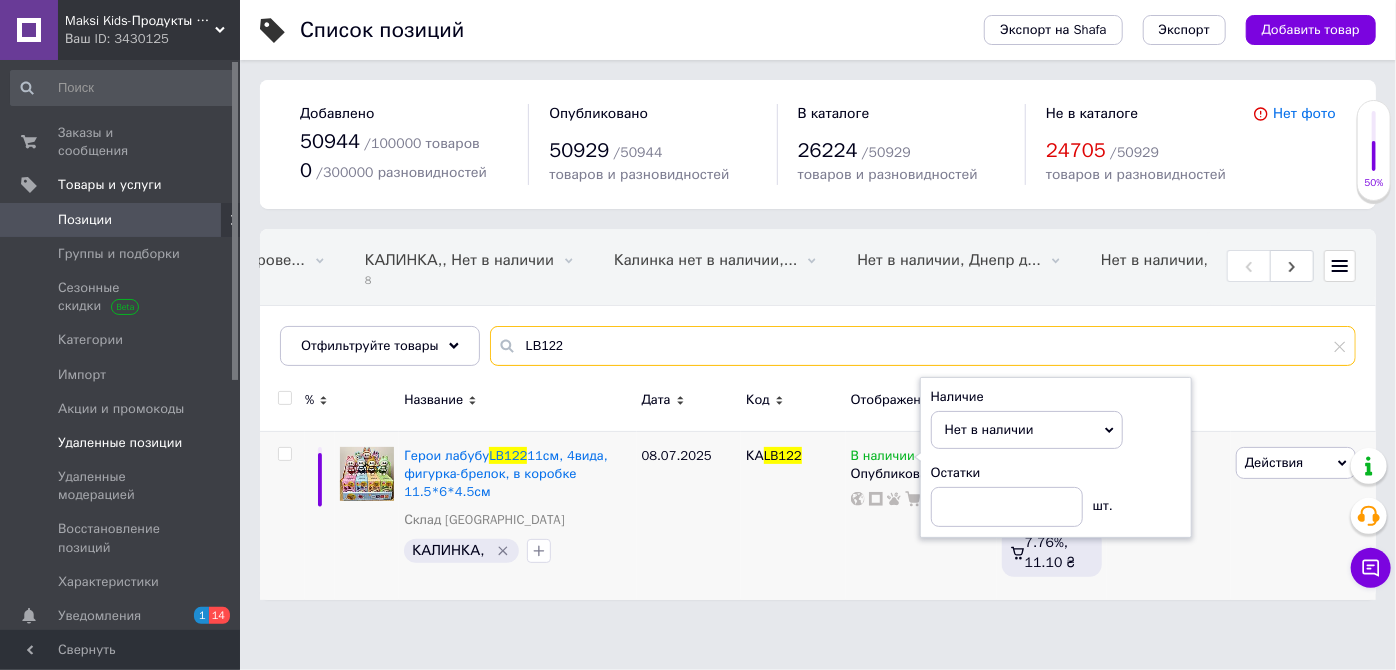 paste on "MS4311" 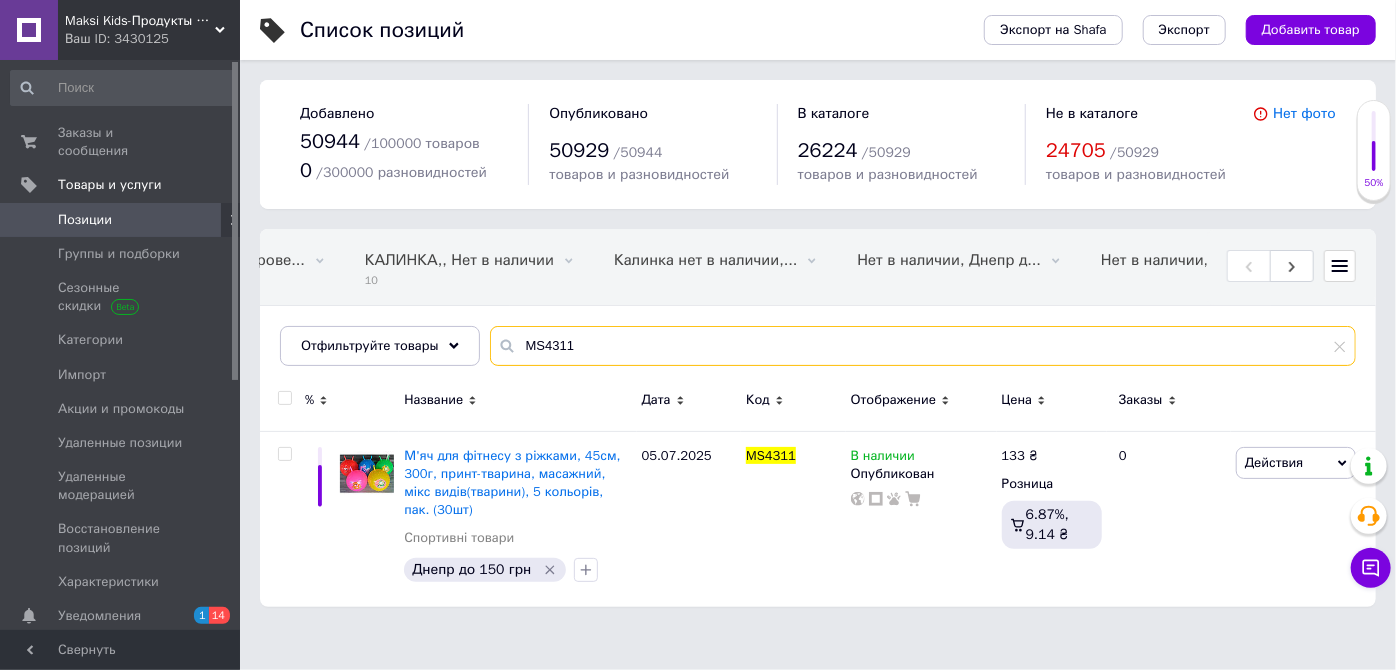 drag, startPoint x: 552, startPoint y: 347, endPoint x: 508, endPoint y: 347, distance: 44 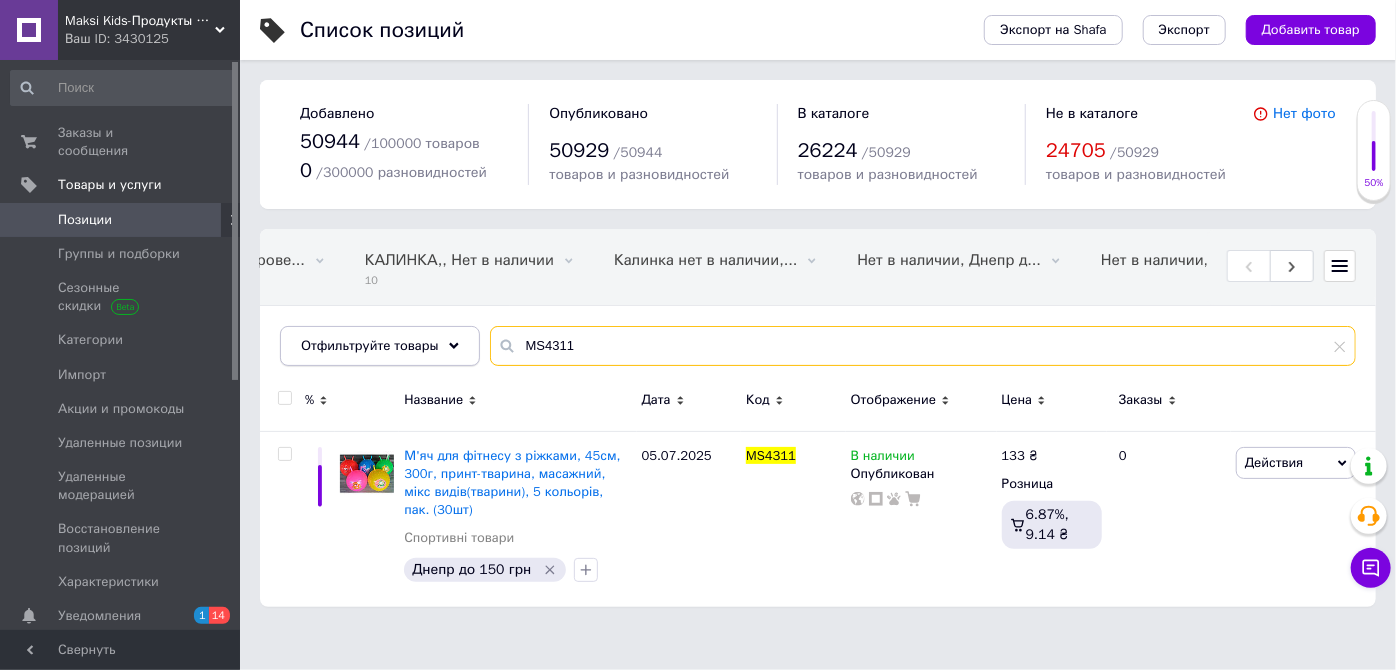 drag, startPoint x: 544, startPoint y: 348, endPoint x: 379, endPoint y: 333, distance: 165.68042 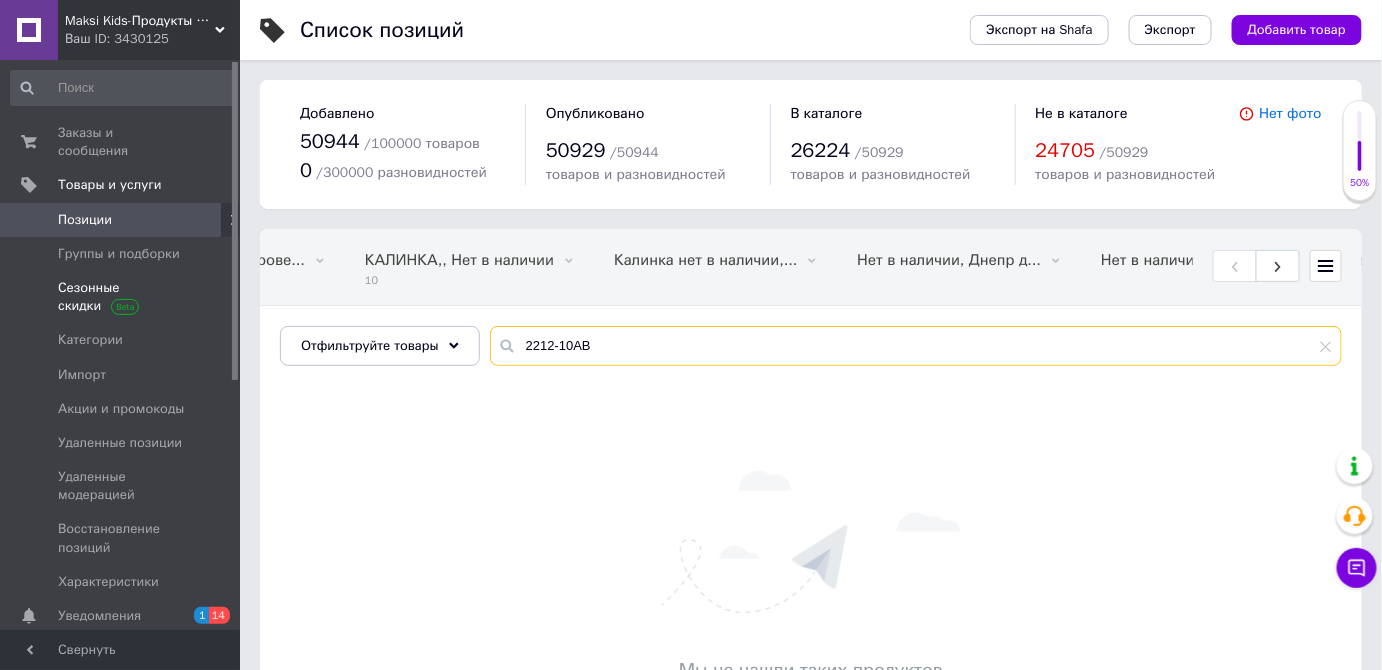 drag, startPoint x: 602, startPoint y: 352, endPoint x: 73, endPoint y: 298, distance: 531.749 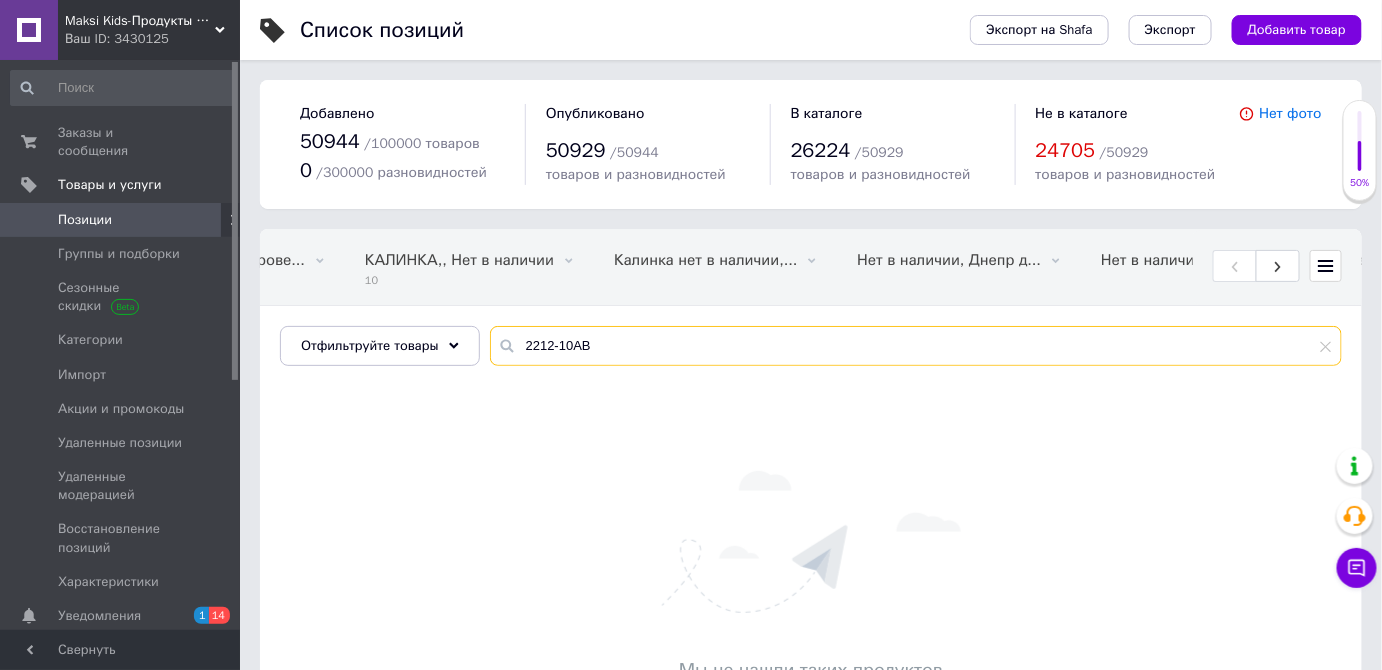 paste on "P3032" 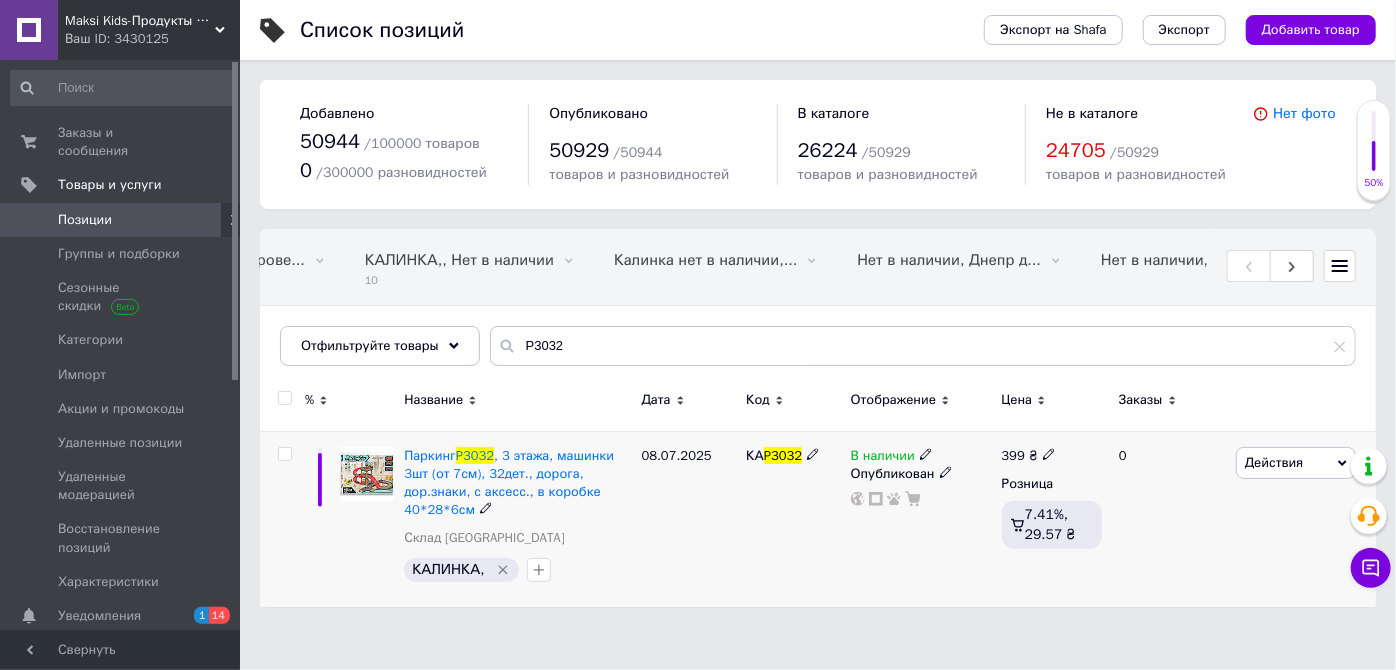 click 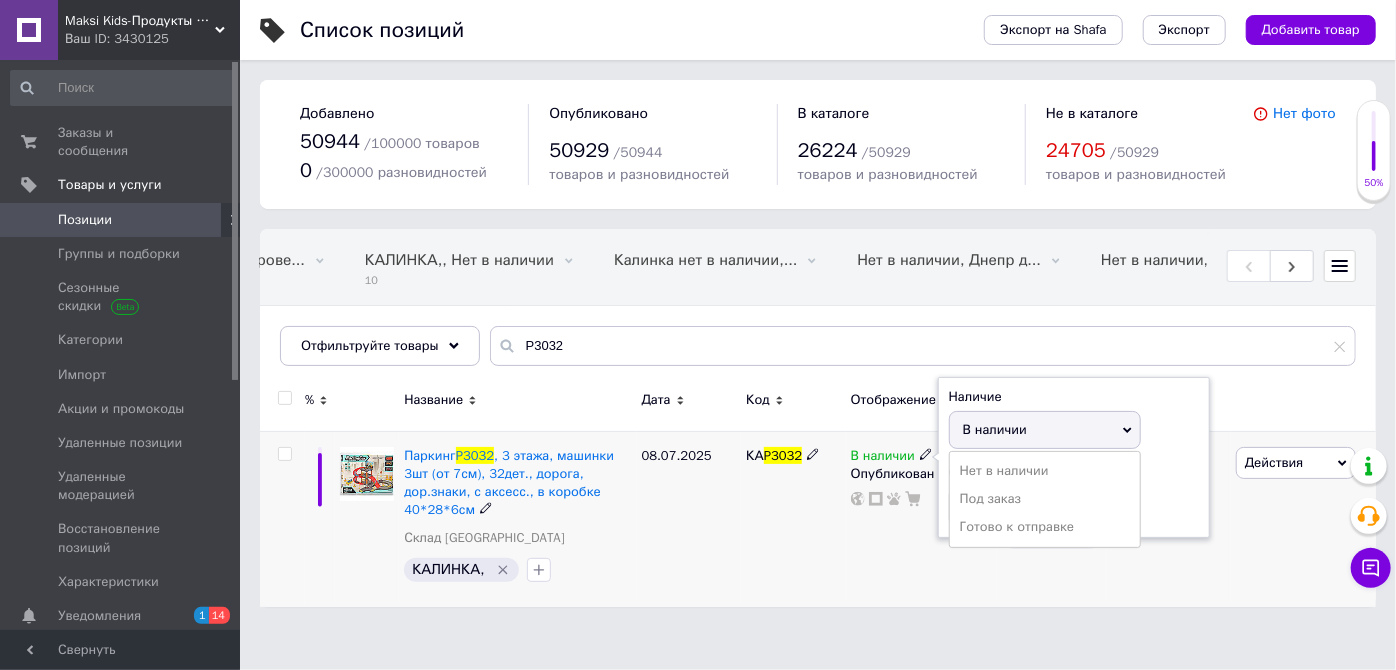 drag, startPoint x: 956, startPoint y: 459, endPoint x: 968, endPoint y: 467, distance: 14.422205 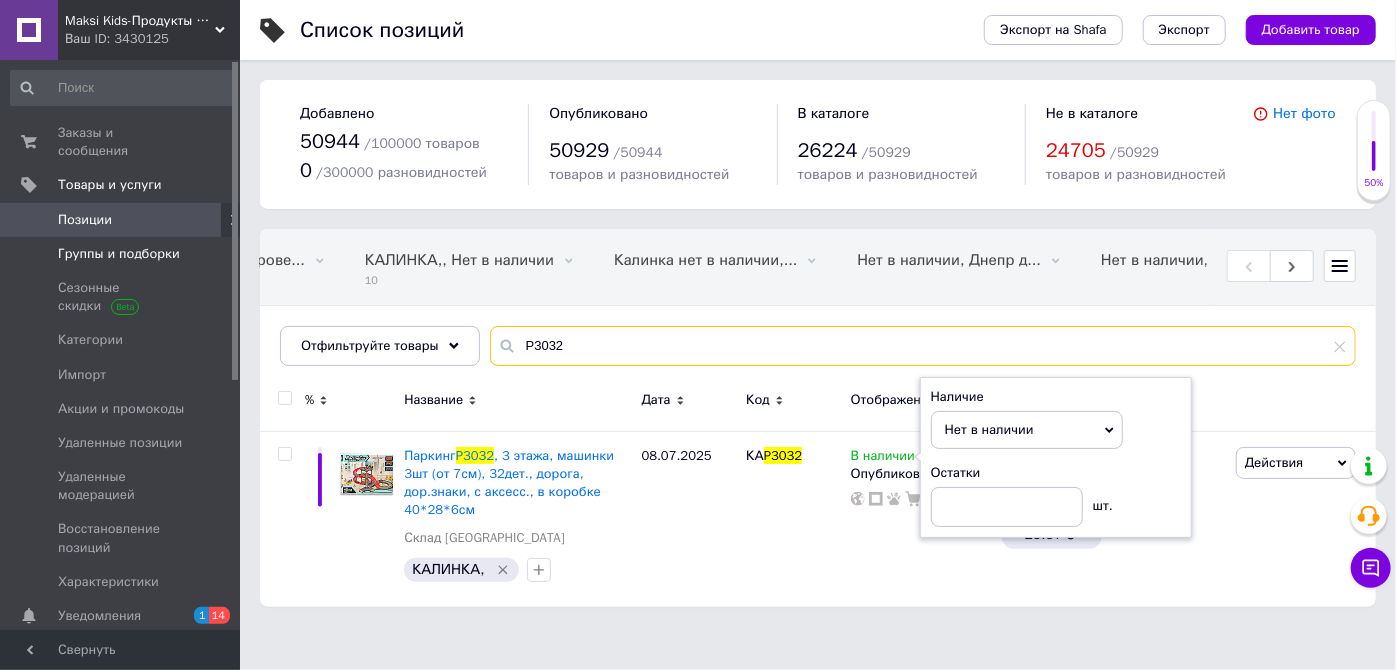 drag, startPoint x: 512, startPoint y: 329, endPoint x: 157, endPoint y: 250, distance: 363.68393 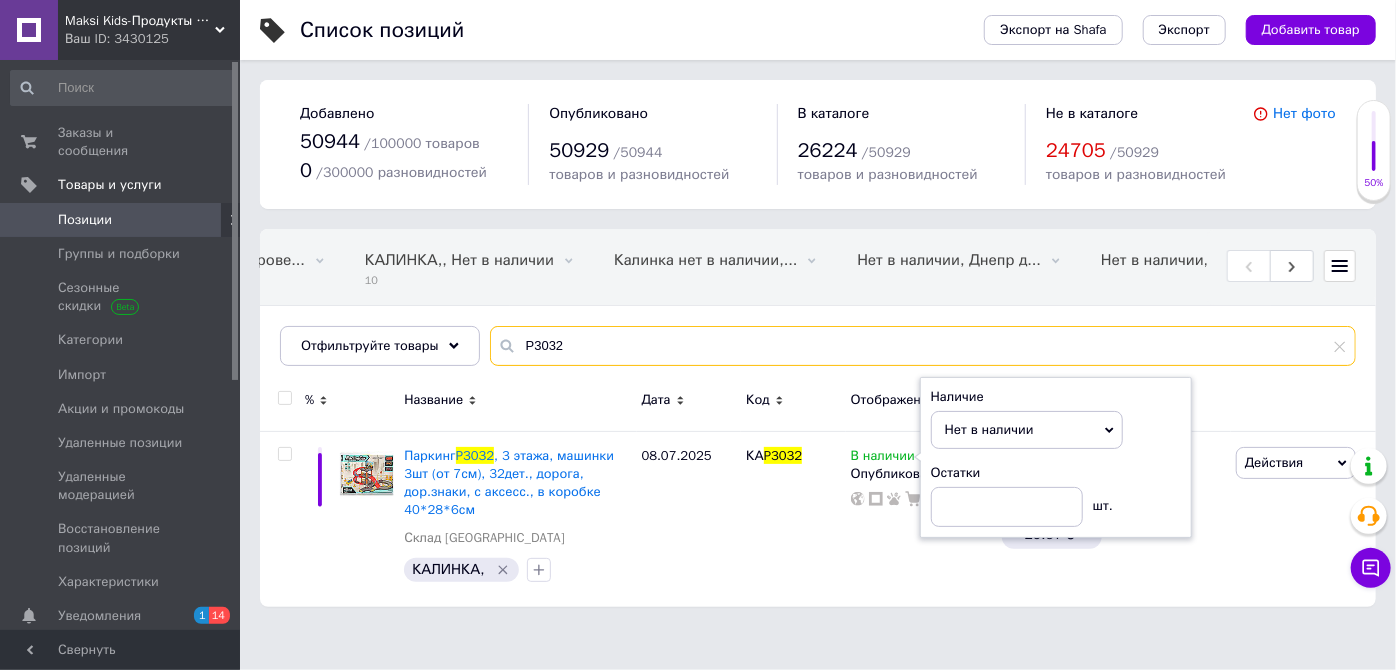 paste on "MS4335" 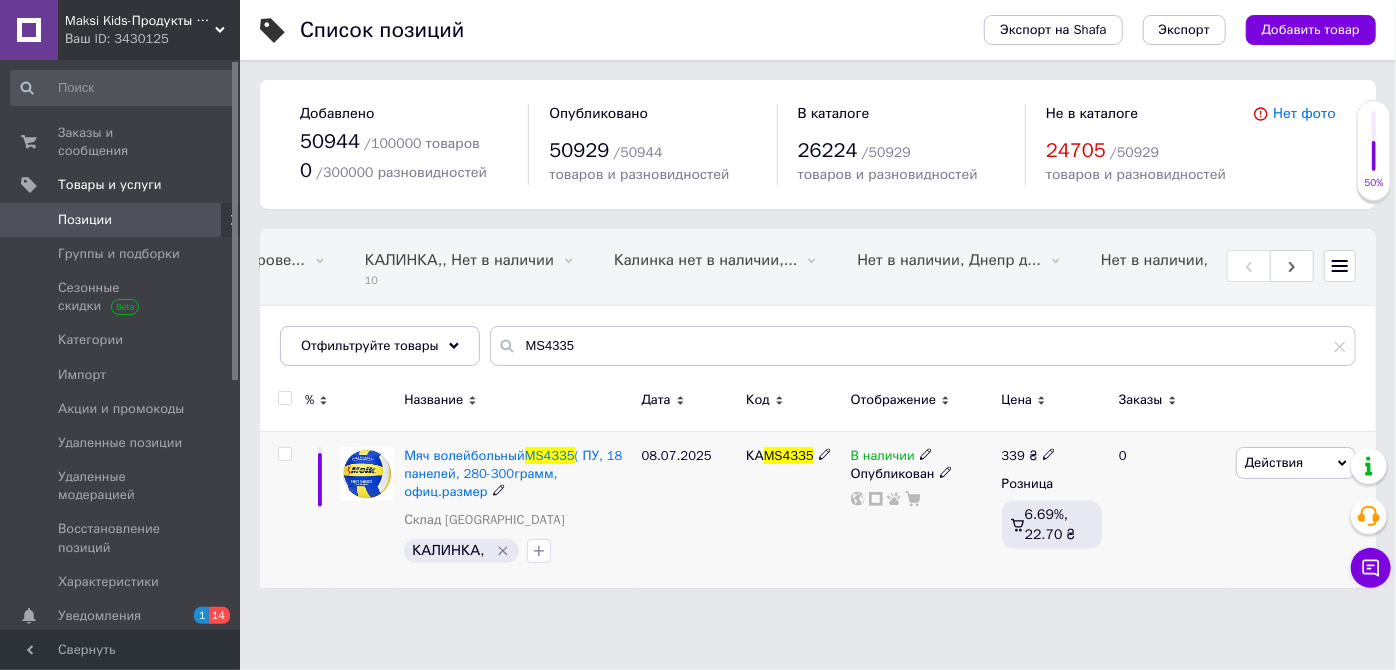 click at bounding box center [926, 453] 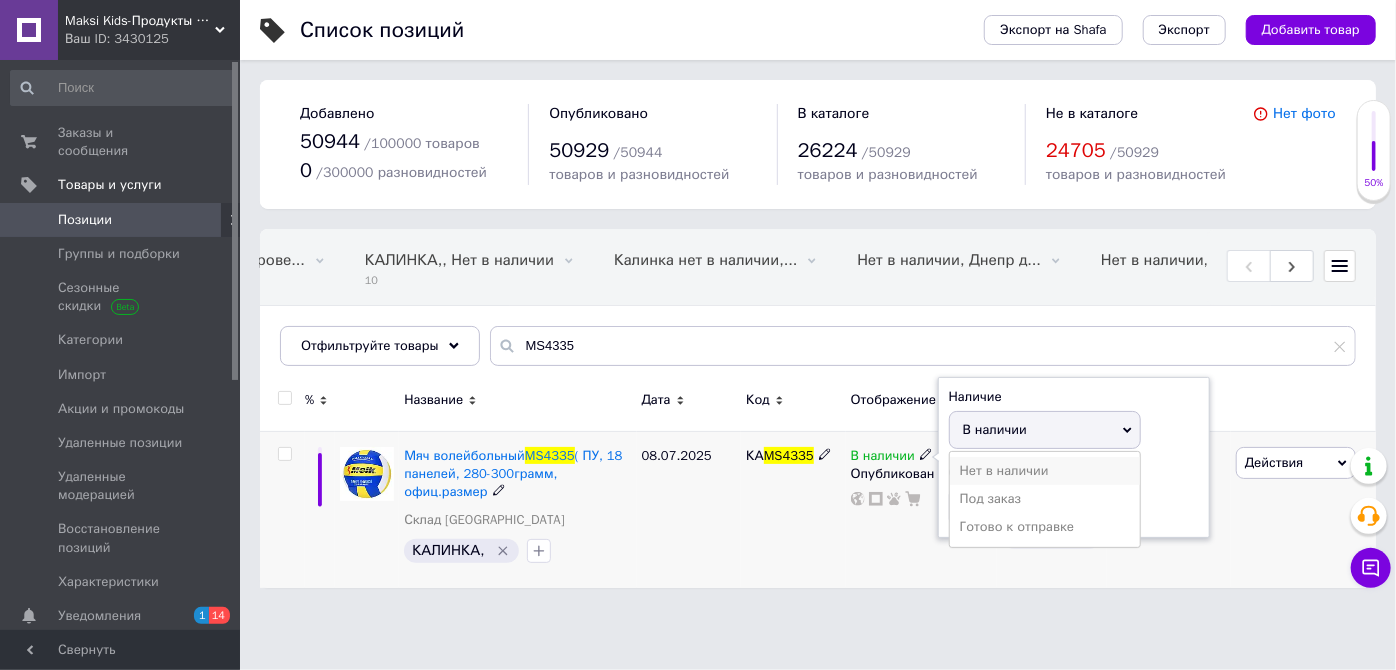 click on "Нет в наличии" at bounding box center (1045, 471) 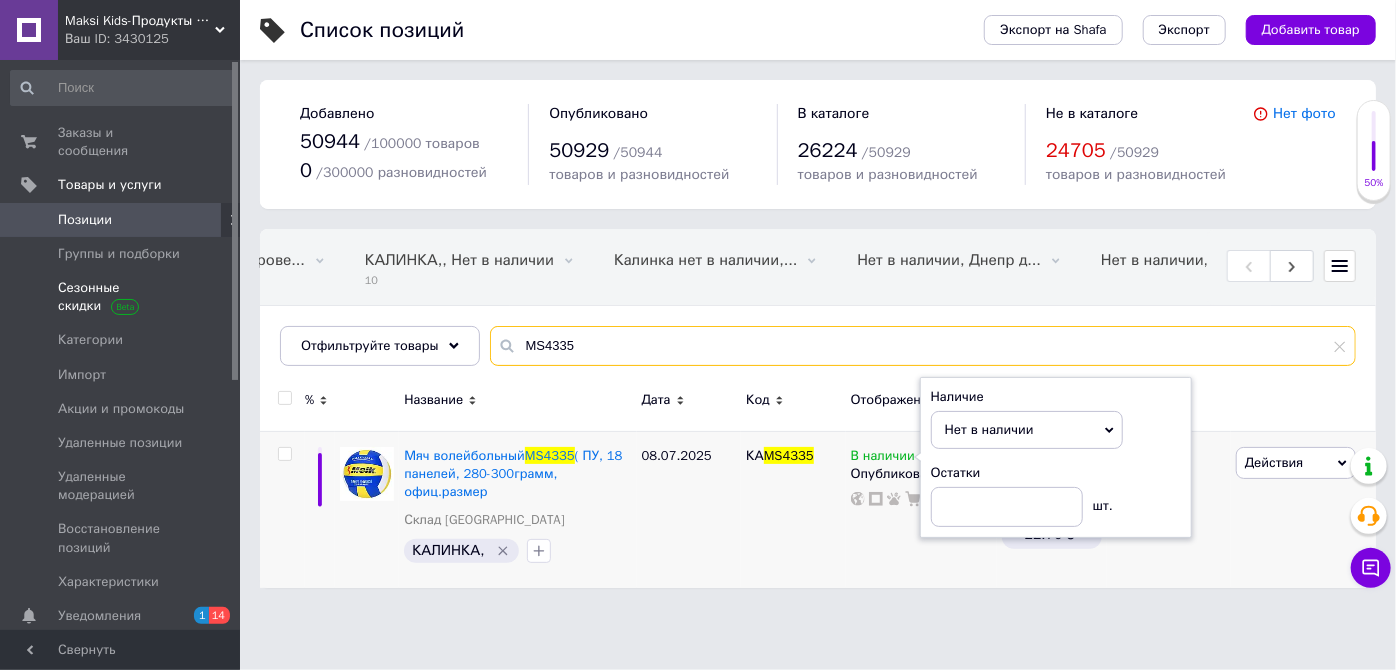drag, startPoint x: 207, startPoint y: 266, endPoint x: 190, endPoint y: 260, distance: 18.027756 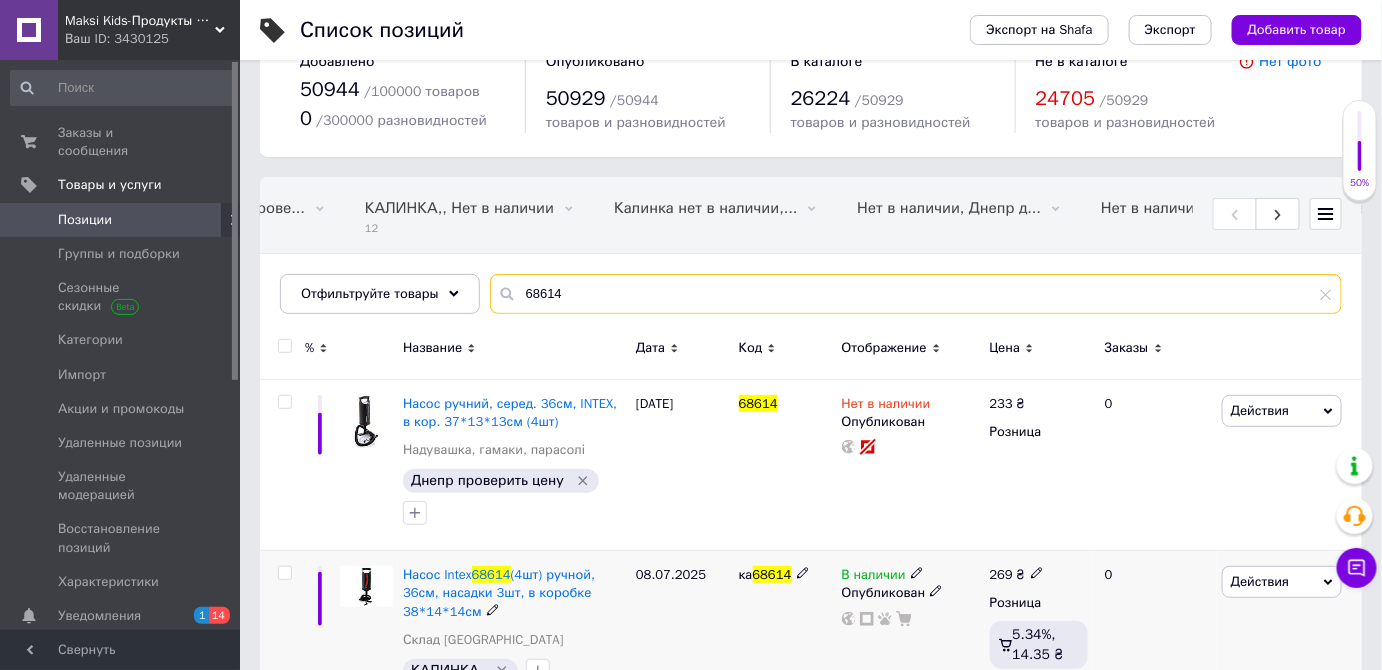 scroll, scrollTop: 75, scrollLeft: 0, axis: vertical 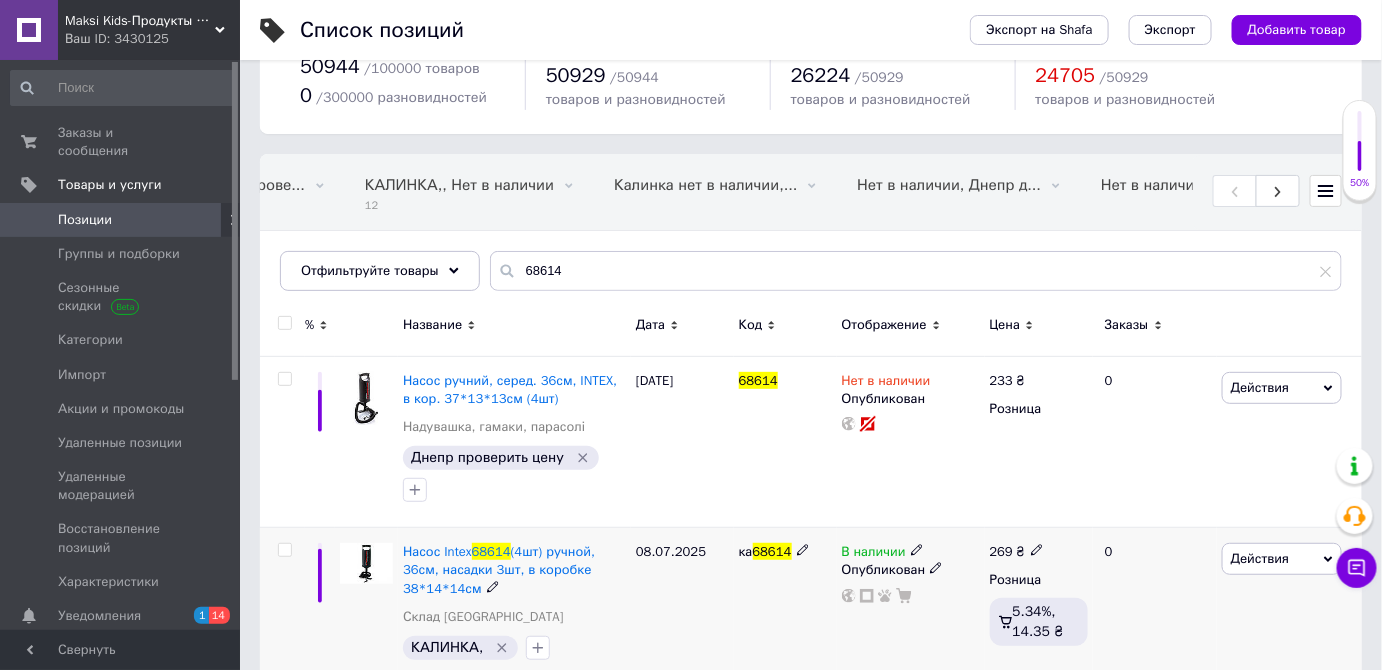 click 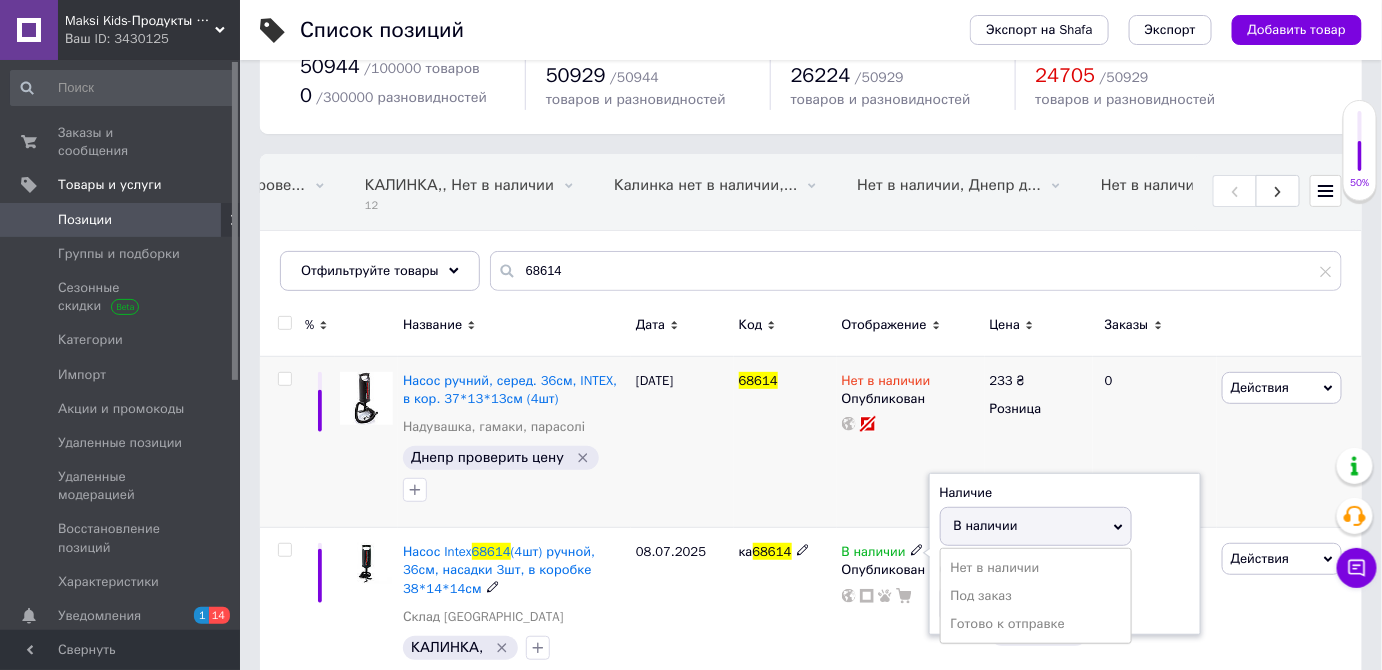 drag, startPoint x: 919, startPoint y: 516, endPoint x: 763, endPoint y: 485, distance: 159.05031 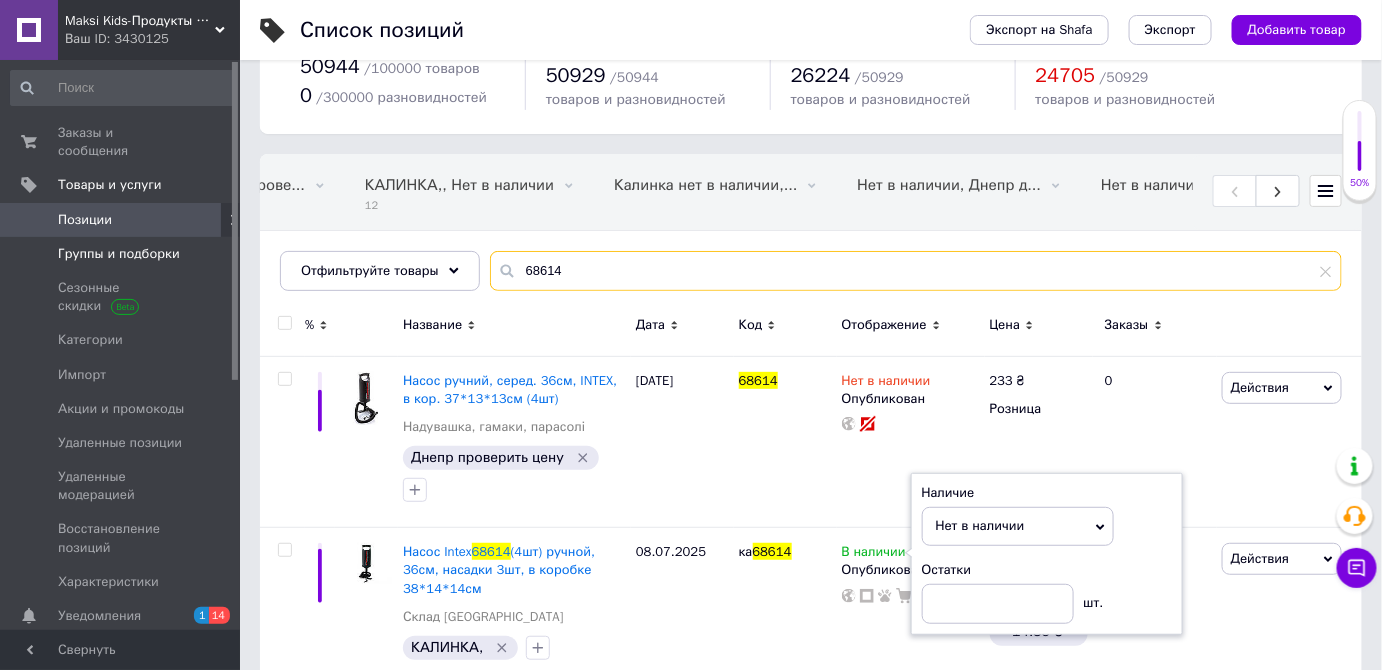 drag, startPoint x: 653, startPoint y: 283, endPoint x: 154, endPoint y: 240, distance: 500.84927 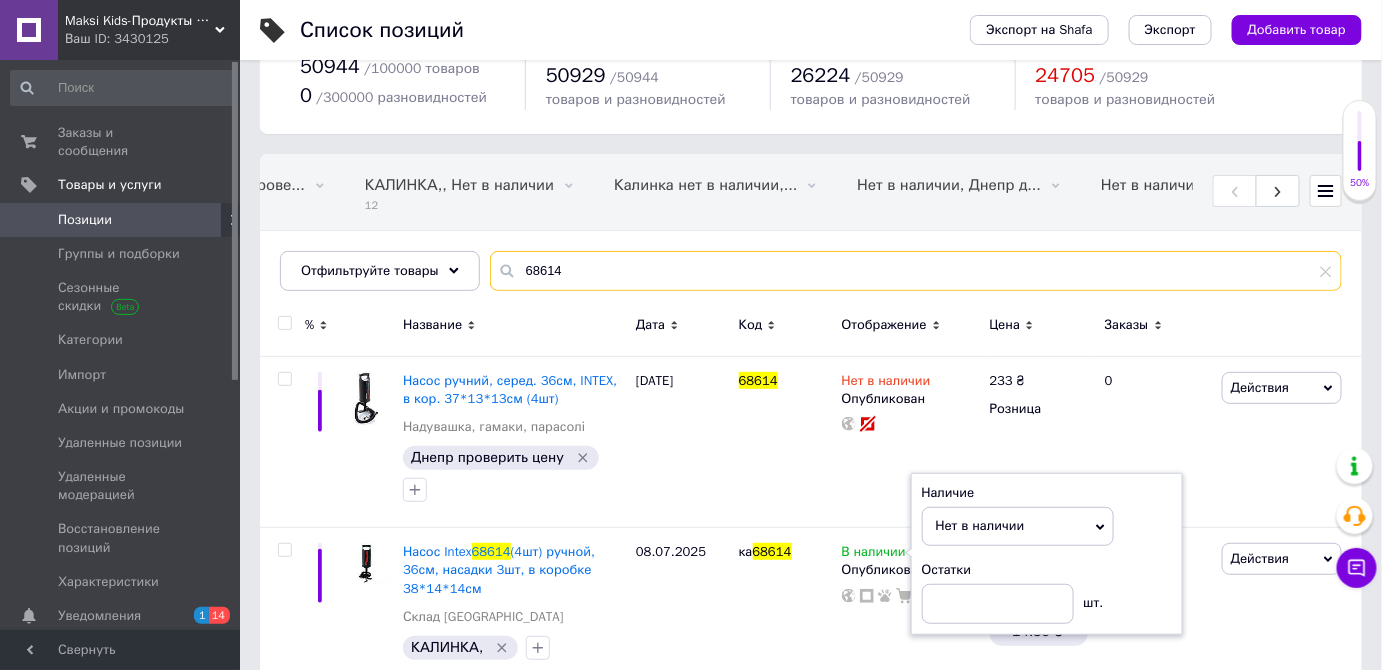 paste on "MS4648" 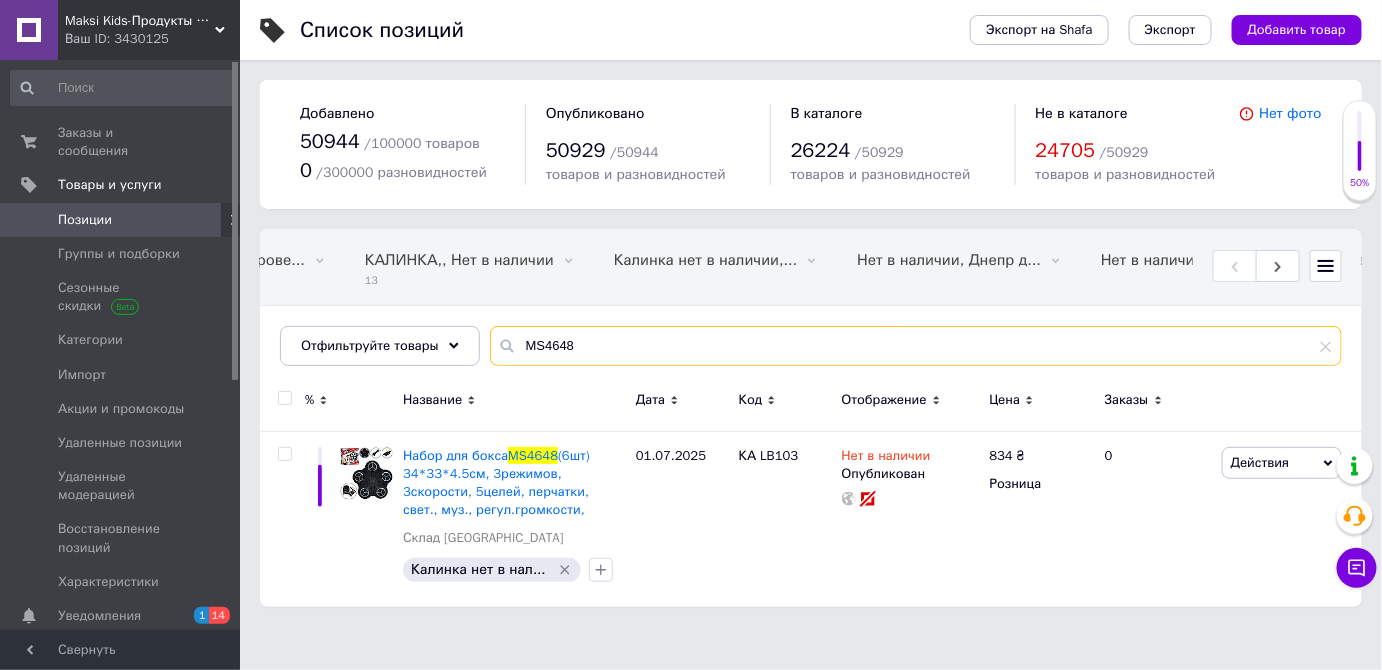 scroll, scrollTop: 0, scrollLeft: 0, axis: both 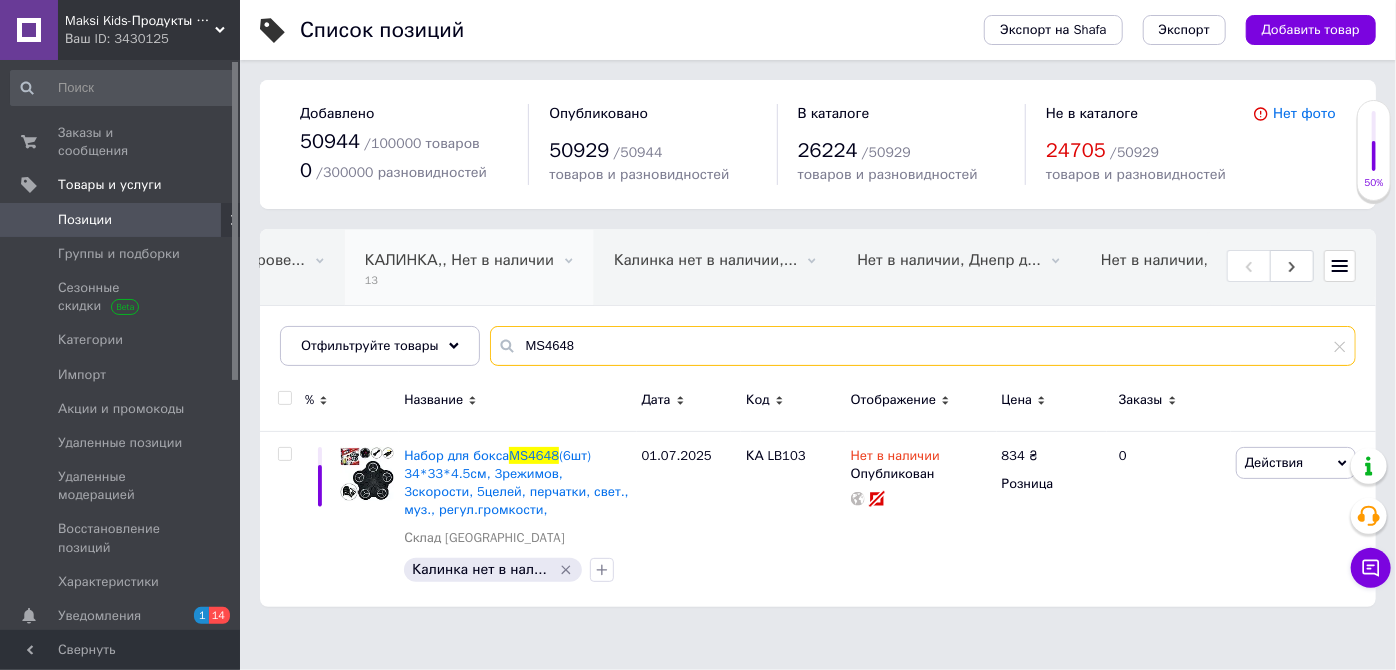 drag, startPoint x: 402, startPoint y: 307, endPoint x: 392, endPoint y: 305, distance: 10.198039 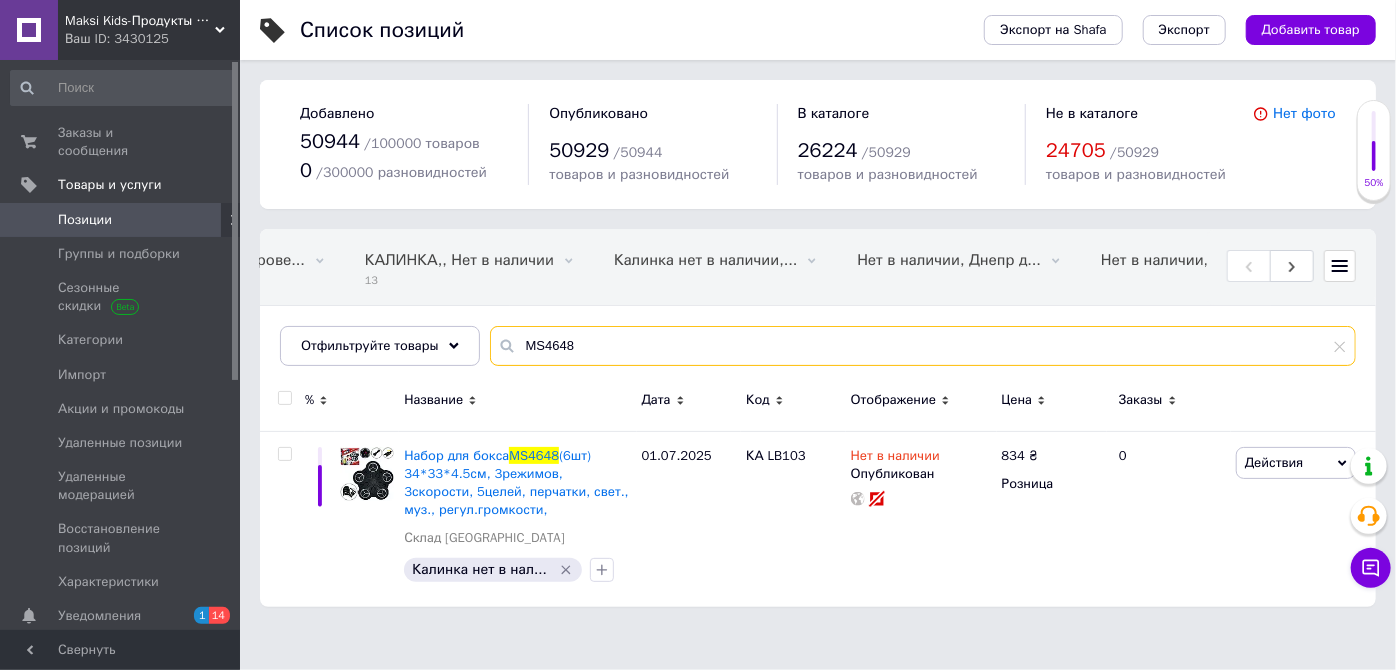 paste on "LB-5663" 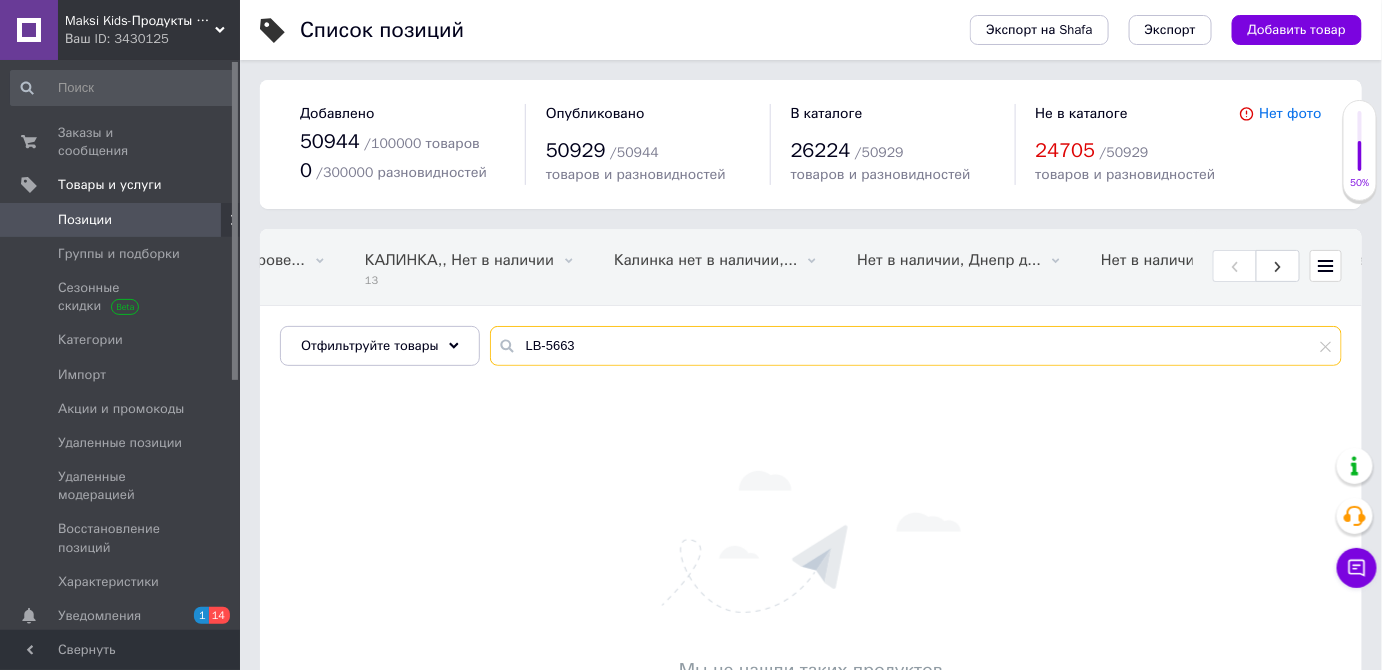 drag, startPoint x: 610, startPoint y: 355, endPoint x: 247, endPoint y: 336, distance: 363.49692 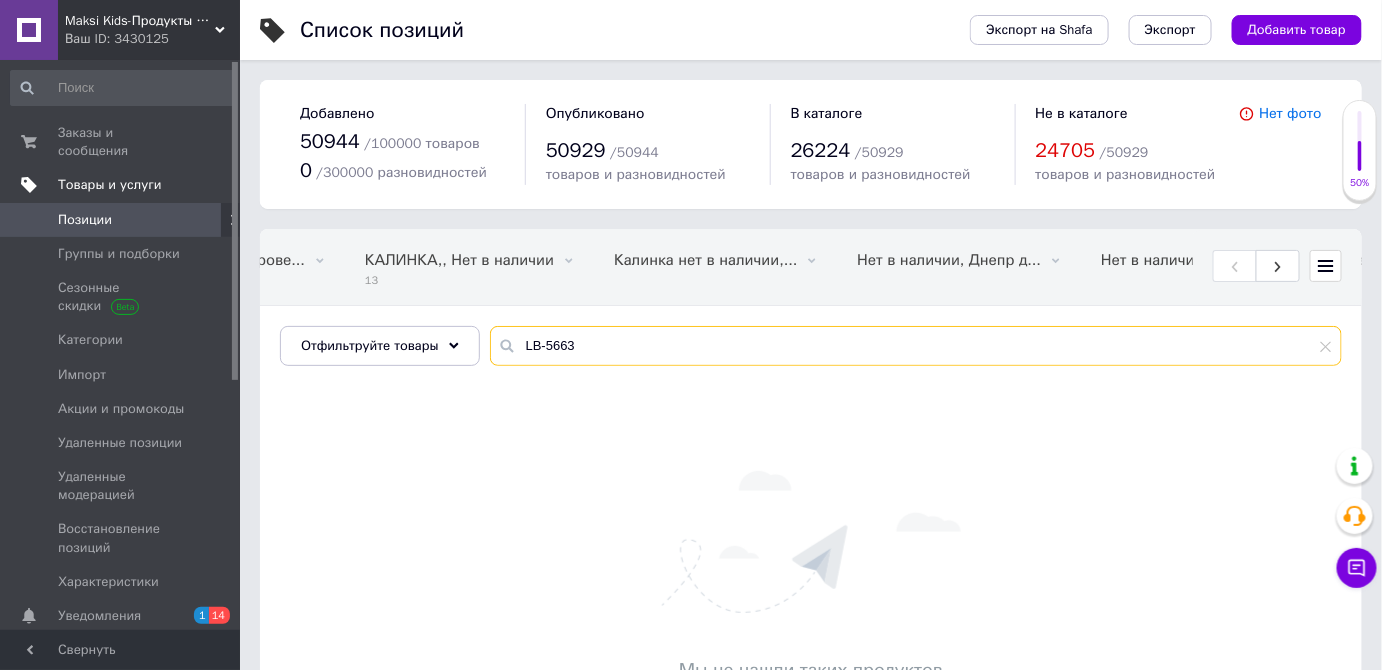 paste on "52047" 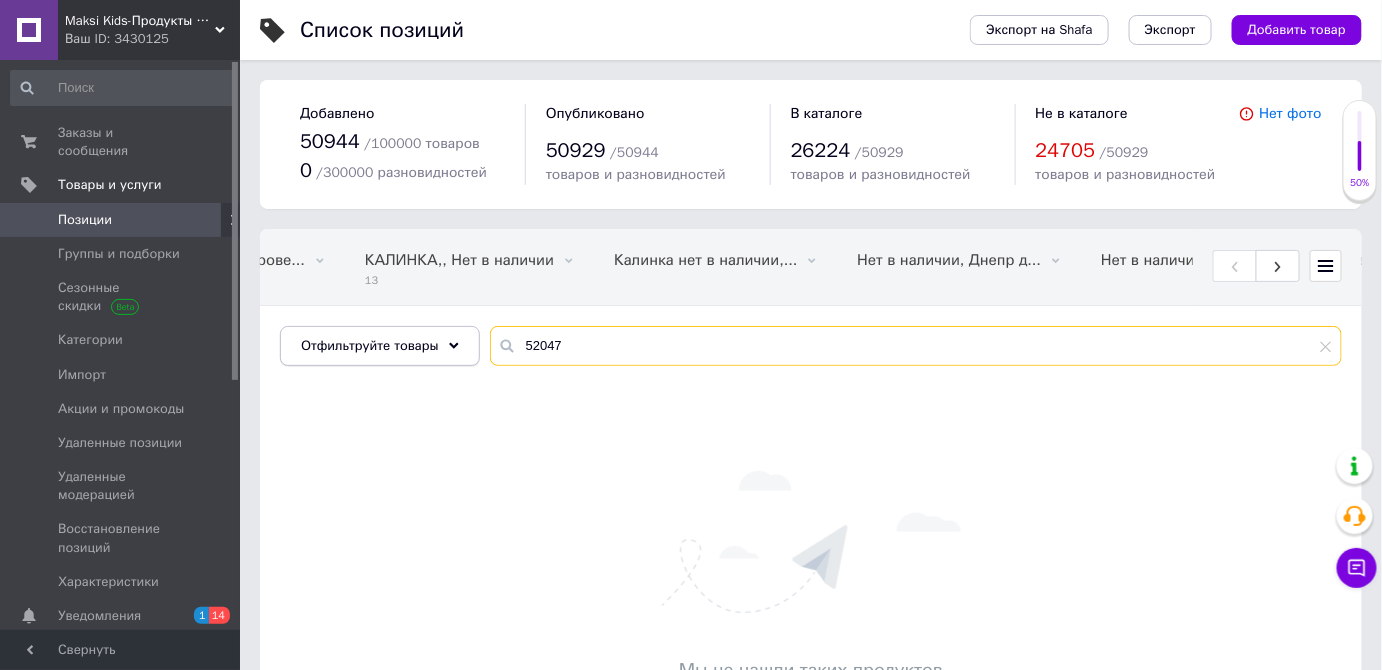drag, startPoint x: 619, startPoint y: 349, endPoint x: 329, endPoint y: 352, distance: 290.0155 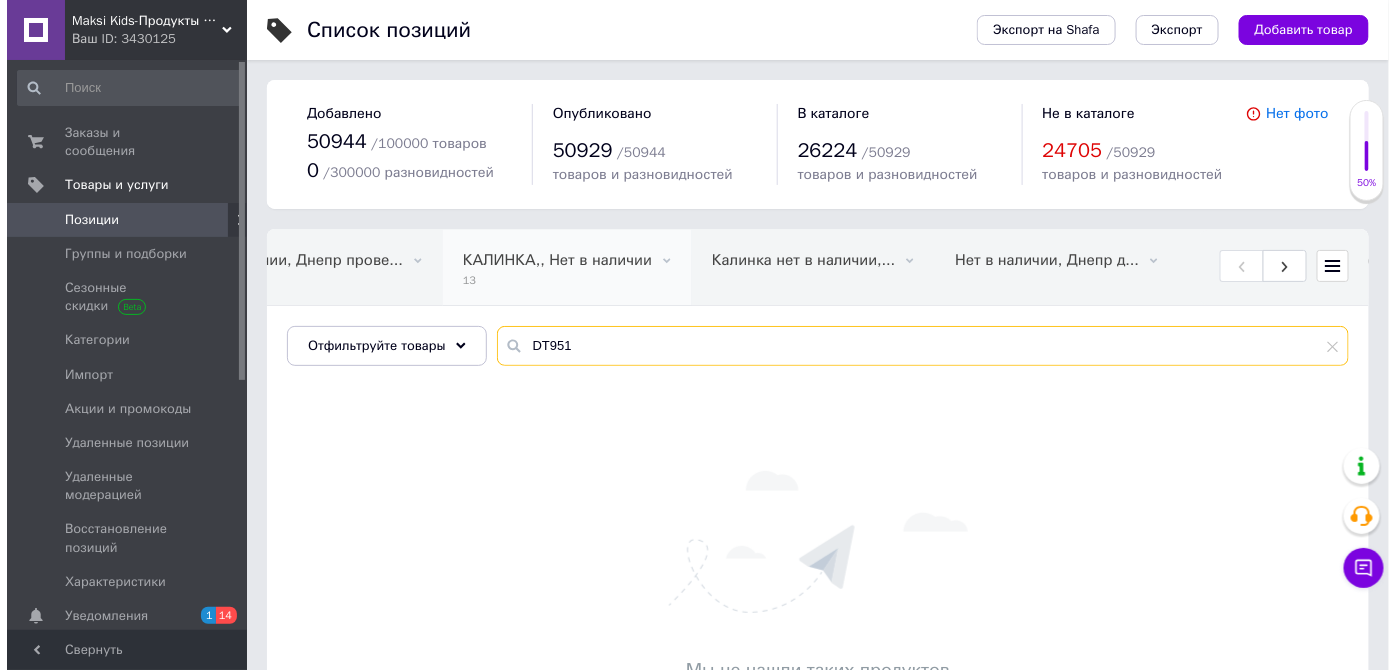 scroll, scrollTop: 0, scrollLeft: 181, axis: horizontal 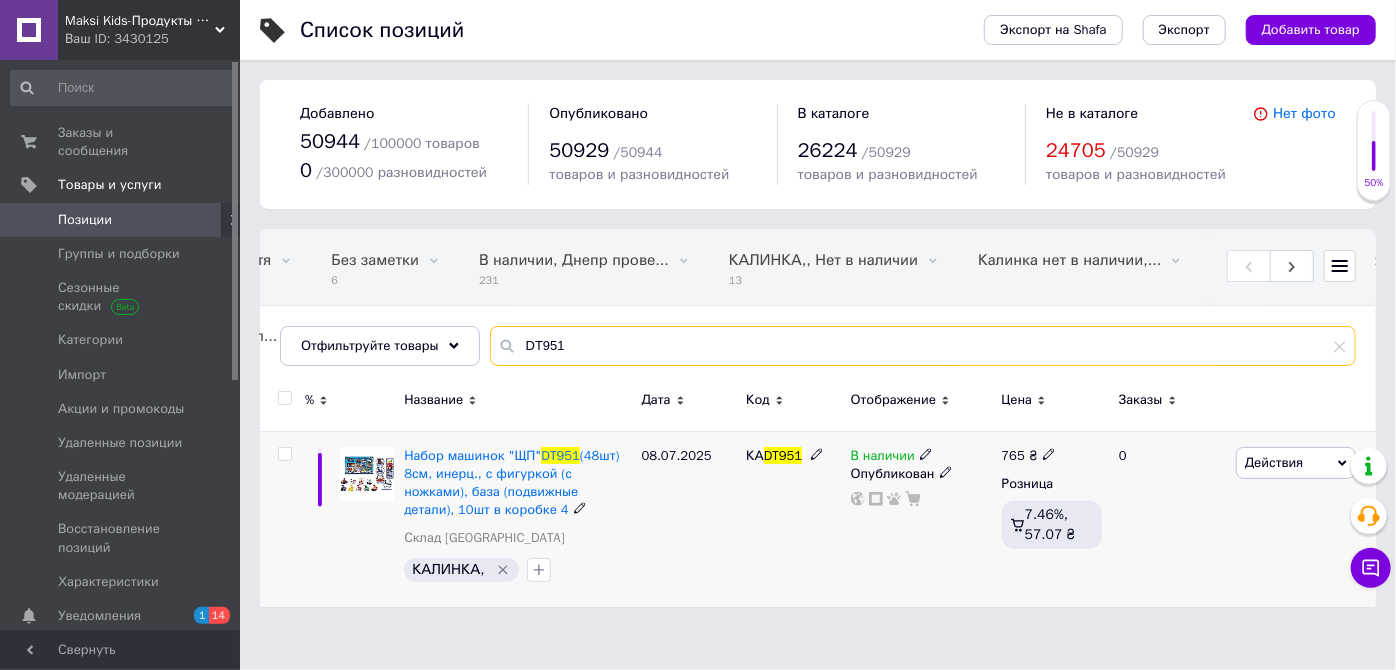 type on "DT951" 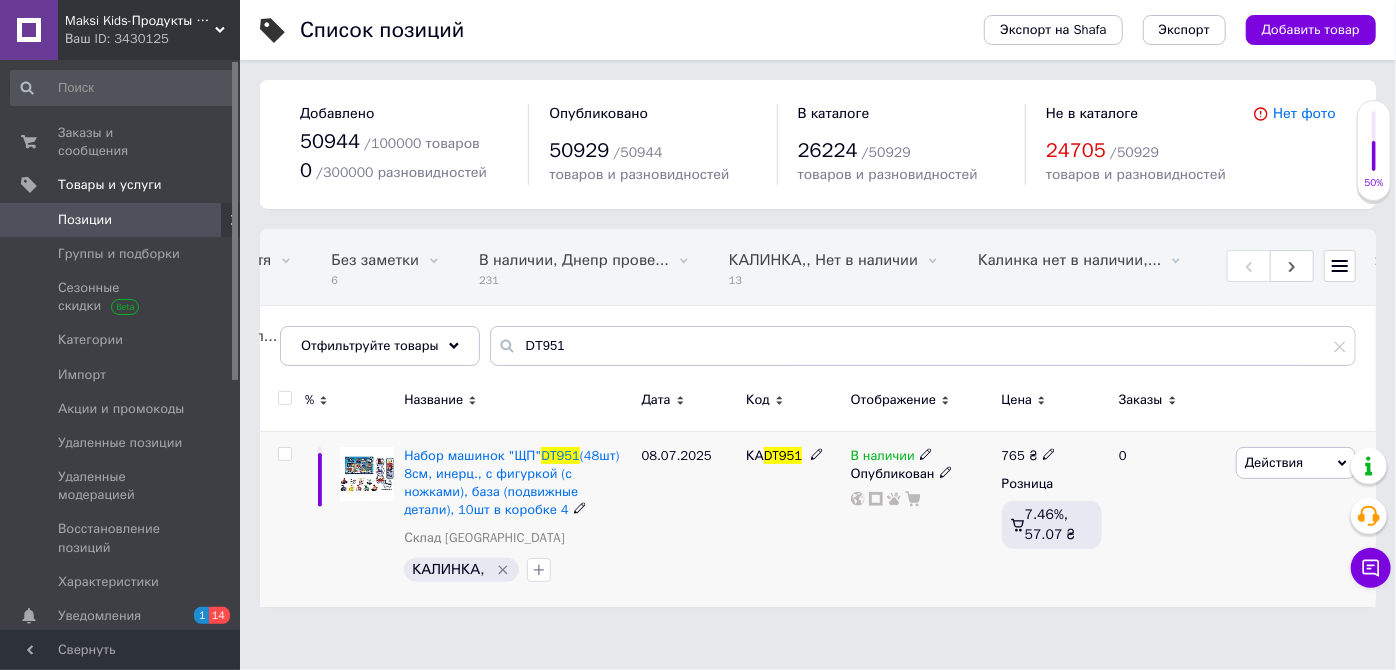 click 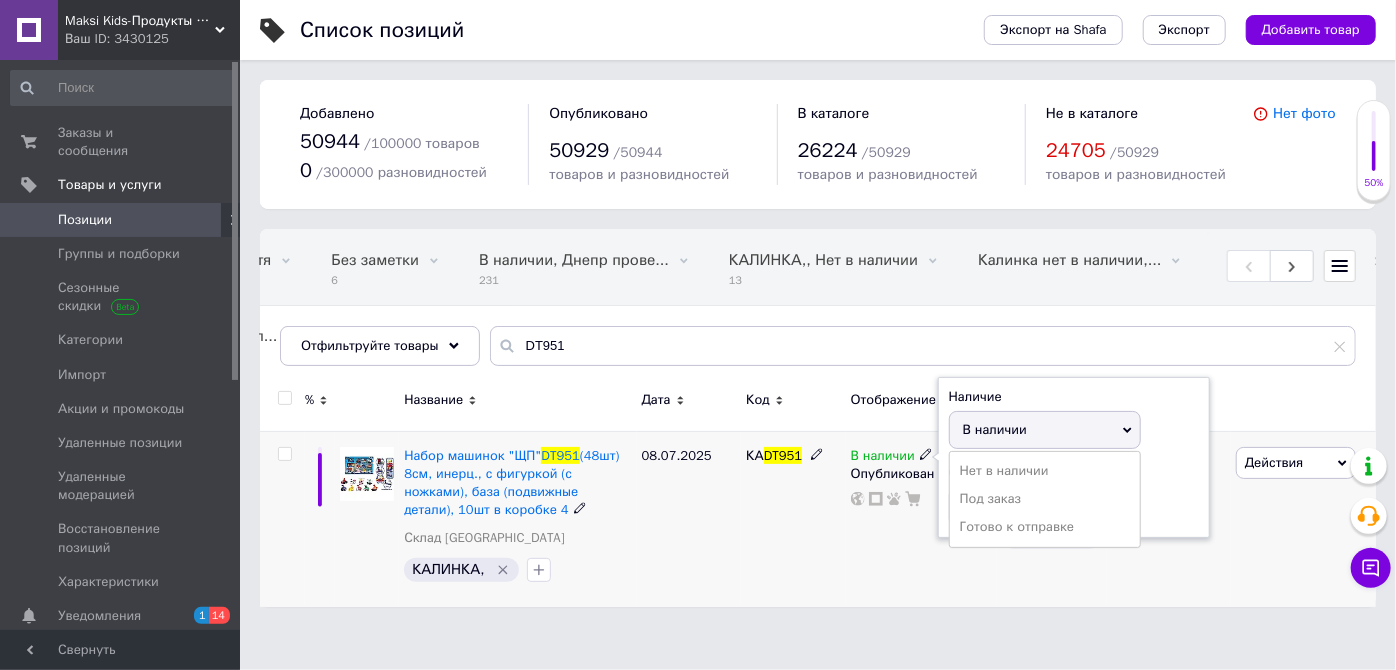 click on "Нет в наличии" at bounding box center [1045, 471] 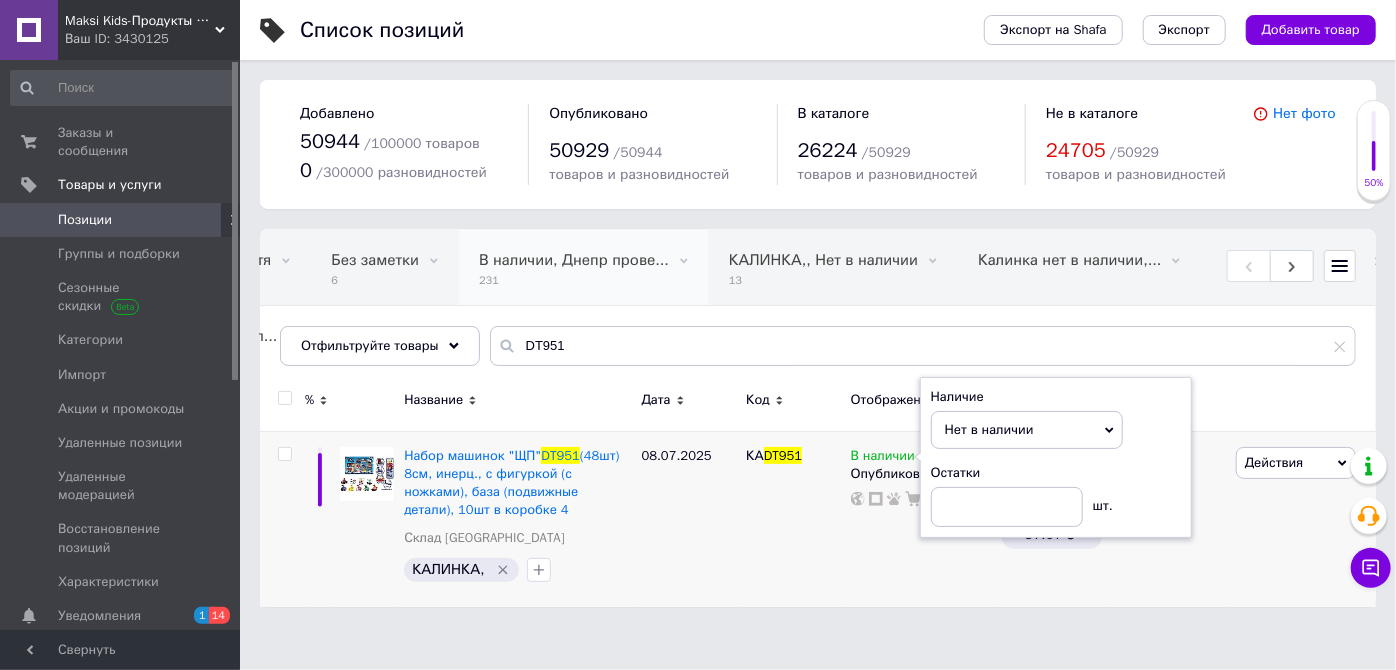 click on "В наличии, Днепр прове... 231" at bounding box center [584, 268] 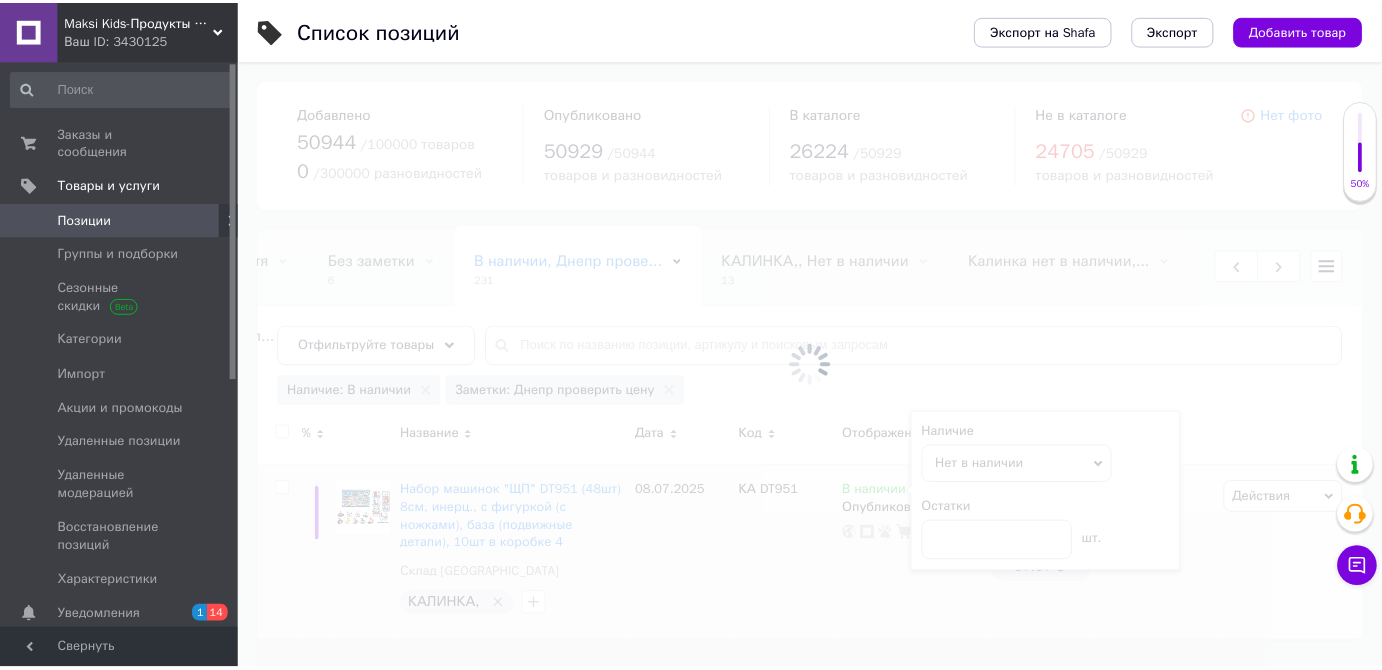 scroll, scrollTop: 0, scrollLeft: 378, axis: horizontal 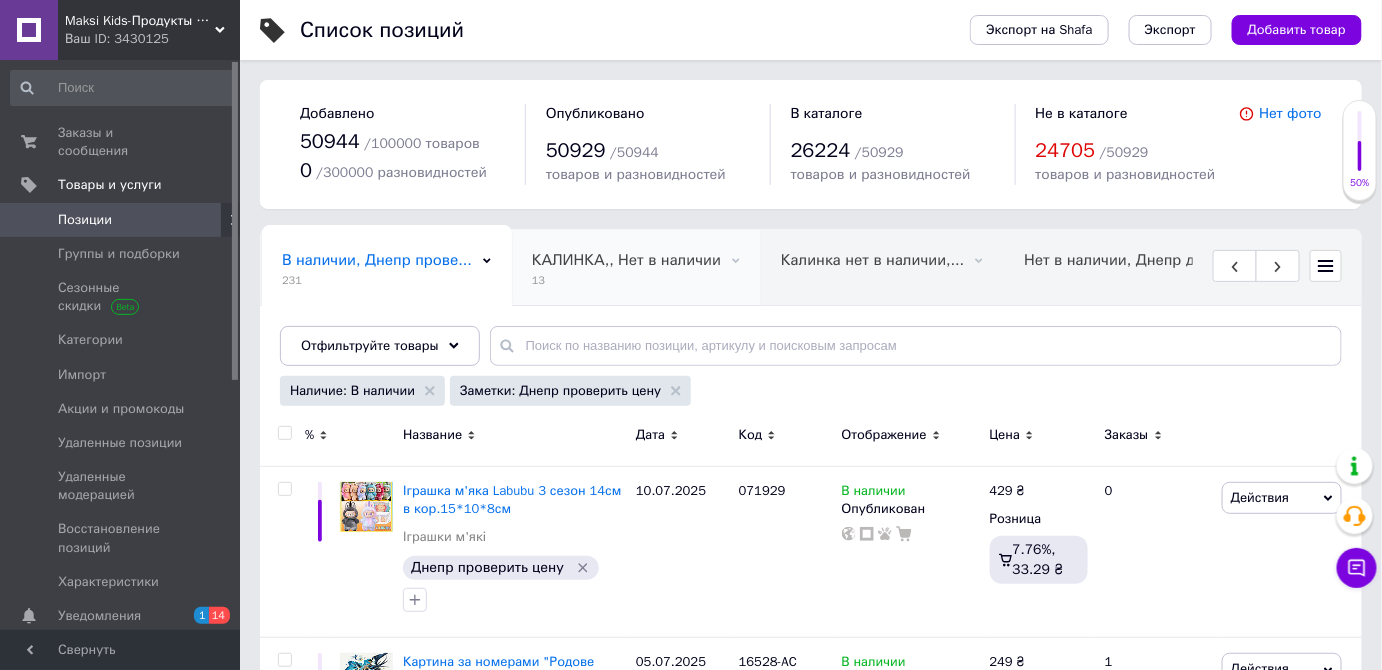 click on "КАЛИНКА,, Нет в наличии 13" at bounding box center (636, 268) 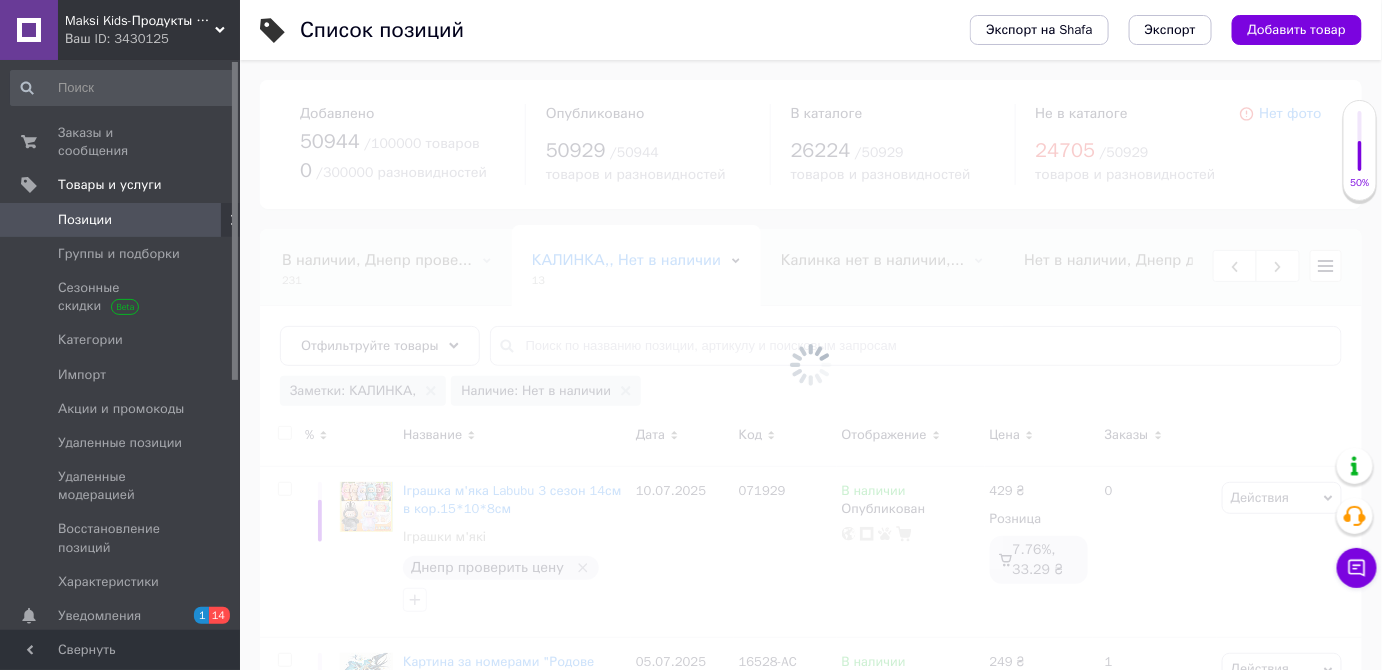 scroll, scrollTop: 0, scrollLeft: 616, axis: horizontal 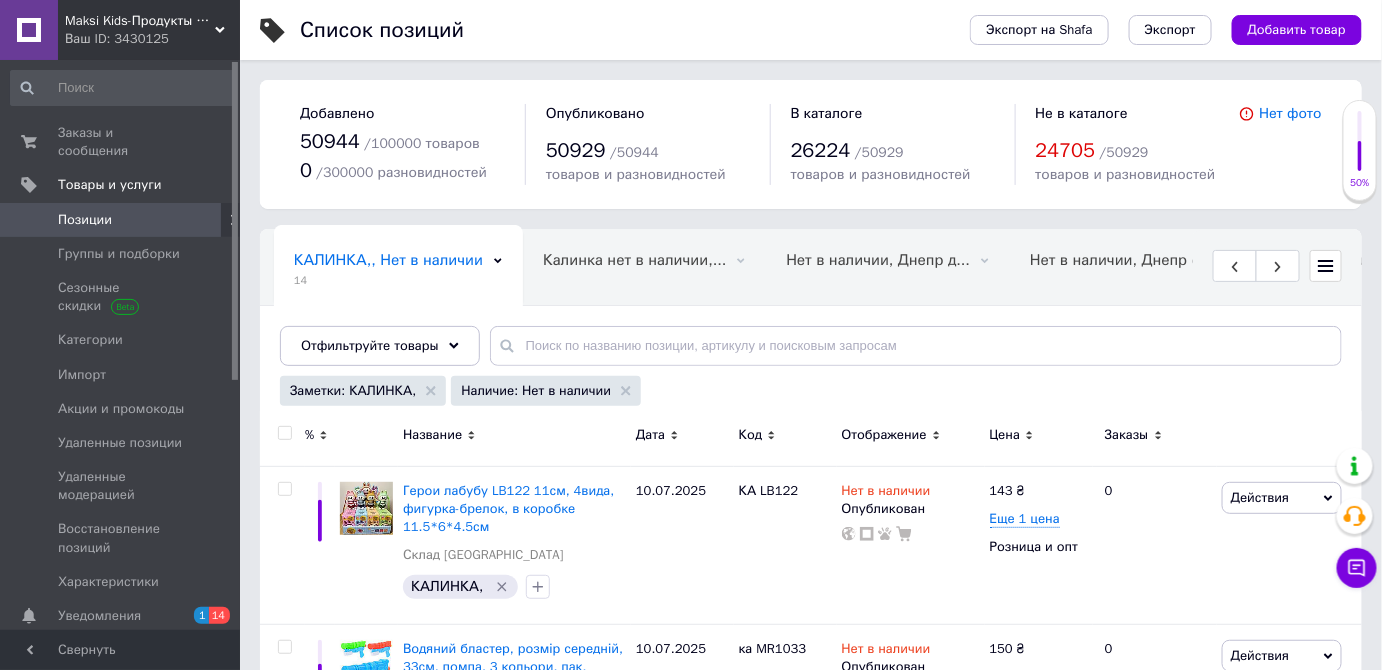 click at bounding box center [284, 433] 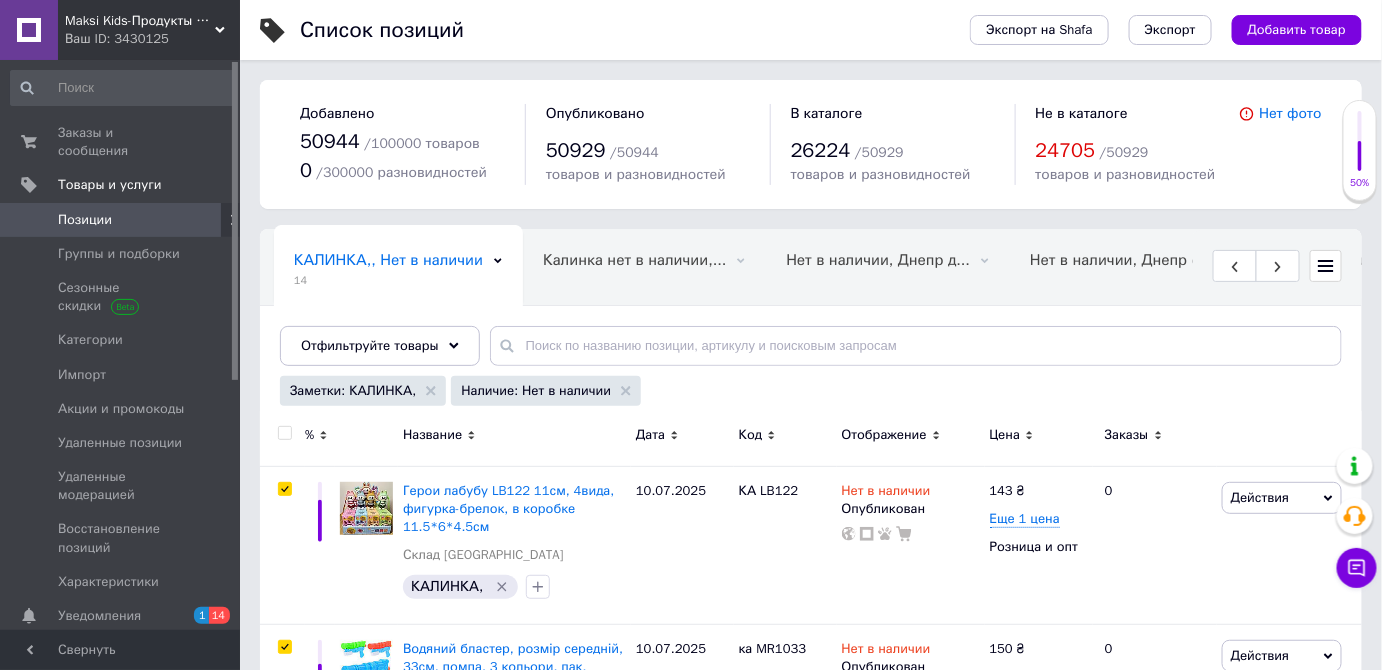 checkbox on "true" 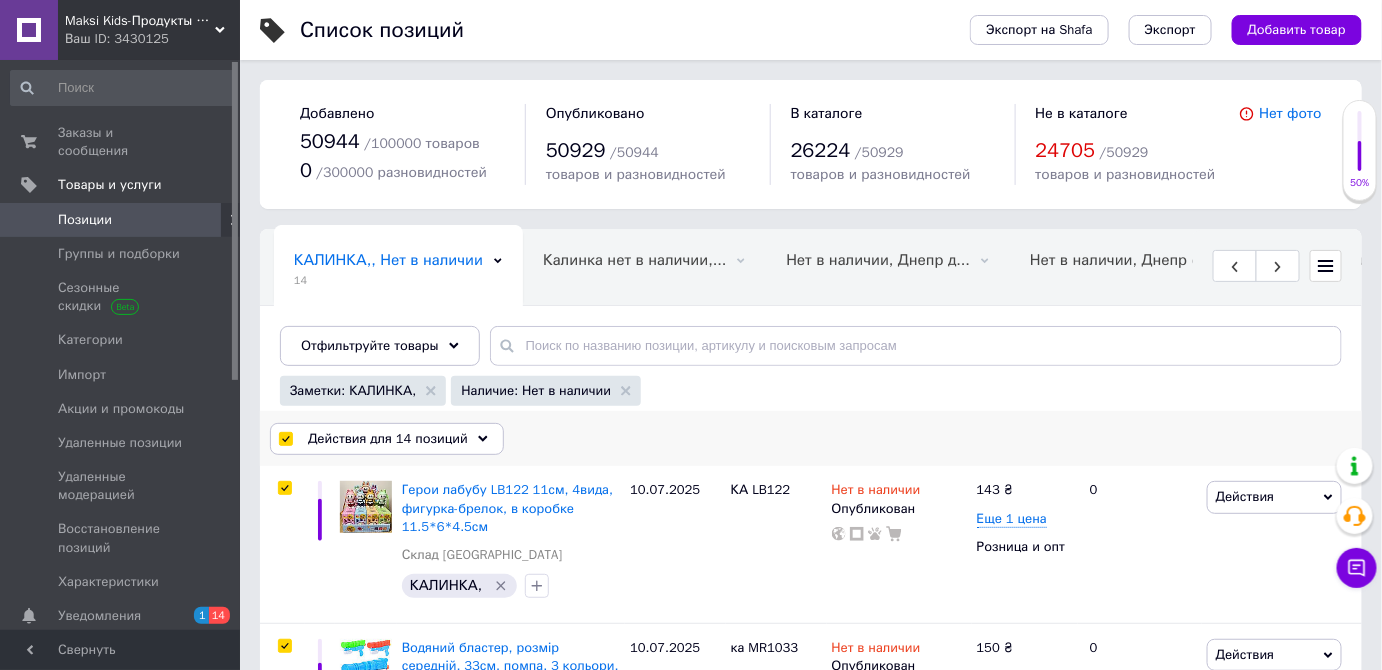 click on "Действия для 14 позиций" at bounding box center [388, 439] 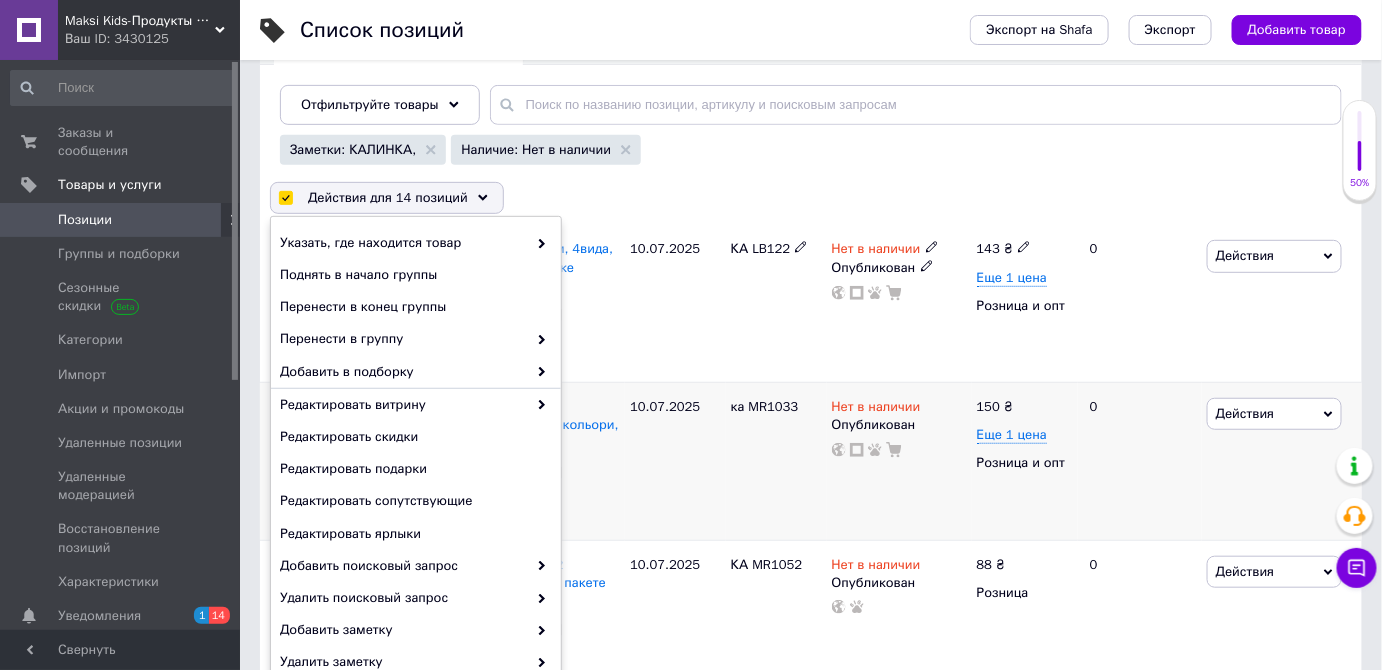 scroll, scrollTop: 272, scrollLeft: 0, axis: vertical 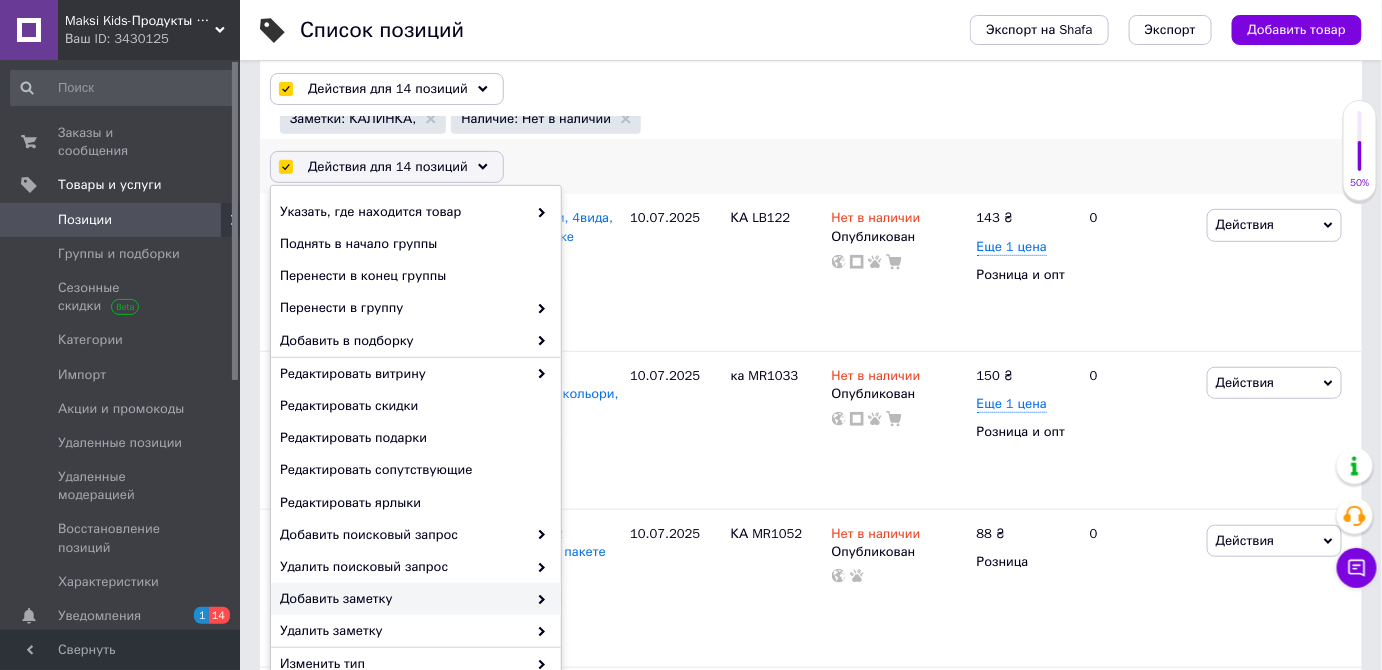 click on "Добавить заметку" at bounding box center [416, 599] 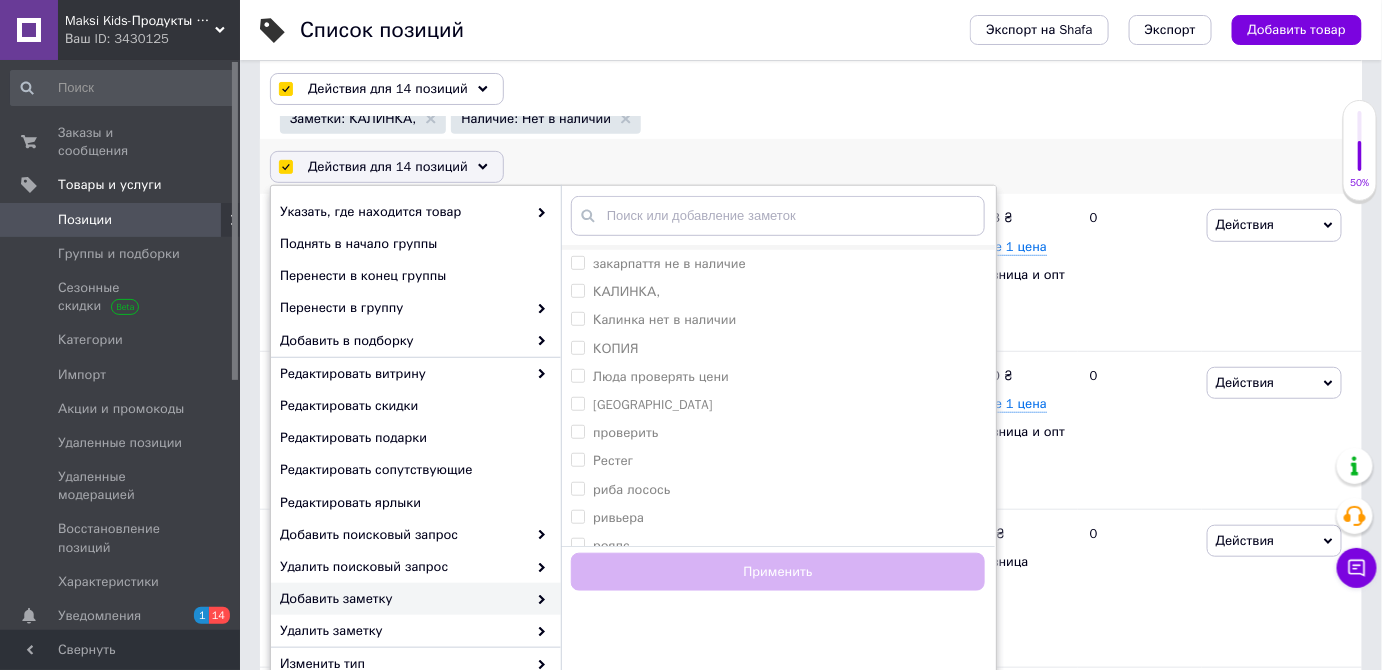 scroll, scrollTop: 363, scrollLeft: 0, axis: vertical 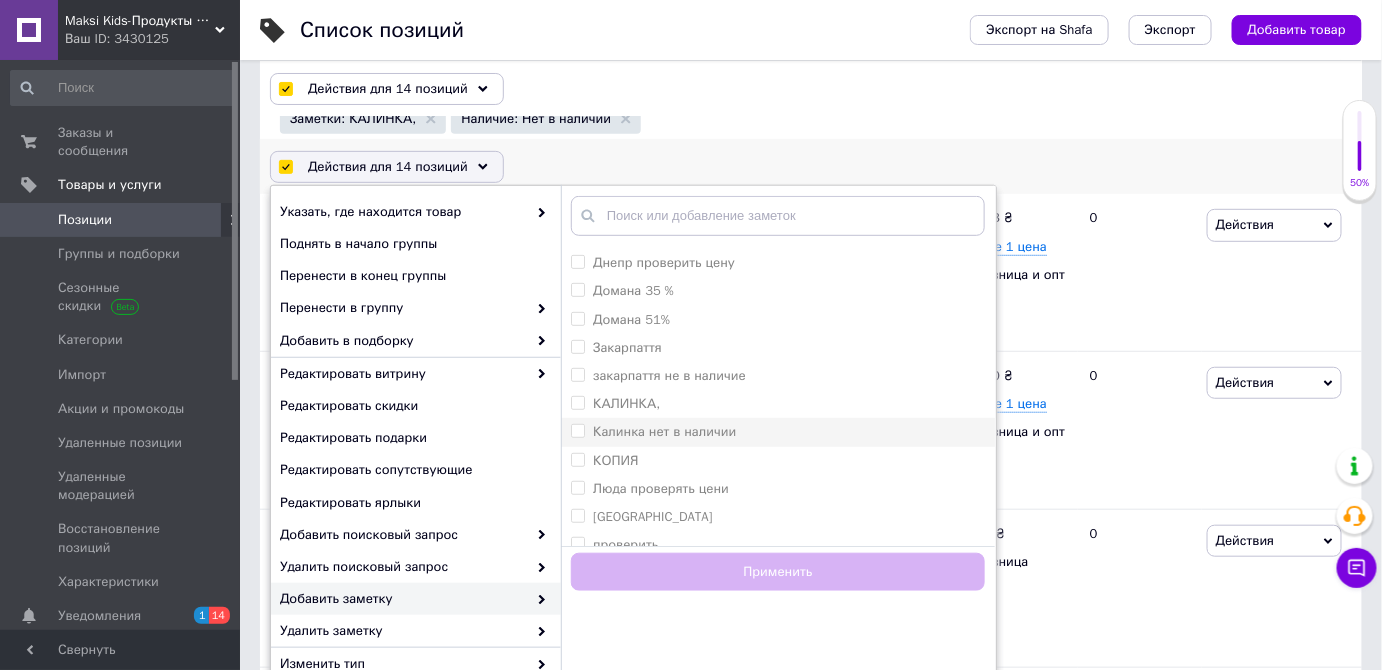 click on "Калинка нет в наличии" at bounding box center (664, 431) 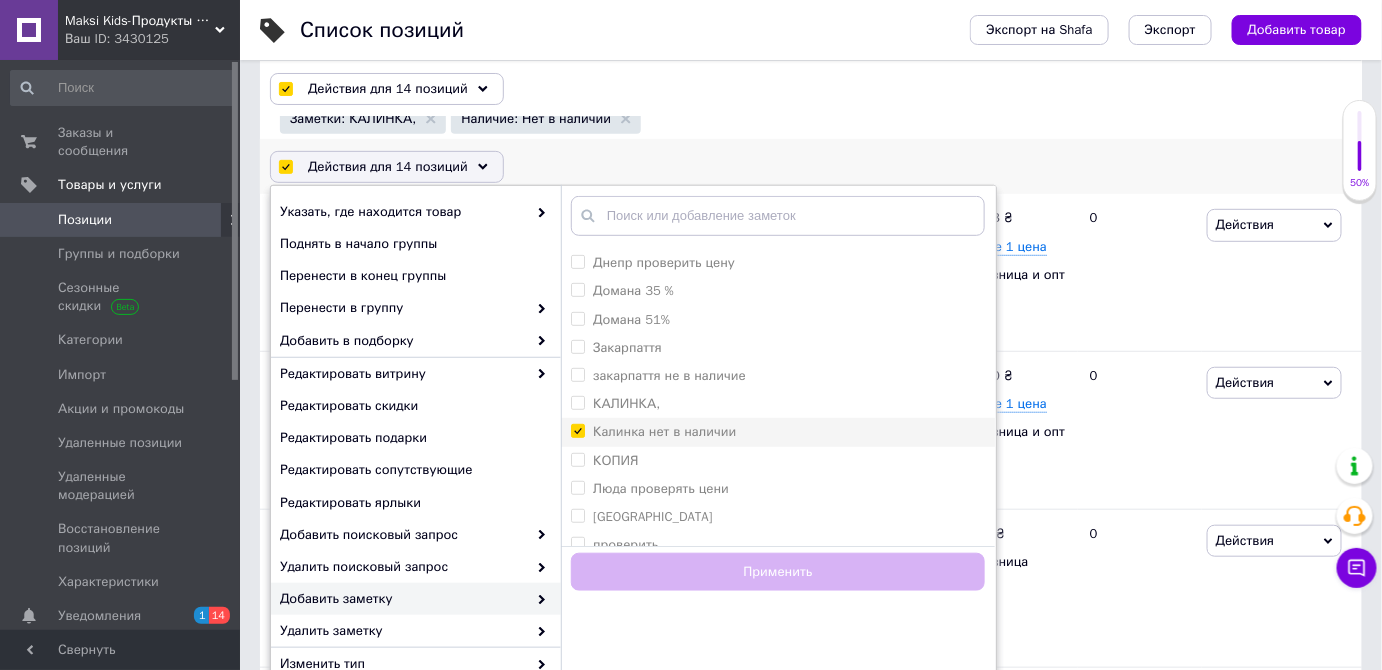 checkbox on "true" 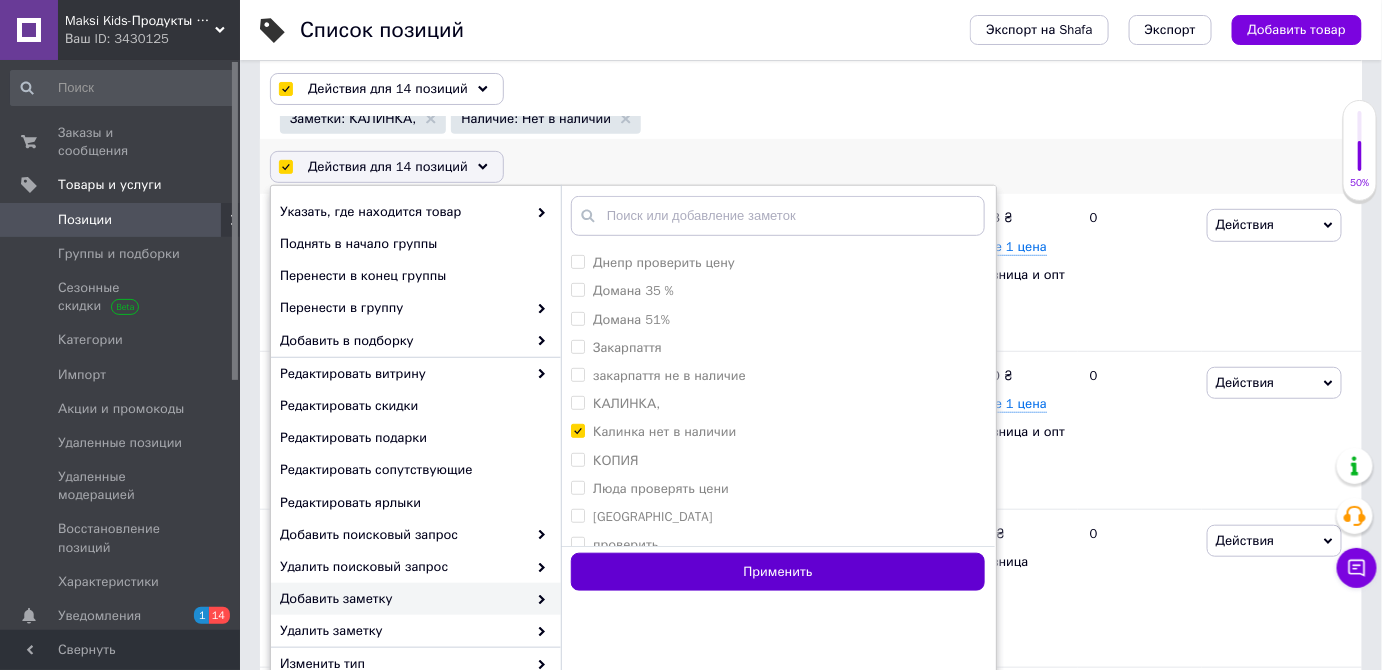 click on "Применить" at bounding box center (778, 572) 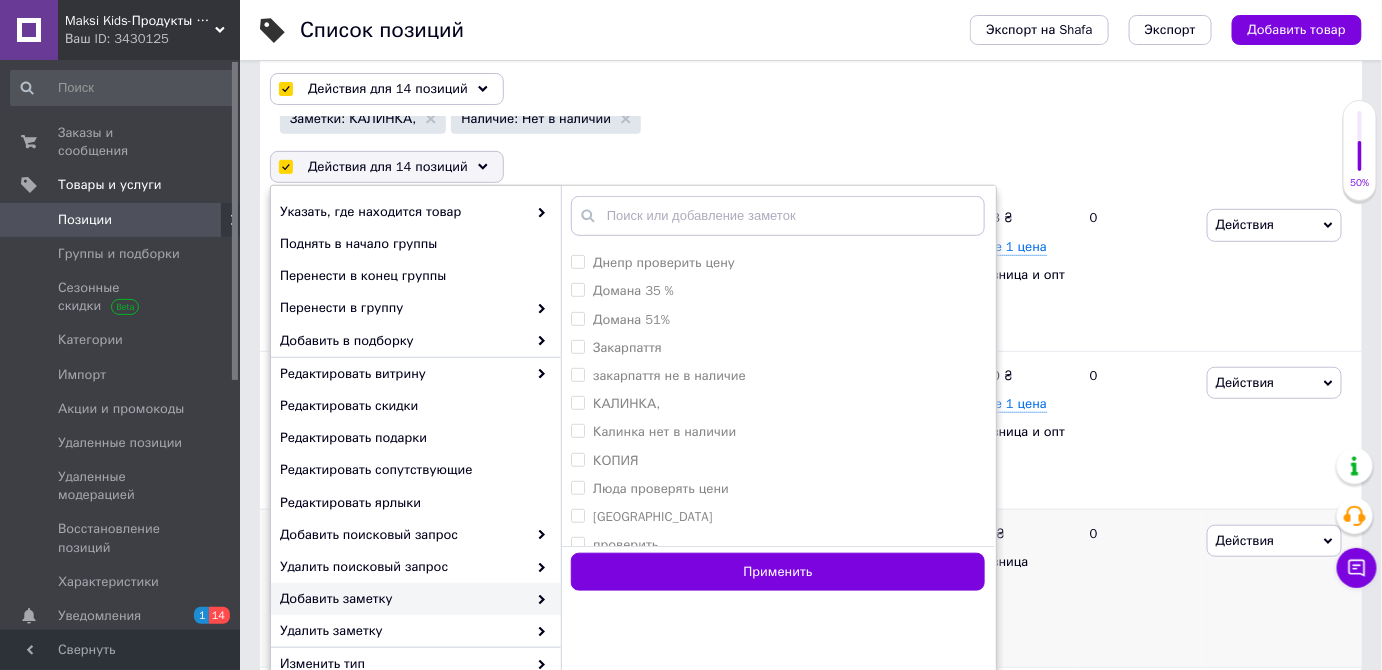 checkbox on "false" 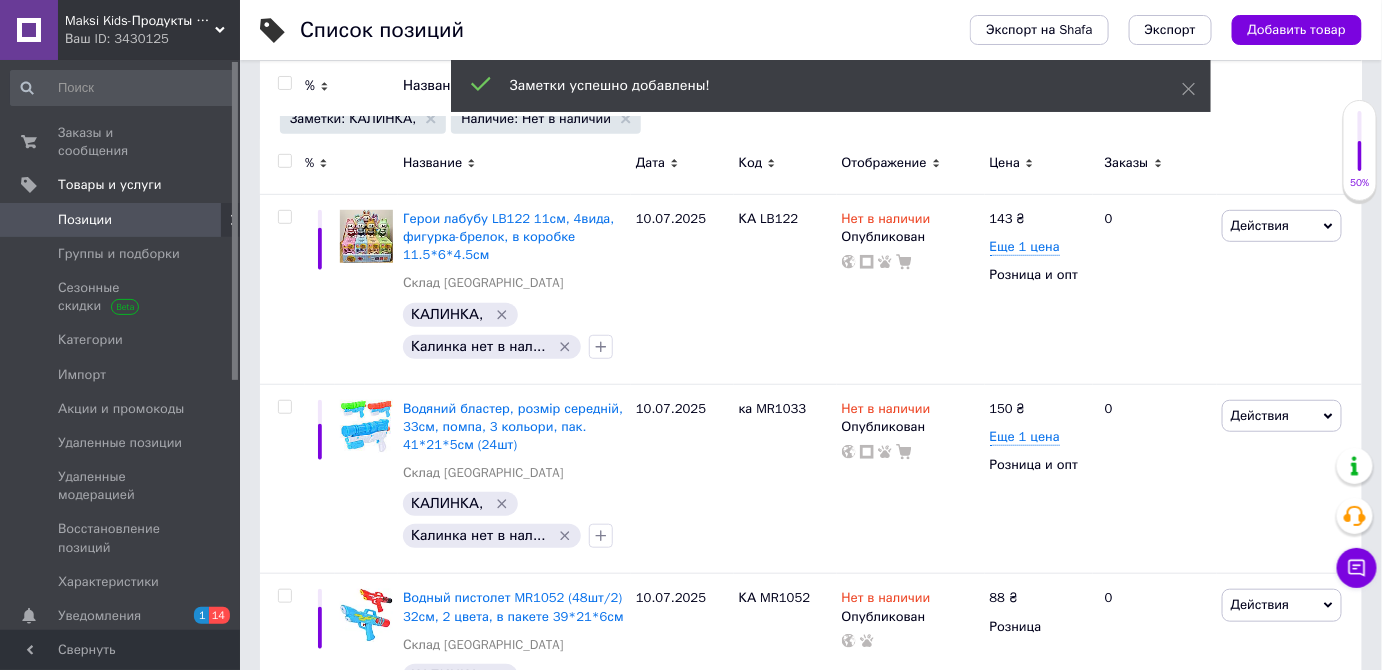click at bounding box center [284, 161] 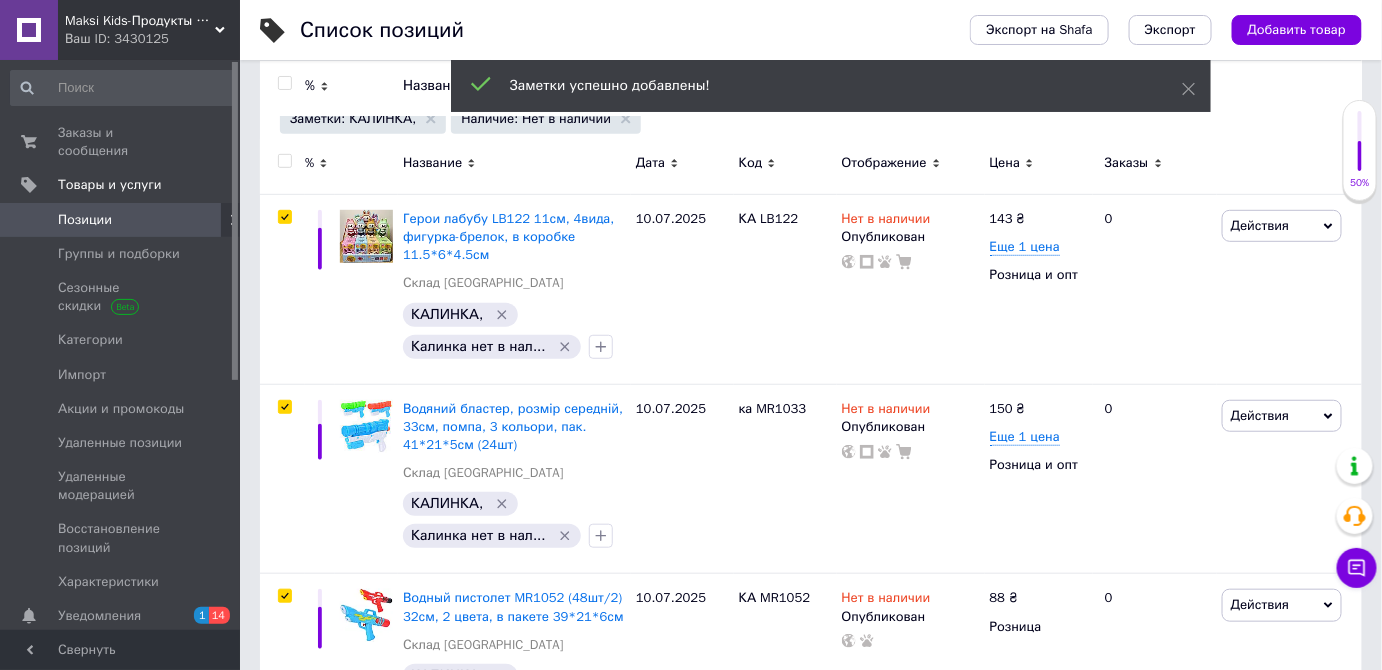 checkbox on "true" 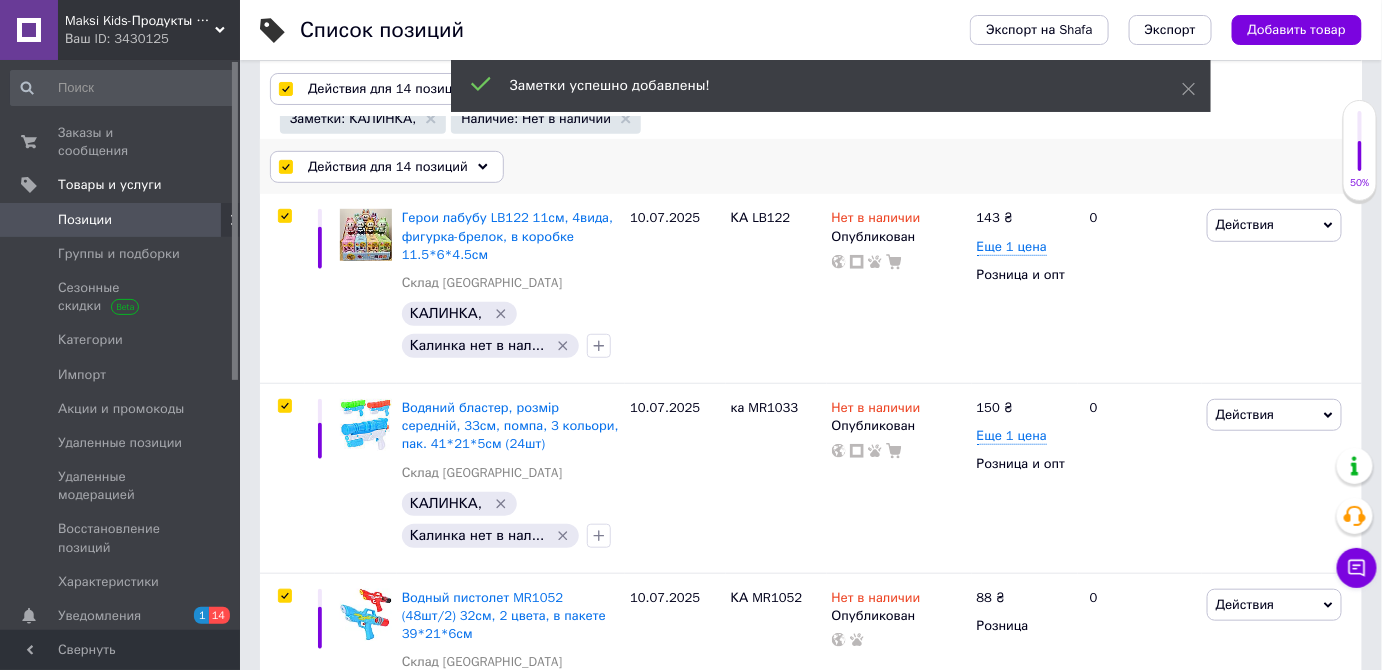 click on "Действия для 14 позиций" at bounding box center (388, 167) 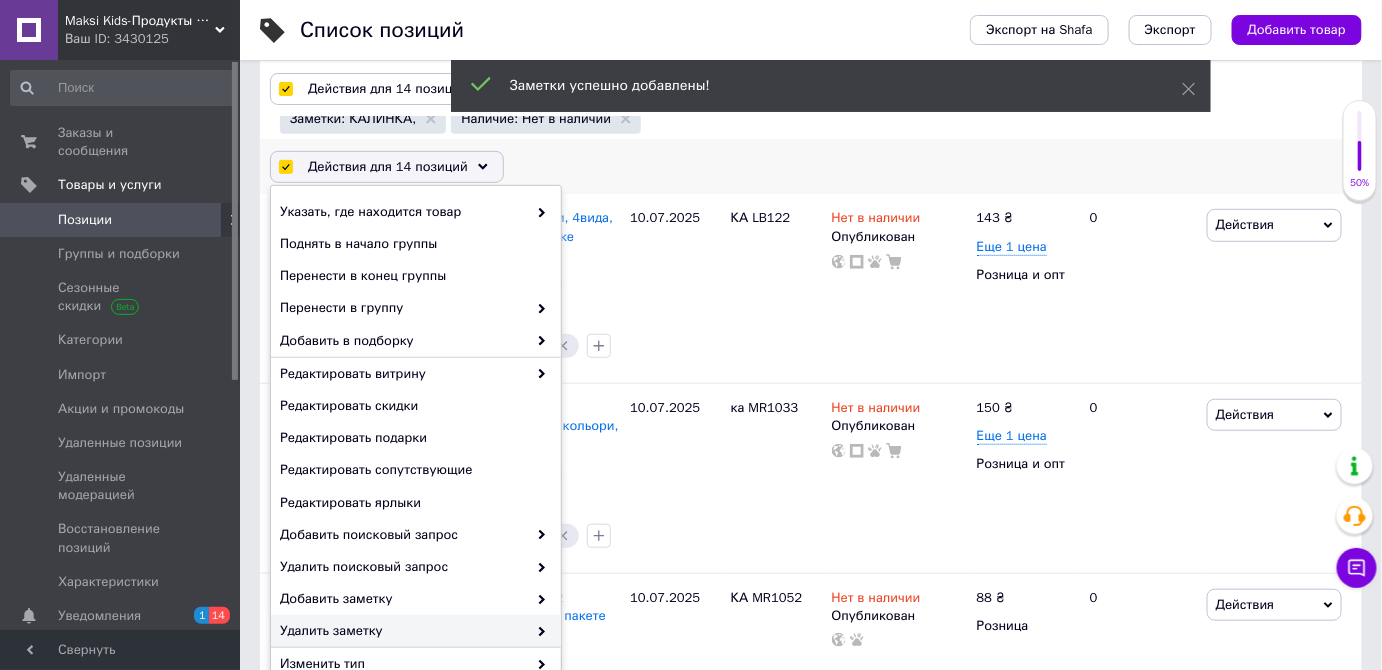 click on "Удалить заметку" at bounding box center [403, 631] 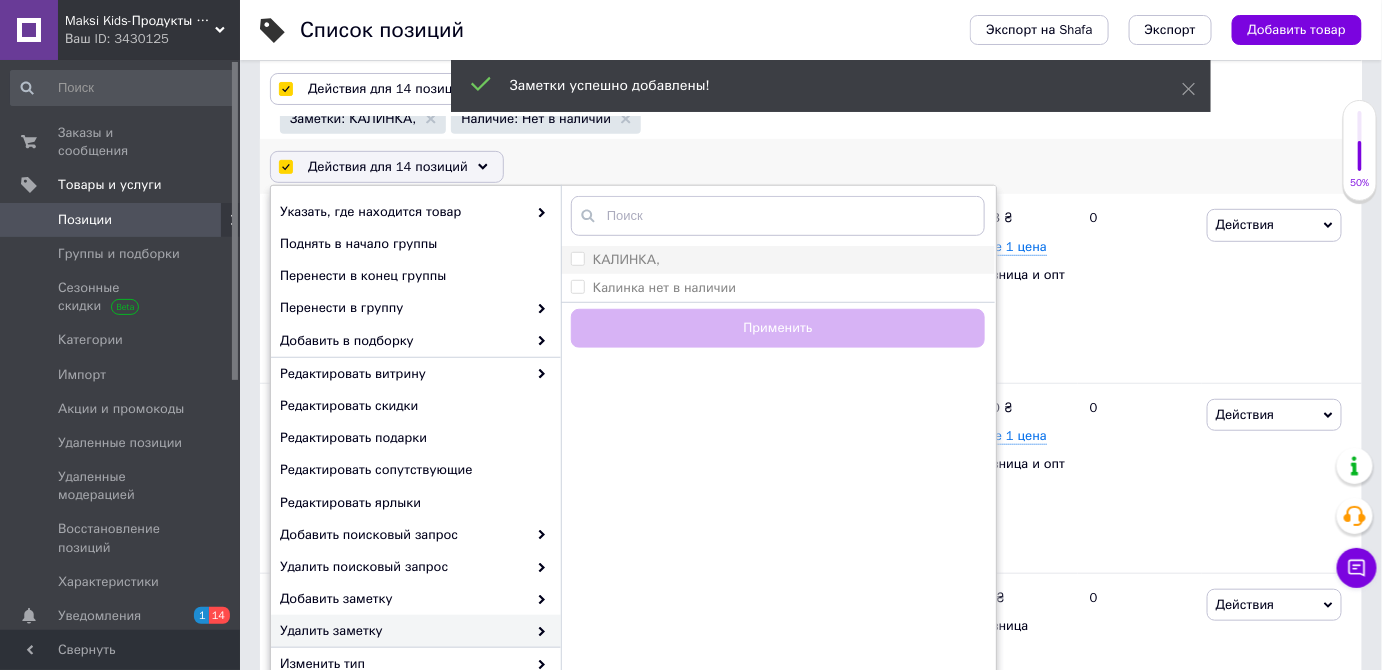 click on "КАЛИНКА," at bounding box center [626, 259] 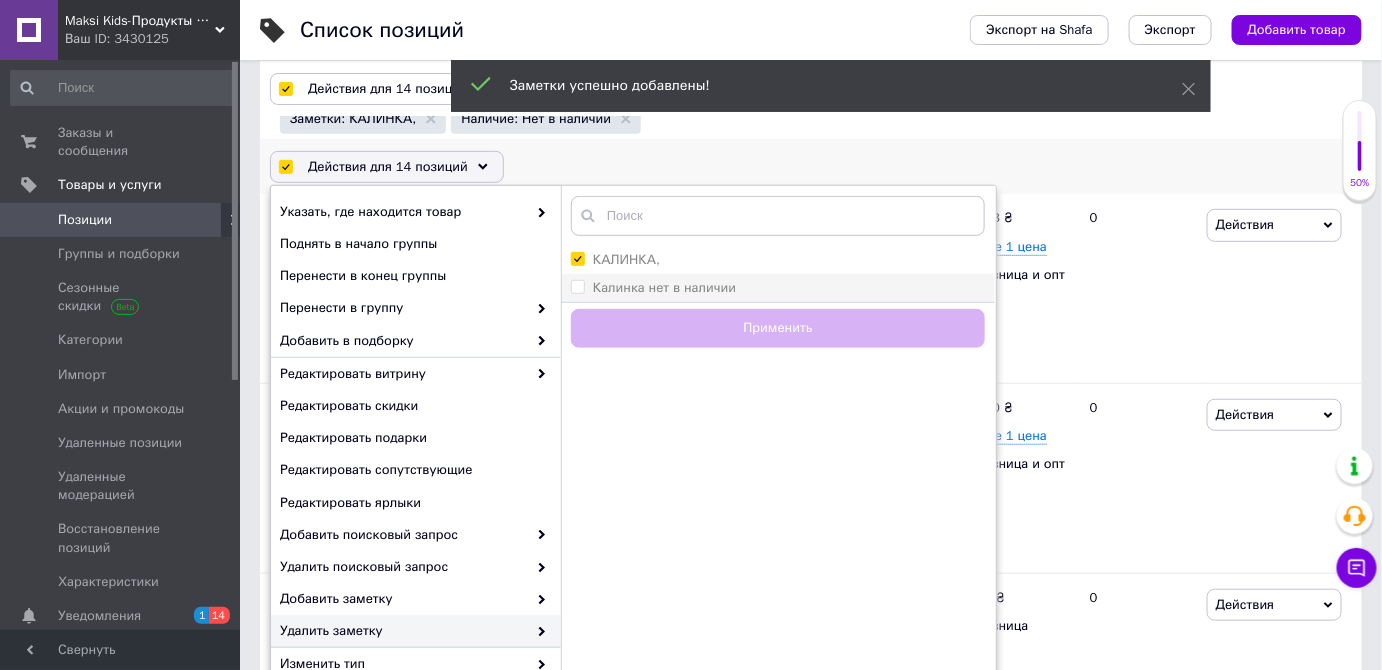 checkbox on "true" 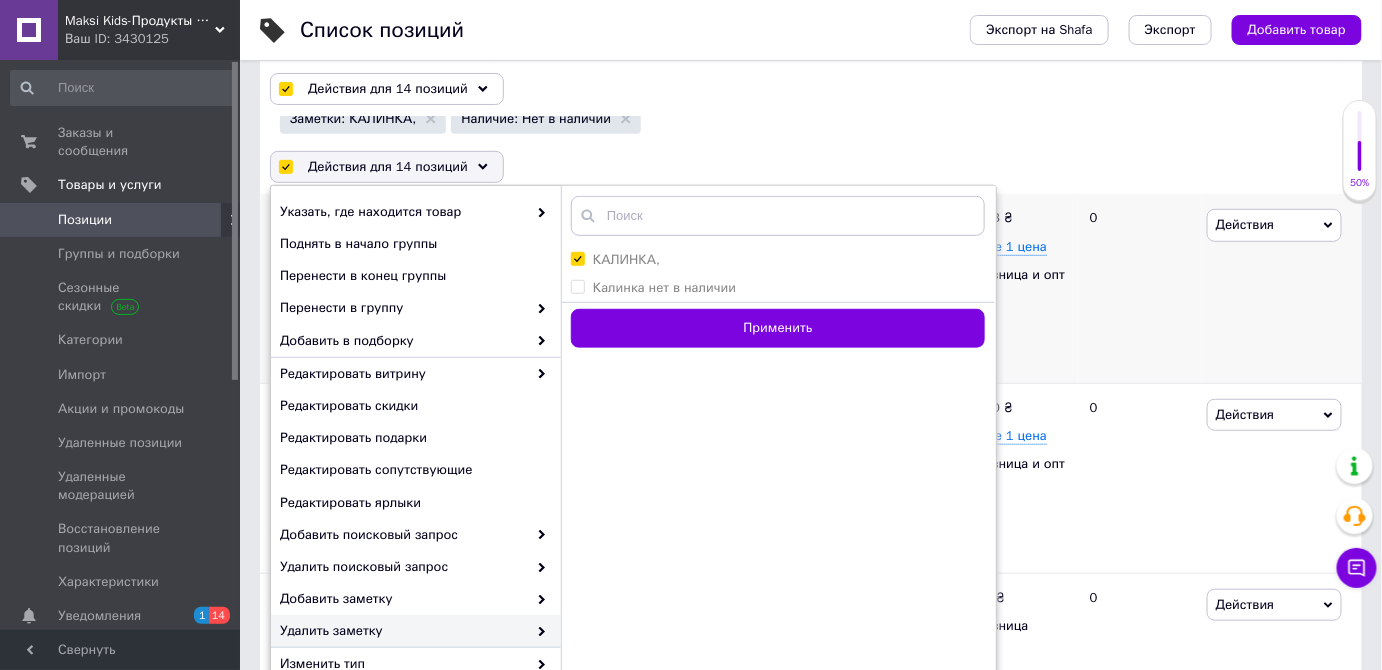 click on "Применить" at bounding box center (778, 328) 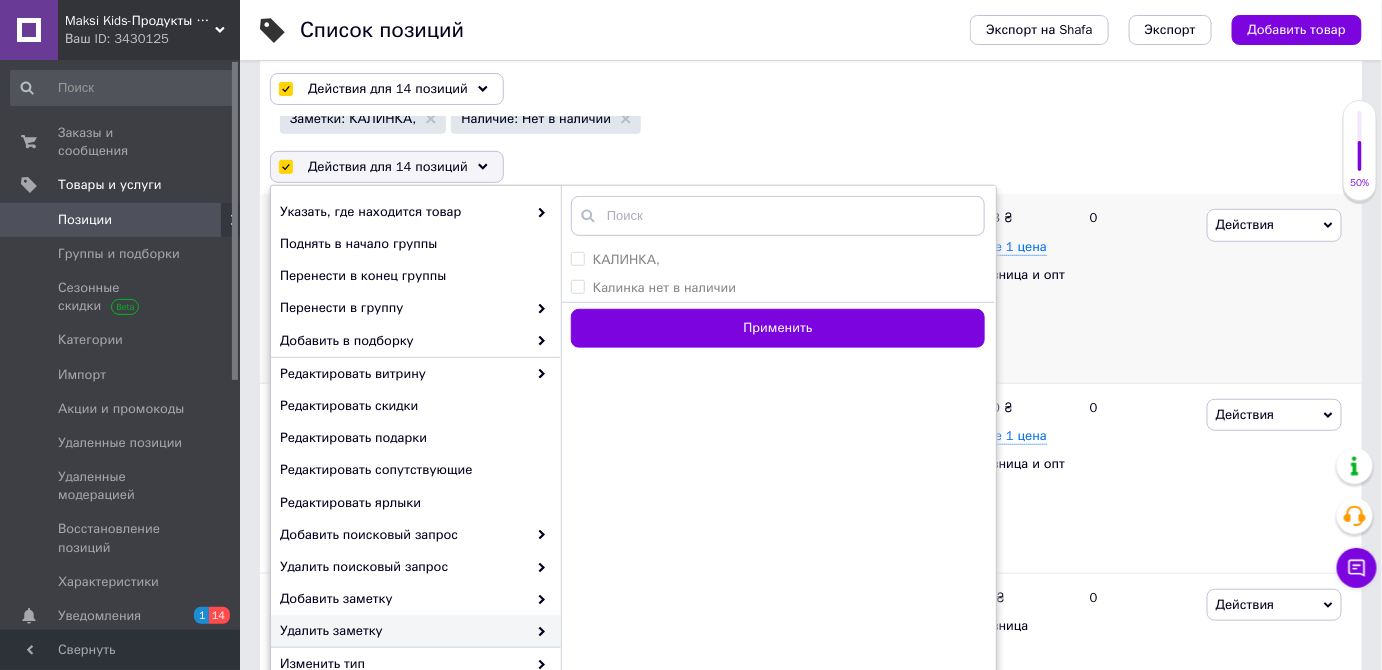 checkbox on "false" 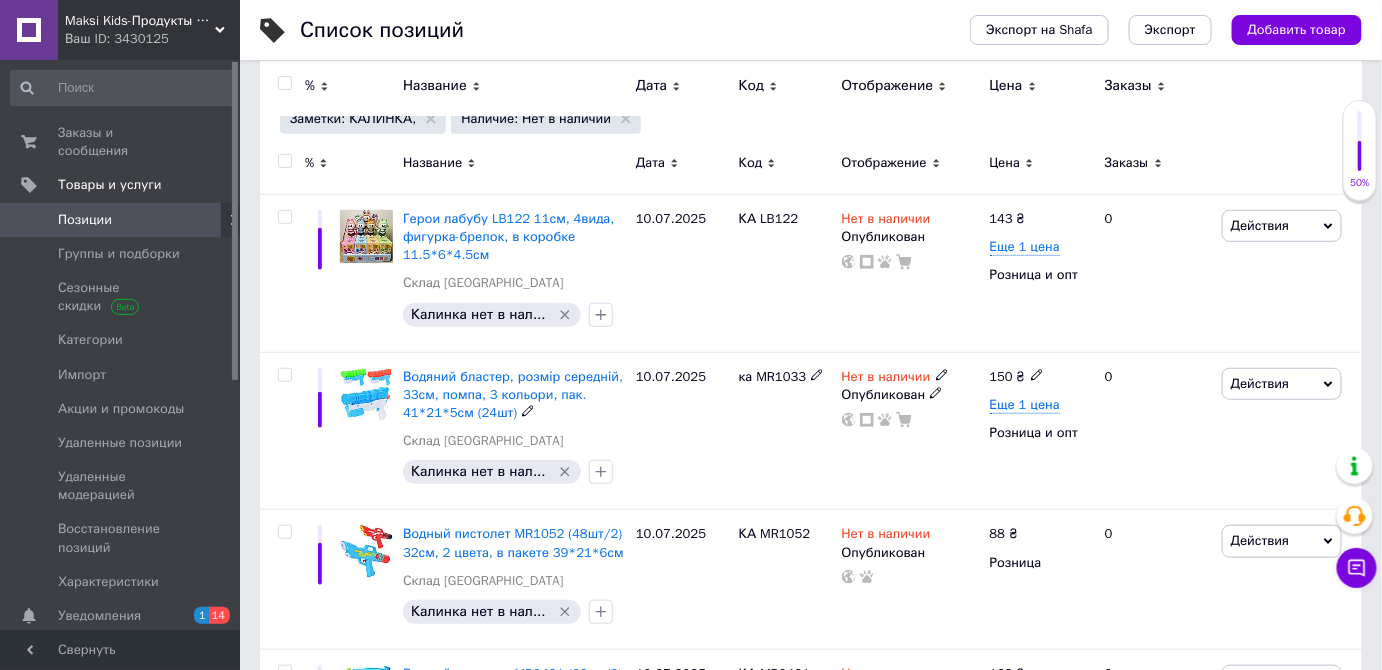 scroll, scrollTop: 0, scrollLeft: 0, axis: both 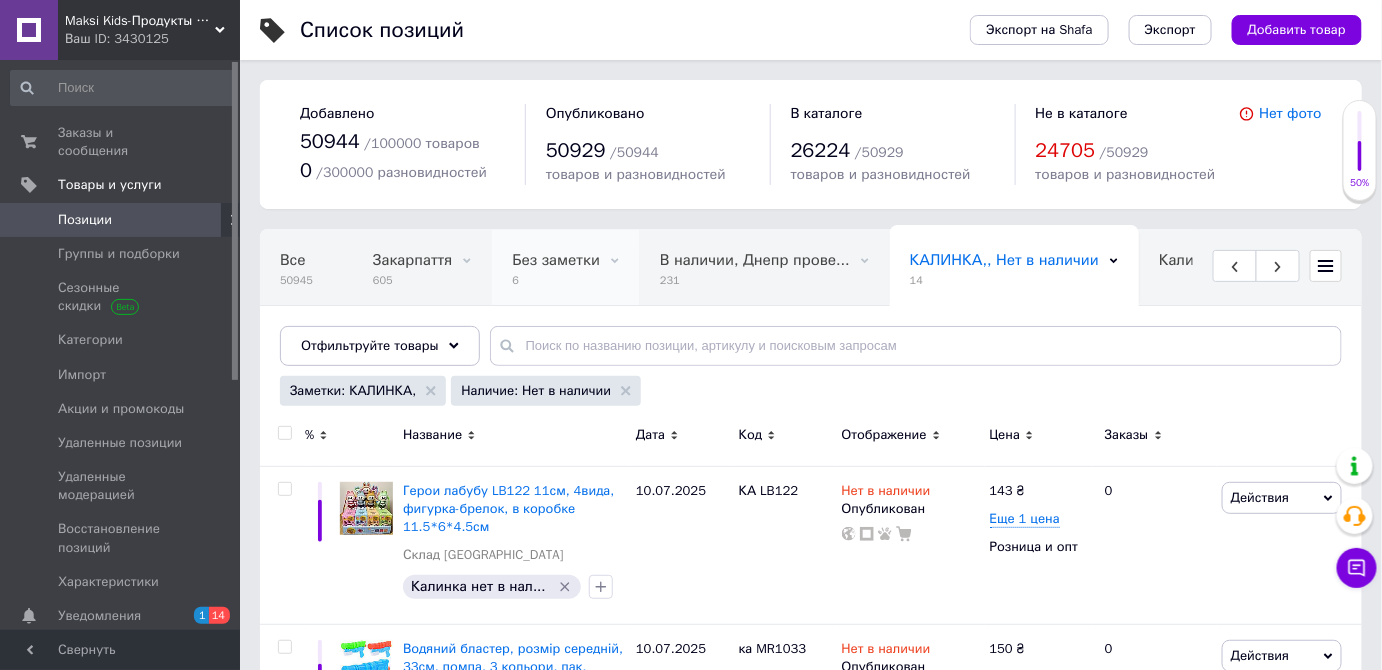 click on "Без заметки 6" at bounding box center [566, 268] 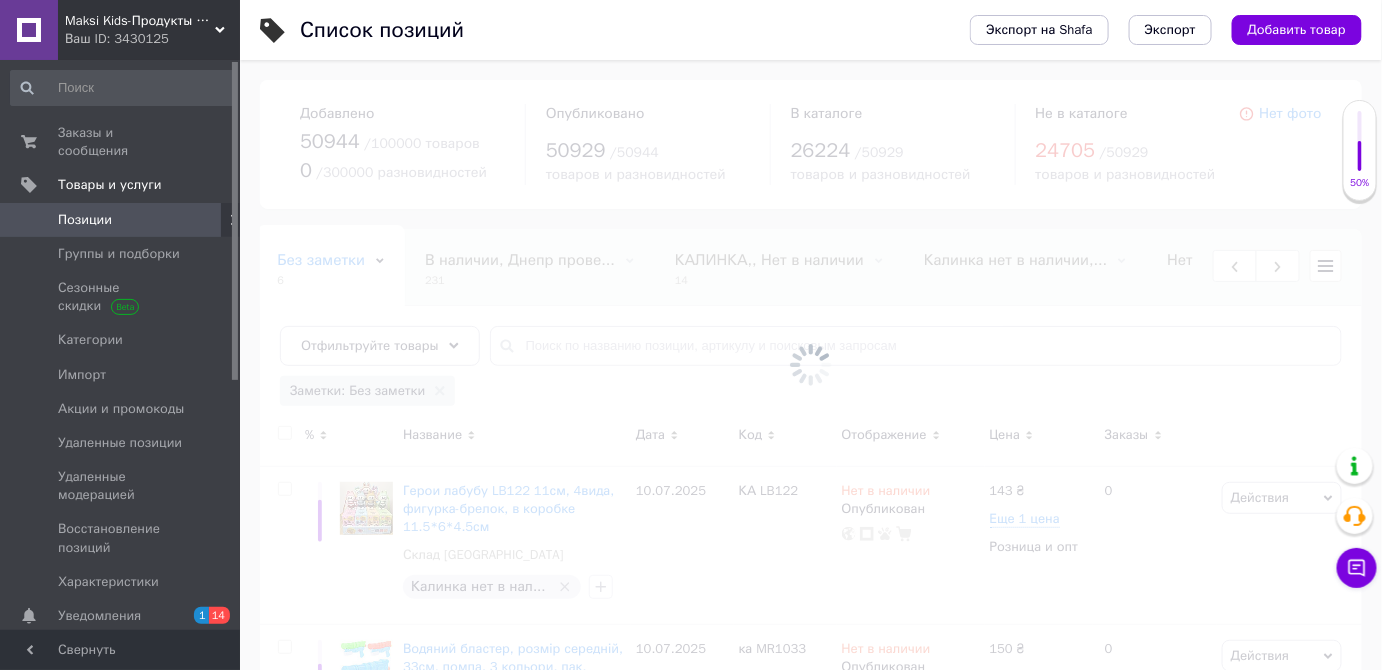 scroll, scrollTop: 0, scrollLeft: 236, axis: horizontal 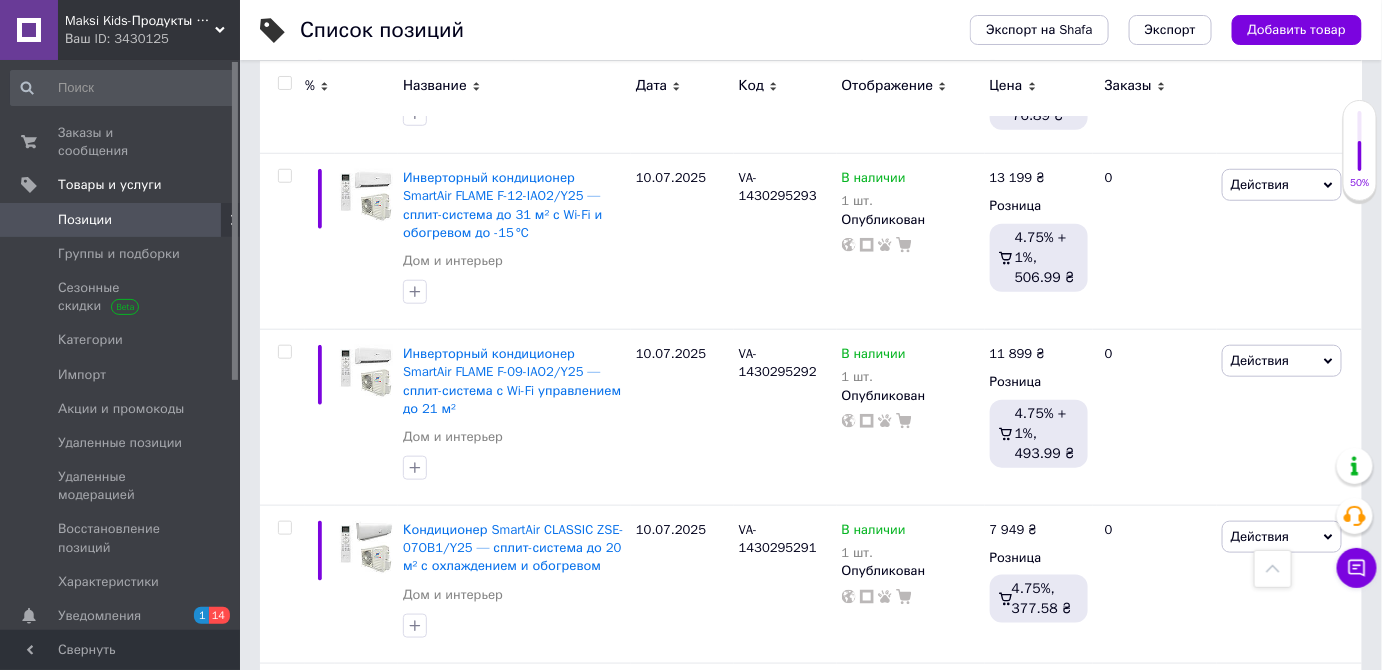 click at bounding box center (284, 83) 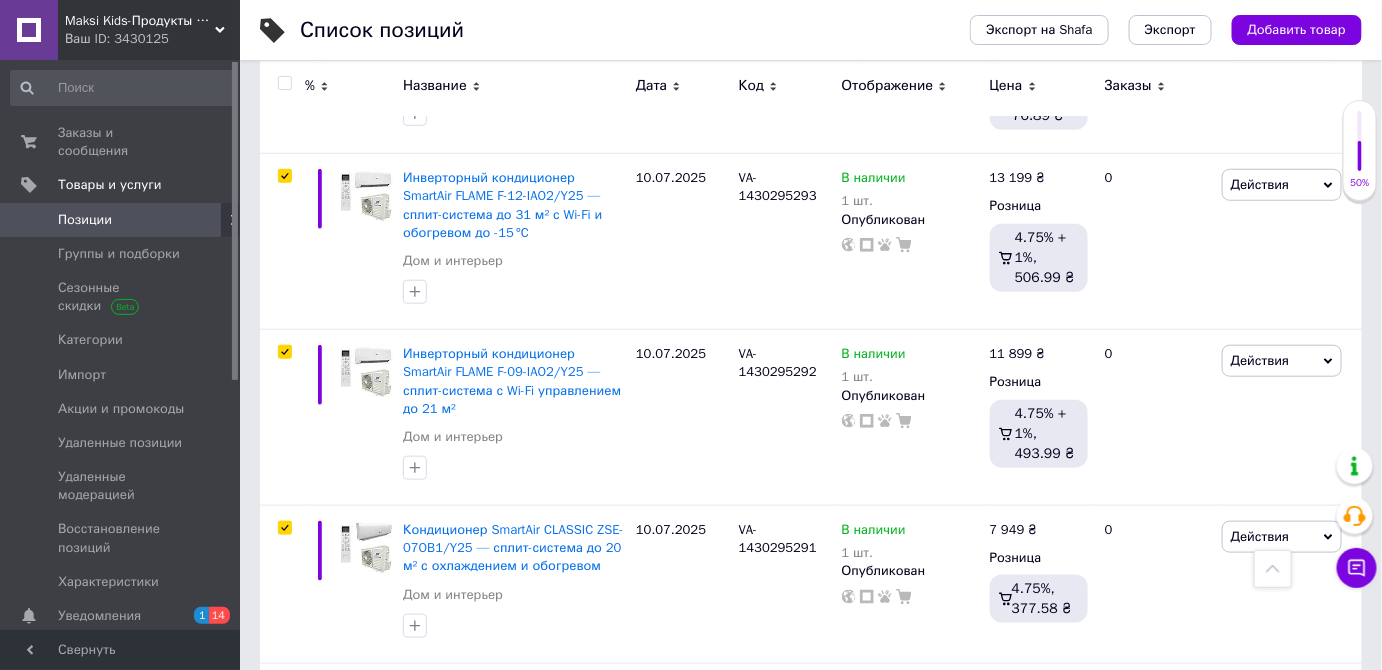 checkbox on "true" 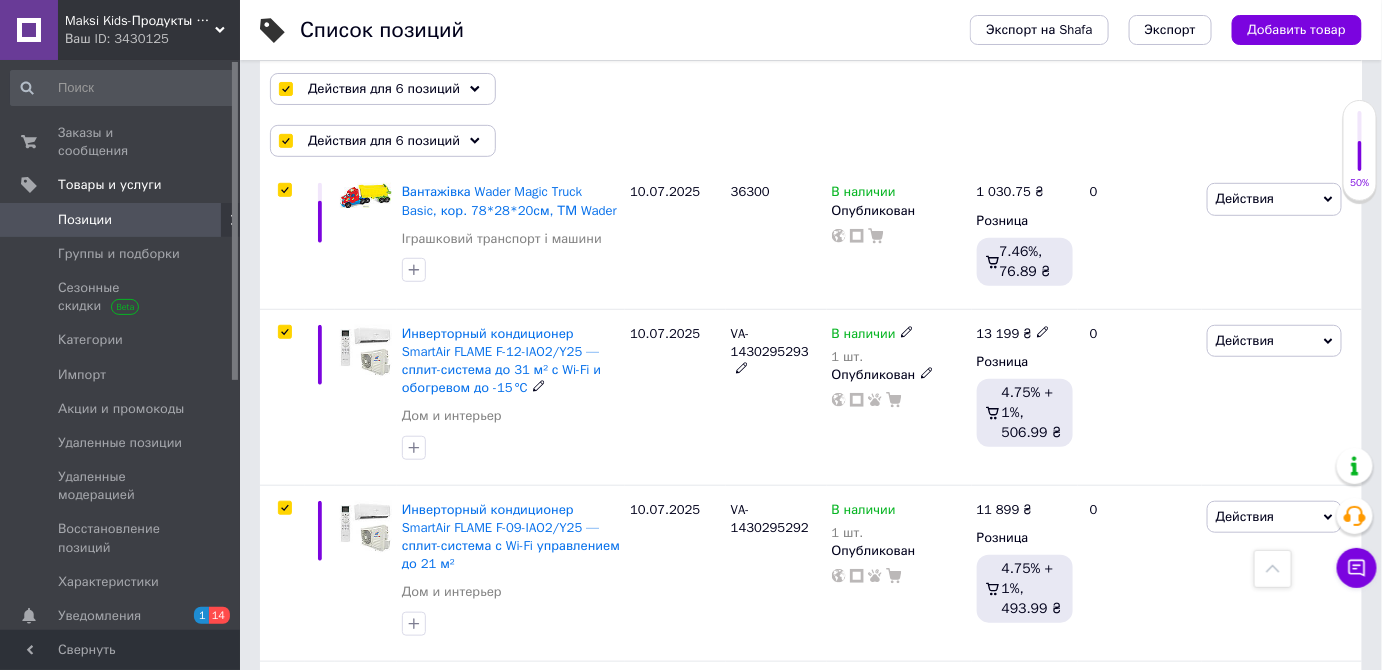 scroll, scrollTop: 0, scrollLeft: 0, axis: both 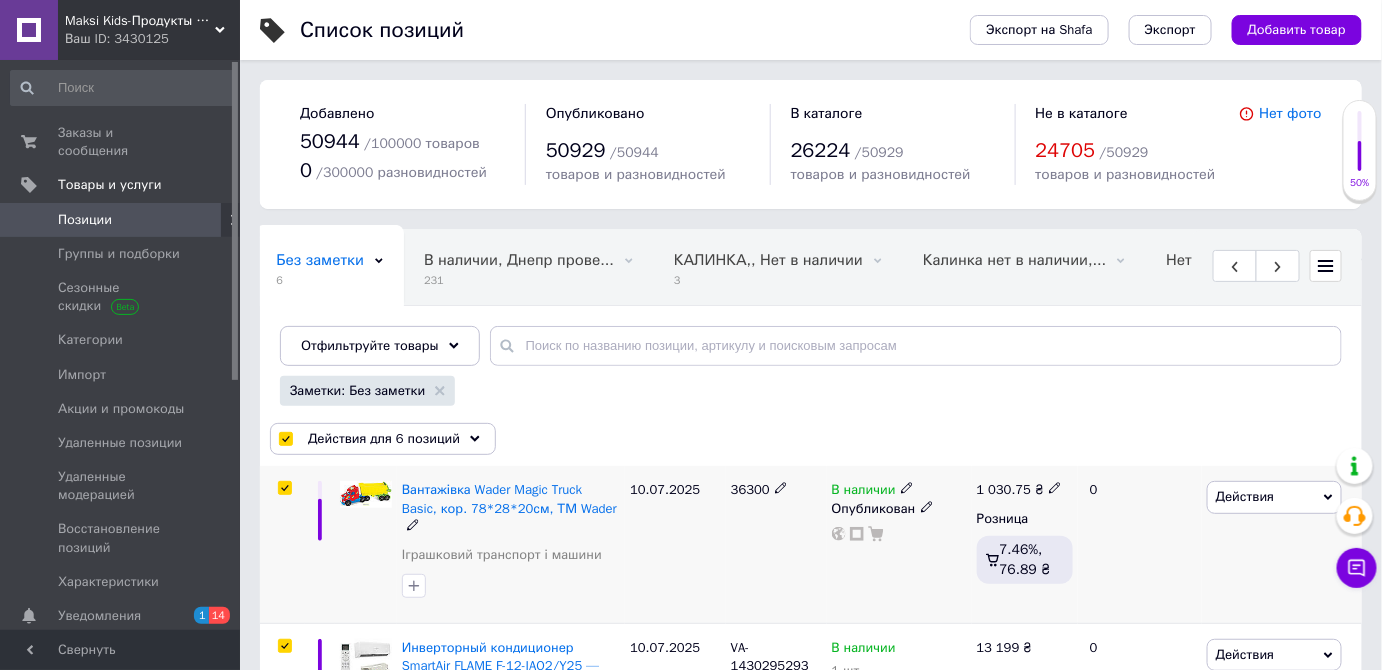 click at bounding box center (284, 488) 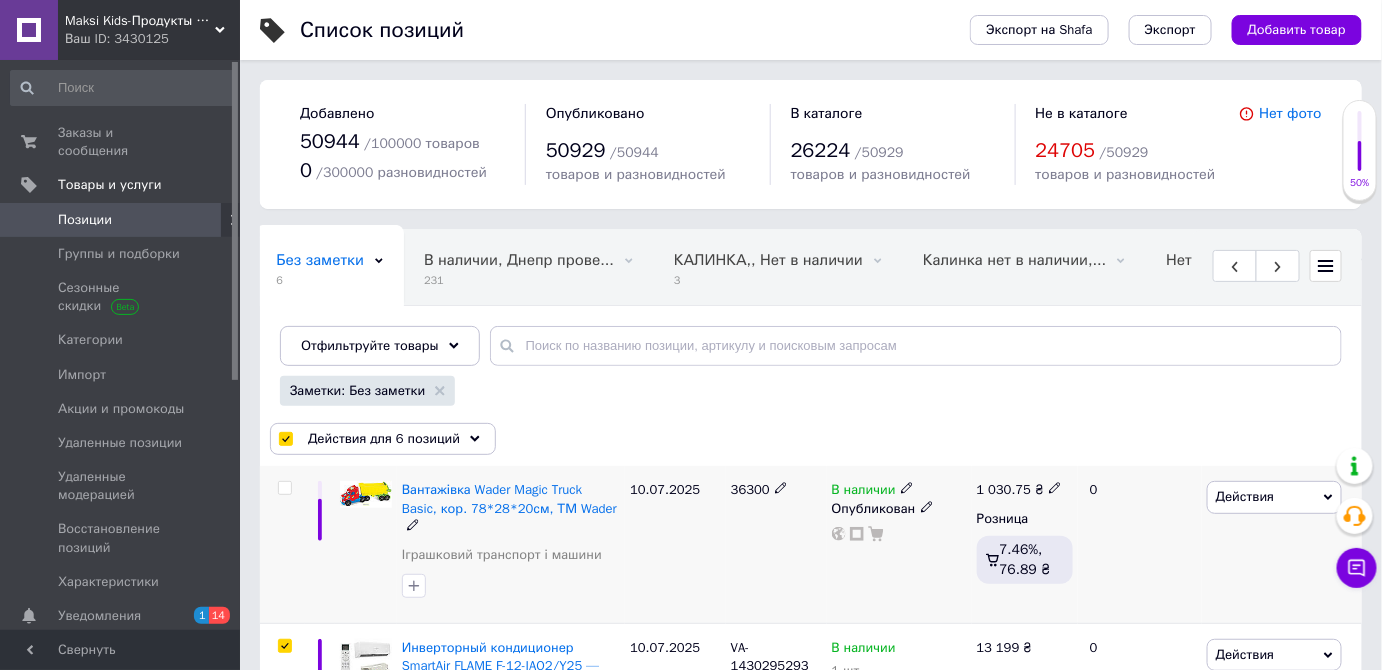 checkbox on "false" 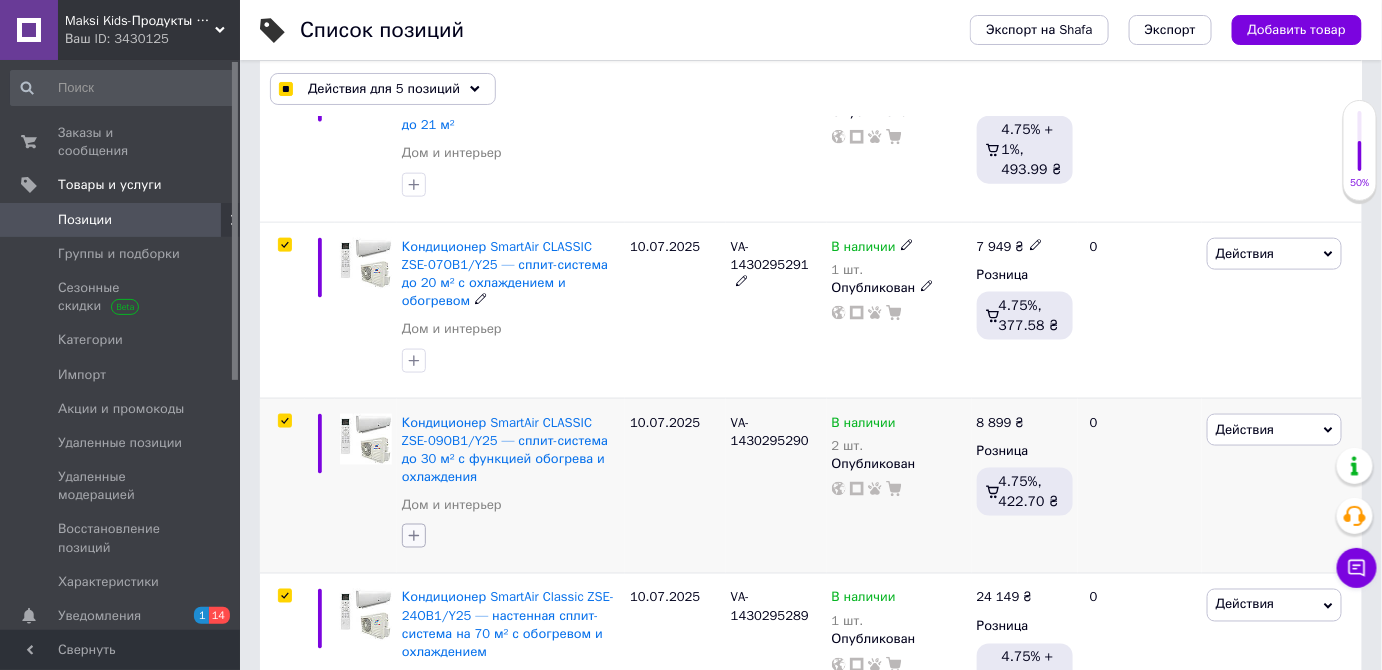 scroll, scrollTop: 815, scrollLeft: 0, axis: vertical 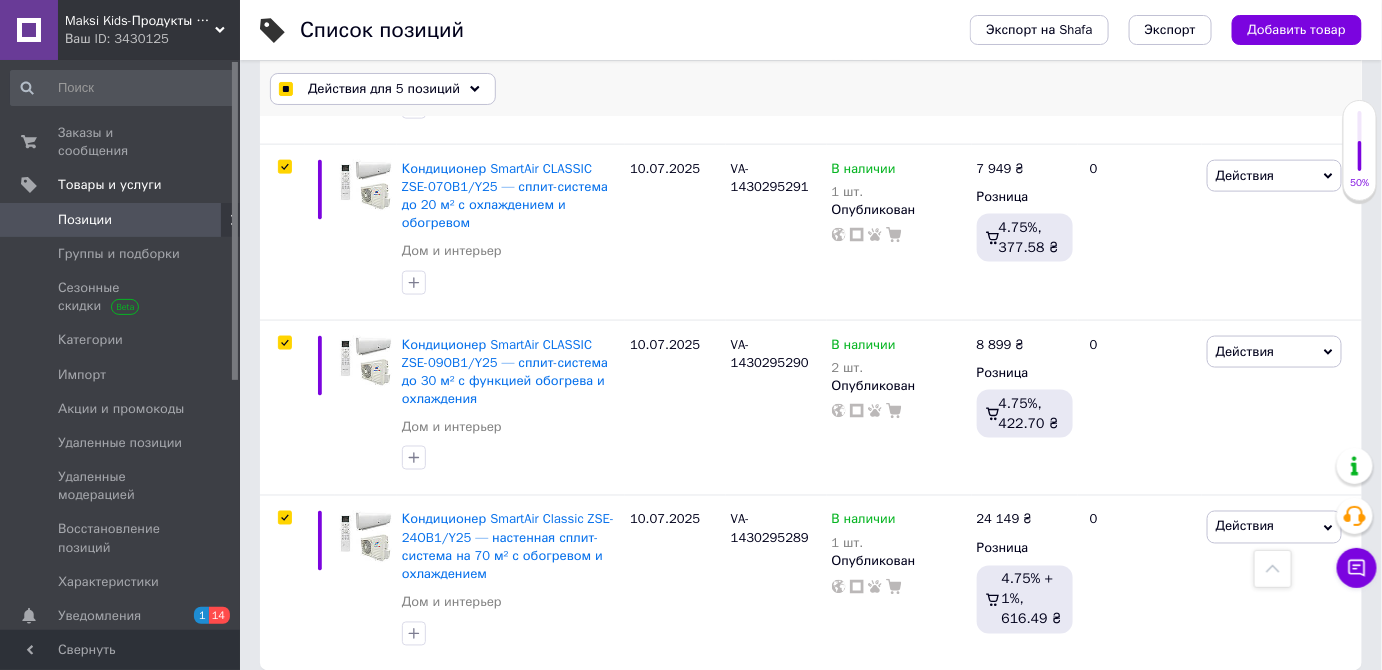 click on "Действия для 5 позиций Выбрать все 6 позиций Выбраны все 6 позиций Отменить выбранных Указать, где находится товар Поднять в начало группы Перенести в конец группы Перенести в группу Добавить в подборку Редактировать витрину Редактировать скидки Редактировать подарки Редактировать сопутствующие Редактировать ярлыки Добавить поисковый запрос Удалить поисковый запрос Добавить заметку Удалить заметку Изменить тип Изменить наличие Изменить видимость Добавить к заказу Добавить в кампанию Каталог ProSale Экспорт групп и позиций Удалить" at bounding box center (811, 89) 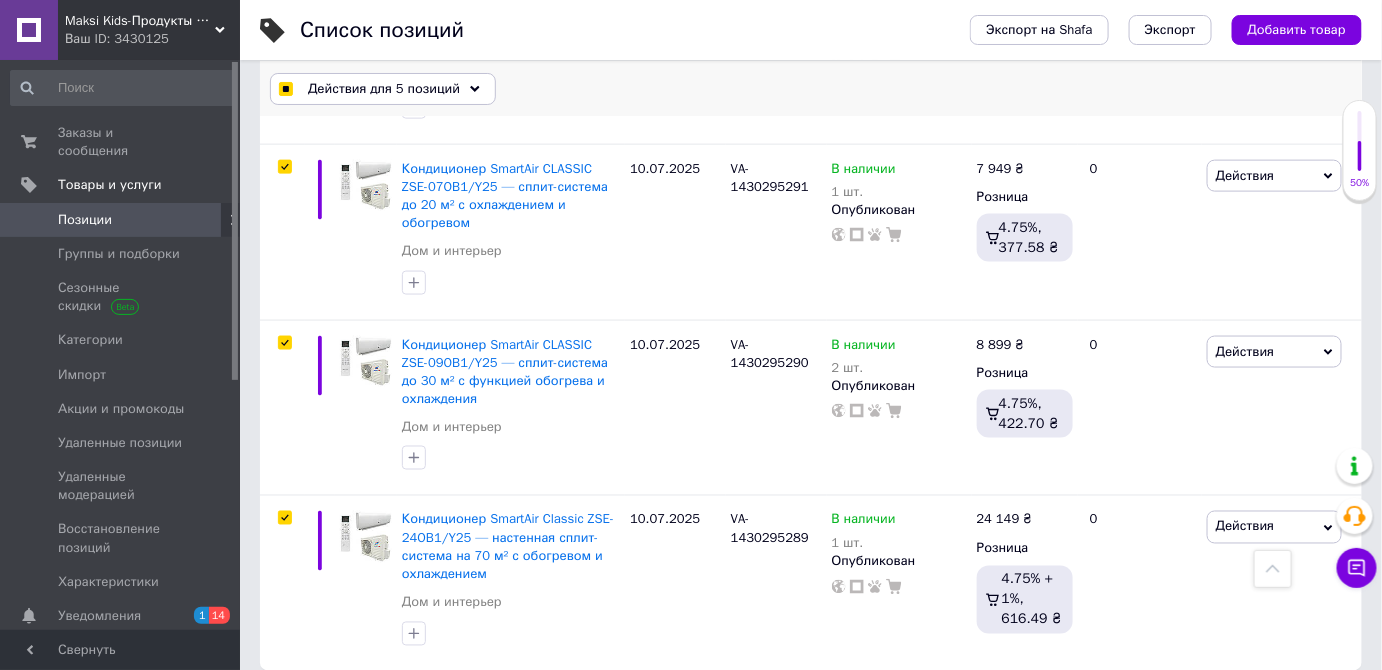 click on "Действия для 5 позиций" at bounding box center [384, 89] 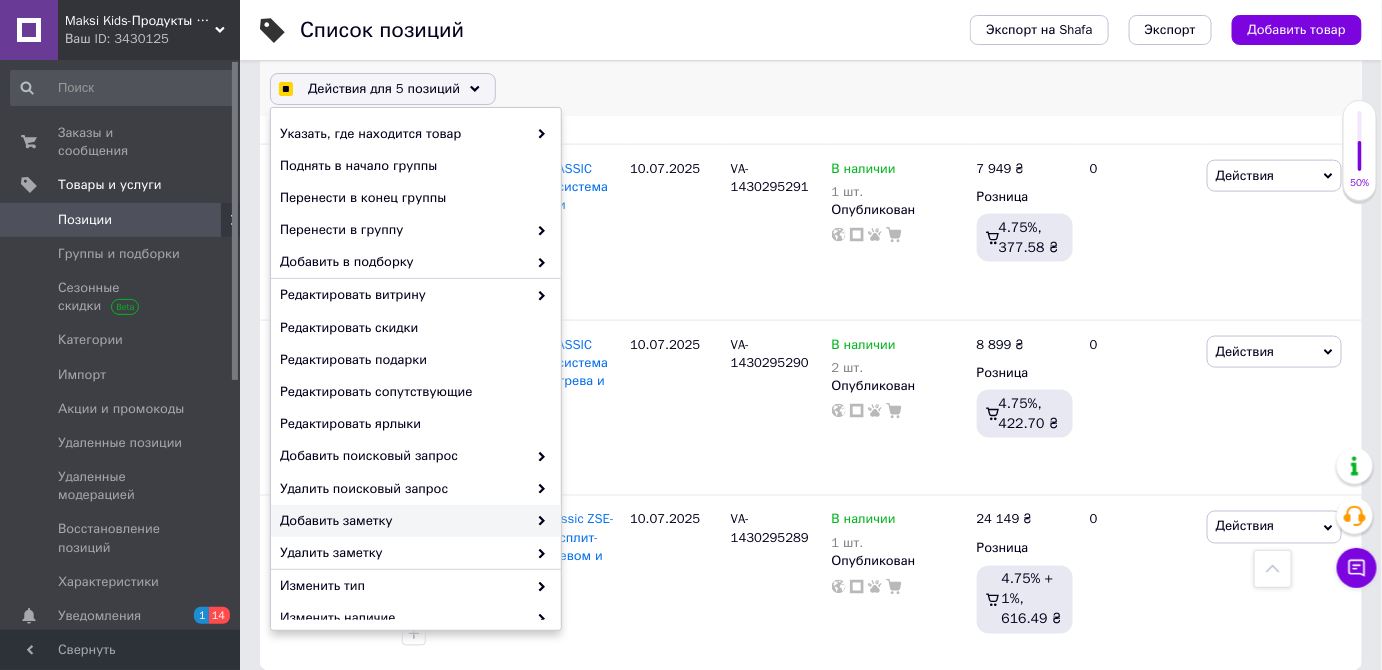 checkbox on "true" 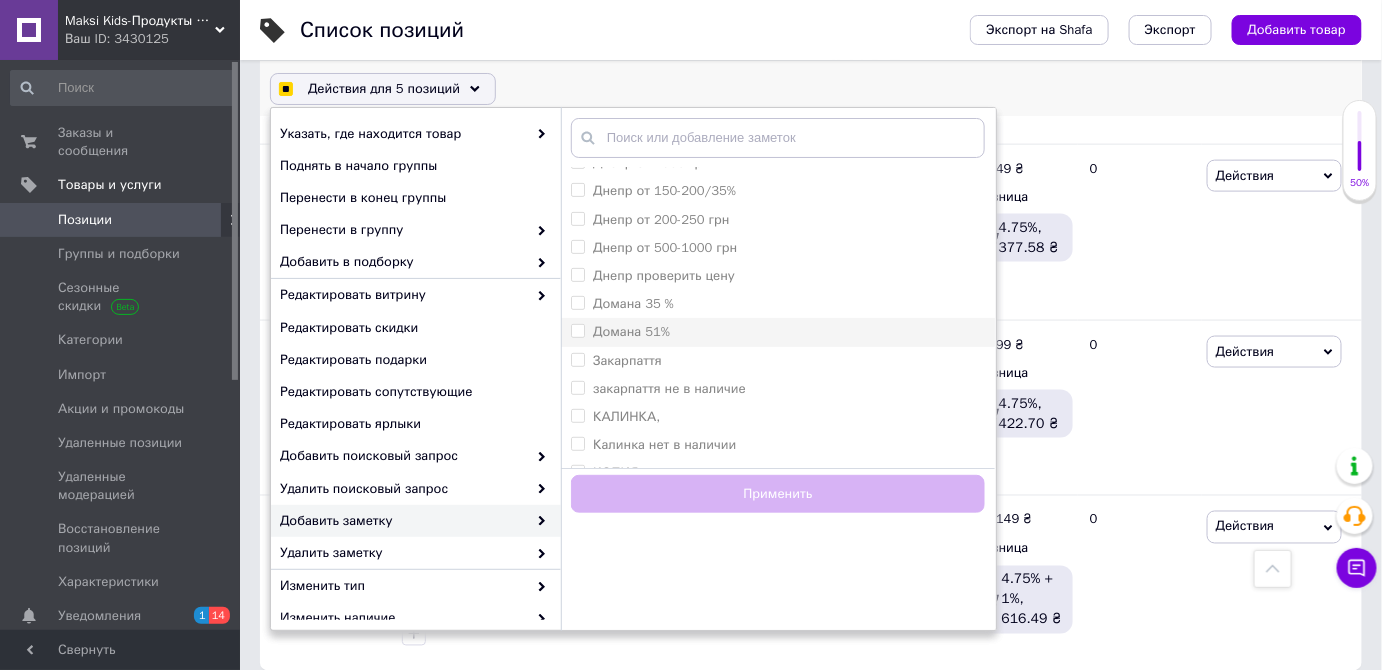 checkbox on "true" 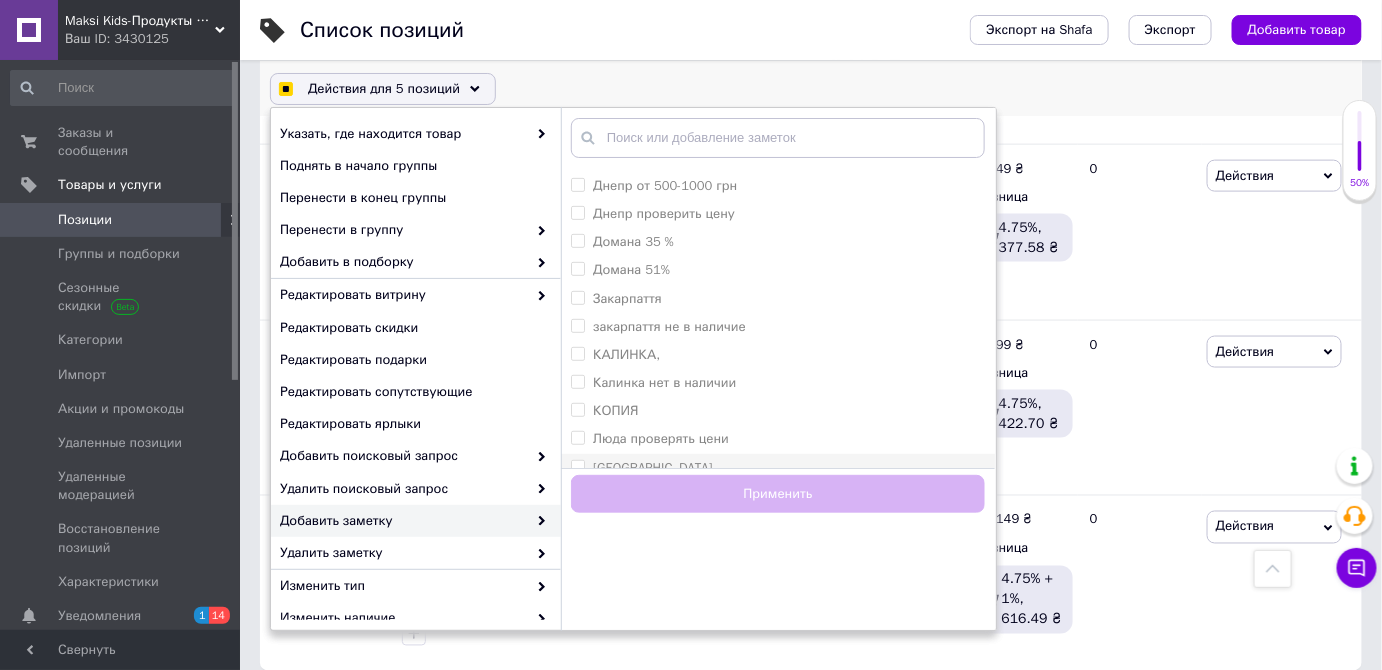 scroll, scrollTop: 454, scrollLeft: 0, axis: vertical 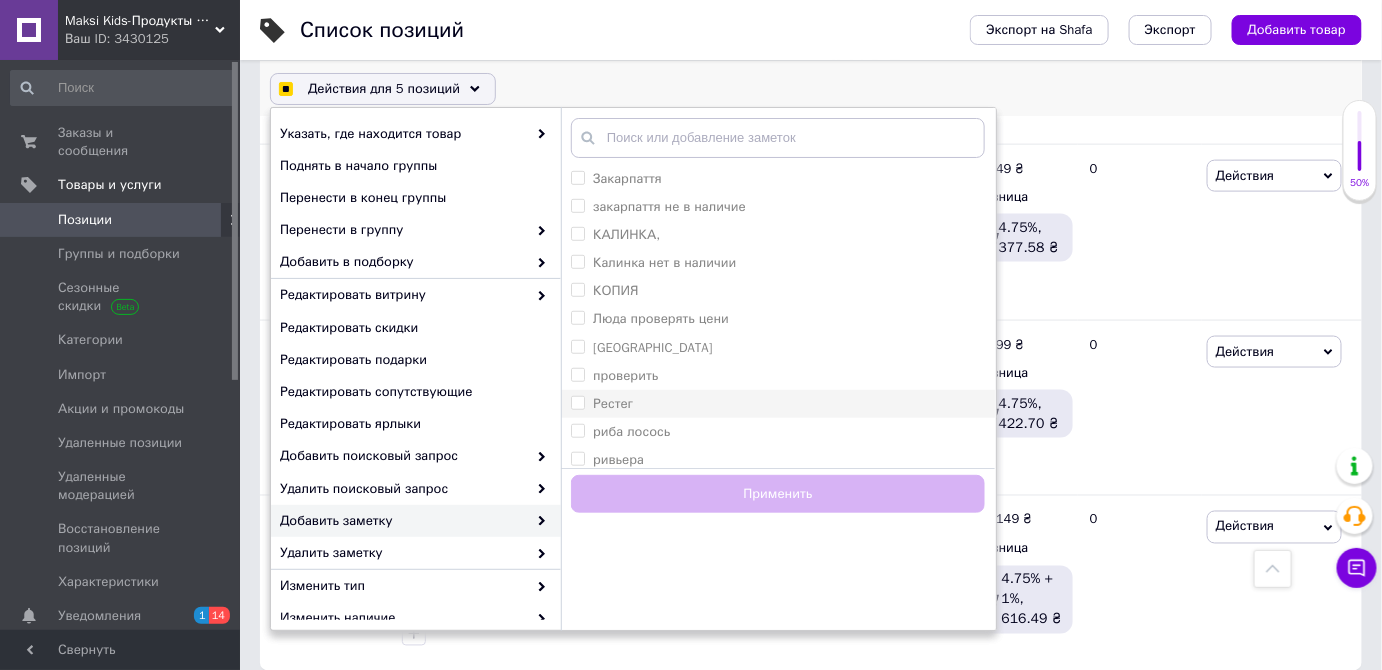 click on "Рестег" at bounding box center (778, 404) 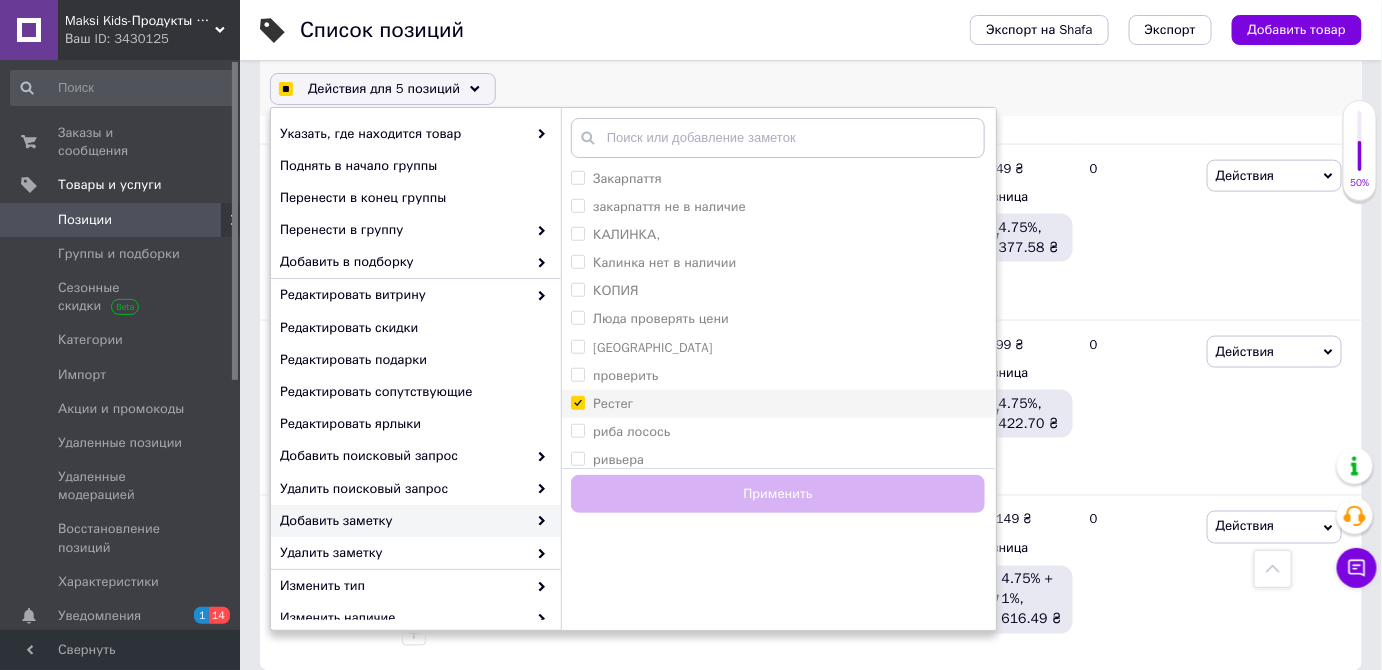 checkbox on "true" 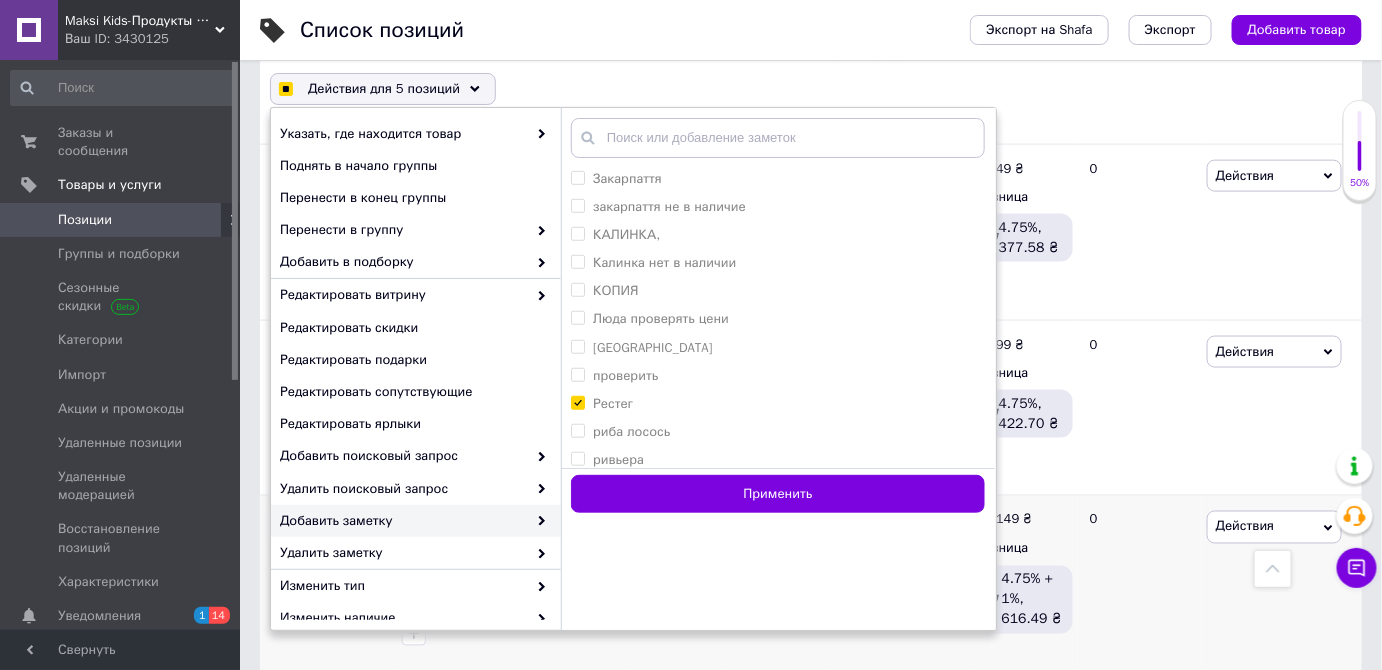 click on "Применить" at bounding box center [778, 494] 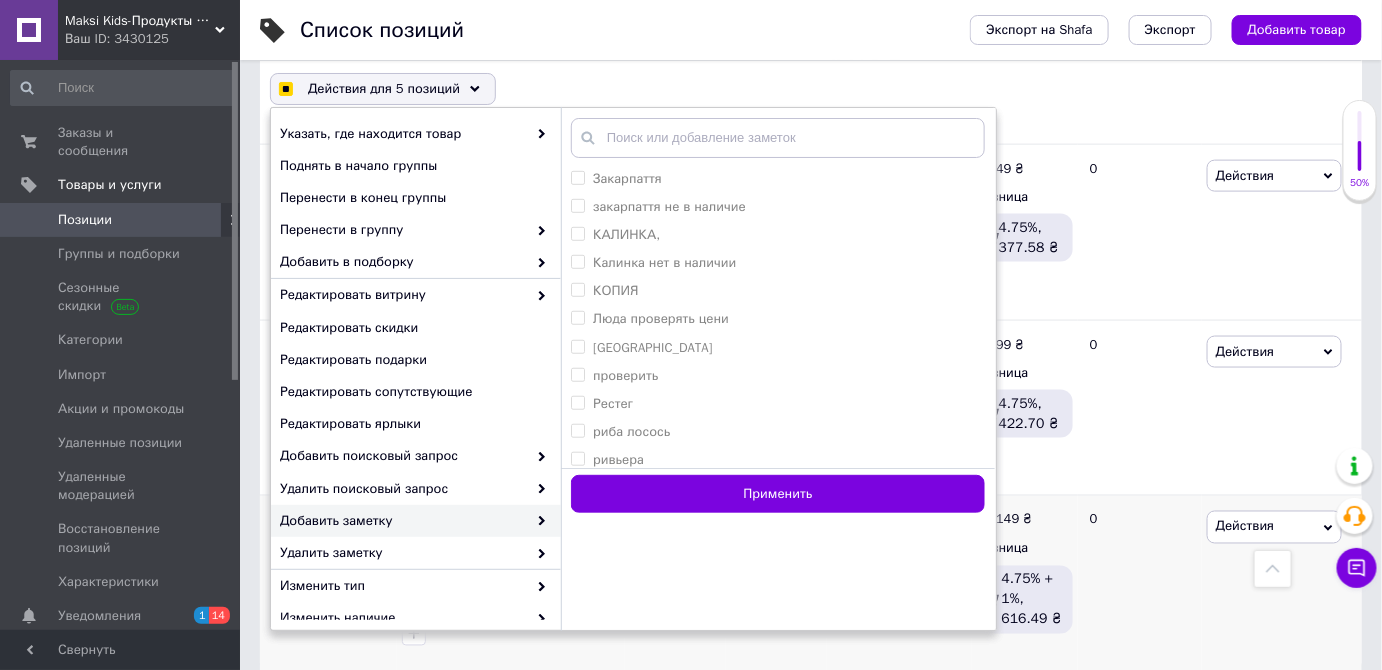 checkbox on "false" 